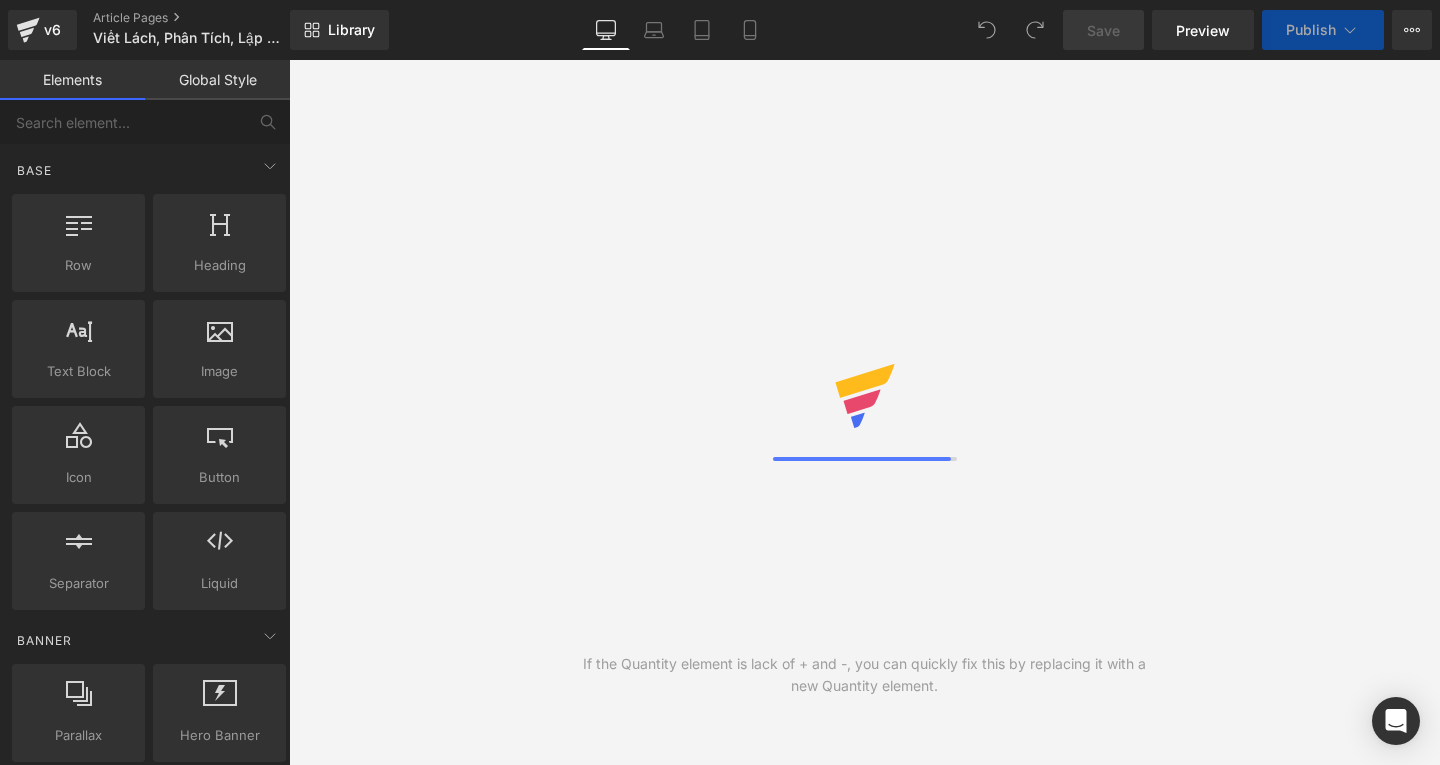scroll, scrollTop: 0, scrollLeft: 0, axis: both 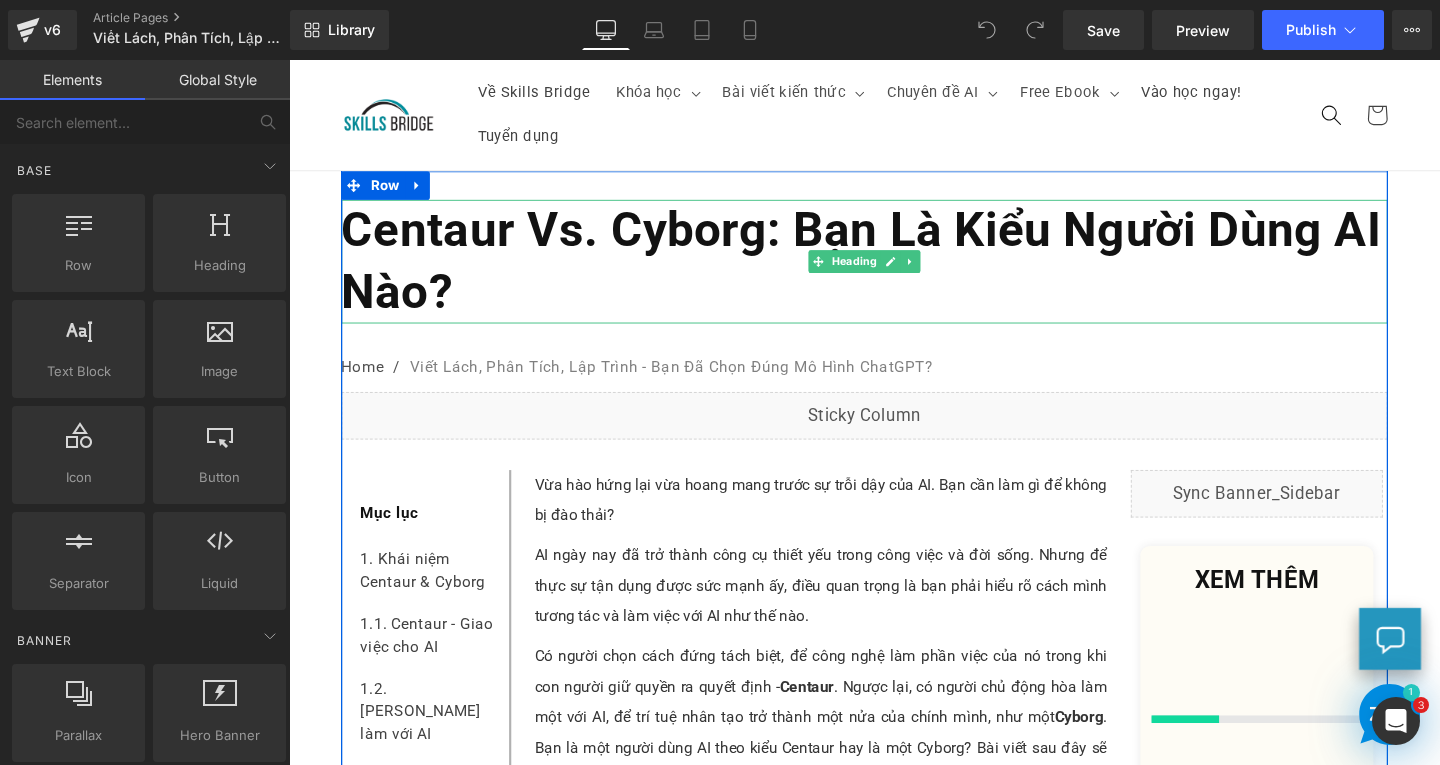 click on "Centaur Vs. Cyborg: Bạn Là Kiểu Người Dùng AI Nào?" at bounding box center [894, 272] 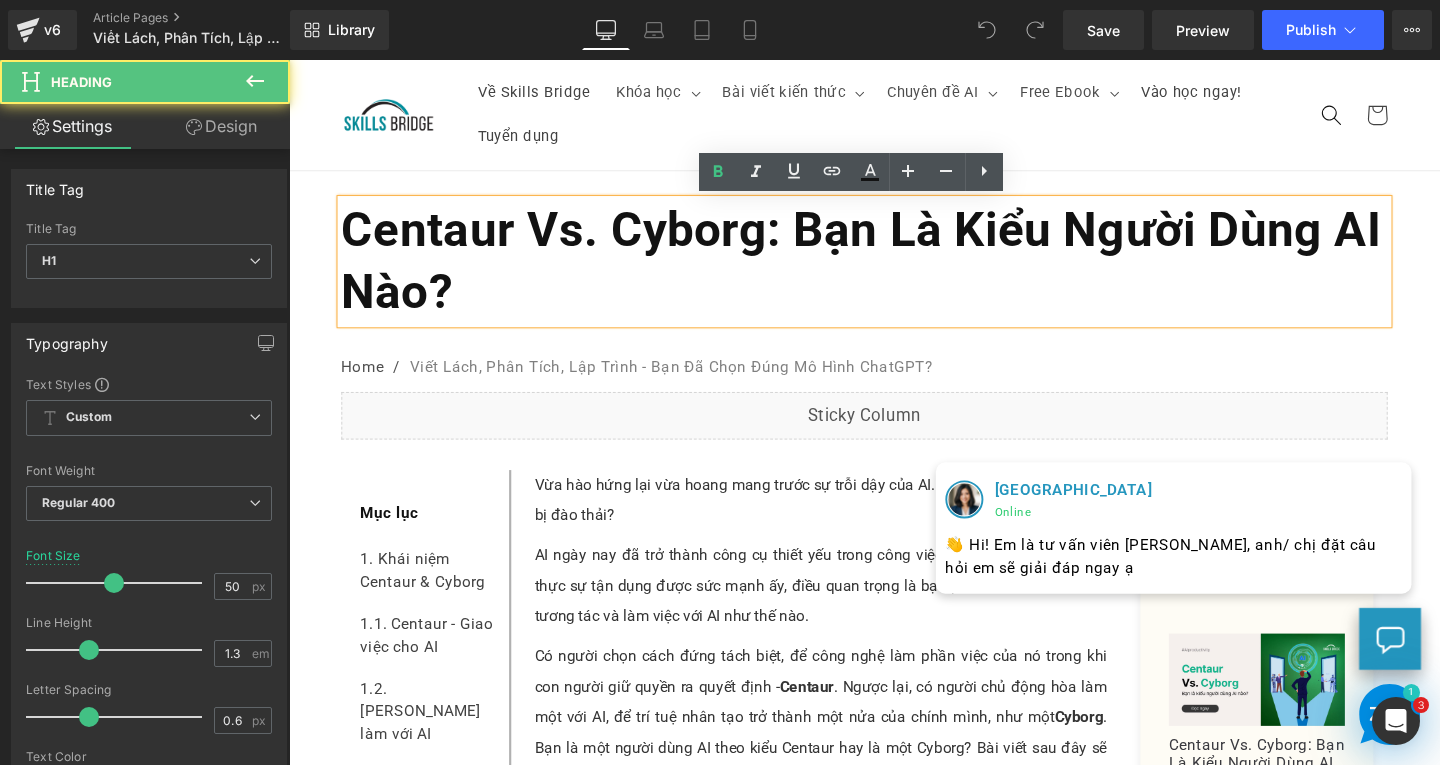 click on "Centaur Vs. Cyborg: Bạn Là Kiểu Người Dùng AI Nào?" at bounding box center [894, 272] 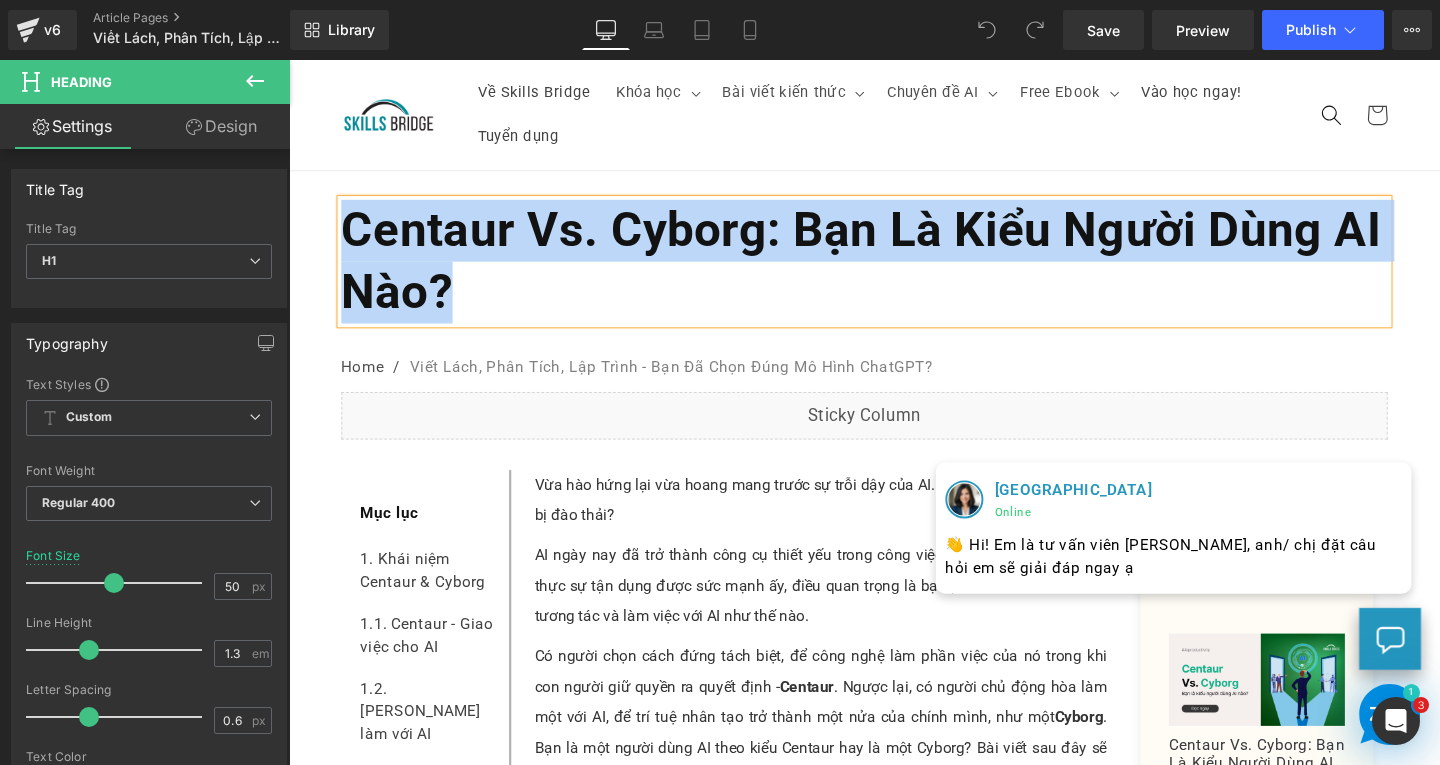 paste 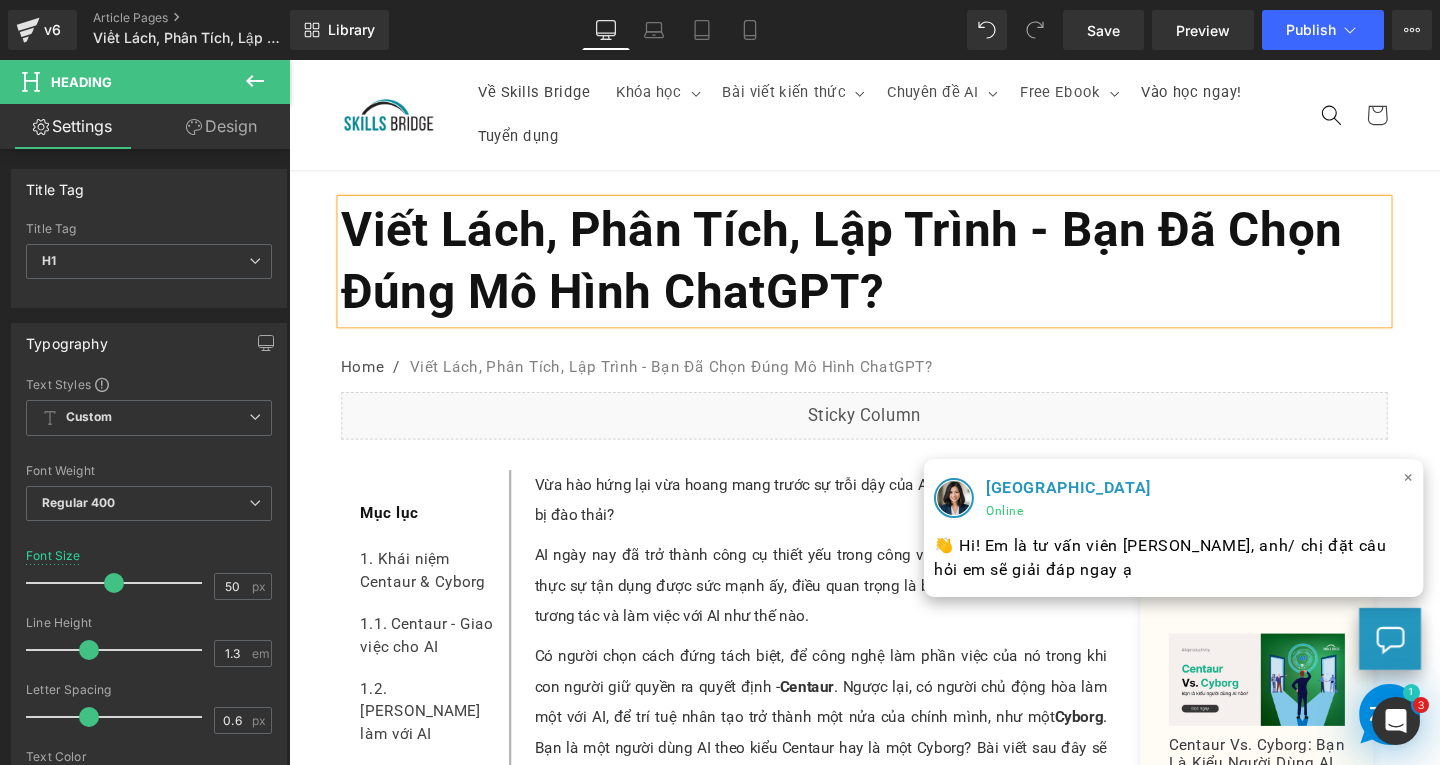 click on "×" at bounding box center [1466, 499] 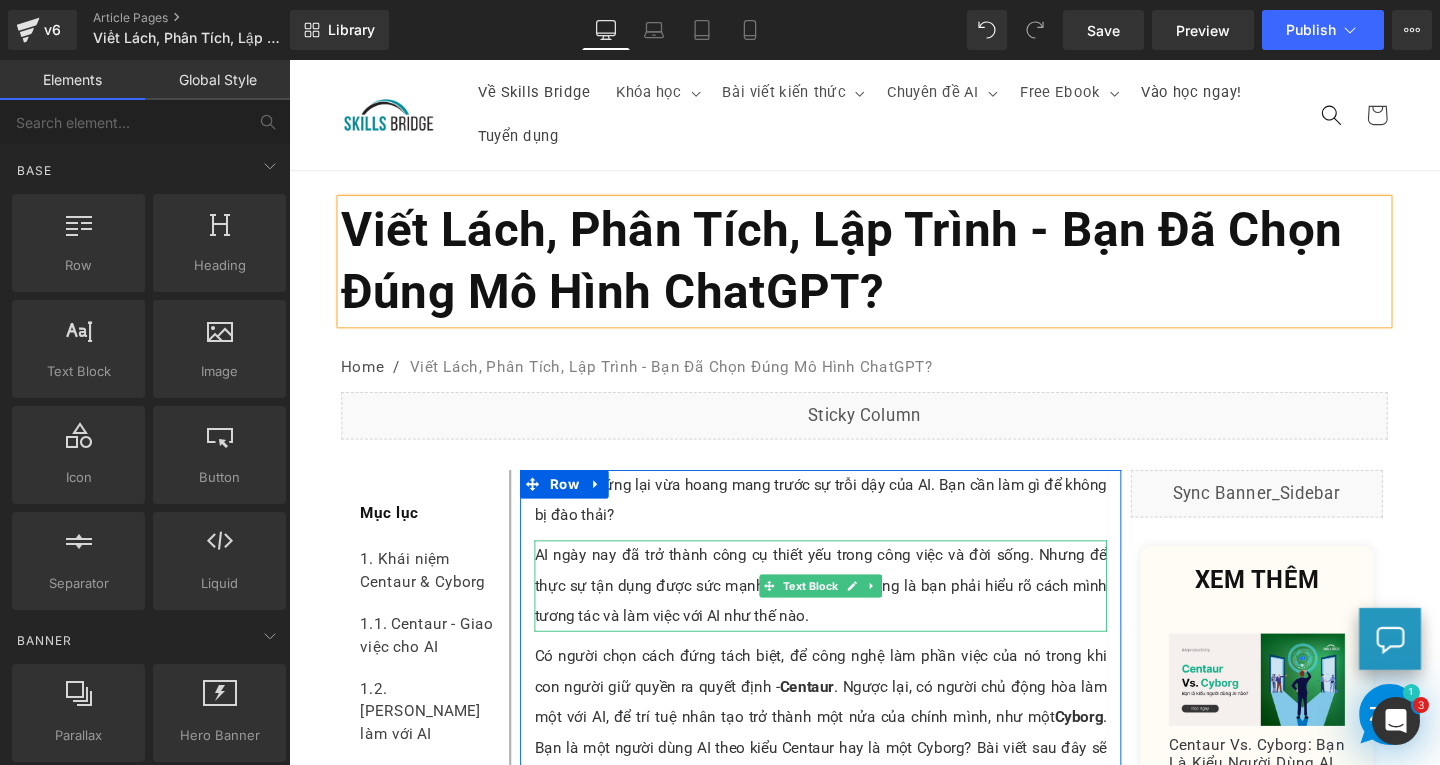 scroll, scrollTop: 200, scrollLeft: 0, axis: vertical 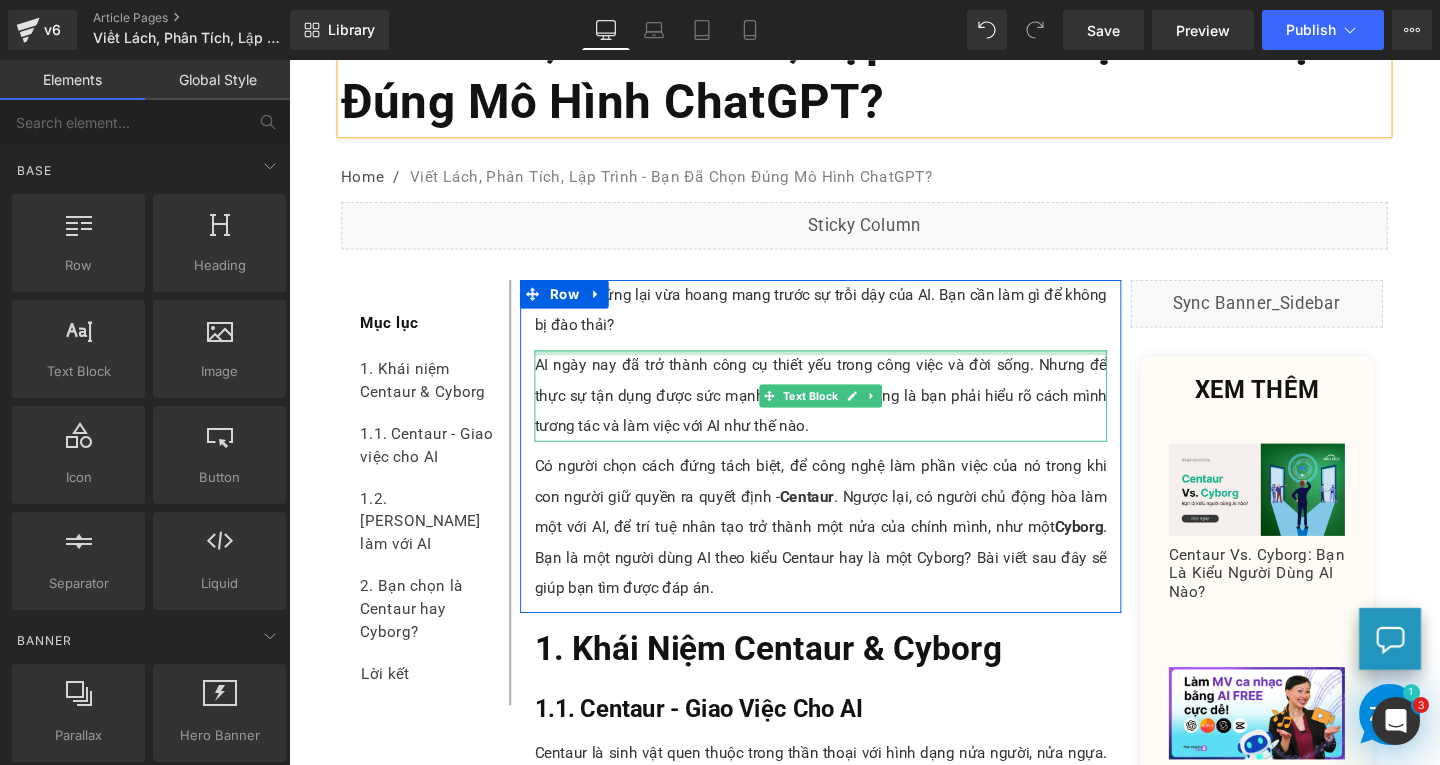click on "Vừa hào hứng lại vừa hoang mang trước sự trỗi dậy của AI. Bạn cần làm gì để không bị đào thải?" at bounding box center (848, 323) 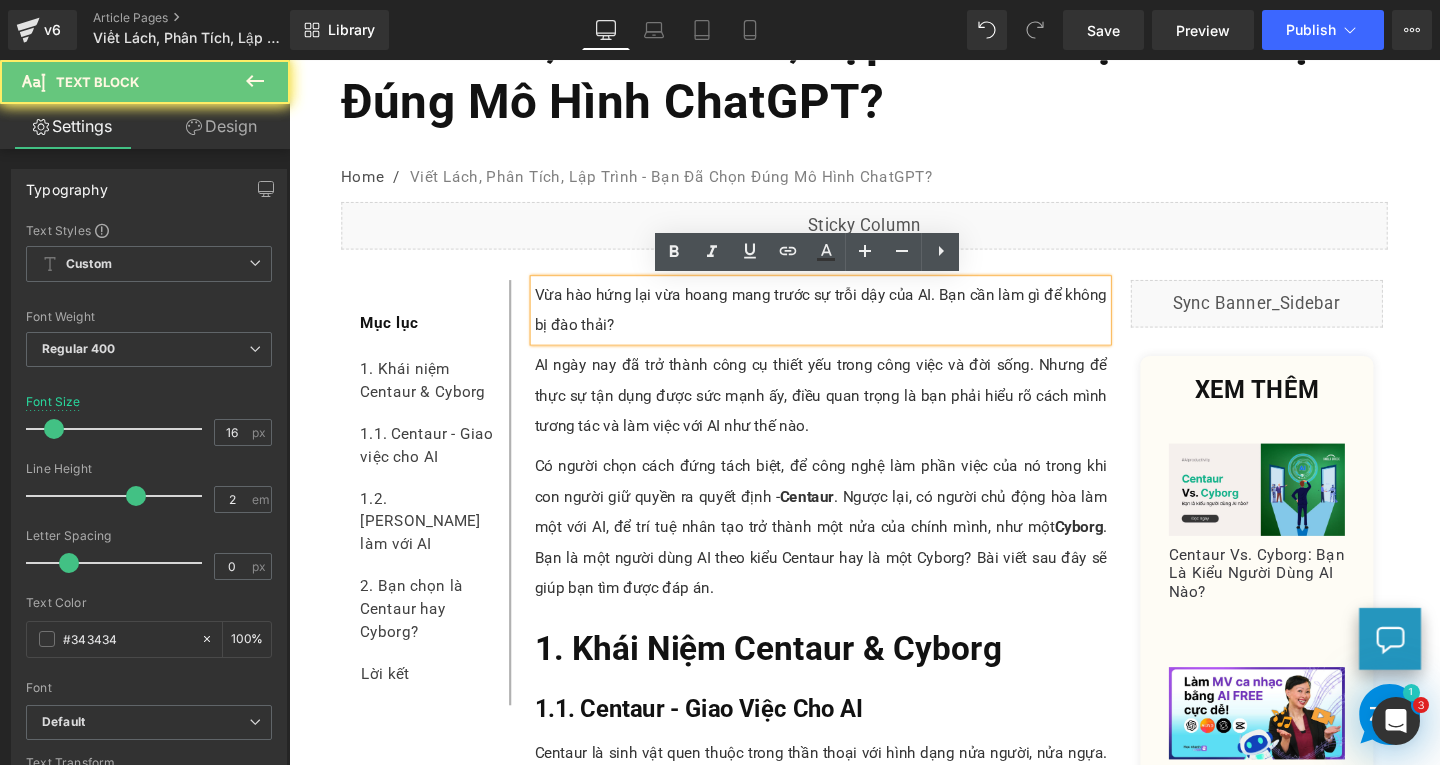 click on "Vừa hào hứng lại vừa hoang mang trước sự trỗi dậy của AI. Bạn cần làm gì để không bị đào thải?" at bounding box center [848, 323] 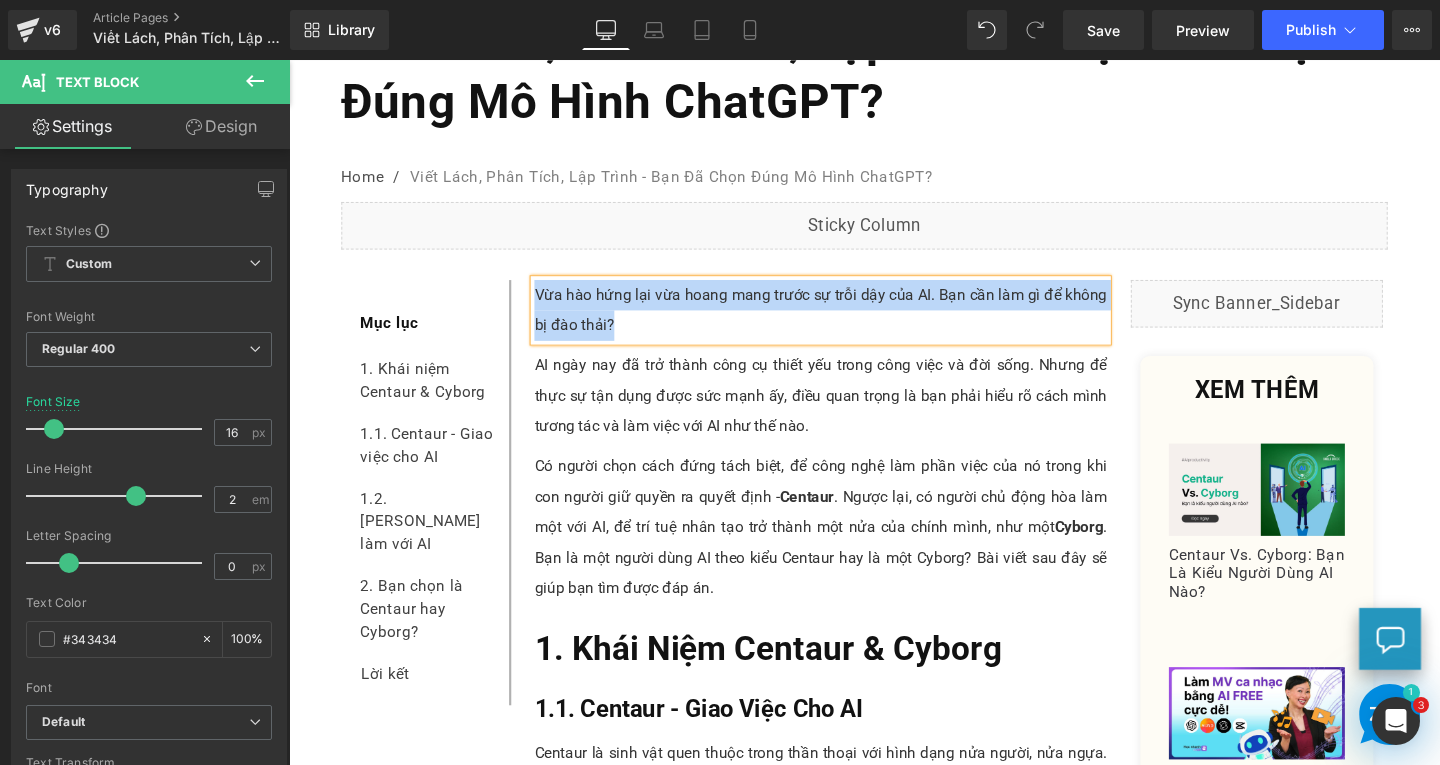 paste 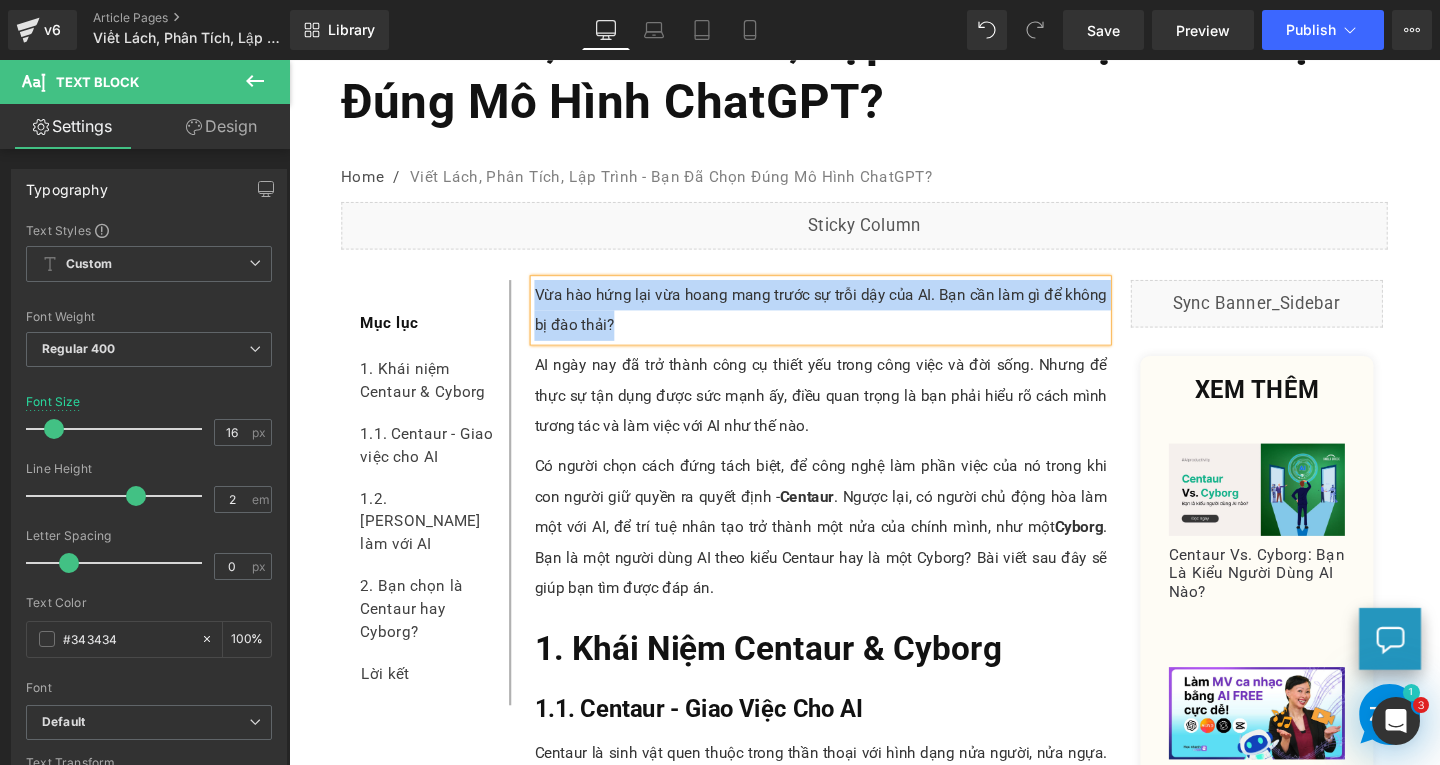 type 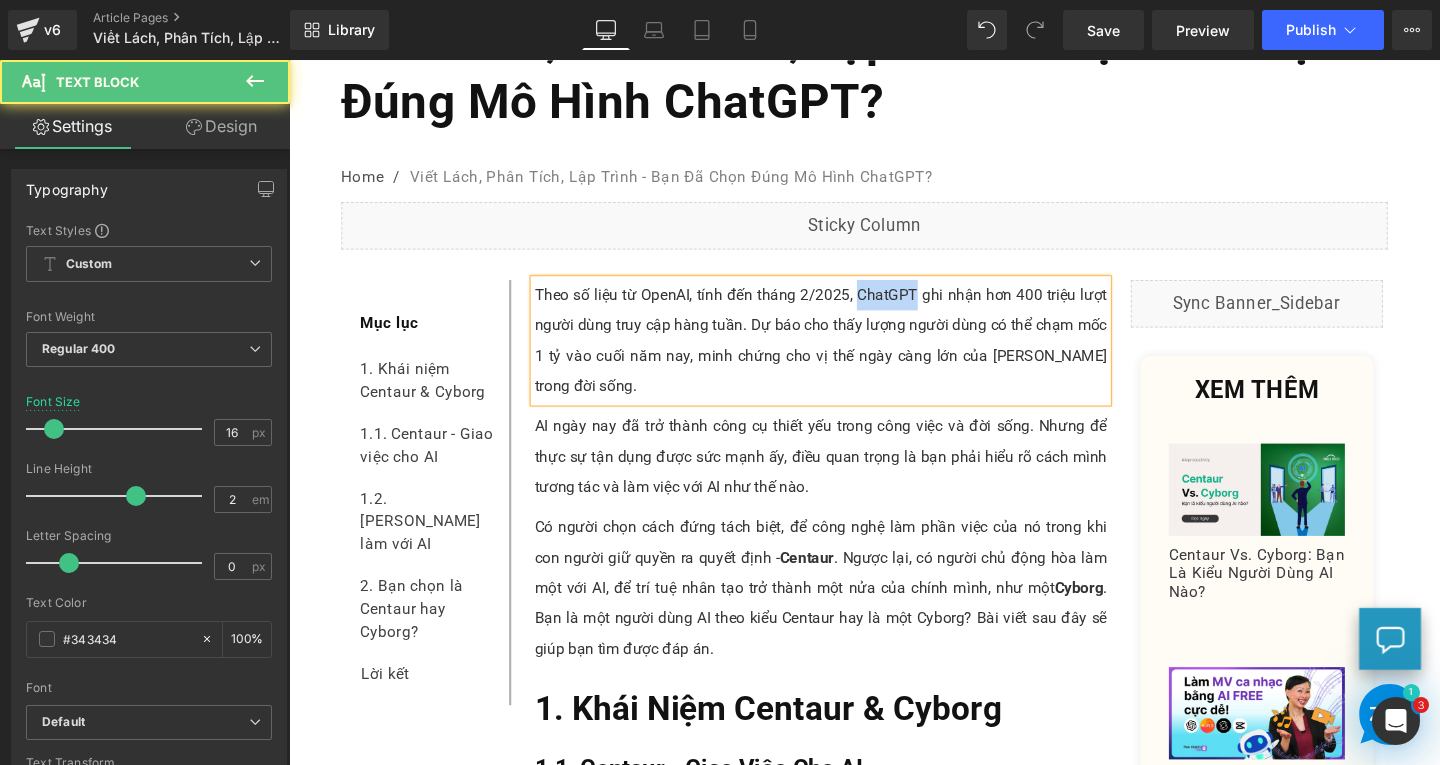 drag, startPoint x: 881, startPoint y: 308, endPoint x: 940, endPoint y: 307, distance: 59.008472 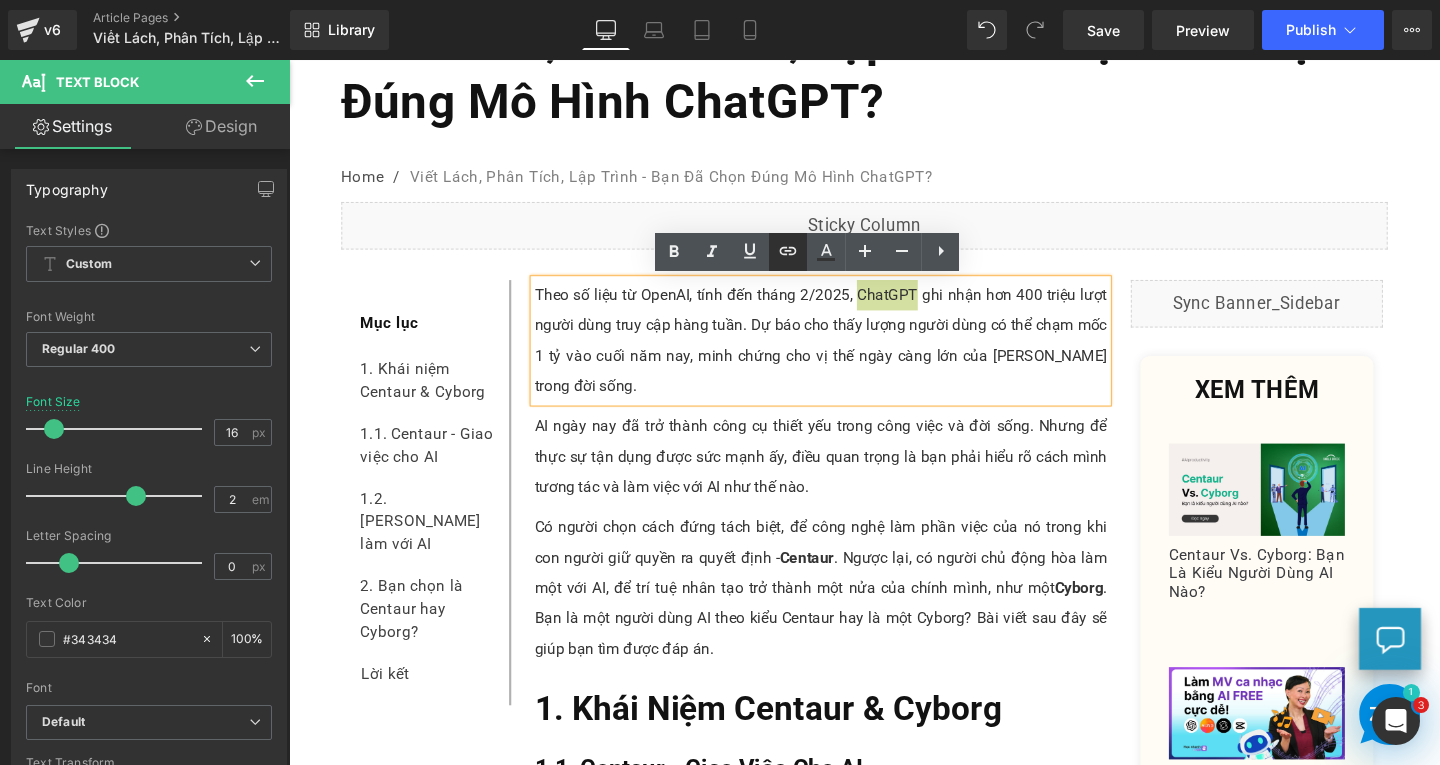 click 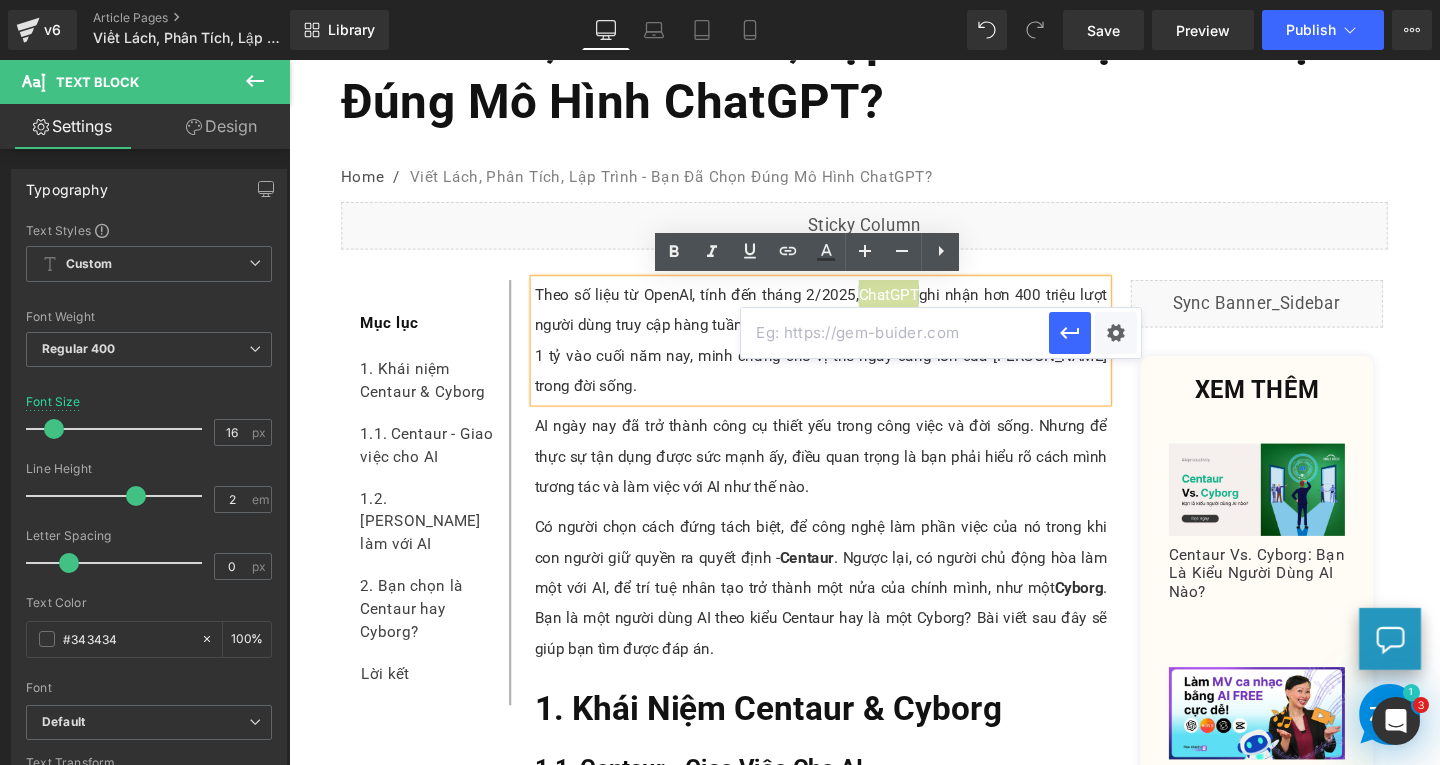 click at bounding box center [895, 333] 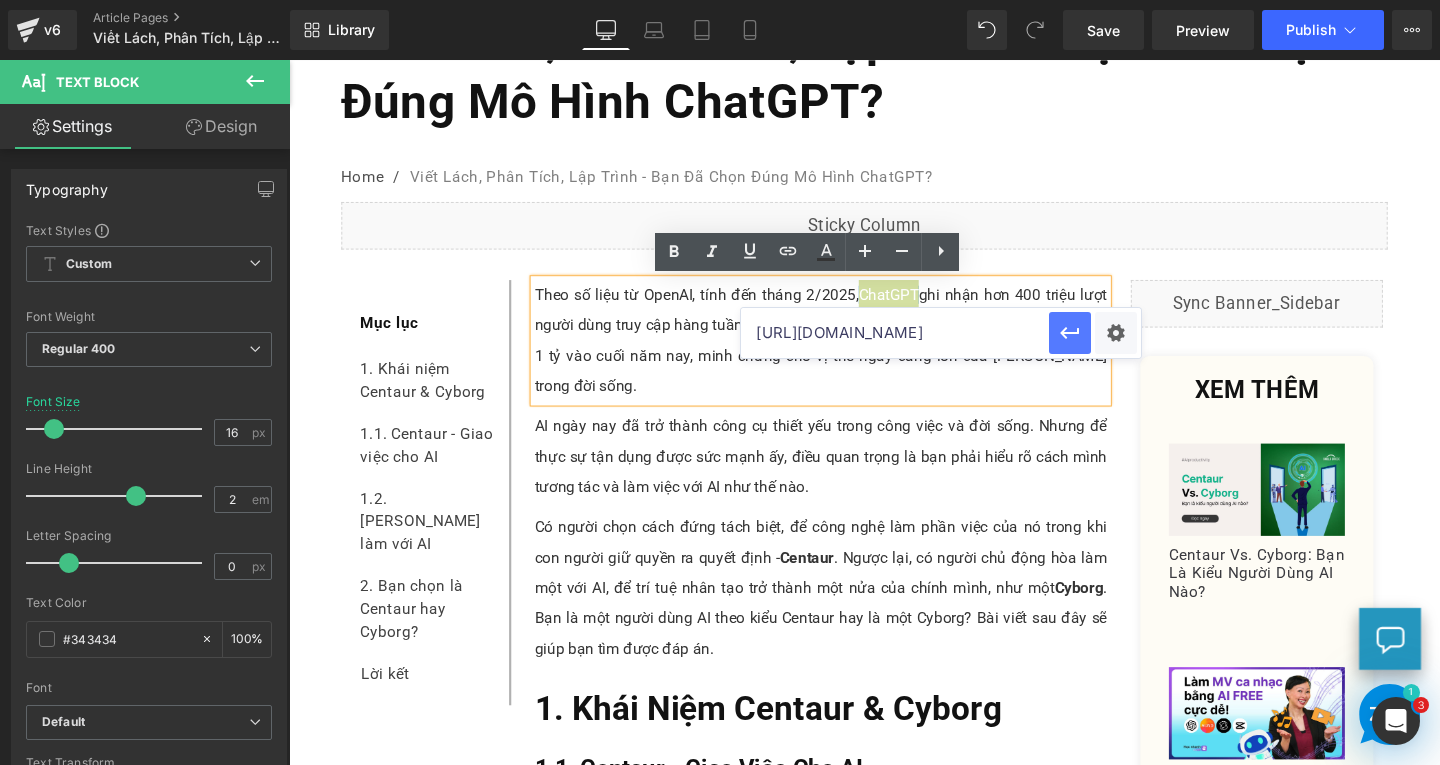 type on "https://chatgpt.com/" 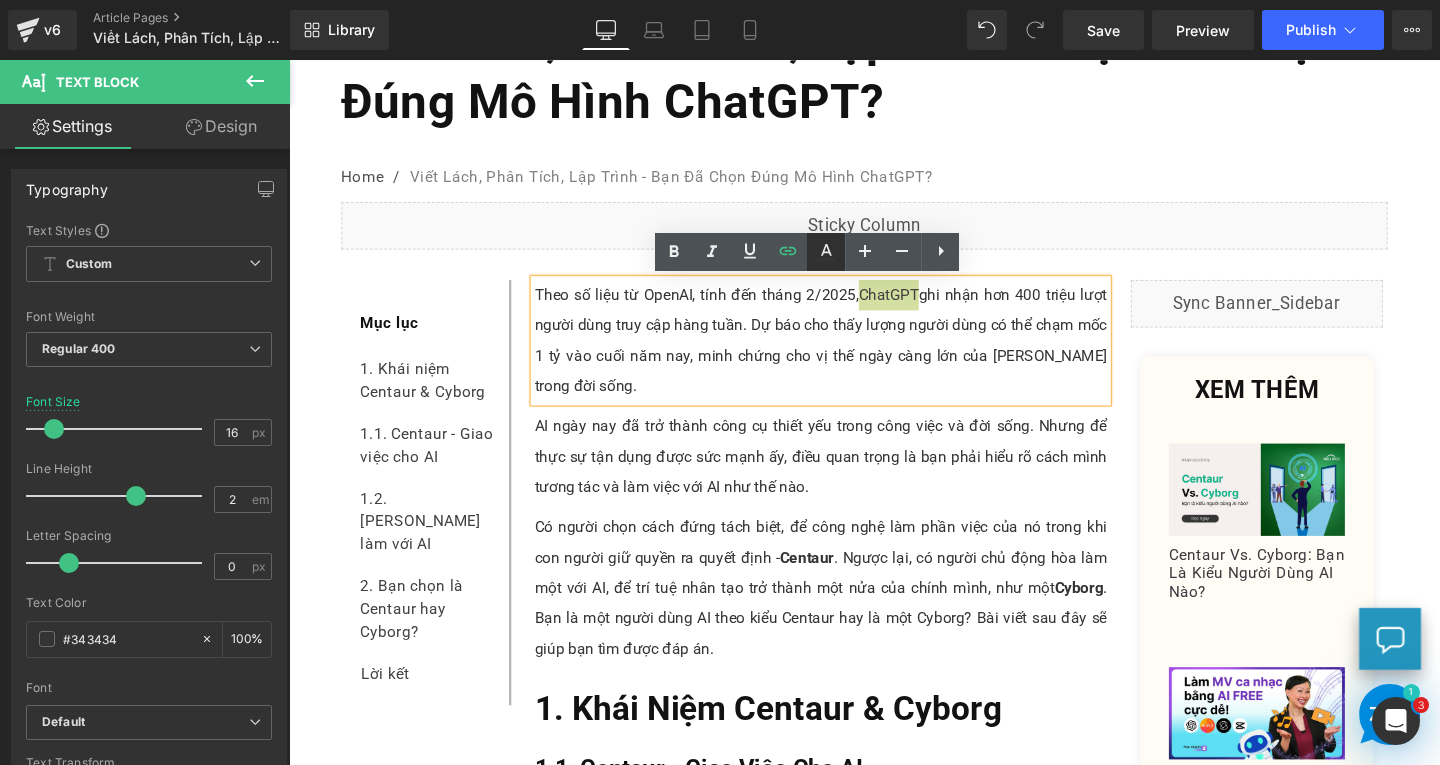 click at bounding box center (826, 252) 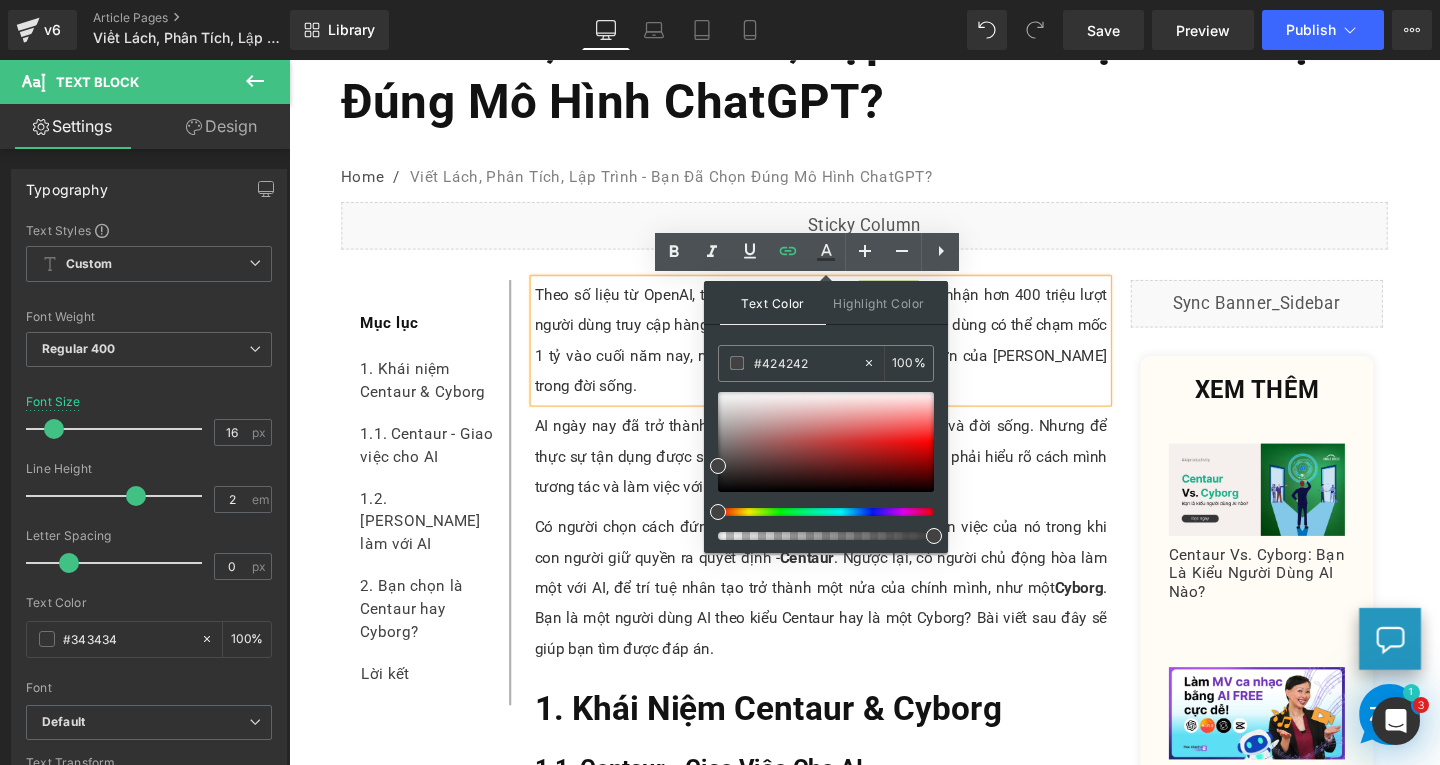 drag, startPoint x: 831, startPoint y: 356, endPoint x: 721, endPoint y: 386, distance: 114.01754 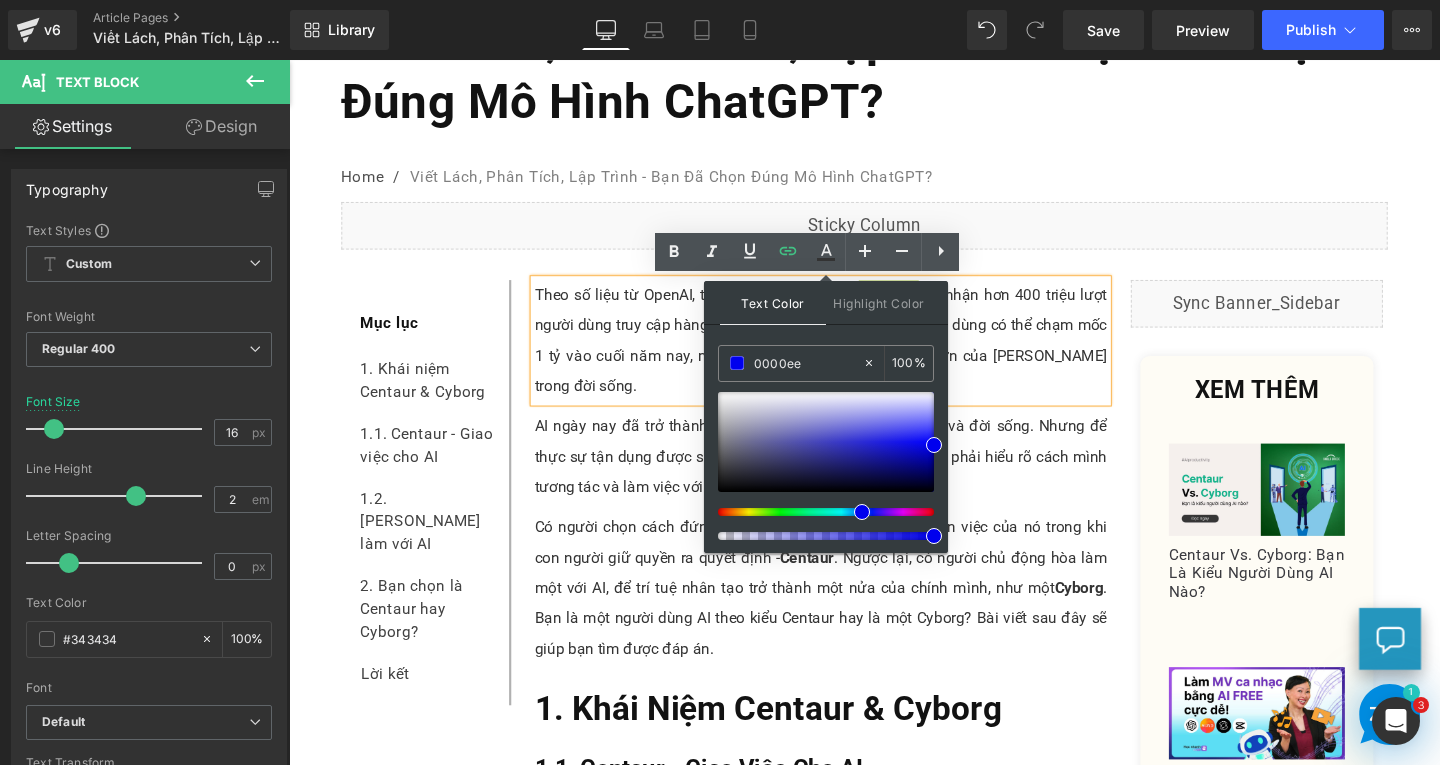 type on "0000ee" 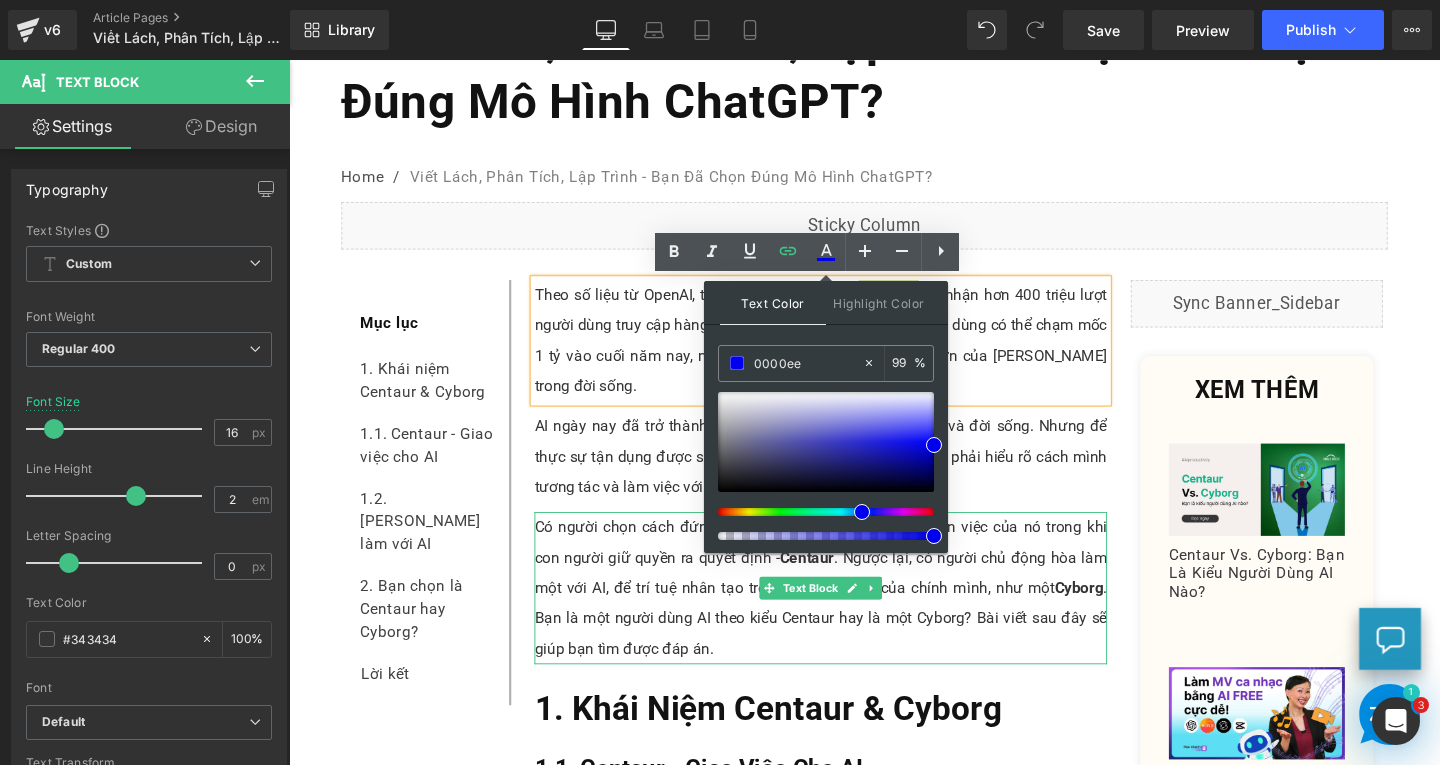 drag, startPoint x: 1224, startPoint y: 598, endPoint x: 1021, endPoint y: 552, distance: 208.14658 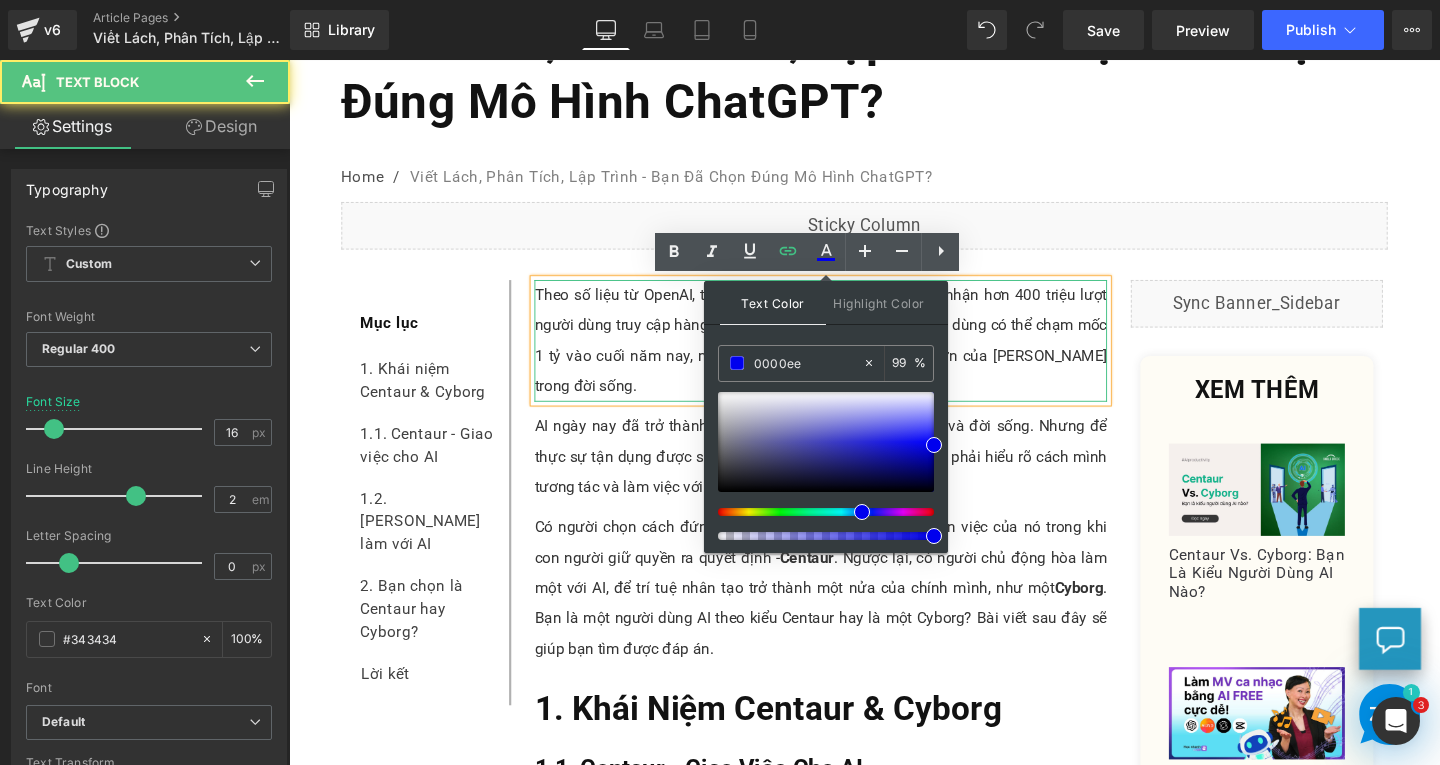 click on "Theo số liệu từ OpenAI, tính đến tháng 2/2025,  ChatGPT  ghi nhận hơn 400 triệu lượt người dùng truy cập hàng tuần. Dự báo cho thấy lượng người dùng có thể chạm mốc 1 tỷ vào cuối năm nay, minh chứng cho vị thế ngày càng lớn của ChatGPT trong đời sống." at bounding box center [848, 355] 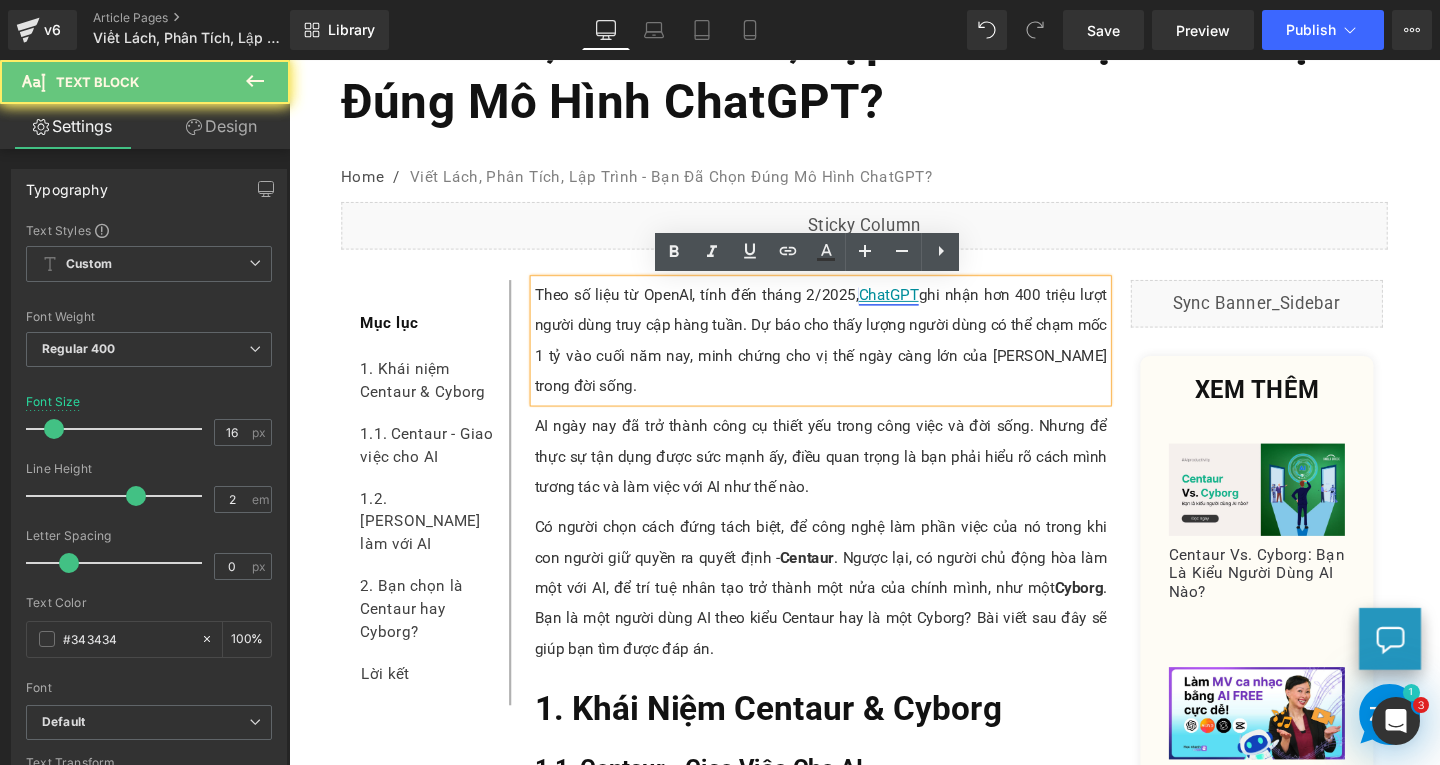 click on "ChatGPT" at bounding box center [919, 306] 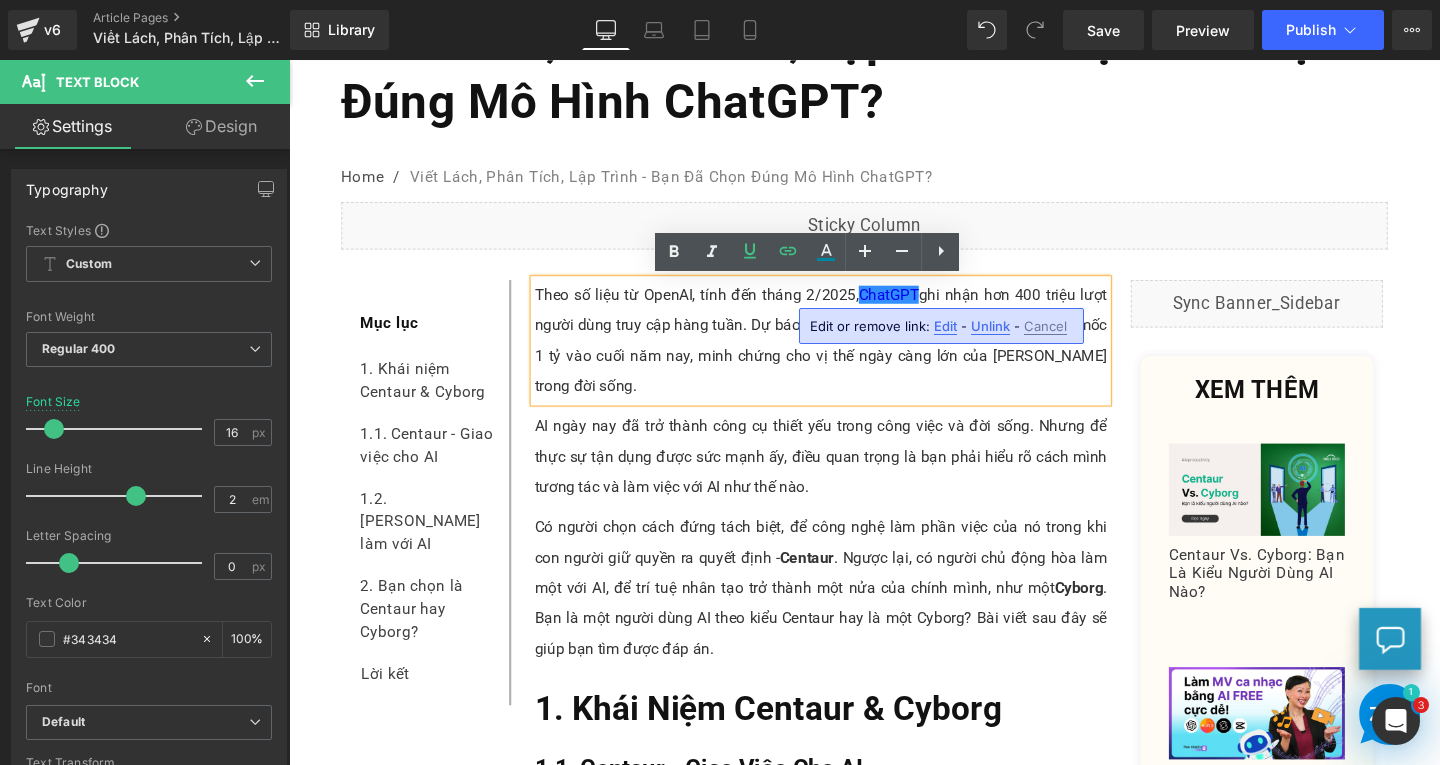 click on "Edit" at bounding box center [945, 326] 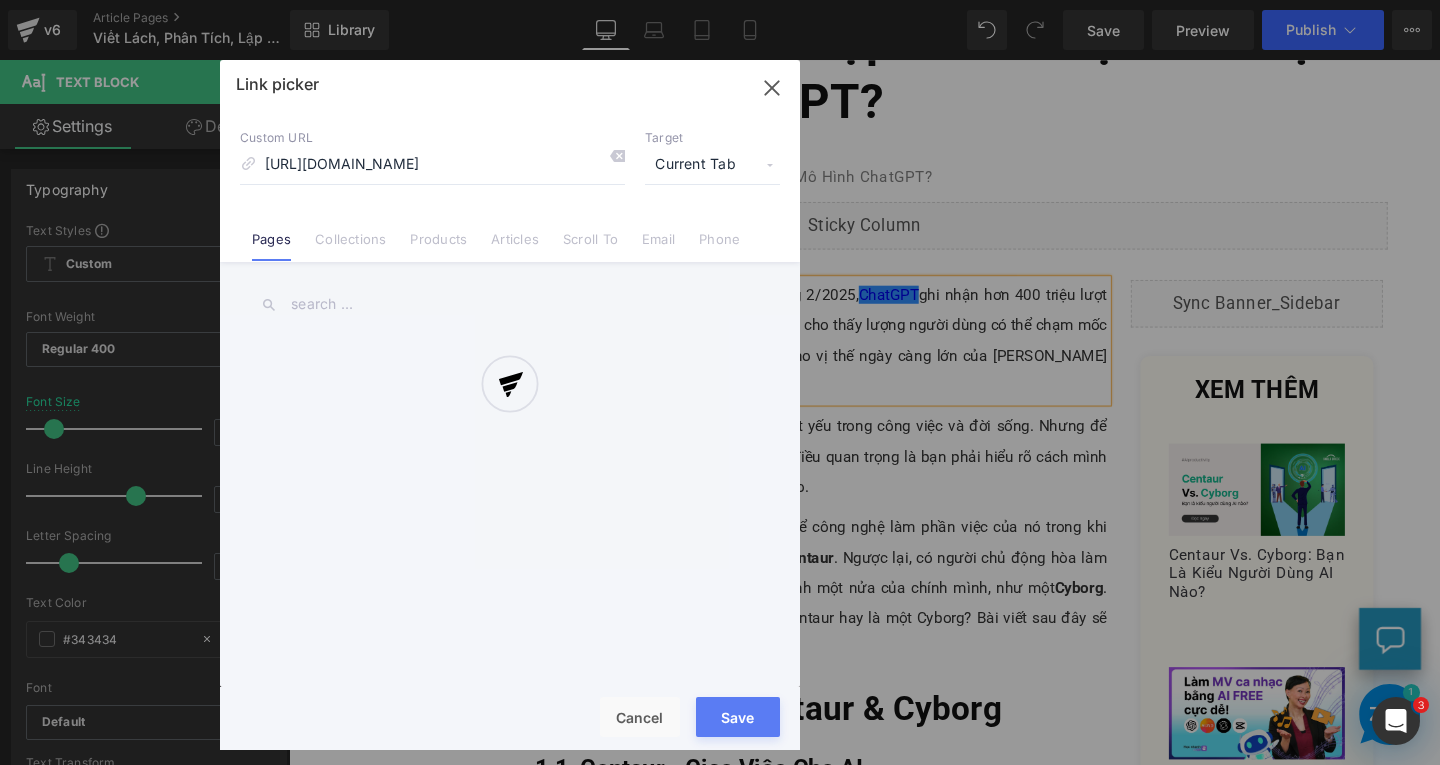 click on "Text Color Highlight Color #333333 0000ee 100 % transparent 0 %   Edit or remove link:   Edit   -   Unlink   -   Cancel             https://chatgpt.com/                                 Link picker Back to Library   Insert           Custom URL   https://chatgpt.com/                 Target   Current Tab     Current Tab   New Tab                 Pages       Collections       Products       Articles       Scroll To       Email       Phone                                                       Email Address     Subject     Message             Phone Number           Save Cancel" at bounding box center [720, 0] 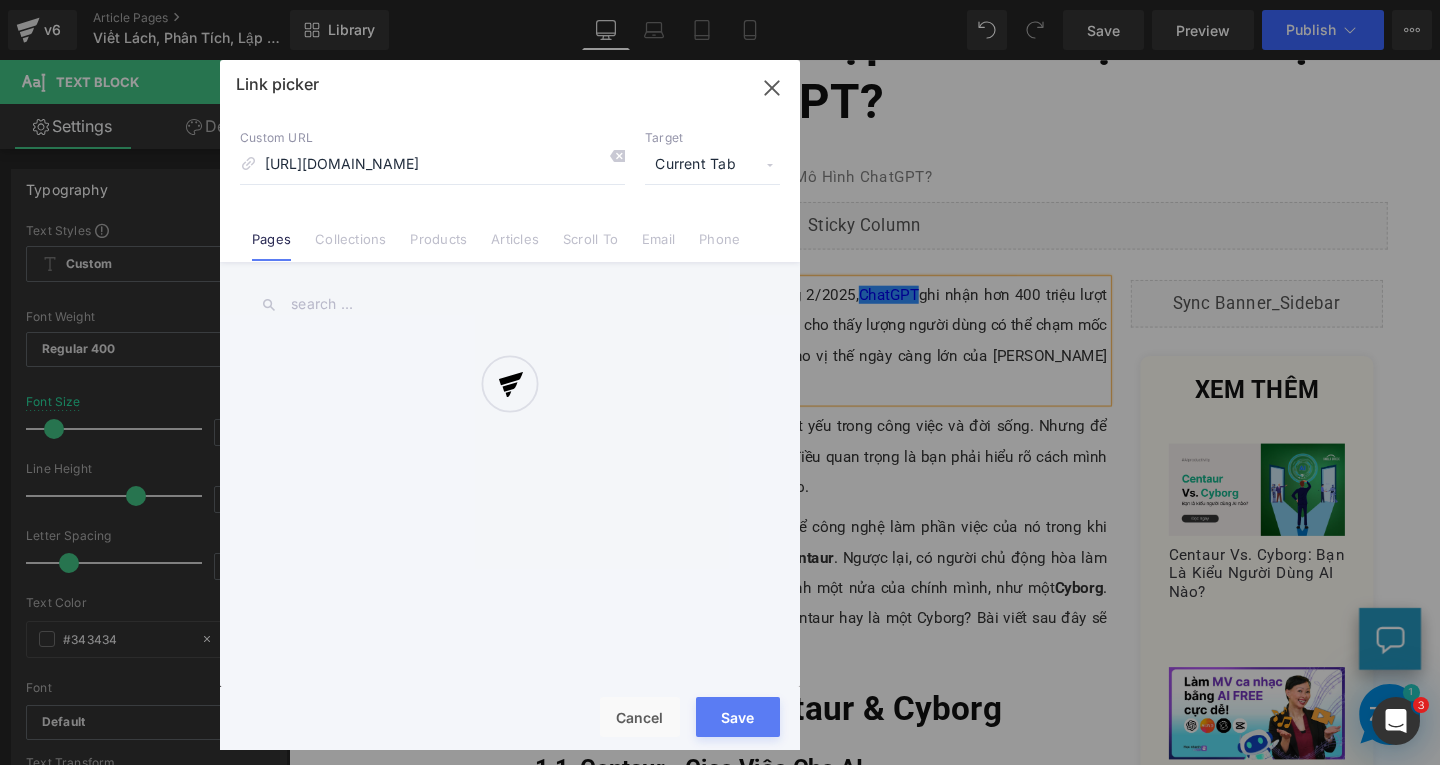 click at bounding box center (510, 405) 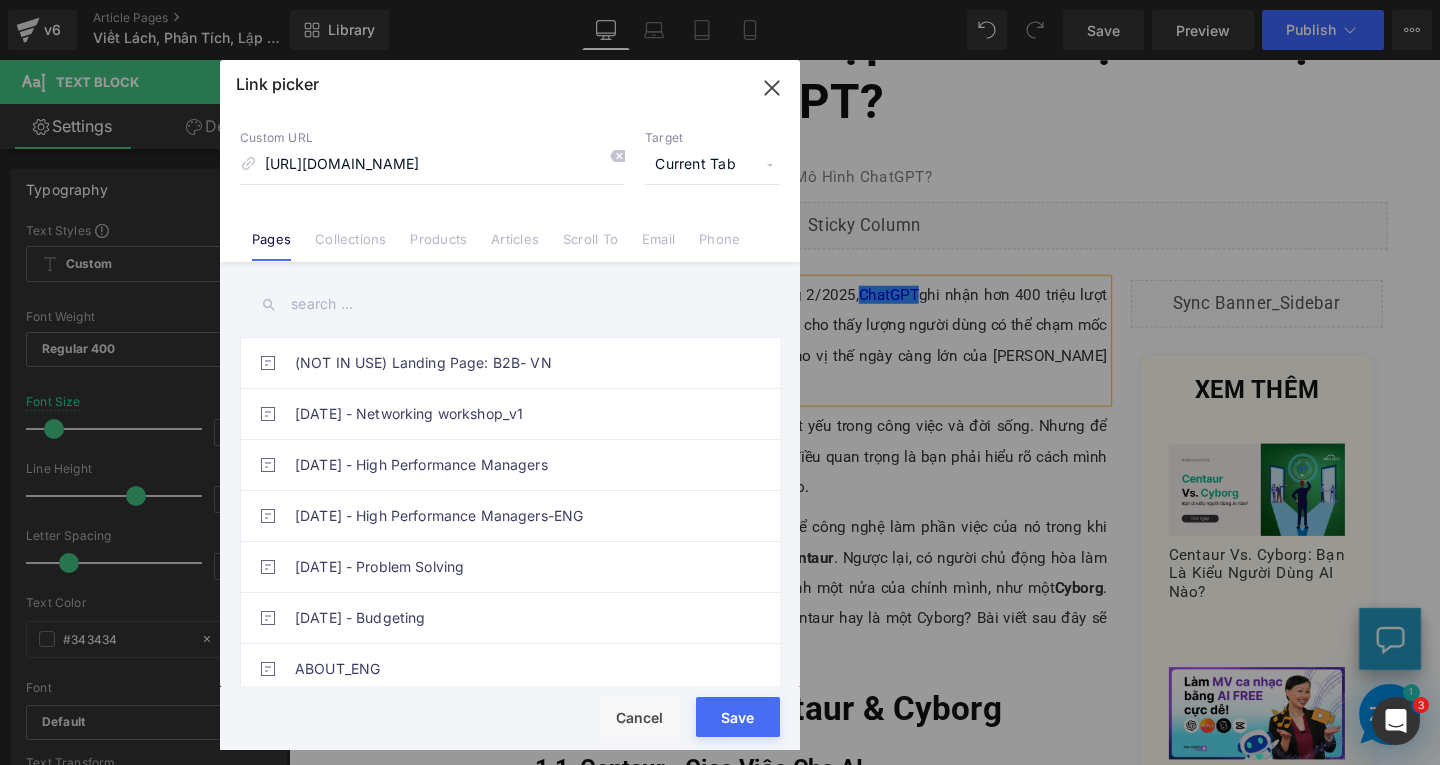 click on "Current Tab" at bounding box center (712, 165) 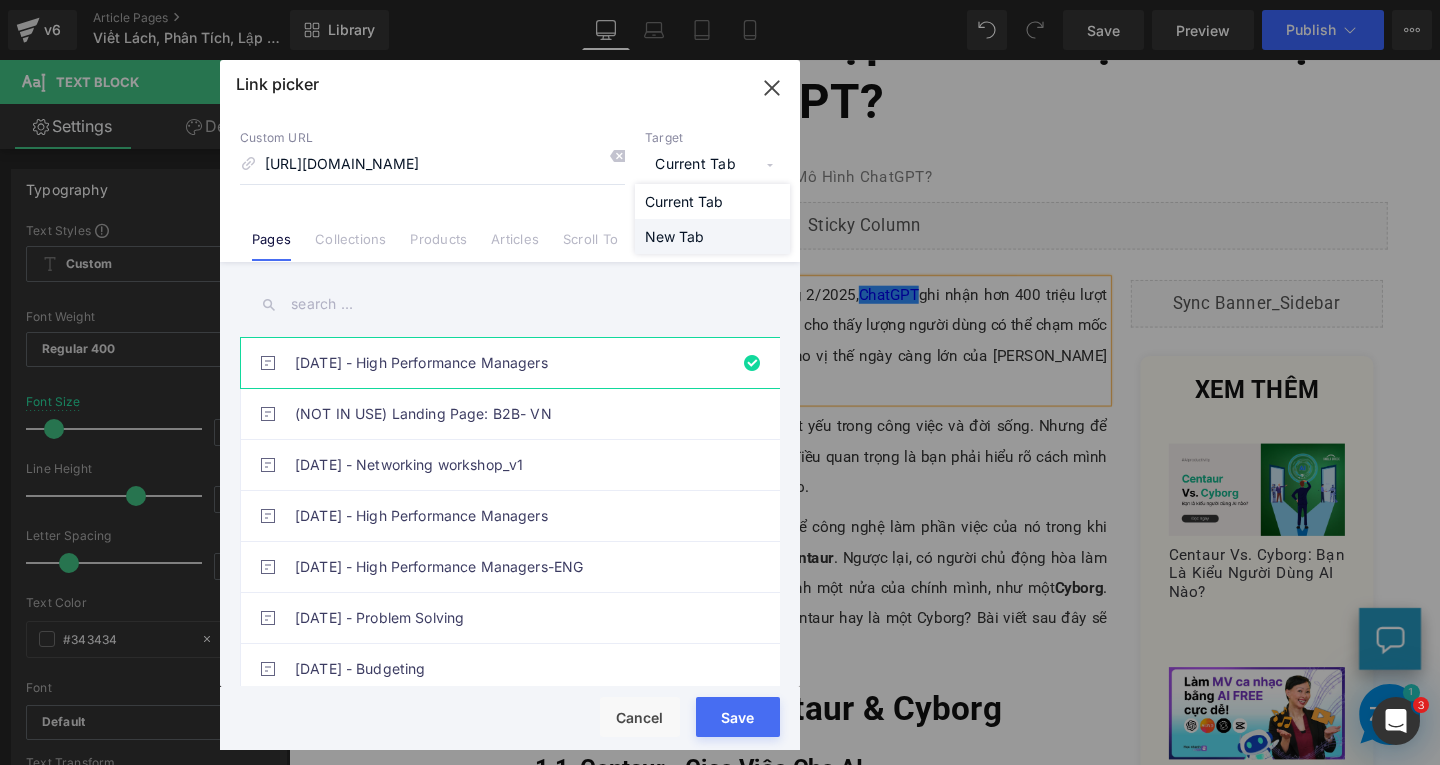 click on "New Tab" at bounding box center (712, 236) 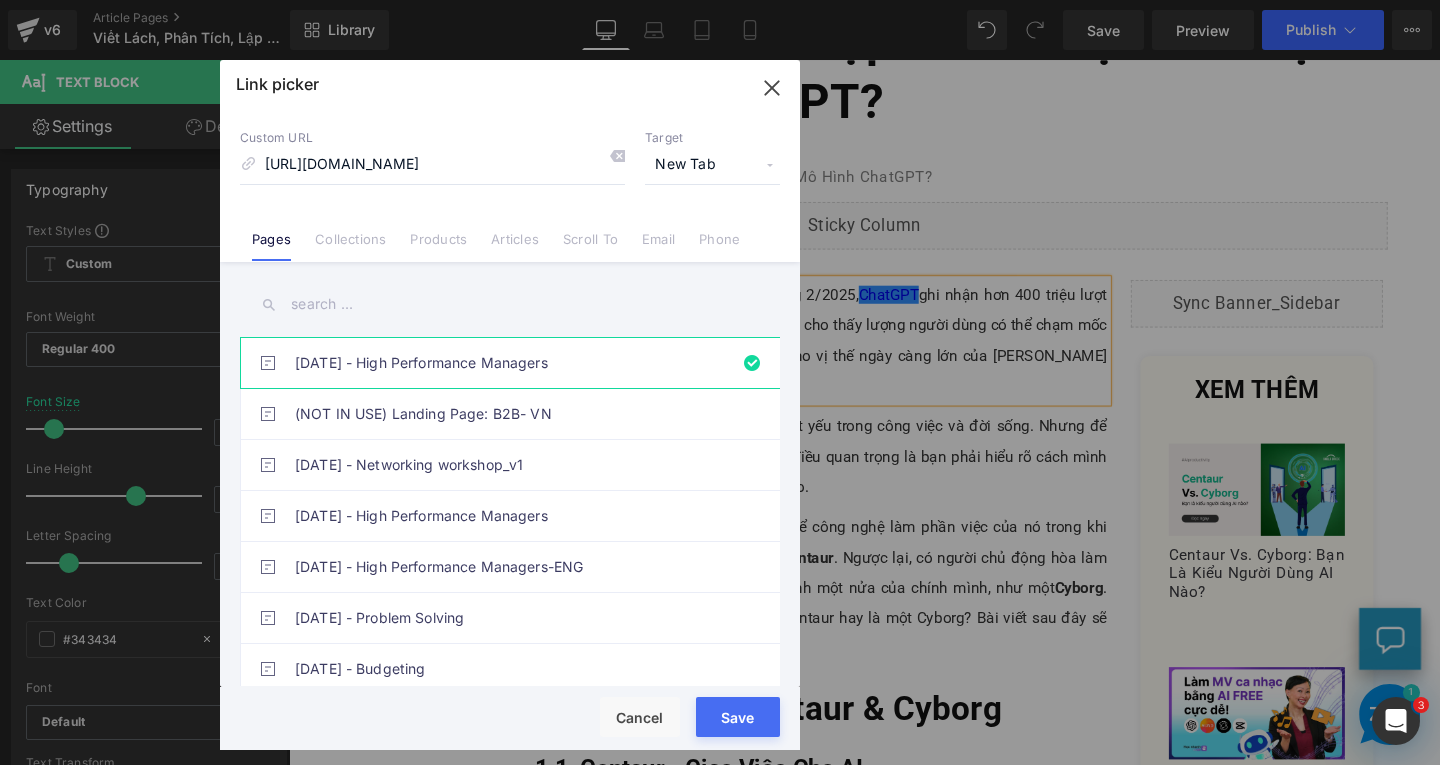 click on "Save" at bounding box center (738, 717) 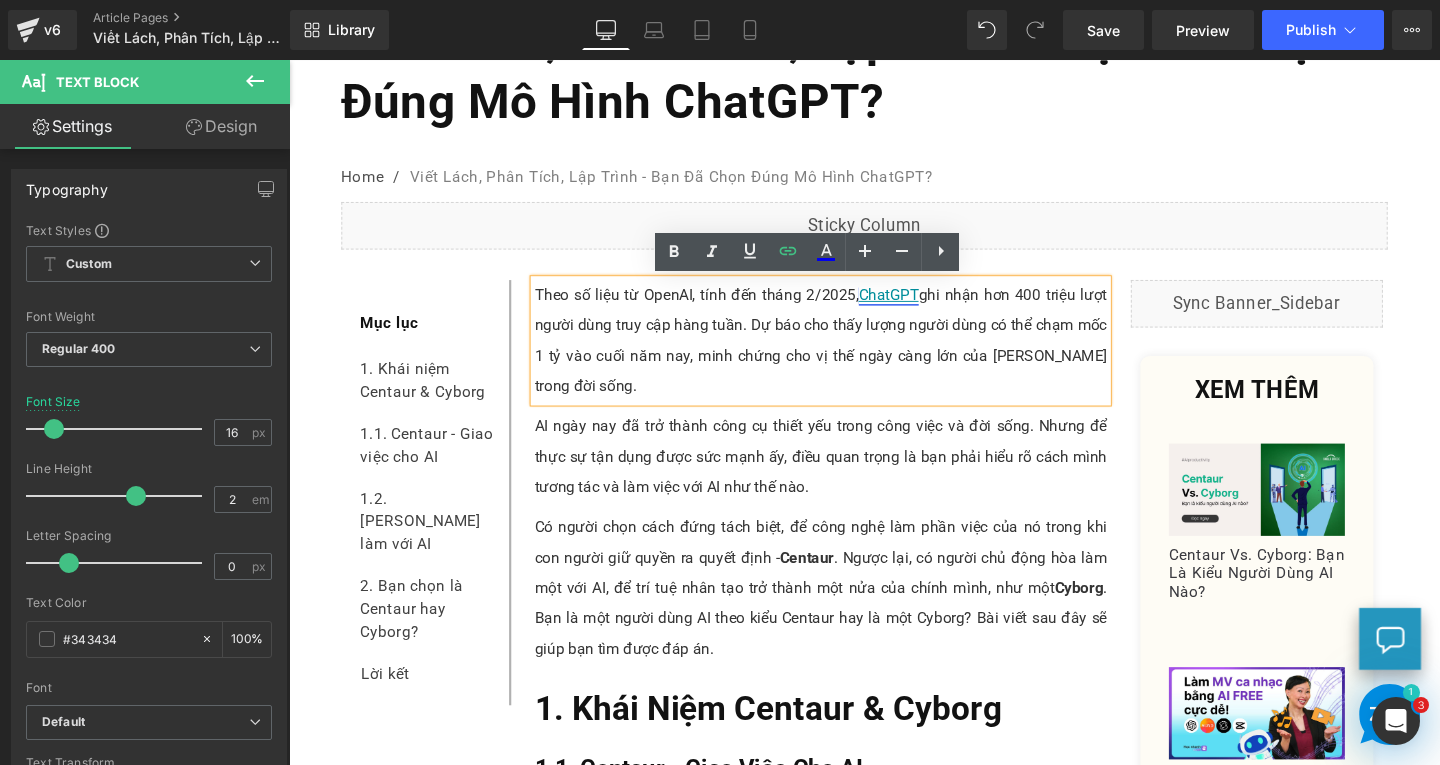 click on "ChatGPT" at bounding box center [919, 306] 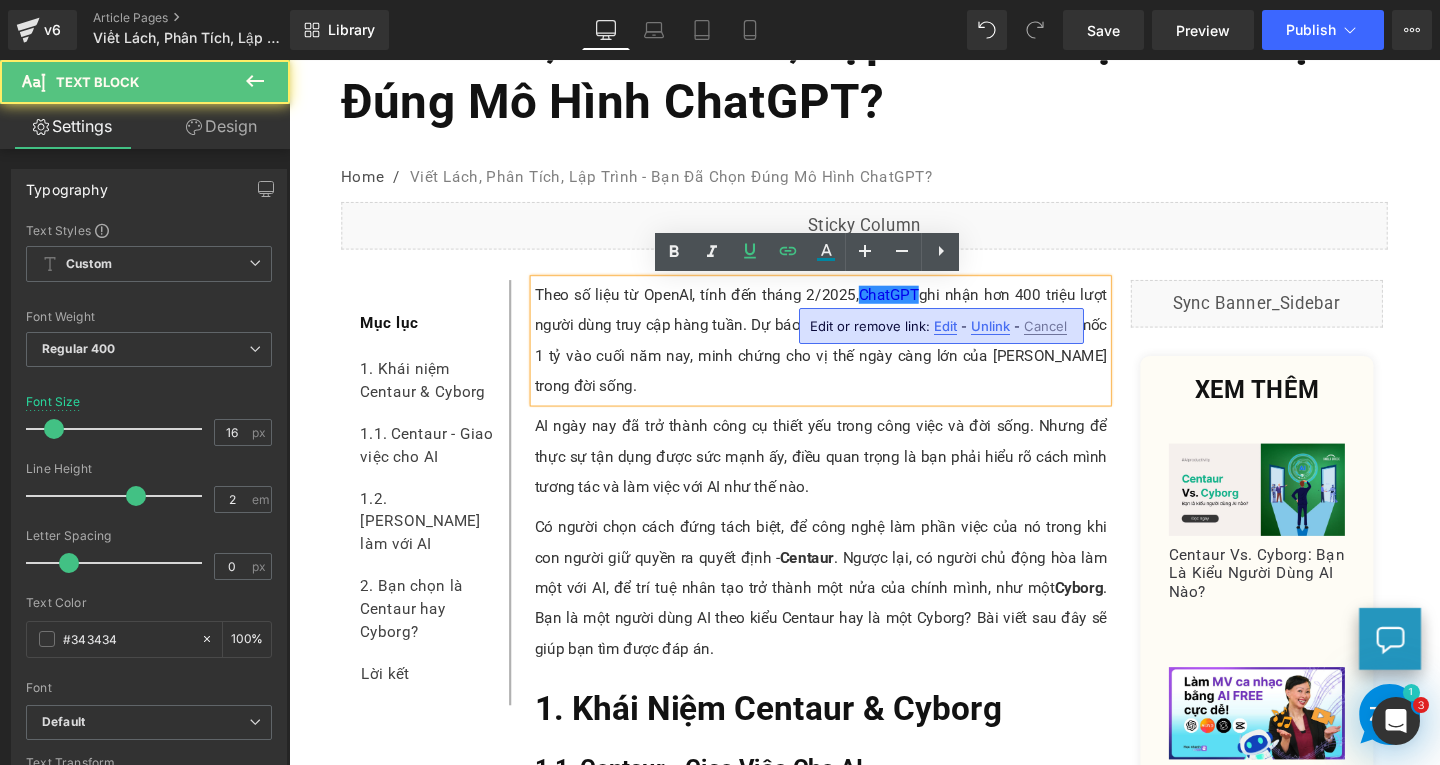 click on "Edit" at bounding box center (945, 326) 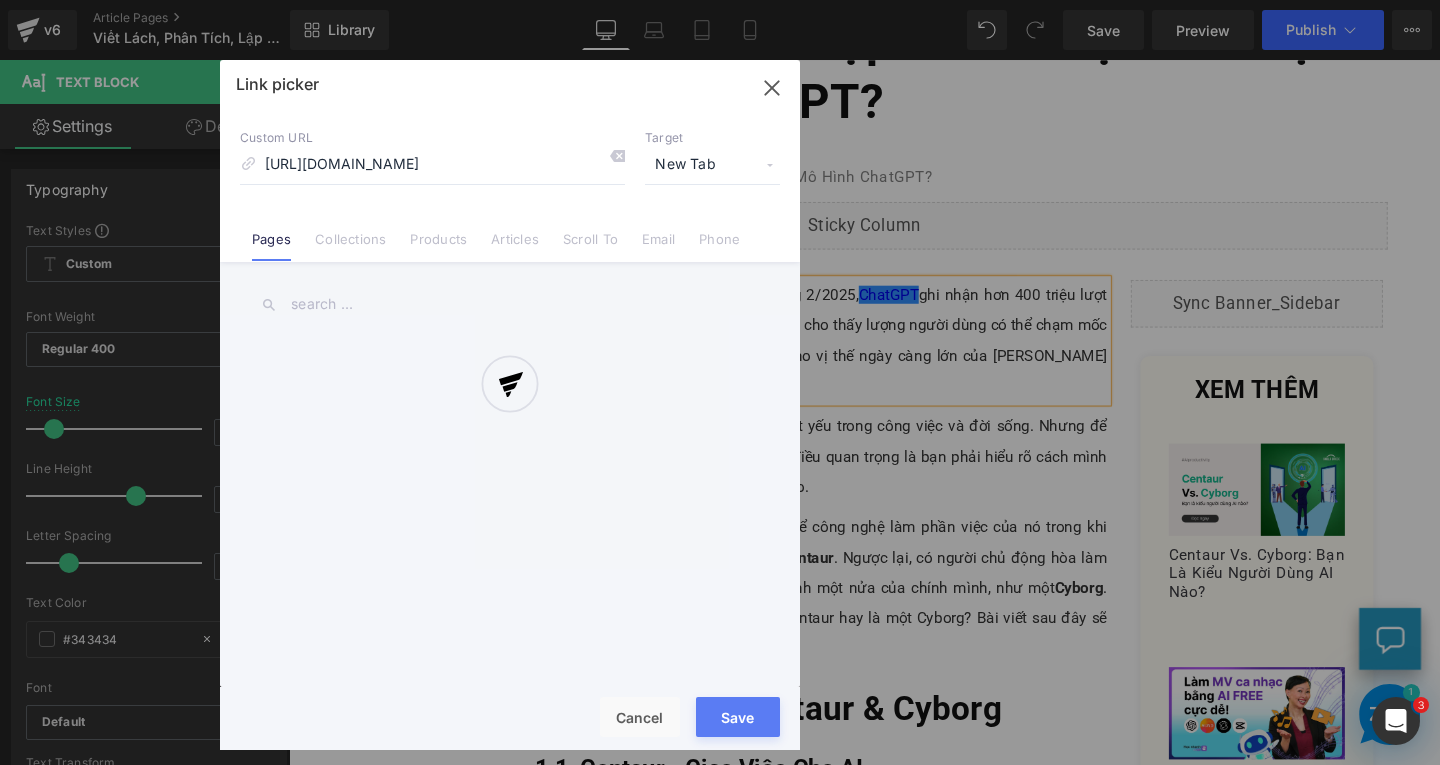 click on "Text Color Highlight Color #333333 0000ee 100 % transparent 0 %   Edit or remove link:   Edit   -   Unlink   -   Cancel             https://chatgpt.com/                                 Link picker Back to Library   Insert           Custom URL   https://chatgpt.com/                 Target   New Tab     Current Tab   New Tab                 Pages       Collections       Products       Articles       Scroll To       Email       Phone                                                       Email Address     Subject     Message             Phone Number           Save Cancel" at bounding box center (720, 0) 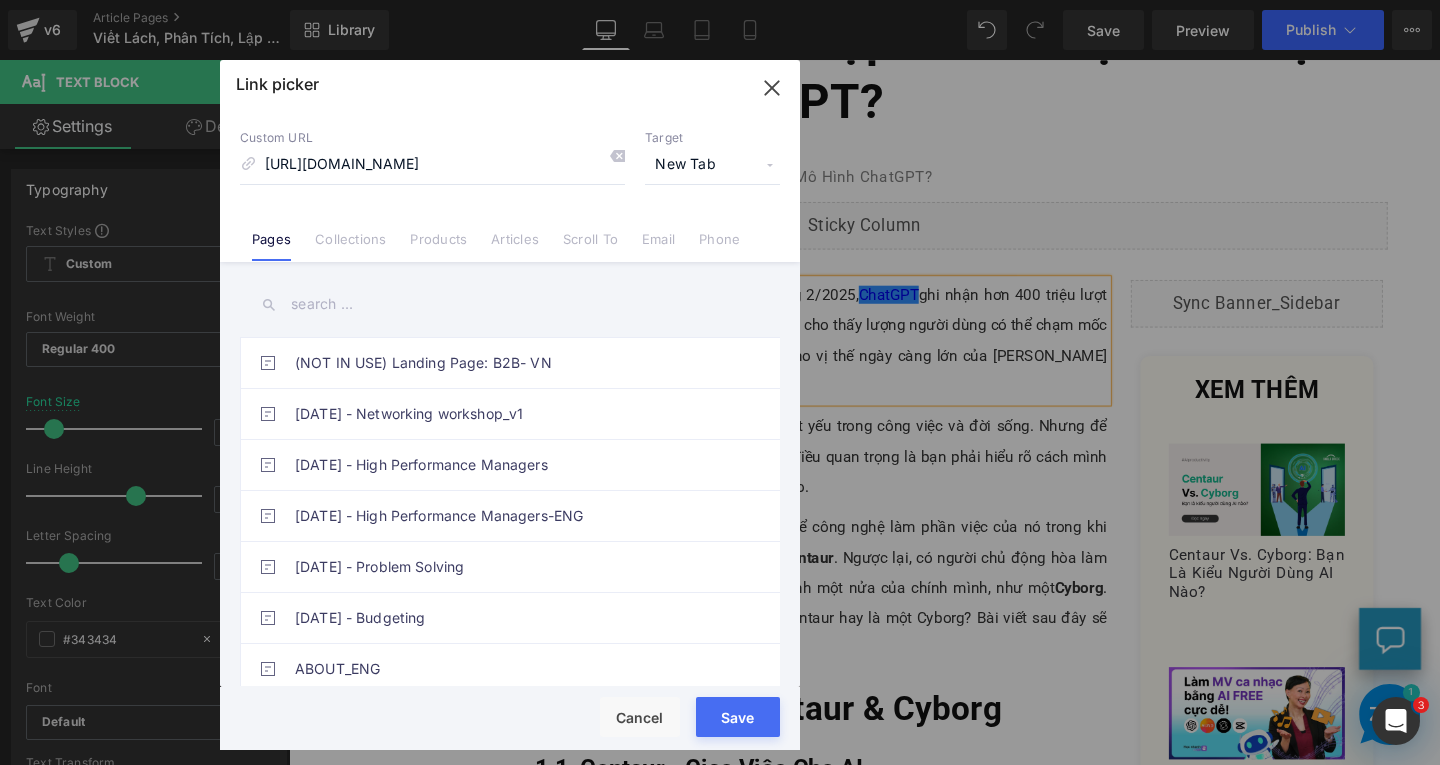click on "New Tab" at bounding box center [712, 165] 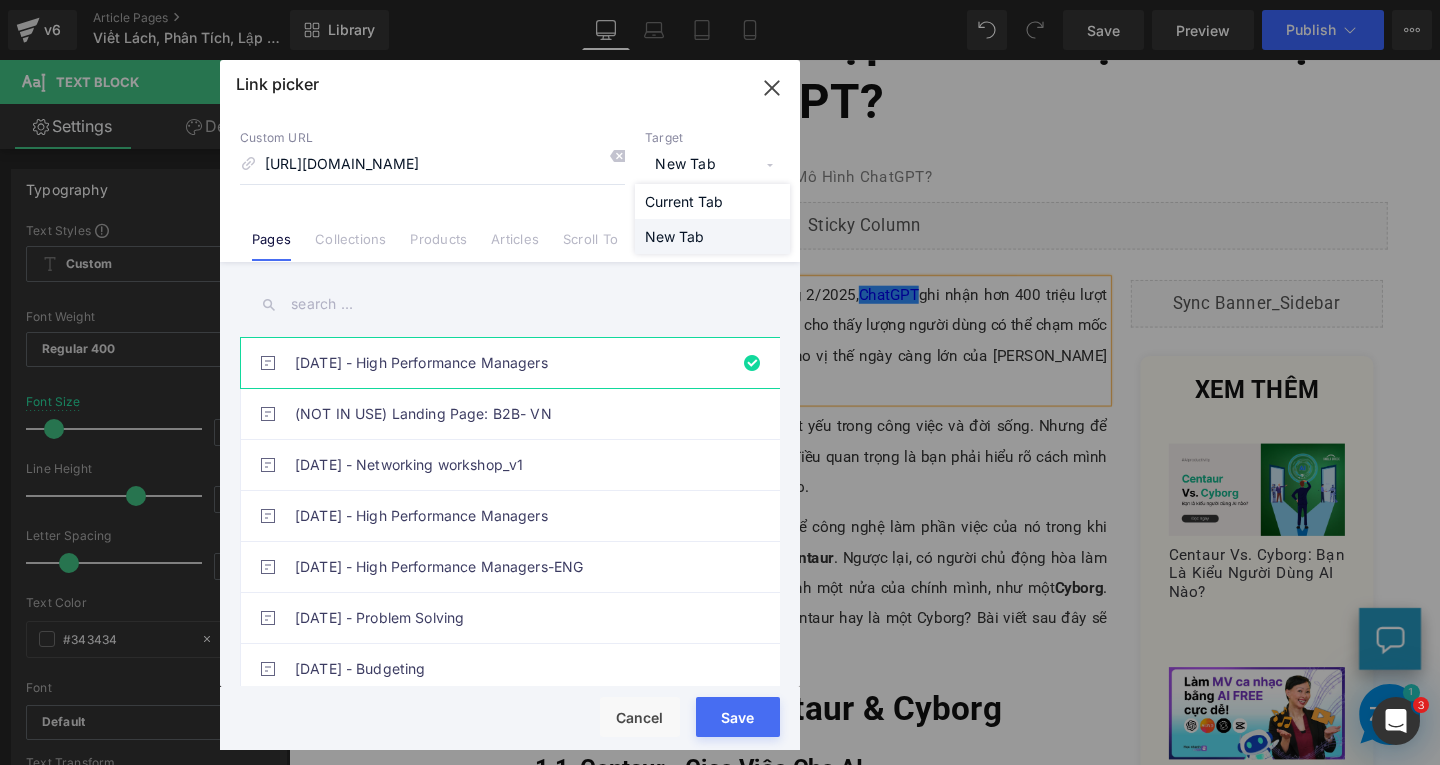 click on "New Tab" at bounding box center (712, 236) 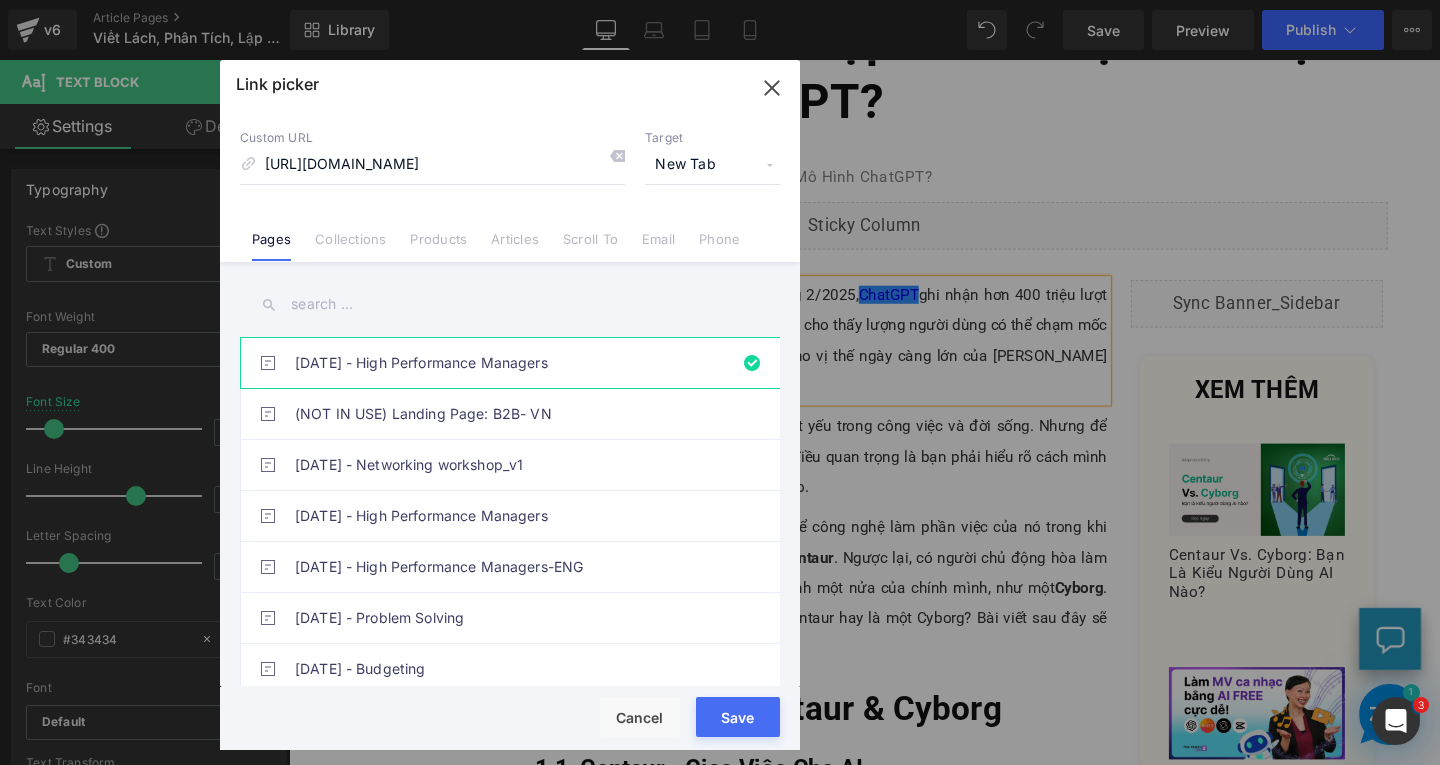 click on "Save" at bounding box center [738, 717] 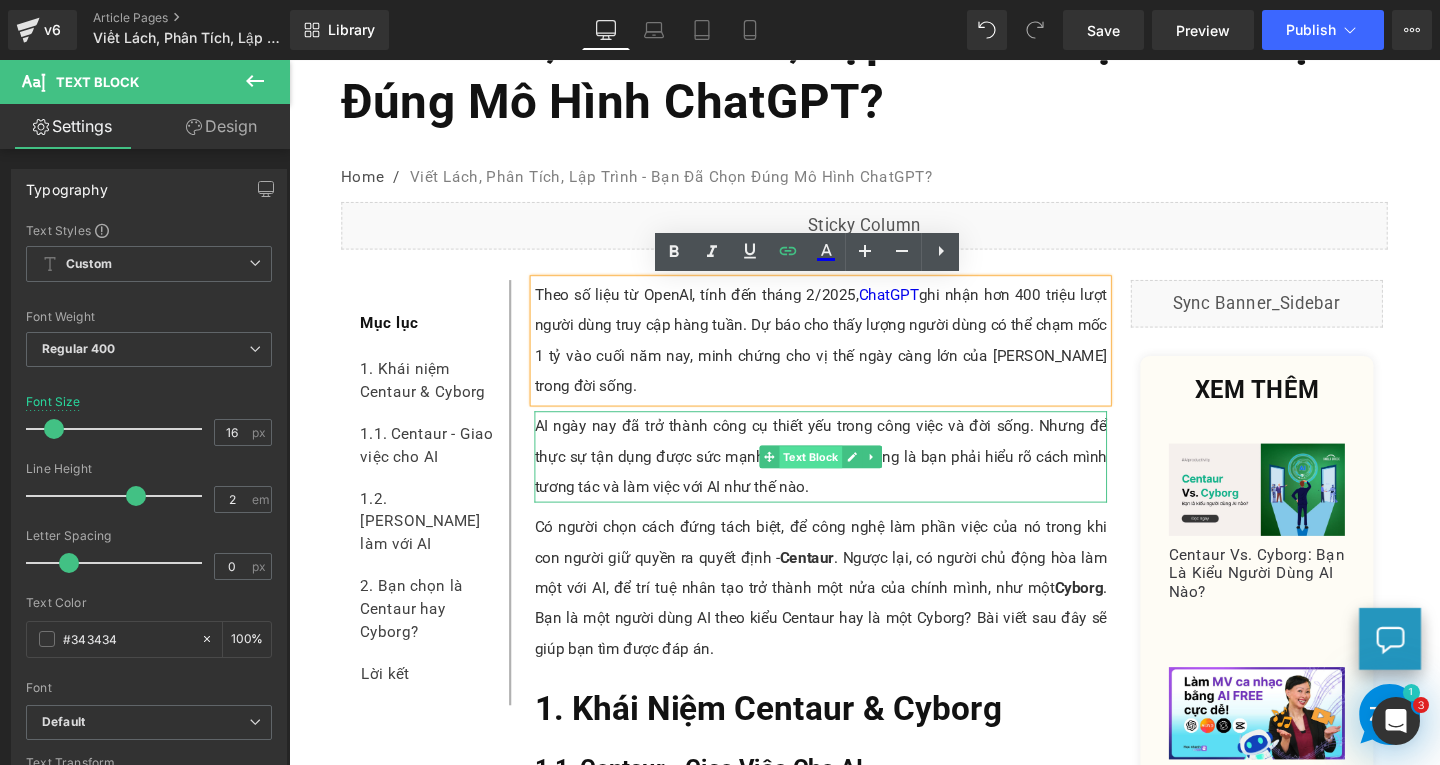 click on "Text Block" at bounding box center [838, 477] 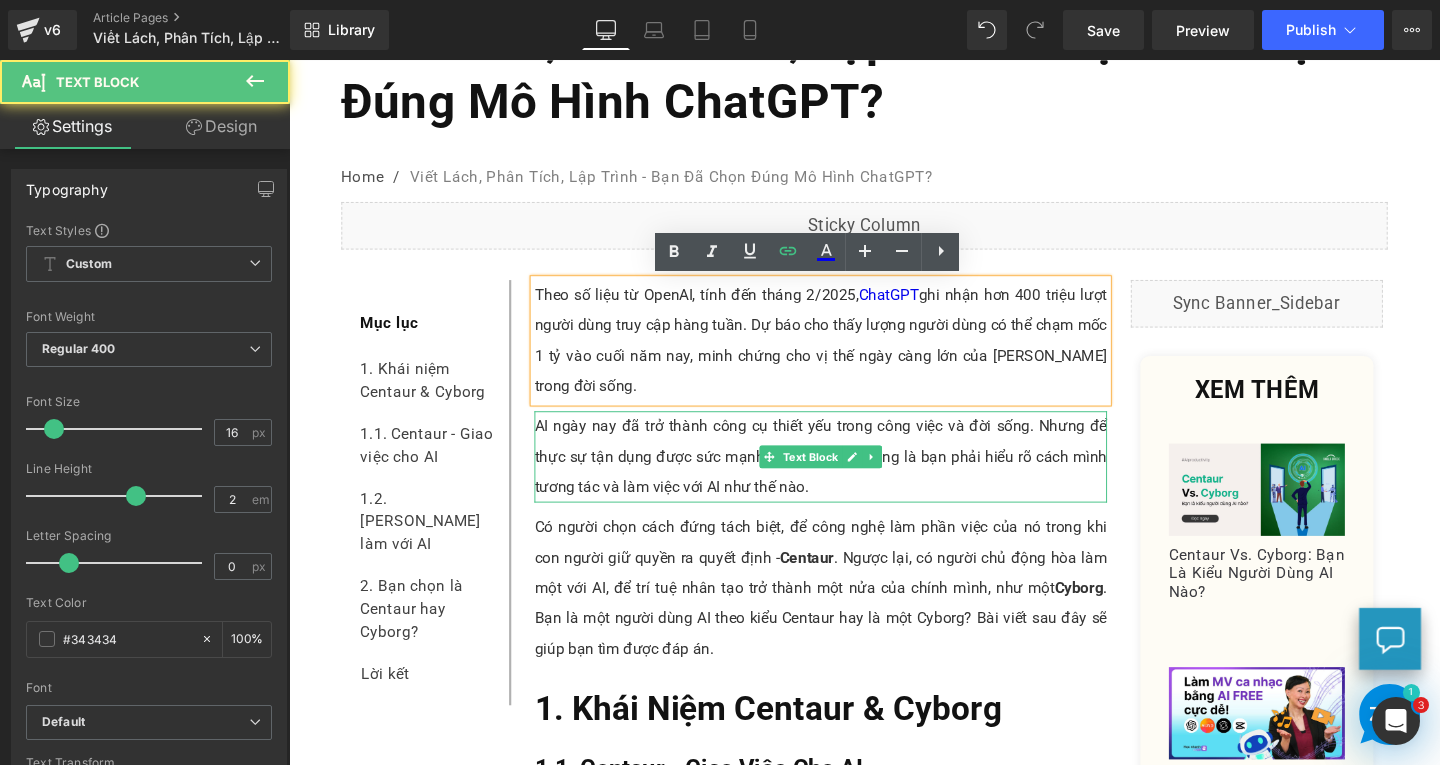 click on "AI ngày nay đã trở thành công cụ thiết yếu trong công việc và đời sống. Nhưng để thực sự tận dụng được sức mạnh ấy, điều quan trọng là bạn phải hiểu rõ cách mình tương tác và làm việc với AI như thế nào." at bounding box center (848, 477) 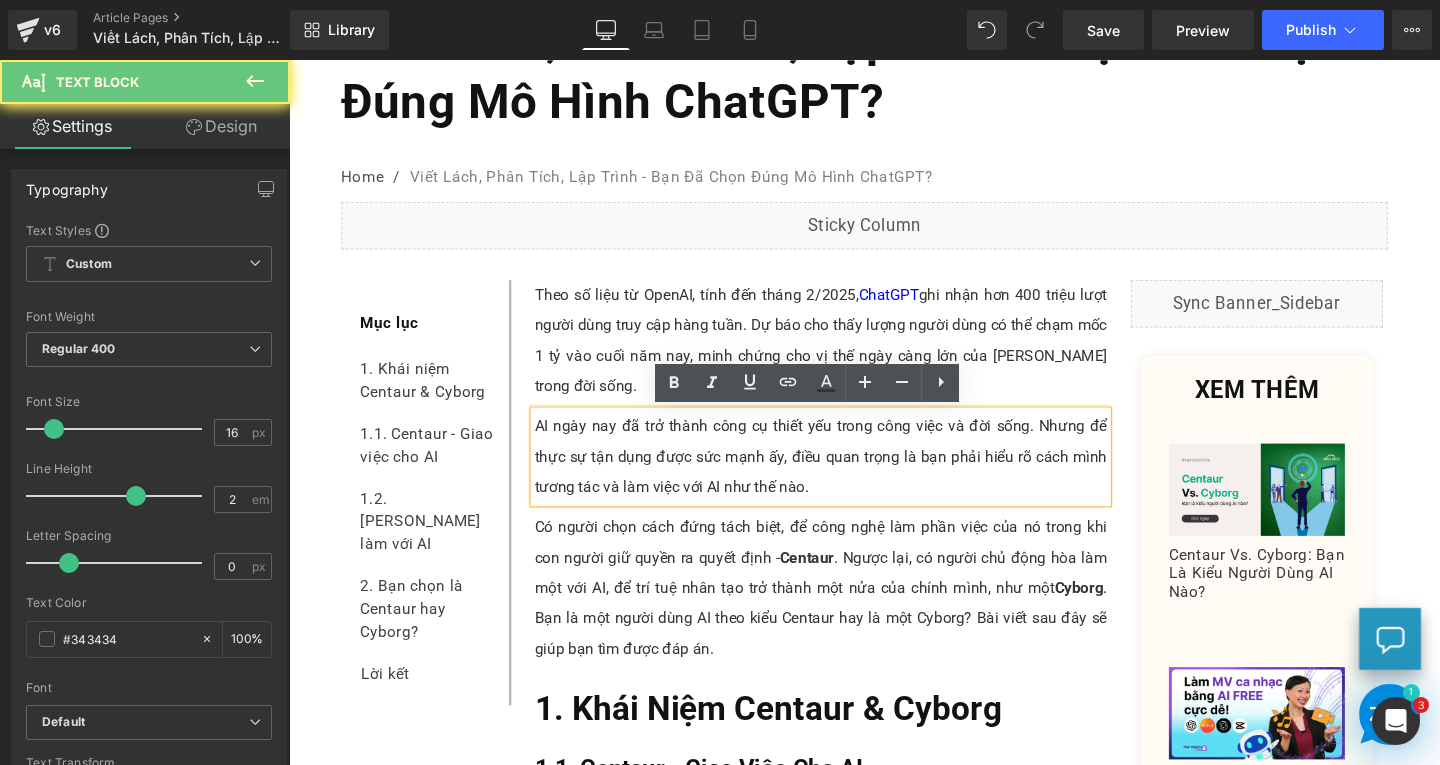 click on "AI ngày nay đã trở thành công cụ thiết yếu trong công việc và đời sống. Nhưng để thực sự tận dụng được sức mạnh ấy, điều quan trọng là bạn phải hiểu rõ cách mình tương tác và làm việc với AI như thế nào." at bounding box center (848, 477) 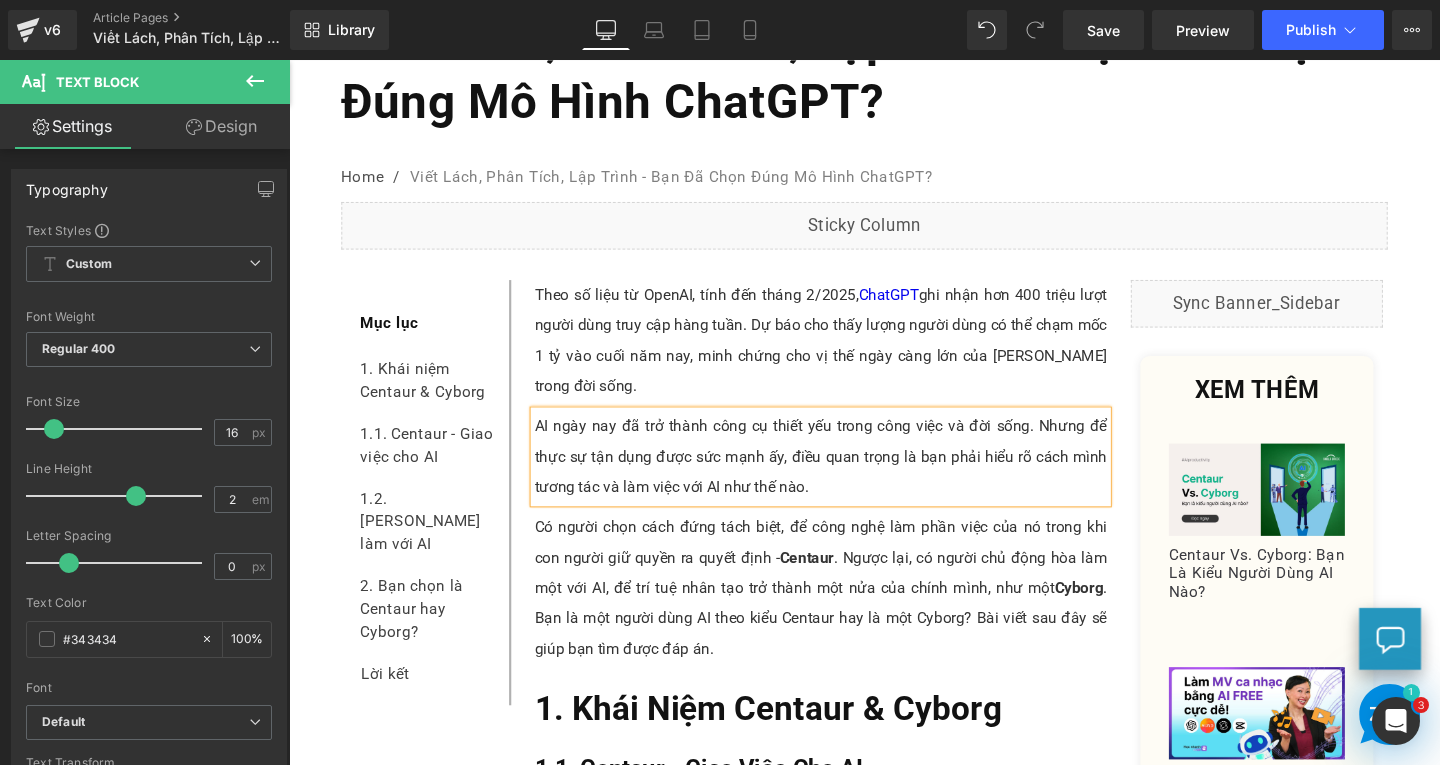 paste 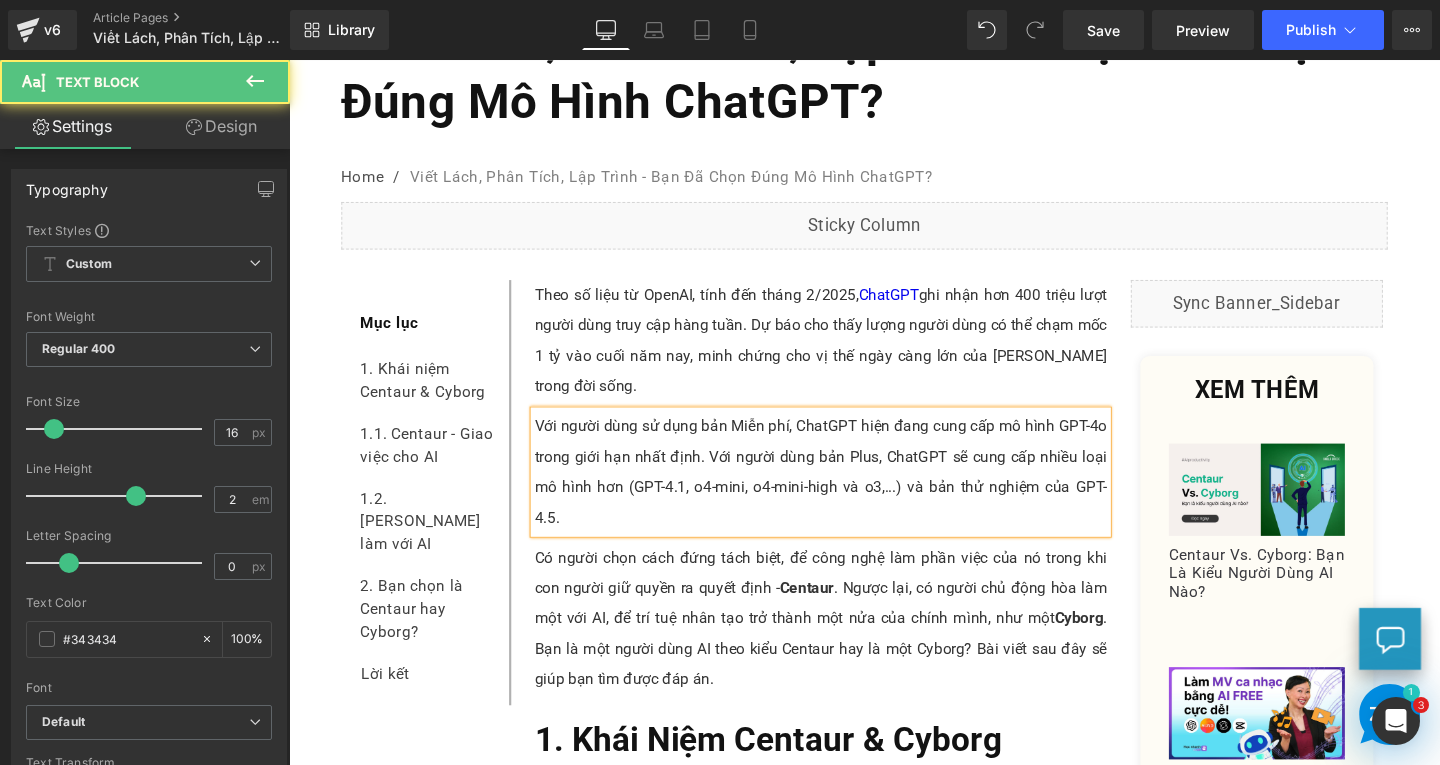 click on "Với người dùng sử dụng bản Miễn phí, ChatGPT hiện đang cung cấp mô hình GPT-4o trong giới hạn nhất định. Với người dùng bản Plus, ChatGPT sẽ cung cấp nhiều loại mô hình hơn (GPT-4.1, o4-mini, o4-mini-high và o3,...) và bản thử nghiệm của GPT-4.5." at bounding box center (848, 493) 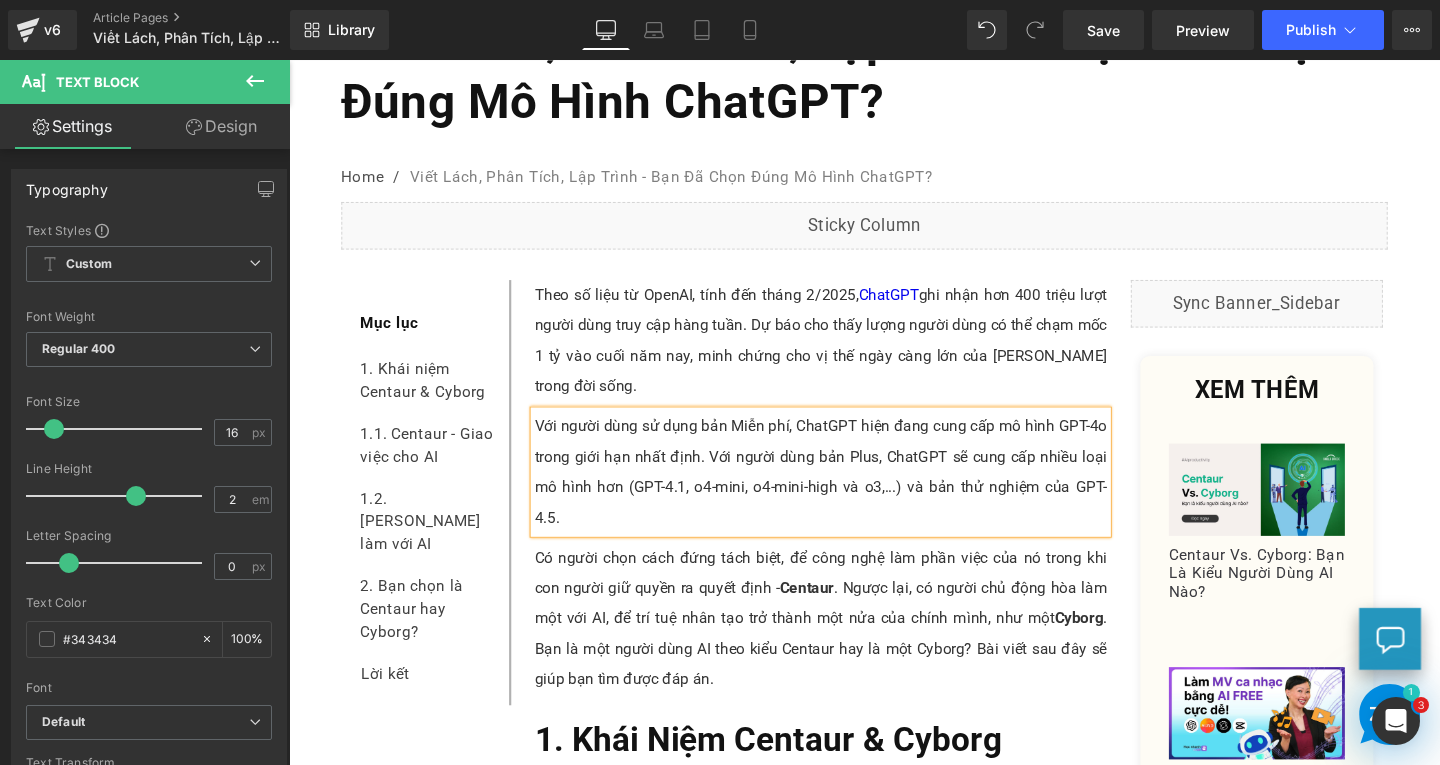 click on "Có người chọn cách đứng tách biệt, để công nghệ làm phần việc của nó trong khi con người giữ quyền ra quyết định -  Centaur . Ngược lại, có người chủ động hòa làm một với AI, để trí tuệ nhân tạo trở thành một nửa của chính mình, như một  Cyborg . Bạn là một người dùng AI theo kiểu Centaur hay là một Cyborg? Bài viết sau đây sẽ giúp bạn tìm được đáp án." at bounding box center (848, 647) 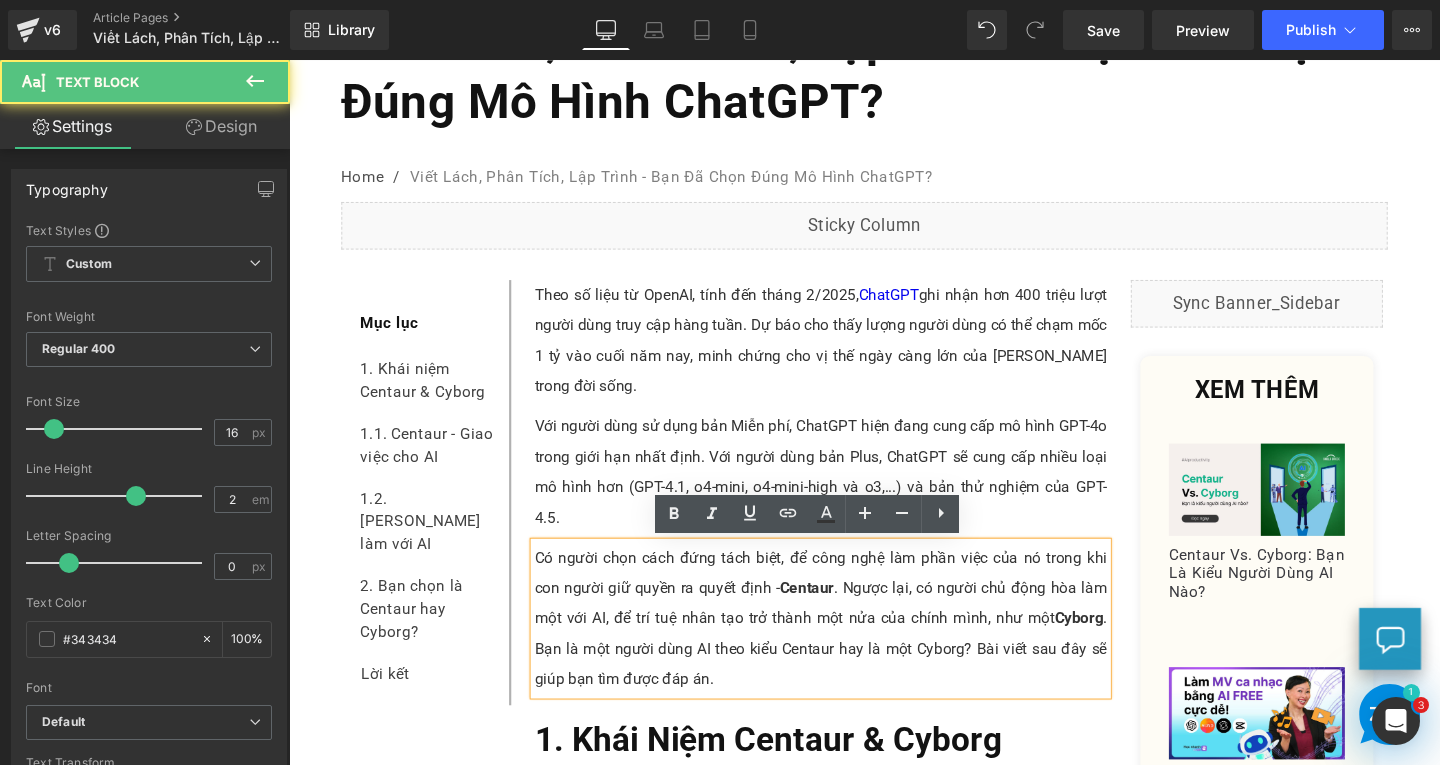 click on "Rendering Content" at bounding box center [720, 686] 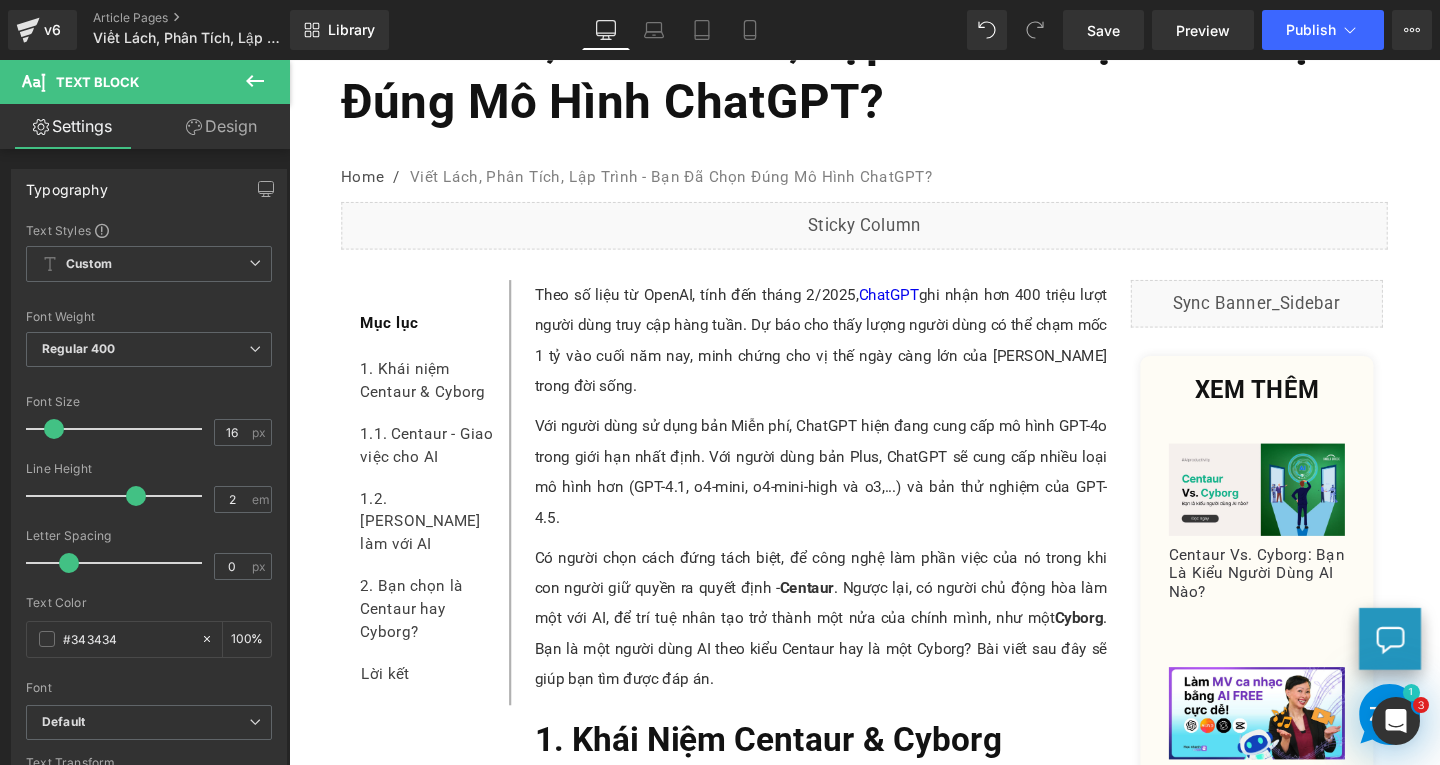 click on "Rendering Content" at bounding box center (720, 686) 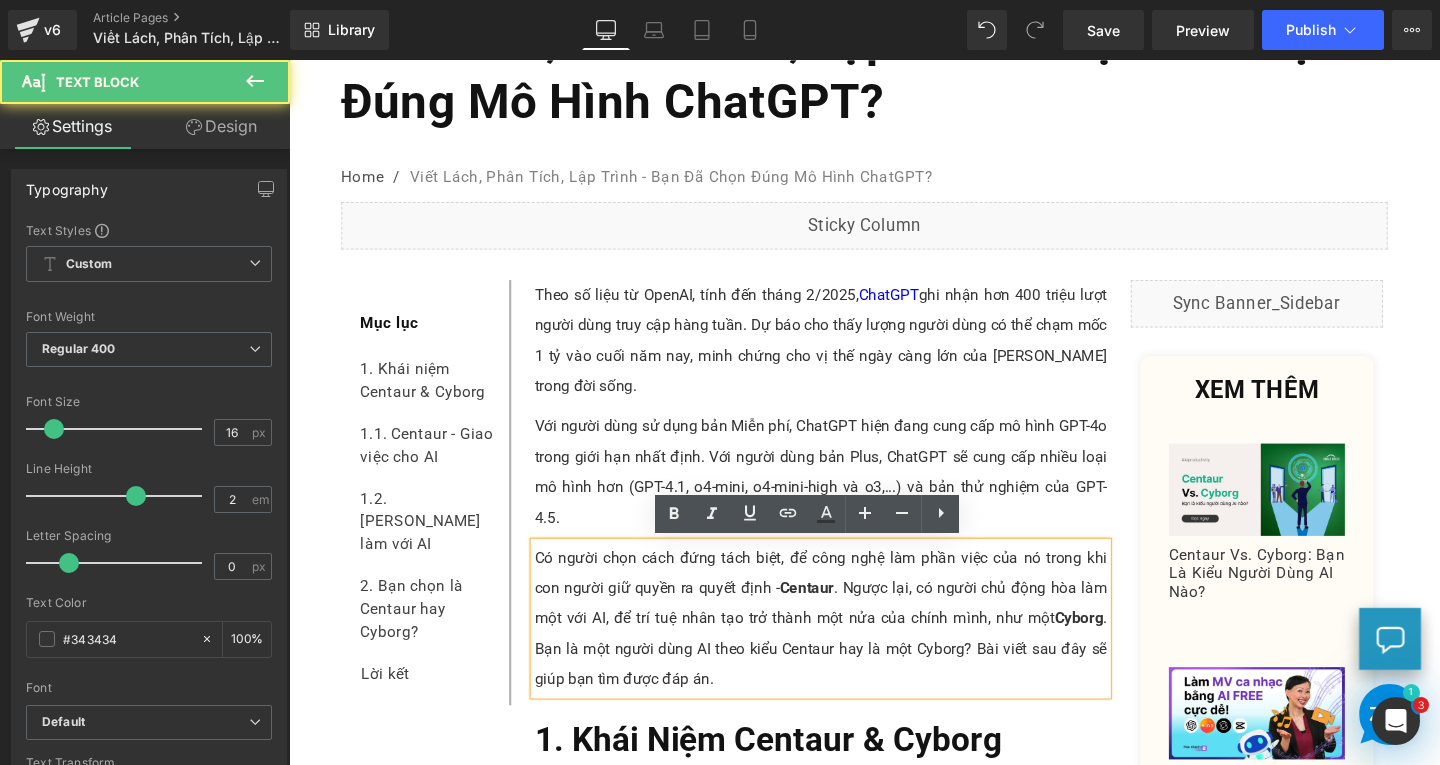 click on "Có người chọn cách đứng tách biệt, để công nghệ làm phần việc của nó trong khi con người giữ quyền ra quyết định -  Centaur . Ngược lại, có người chủ động hòa làm một với AI, để trí tuệ nhân tạo trở thành một nửa của chính mình, như một  Cyborg . Bạn là một người dùng AI theo kiểu Centaur hay là một Cyborg? Bài viết sau đây sẽ giúp bạn tìm được đáp án." at bounding box center (848, 647) 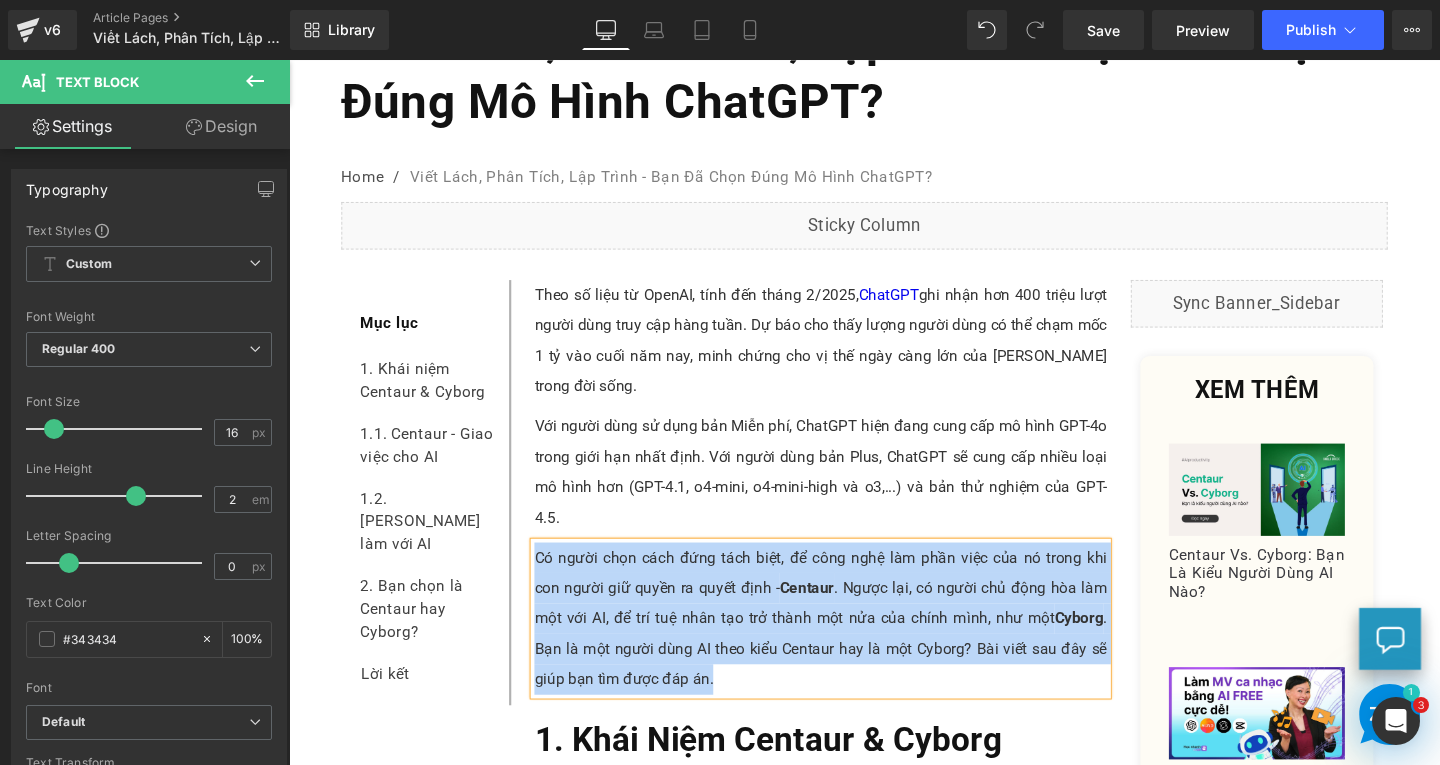 paste 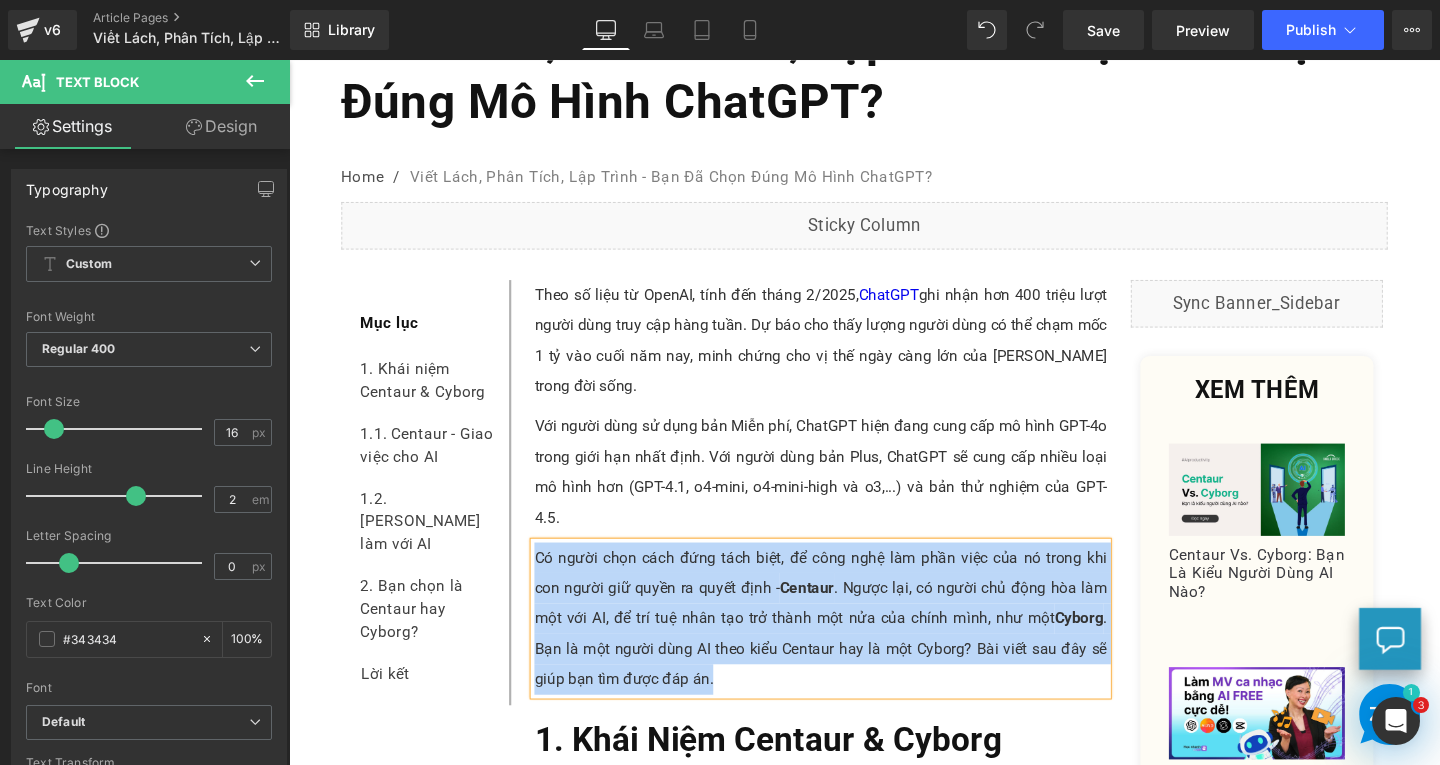 type 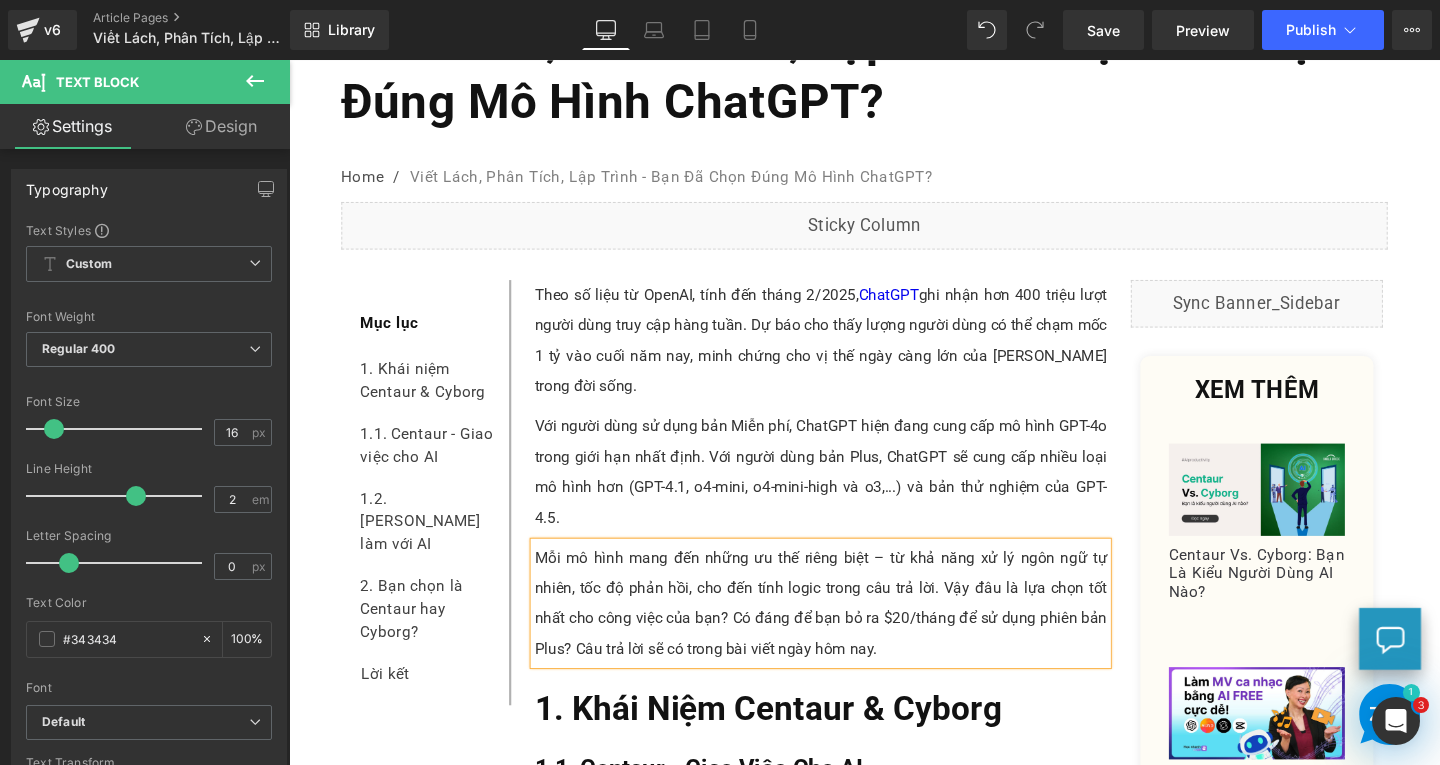scroll, scrollTop: 500, scrollLeft: 0, axis: vertical 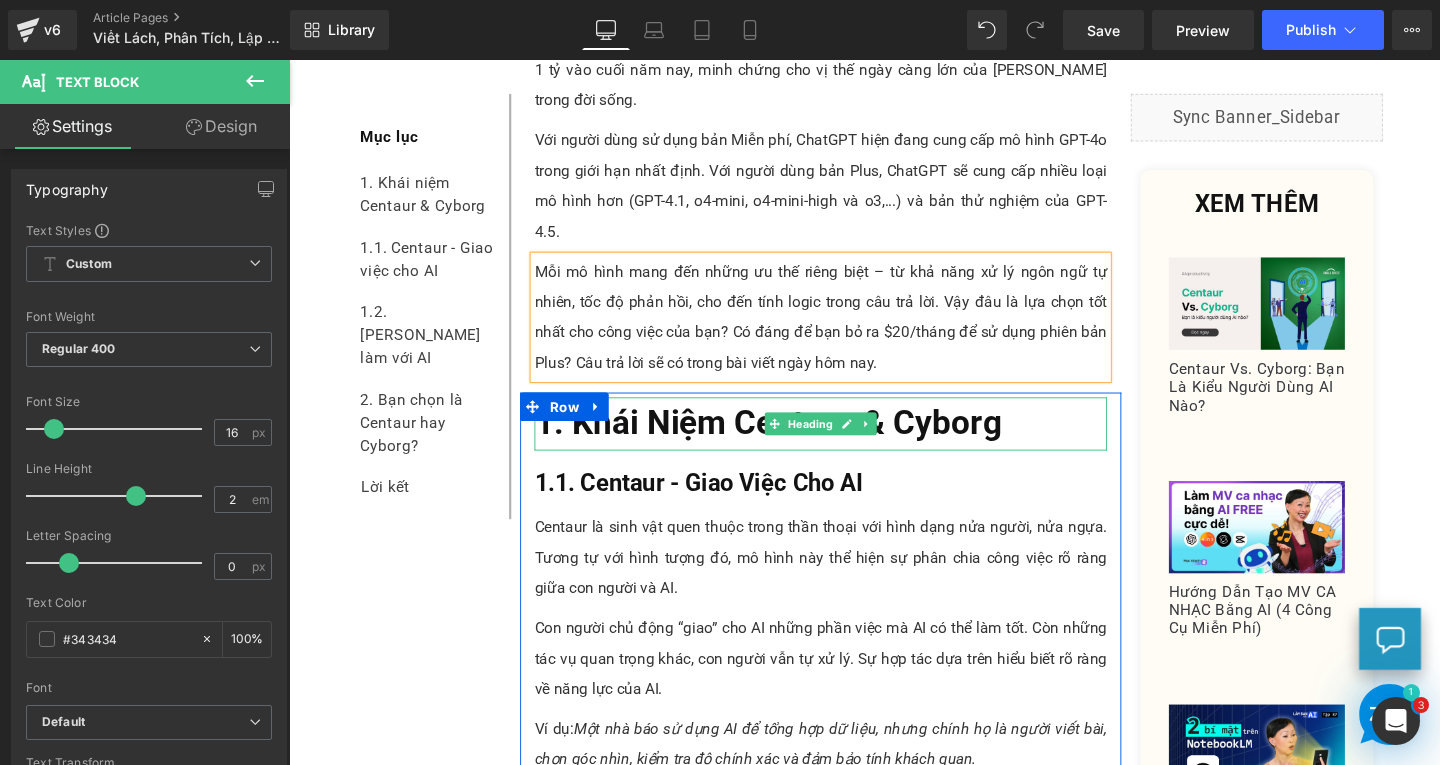 click on "1. Khái Niệm Centaur & Cyborg" at bounding box center (848, 443) 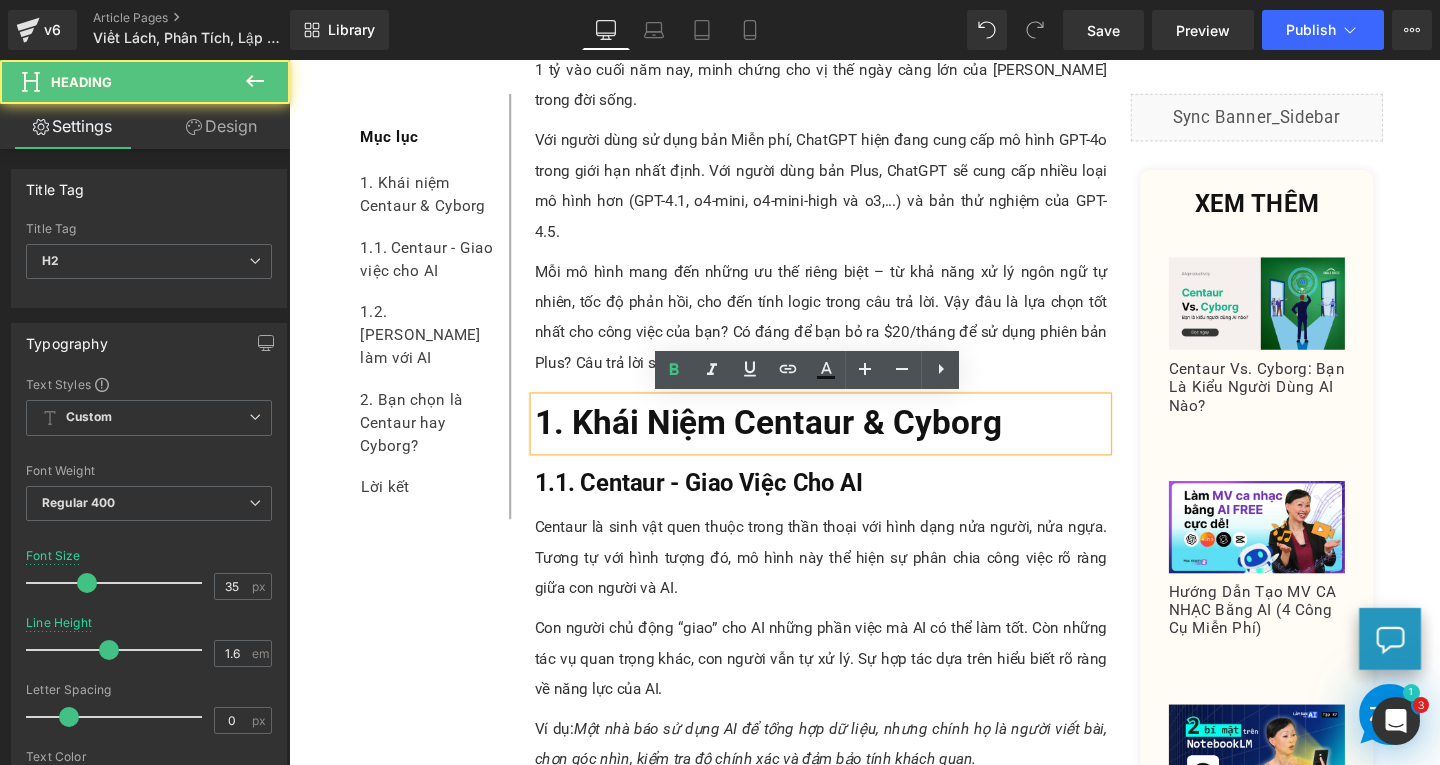 click on "1. Khái Niệm Centaur & Cyborg" at bounding box center (848, 443) 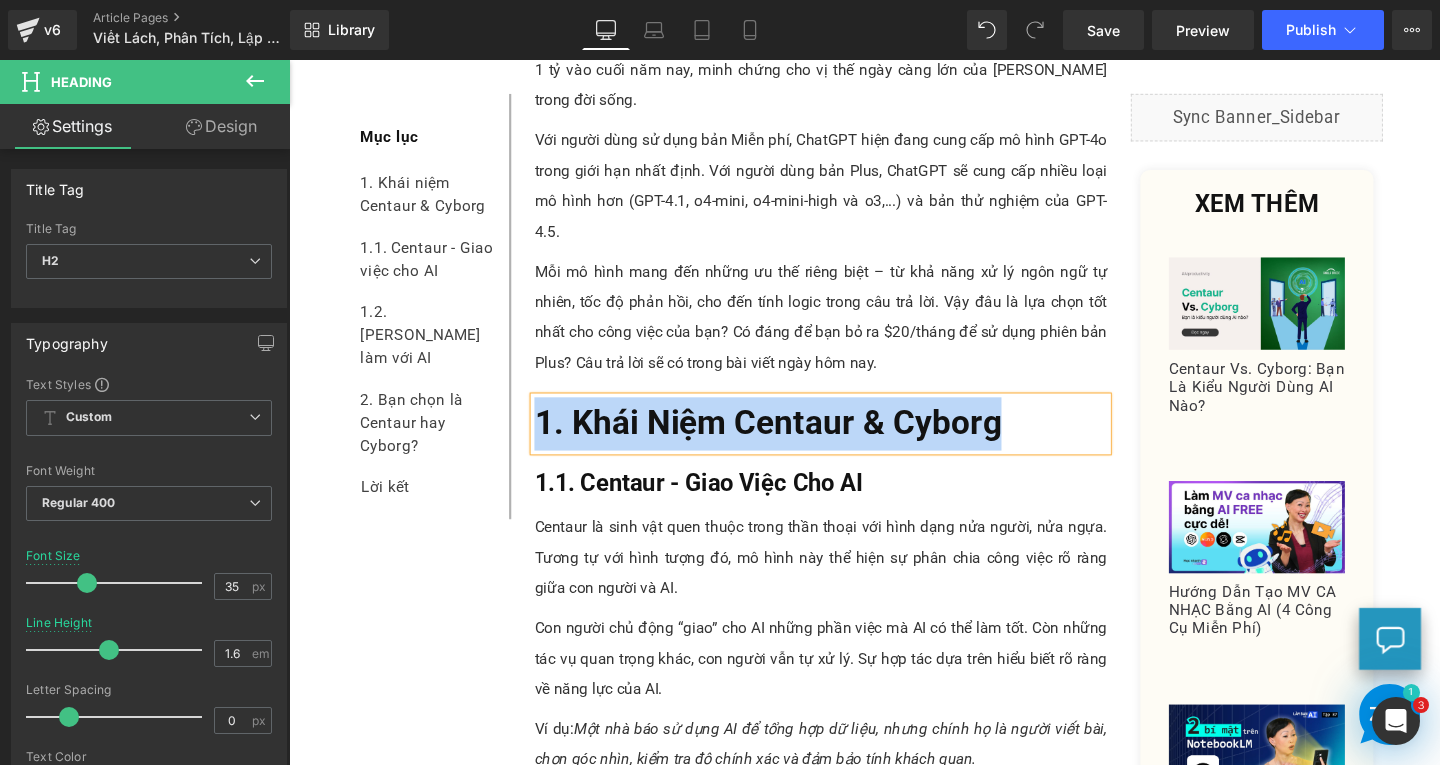 paste 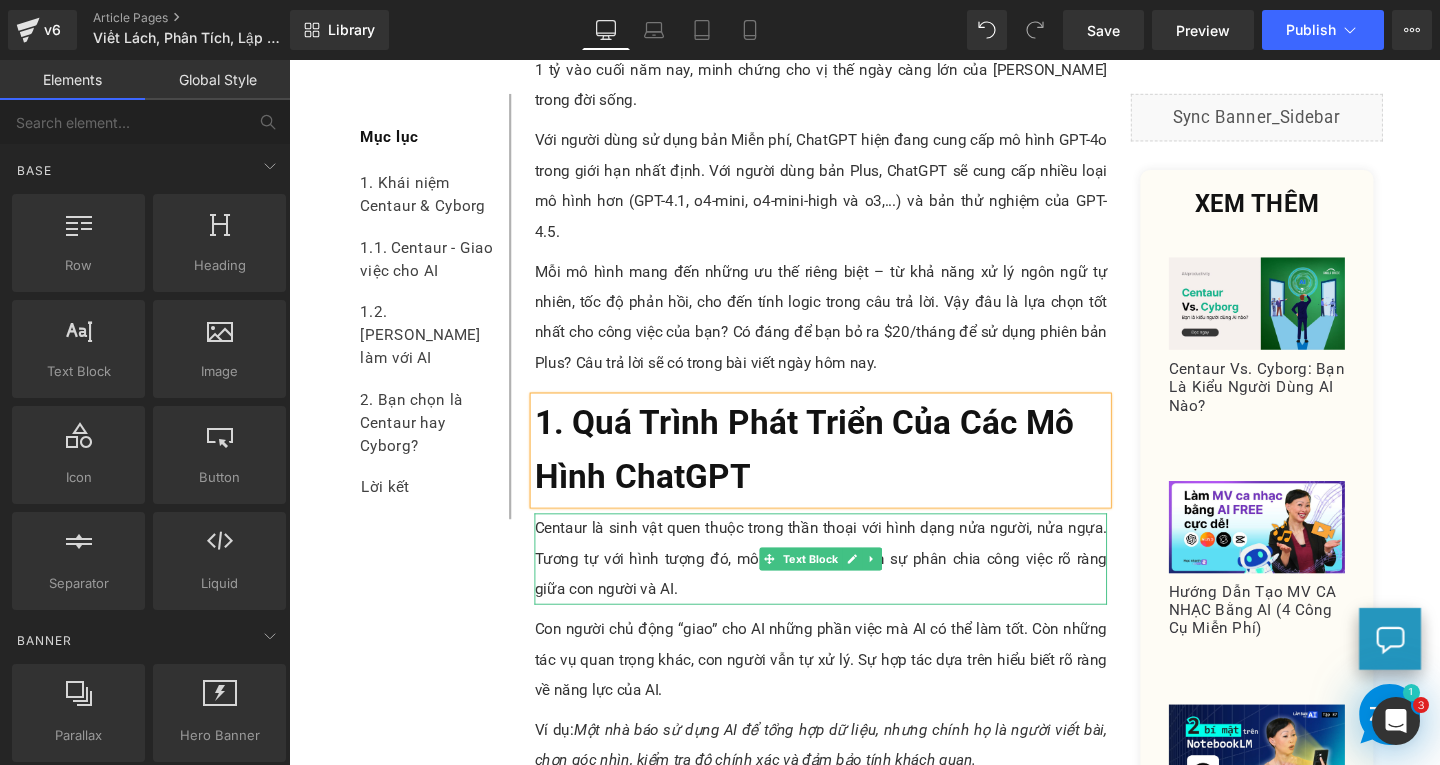 click on "Centaur là sinh vật quen thuộc trong thần thoại với hình dạng nửa người, nửa ngựa. Tương tự với hình tượng đó, mô hình này thể hiện sự phân chia công việc rõ ràng giữa con người và AI." at bounding box center (848, 585) 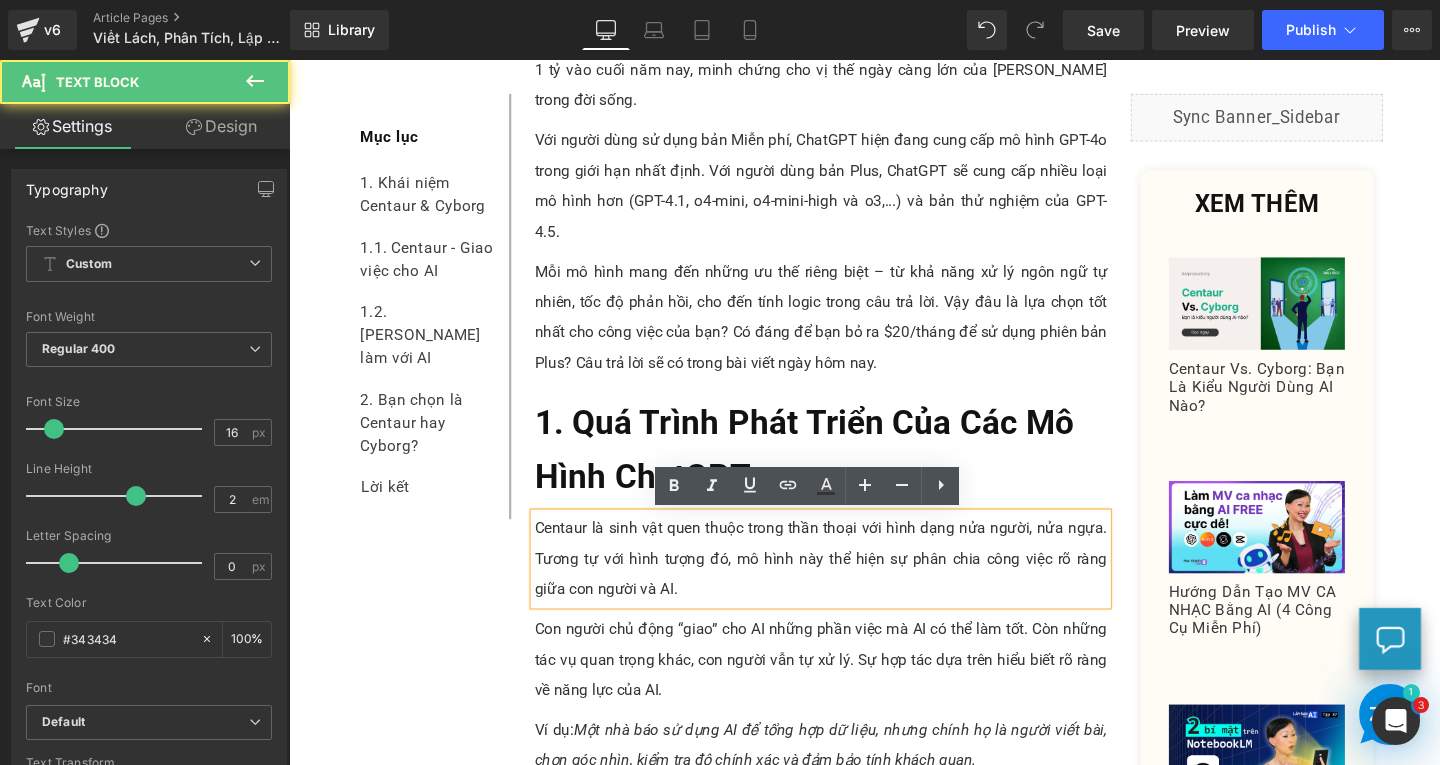 click on "Centaur là sinh vật quen thuộc trong thần thoại với hình dạng nửa người, nửa ngựa. Tương tự với hình tượng đó, mô hình này thể hiện sự phân chia công việc rõ ràng giữa con người và AI." at bounding box center (848, 585) 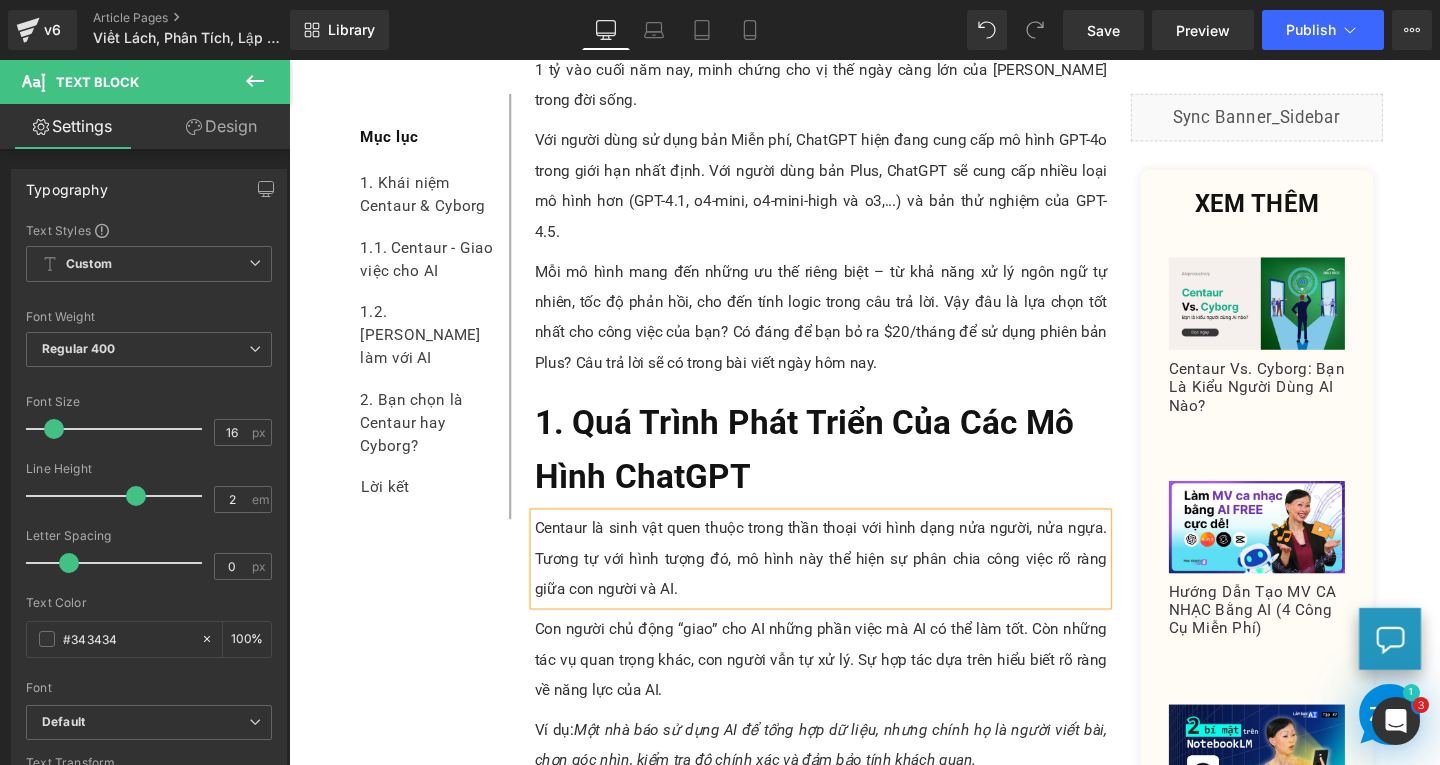 paste 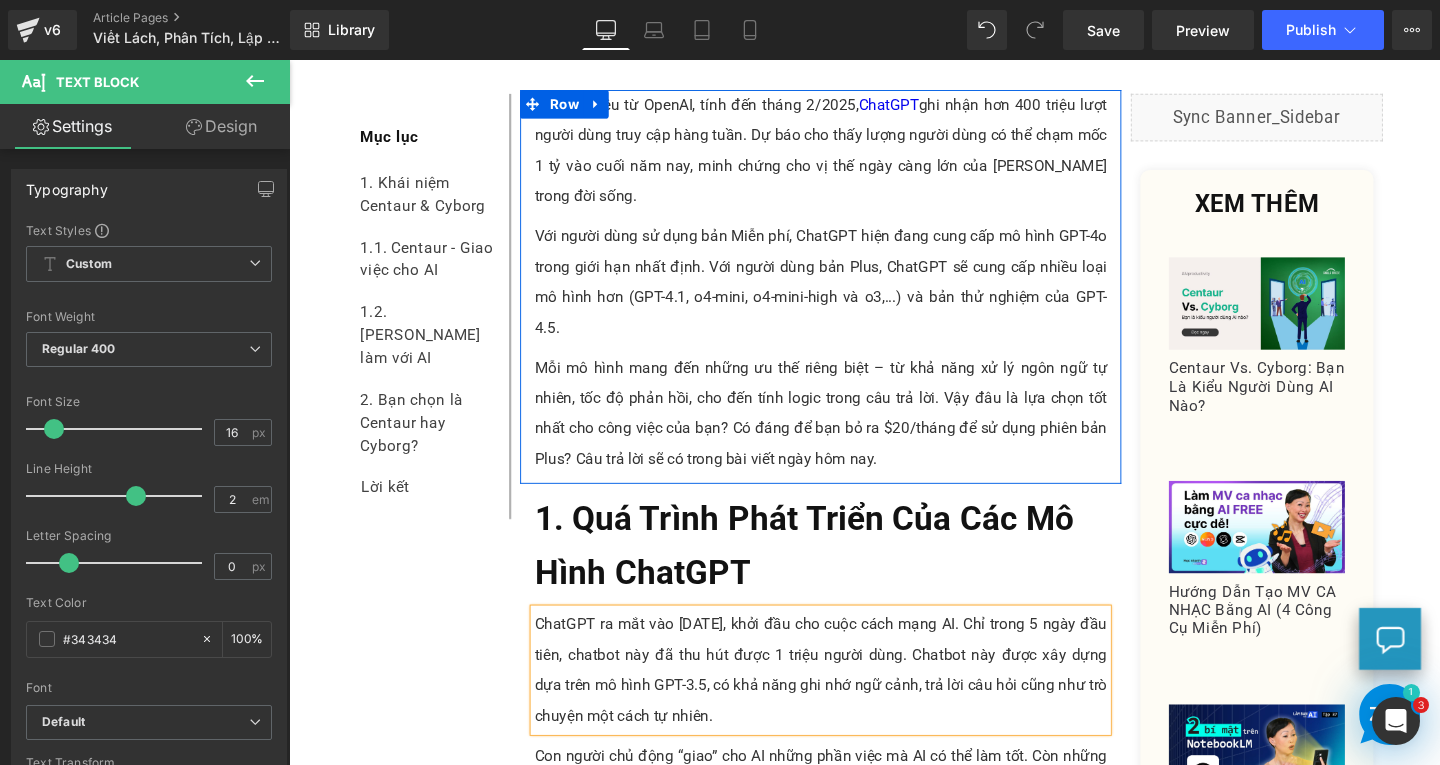 scroll, scrollTop: 600, scrollLeft: 0, axis: vertical 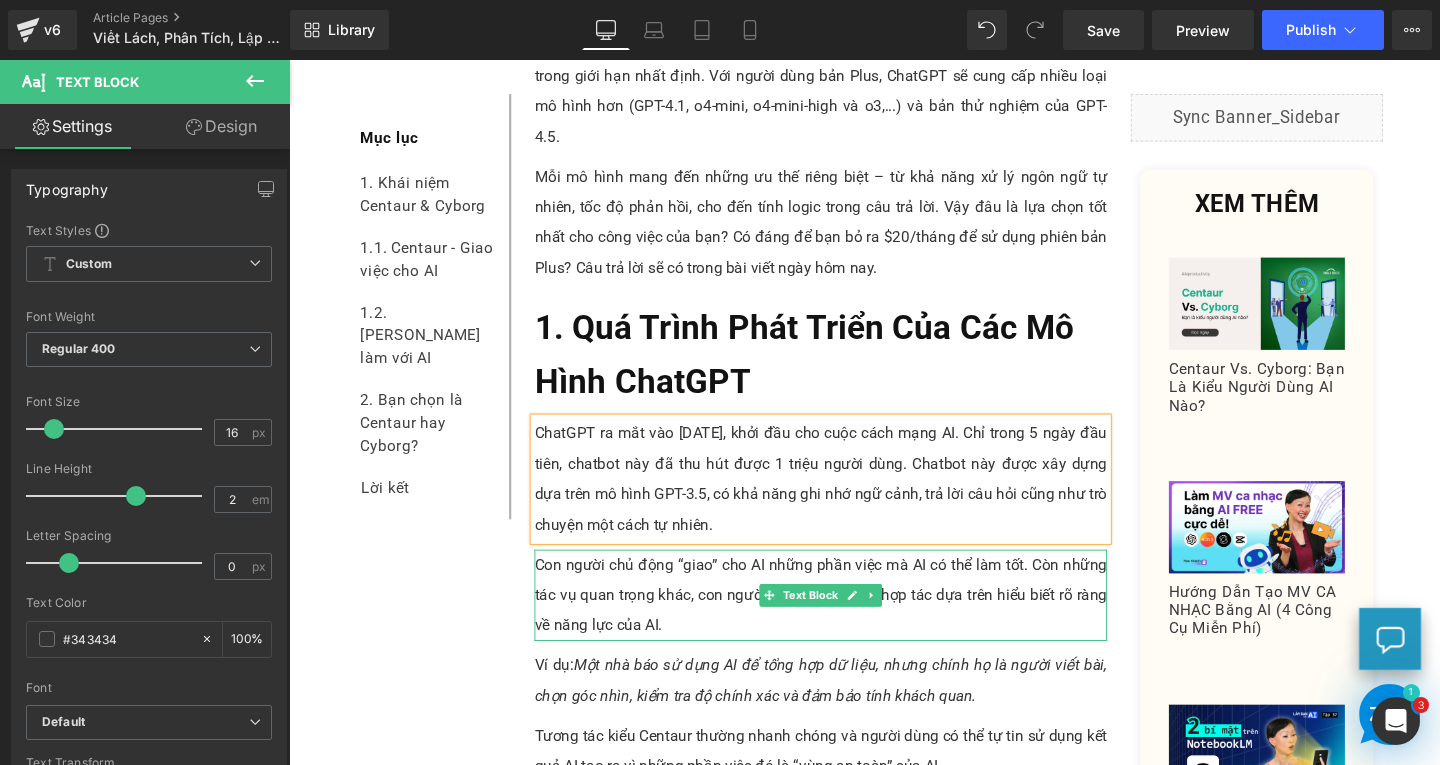 click on "Con người chủ động “giao” cho AI những phần việc mà AI có thể làm tốt. Còn những tác vụ quan trọng khác, con người vẫn tự xử lý. Sự hợp tác dựa trên hiểu biết rõ ràng về năng lực của AI." at bounding box center (848, 623) 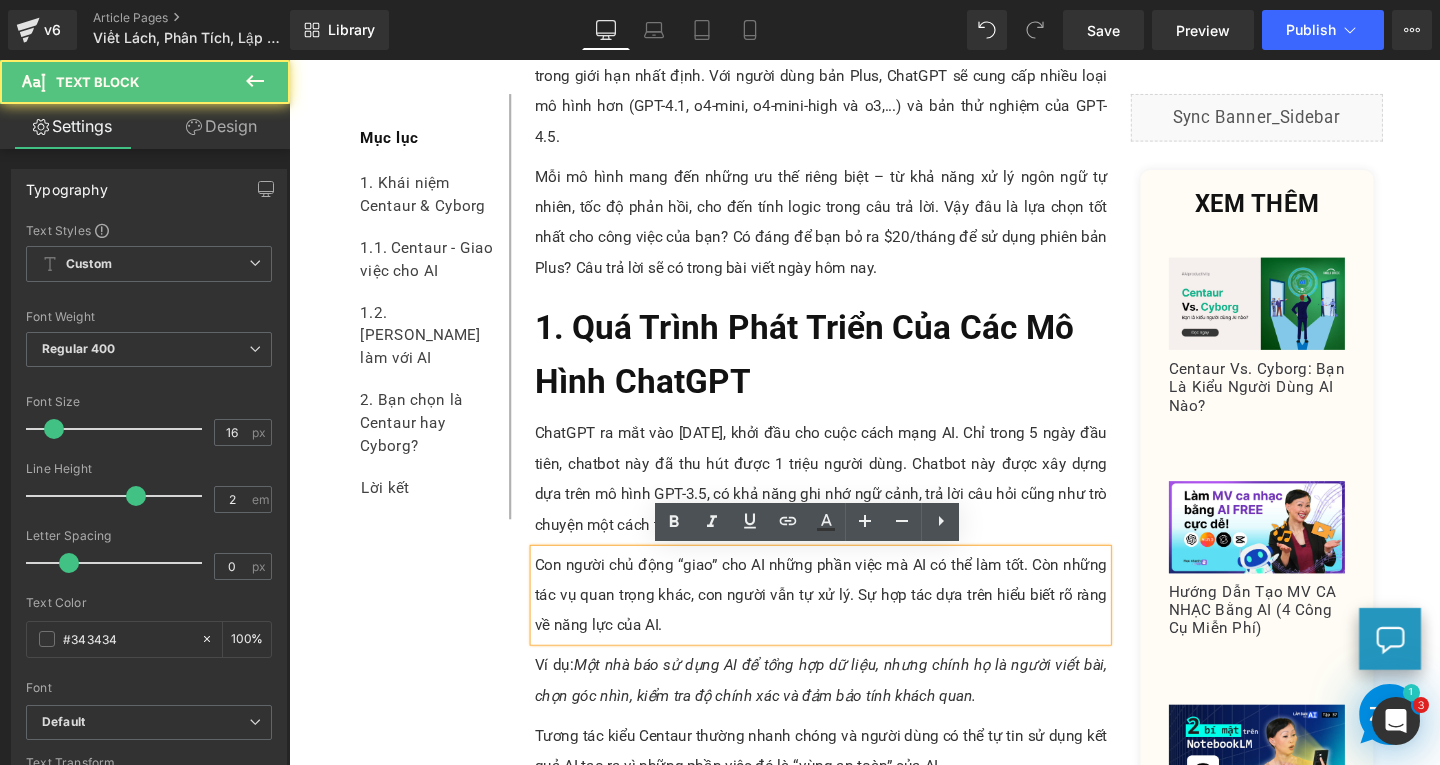 click on "Con người chủ động “giao” cho AI những phần việc mà AI có thể làm tốt. Còn những tác vụ quan trọng khác, con người vẫn tự xử lý. Sự hợp tác dựa trên hiểu biết rõ ràng về năng lực của AI." at bounding box center (848, 623) 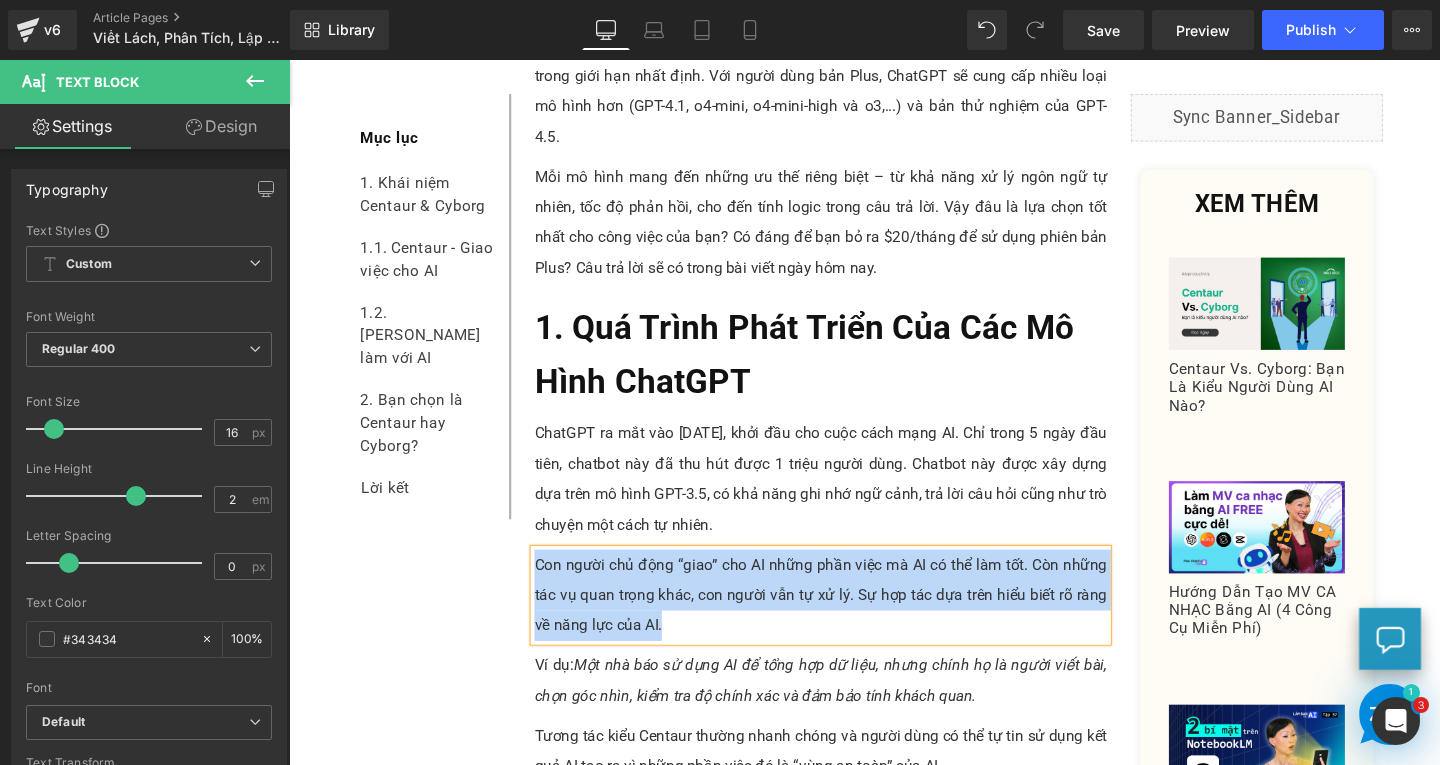 paste 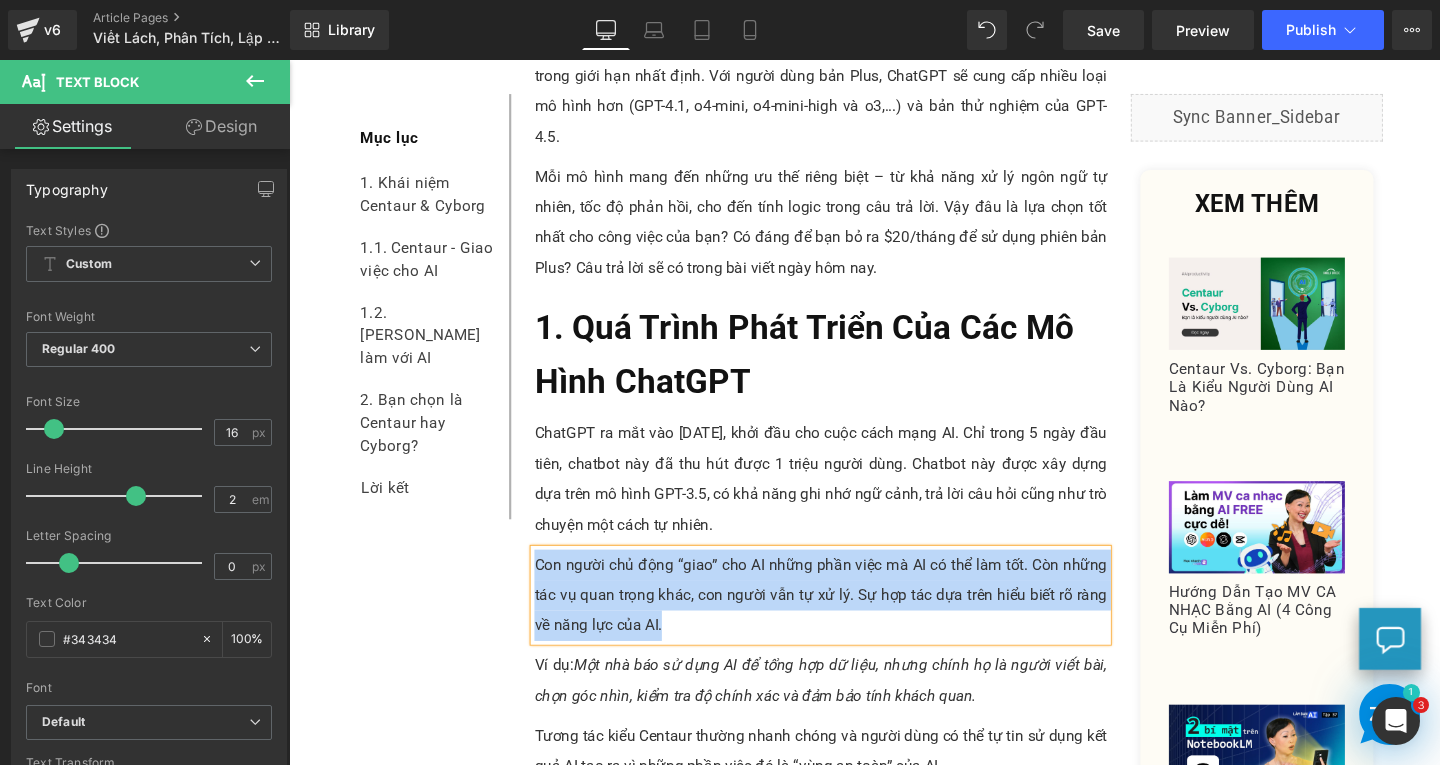 type 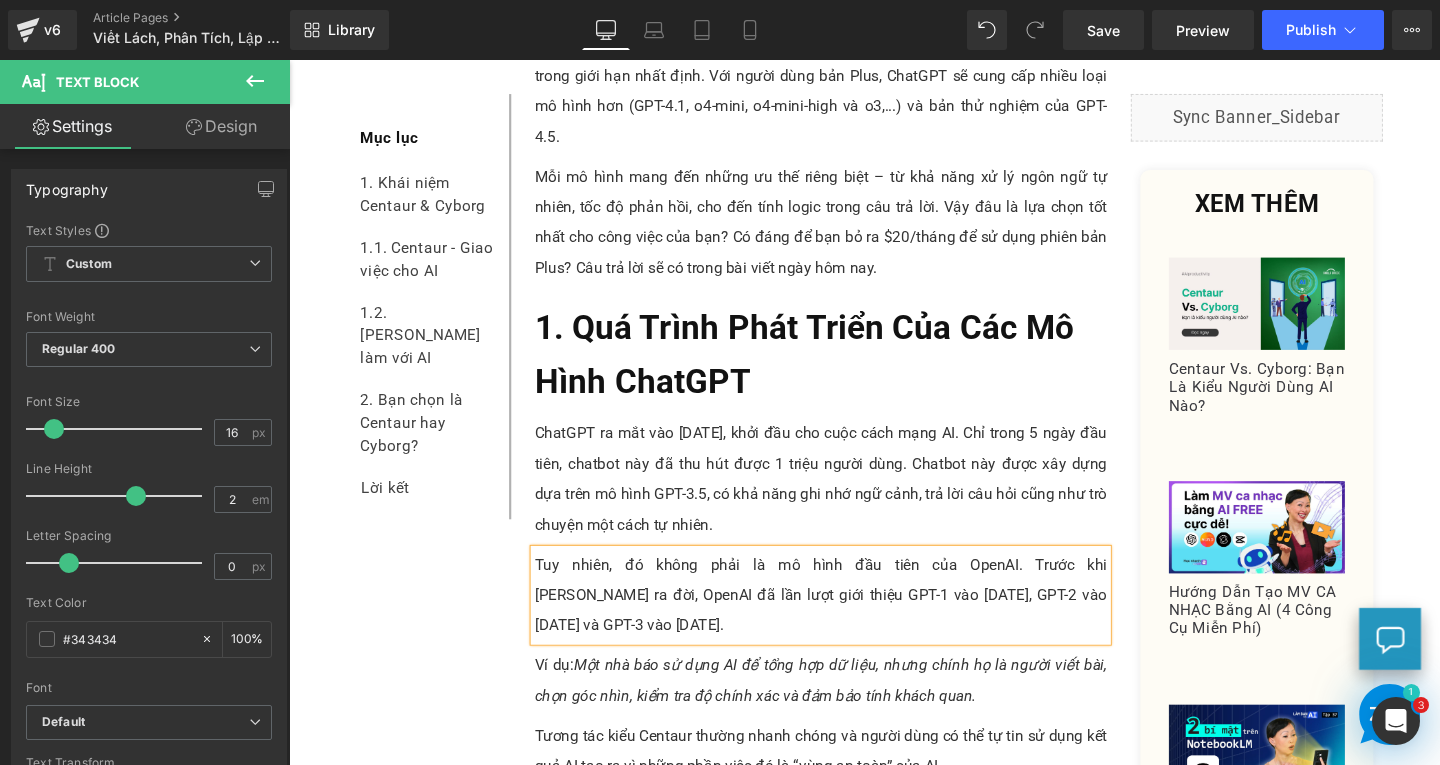 scroll, scrollTop: 1000, scrollLeft: 0, axis: vertical 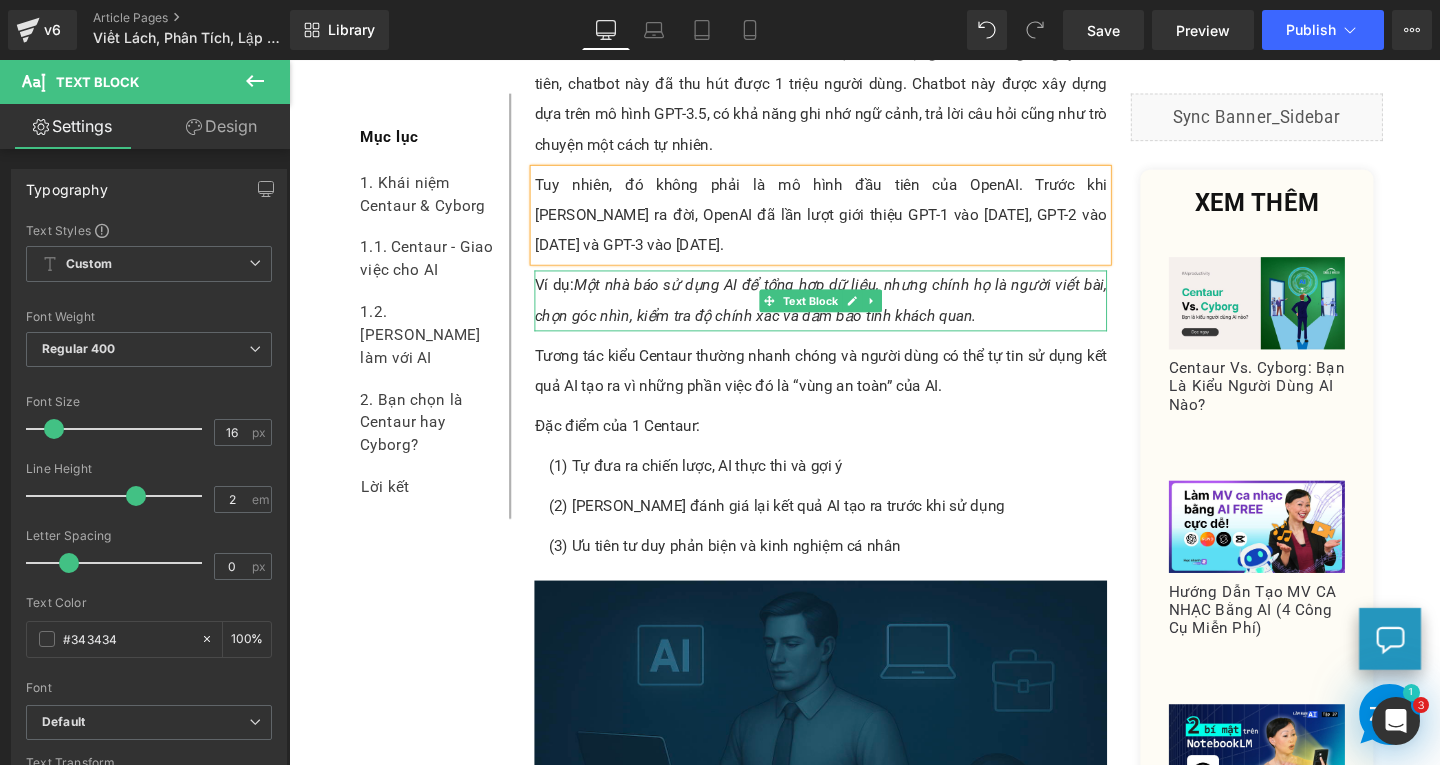 click on "Ví dụ:  Một nhà báo sử dụng AI để tổng hợp dữ liệu, nhưng chính họ là người viết bài, chọn góc nhìn, kiểm tra độ chính xác và đảm bảo tính khách quan." at bounding box center (848, 313) 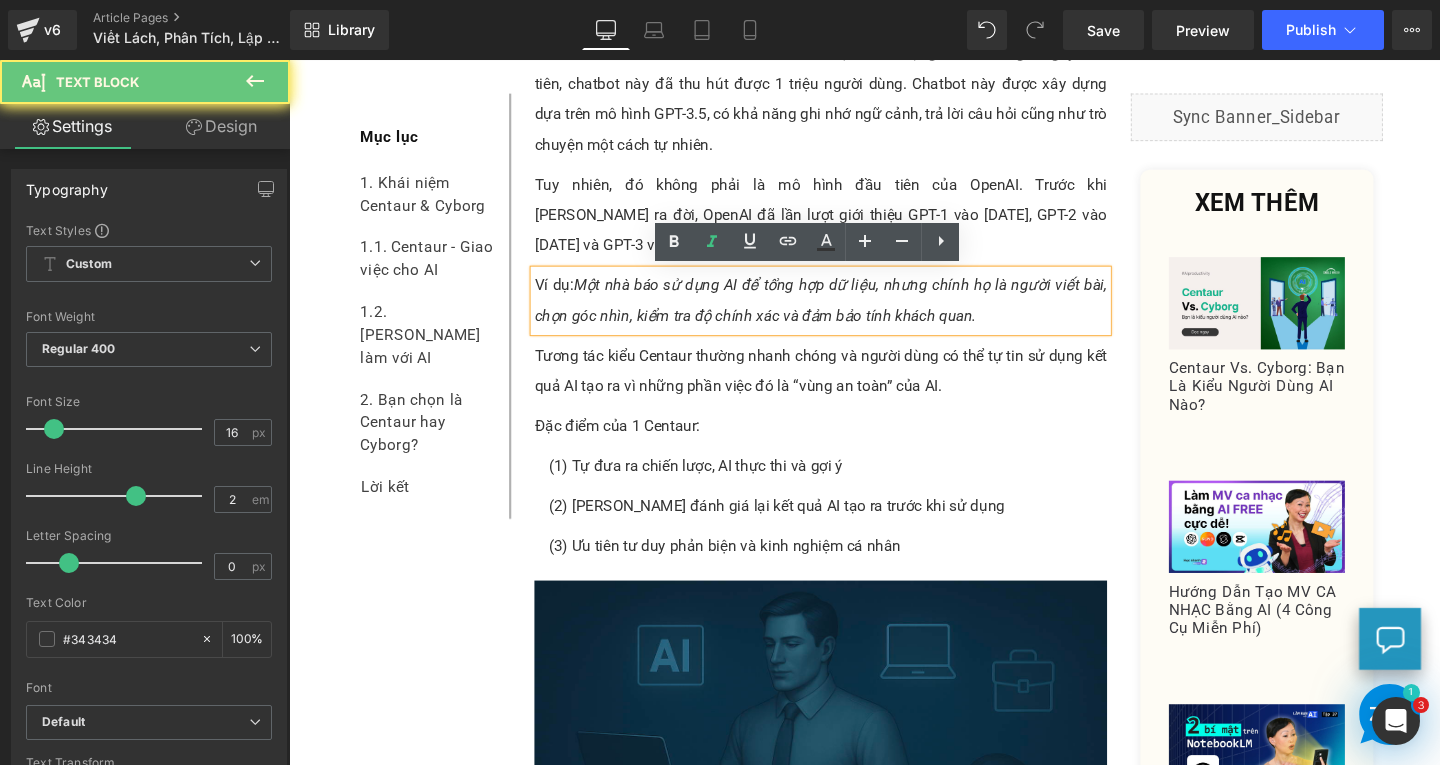 click on "Ví dụ:  Một nhà báo sử dụng AI để tổng hợp dữ liệu, nhưng chính họ là người viết bài, chọn góc nhìn, kiểm tra độ chính xác và đảm bảo tính khách quan." at bounding box center (848, 313) 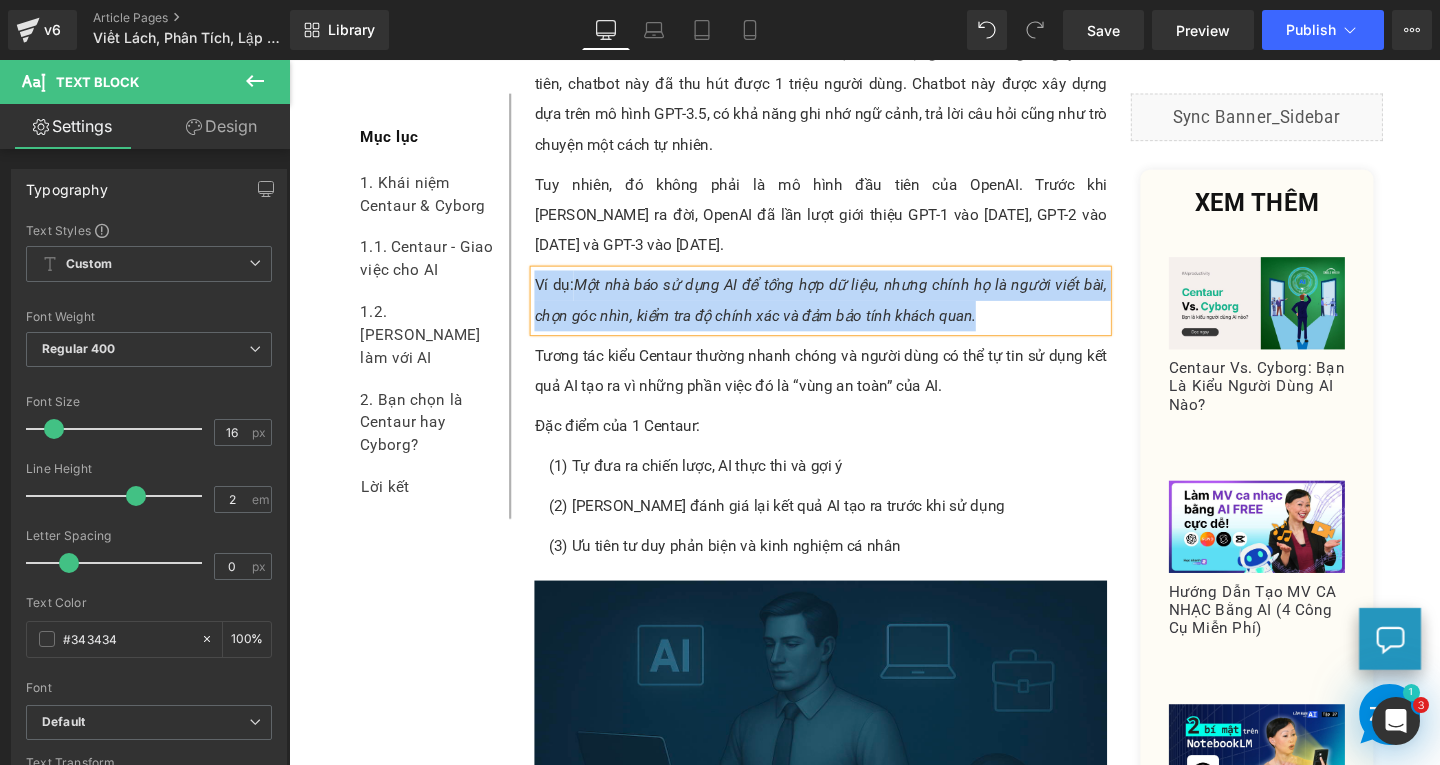 paste 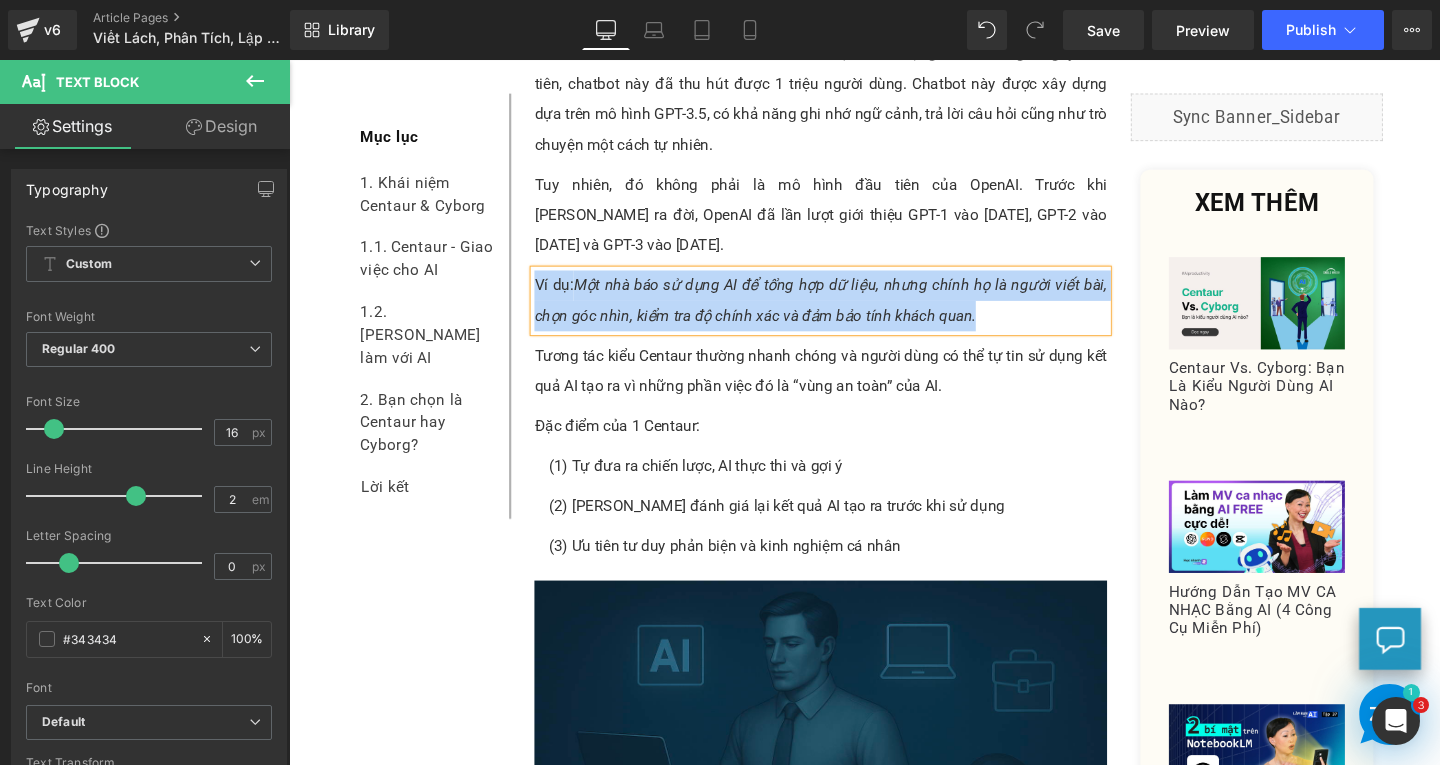 type 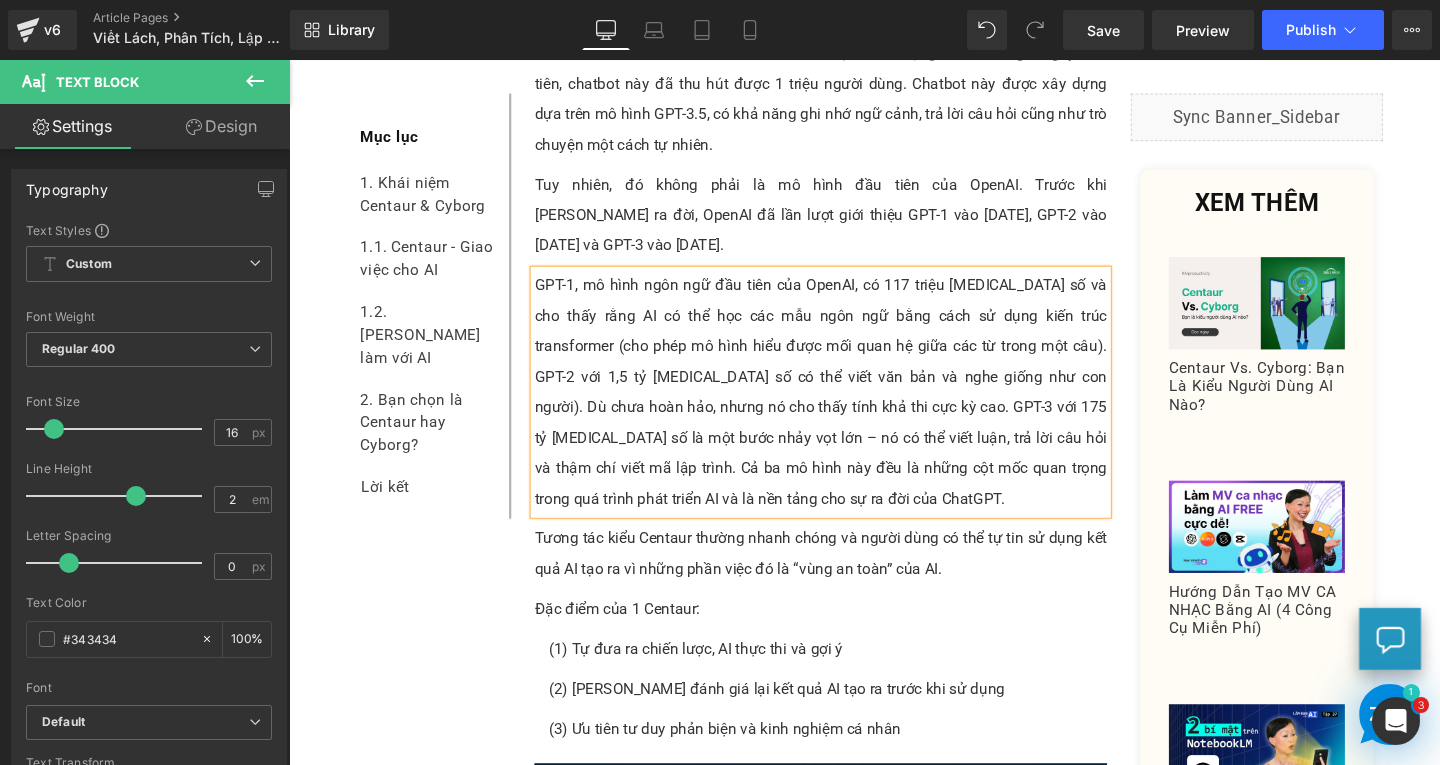 scroll, scrollTop: 1400, scrollLeft: 0, axis: vertical 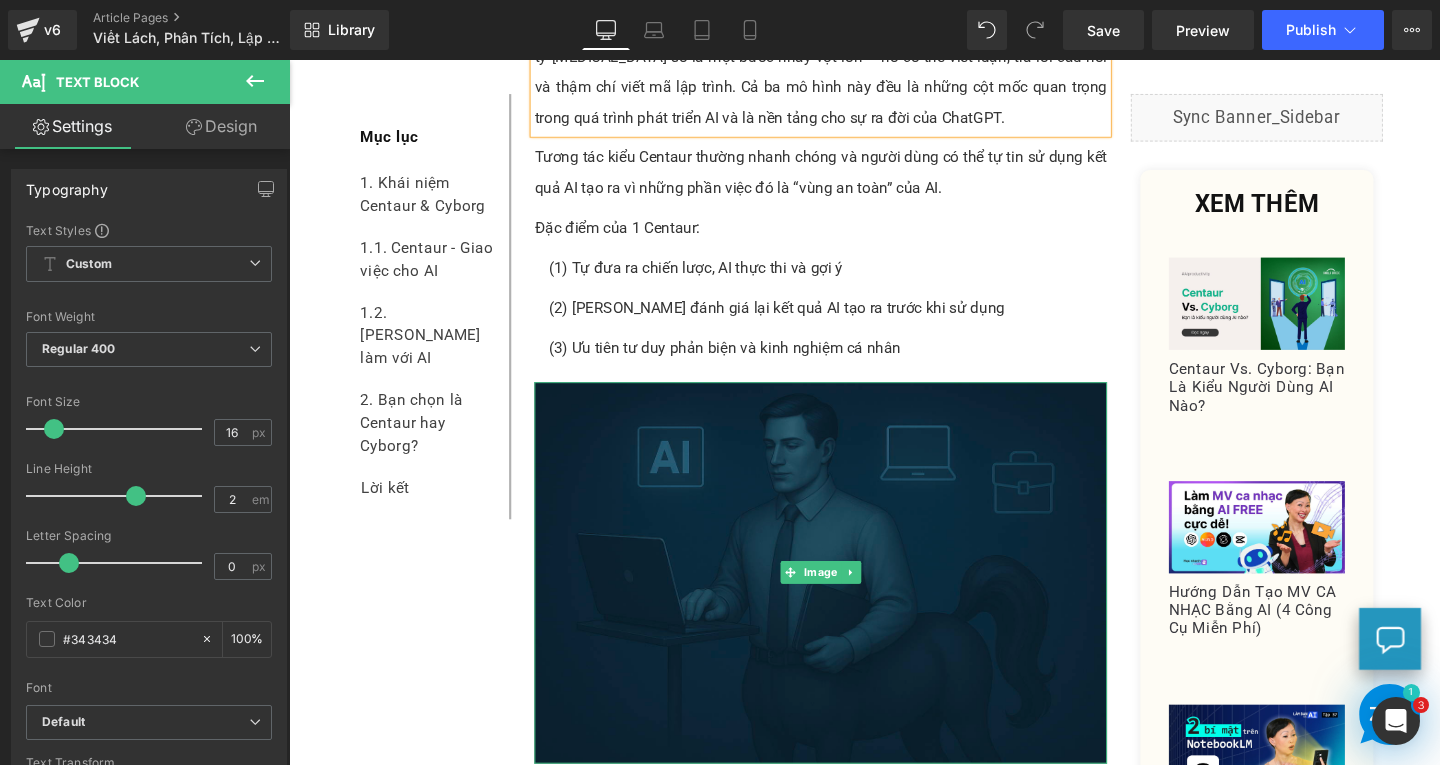 click at bounding box center [848, 599] 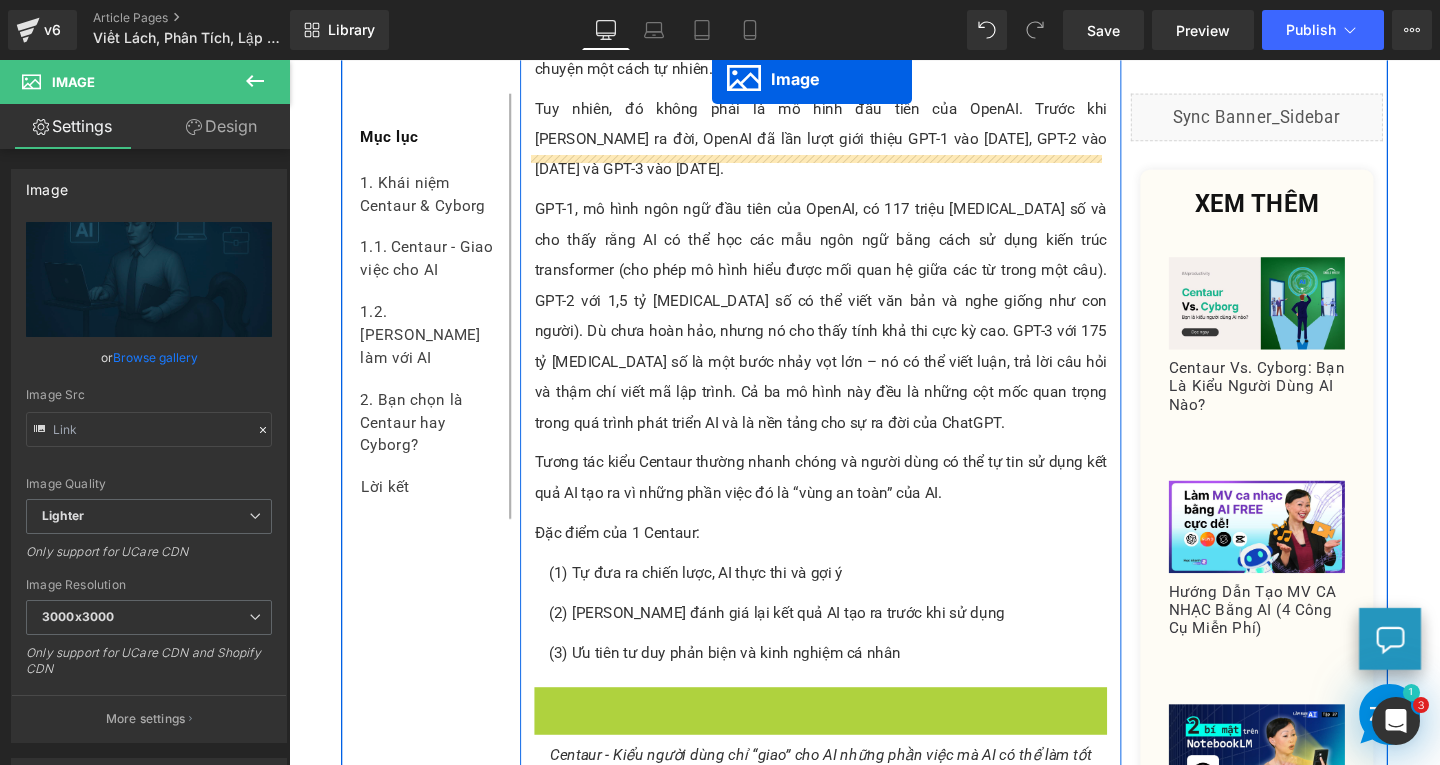 scroll, scrollTop: 1020, scrollLeft: 0, axis: vertical 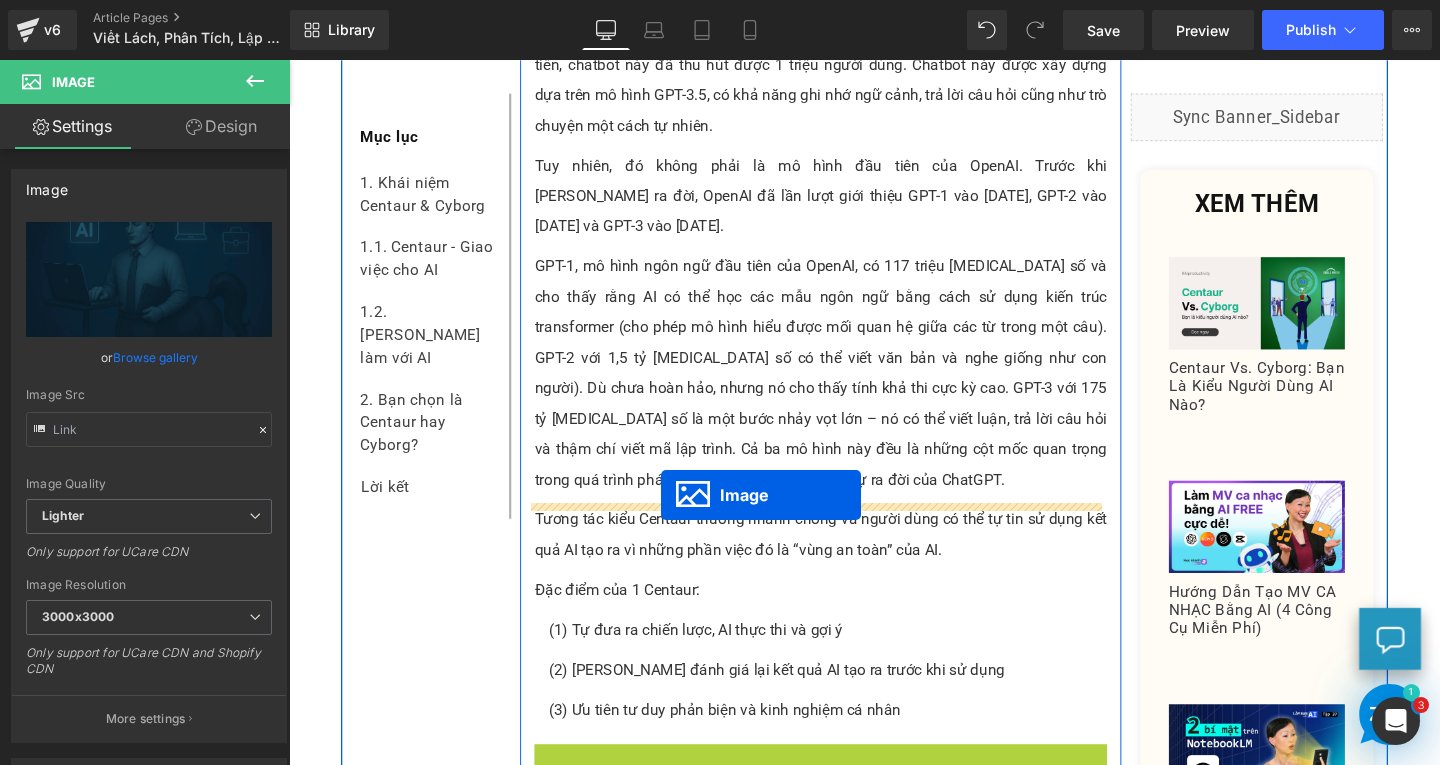 drag, startPoint x: 811, startPoint y: 592, endPoint x: 680, endPoint y: 517, distance: 150.95032 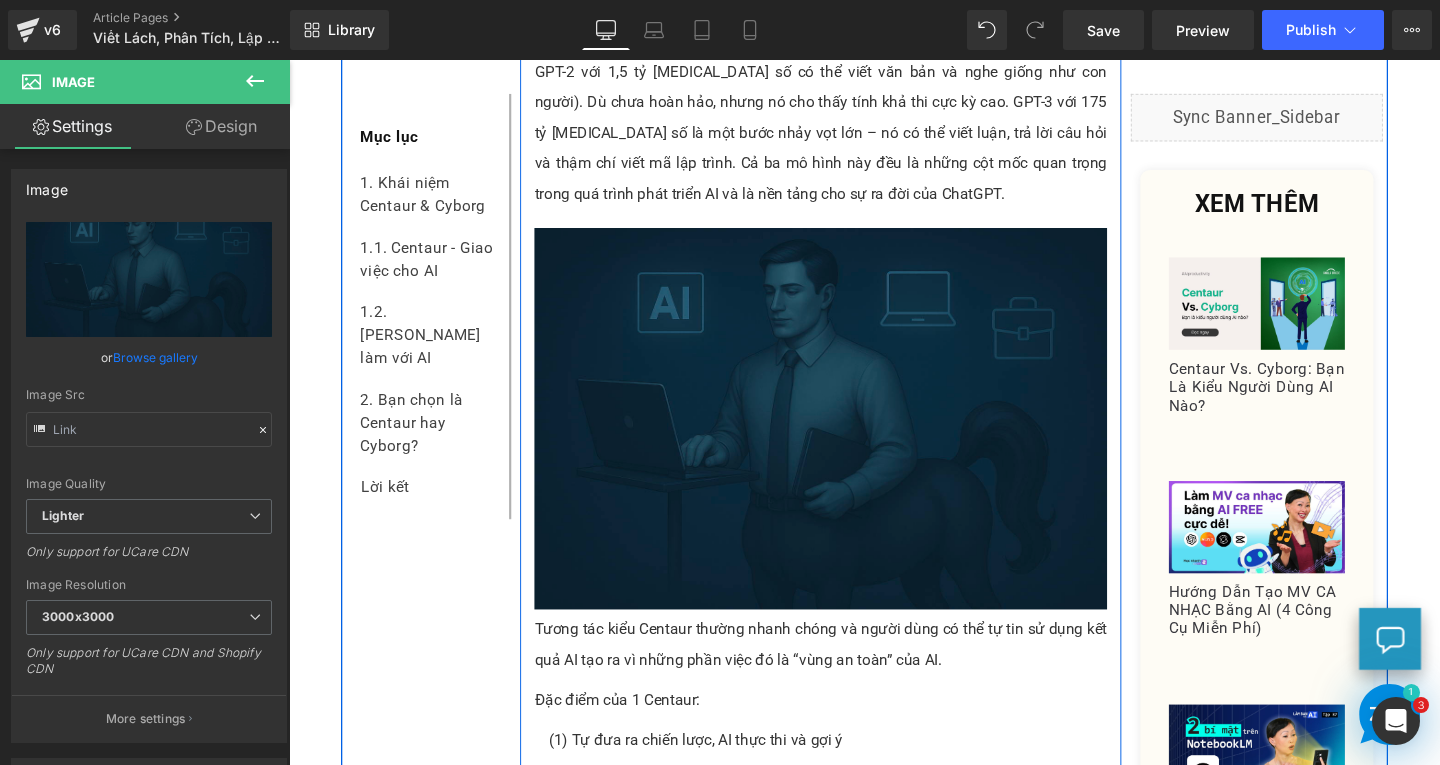 scroll, scrollTop: 1520, scrollLeft: 0, axis: vertical 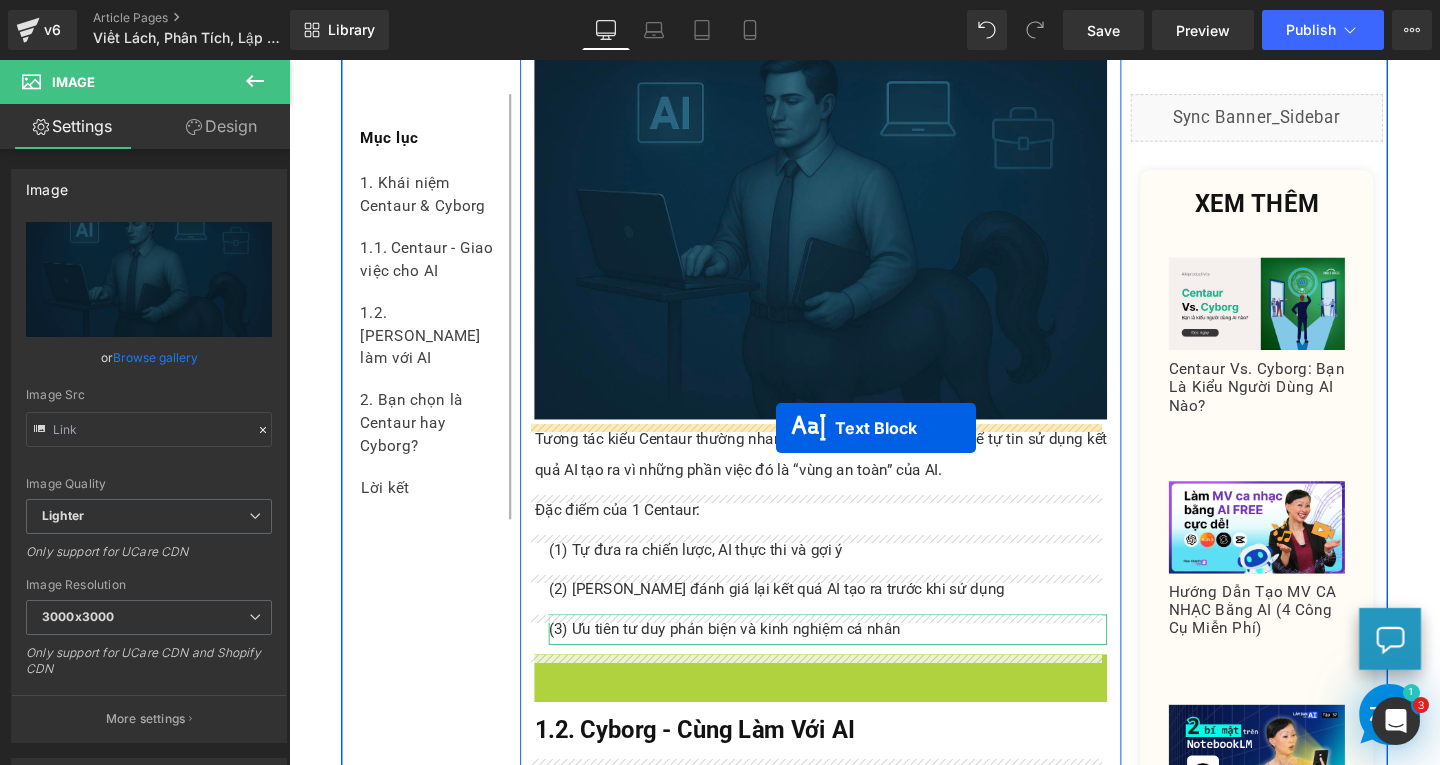 drag, startPoint x: 793, startPoint y: 701, endPoint x: 799, endPoint y: 447, distance: 254.07086 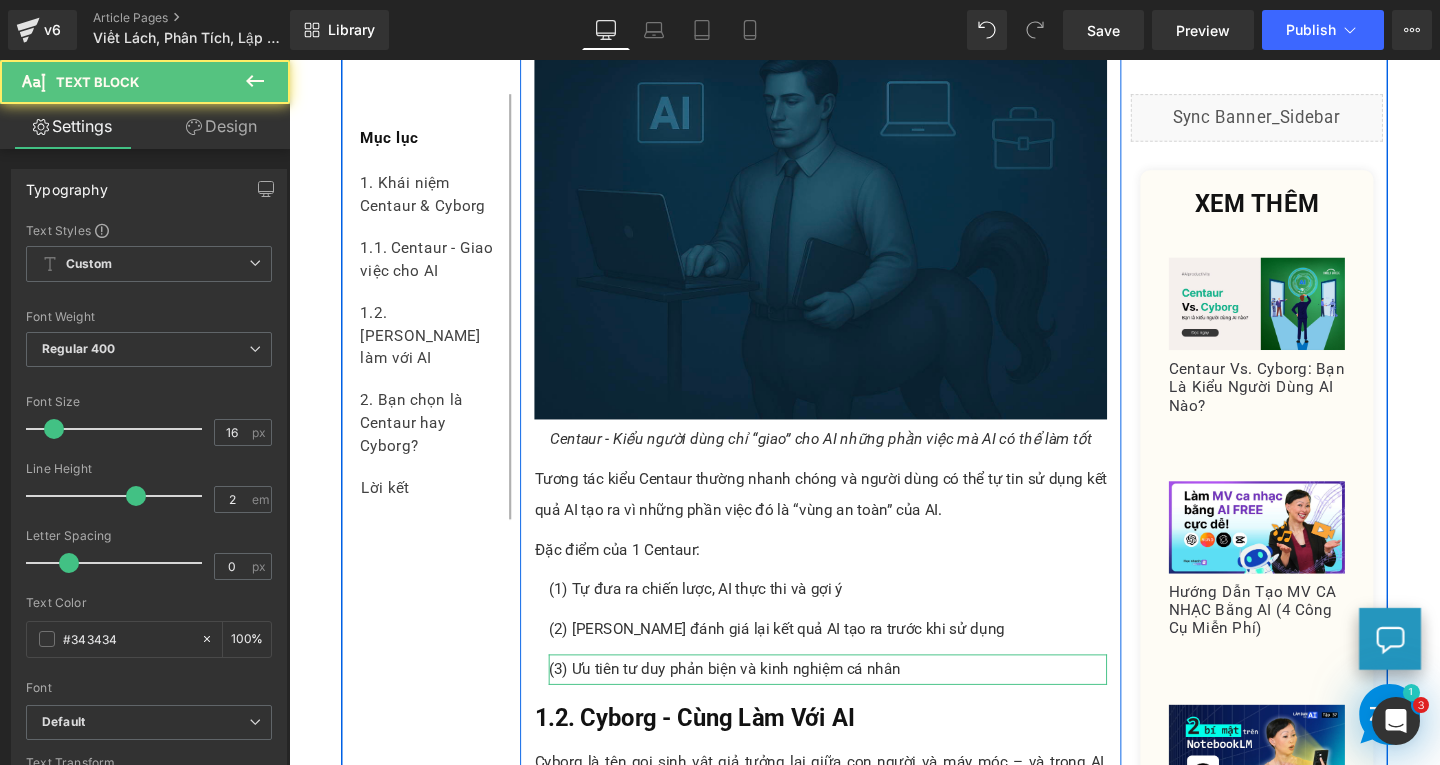 drag, startPoint x: 1080, startPoint y: 478, endPoint x: 1100, endPoint y: 468, distance: 22.36068 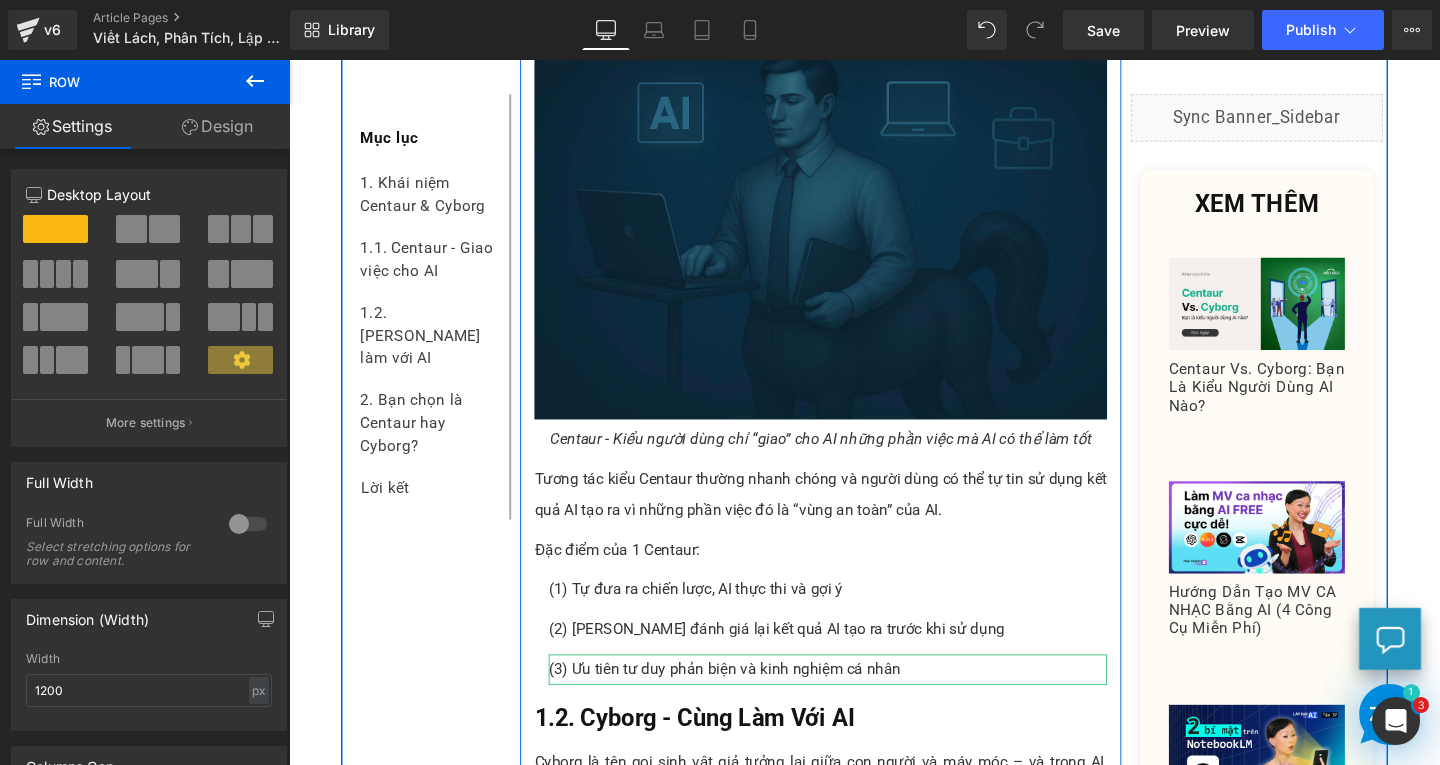 click on "Centaur - Kiểu người dùng chỉ “giao” cho AI những phần việc mà AI có thể làm tốt" at bounding box center [848, 459] 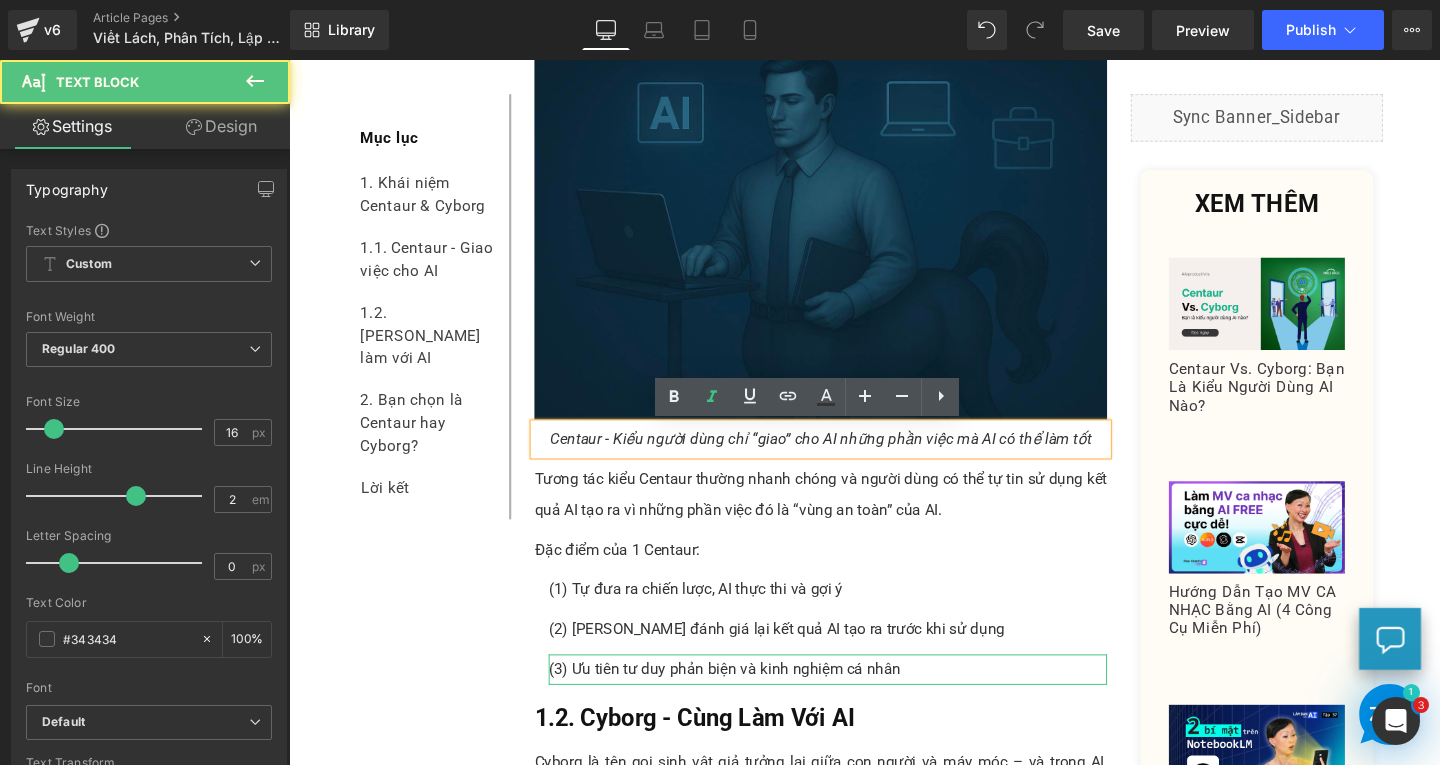 click on "Centaur - Kiểu người dùng chỉ “giao” cho AI những phần việc mà AI có thể làm tốt" at bounding box center (848, 459) 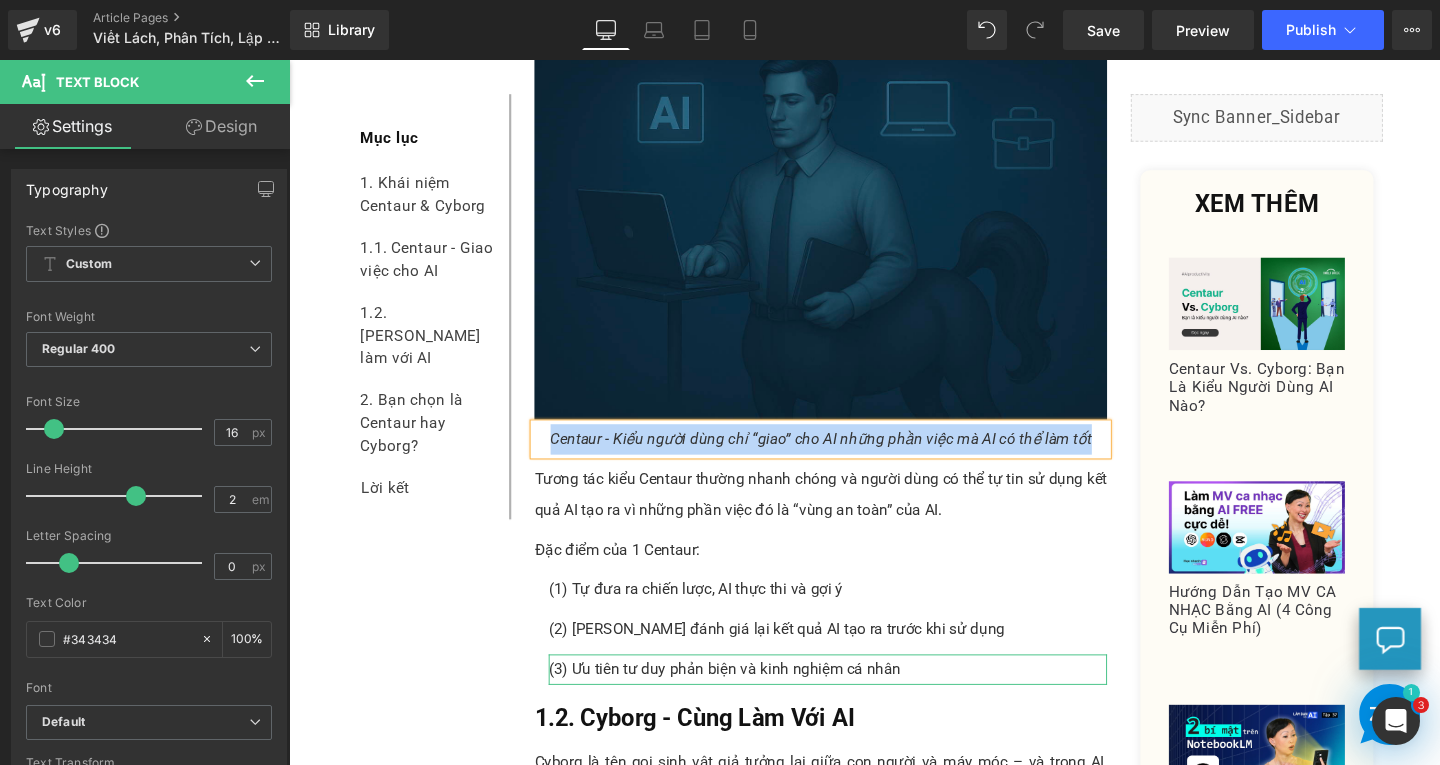 paste 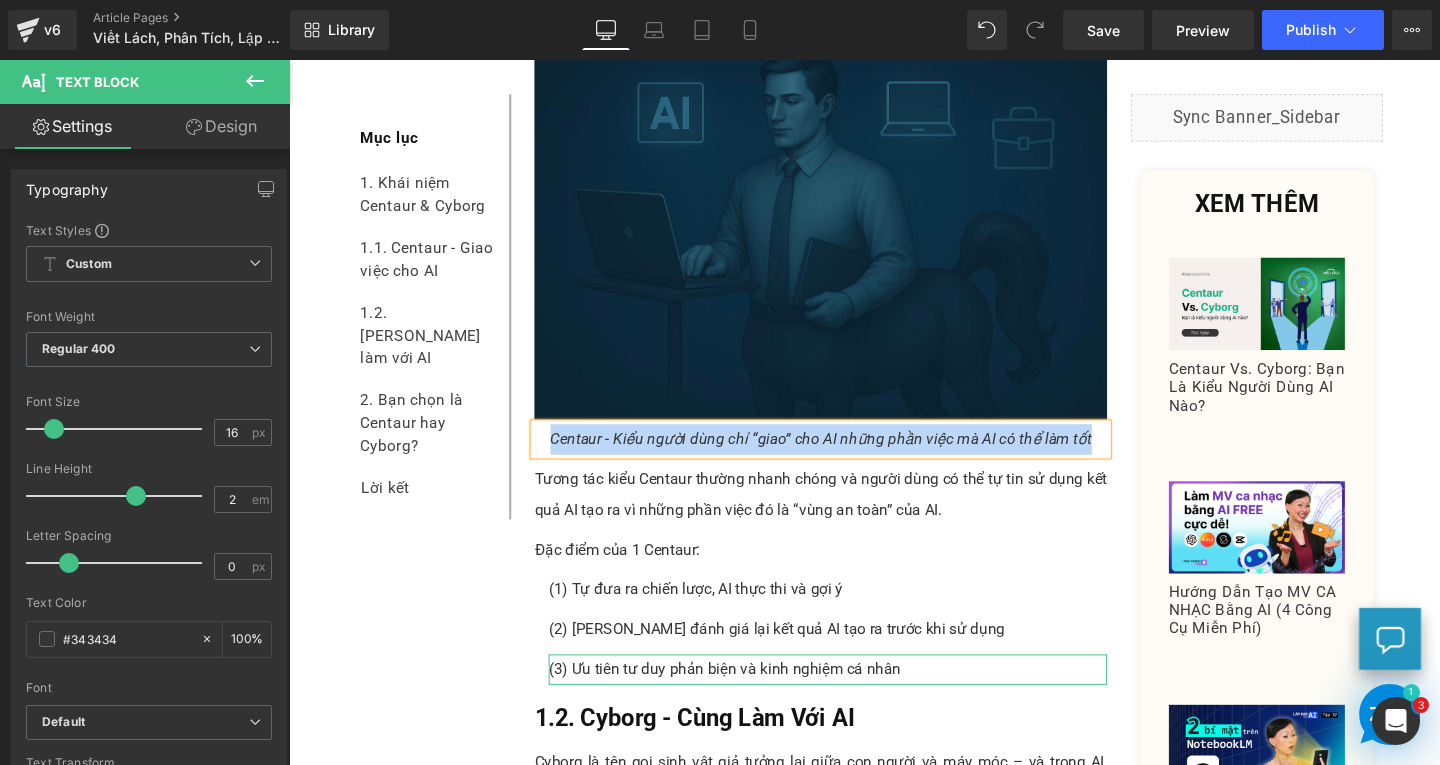type 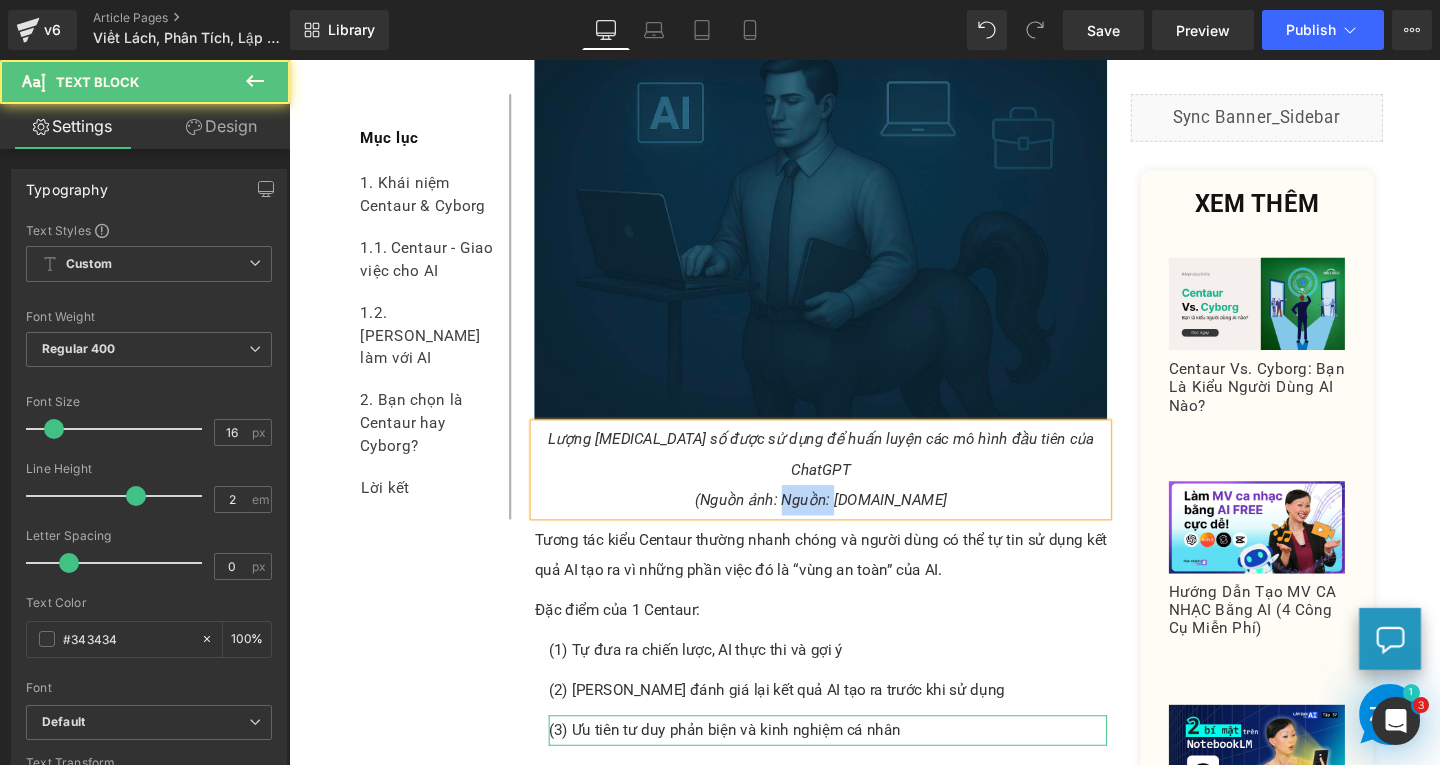 drag, startPoint x: 801, startPoint y: 496, endPoint x: 851, endPoint y: 496, distance: 50 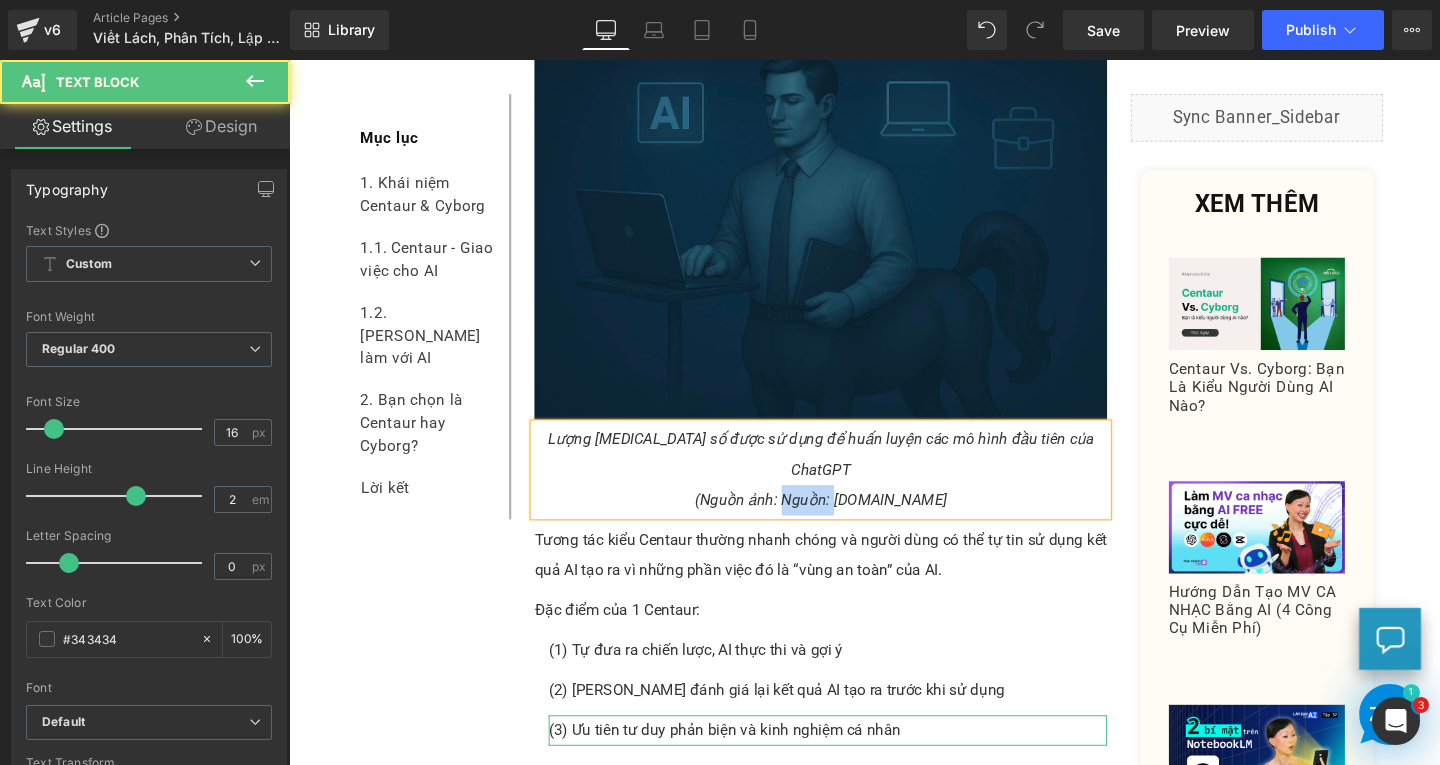 click on "(Nguồn ảnh: Nguồn: bluelabellabs.com" at bounding box center [848, 522] 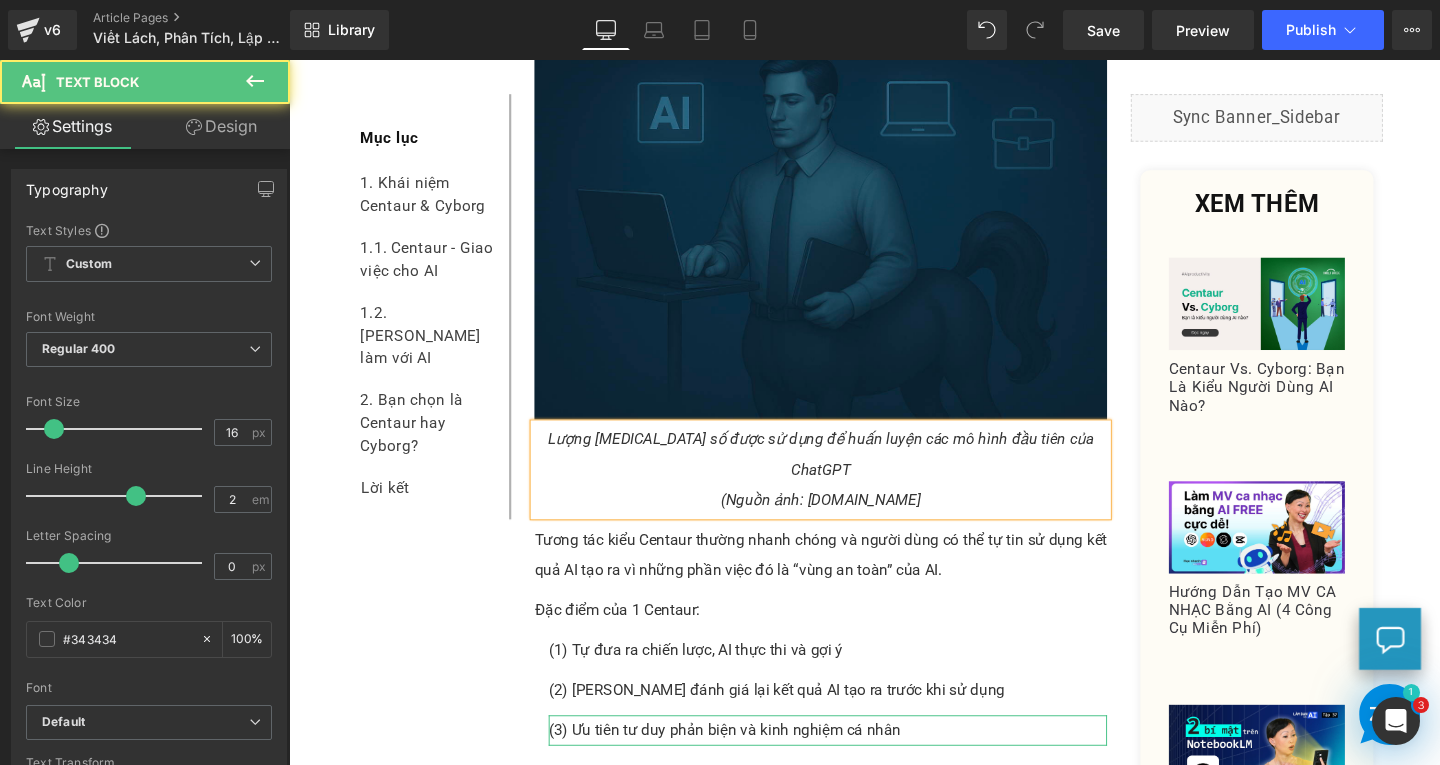 click on "(Nguồn ảnh: bluelabellabs.com" at bounding box center (848, 523) 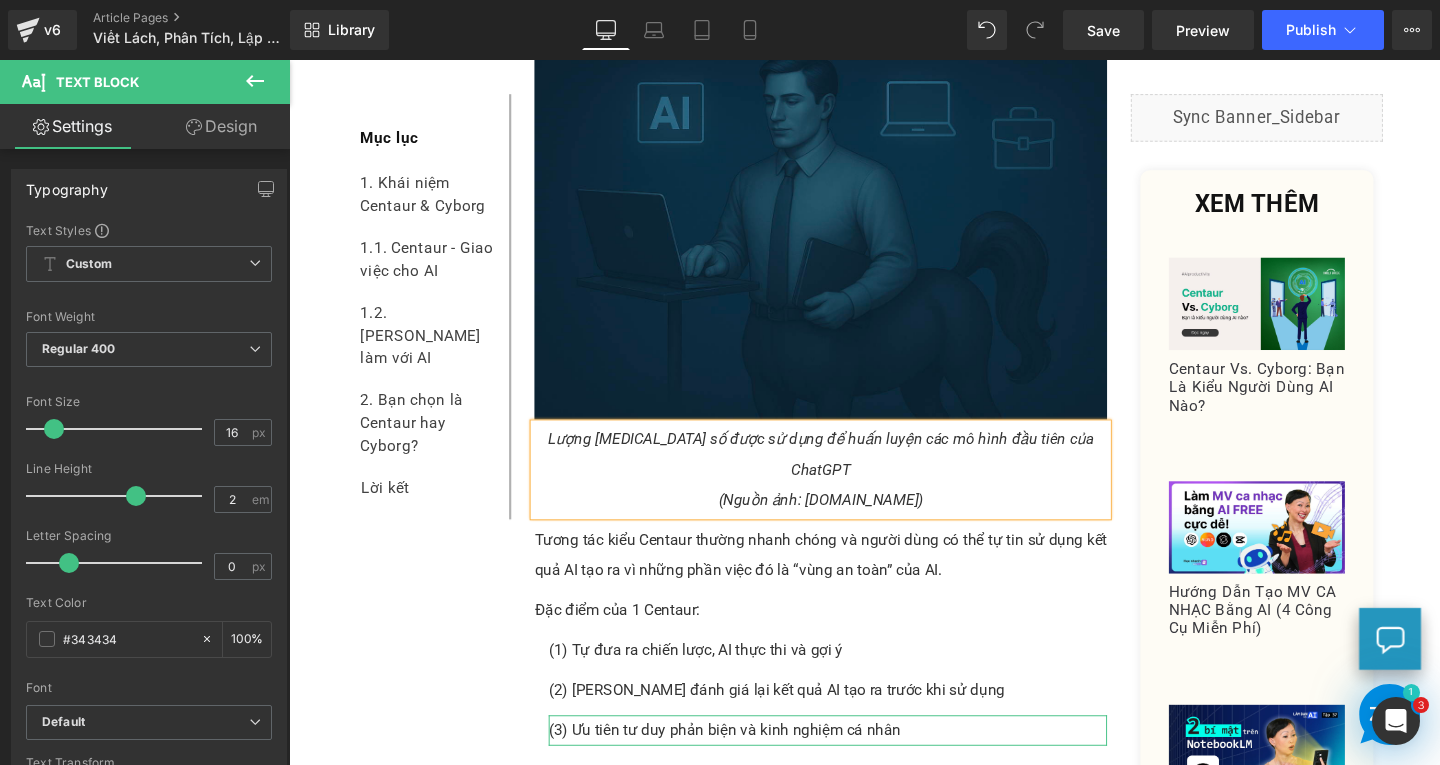 drag, startPoint x: 823, startPoint y: 489, endPoint x: 933, endPoint y: 492, distance: 110.0409 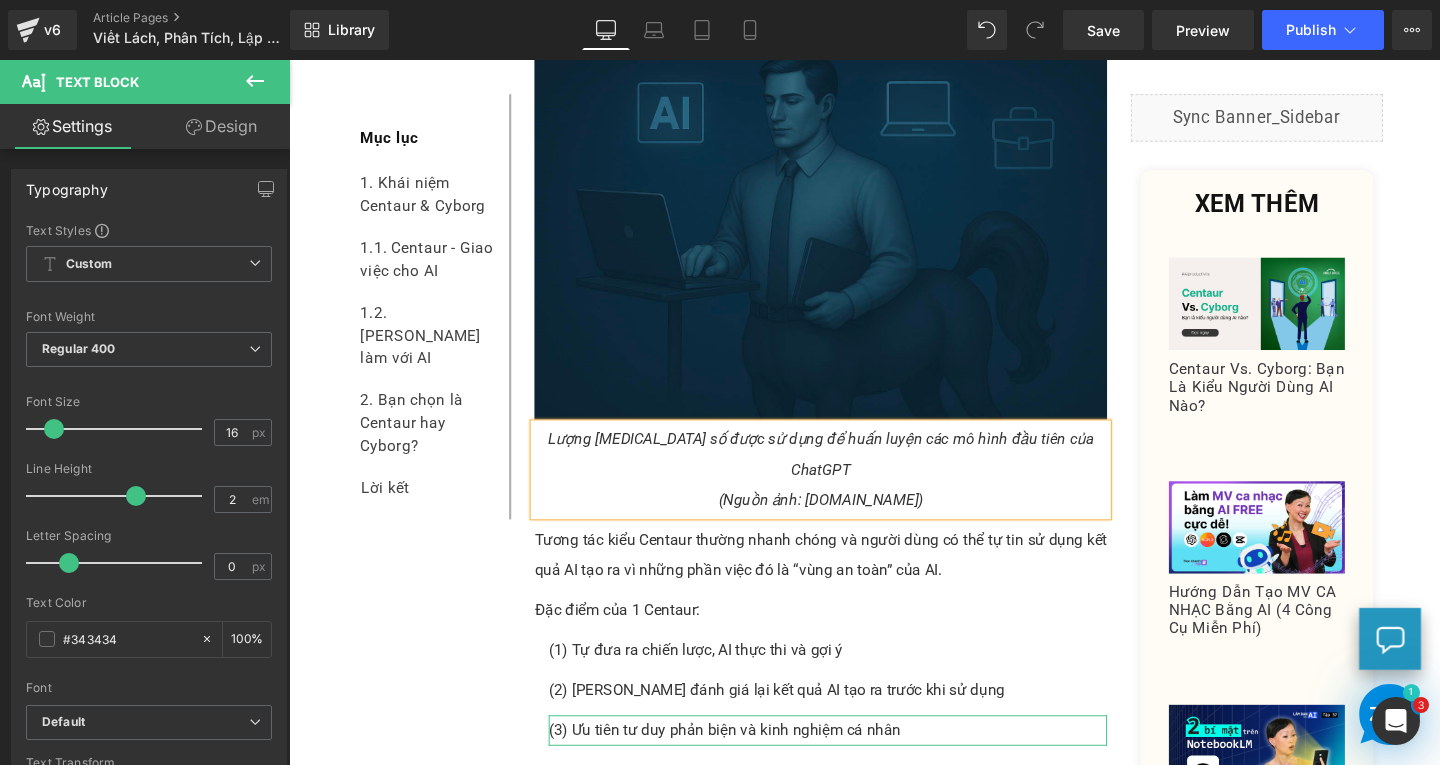 click on "(Nguồn ảnh: bluelabellabs.com)" at bounding box center [848, 522] 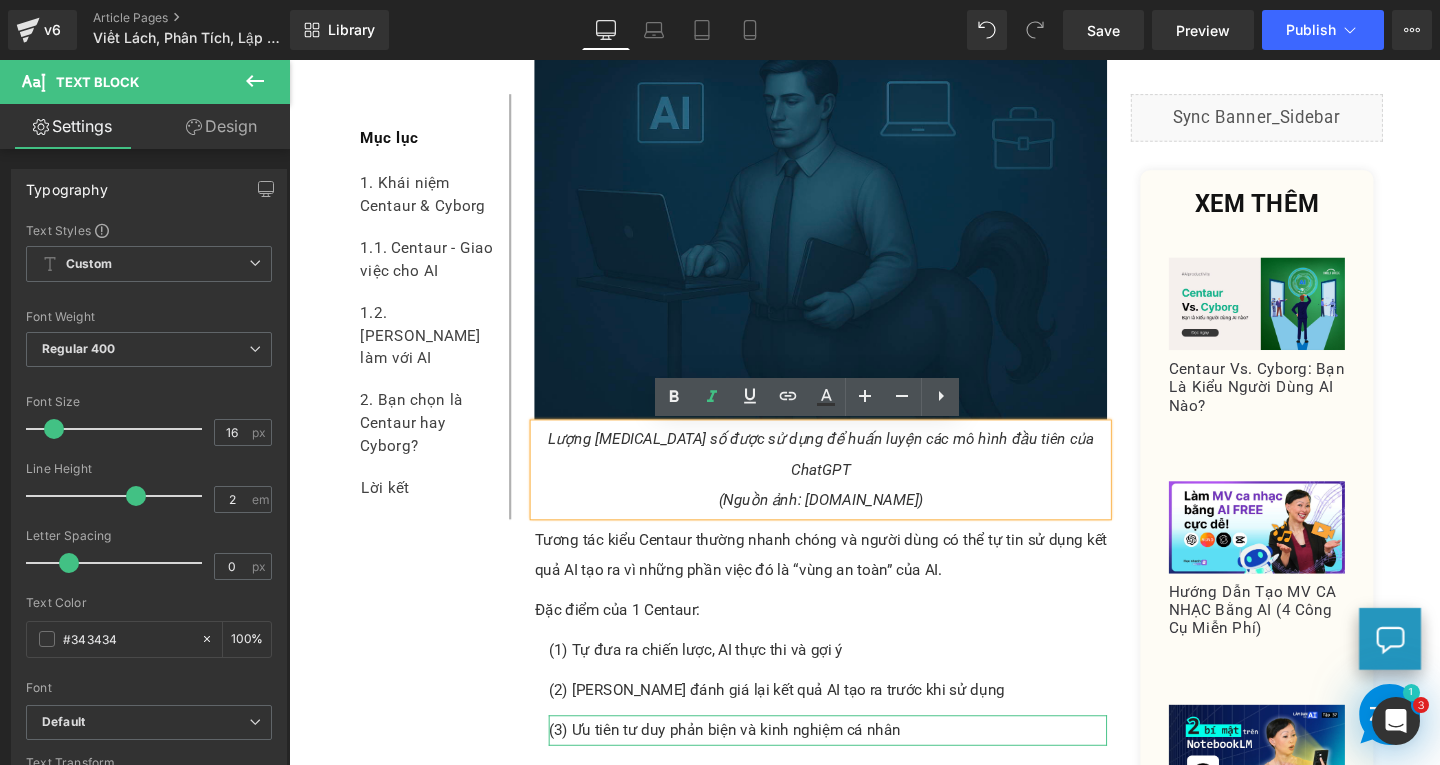 copy on "[DOMAIN_NAME]" 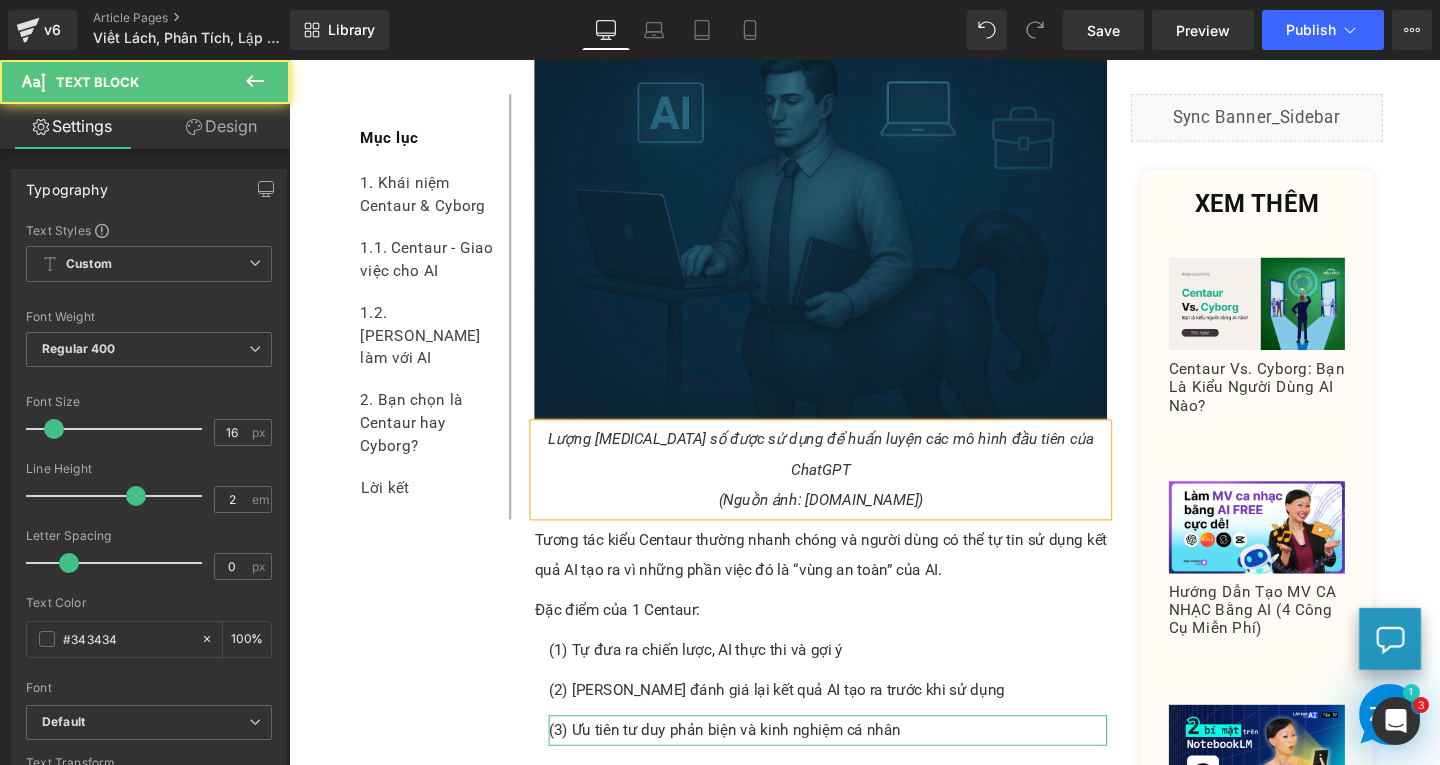 click on "(Nguồn ảnh: bluelabellabs.com)" at bounding box center [848, 522] 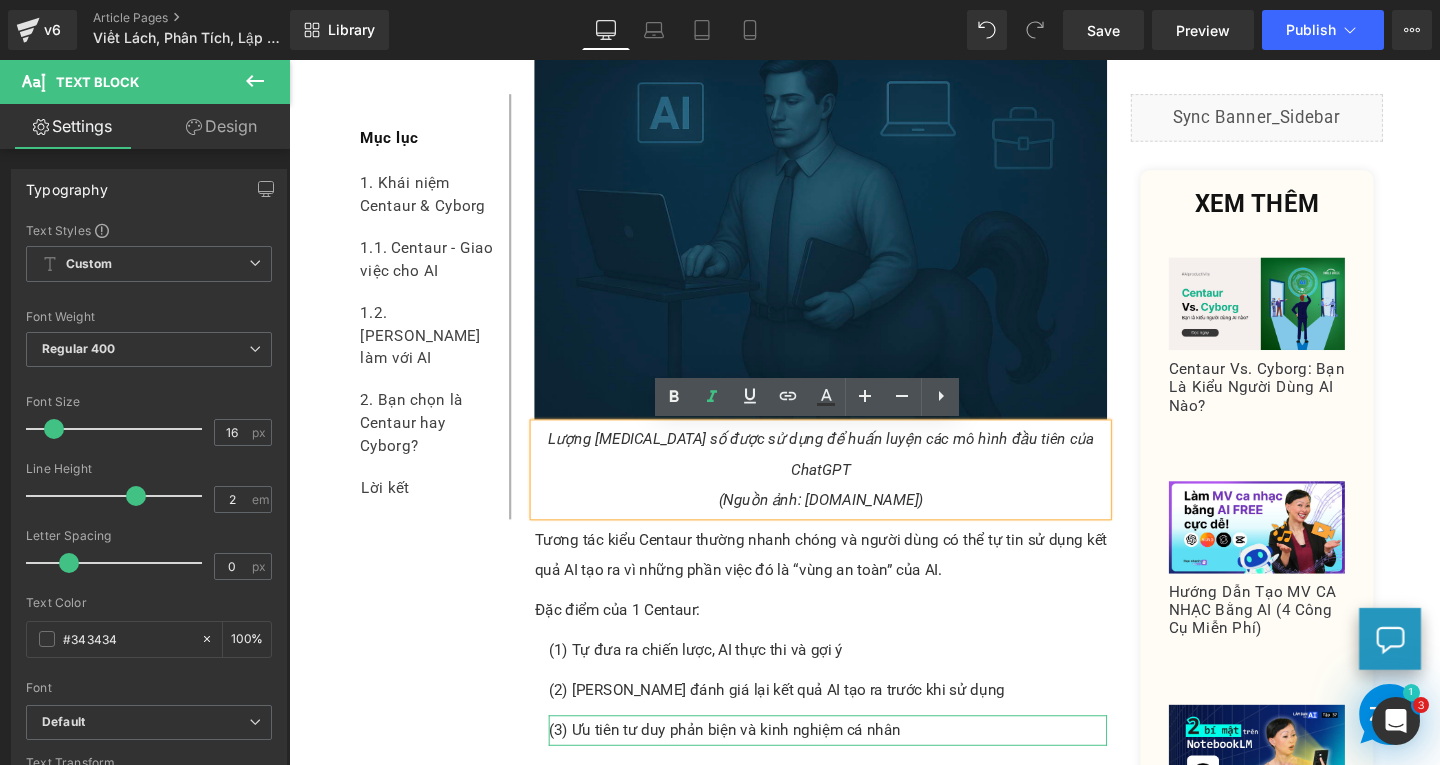 drag, startPoint x: 822, startPoint y: 488, endPoint x: 938, endPoint y: 489, distance: 116.00431 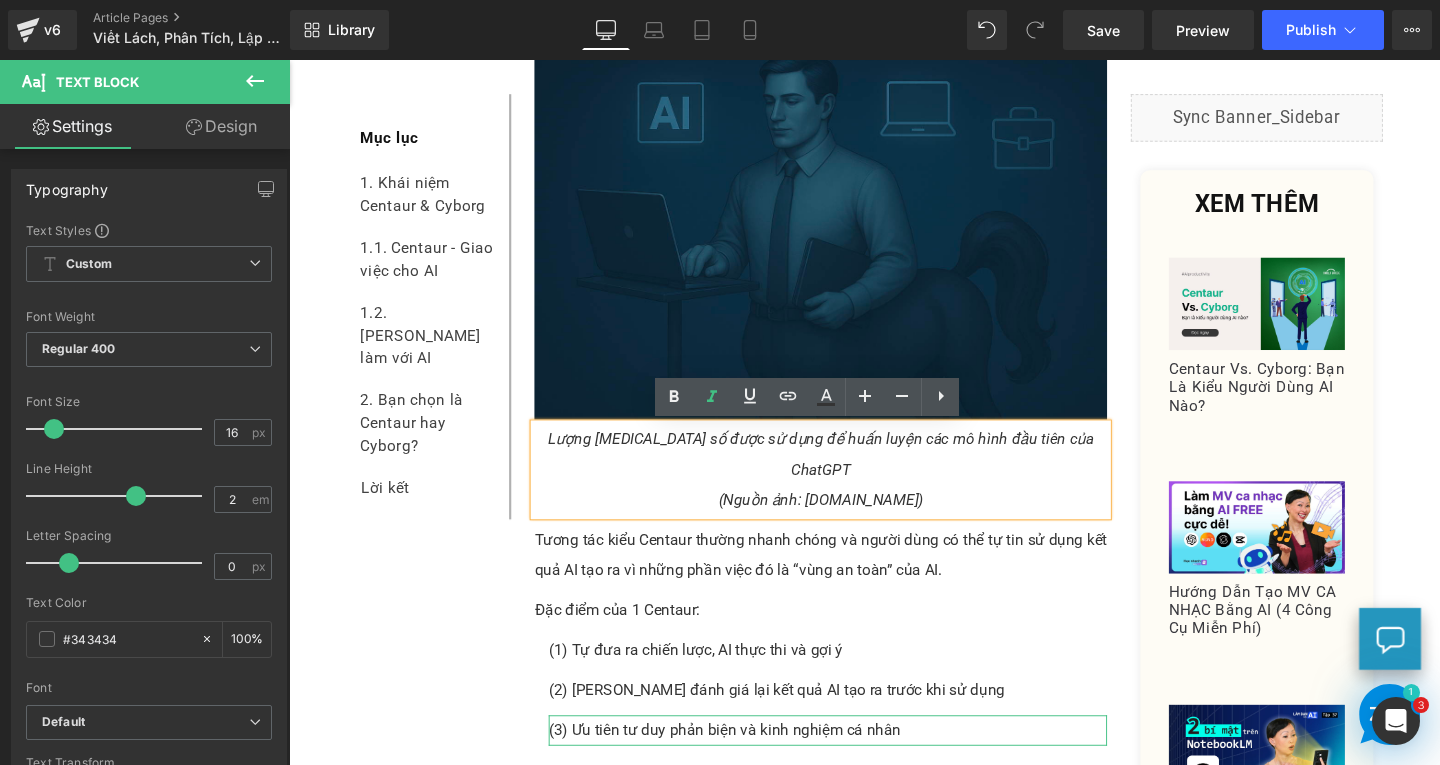click on "(Nguồn ảnh: bluelabellabs.com)" at bounding box center [848, 522] 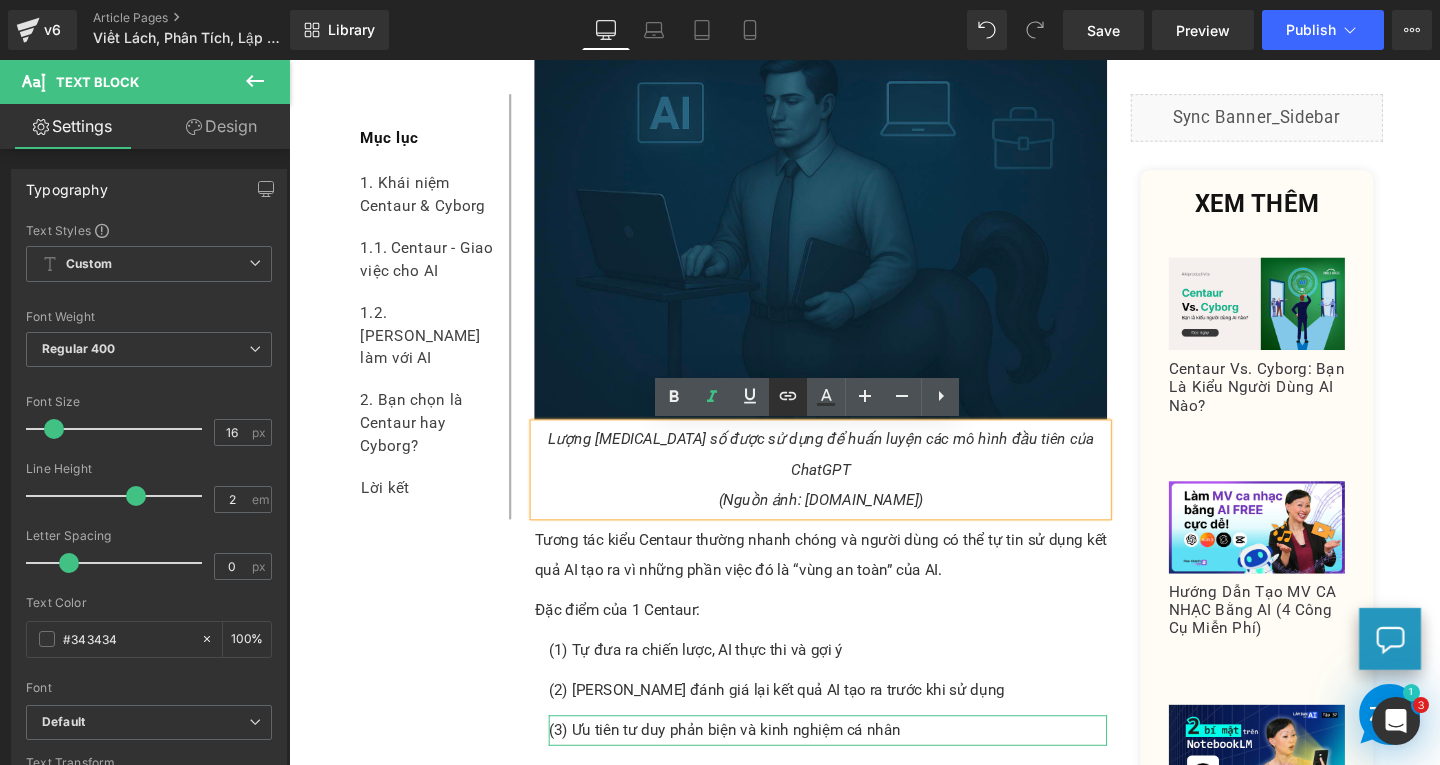 click 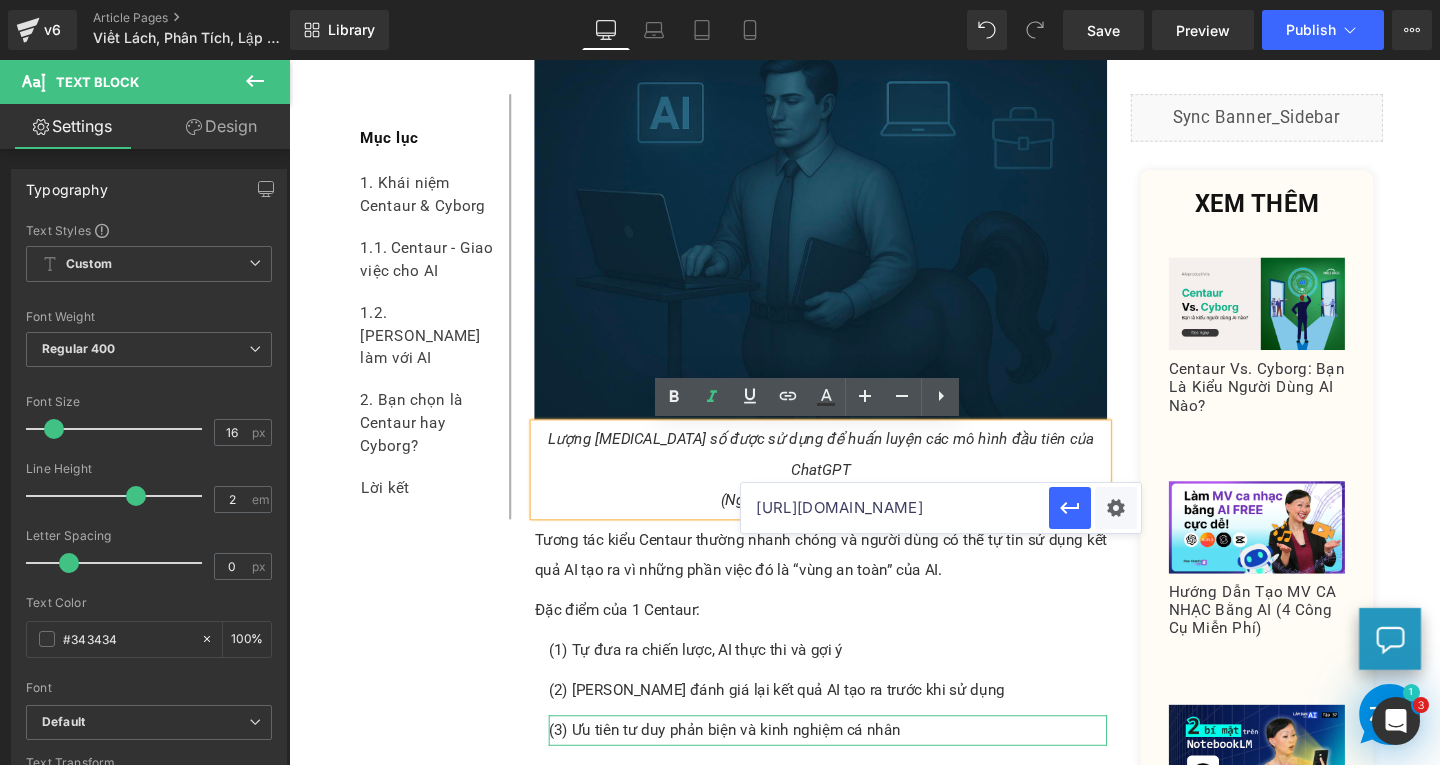 click on "https://chatgpt.com/" at bounding box center (895, 508) 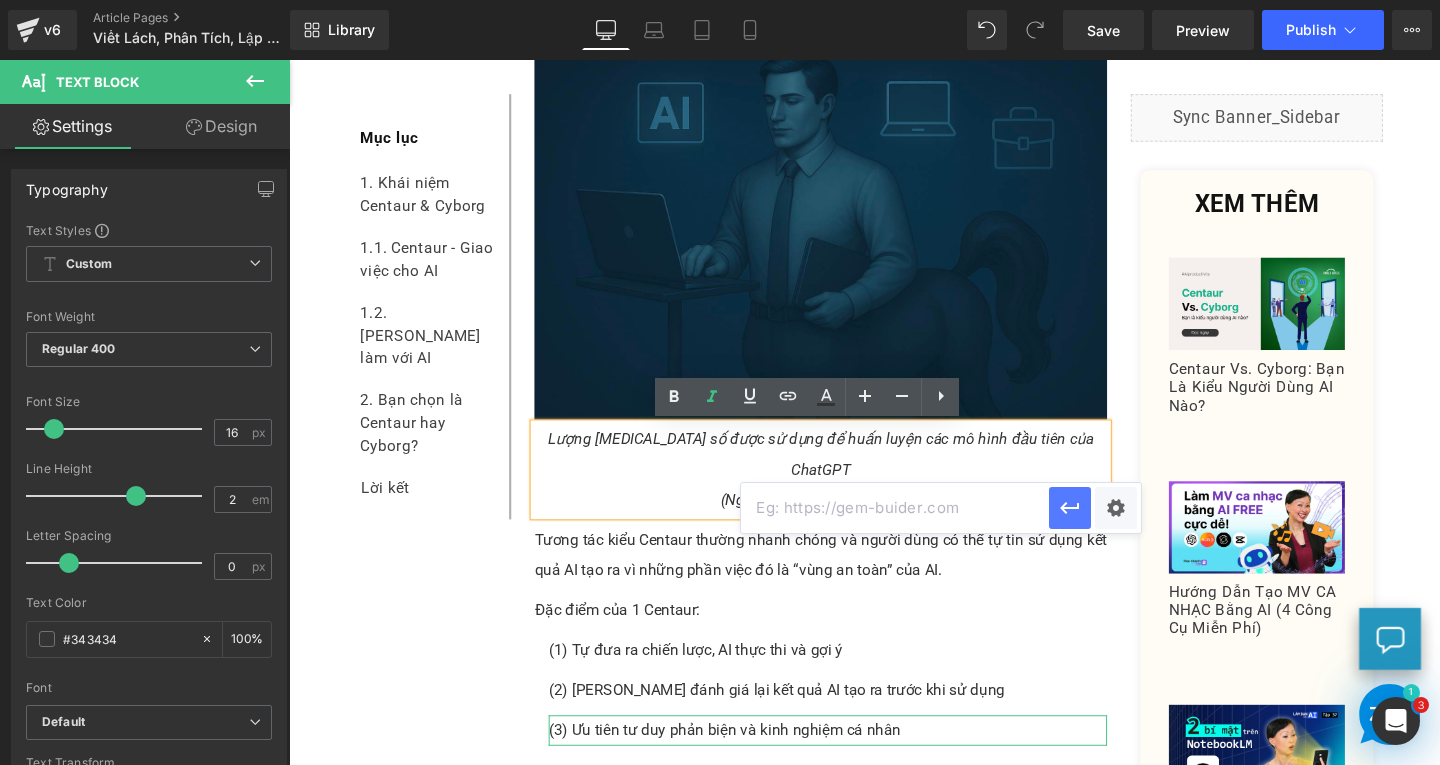 paste on "[URL][DOMAIN_NAME]" 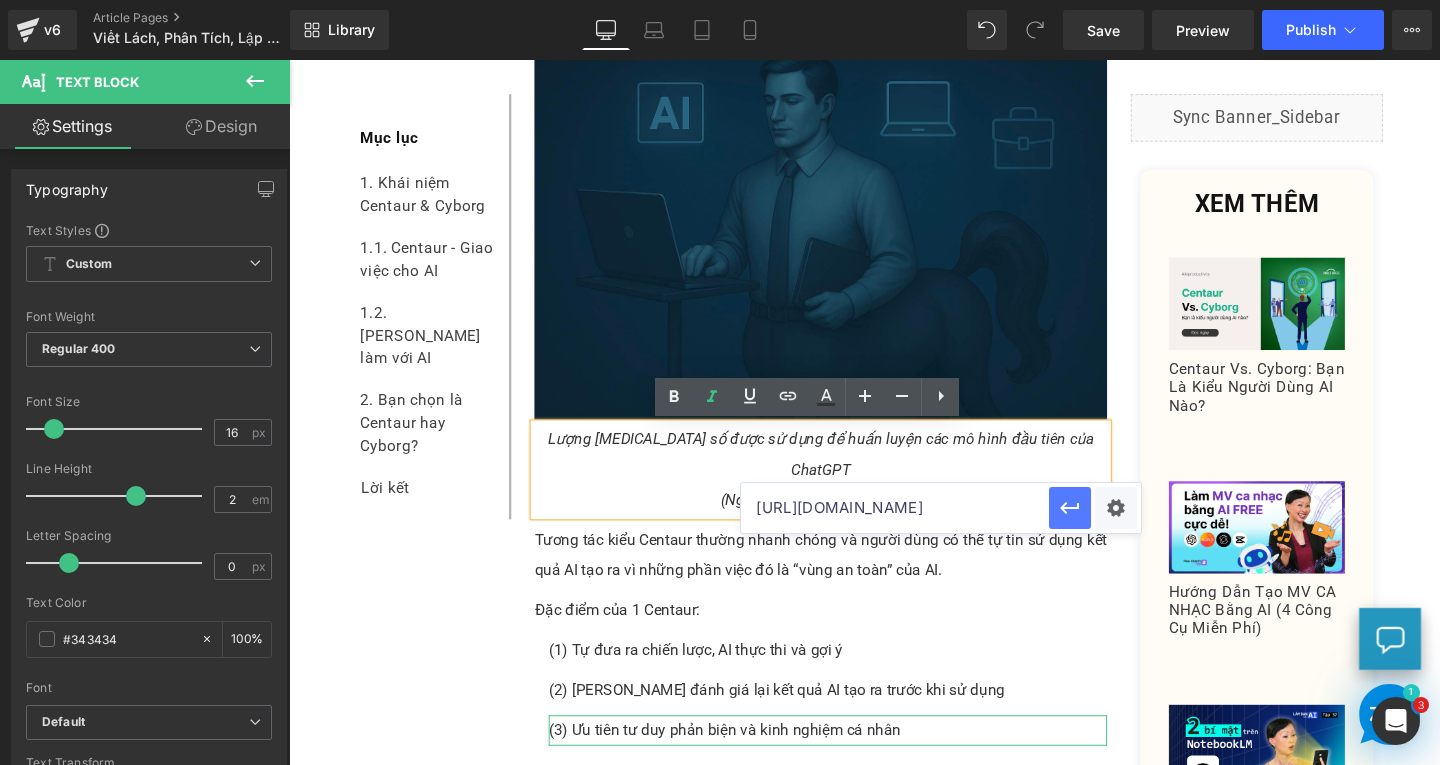 type on "[URL][DOMAIN_NAME]" 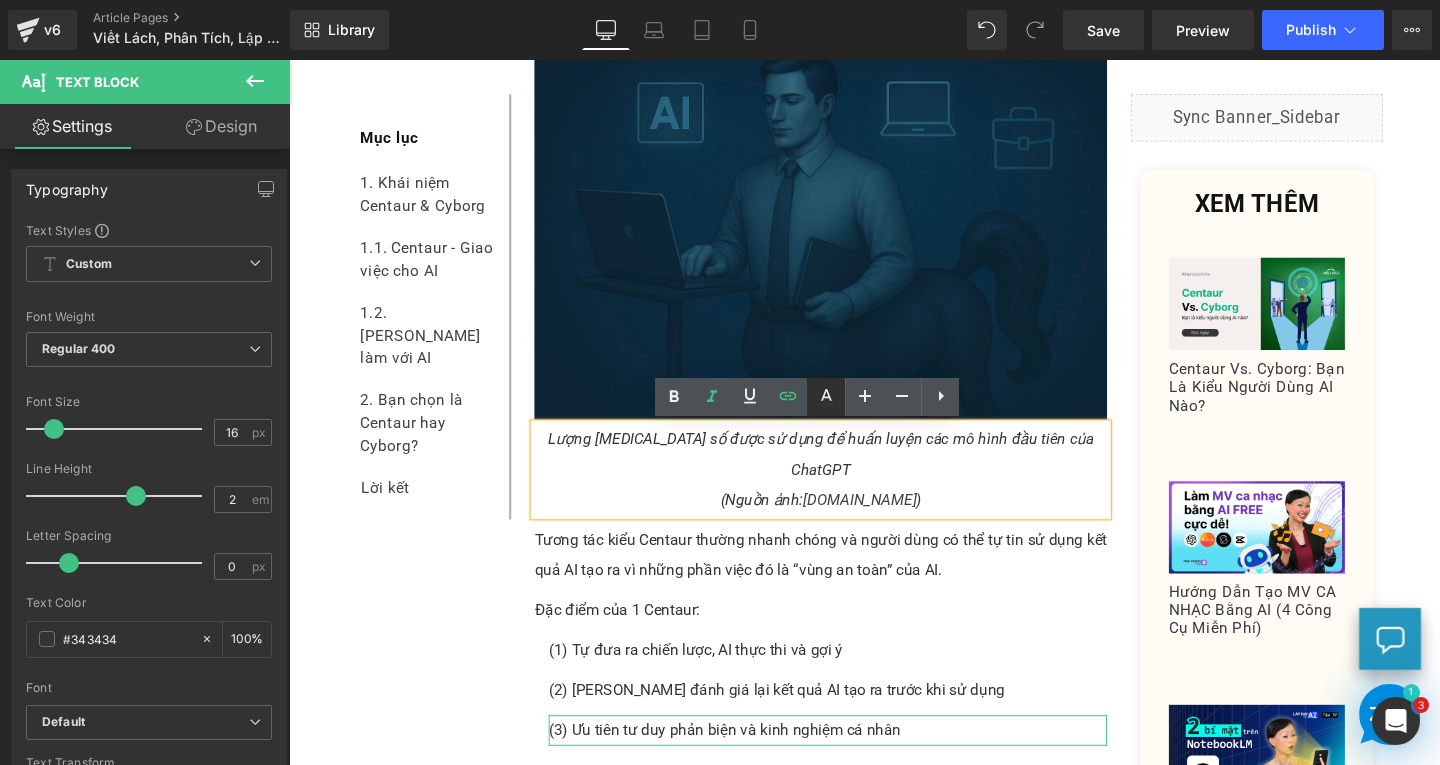 click 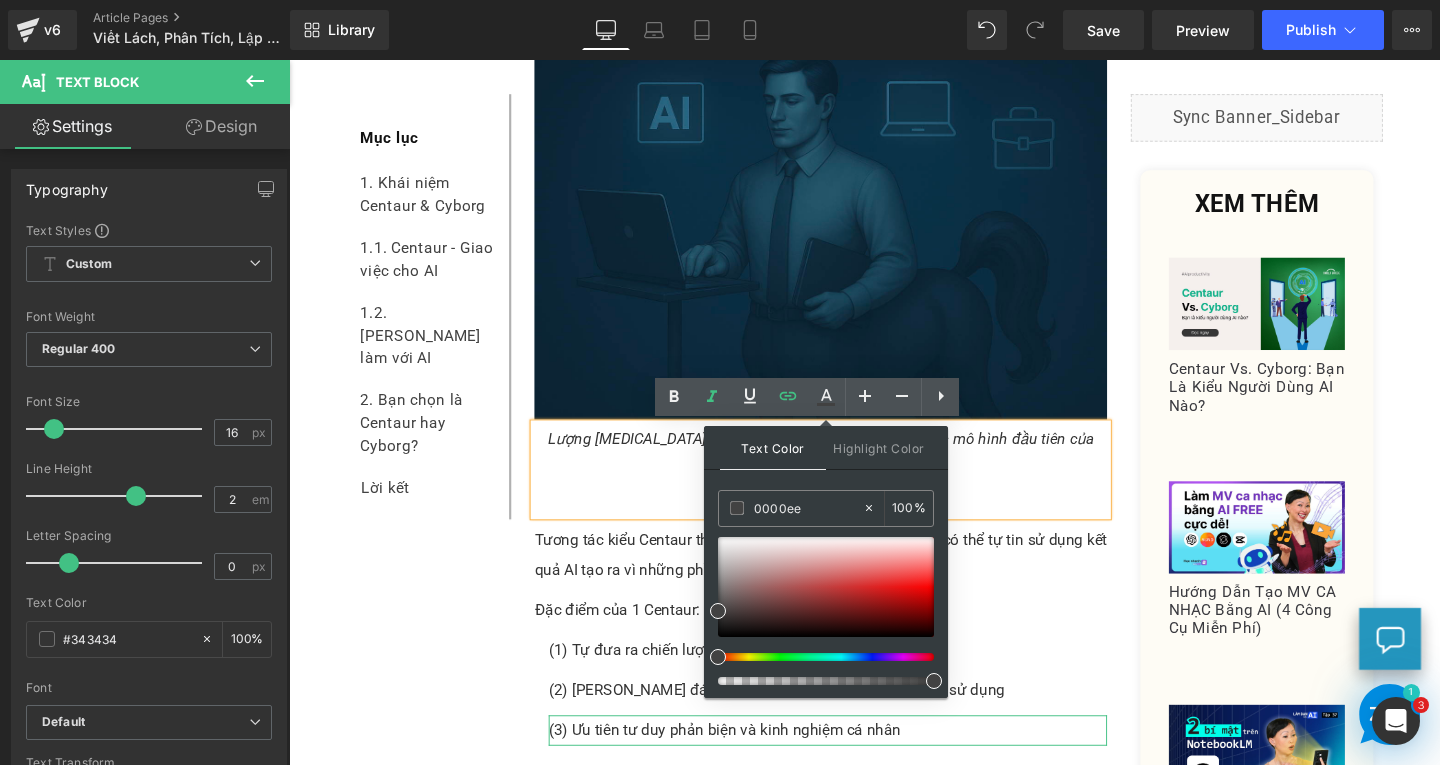 drag, startPoint x: 1042, startPoint y: 567, endPoint x: 709, endPoint y: 529, distance: 335.16116 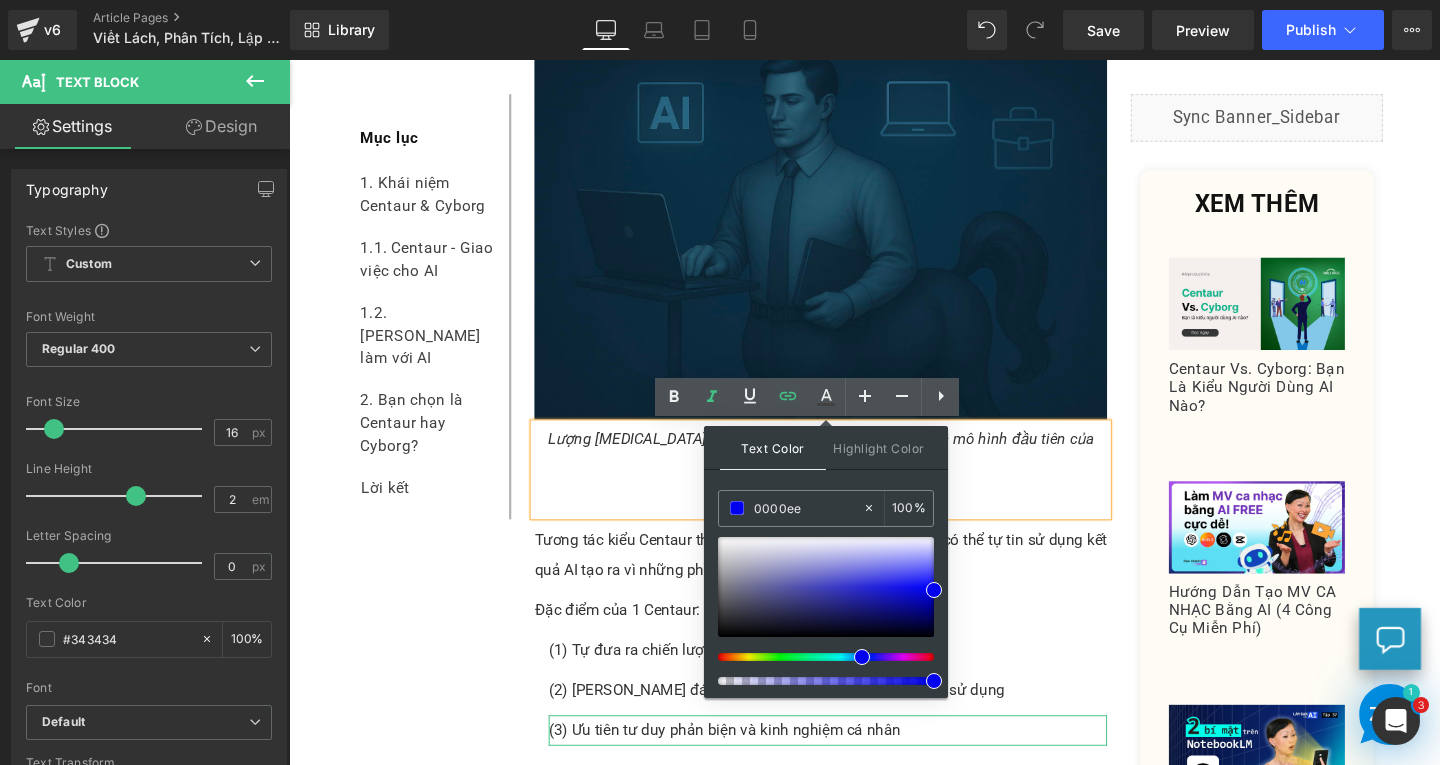 type on "0000ee" 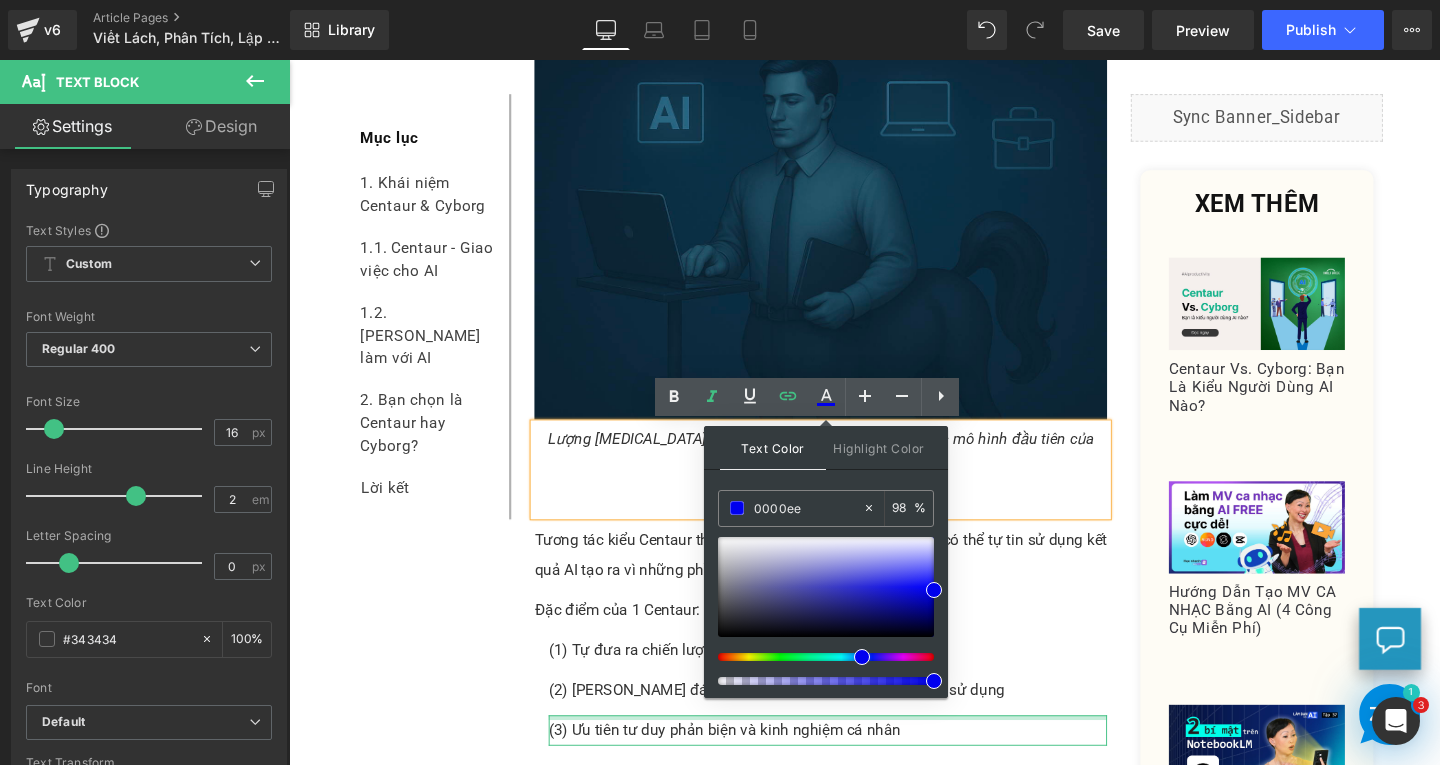 drag, startPoint x: 1225, startPoint y: 743, endPoint x: 1024, endPoint y: 708, distance: 204.0245 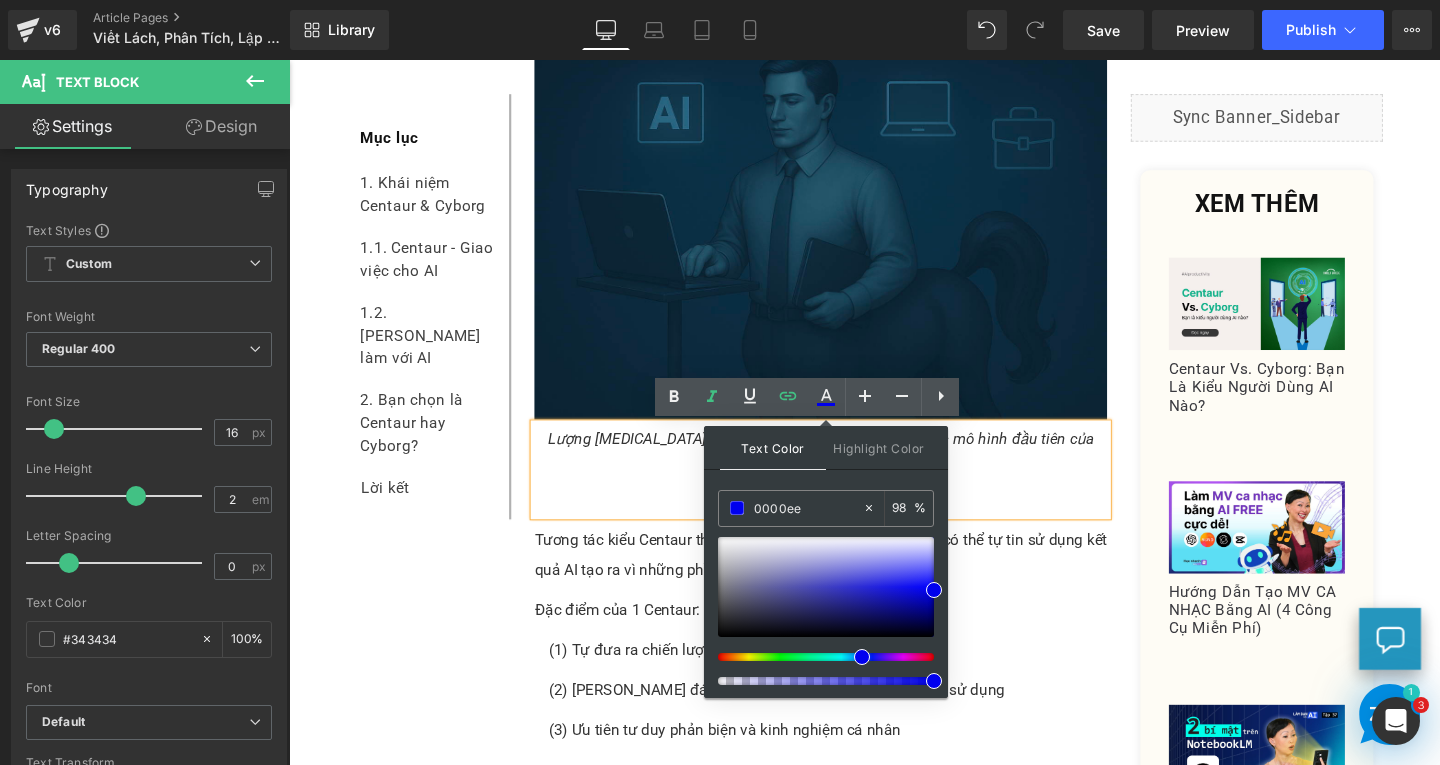 click at bounding box center (289, 60) 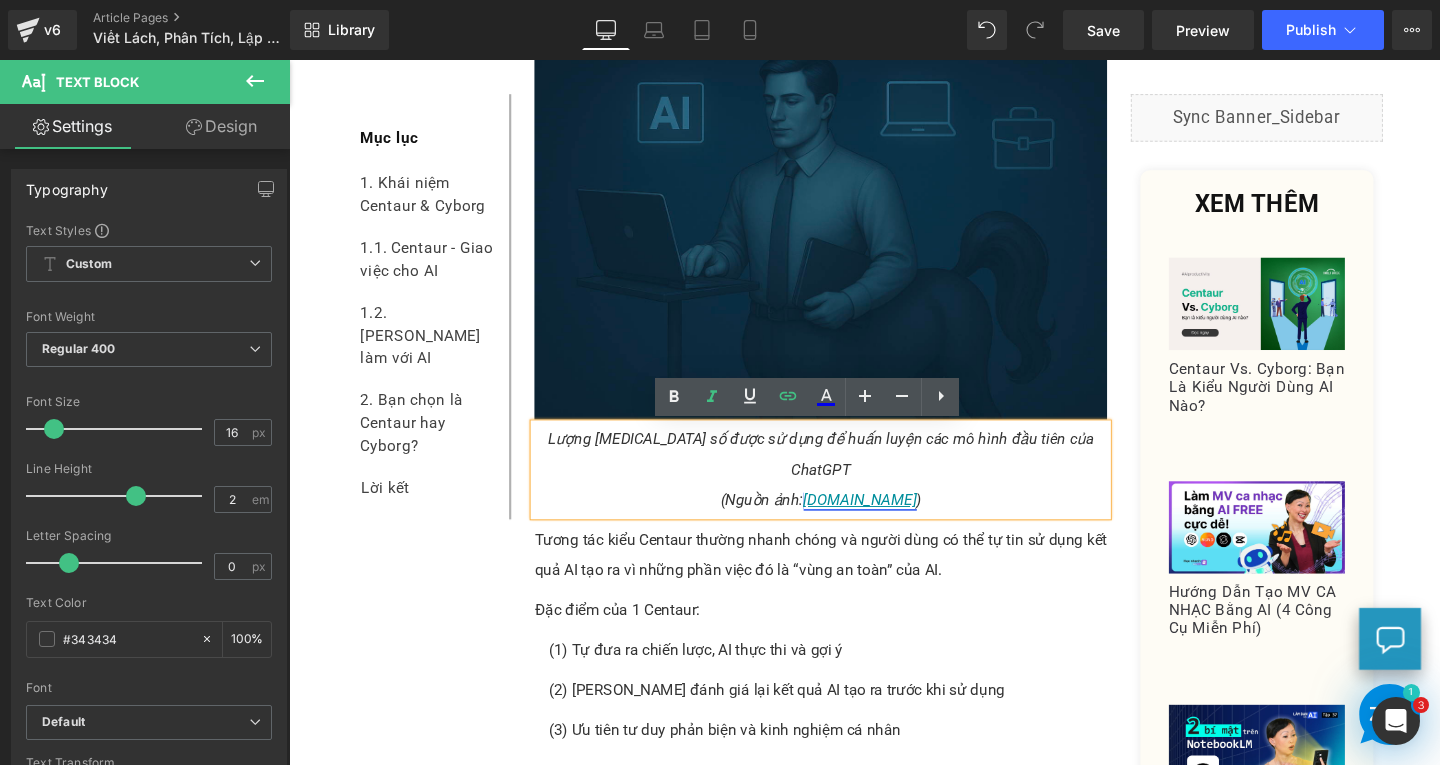 click on "[DOMAIN_NAME]" at bounding box center (889, 522) 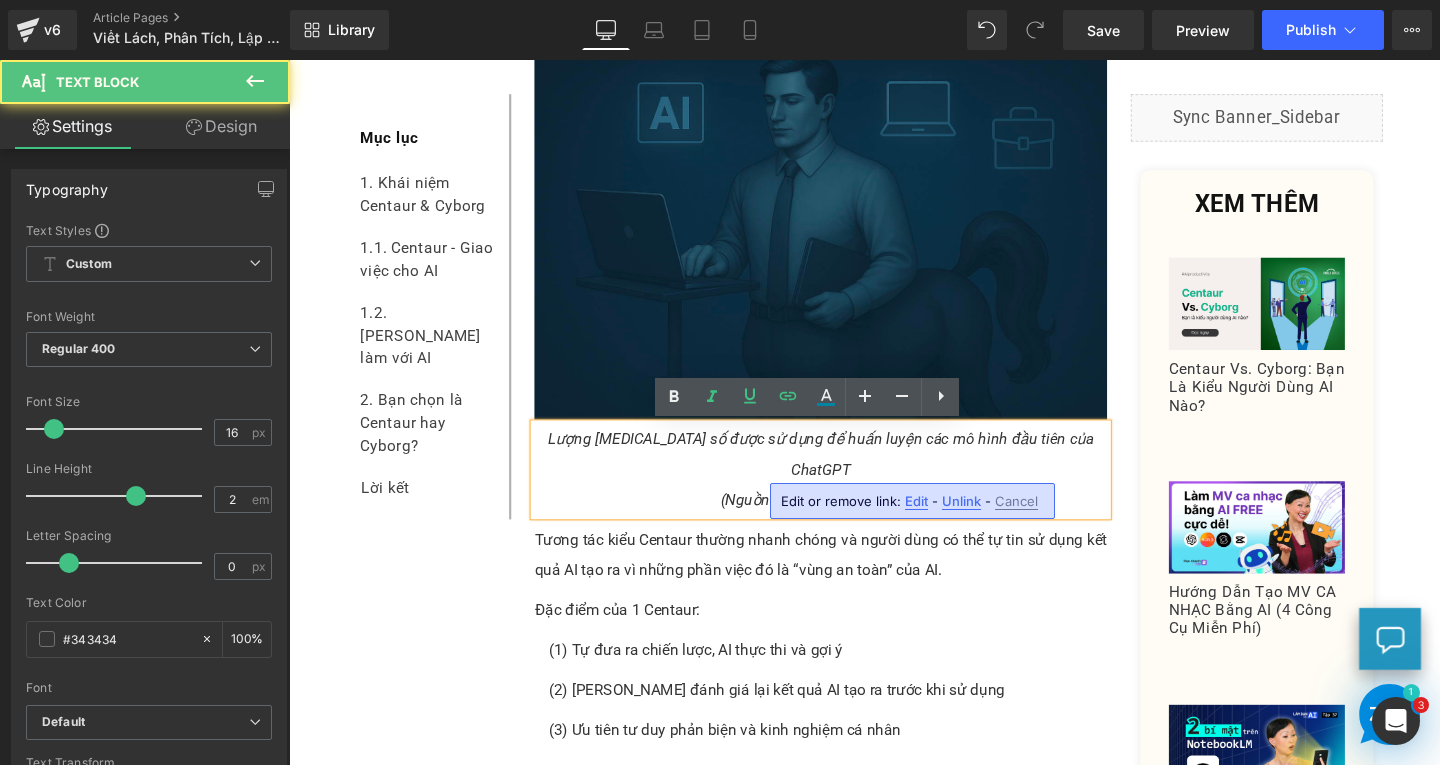 click on "Edit" at bounding box center [916, 501] 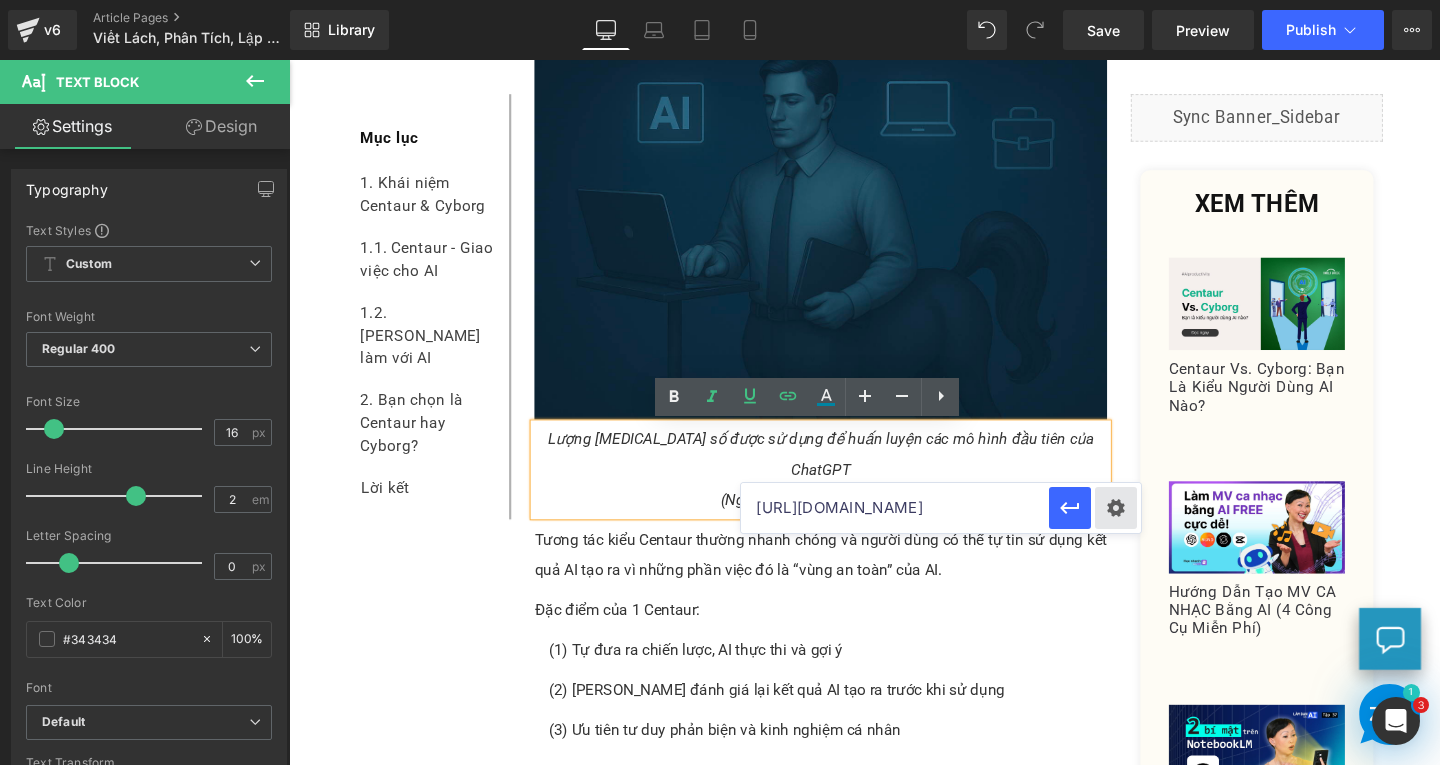 click on "Text Color Highlight Color #333333 0000ee 100 % transparent 0 %   Edit or remove link:   Edit   -   Unlink   -   Cancel             https://www.bluelabellabs.com/" at bounding box center (720, 0) 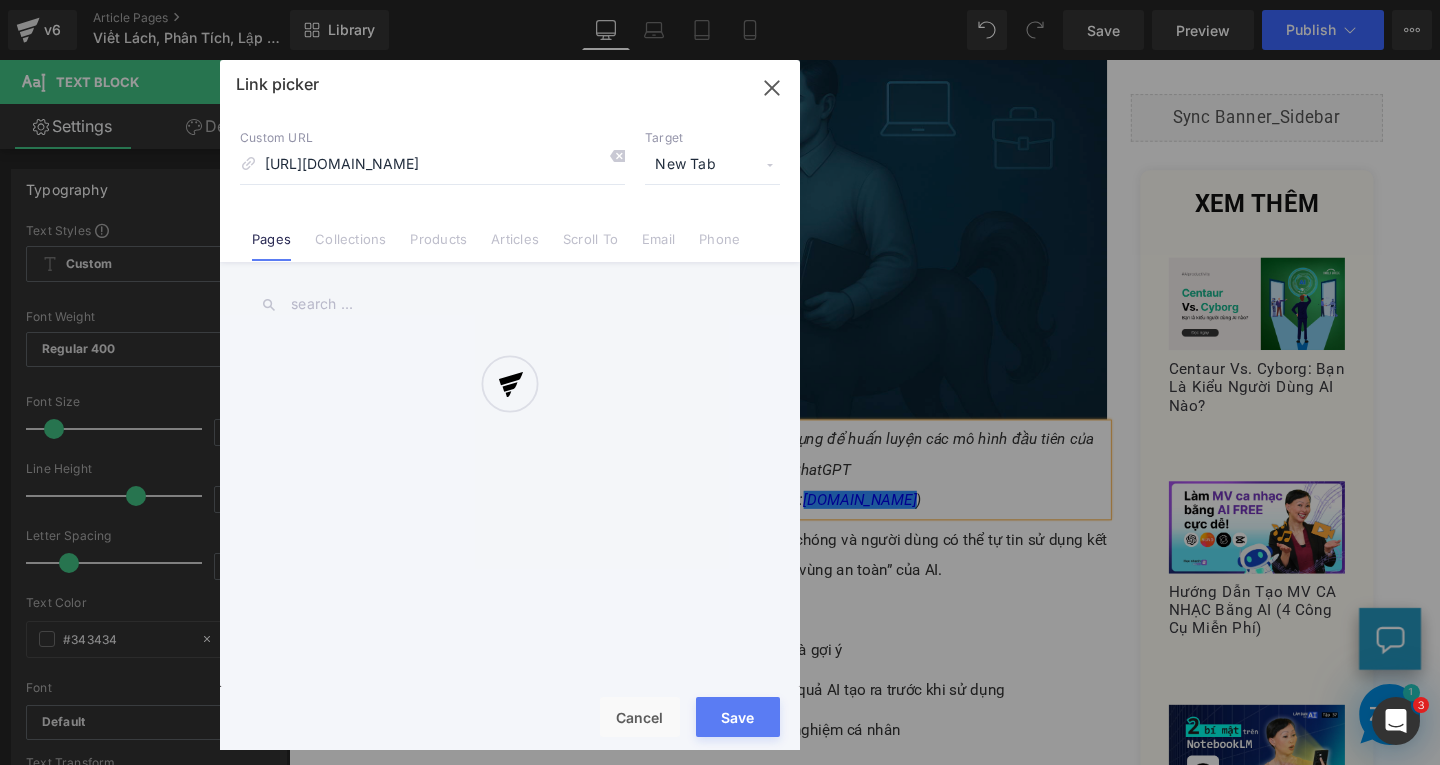 click at bounding box center [510, 405] 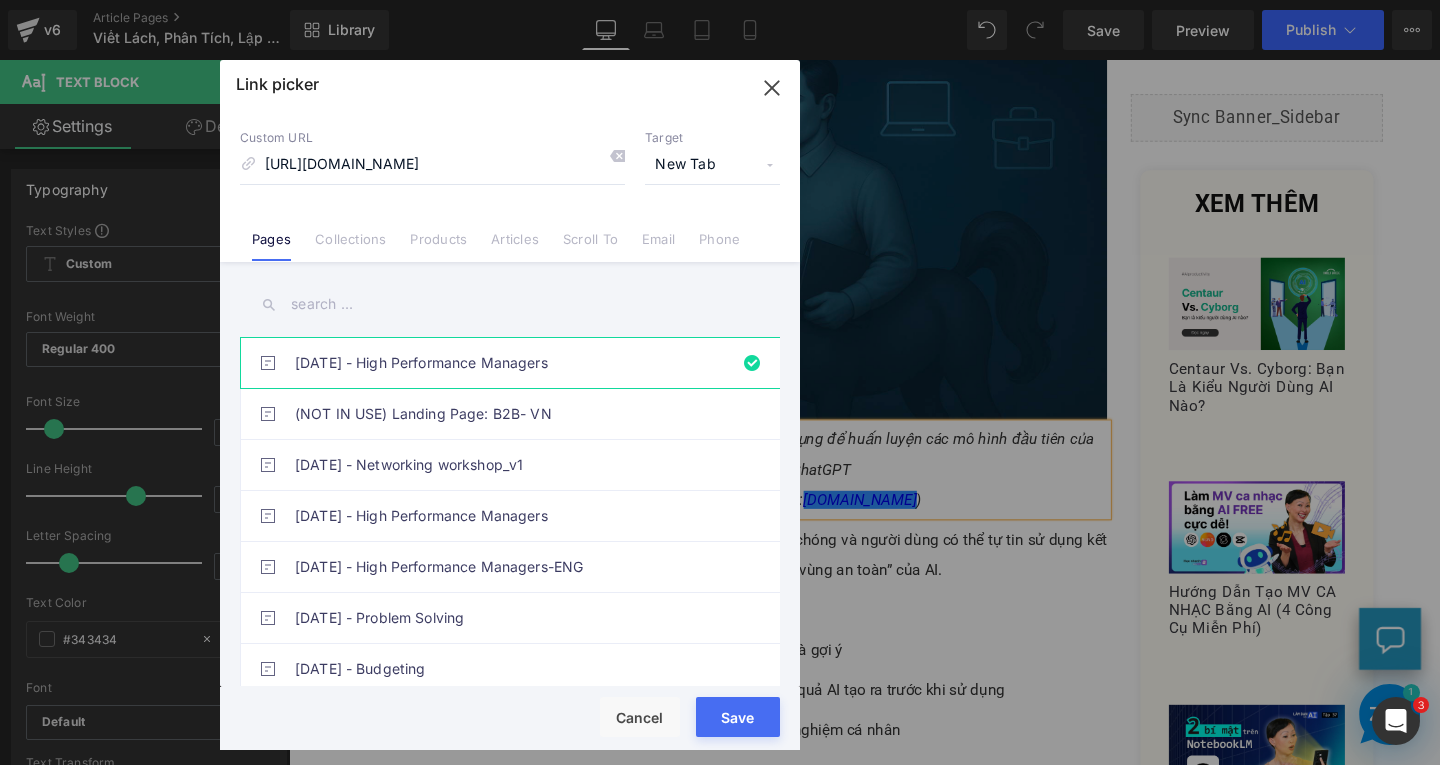 click on "New Tab" at bounding box center (712, 165) 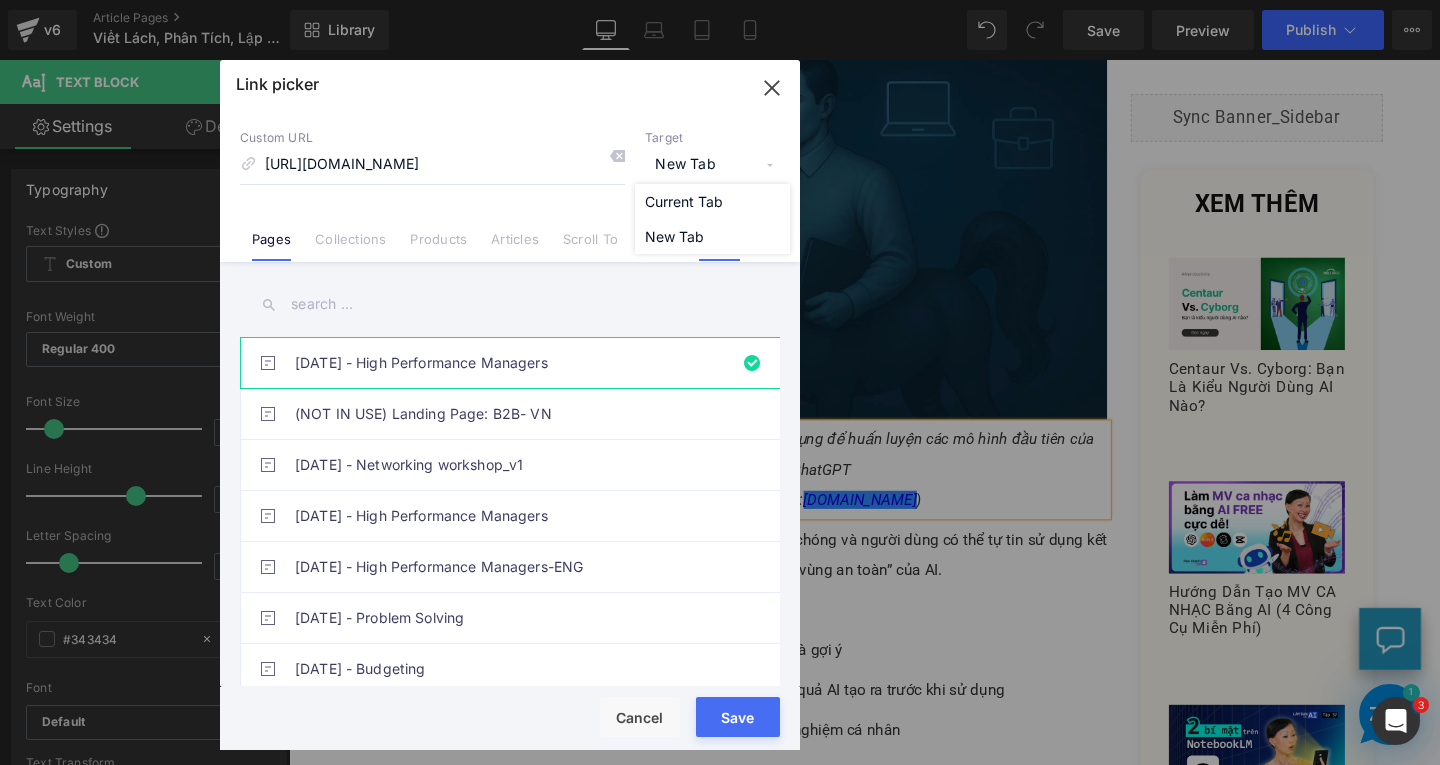 click on "New Tab" at bounding box center (712, 236) 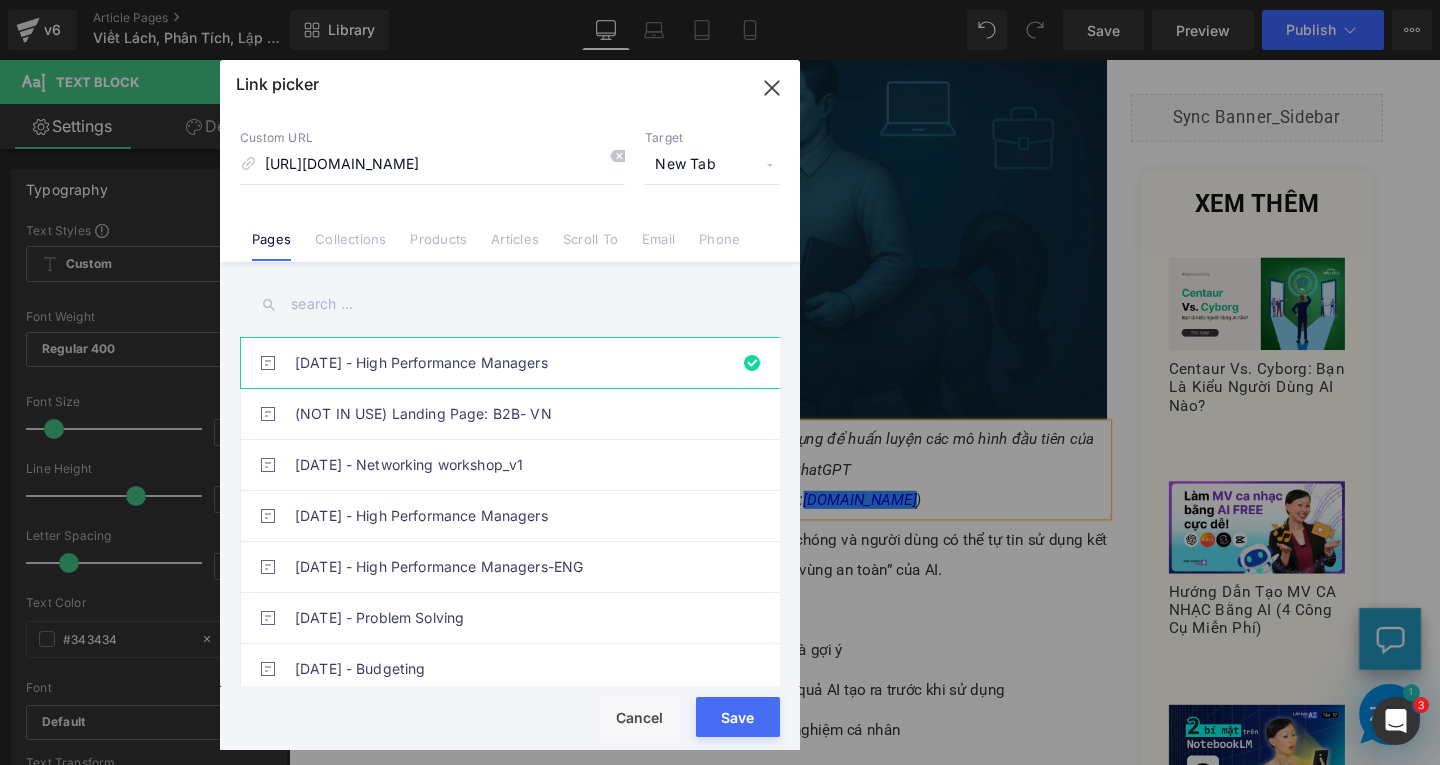 click on "Save" at bounding box center (738, 717) 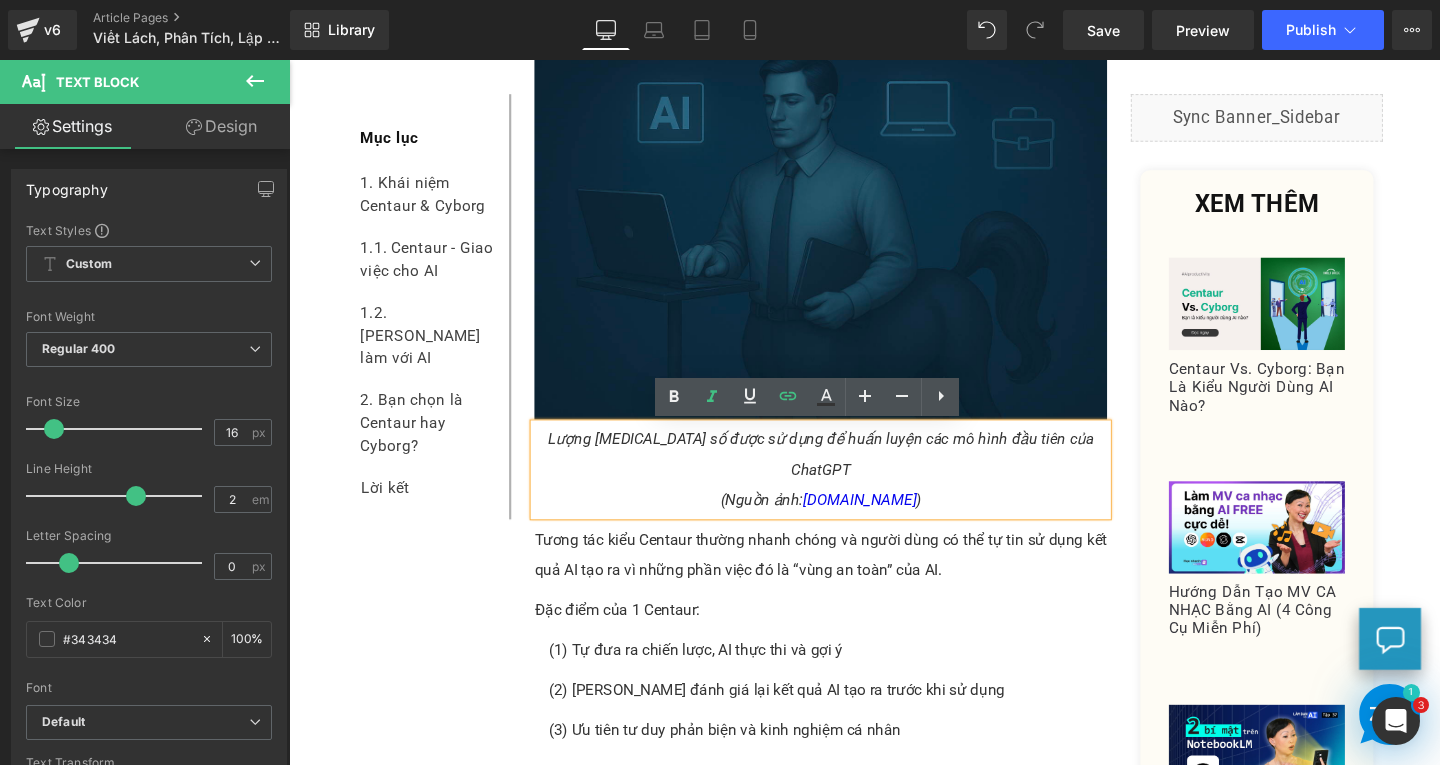 click on "Tương tác kiểu Centaur thường nhanh chóng và người dùng có thể tự tin sử dụng kết quả AI tạo ra vì những phần việc đó là “vùng an toàn” của AI." at bounding box center (848, 581) 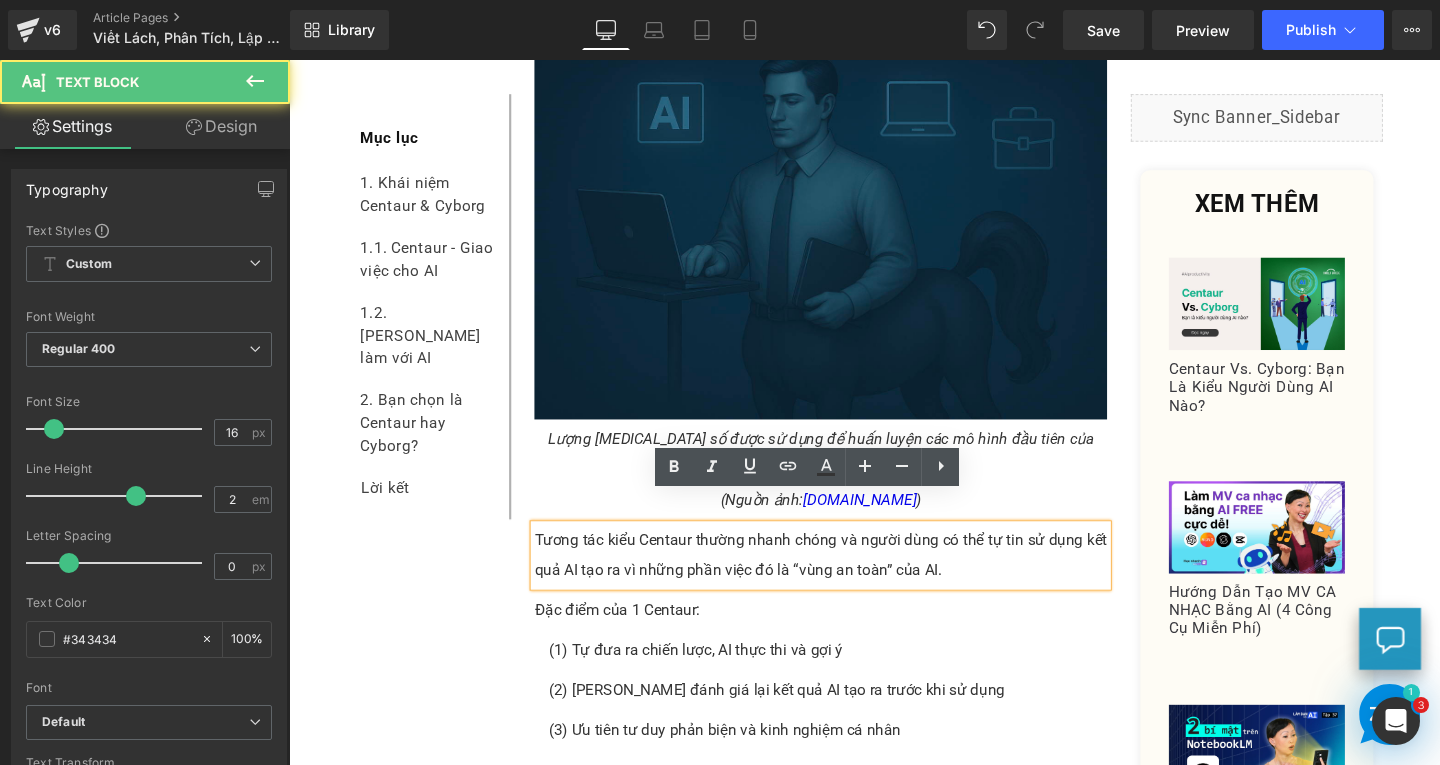 click on "Tương tác kiểu Centaur thường nhanh chóng và người dùng có thể tự tin sử dụng kết quả AI tạo ra vì những phần việc đó là “vùng an toàn” của AI." at bounding box center (848, 581) 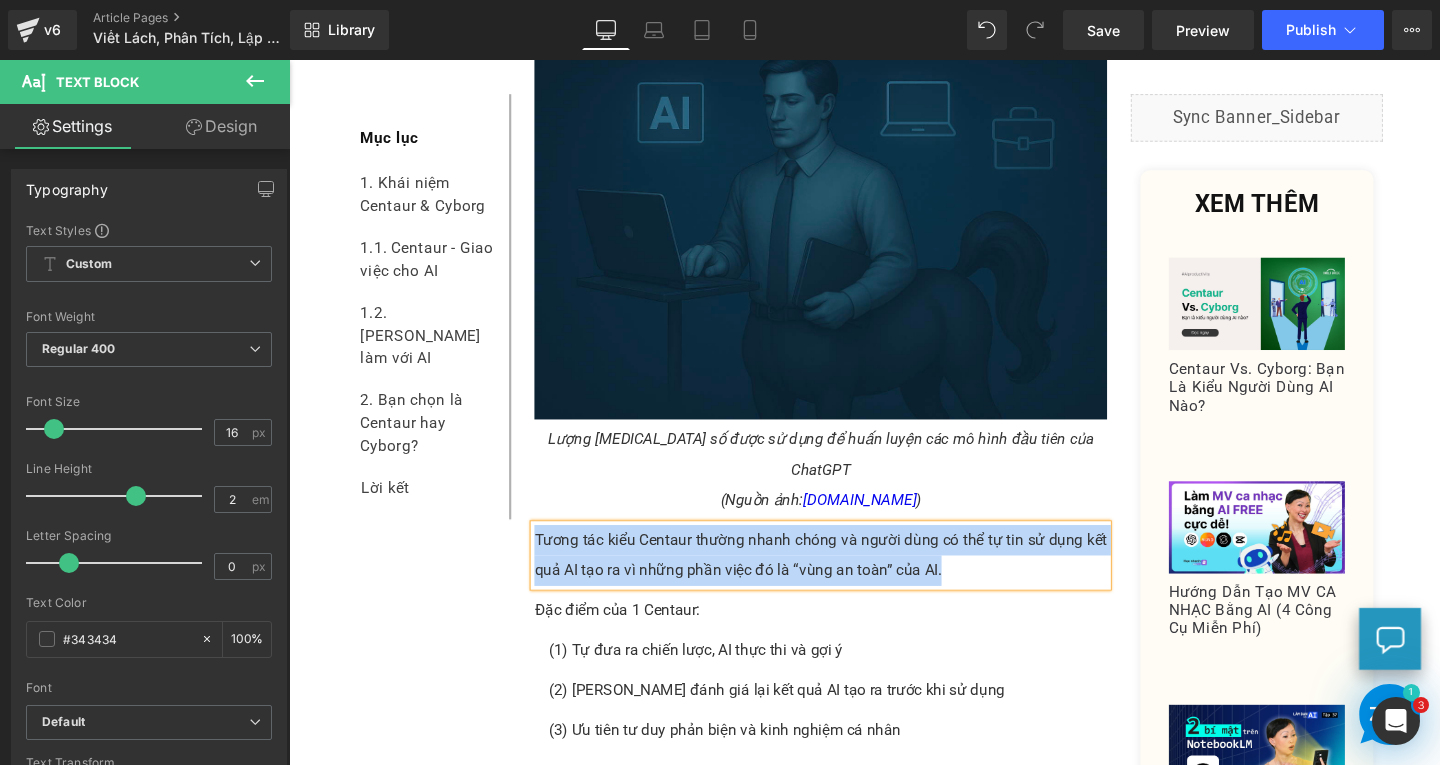 paste 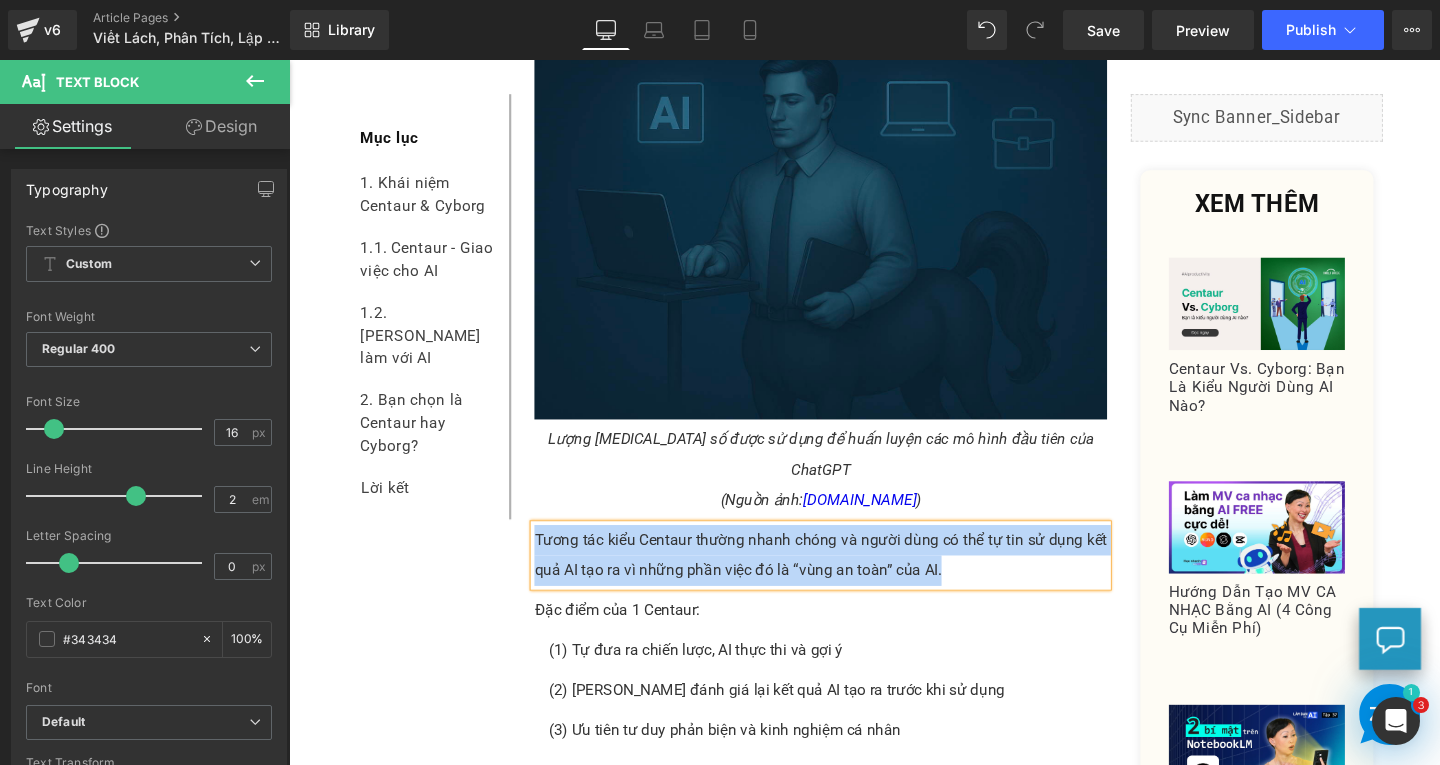 type 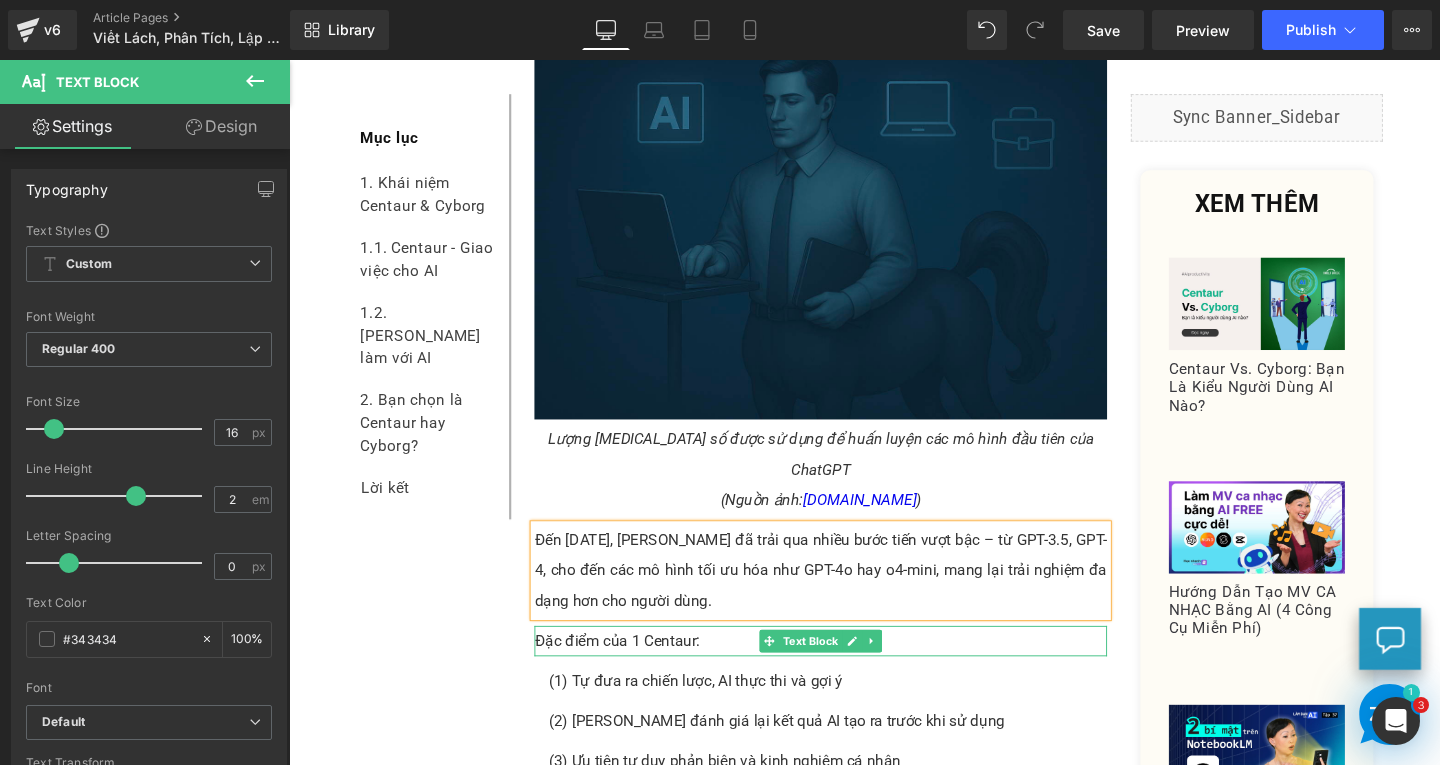 click on "Đặc điểm của 1 Centaur:" at bounding box center [848, 671] 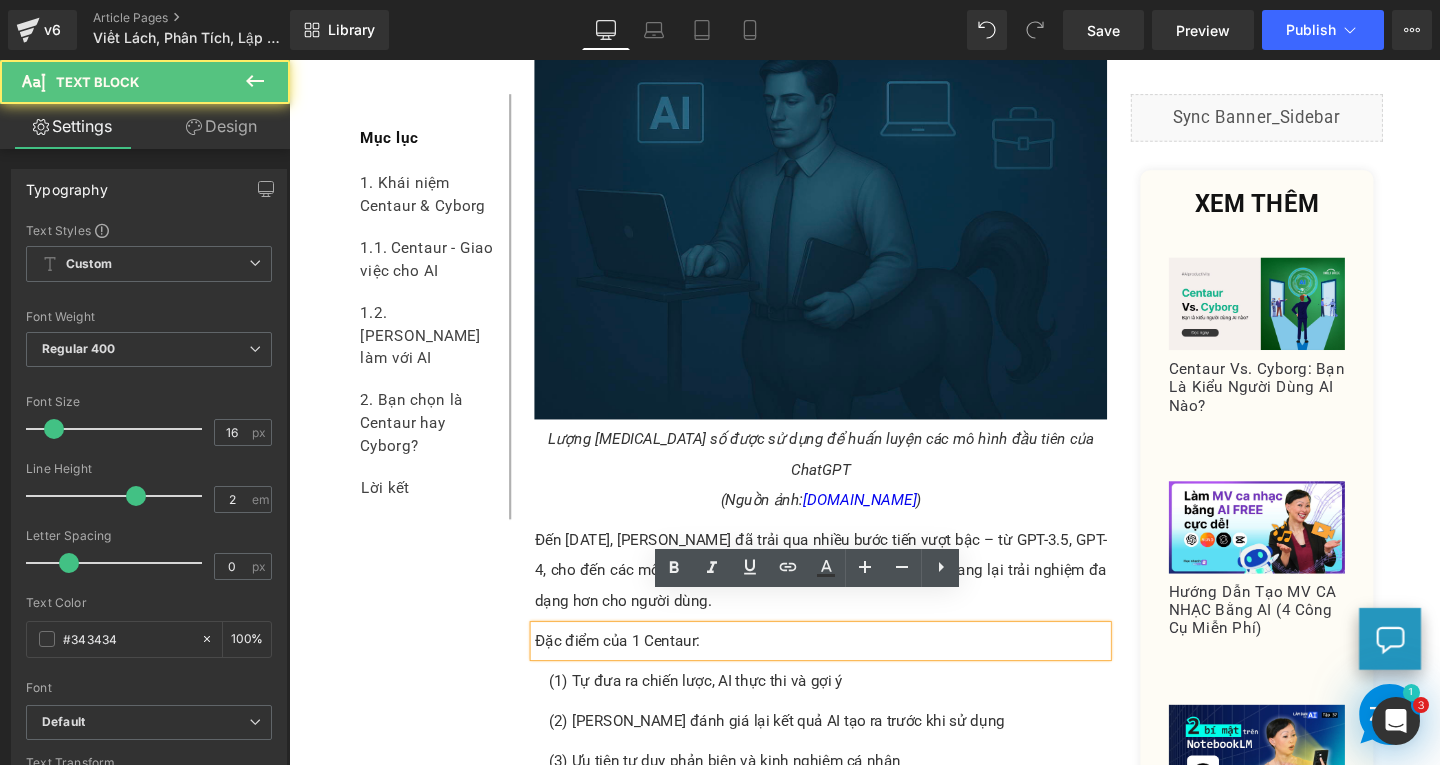 click on "Đặc điểm của 1 Centaur:" at bounding box center (848, 671) 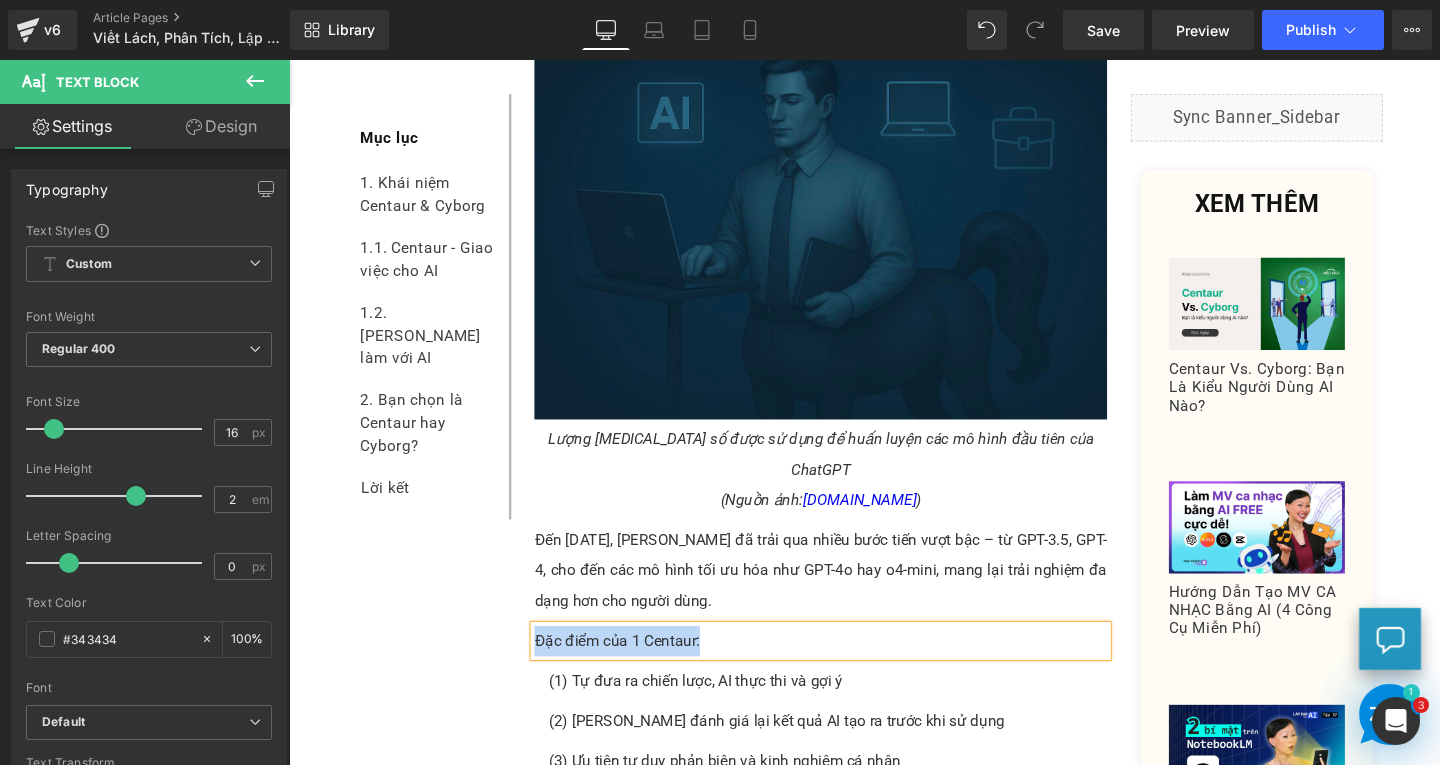 paste 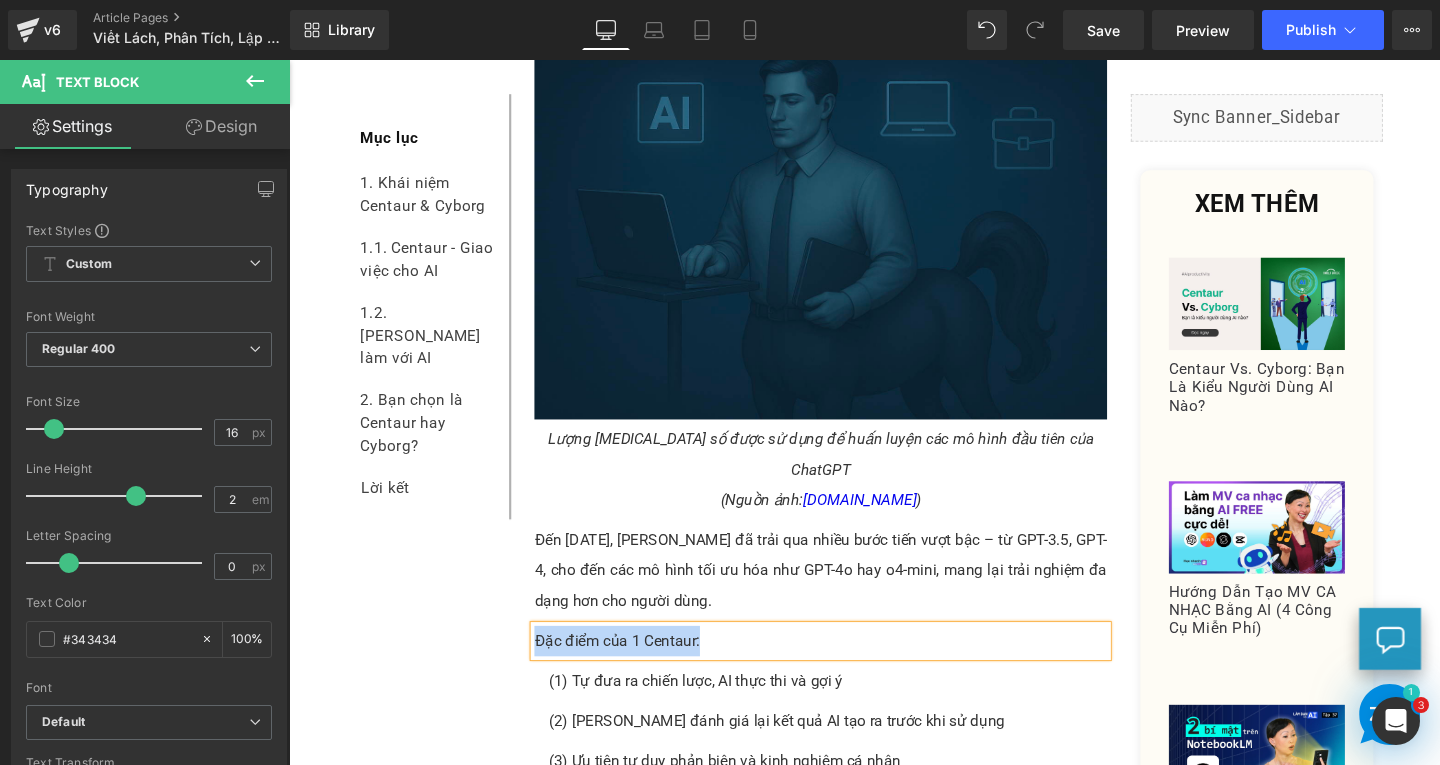 type 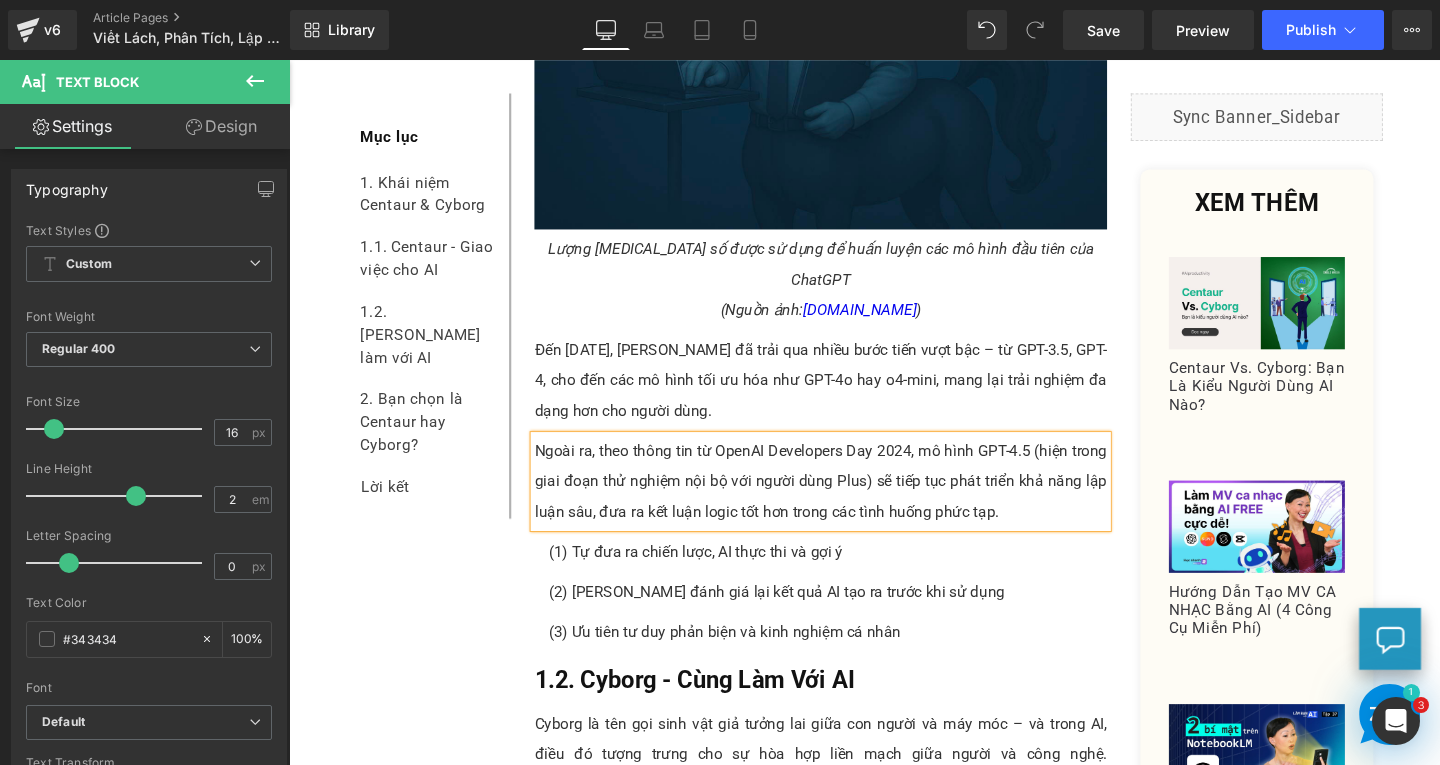 scroll, scrollTop: 1820, scrollLeft: 0, axis: vertical 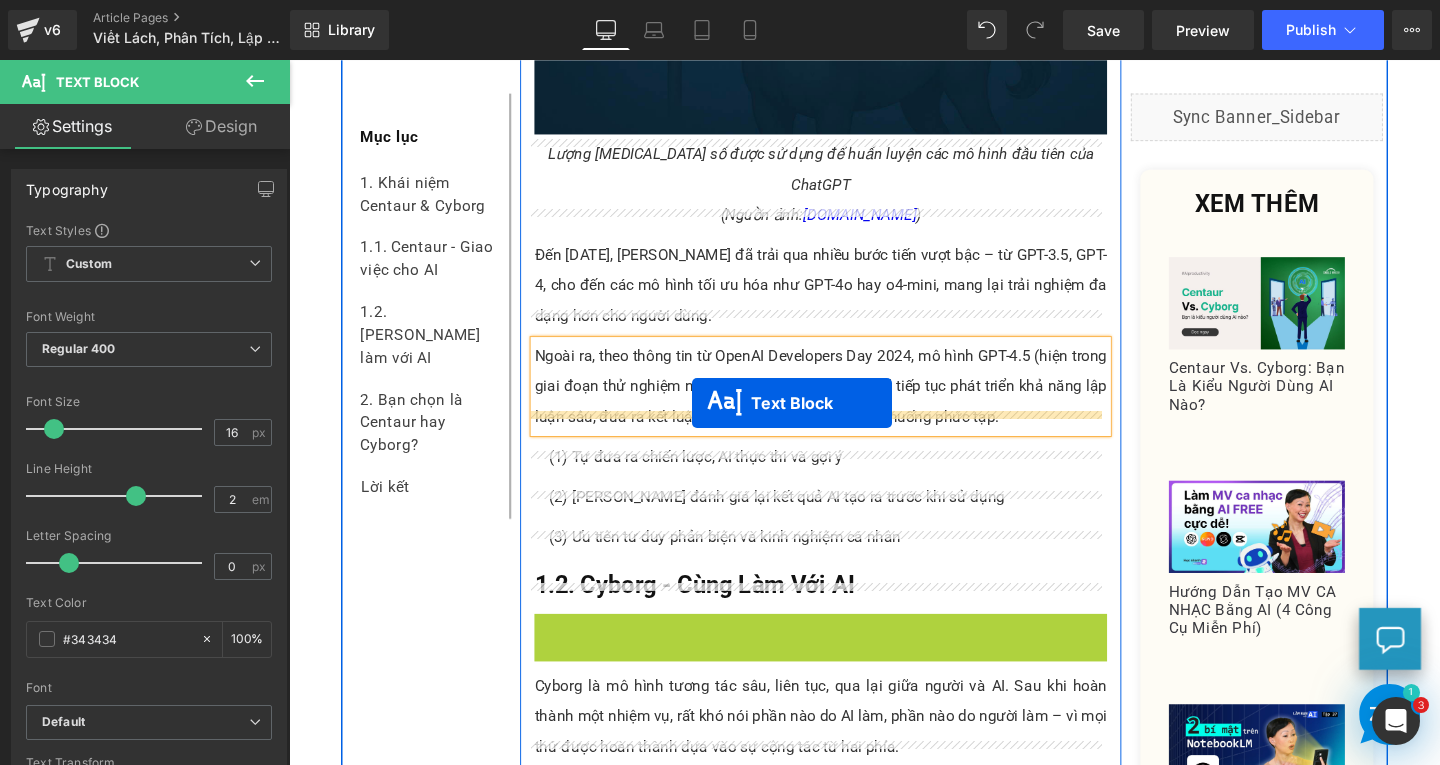 drag, startPoint x: 786, startPoint y: 676, endPoint x: 711, endPoint y: 427, distance: 260.05 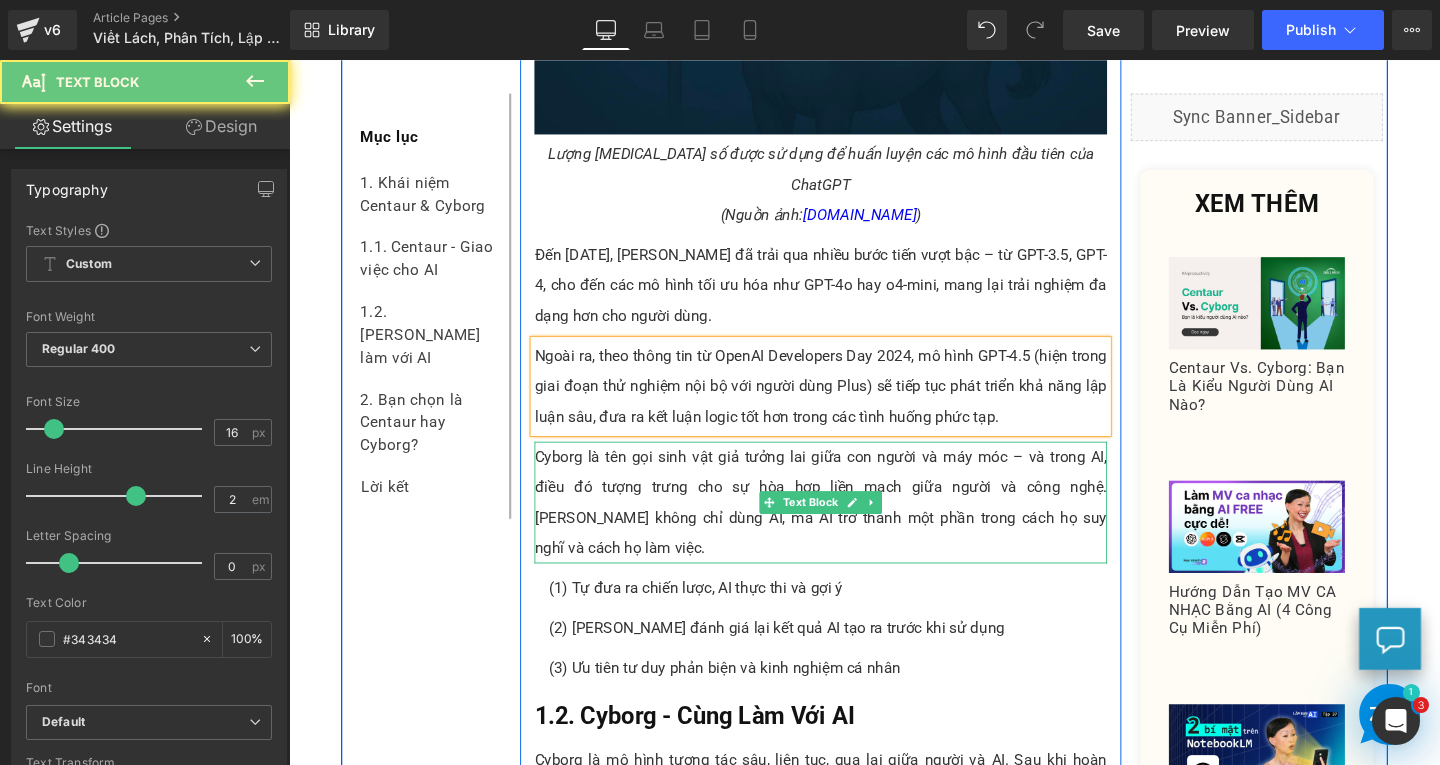 click on "Cyborg là tên gọi sinh vật giả tưởng lai giữa con người và máy móc – và trong AI, điều đó tượng trưng cho sự hòa hợp liền mạch giữa người và công nghệ. Cyborg không chỉ dùng AI, mà AI trở thành một phần trong cách họ suy nghĩ và cách họ làm việc." at bounding box center [848, 525] 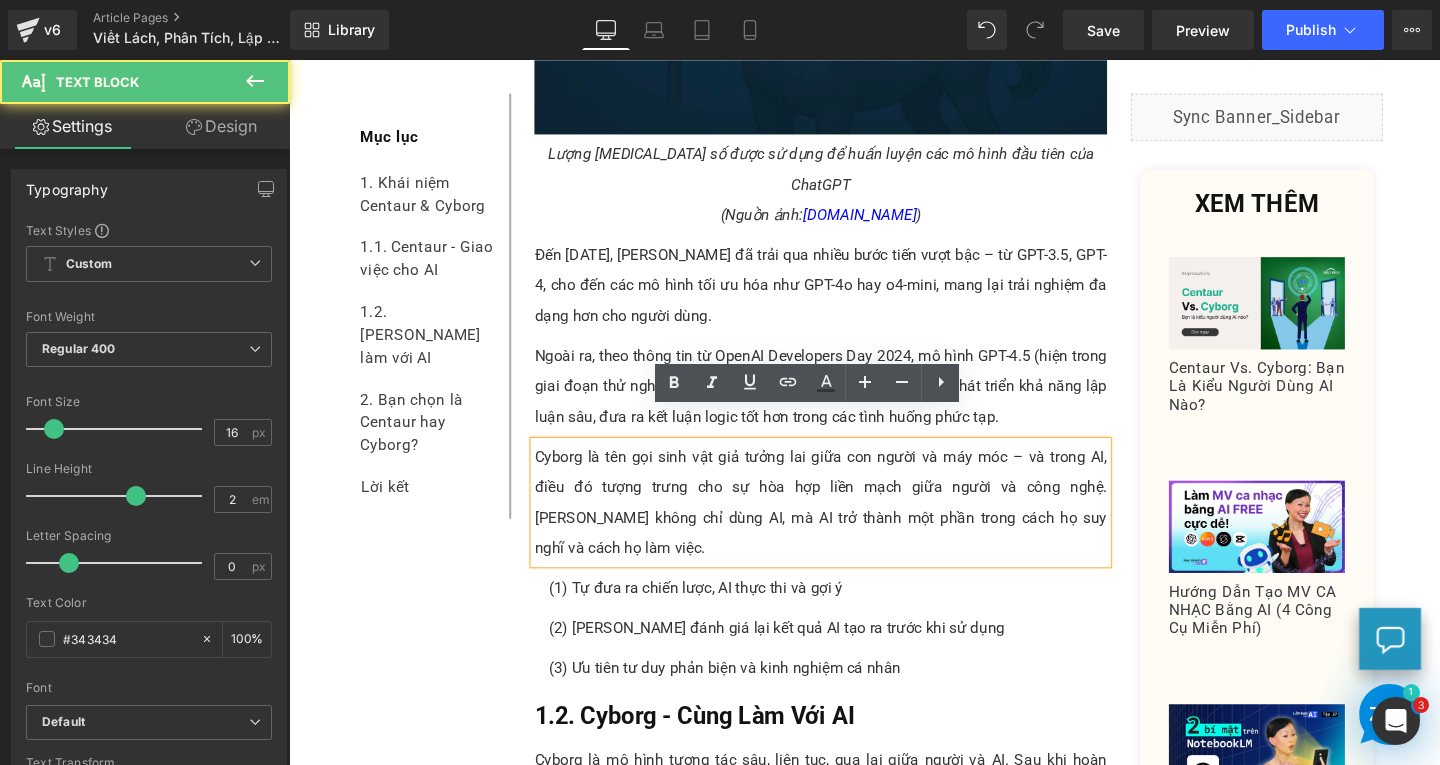 click on "Cyborg là tên gọi sinh vật giả tưởng lai giữa con người và máy móc – và trong AI, điều đó tượng trưng cho sự hòa hợp liền mạch giữa người và công nghệ. Cyborg không chỉ dùng AI, mà AI trở thành một phần trong cách họ suy nghĩ và cách họ làm việc." at bounding box center [848, 525] 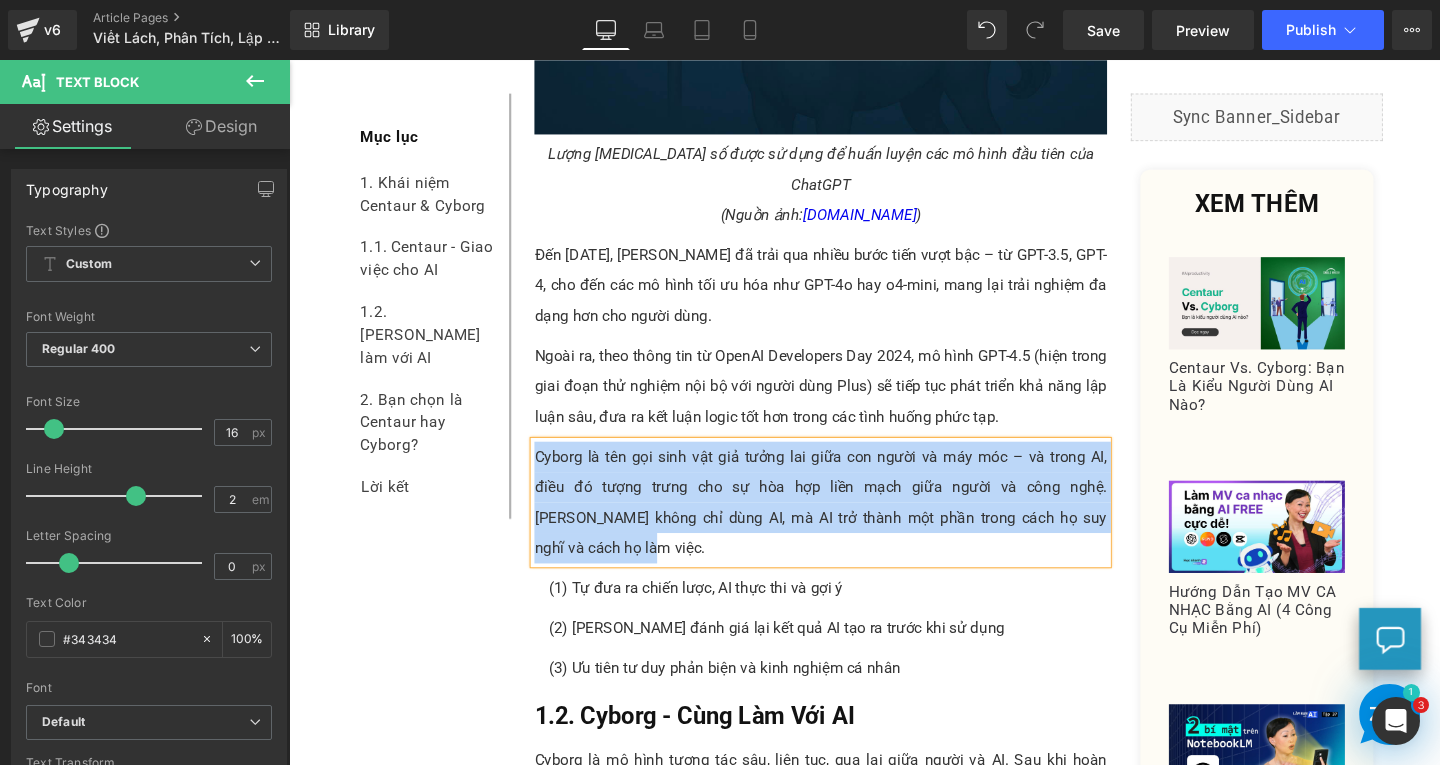 paste 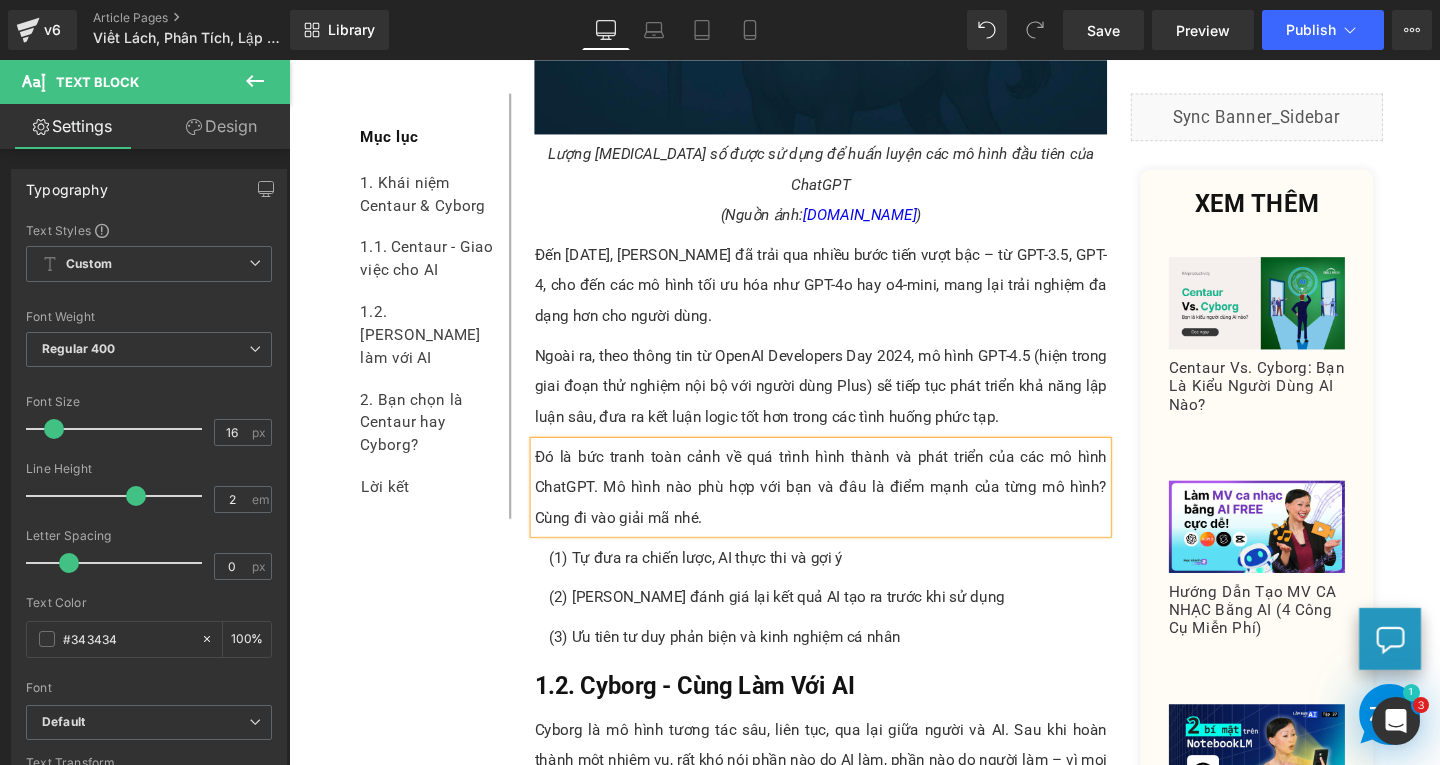 scroll, scrollTop: 1920, scrollLeft: 0, axis: vertical 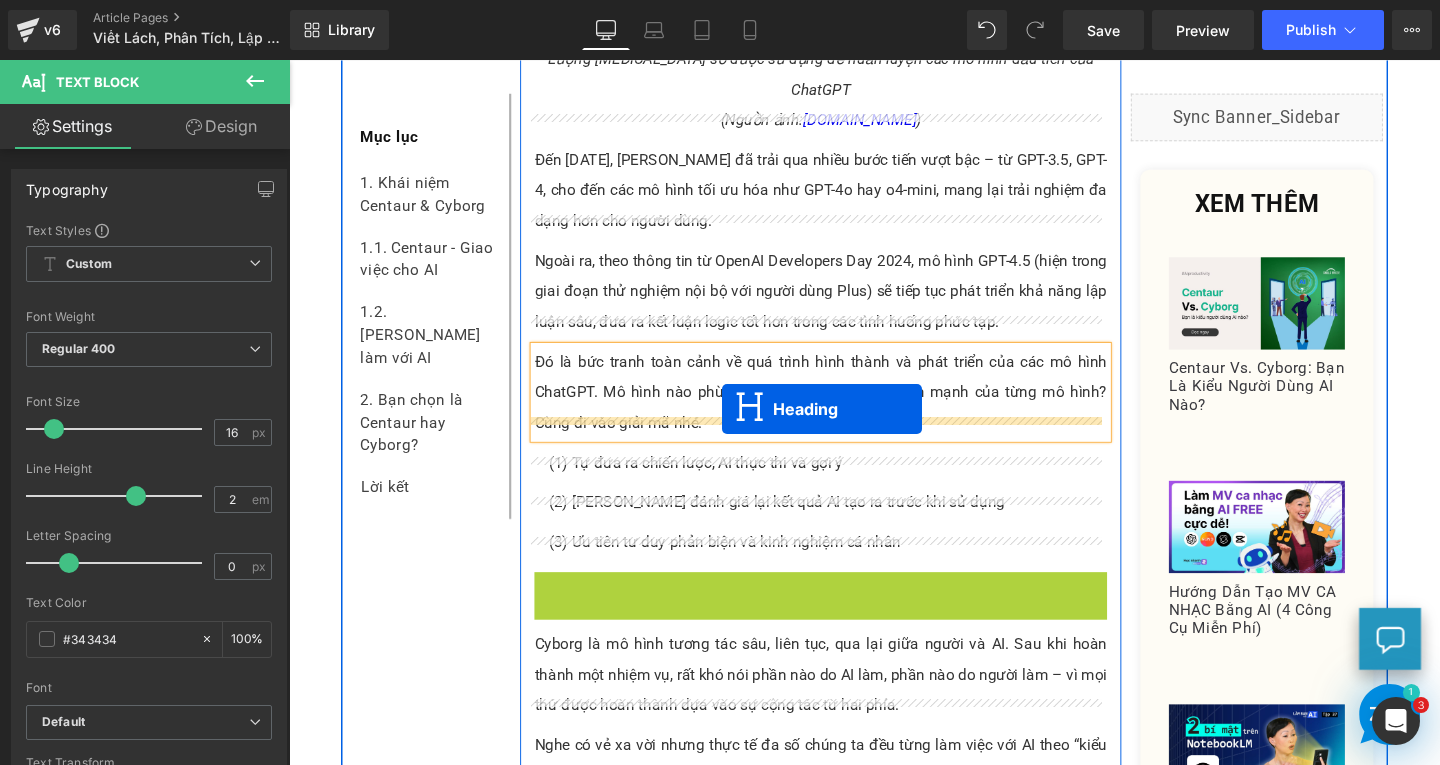 drag, startPoint x: 793, startPoint y: 586, endPoint x: 744, endPoint y: 427, distance: 166.37909 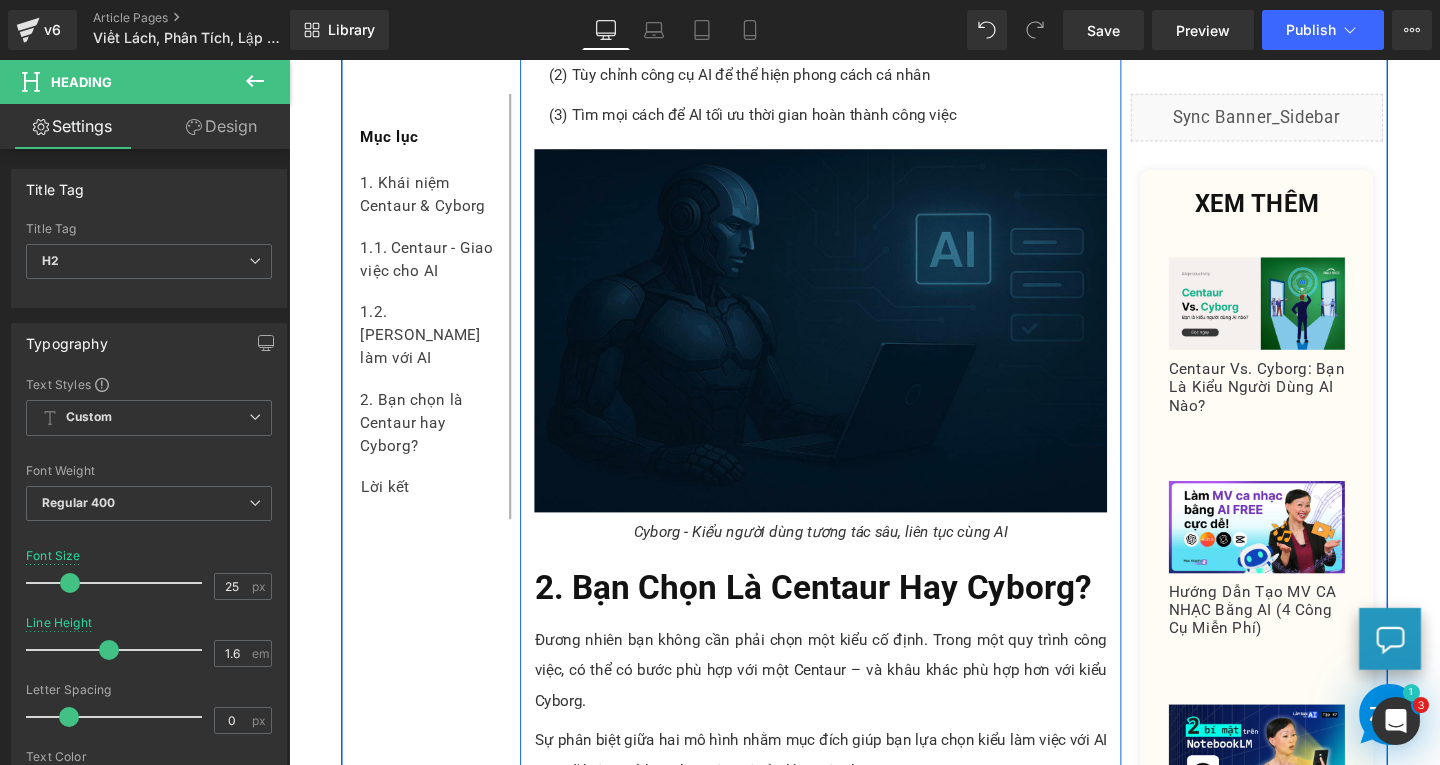 scroll, scrollTop: 3020, scrollLeft: 0, axis: vertical 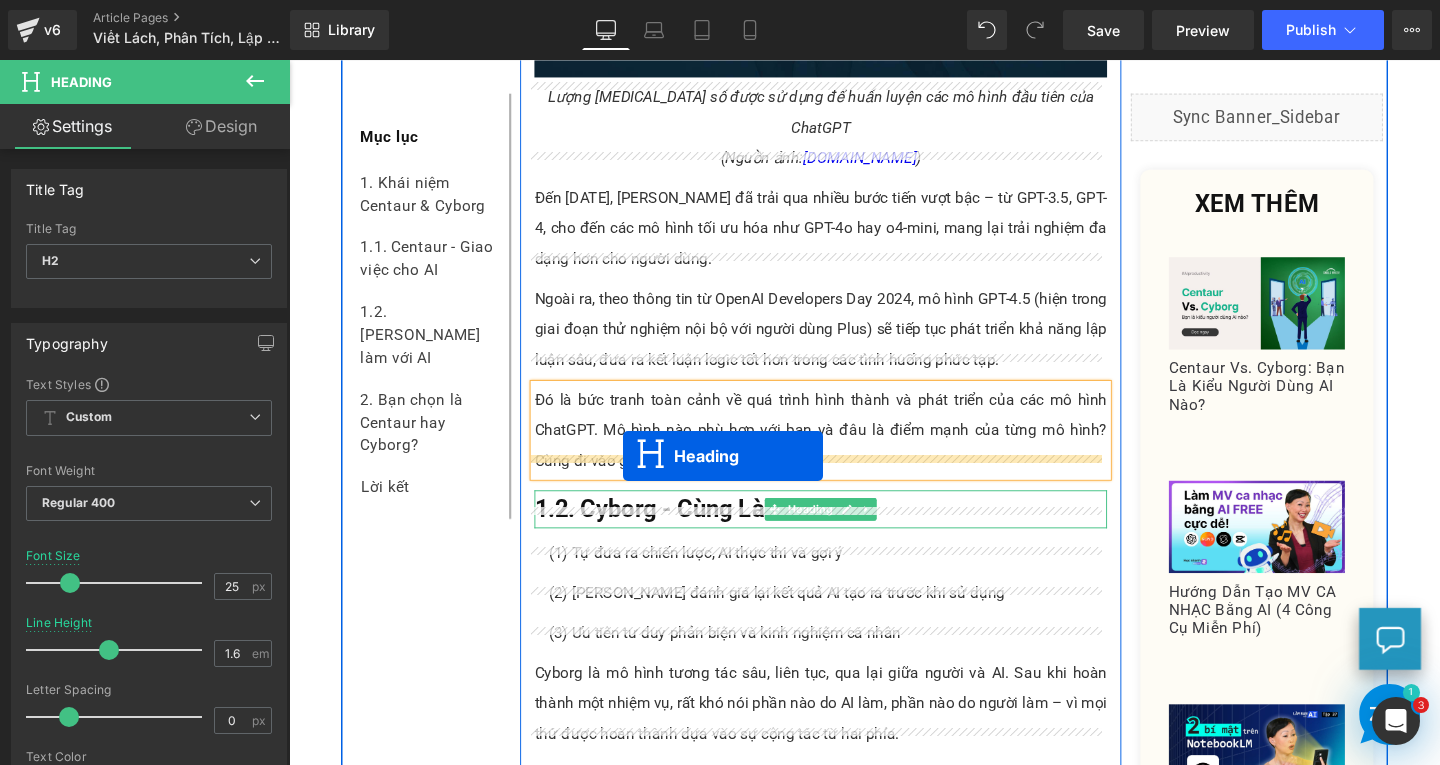 drag, startPoint x: 786, startPoint y: 486, endPoint x: 640, endPoint y: 476, distance: 146.34207 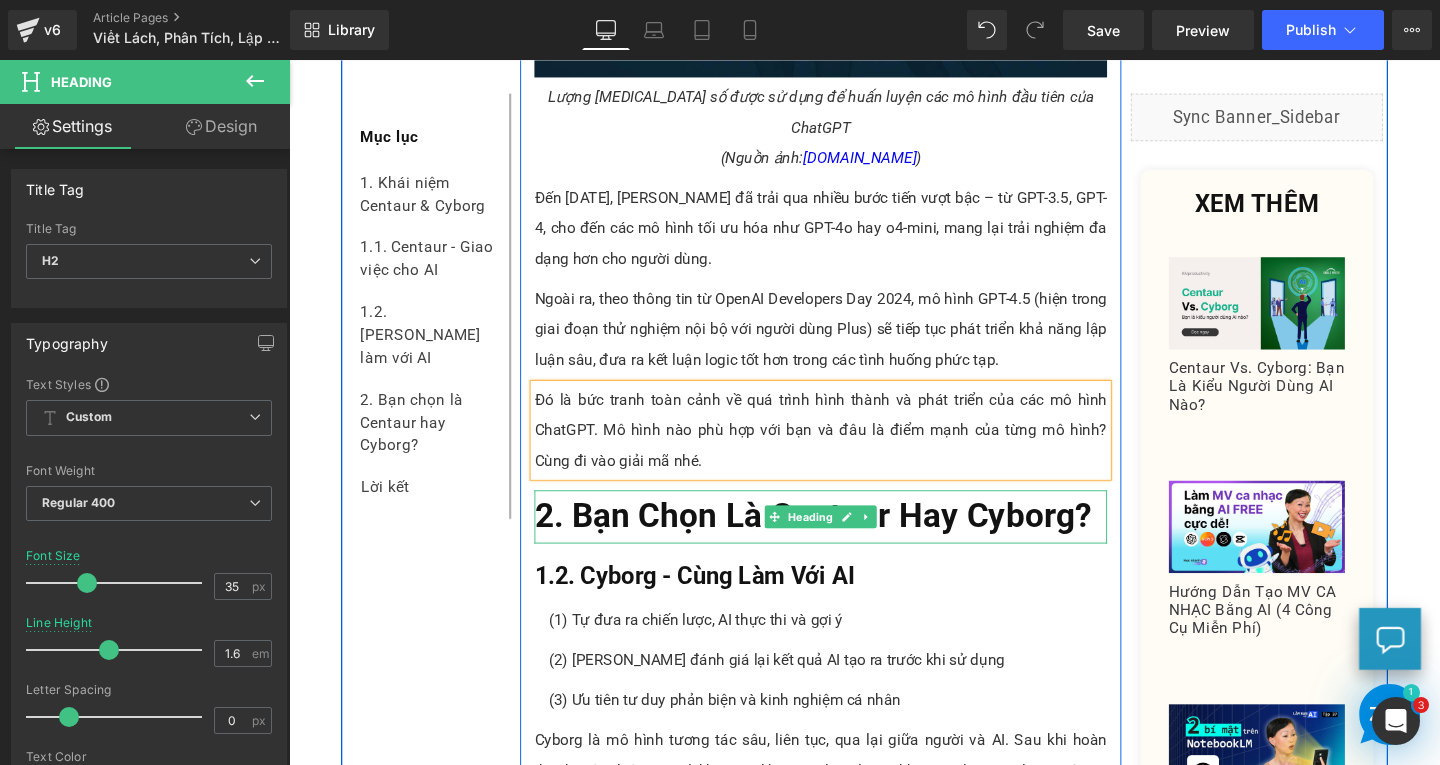 click on "2. Bạn Chọn Là Centaur Hay Cyborg?" at bounding box center [839, 539] 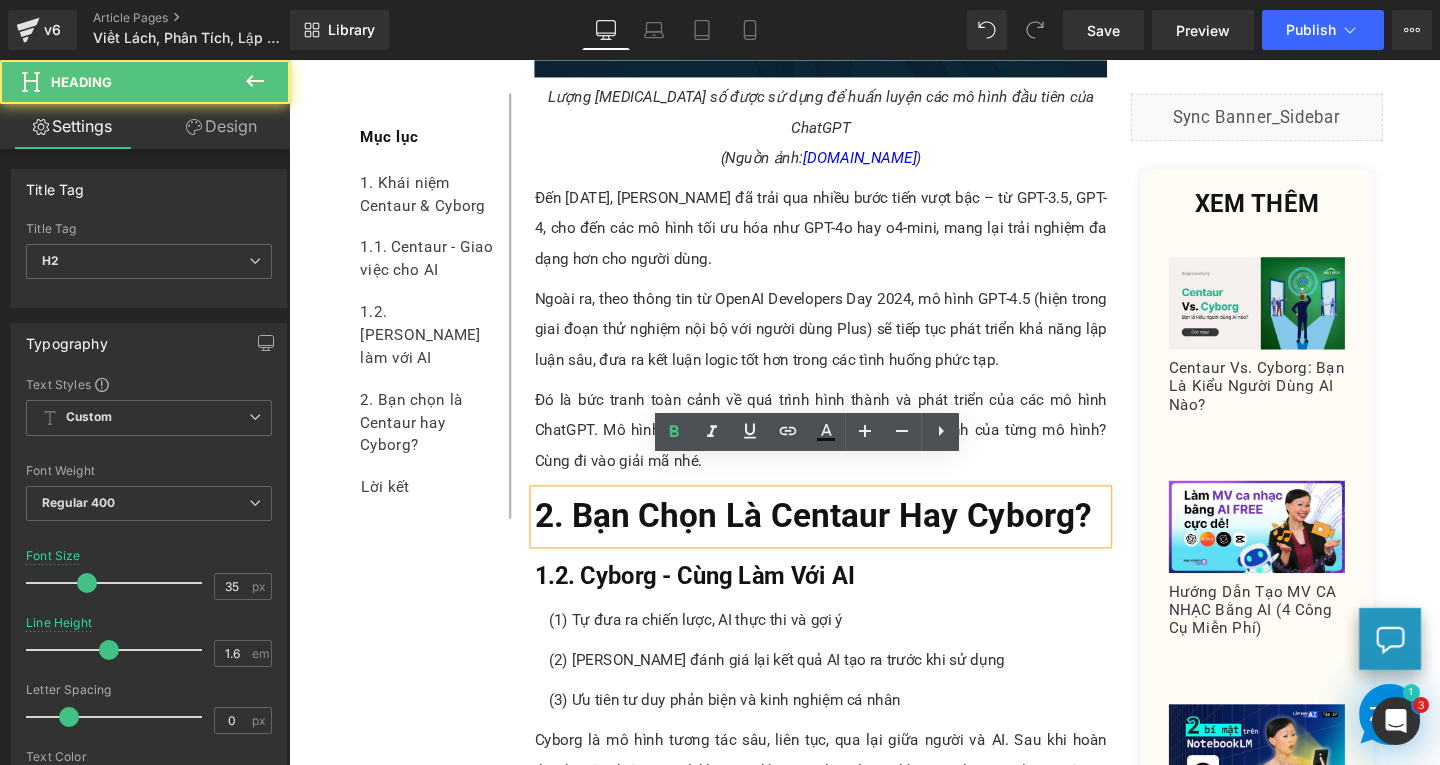 click on "2. Bạn Chọn Là Centaur Hay Cyborg?" at bounding box center [848, 540] 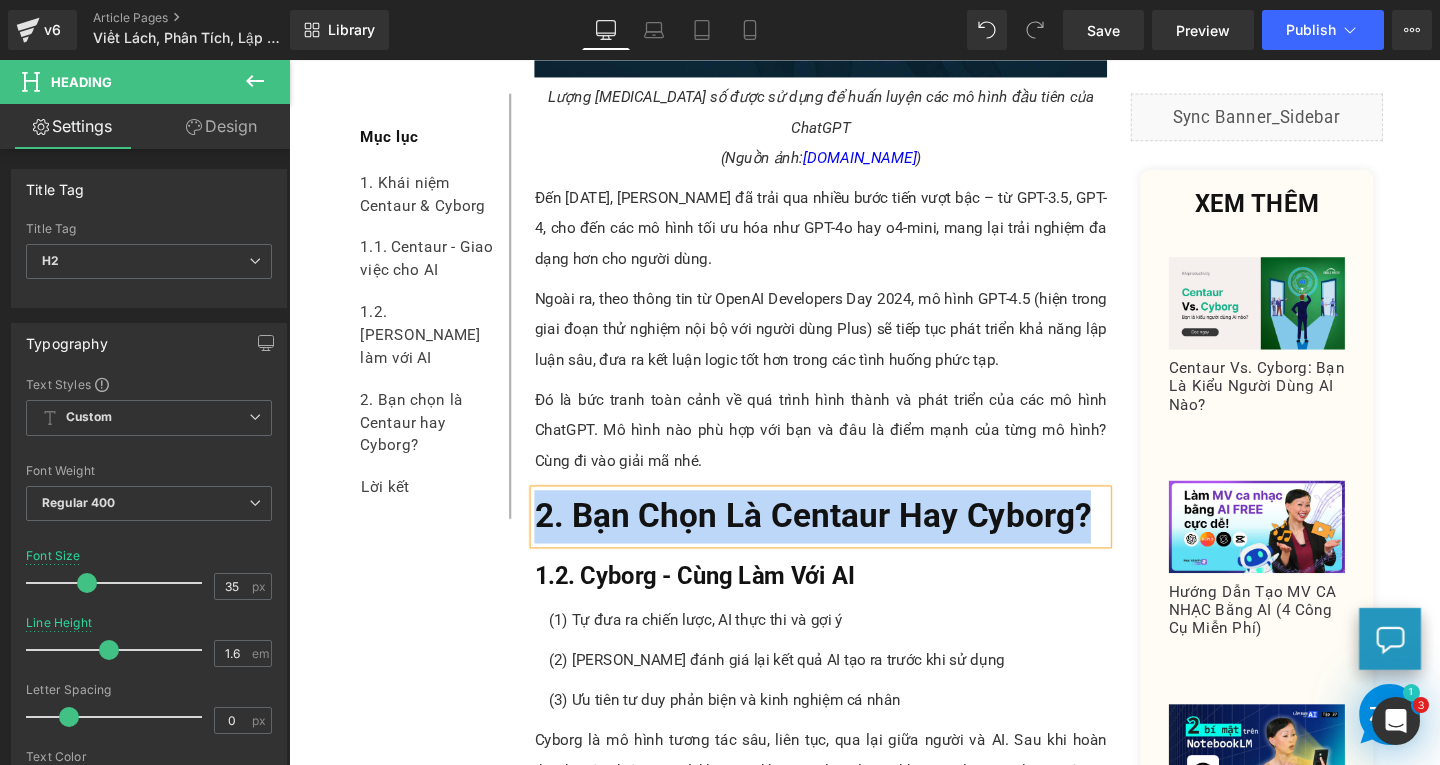 paste 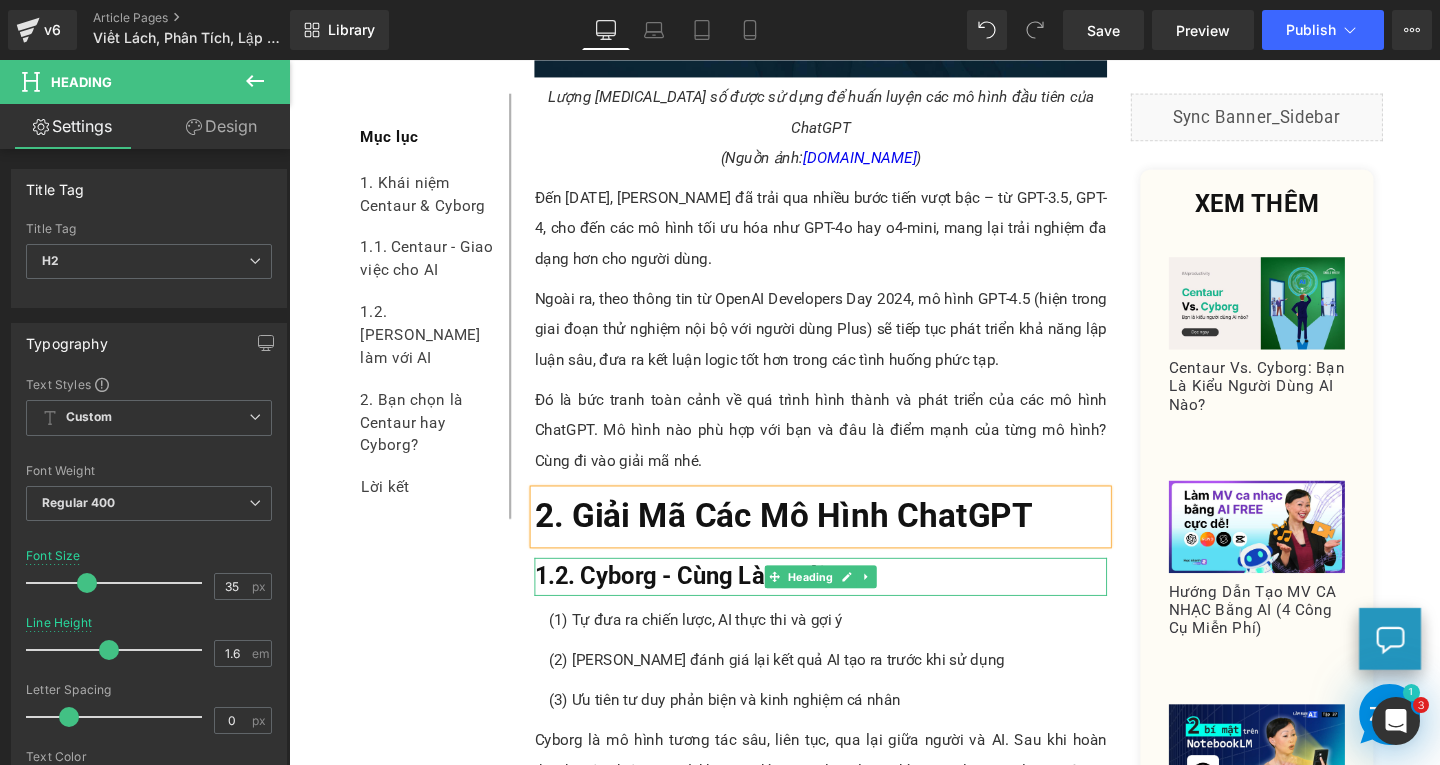 click on "1.2. Cyborg - Cùng Làm Với AI" at bounding box center [715, 602] 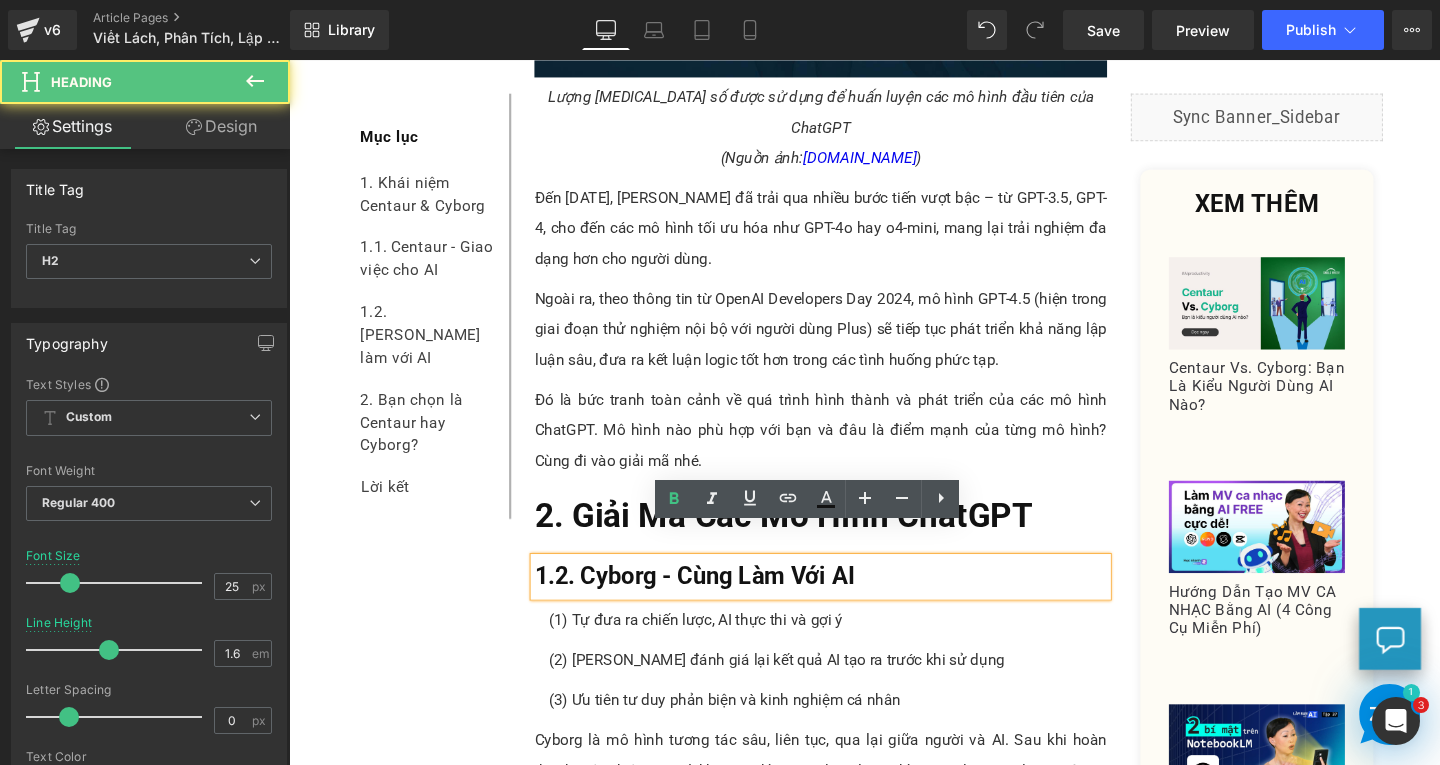 click on "1.2. Cyborg - Cùng Làm Với AI" at bounding box center [848, 603] 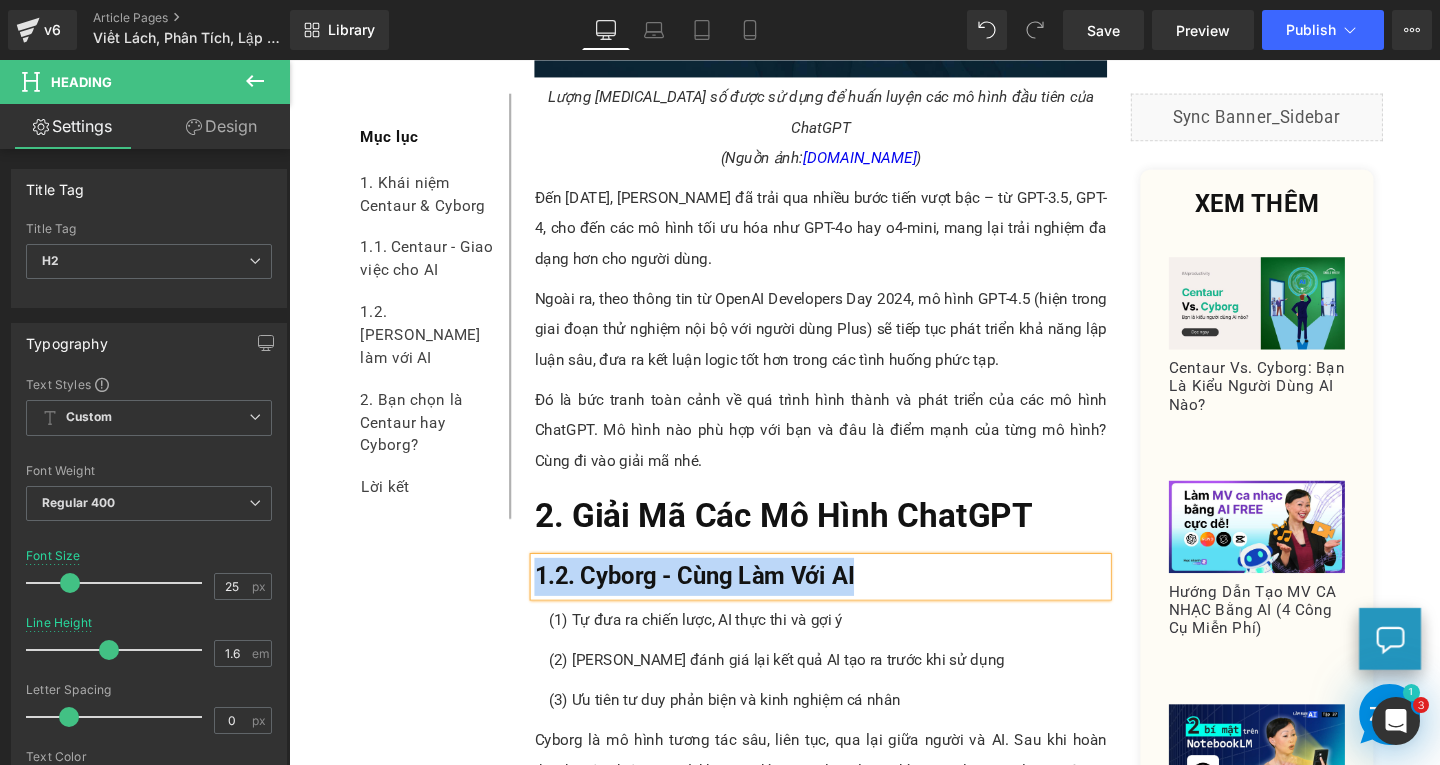 paste 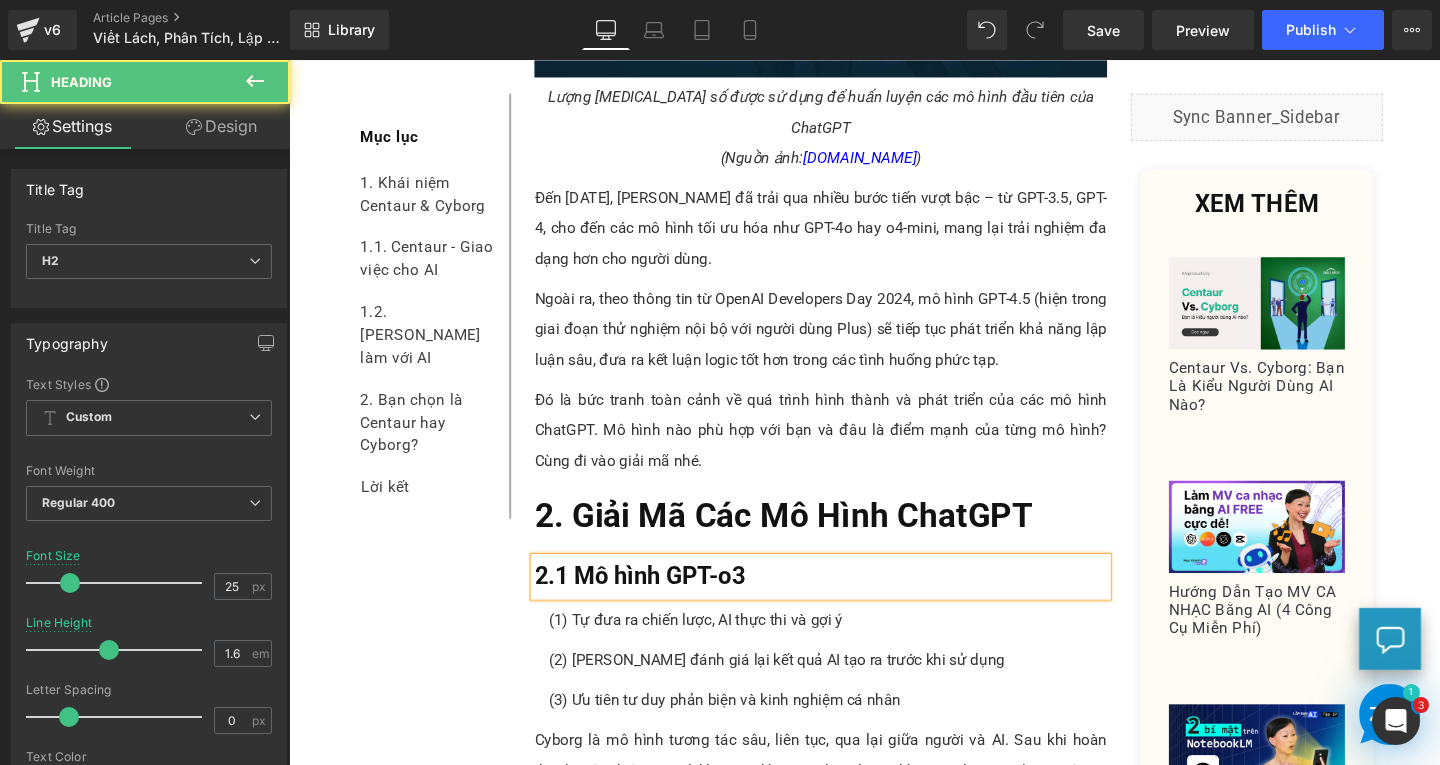 click on "2.1 Mô hình GPT-o3" at bounding box center (657, 602) 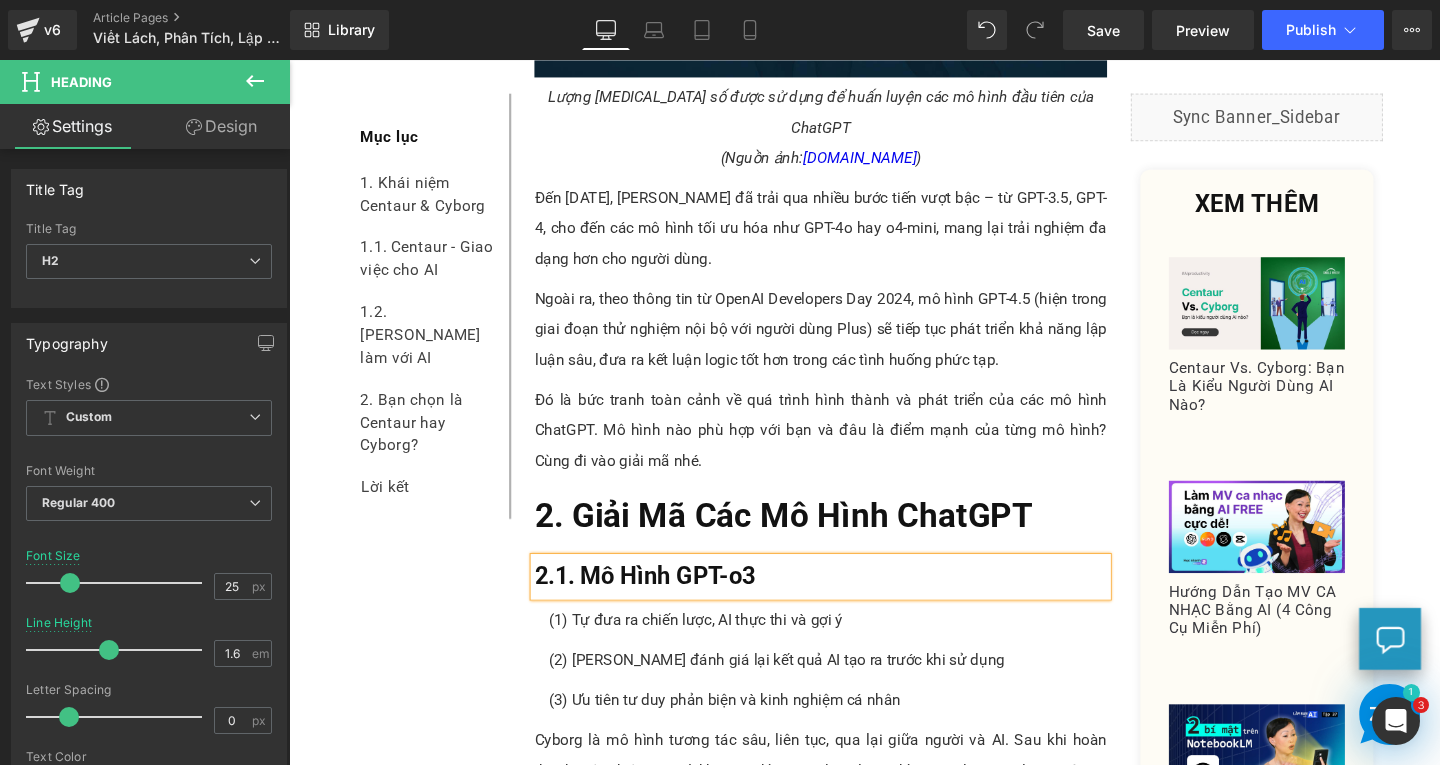 scroll, scrollTop: 2080, scrollLeft: 0, axis: vertical 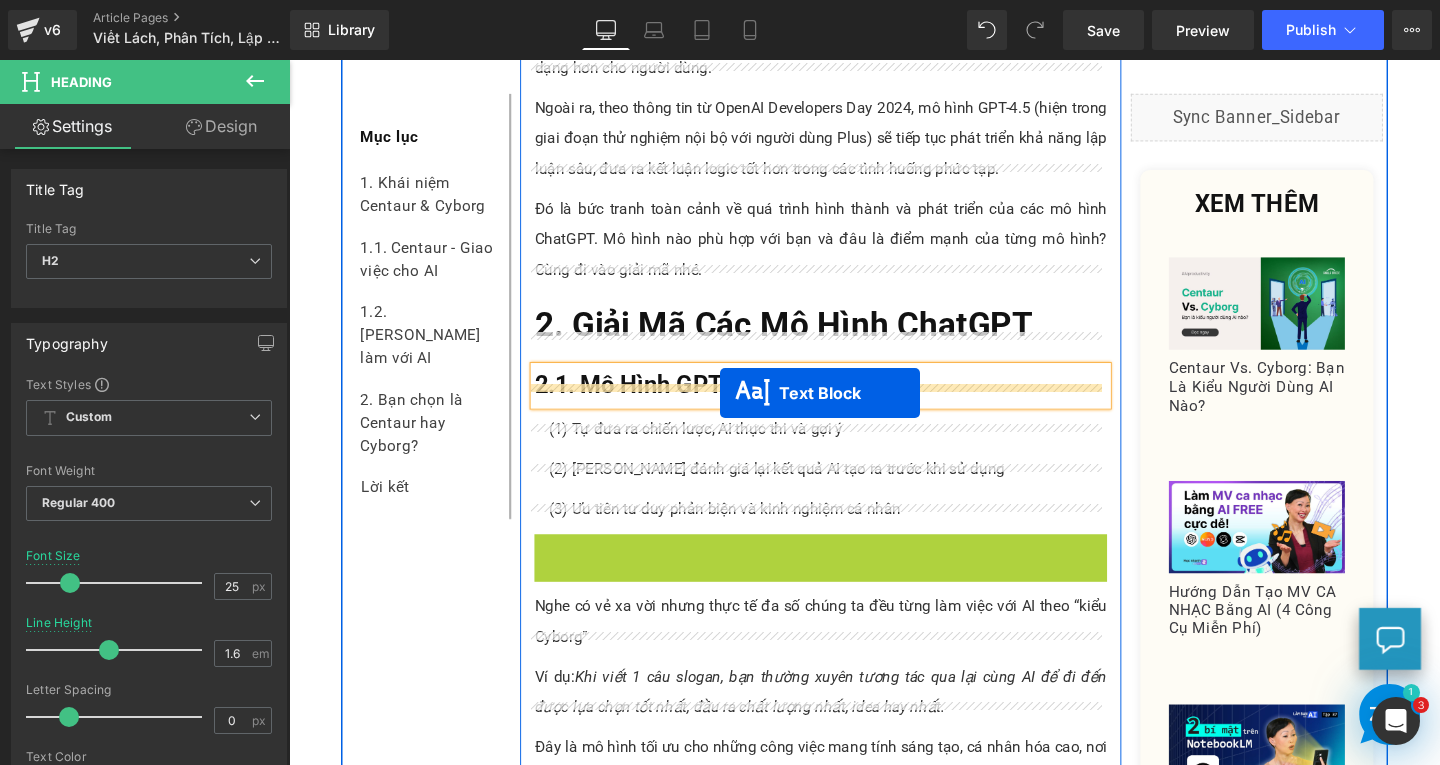 drag, startPoint x: 775, startPoint y: 574, endPoint x: 742, endPoint y: 410, distance: 167.28719 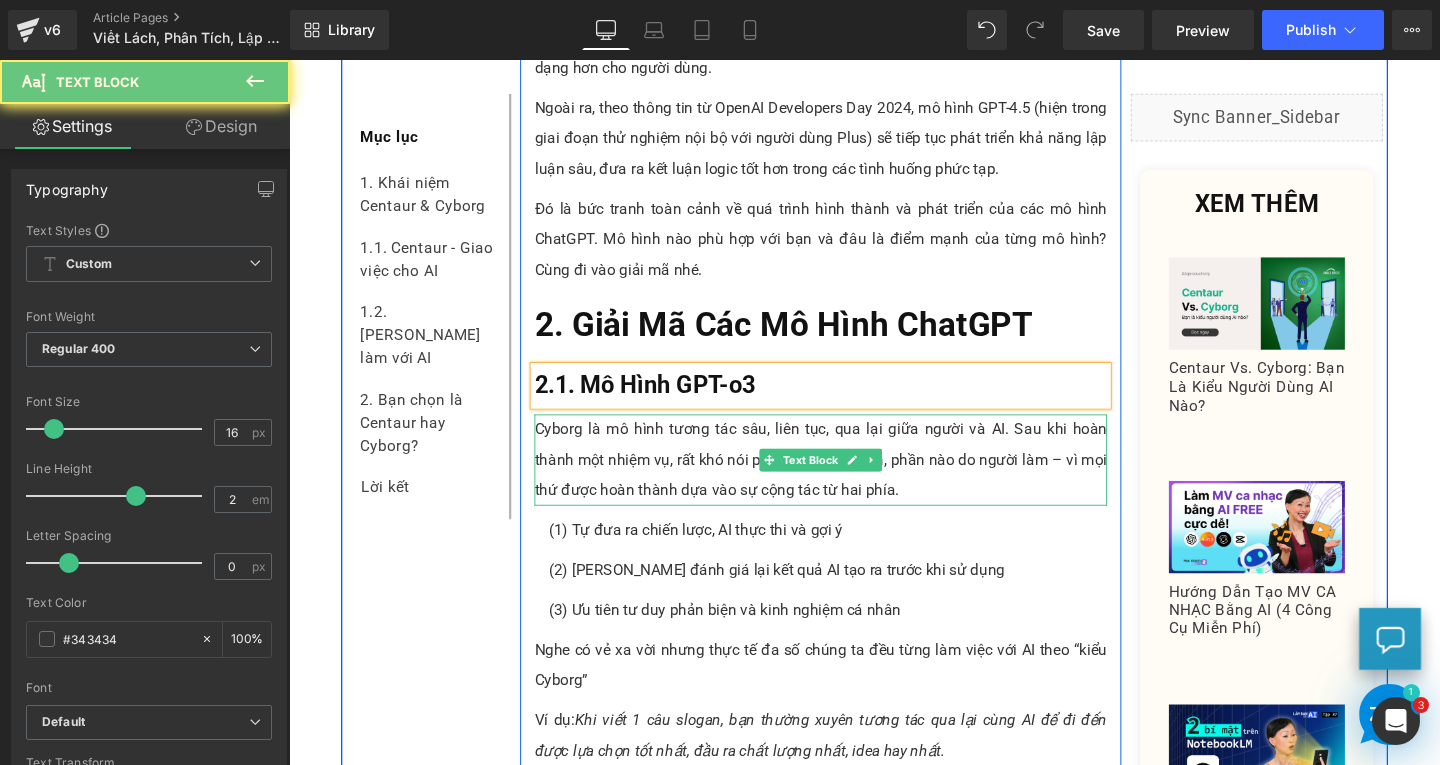 click on "Cyborg là mô hình tương tác sâu, liên tục, qua lại giữa người và AI. Sau khi hoàn thành một nhiệm vụ, rất khó nói phần nào do AI làm, phần nào do người làm – vì mọi thứ được hoàn thành dựa vào sự cộng tác từ hai phía." at bounding box center (848, 481) 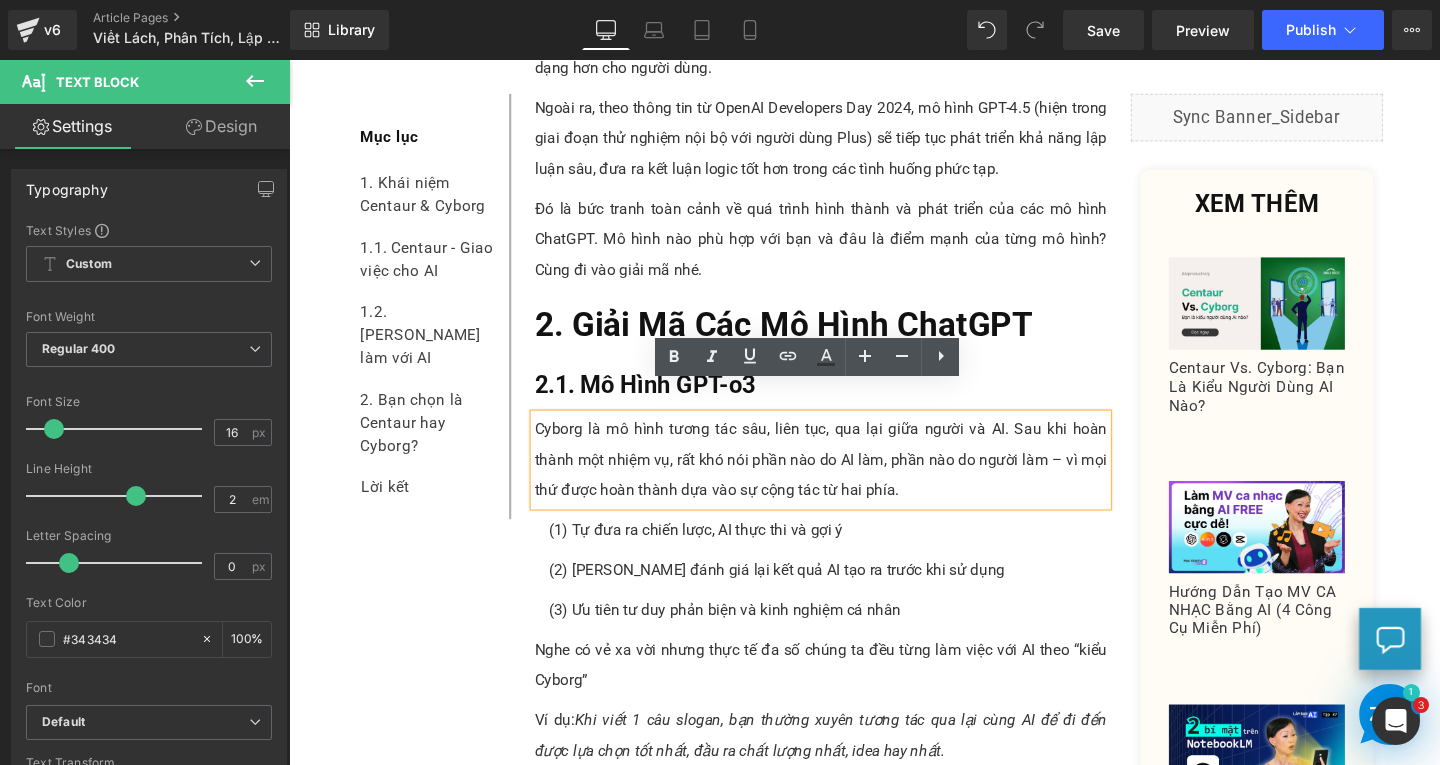 click on "Cyborg là mô hình tương tác sâu, liên tục, qua lại giữa người và AI. Sau khi hoàn thành một nhiệm vụ, rất khó nói phần nào do AI làm, phần nào do người làm – vì mọi thứ được hoàn thành dựa vào sự cộng tác từ hai phía." at bounding box center (848, 481) 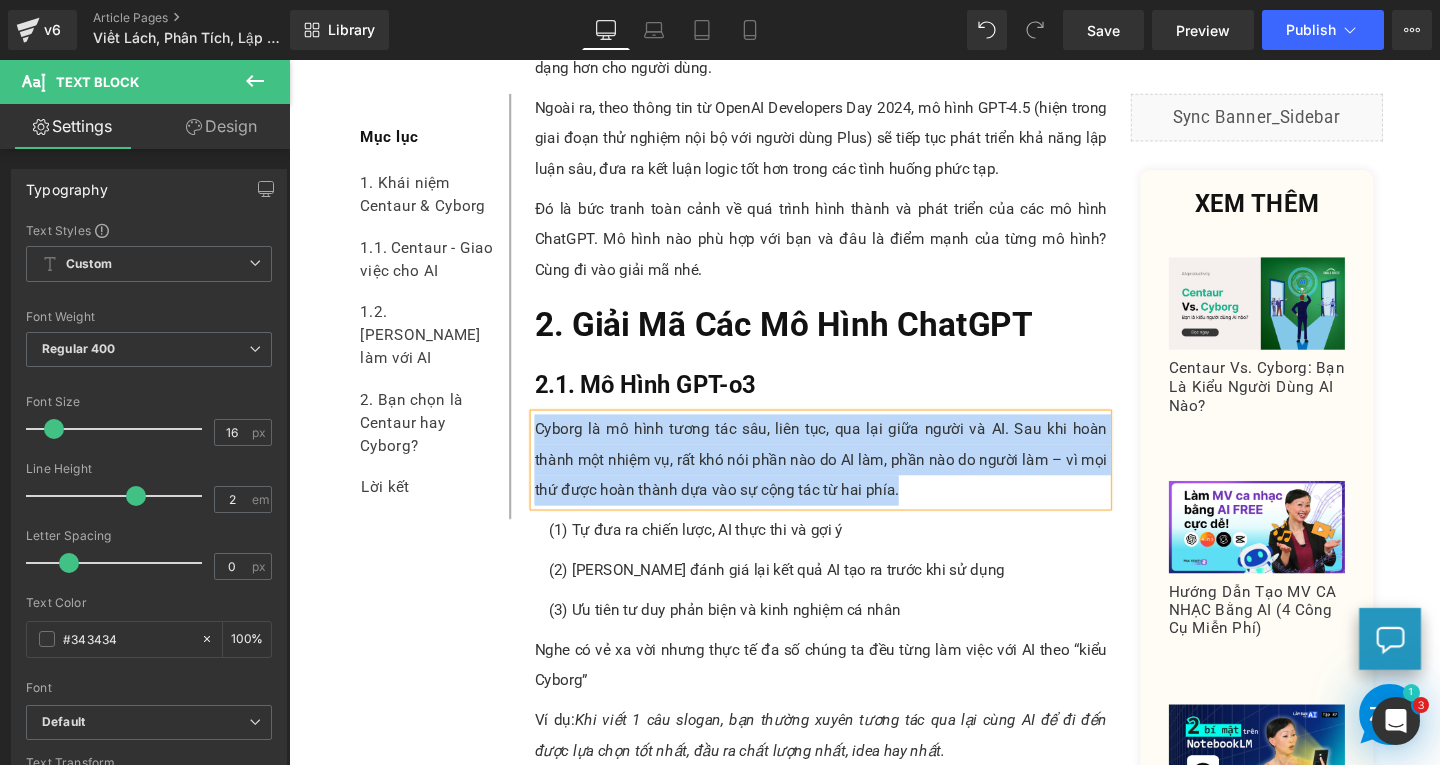 paste 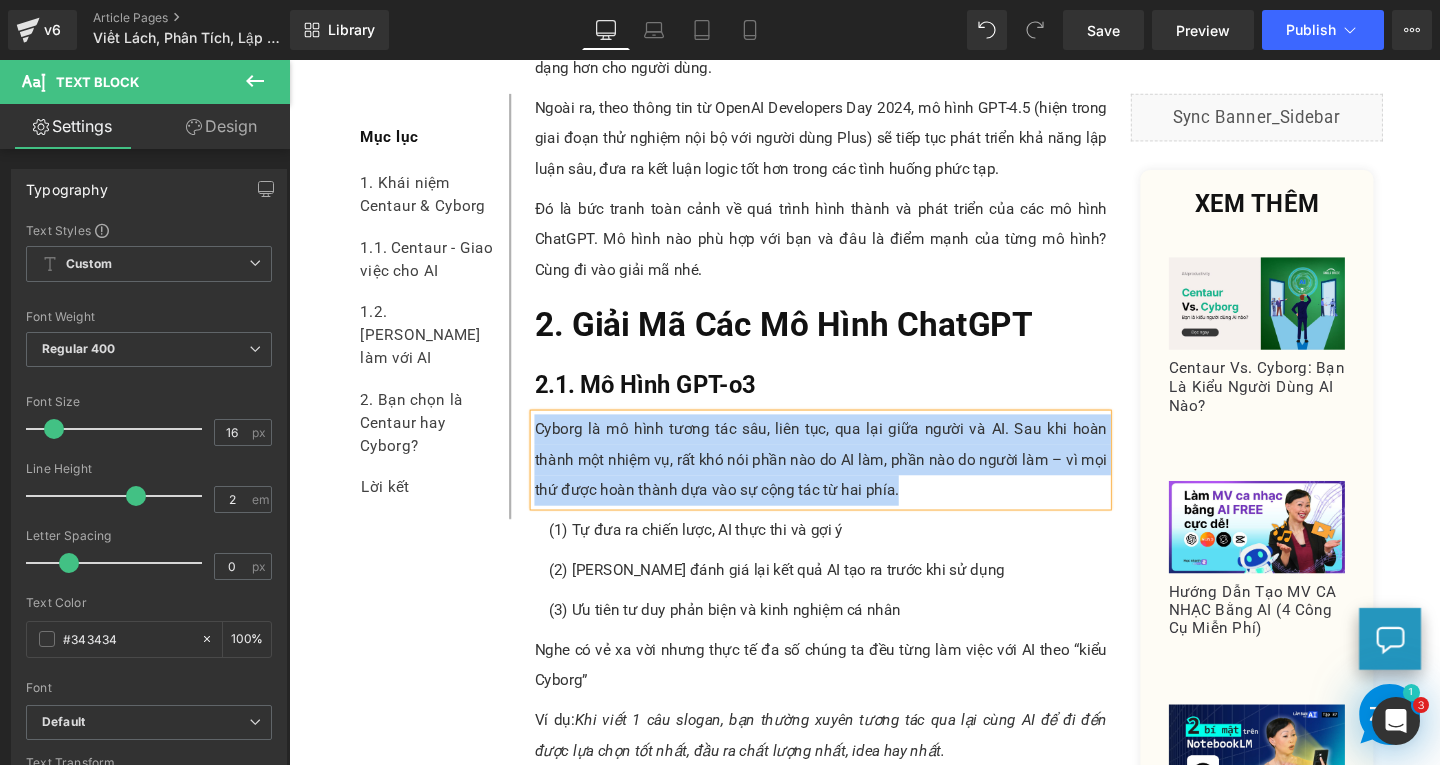 type 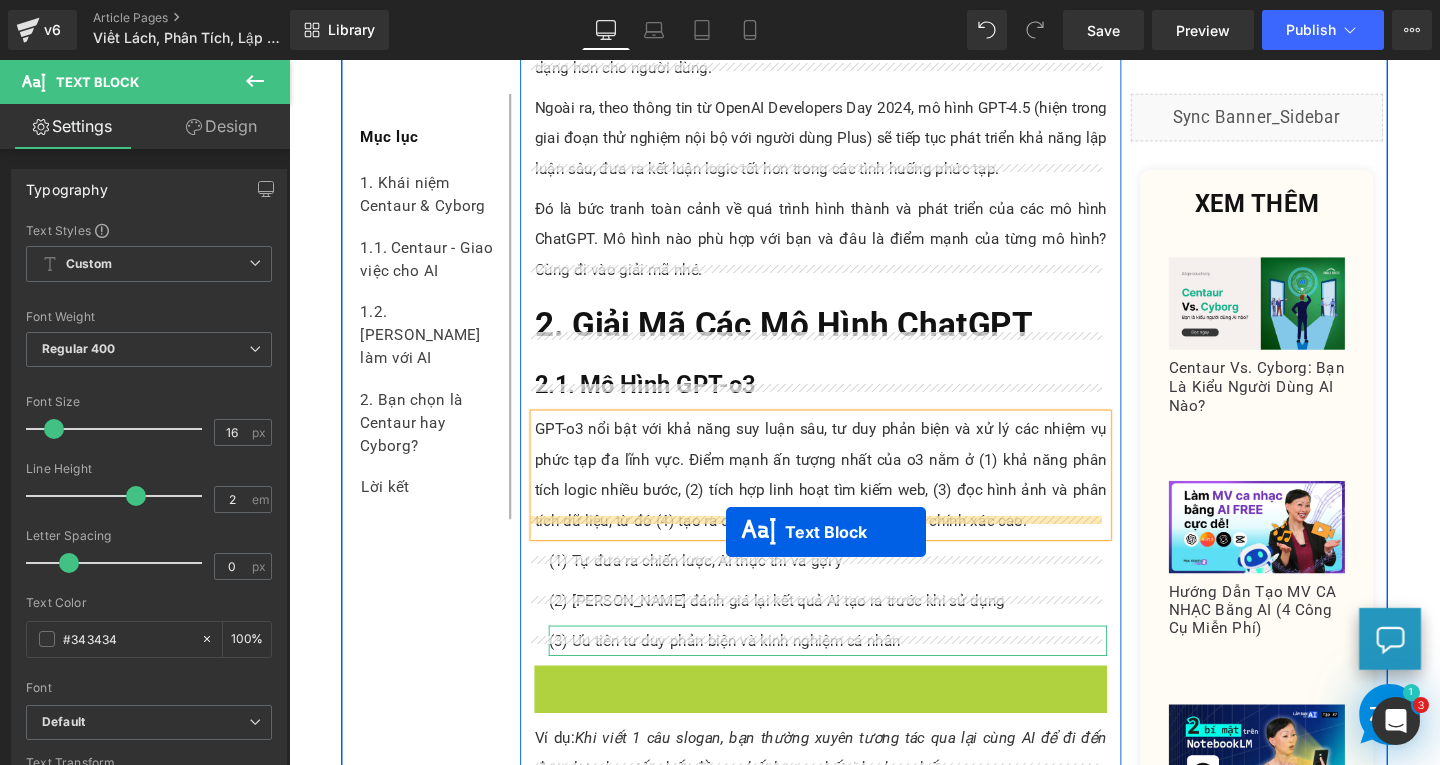 drag, startPoint x: 776, startPoint y: 696, endPoint x: 748, endPoint y: 556, distance: 142.77255 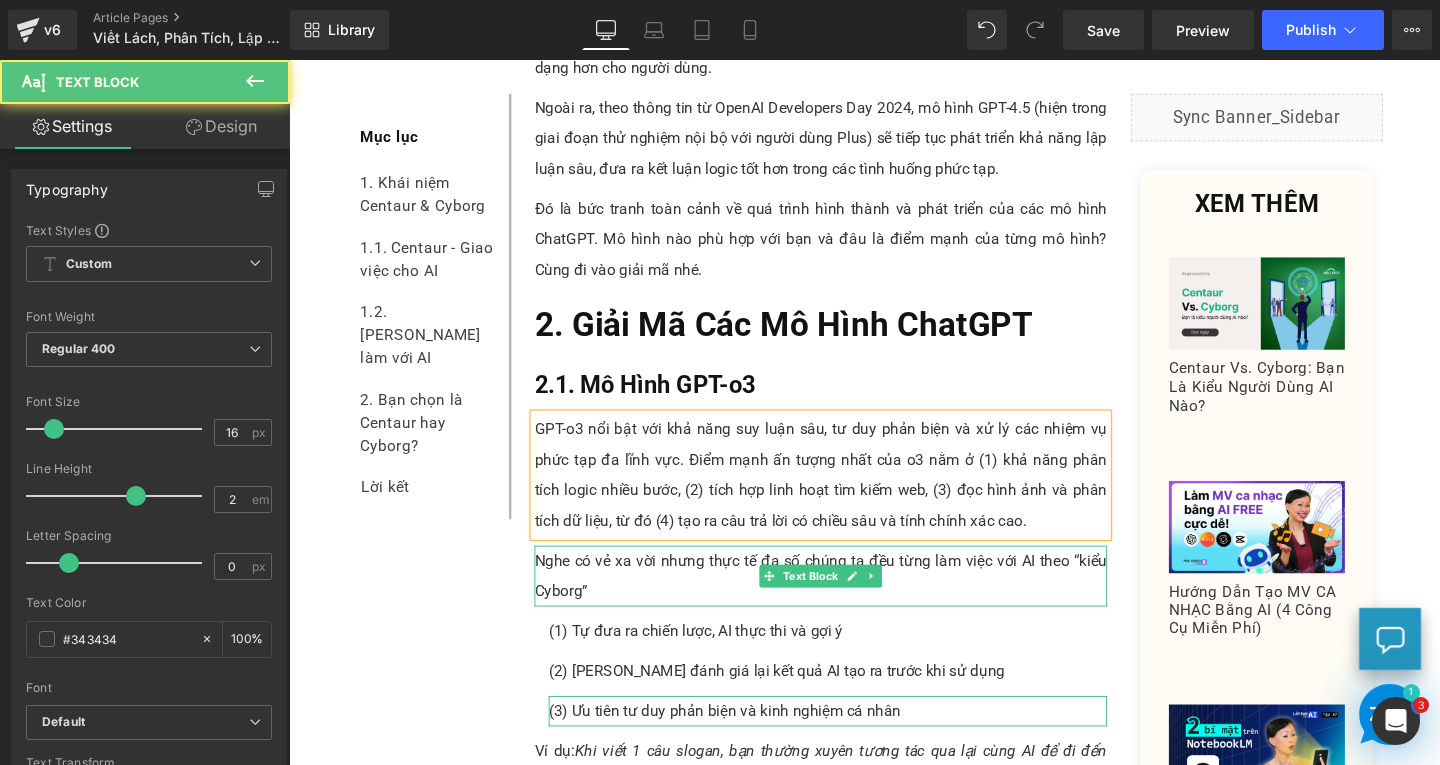 click on "Nghe có vẻ xa vời nhưng thực tế đa số chúng ta đều từng làm việc với AI theo “kiểu Cyborg”" at bounding box center (848, 603) 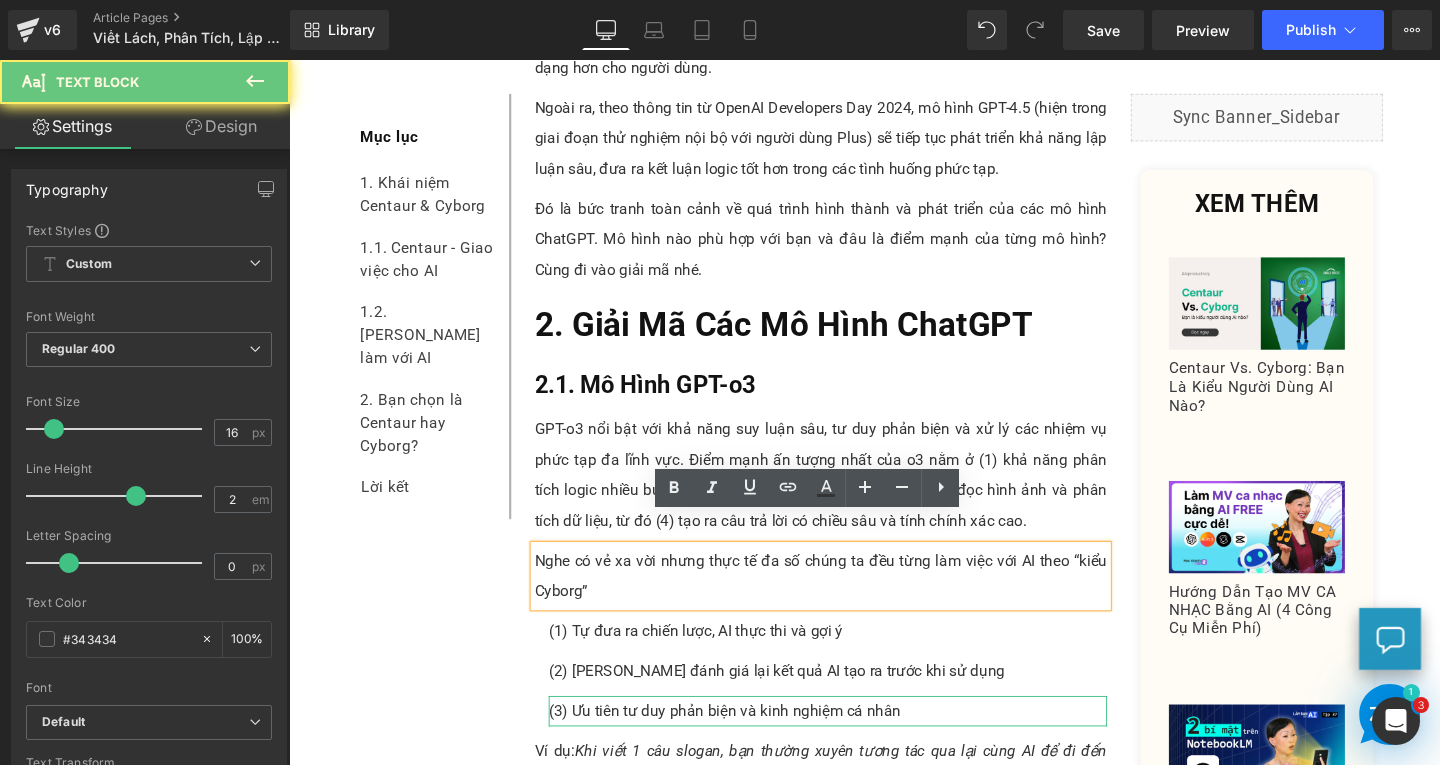 click on "Nghe có vẻ xa vời nhưng thực tế đa số chúng ta đều từng làm việc với AI theo “kiểu Cyborg”" at bounding box center [848, 603] 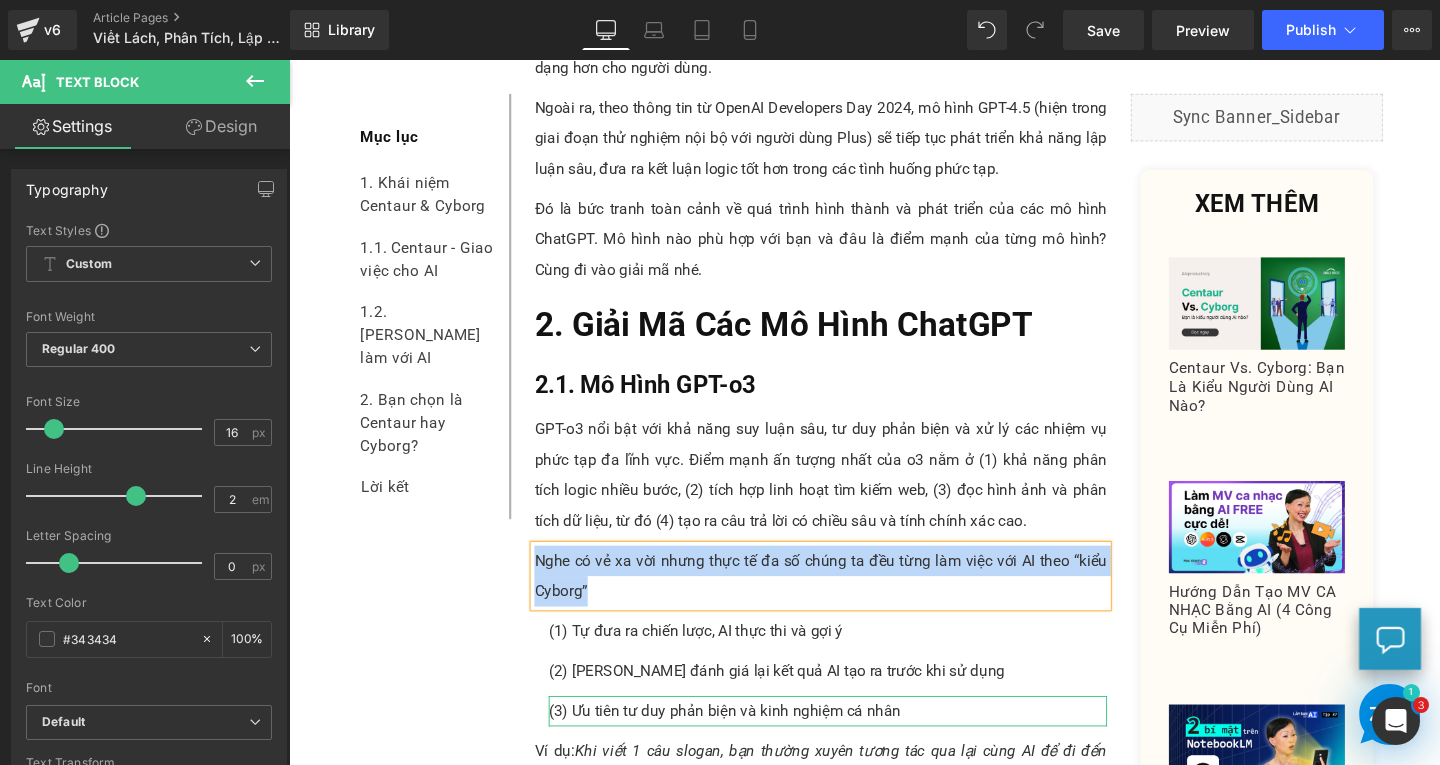 paste 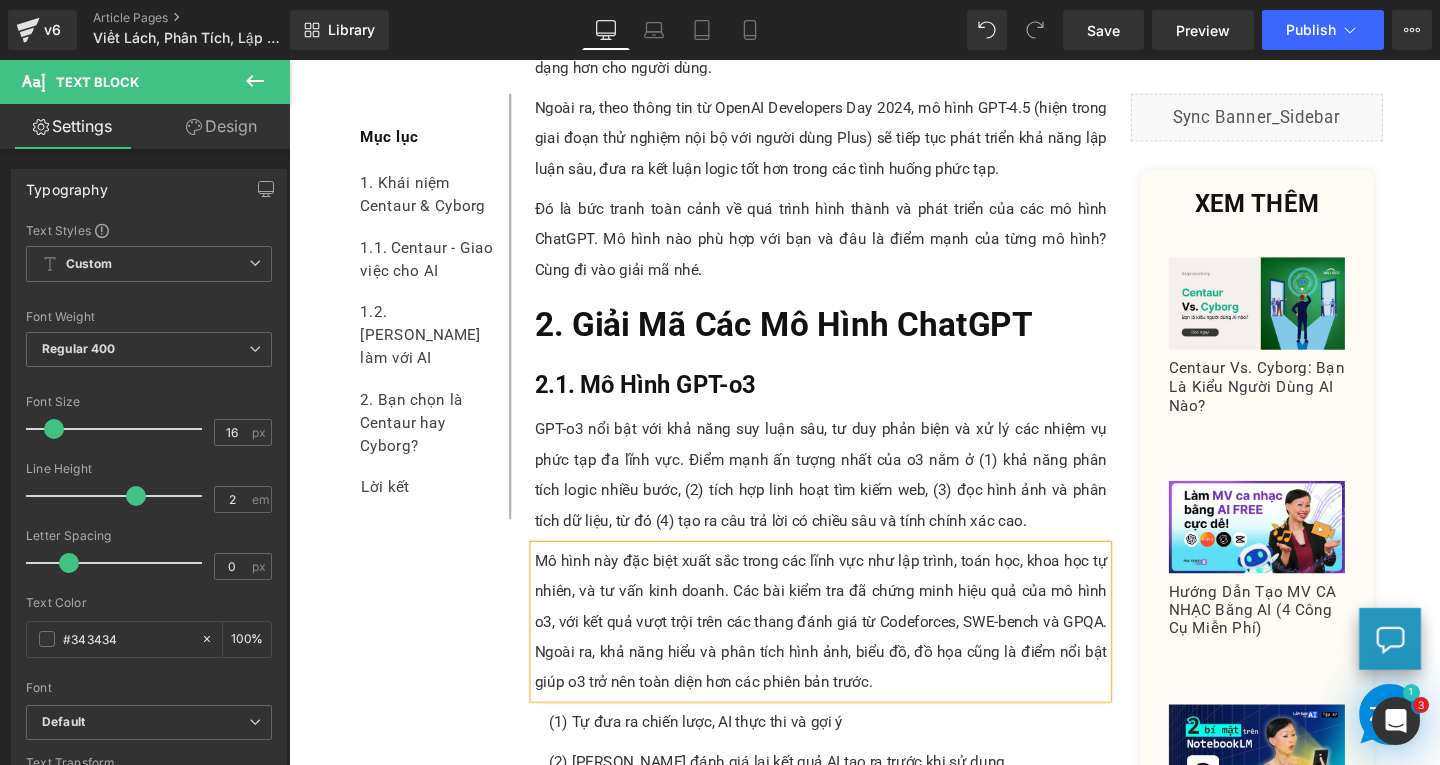 scroll, scrollTop: 2280, scrollLeft: 0, axis: vertical 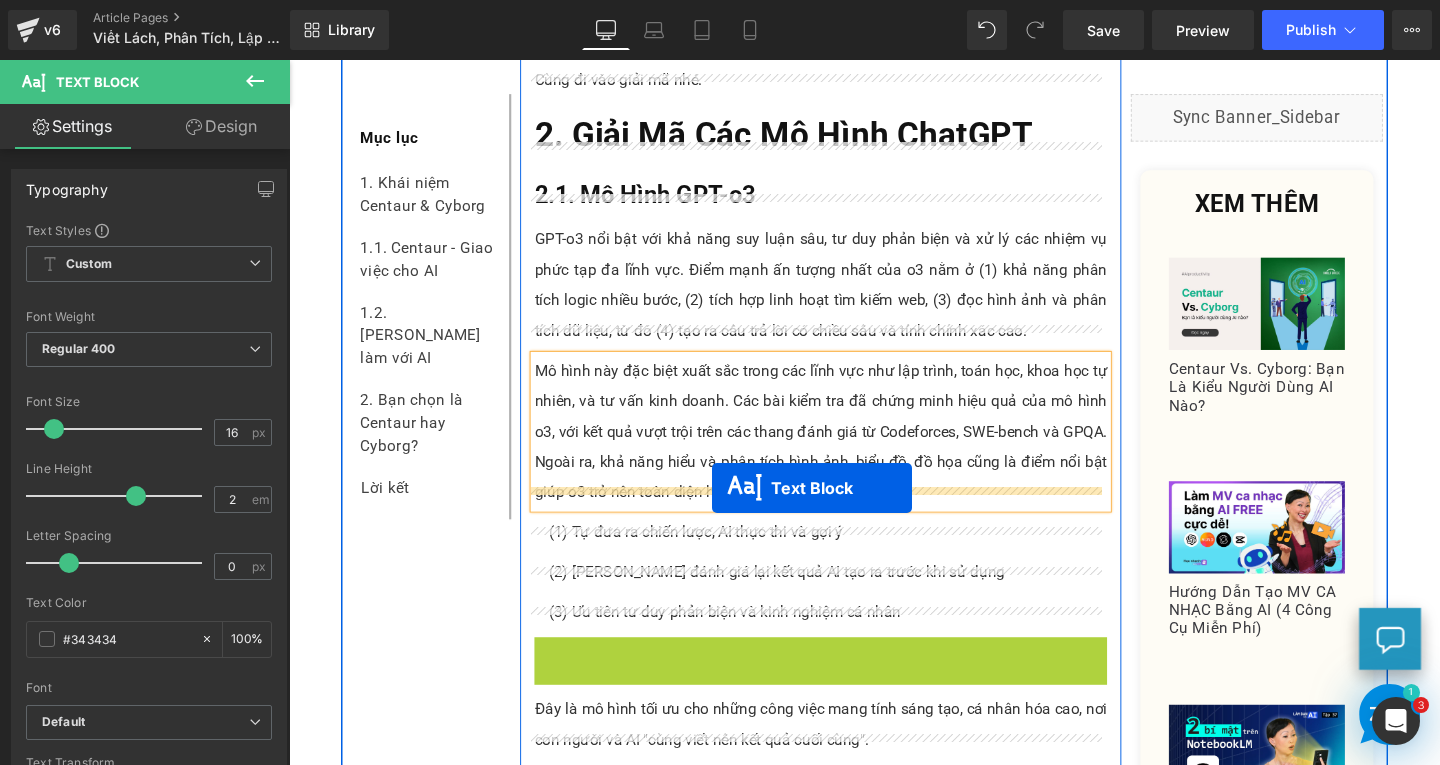 drag, startPoint x: 784, startPoint y: 669, endPoint x: 733, endPoint y: 516, distance: 161.27615 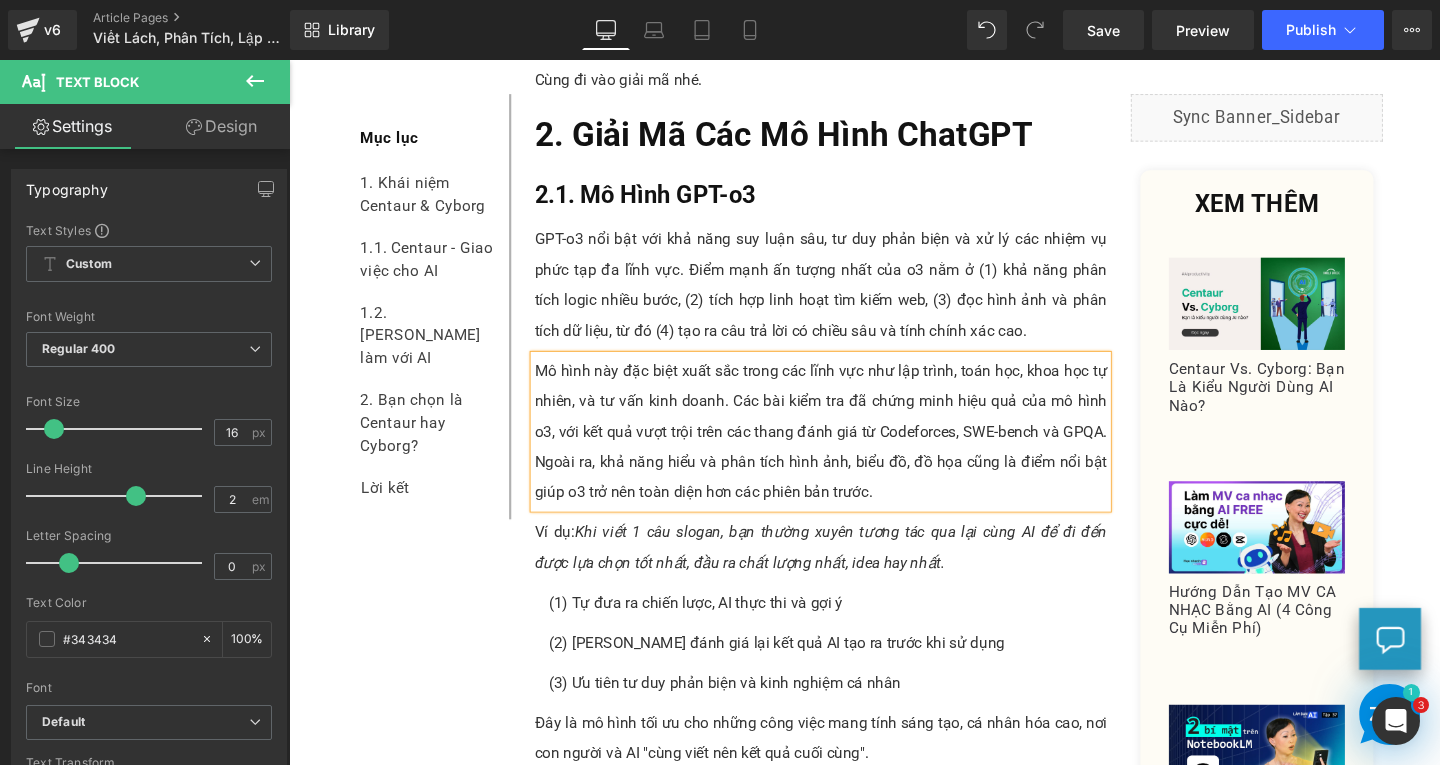 click at bounding box center (794, 573) 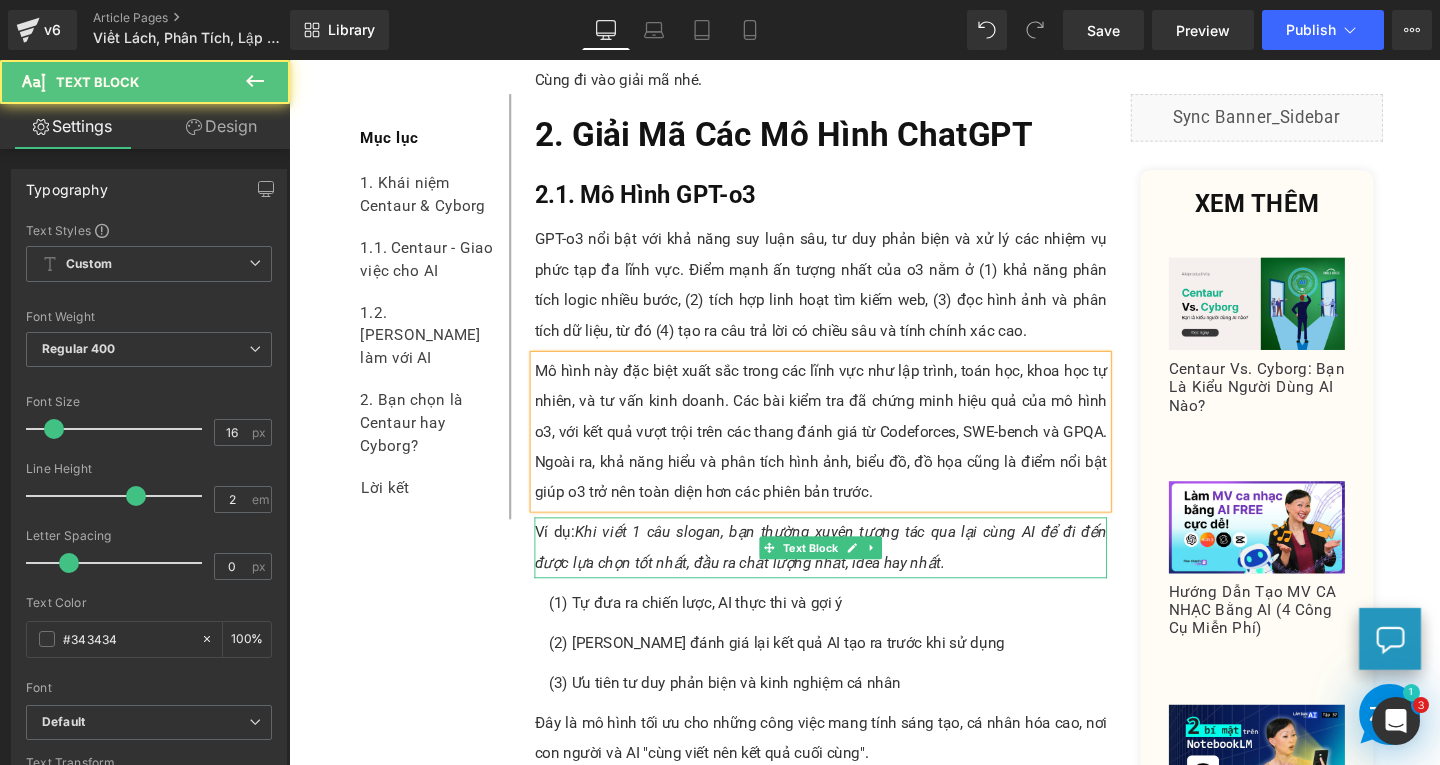 click on "Ví dụ:  Khi viết 1 câu slogan, bạn thường xuyên tương tác qua lại cùng AI để đi đến được lựa chọn tốt nhất, đầu ra chất lượng nhất, idea hay nhất." at bounding box center (848, 573) 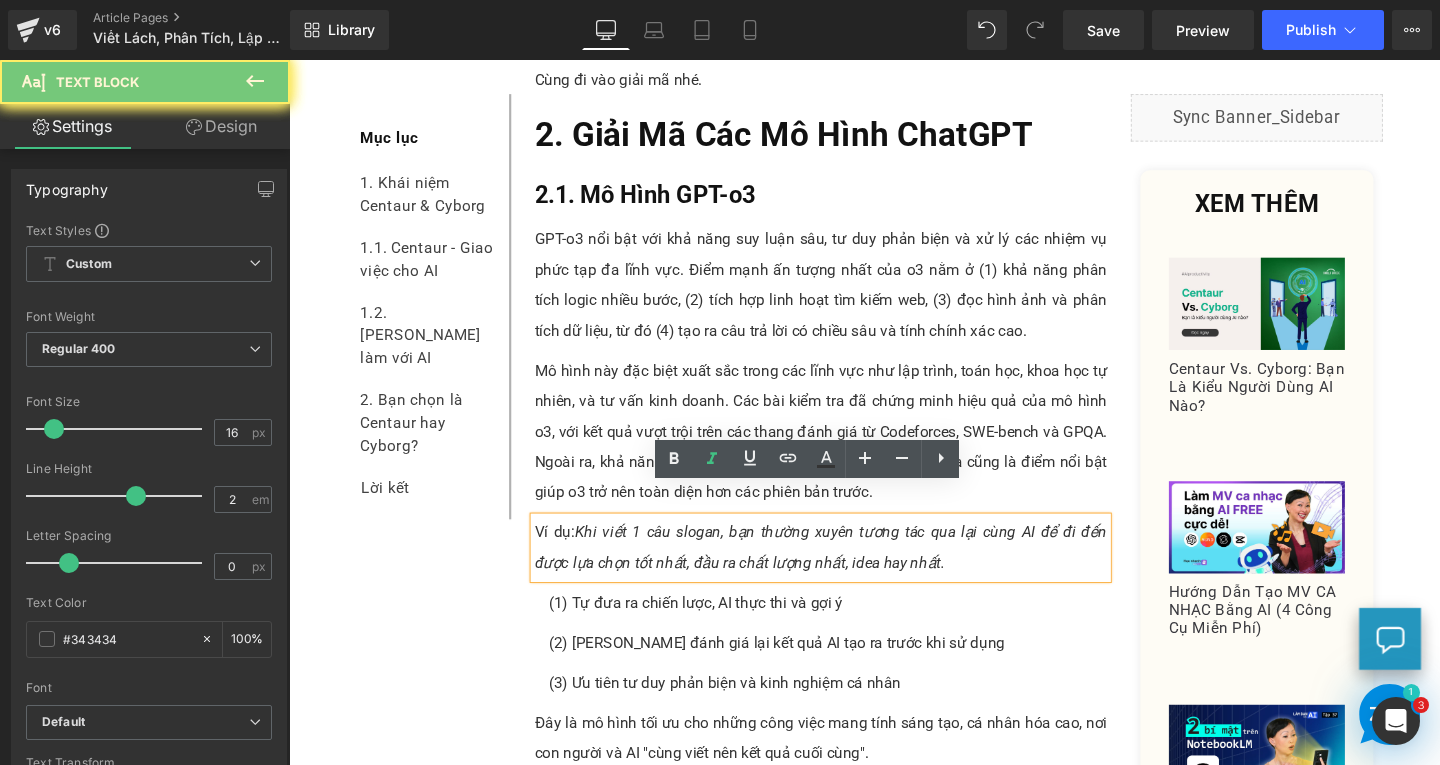 click on "Ví dụ:  Khi viết 1 câu slogan, bạn thường xuyên tương tác qua lại cùng AI để đi đến được lựa chọn tốt nhất, đầu ra chất lượng nhất, idea hay nhất." at bounding box center (848, 573) 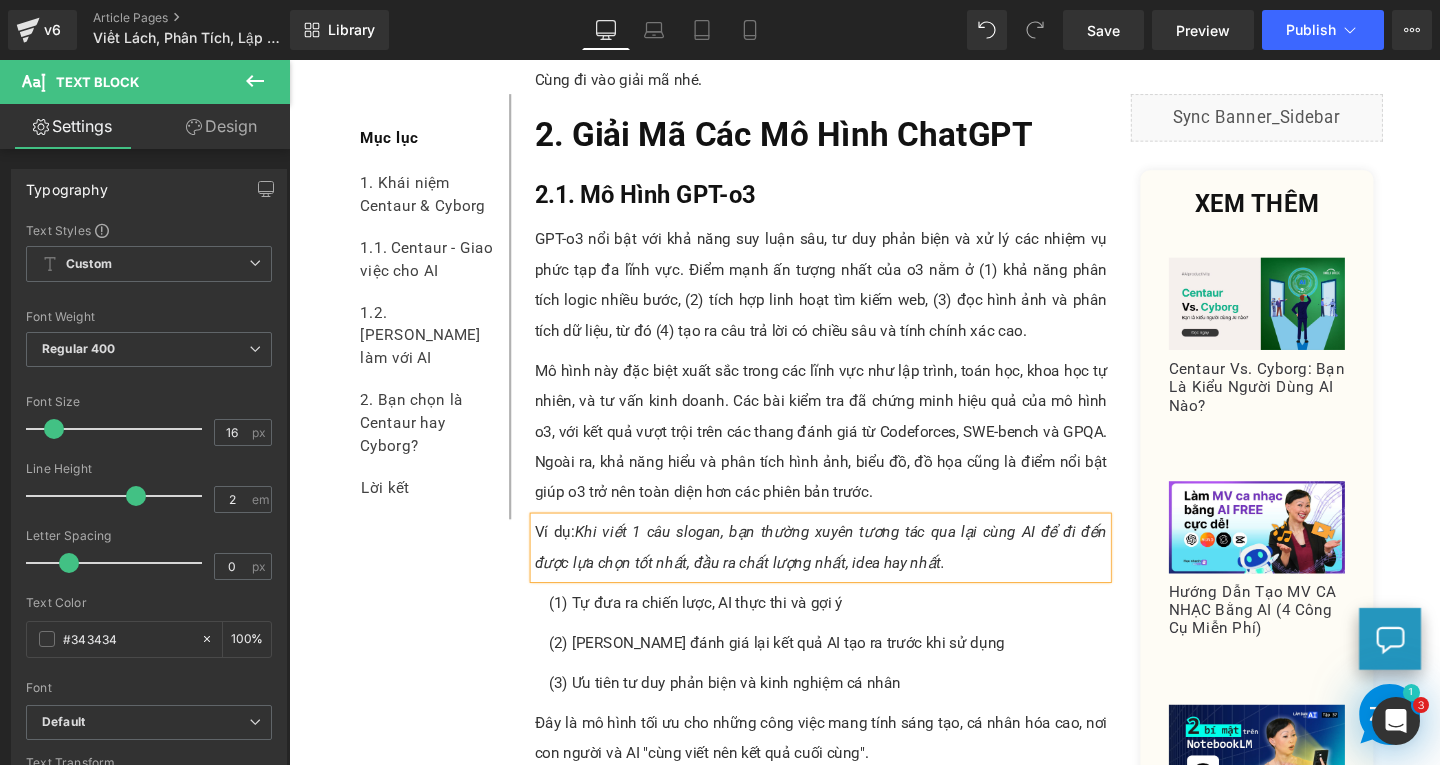 paste 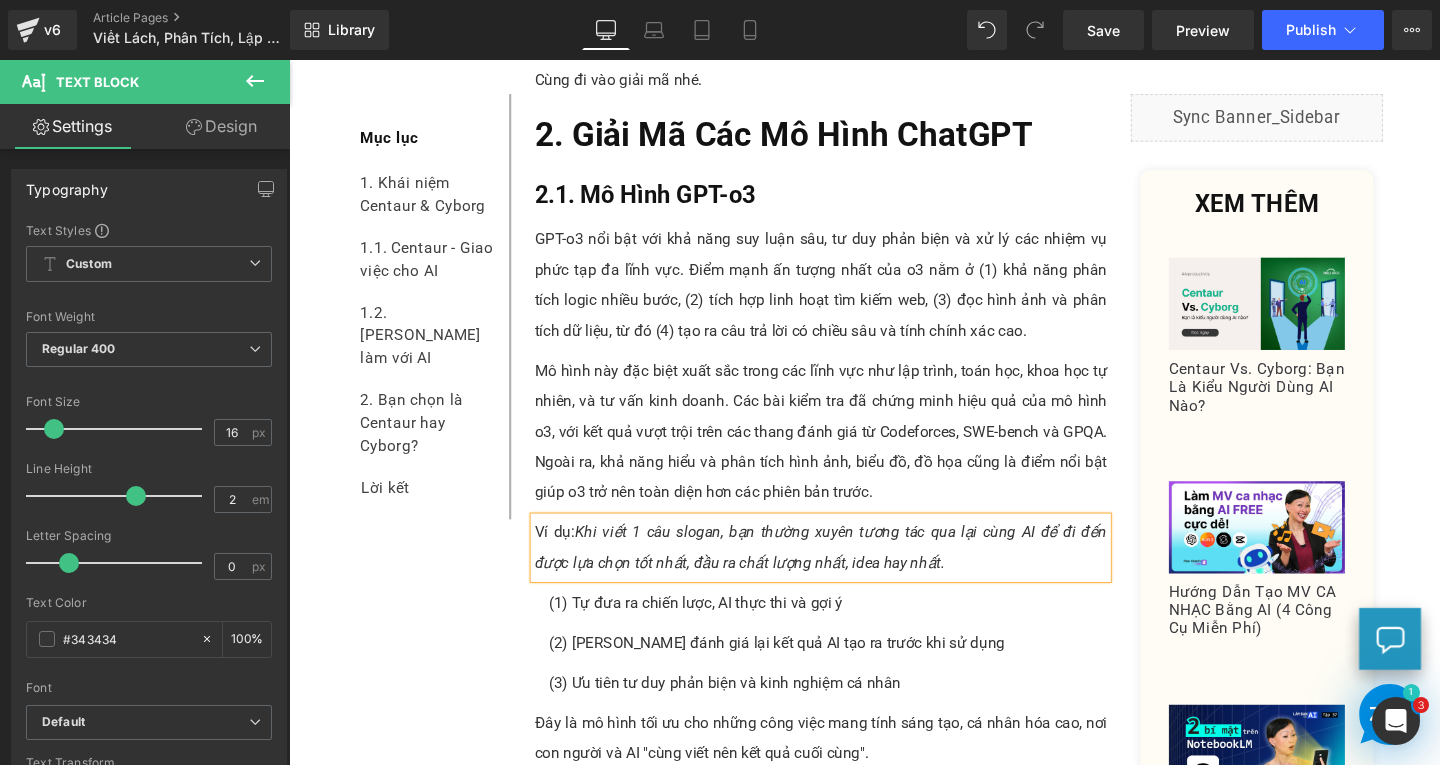 type 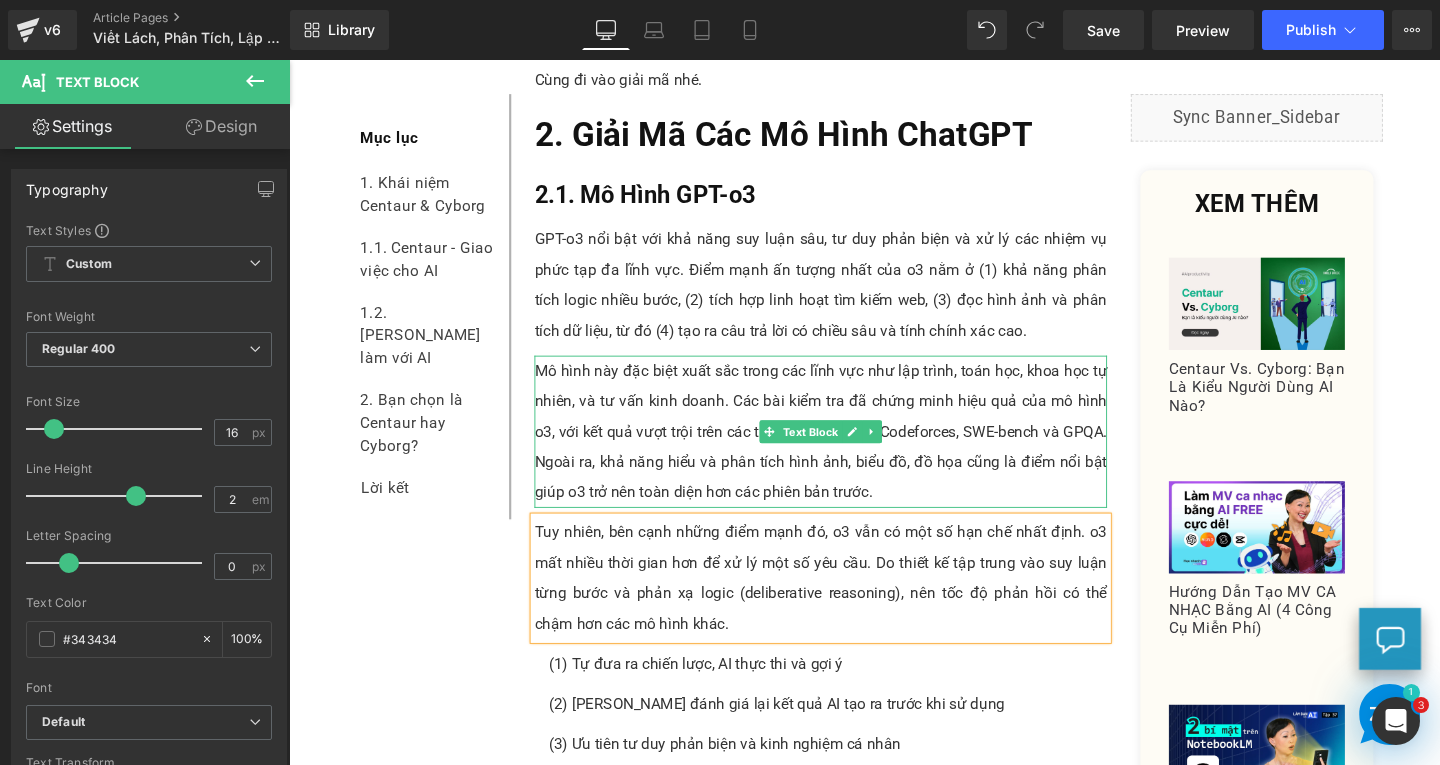 click on "Mô hình này đặc biệt xuất sắc trong các lĩnh vực như lập trình, toán học, khoa học tự nhiên, và tư vấn kinh doanh. Các bài kiểm tra đã chứng minh hiệu quả của mô hình o3, với kết quả vượt trội trên các thang đánh giá từ Codeforces, SWE-bench và GPQA. Ngoài ra, khả năng hiểu và phân tích hình ảnh, biểu đồ, đồ họa cũng là điểm nổi bật giúp o3 trở nên toàn diện hơn các phiên bản trước." at bounding box center (848, 451) 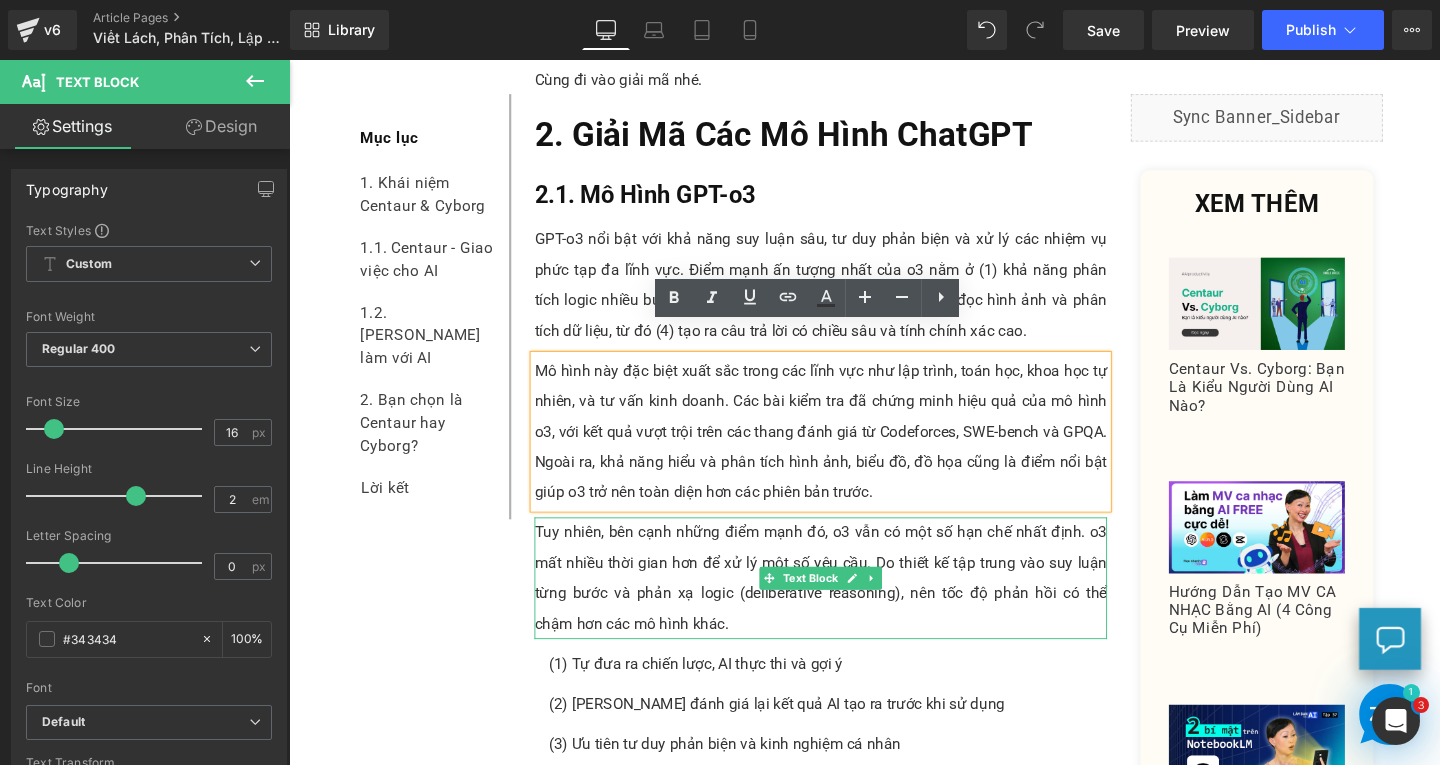 click on "Tuy nhiên, bên cạnh những điểm mạnh đó, o3 vẫn có một số hạn chế nhất định. o3 mất nhiều thời gian hơn để xử lý một số yêu cầu. Do thiết kế tập trung vào suy luận từng bước và phản xạ logic (deliberative reasoning), nên tốc độ phản hồi có thể chậm hơn các mô hình khác." at bounding box center (848, 605) 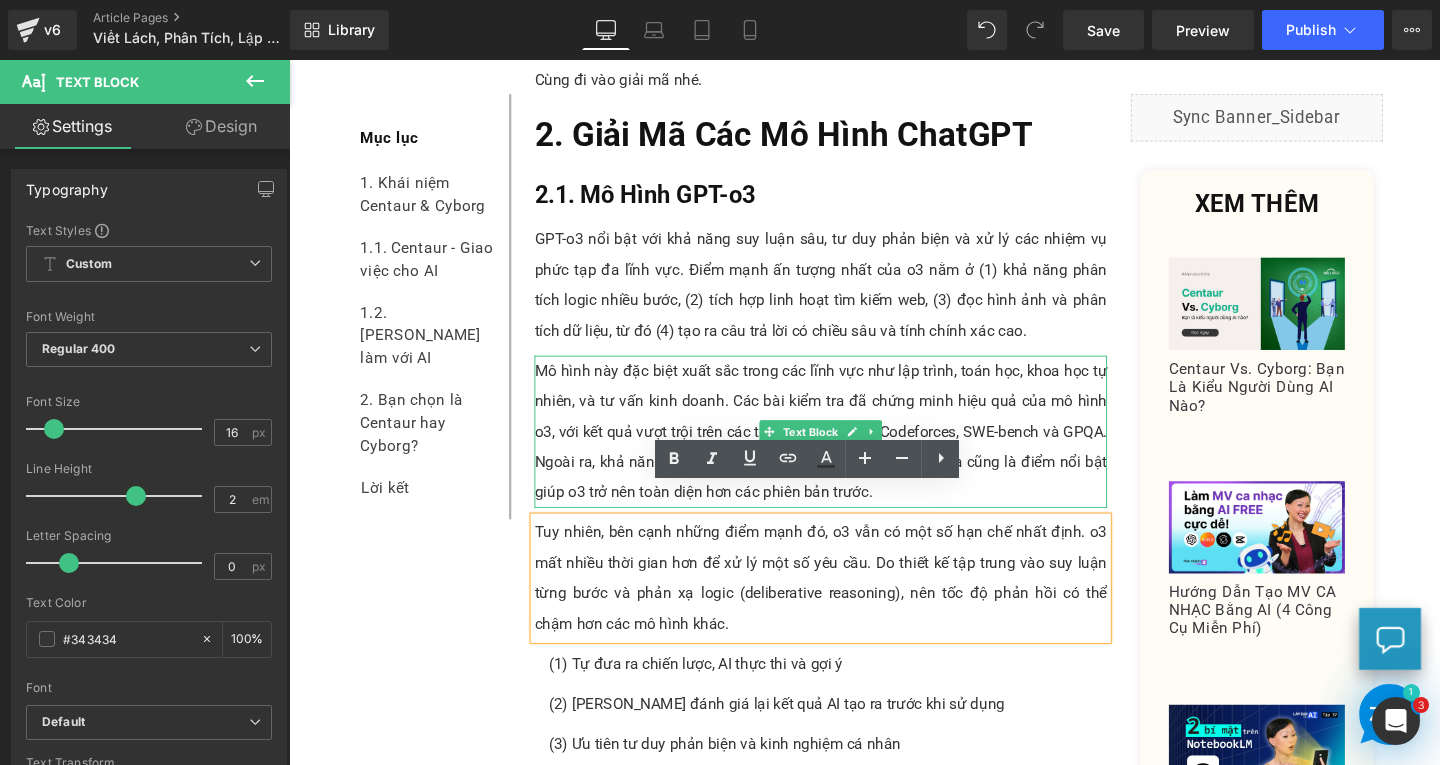 click on "Mô hình này đặc biệt xuất sắc trong các lĩnh vực như lập trình, toán học, khoa học tự nhiên, và tư vấn kinh doanh. Các bài kiểm tra đã chứng minh hiệu quả của mô hình o3, với kết quả vượt trội trên các thang đánh giá từ Codeforces, SWE-bench và GPQA. Ngoài ra, khả năng hiểu và phân tích hình ảnh, biểu đồ, đồ họa cũng là điểm nổi bật giúp o3 trở nên toàn diện hơn các phiên bản trước." at bounding box center [848, 451] 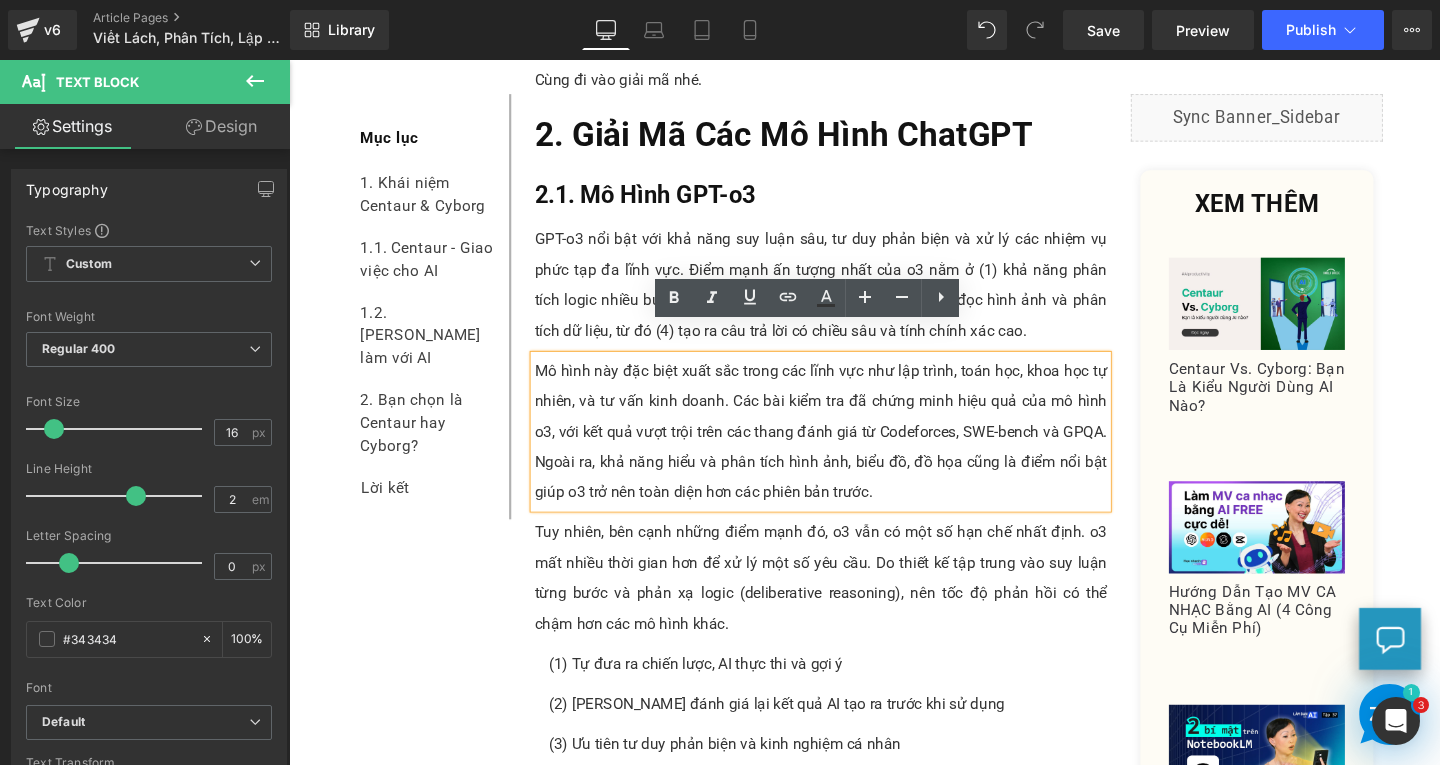 click on "Mục lục Text Block         1. Khái niệm Centaur & Cyborg Text Block         1.1. Centaur - Giao việc cho AI Text Block         1.2. Cyborg - Cùng làm với AI Text Block         2. Bạn chọn là Centaur hay Cyborg? Text Block         Lời kết Text Block         Row         Theo số liệu từ OpenAI, tính đến tháng 2/2025,  ChatGPT  ghi nhận hơn 400 triệu lượt người dùng truy cập hàng tuần. Dự báo cho thấy lượng người dùng có thể chạm mốc 1 tỷ vào cuối năm nay, minh chứng cho vị thế ngày càng lớn của ChatGPT trong đời sống. Text Block         Với người dùng sử dụng bản Miễn phí, ChatGPT hiện đang cung cấp mô hình GPT-4o trong giới hạn nhất định. Với người dùng bản Plus, ChatGPT sẽ cung cấp nhiều loại mô hình hơn (GPT-4.1, o4-mini, o4-mini-high và o3,...) và bản thử nghiệm của GPT-4.5.  Text Block         Text Block         Row         Heading         Text Block" at bounding box center [894, 1052] 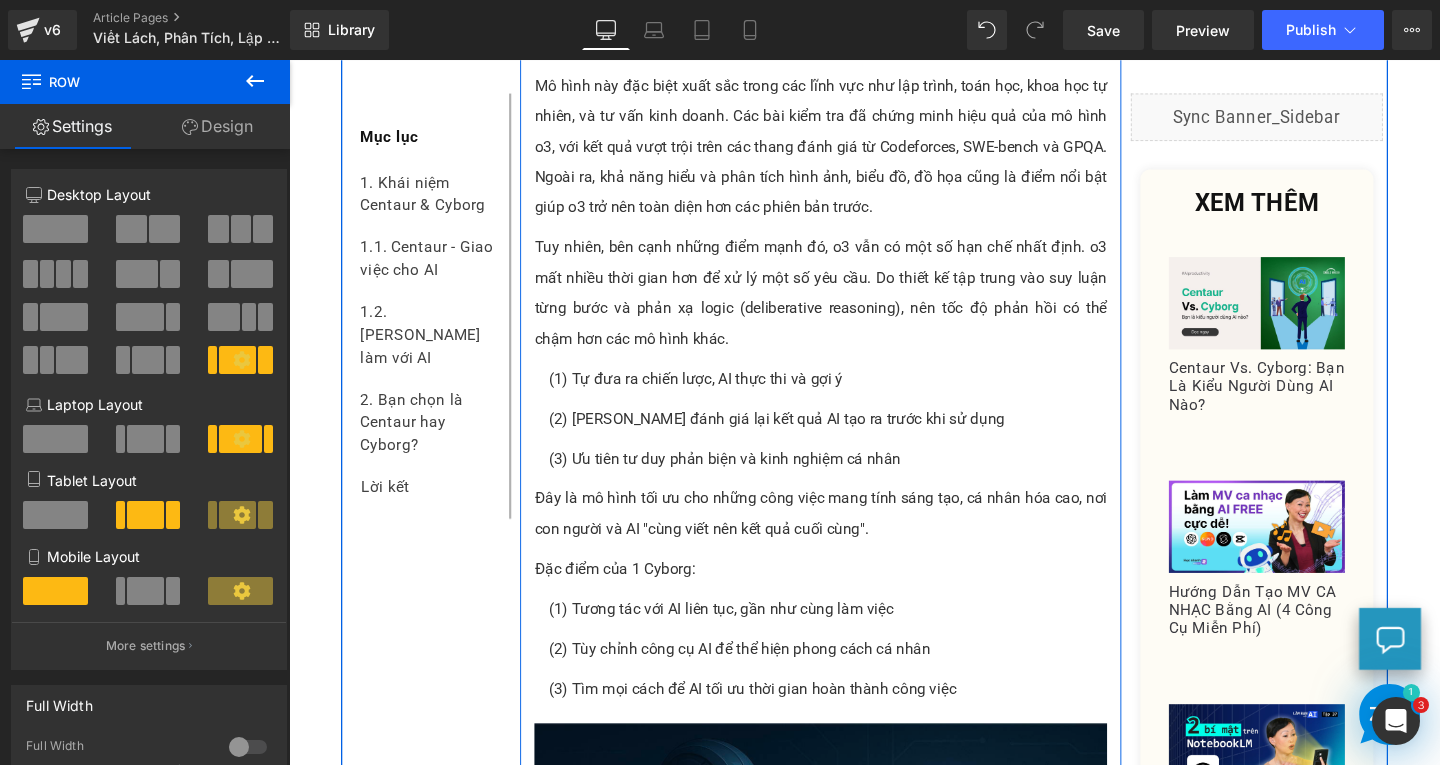 scroll, scrollTop: 2680, scrollLeft: 0, axis: vertical 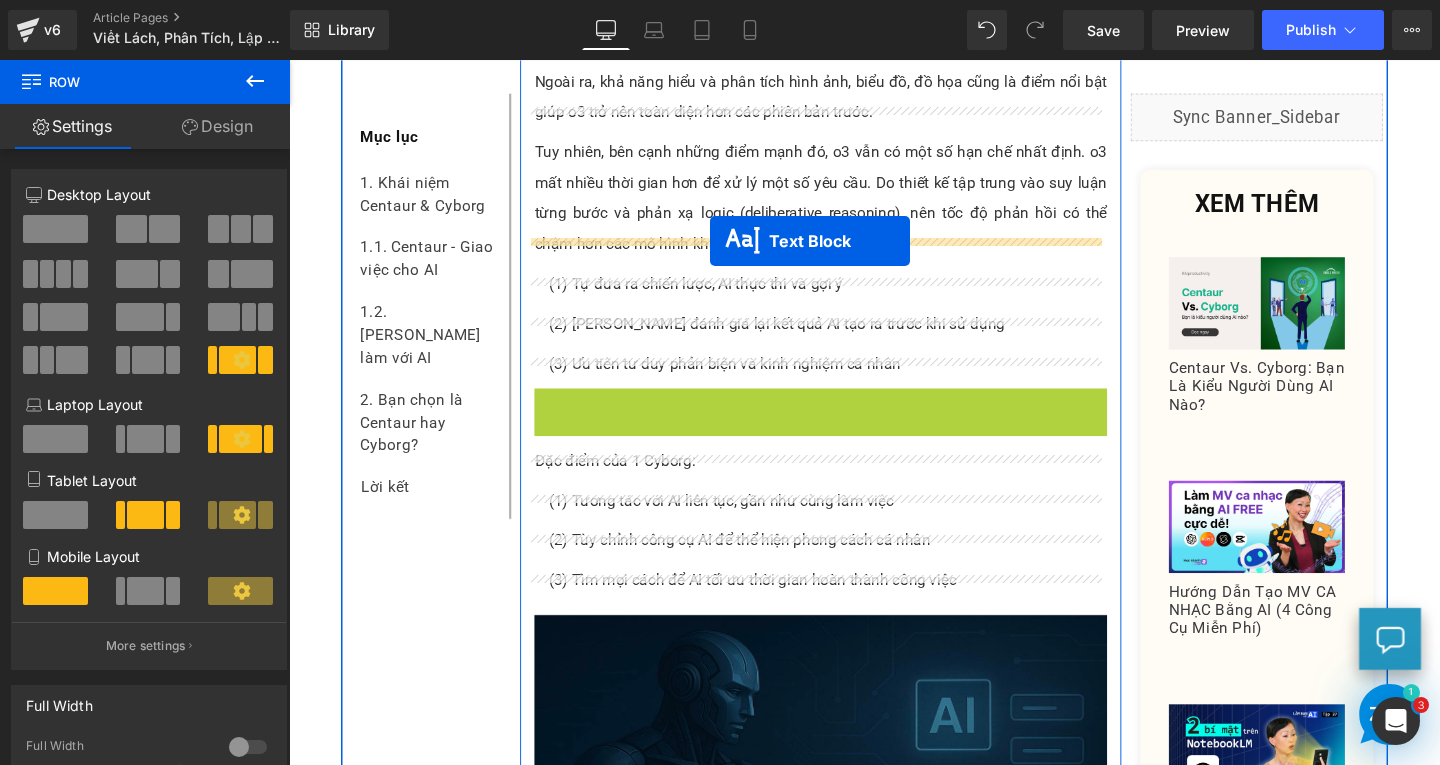 drag, startPoint x: 780, startPoint y: 402, endPoint x: 730, endPoint y: 246, distance: 163.81697 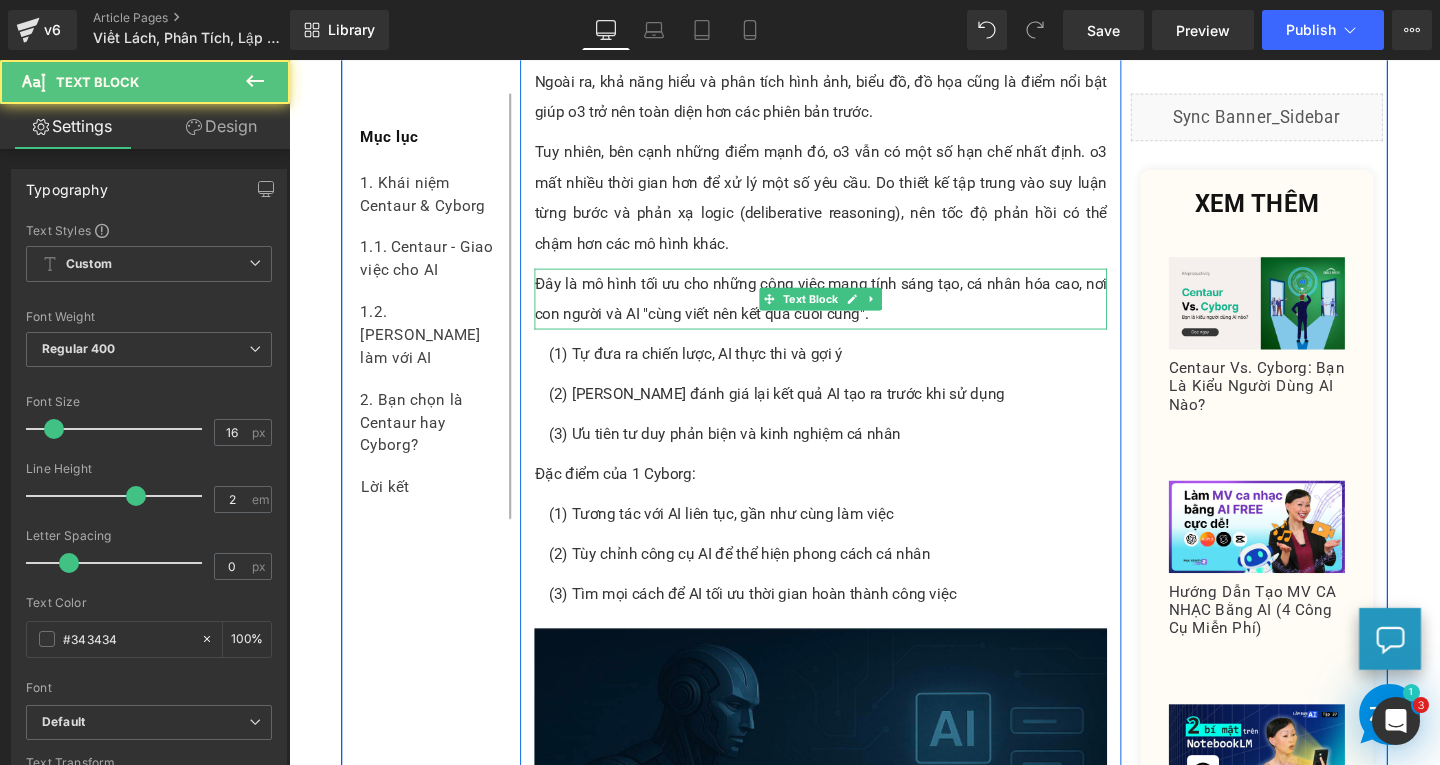 click on "Đây là mô hình tối ưu cho những công việc mang tính sáng tạo, cá nhân hóa cao, nơi con người và AI "cùng viết nên kết quả cuối cùng"." at bounding box center (848, 311) 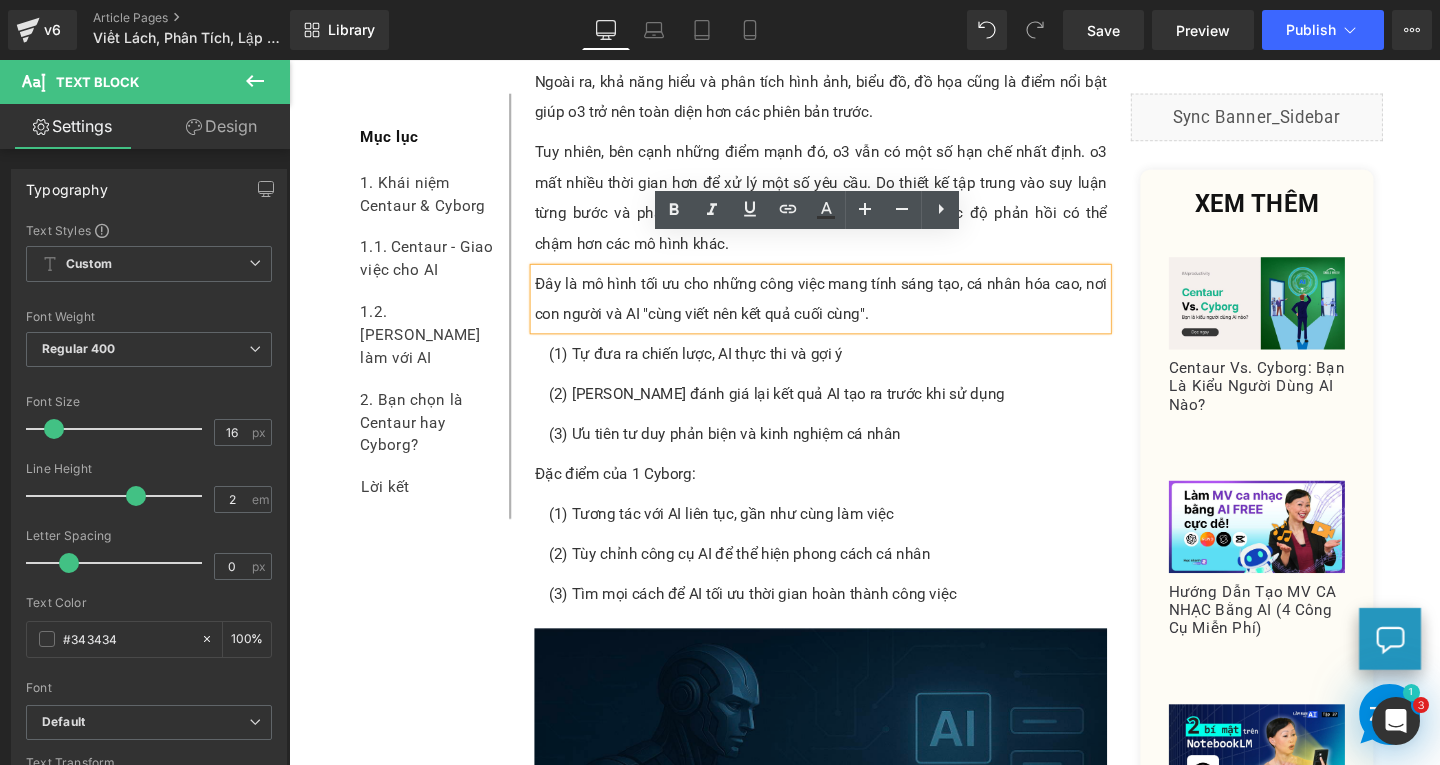click on "Đây là mô hình tối ưu cho những công việc mang tính sáng tạo, cá nhân hóa cao, nơi con người và AI "cùng viết nên kết quả cuối cùng"." at bounding box center [848, 311] 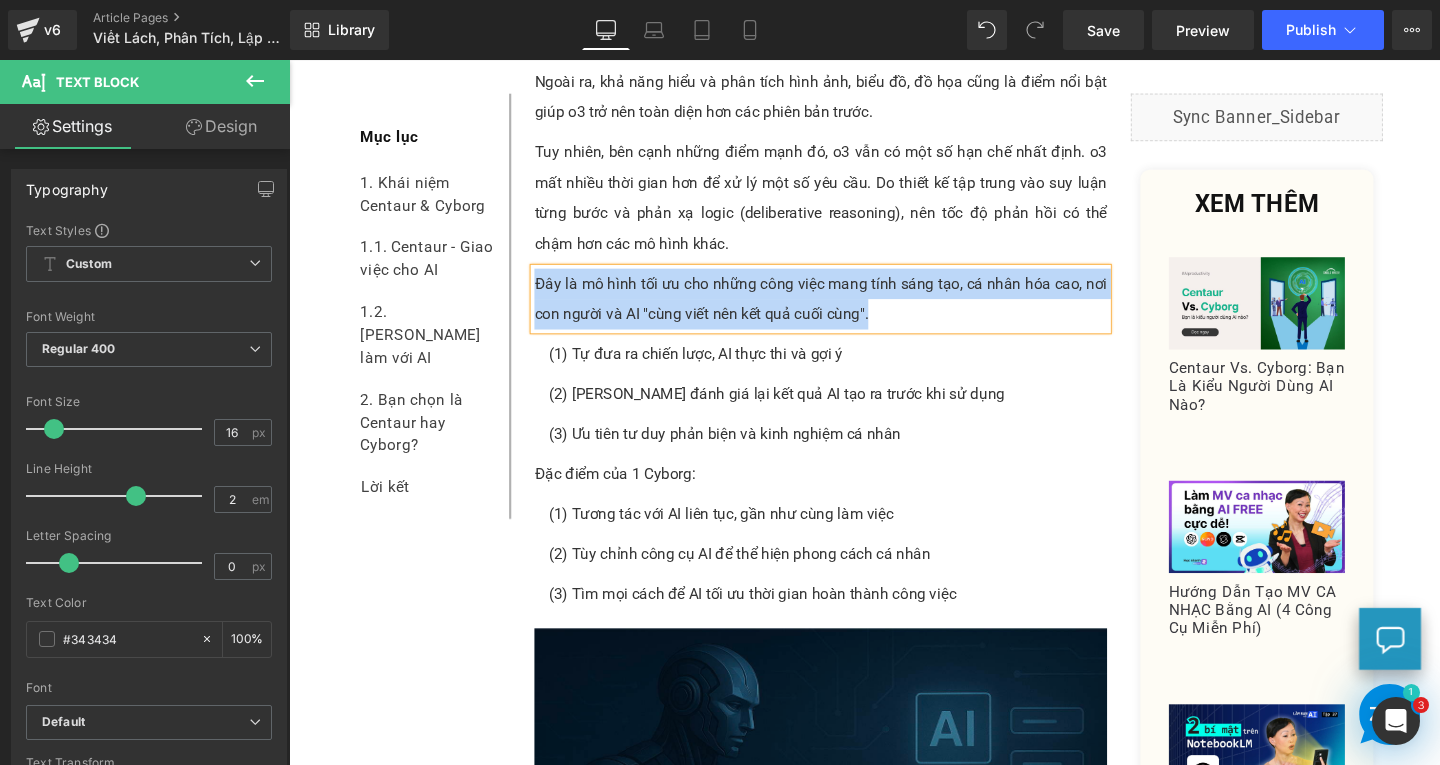 paste 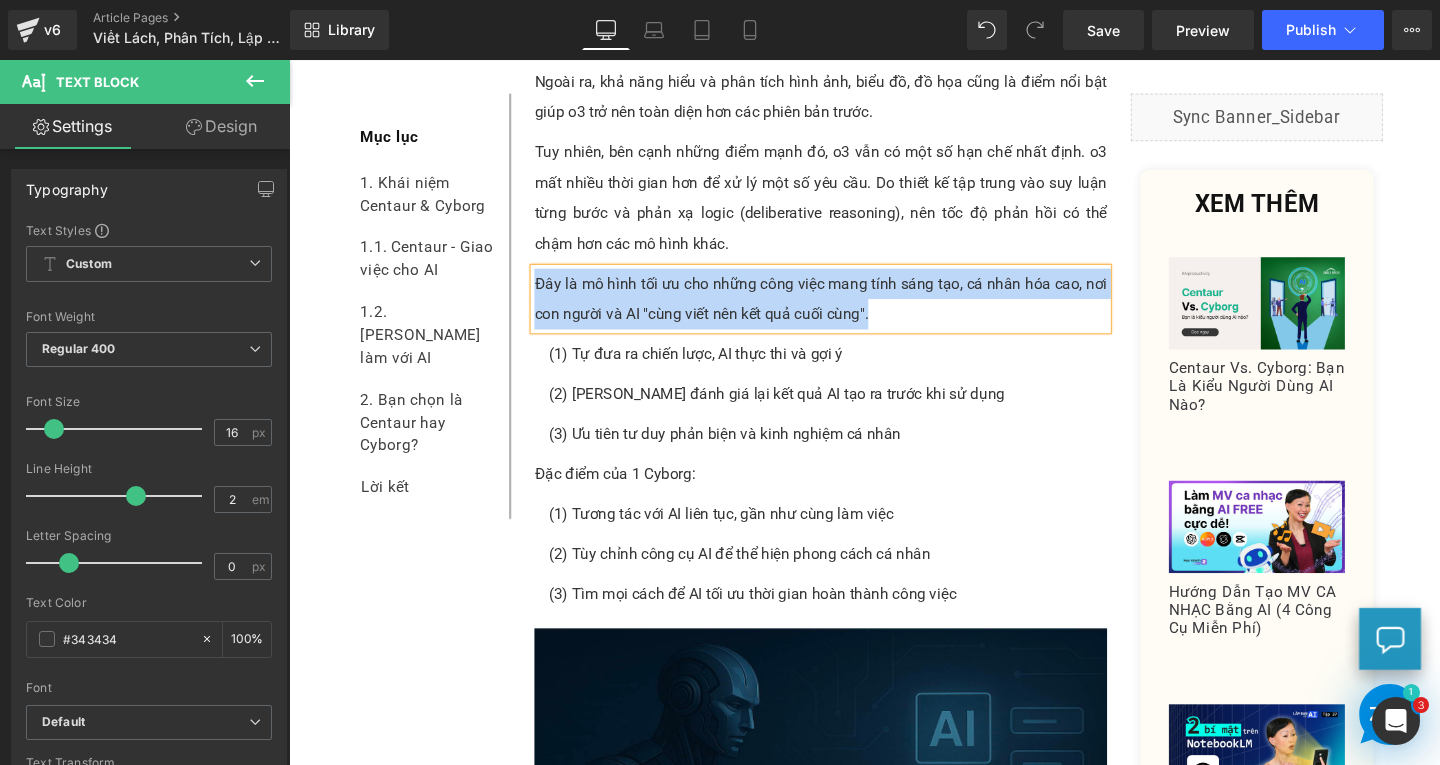 type 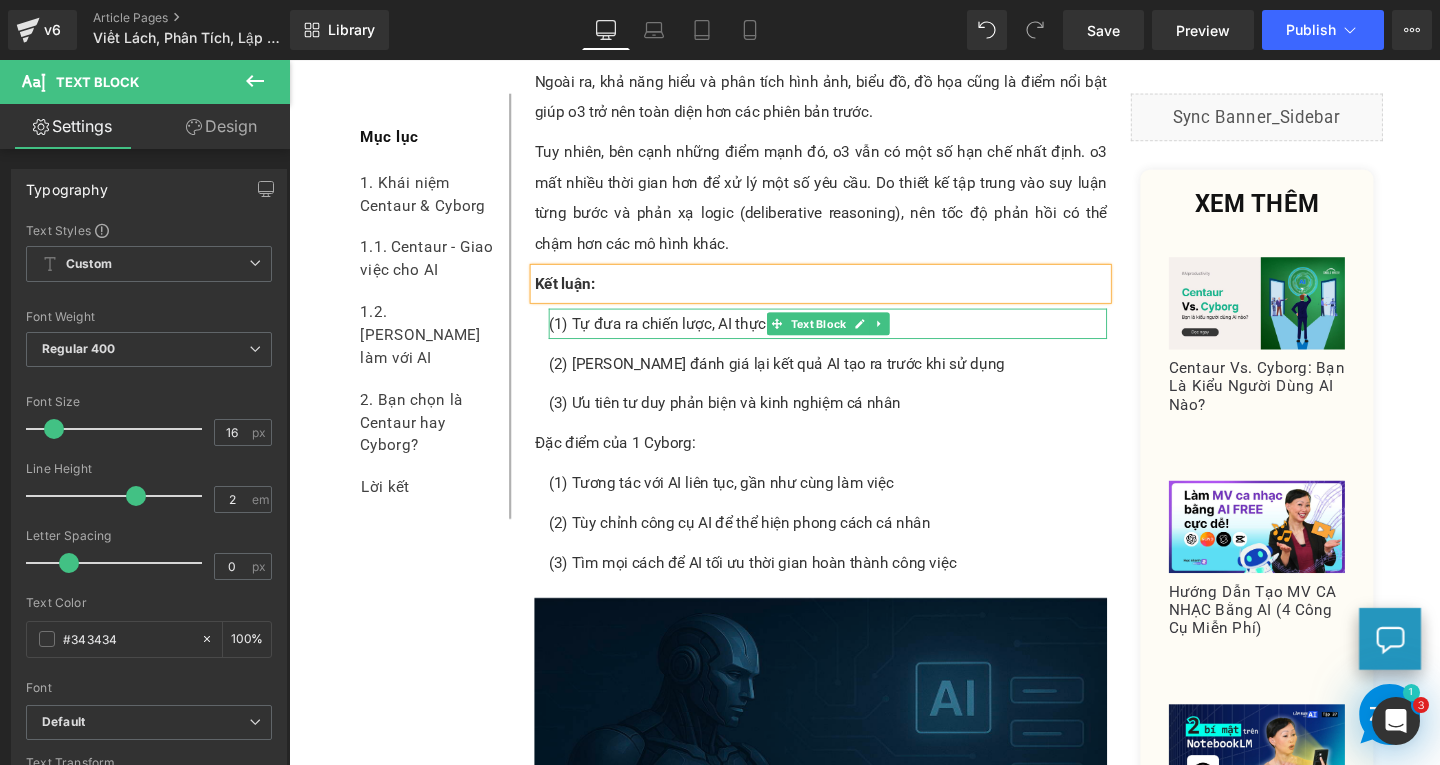 click on "(1) Tự đưa ra chiến lược, AI thực thi và gợi ý" at bounding box center [855, 337] 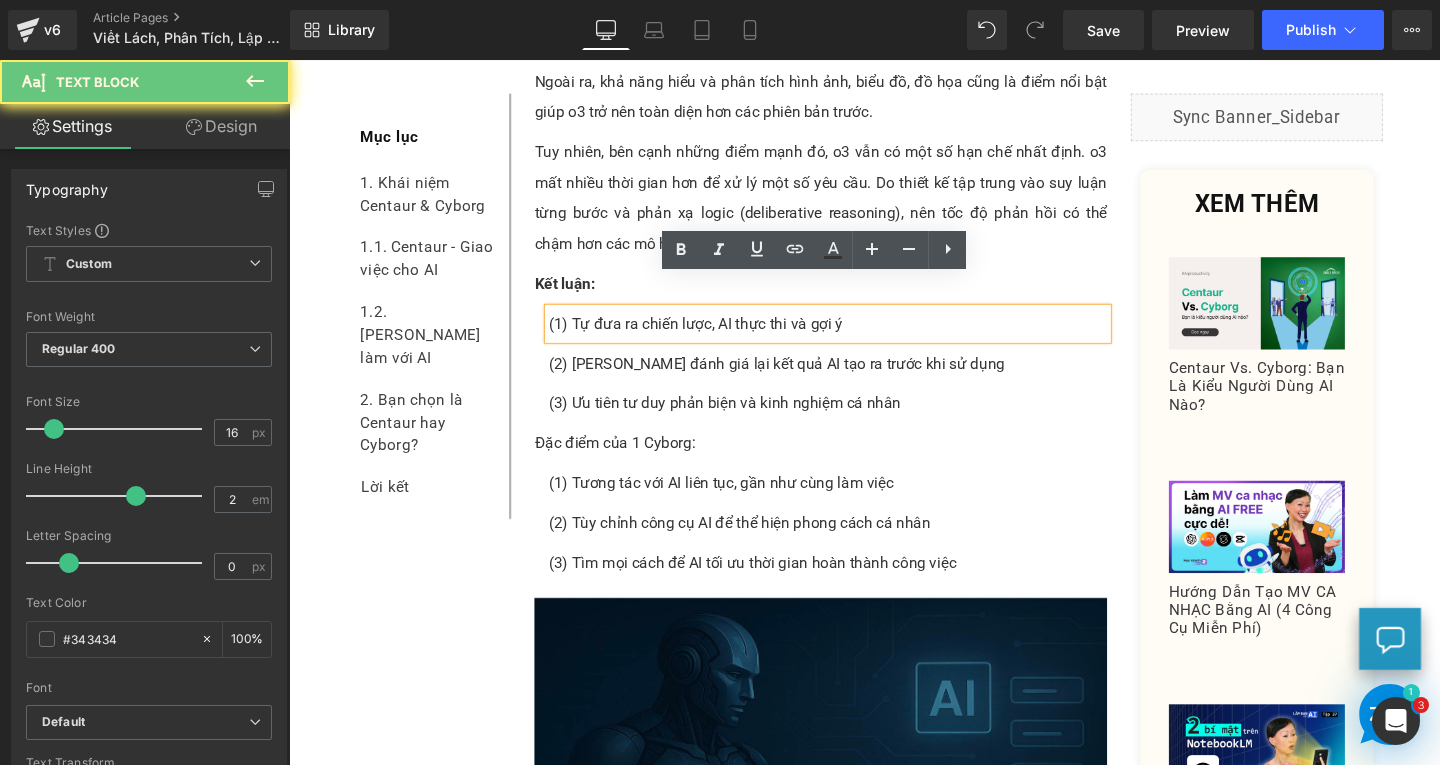 click on "(1) Tự đưa ra chiến lược, AI thực thi và gợi ý" at bounding box center [855, 337] 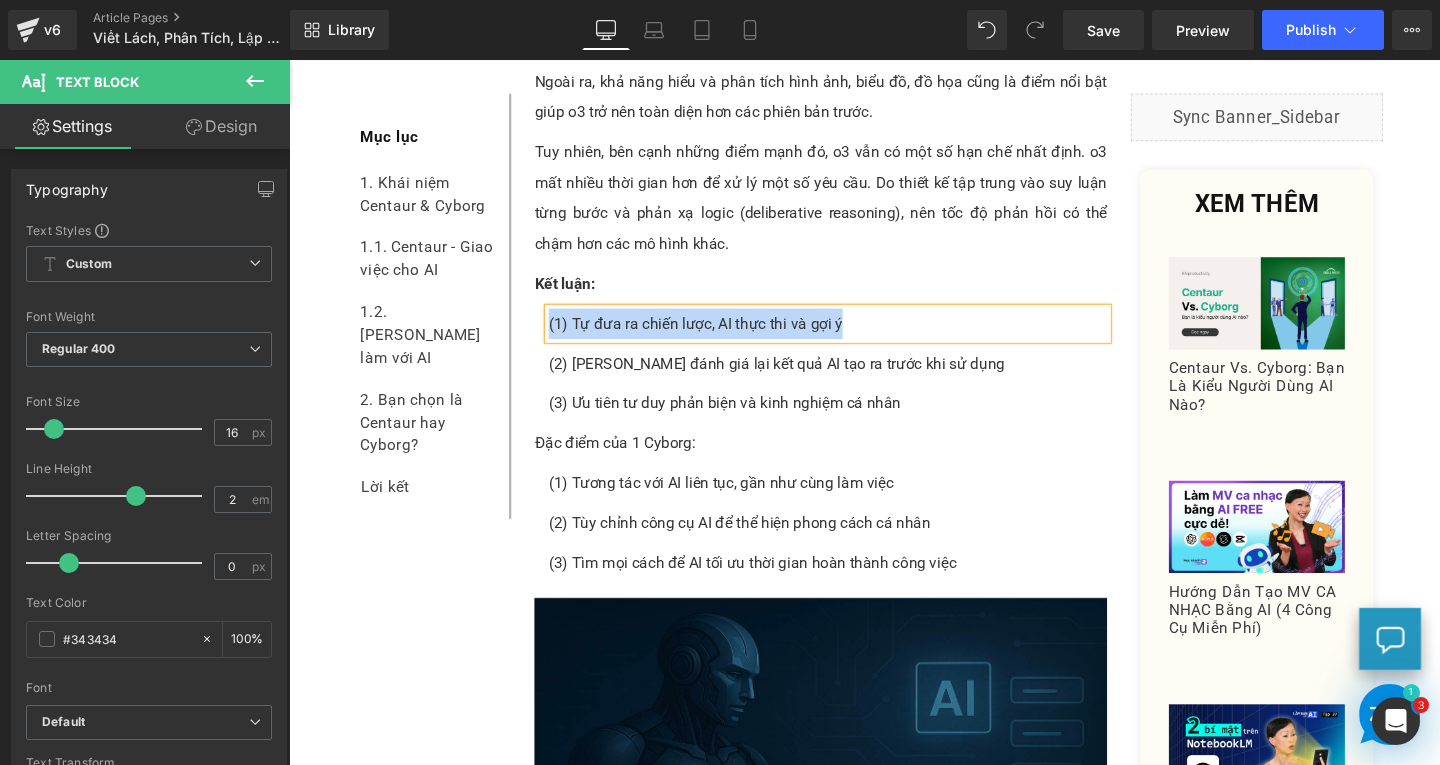 paste 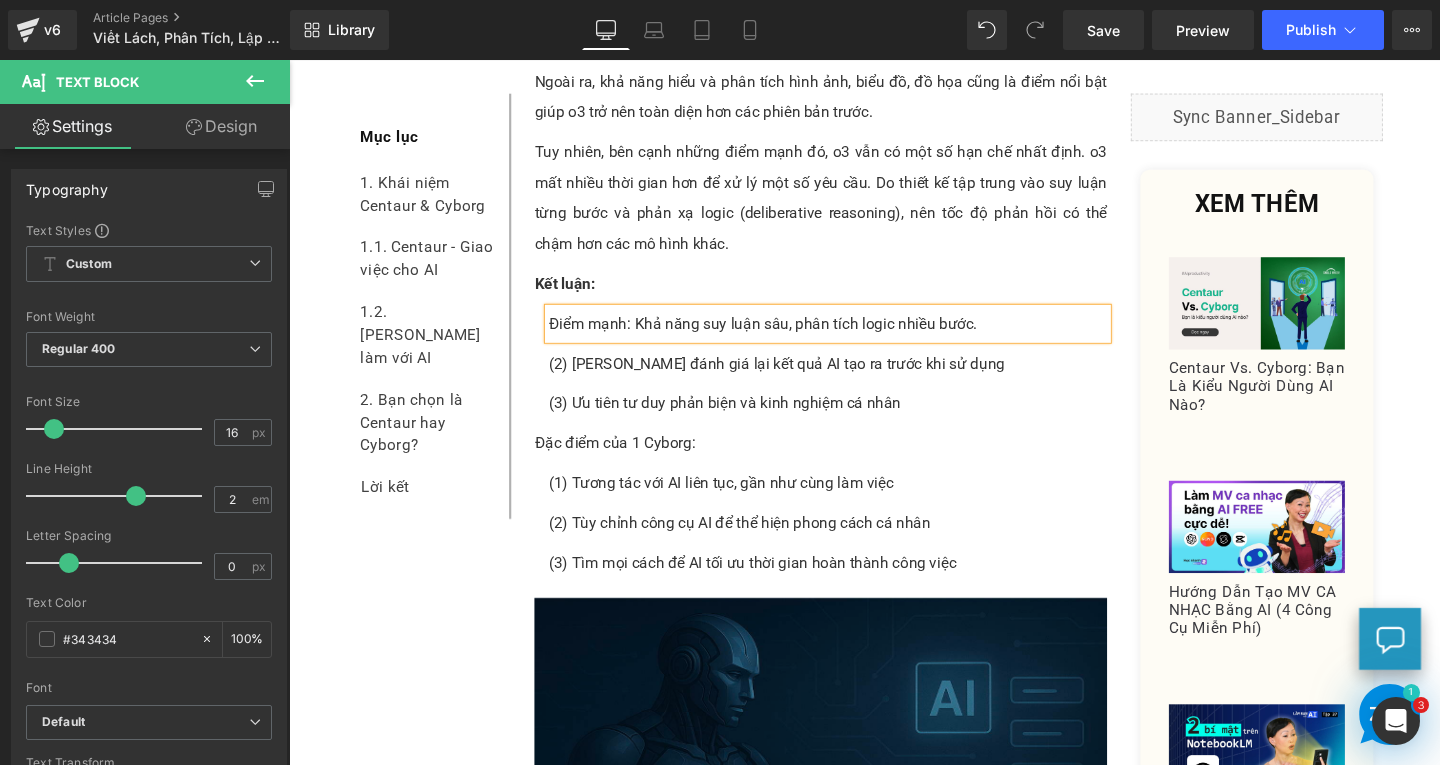 click on "(2) Luôn đánh giá lại kết quả AI tạo ra trước khi sử dụng" at bounding box center [855, 379] 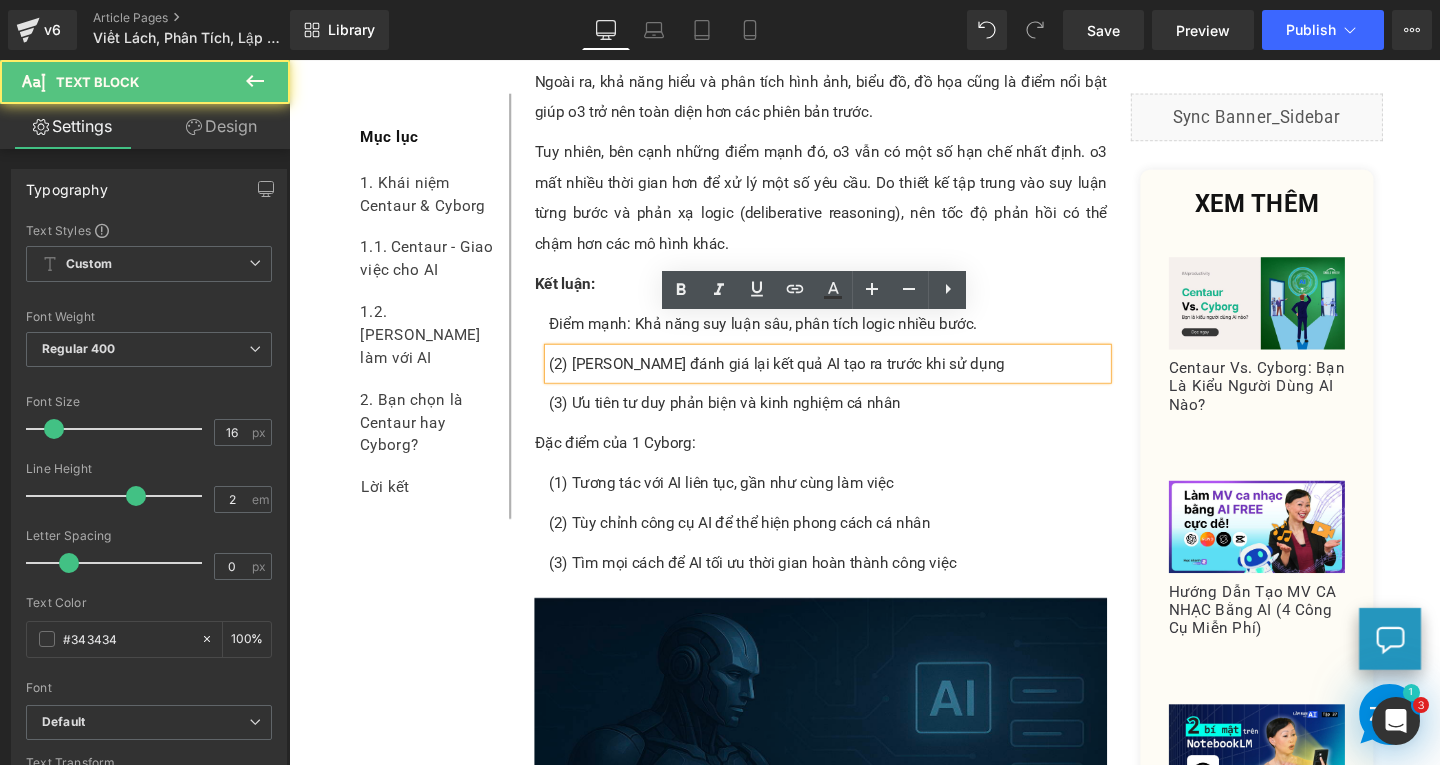 click on "(2) Luôn đánh giá lại kết quả AI tạo ra trước khi sử dụng" at bounding box center [855, 379] 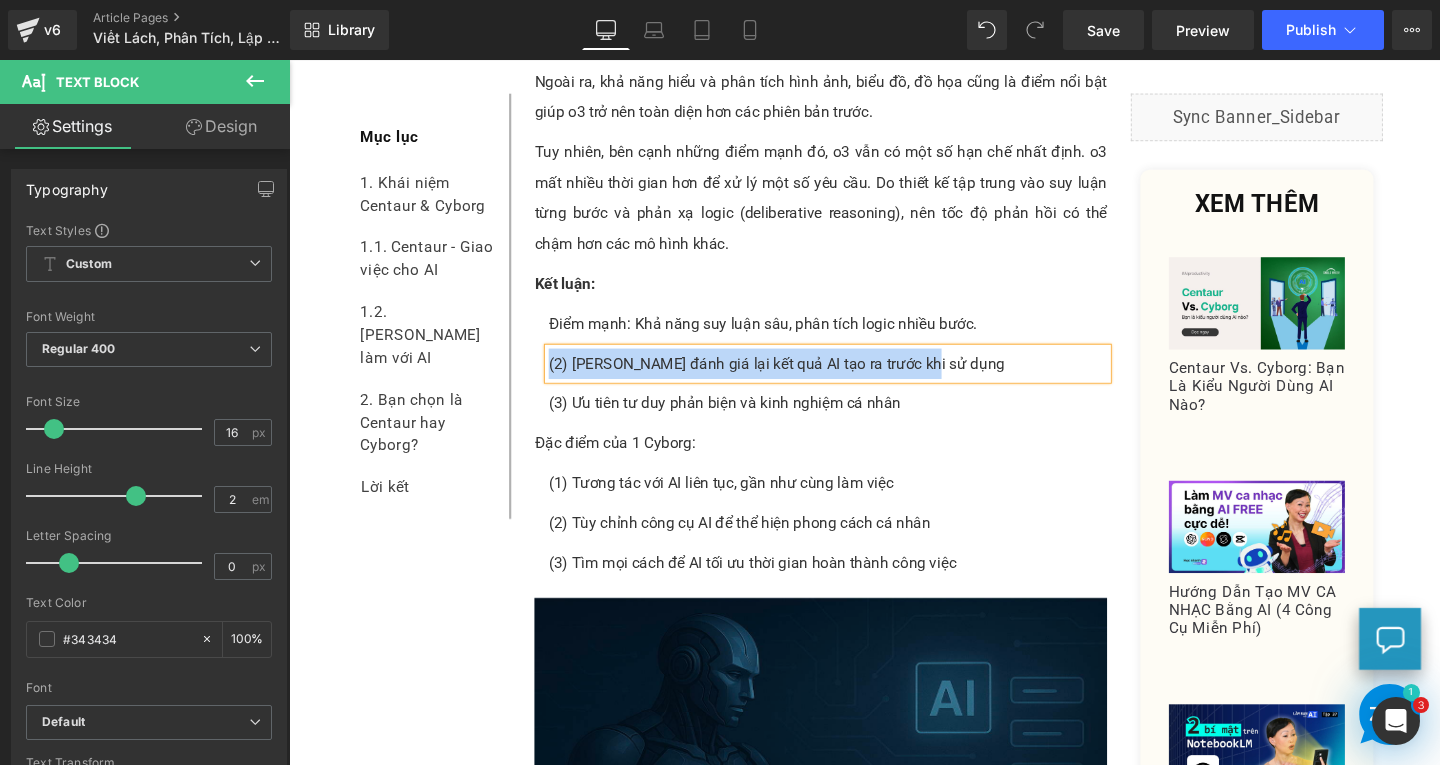 paste 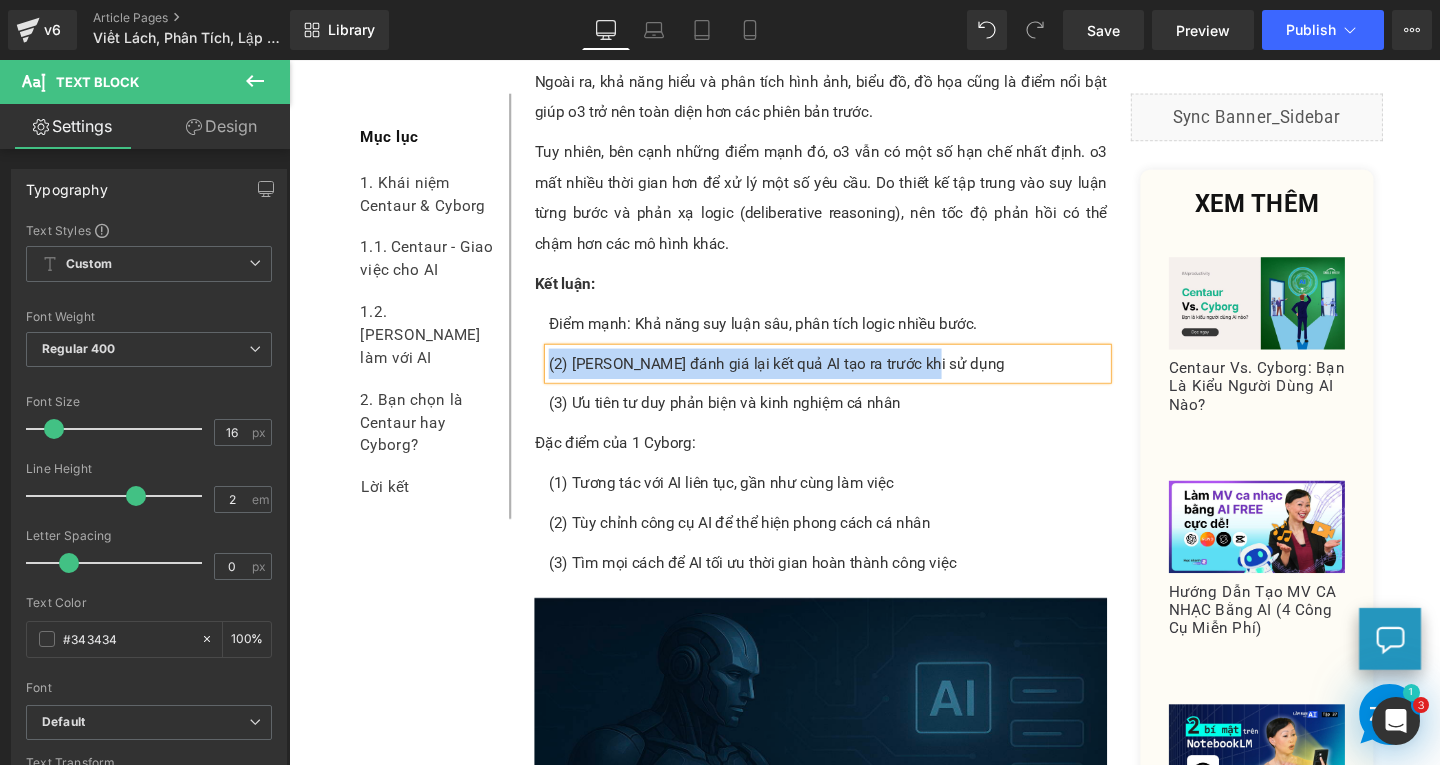 type 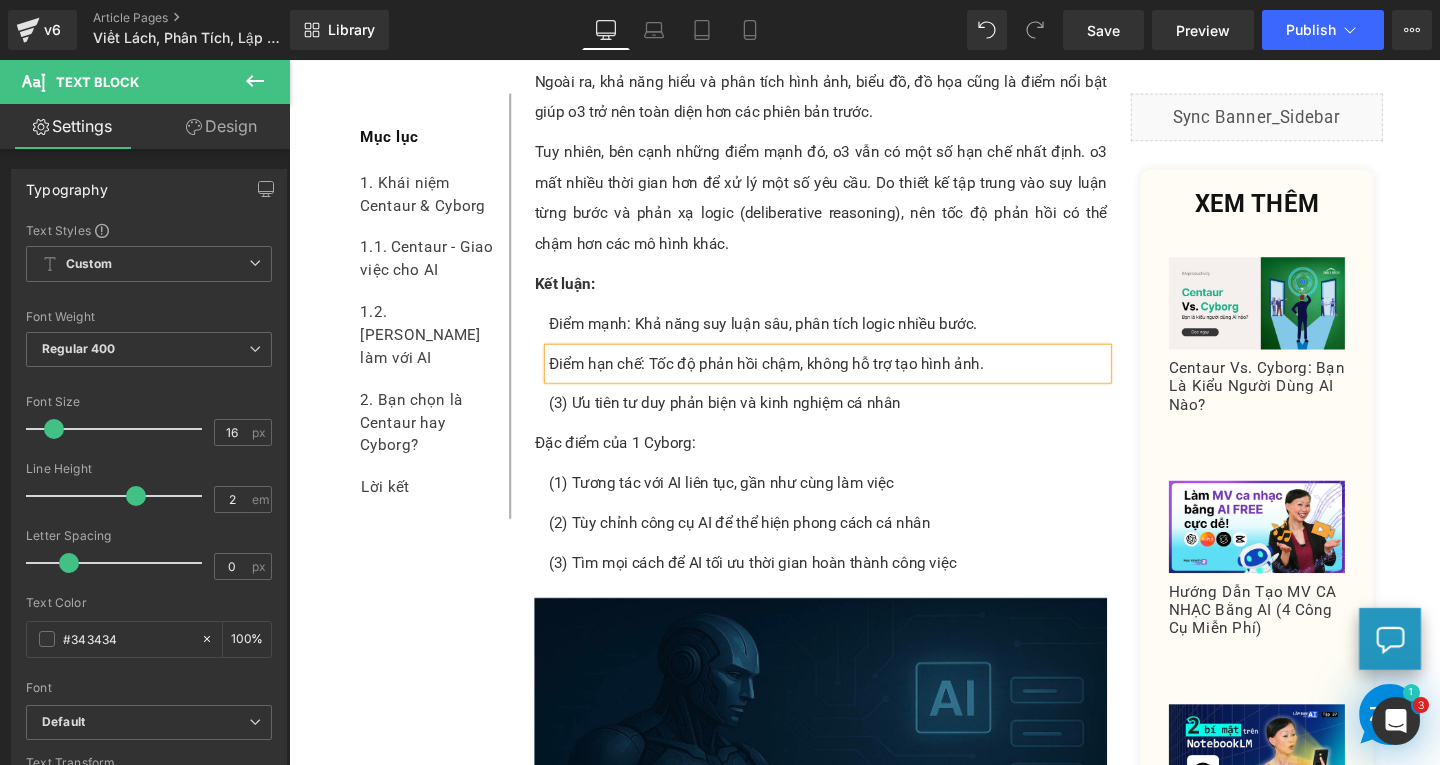 click on "Mục lục Text Block         1. Khái niệm Centaur & Cyborg Text Block         1.1. Centaur - Giao việc cho AI Text Block         1.2. Cyborg - Cùng làm với AI Text Block         2. Bạn chọn là Centaur hay Cyborg? Text Block         Lời kết Text Block         Row         Theo số liệu từ OpenAI, tính đến tháng 2/2025,  ChatGPT  ghi nhận hơn 400 triệu lượt người dùng truy cập hàng tuần. Dự báo cho thấy lượng người dùng có thể chạm mốc 1 tỷ vào cuối năm nay, minh chứng cho vị thế ngày càng lớn của ChatGPT trong đời sống. Text Block         Với người dùng sử dụng bản Miễn phí, ChatGPT hiện đang cung cấp mô hình GPT-4o trong giới hạn nhất định. Với người dùng bản Plus, ChatGPT sẽ cung cấp nhiều loại mô hình hơn (GPT-4.1, o4-mini, o4-mini-high và o3,...) và bản thử nghiệm của GPT-4.5.  Text Block         Text Block         Row         Heading         Text Block" at bounding box center [894, 636] 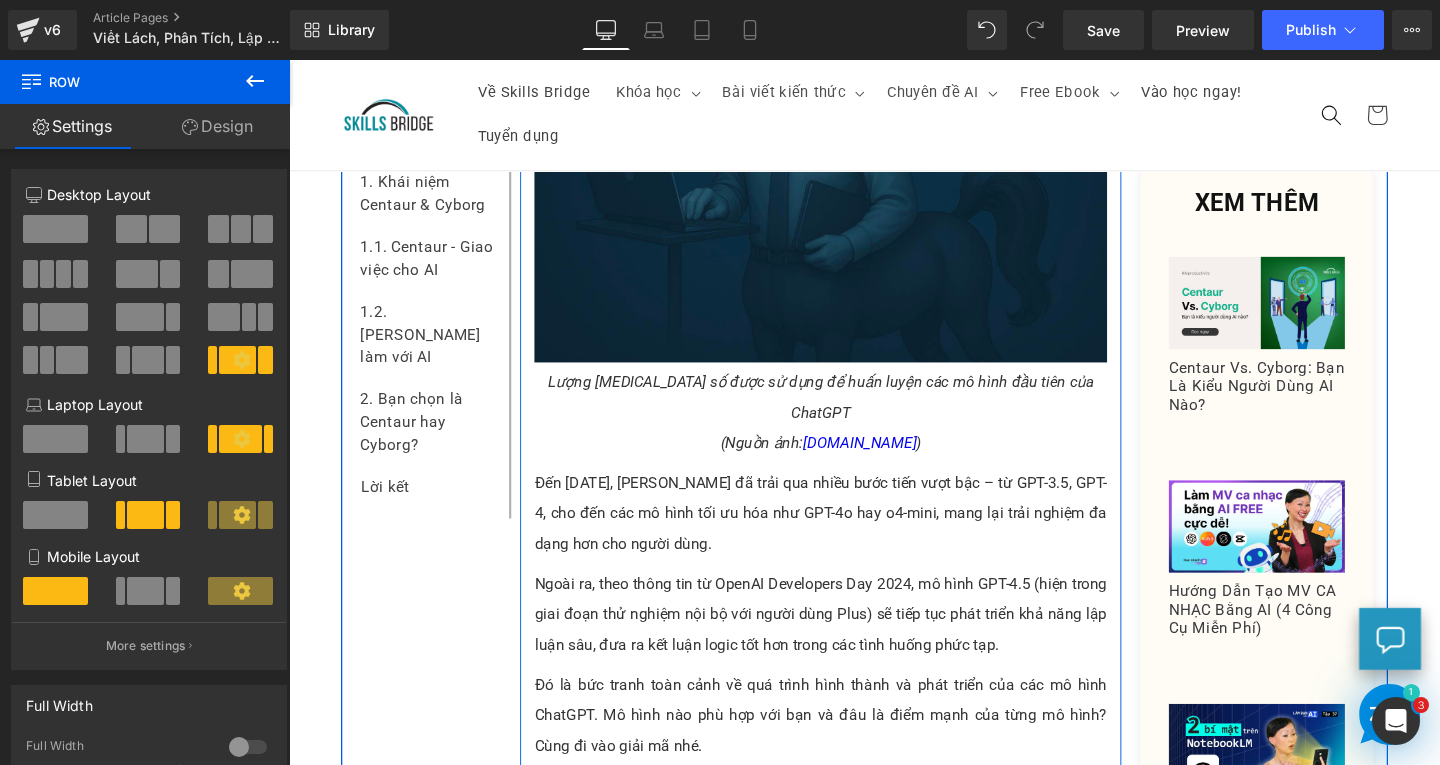 scroll, scrollTop: 1480, scrollLeft: 0, axis: vertical 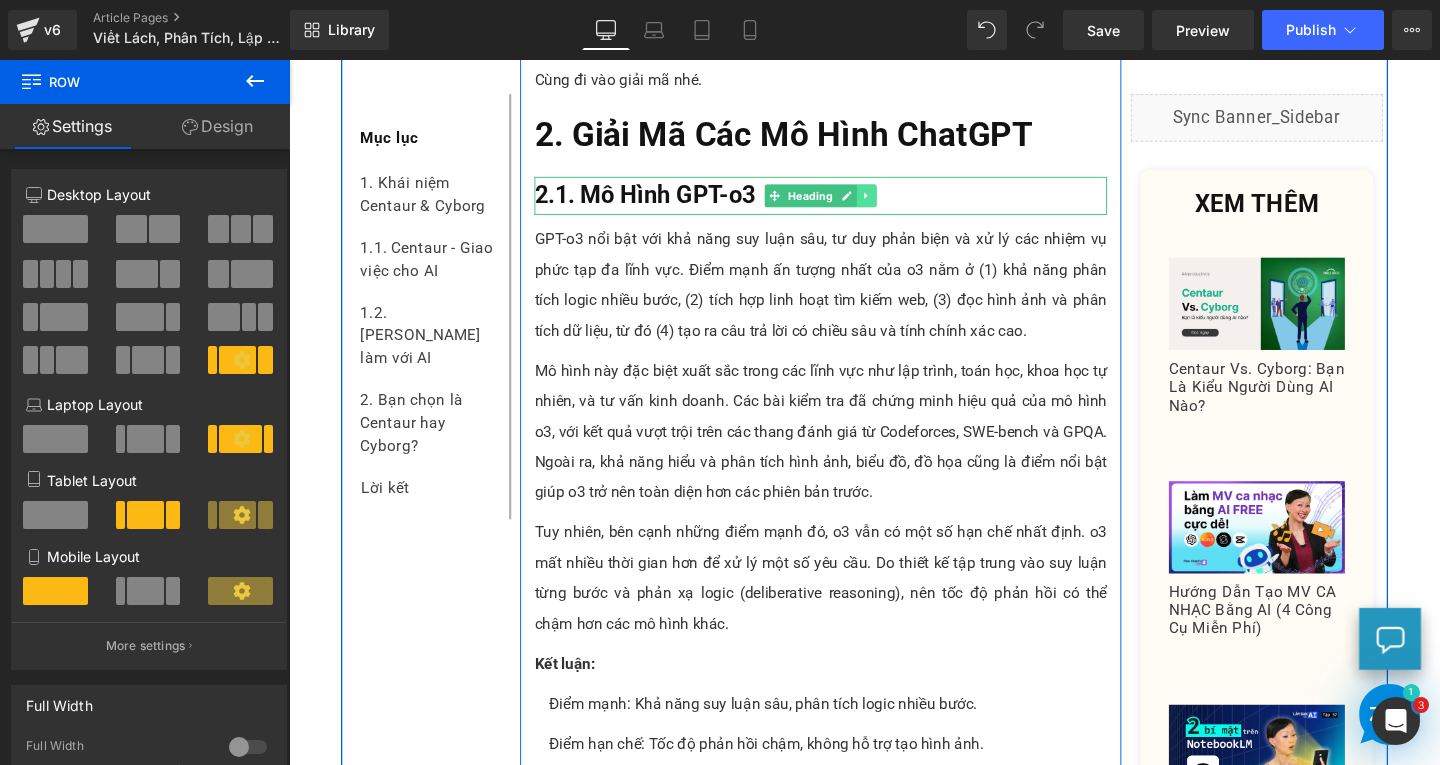 click 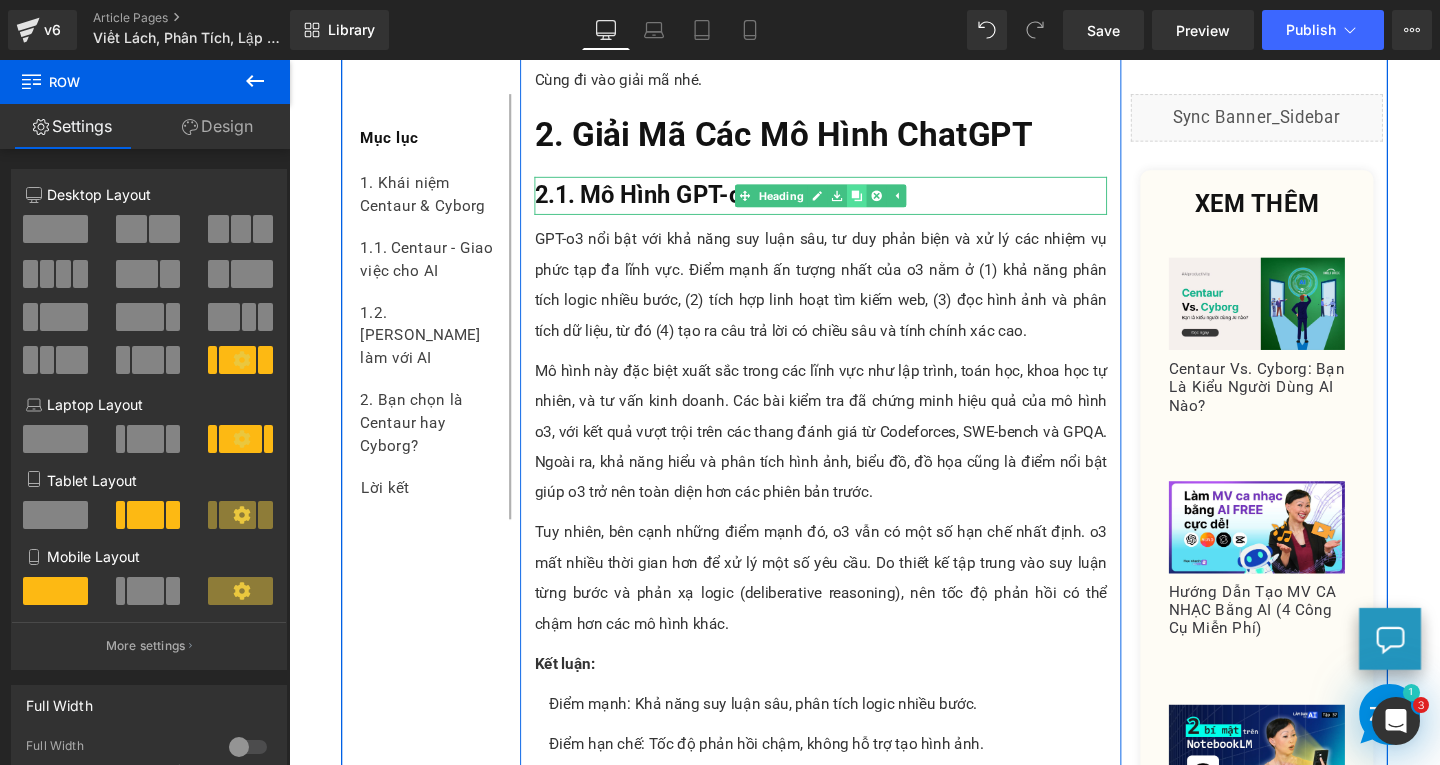 click 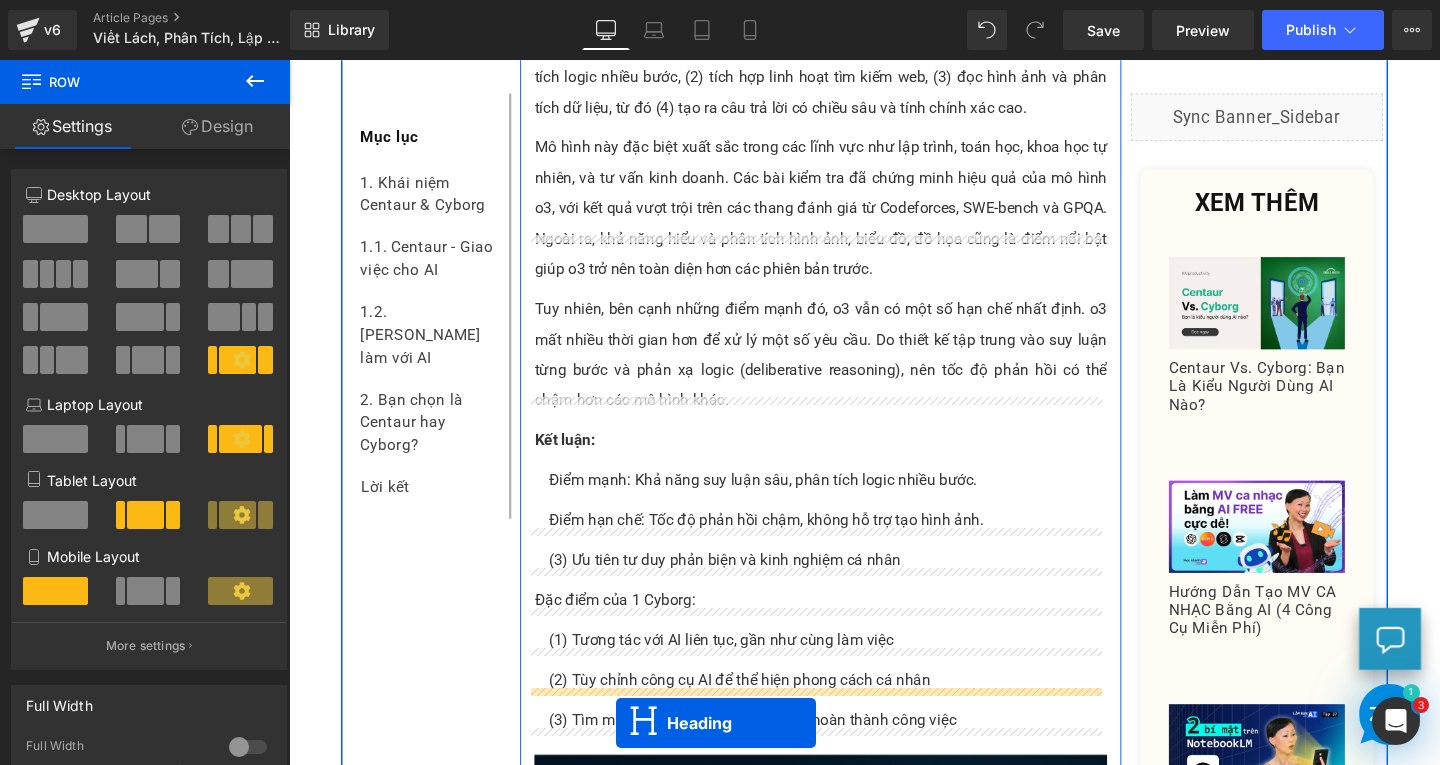 scroll, scrollTop: 2660, scrollLeft: 0, axis: vertical 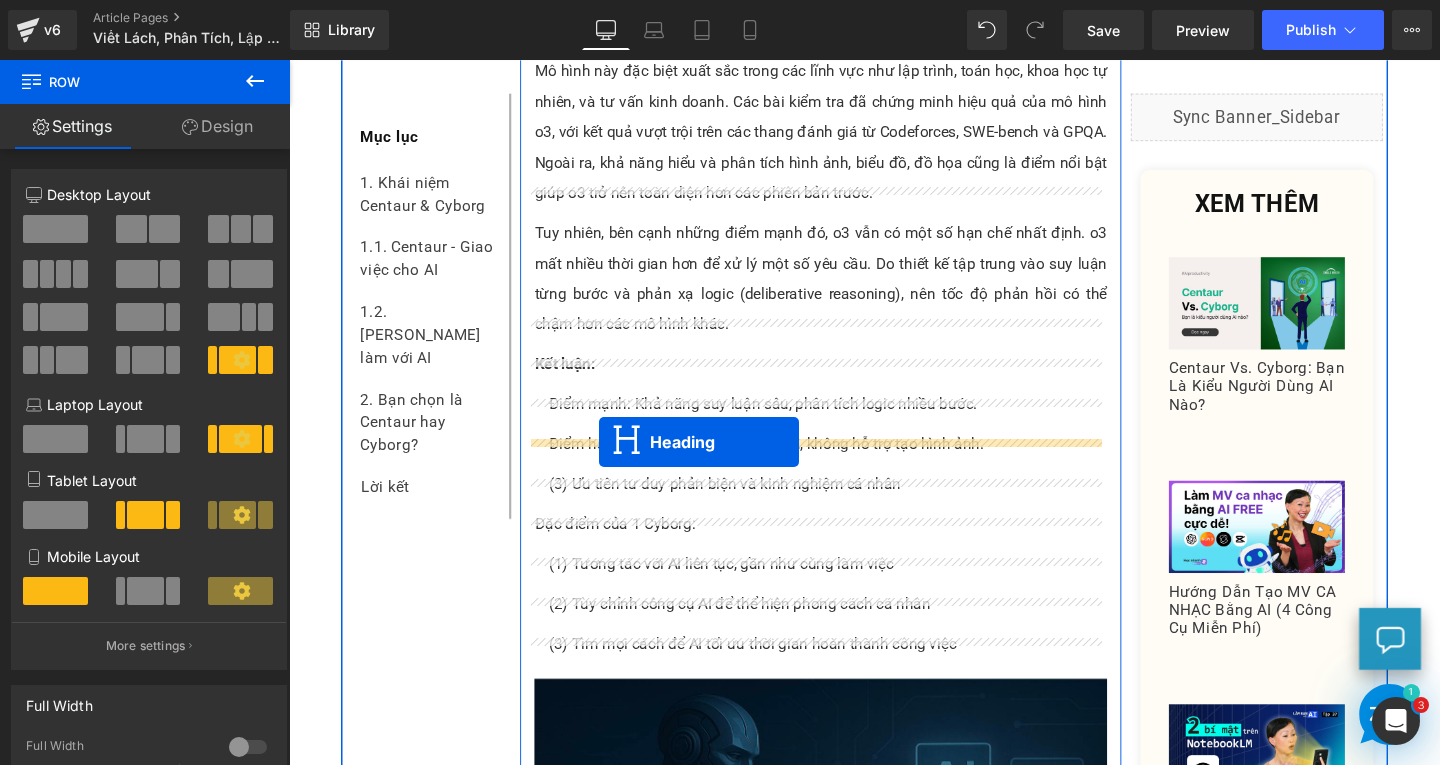 drag, startPoint x: 793, startPoint y: 225, endPoint x: 614, endPoint y: 462, distance: 297.00168 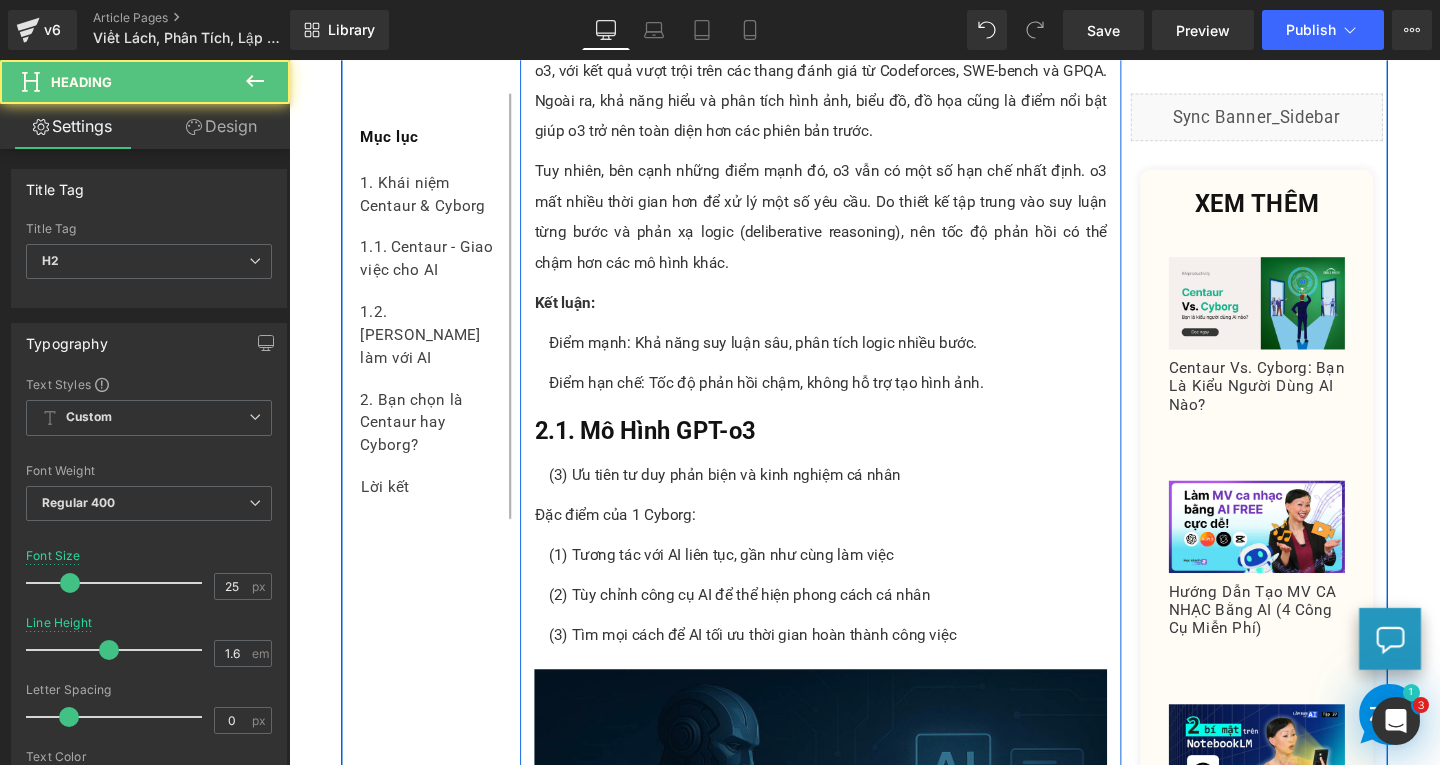 scroll, scrollTop: 2595, scrollLeft: 0, axis: vertical 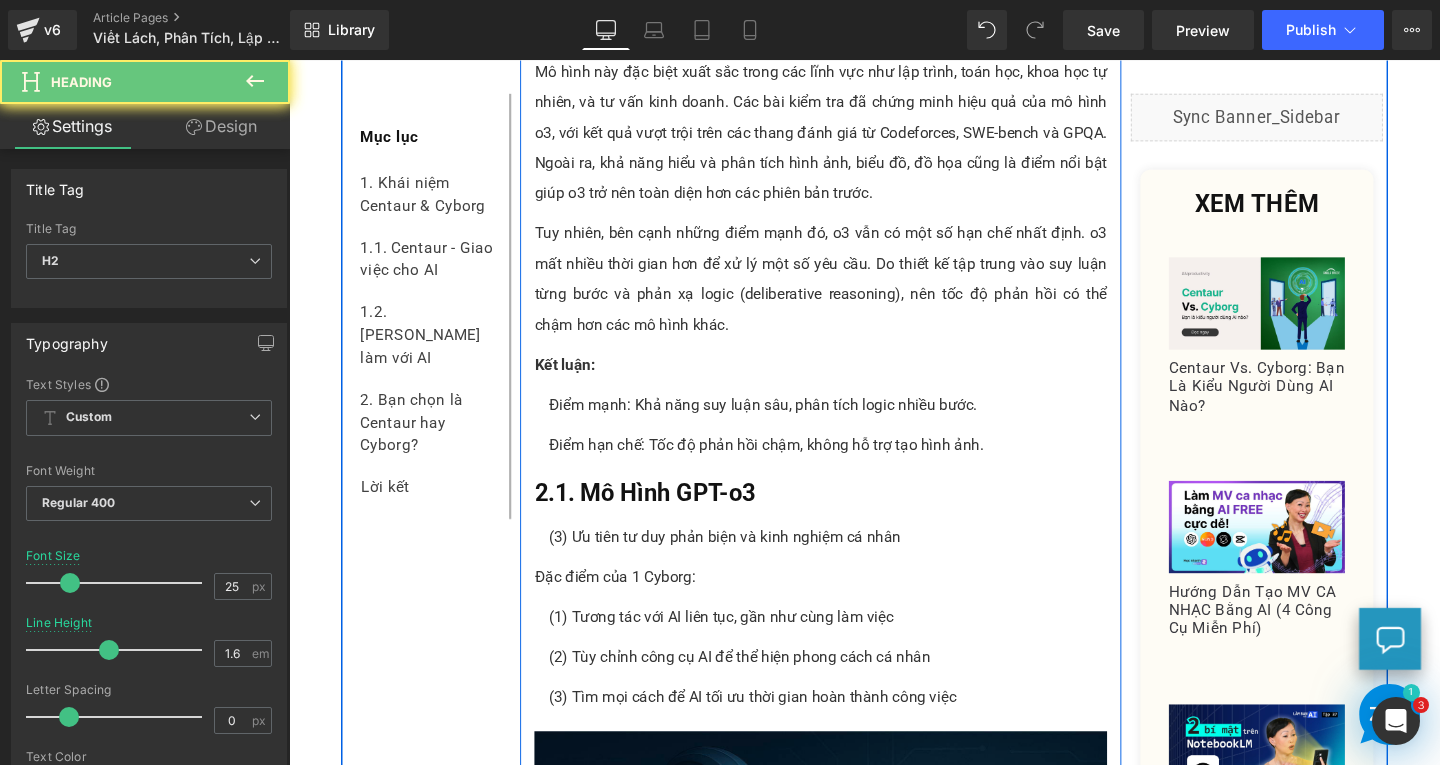 click on "2.1. Mô Hình GPT-o3 Heading" at bounding box center [848, 515] 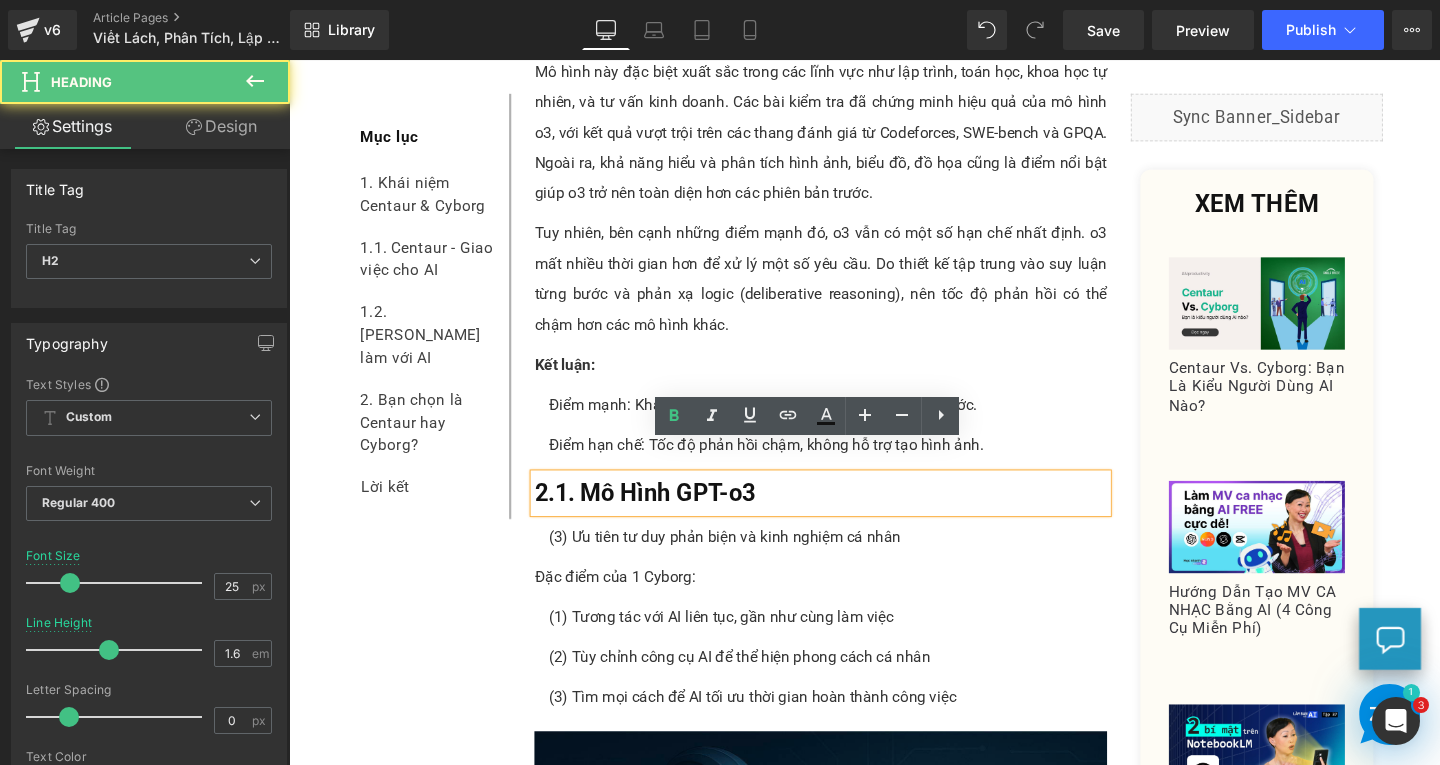 click on "2.1. Mô Hình GPT-o3" at bounding box center [848, 515] 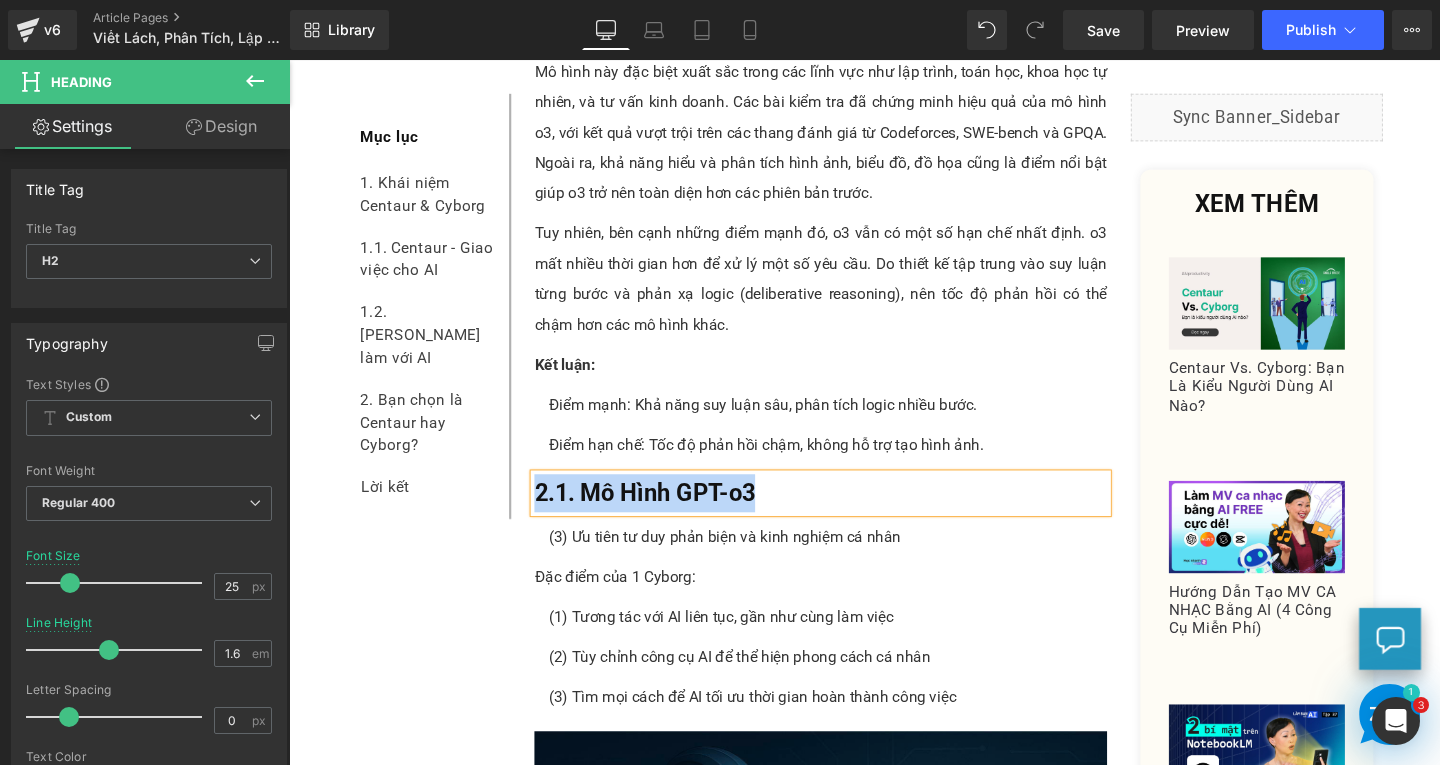 paste 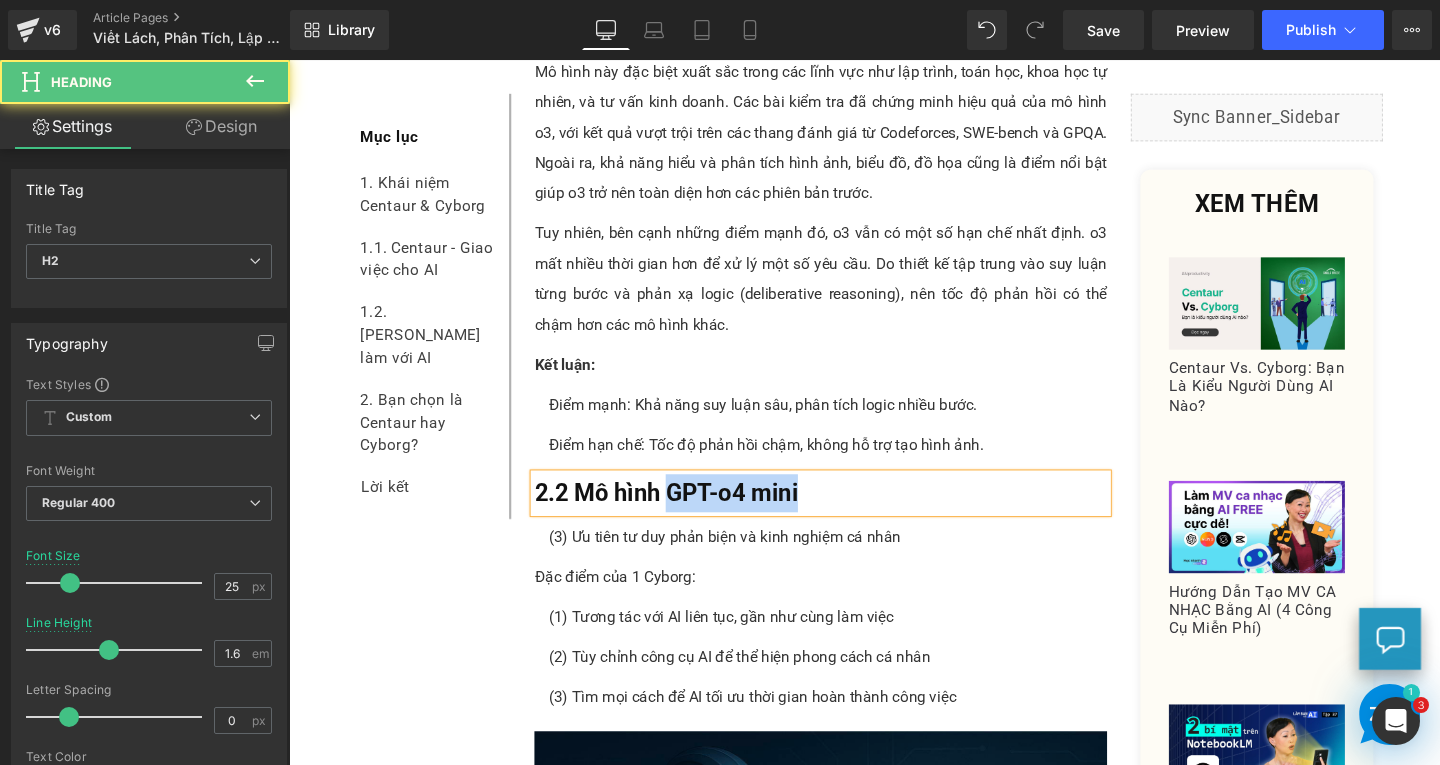drag, startPoint x: 682, startPoint y: 482, endPoint x: 827, endPoint y: 484, distance: 145.0138 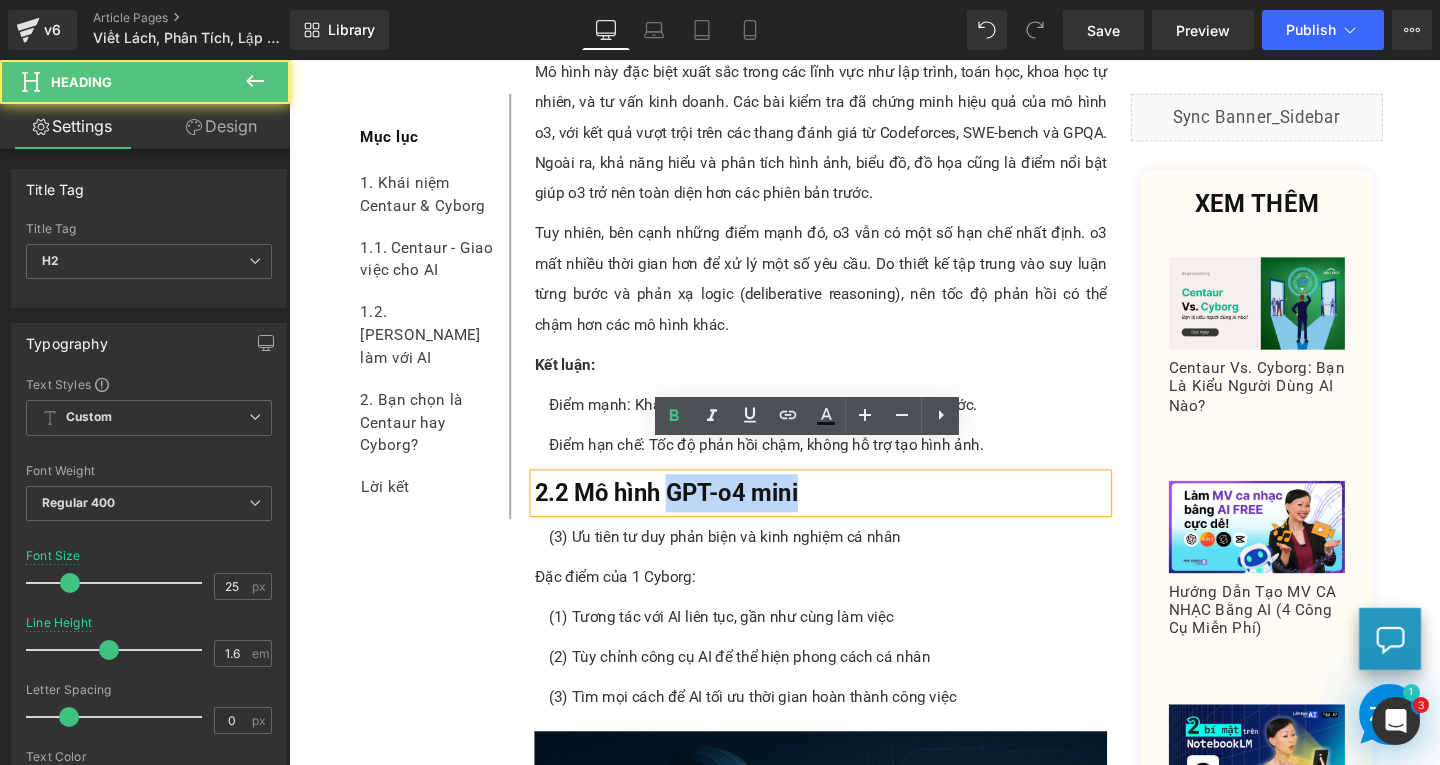 copy on "GPT-o4 mini" 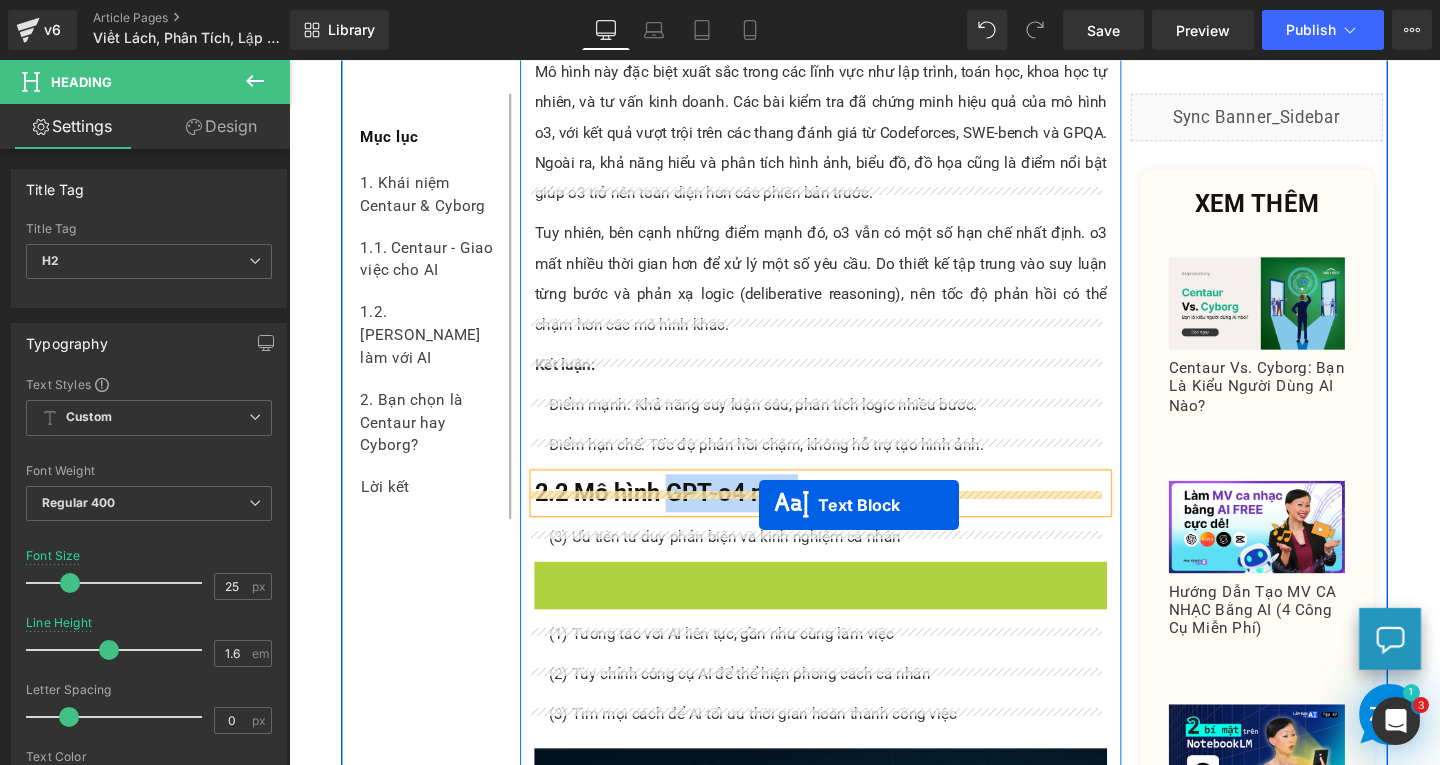 drag, startPoint x: 782, startPoint y: 577, endPoint x: 783, endPoint y: 528, distance: 49.010204 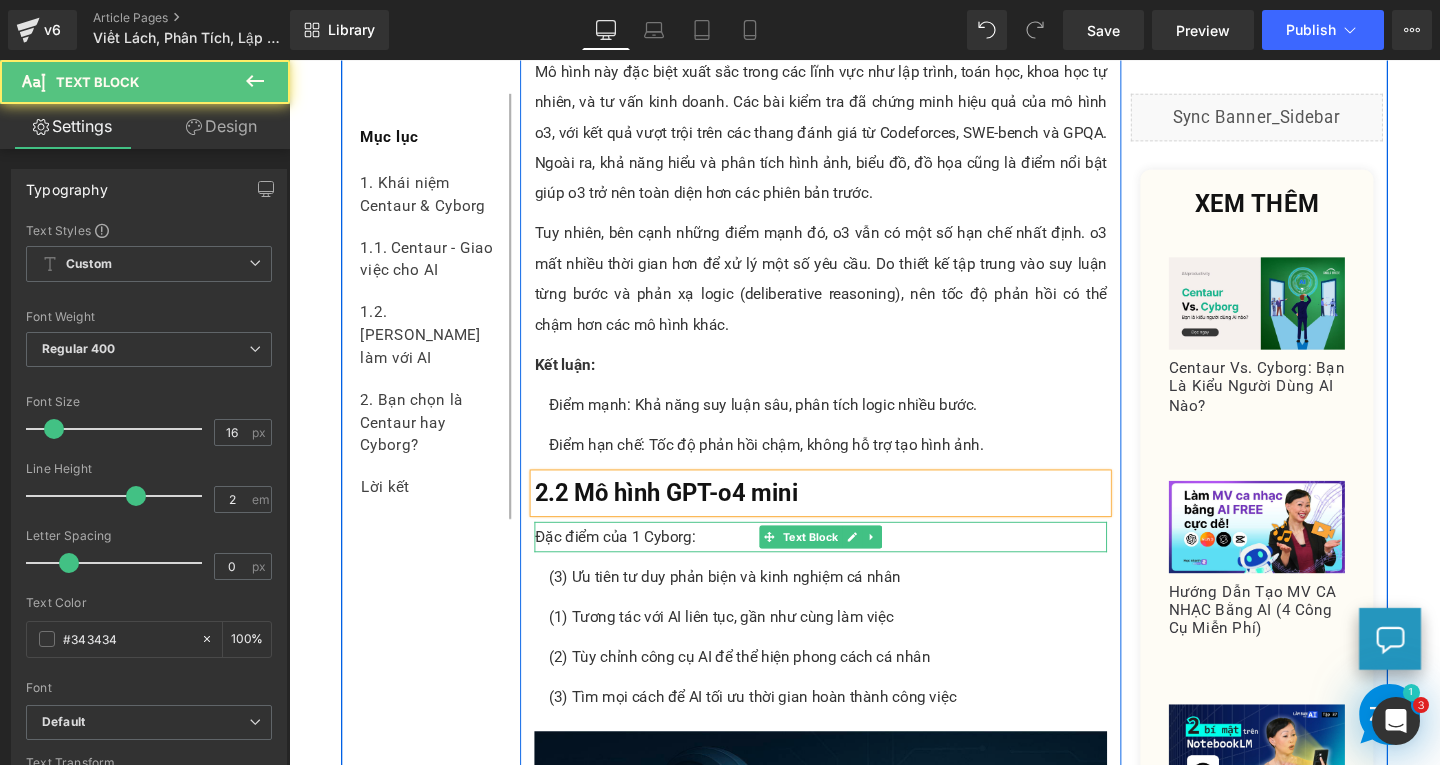click on "Đặc điểm của 1 Cyborg:" at bounding box center (848, 561) 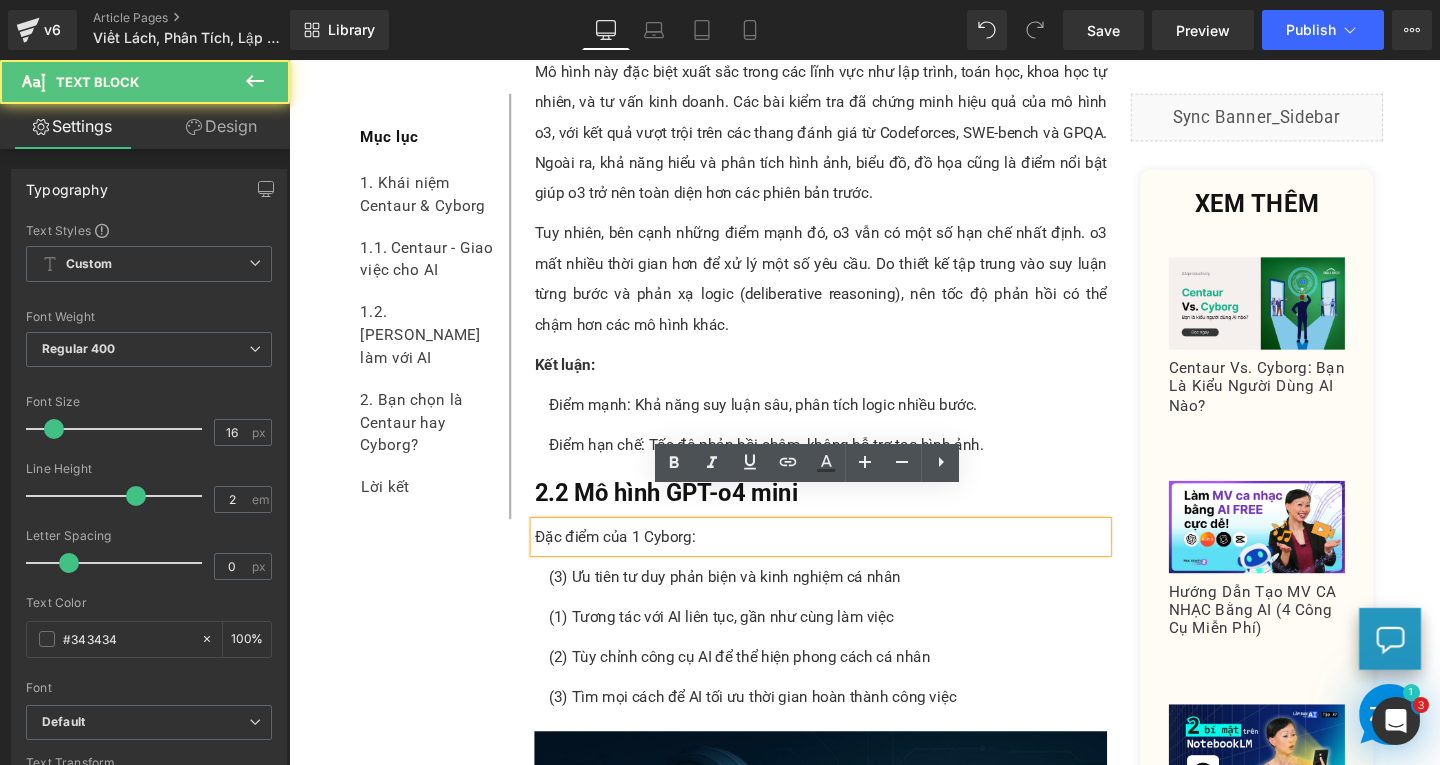 click on "Đặc điểm của 1 Cyborg:" at bounding box center (848, 561) 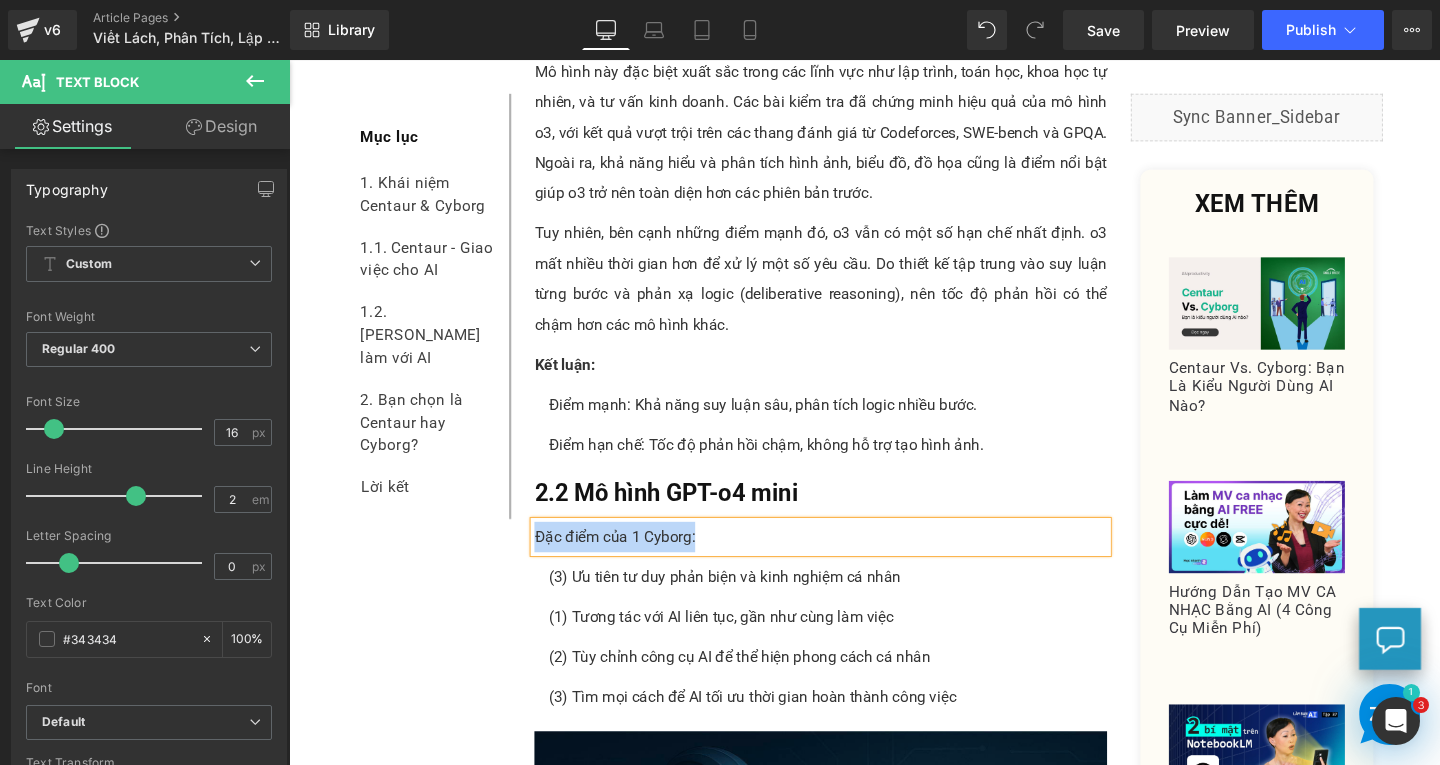 paste 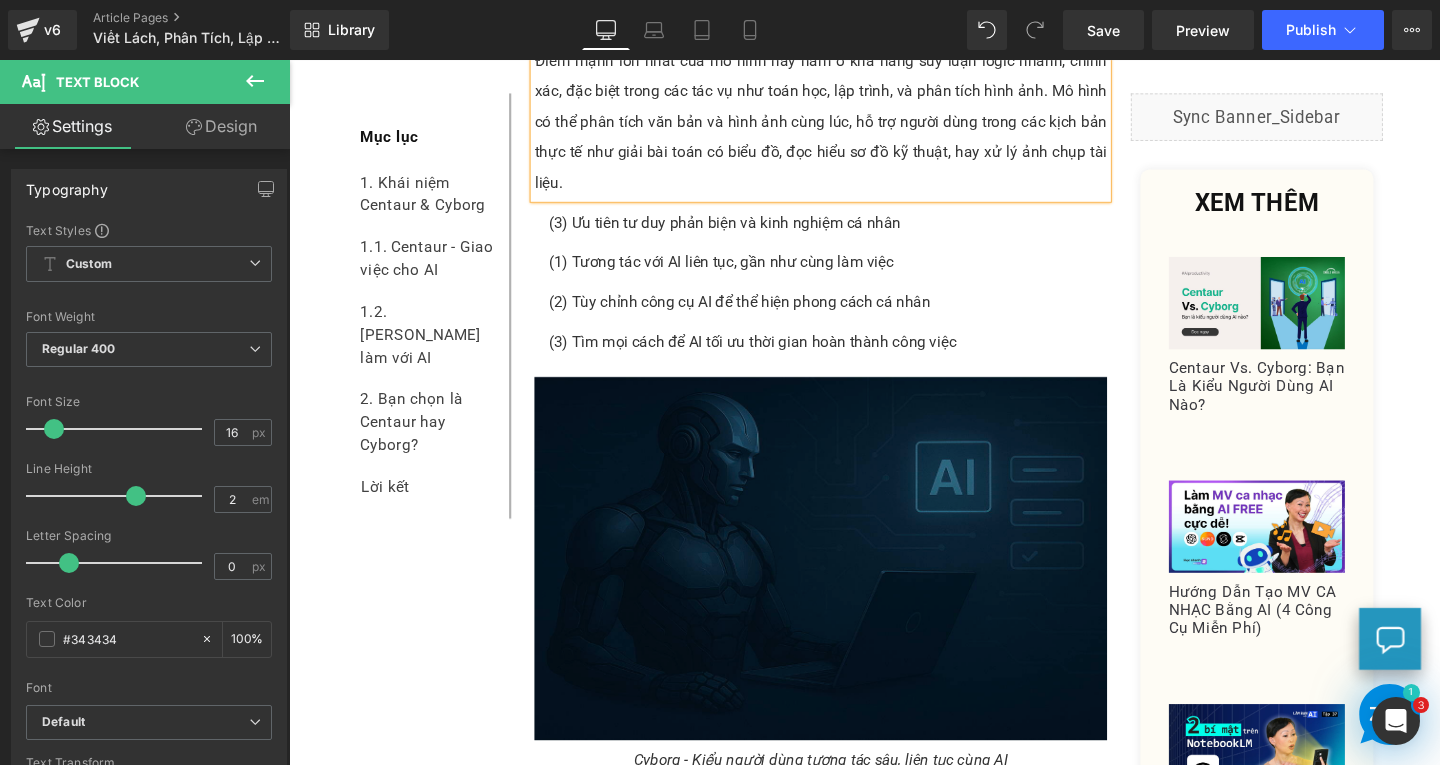 scroll, scrollTop: 3295, scrollLeft: 0, axis: vertical 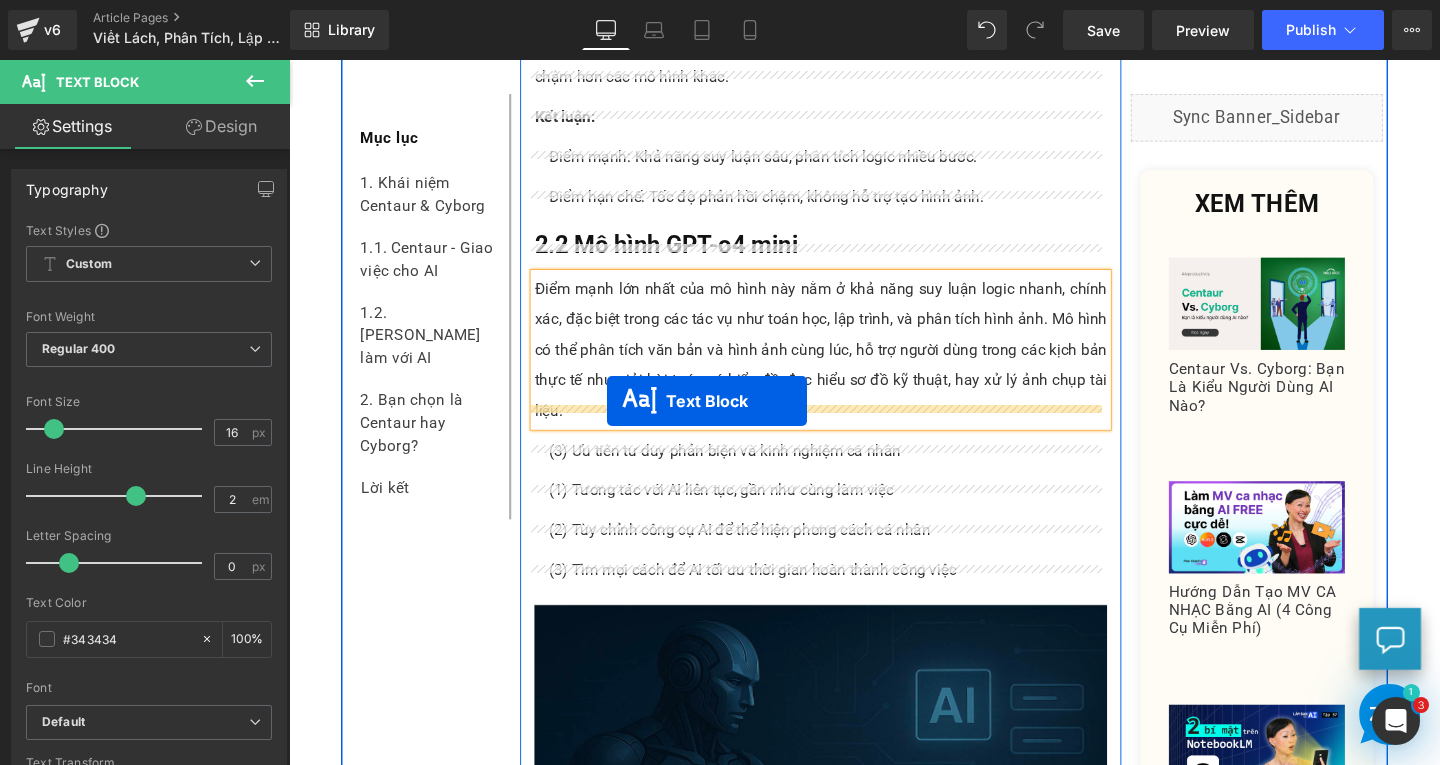 drag, startPoint x: 786, startPoint y: 637, endPoint x: 623, endPoint y: 422, distance: 269.80362 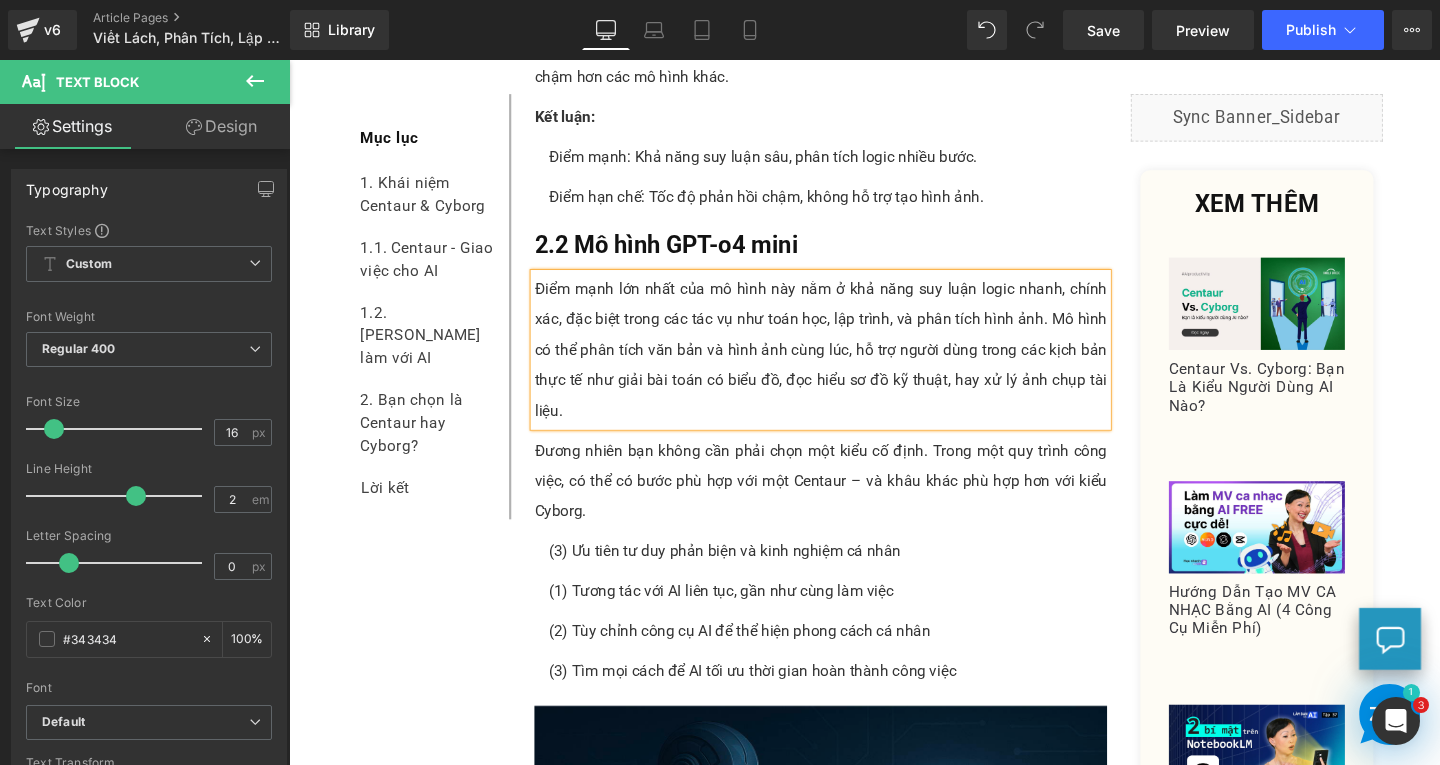 click at bounding box center (289, 60) 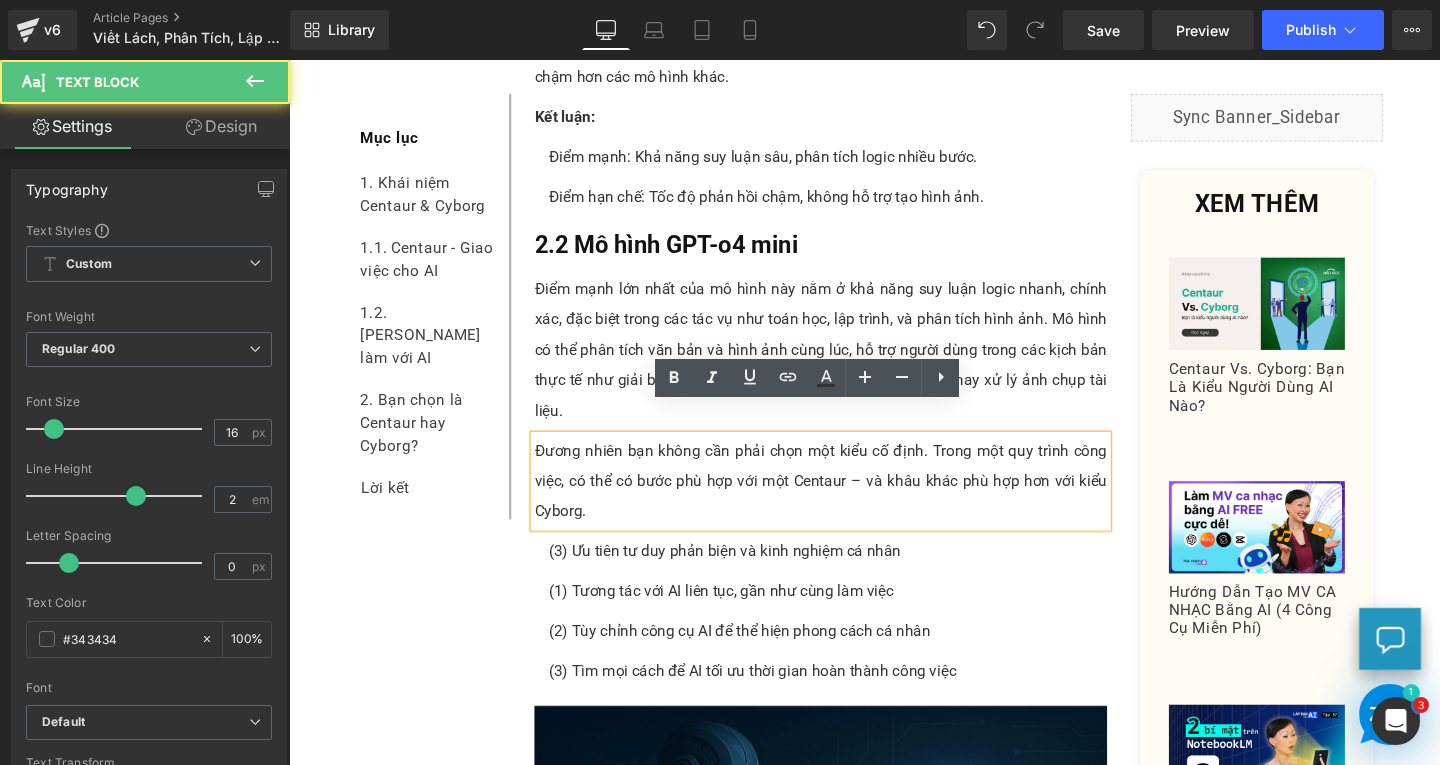 click on "Đương nhiên bạn không cần phải chọn một kiểu cố định. Trong một quy trình công việc, có thể có bước phù hợp với một Centaur – và khâu khác phù hợp hơn với kiểu Cyborg." at bounding box center [848, 503] 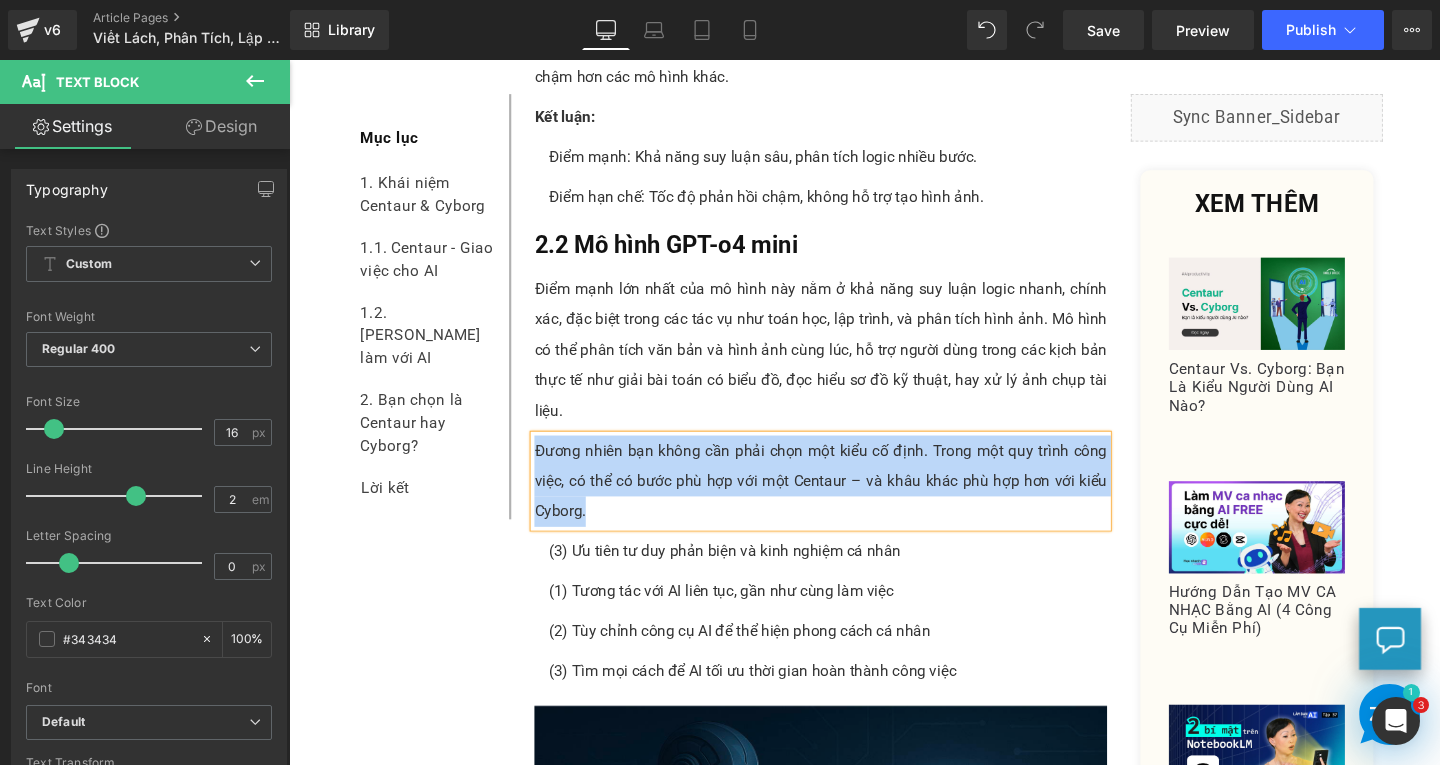 paste 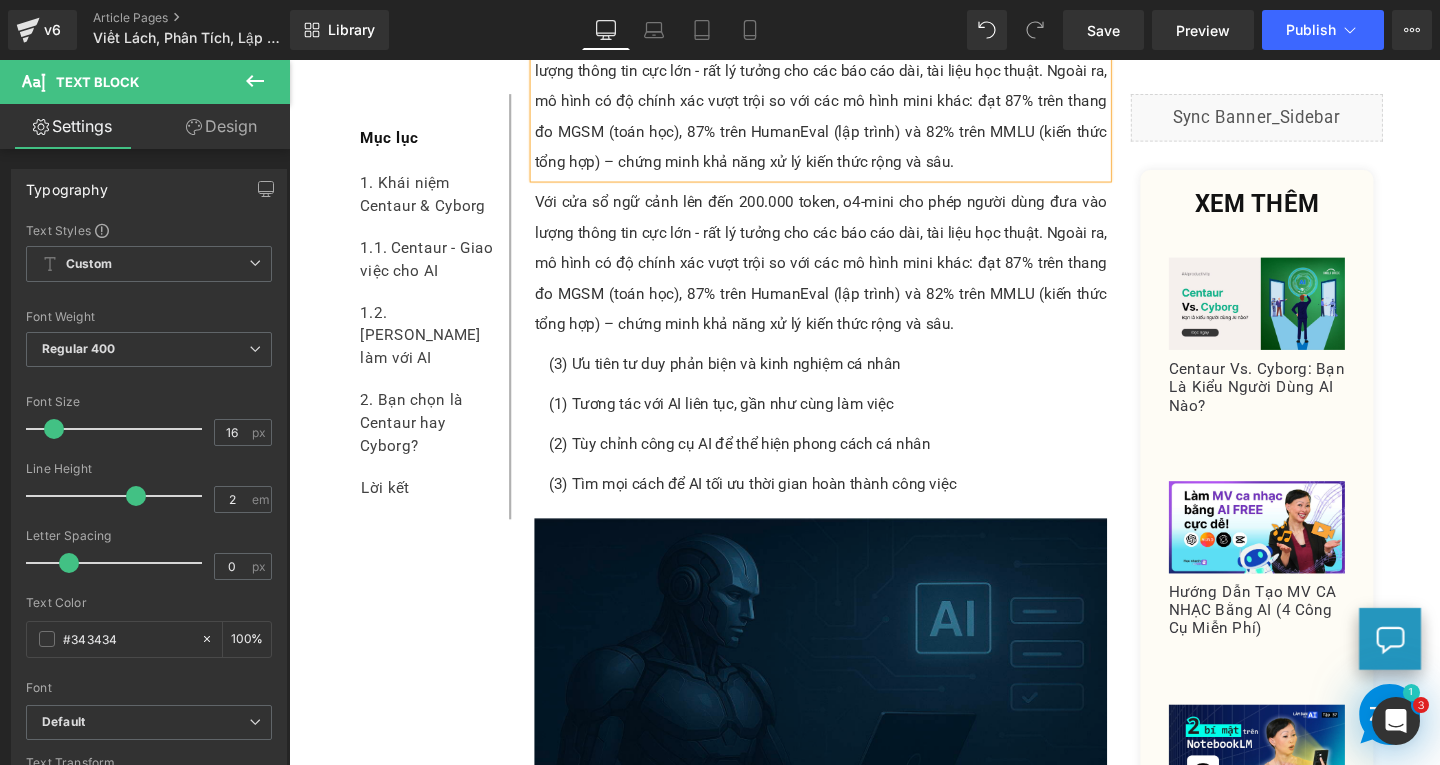 scroll, scrollTop: 3308, scrollLeft: 0, axis: vertical 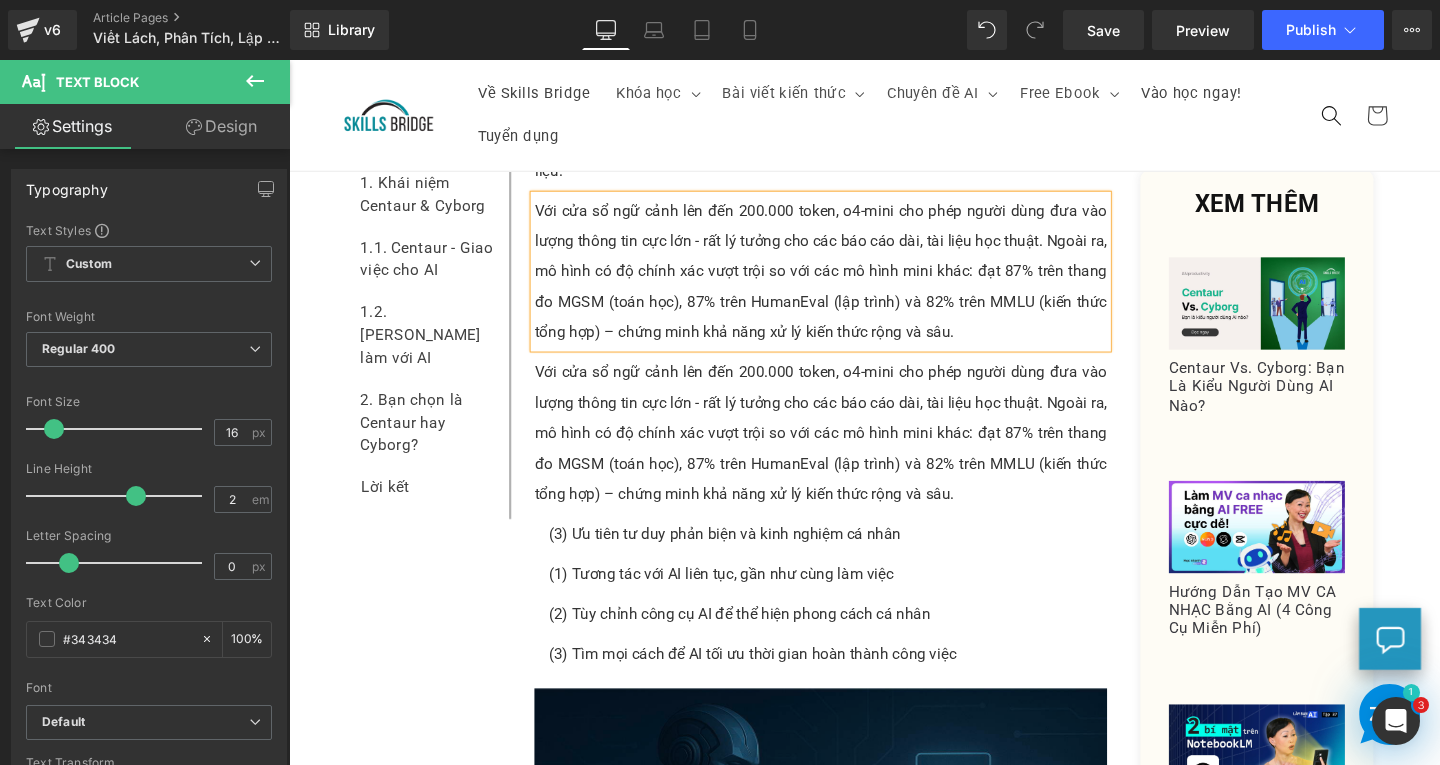 click on "Với cửa sổ ngữ cảnh lên đến 200.000 token, o4-mini cho phép người dùng đưa vào lượng thông tin cực lớn - rất lý tưởng cho các báo cáo dài, tài liệu học thuật. Ngoài ra, mô hình có độ chính xác vượt trội so với các mô hình mini khác: đạt 87% trên thang đo MGSM (toán học), 87% trên HumanEval (lập trình) và 82% trên MMLU (kiến thức tổng hợp) – chứng minh khả năng xử lý kiến thức rộng và sâu." at bounding box center (848, 452) 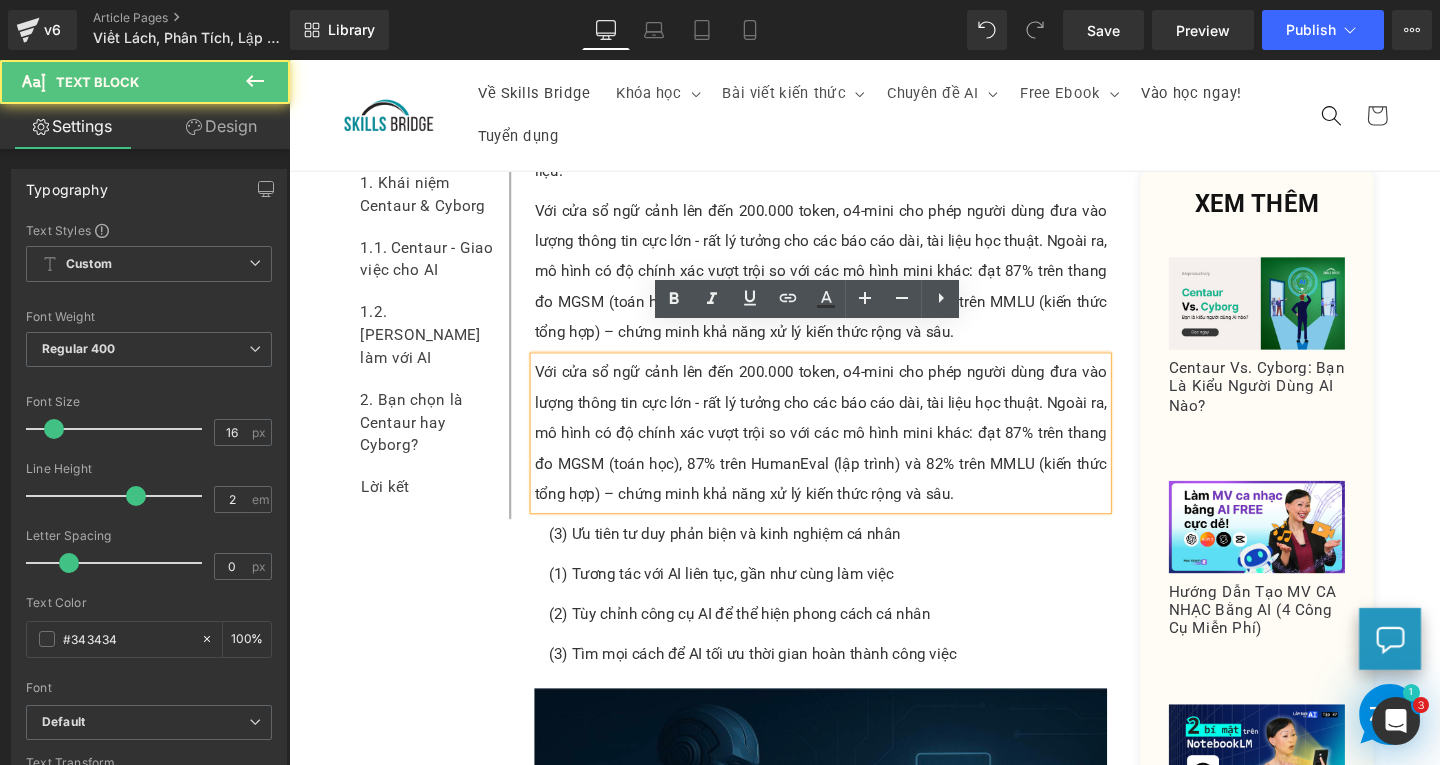 click on "Với cửa sổ ngữ cảnh lên đến 200.000 token, o4-mini cho phép người dùng đưa vào lượng thông tin cực lớn - rất lý tưởng cho các báo cáo dài, tài liệu học thuật. Ngoài ra, mô hình có độ chính xác vượt trội so với các mô hình mini khác: đạt 87% trên thang đo MGSM (toán học), 87% trên HumanEval (lập trình) và 82% trên MMLU (kiến thức tổng hợp) – chứng minh khả năng xử lý kiến thức rộng và sâu." at bounding box center [848, 452] 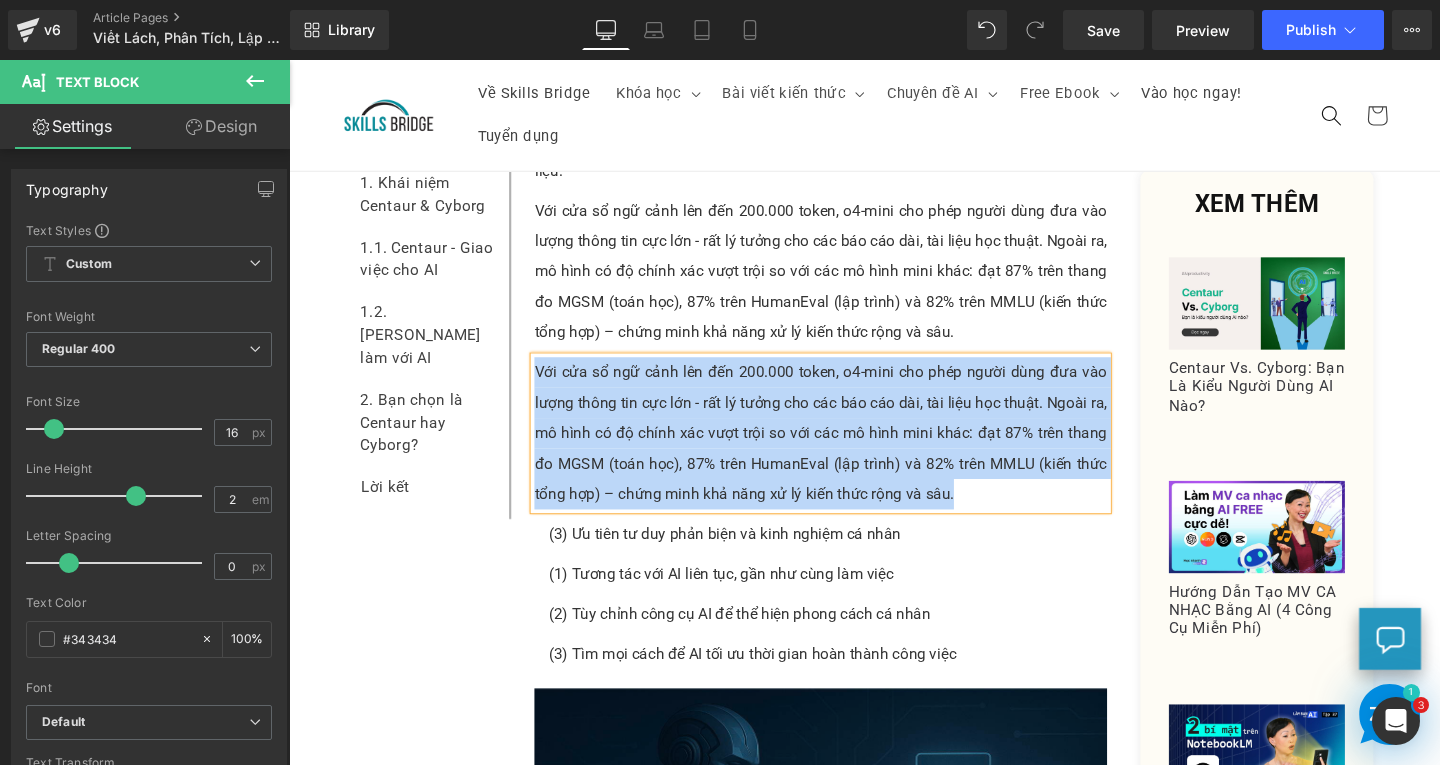 paste 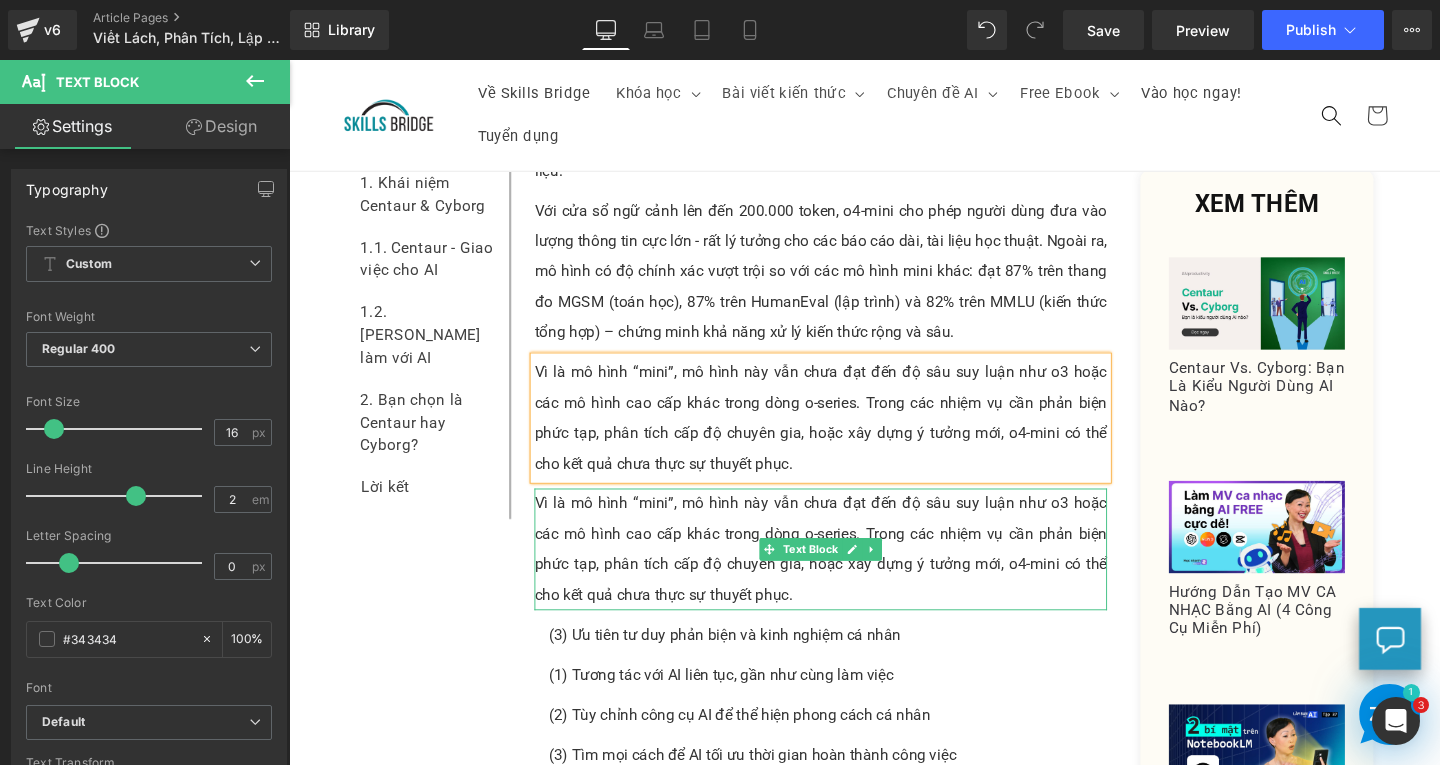 click on "Vì là mô hình “mini”, mô hình này vẫn chưa đạt đến độ sâu suy luận như o3 hoặc các mô hình cao cấp khác trong dòng o-series. Trong các nhiệm vụ cần phản biện phức tạp, phân tích cấp độ chuyên gia, hoặc xây dựng ý tưởng mới, o4-mini có thể cho kết quả chưa thực sự thuyết phục." at bounding box center [848, 574] 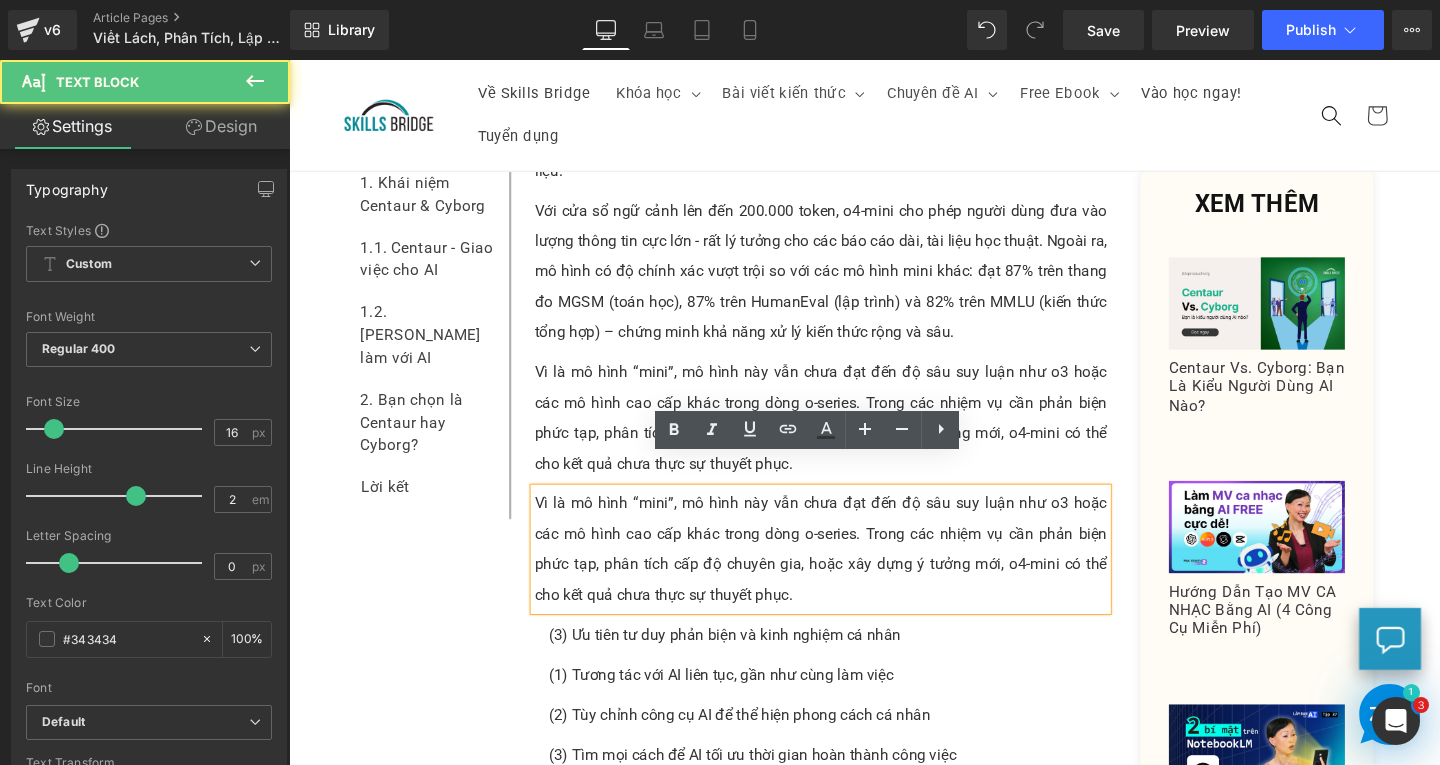 click on "Vì là mô hình “mini”, mô hình này vẫn chưa đạt đến độ sâu suy luận như o3 hoặc các mô hình cao cấp khác trong dòng o-series. Trong các nhiệm vụ cần phản biện phức tạp, phân tích cấp độ chuyên gia, hoặc xây dựng ý tưởng mới, o4-mini có thể cho kết quả chưa thực sự thuyết phục." at bounding box center (848, 574) 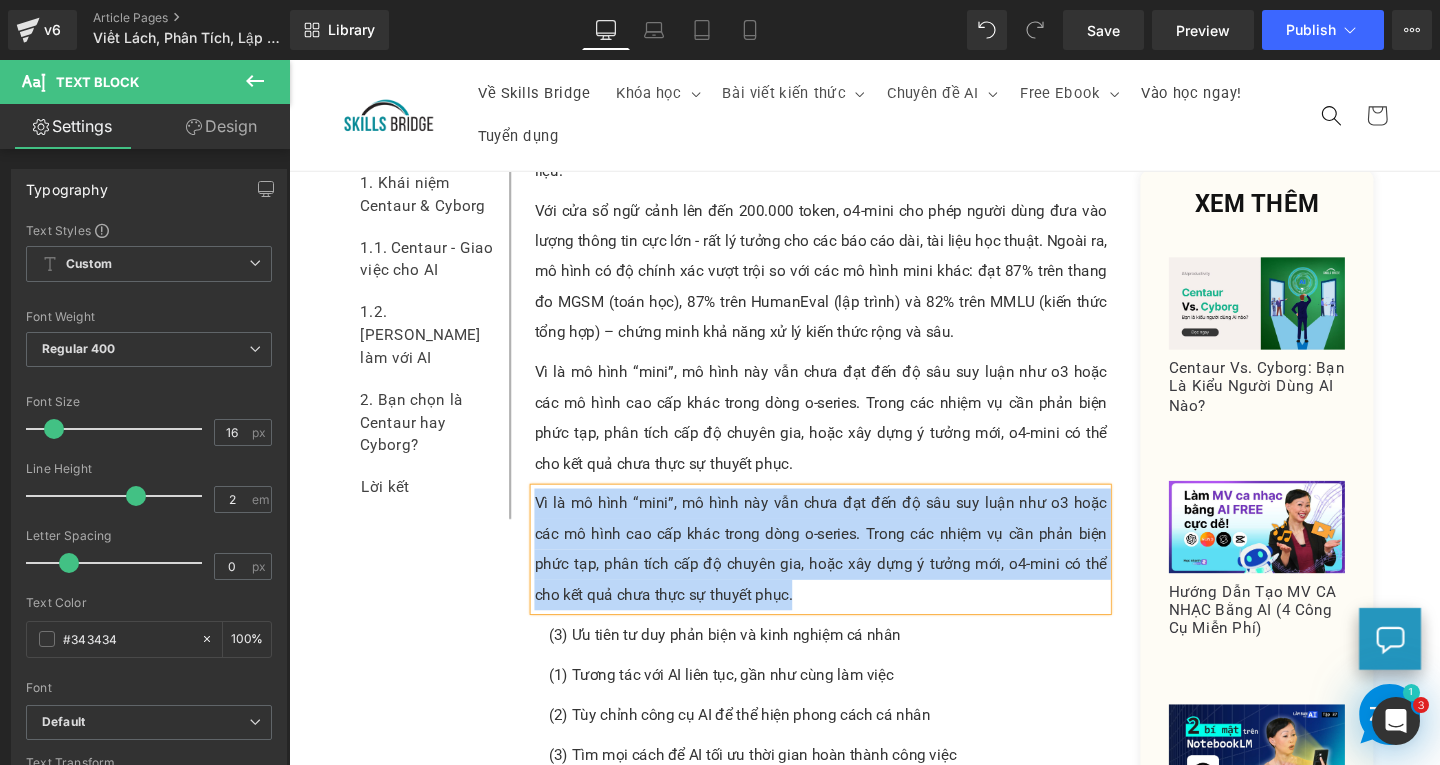 paste 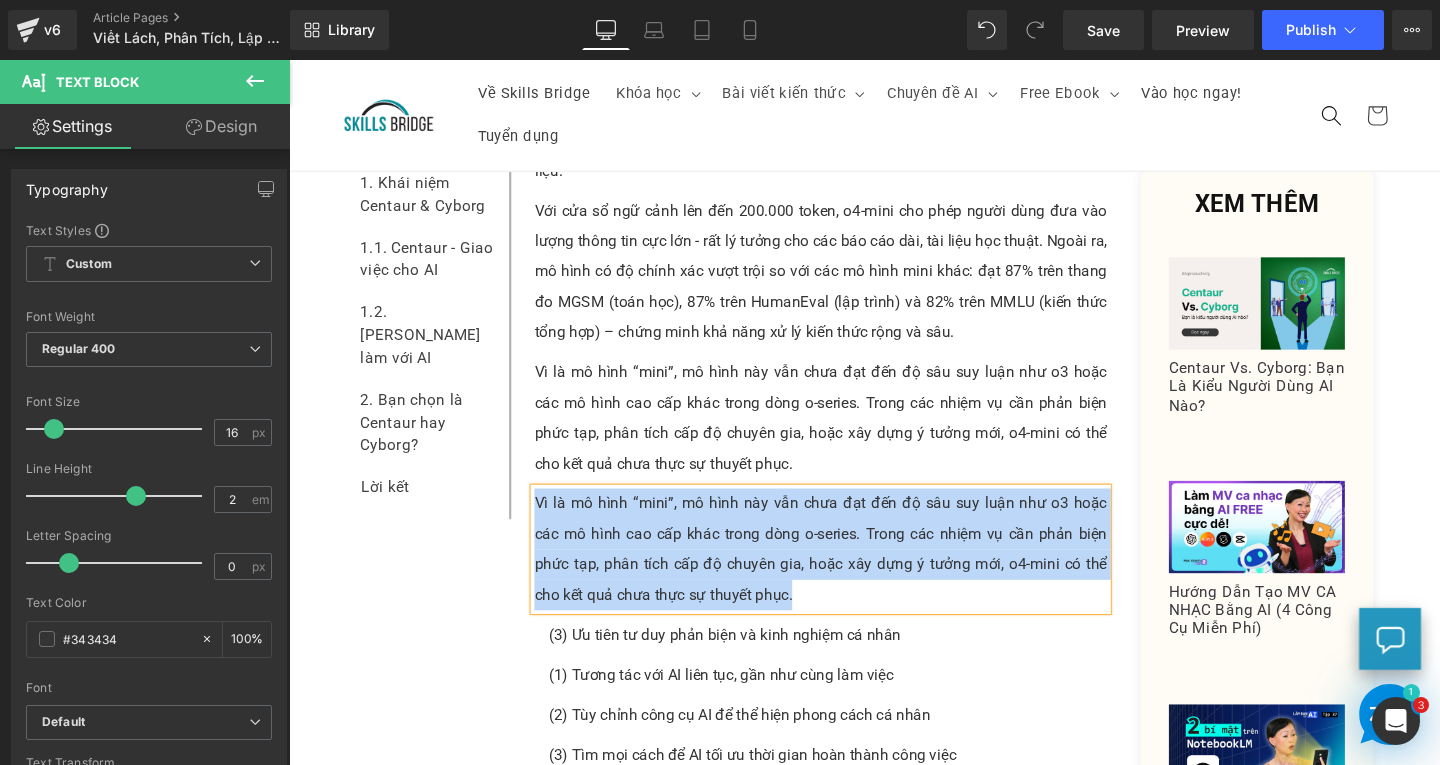 type 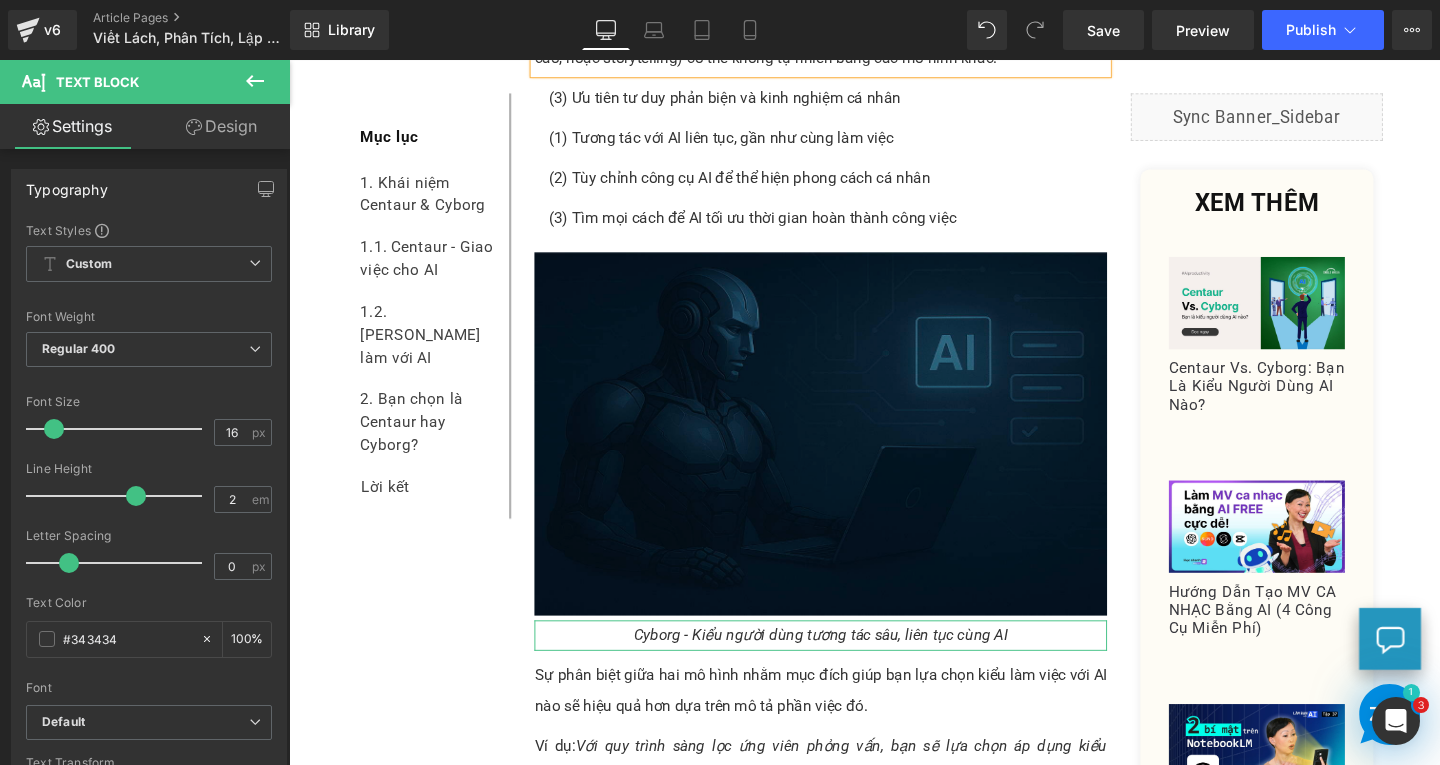 scroll, scrollTop: 3708, scrollLeft: 0, axis: vertical 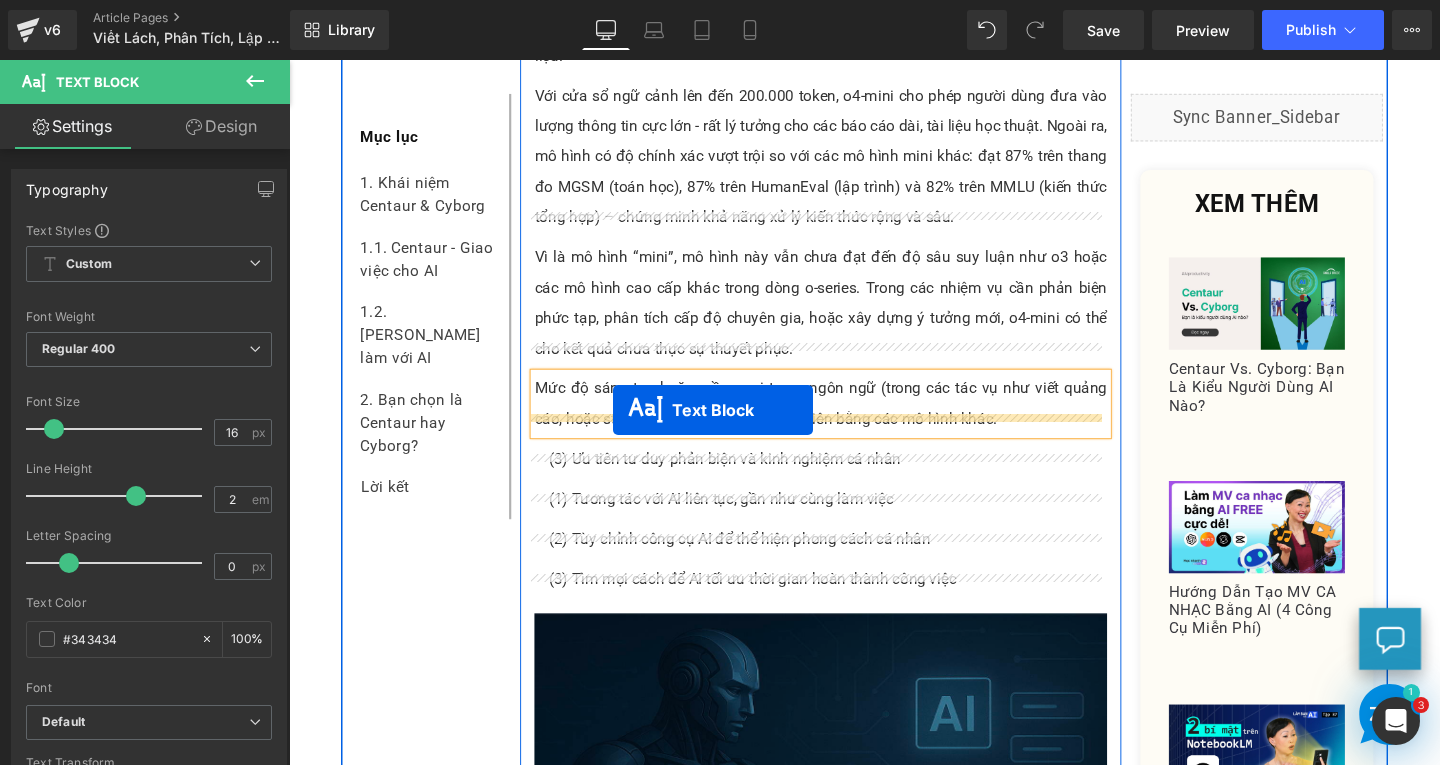 drag, startPoint x: 788, startPoint y: 590, endPoint x: 630, endPoint y: 428, distance: 226.29184 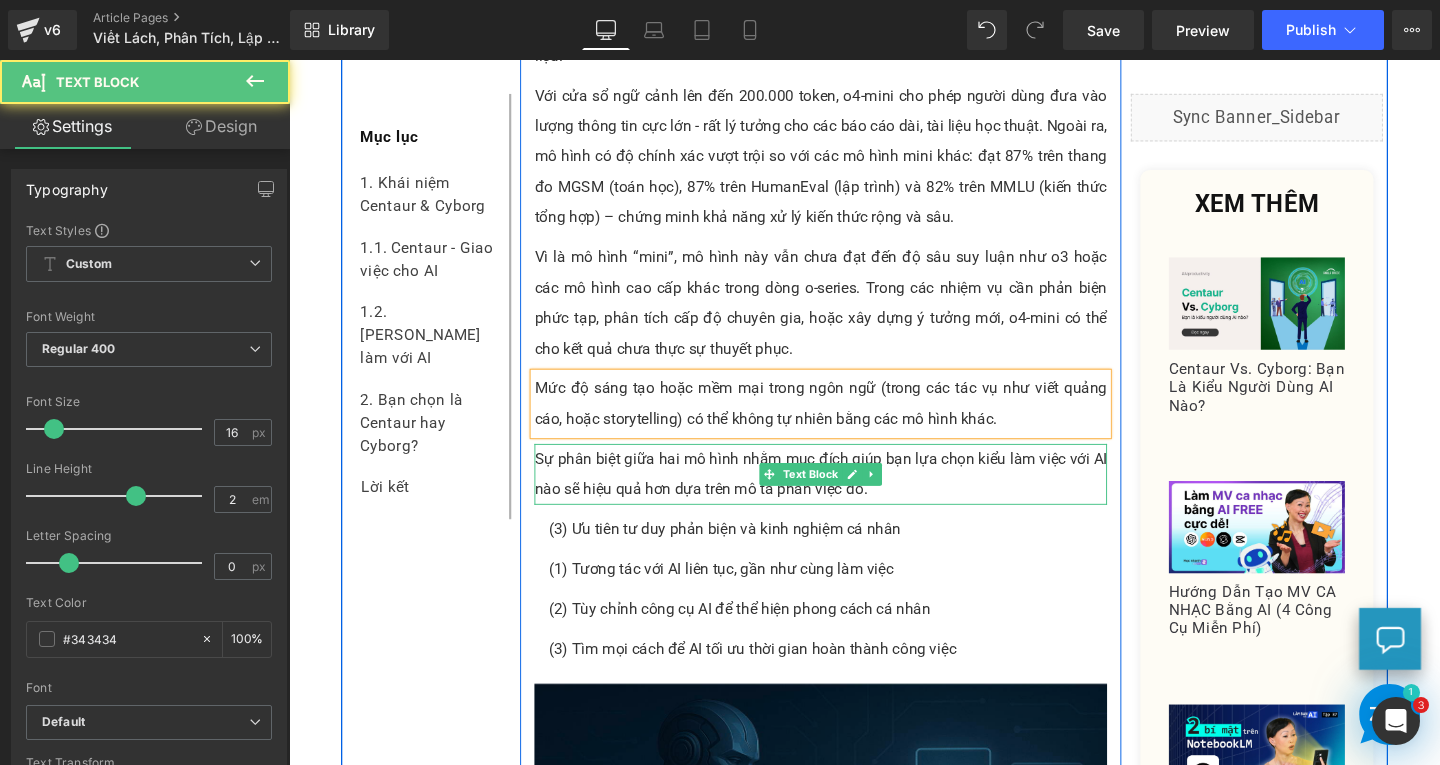 click on "Sự phân biệt giữa hai mô hình nhằm mục đích giúp bạn lựa chọn kiểu làm việc với AI nào sẽ hiệu quả hơn dựa trên mô tả phần việc đó." at bounding box center (848, 496) 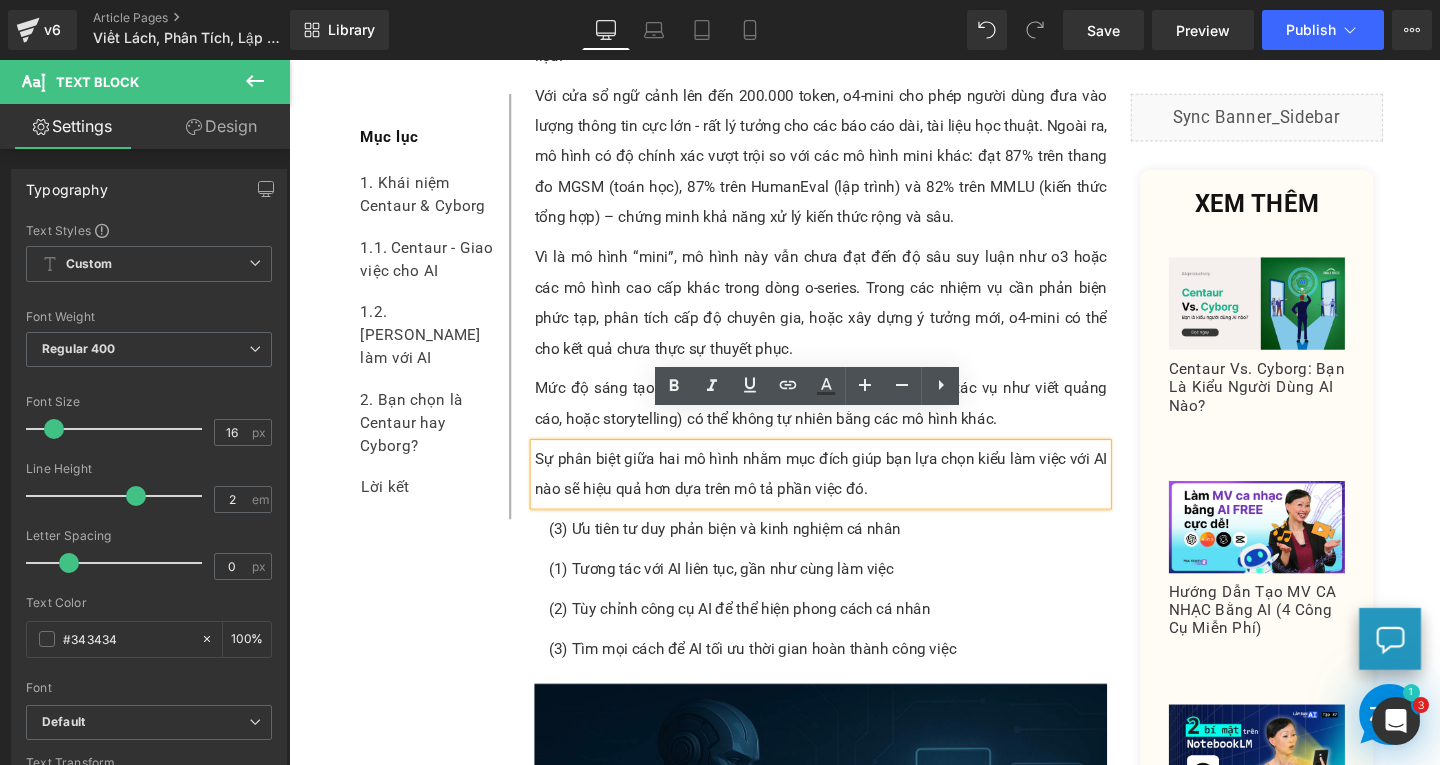 click on "Sự phân biệt giữa hai mô hình nhằm mục đích giúp bạn lựa chọn kiểu làm việc với AI nào sẽ hiệu quả hơn dựa trên mô tả phần việc đó." at bounding box center (848, 496) 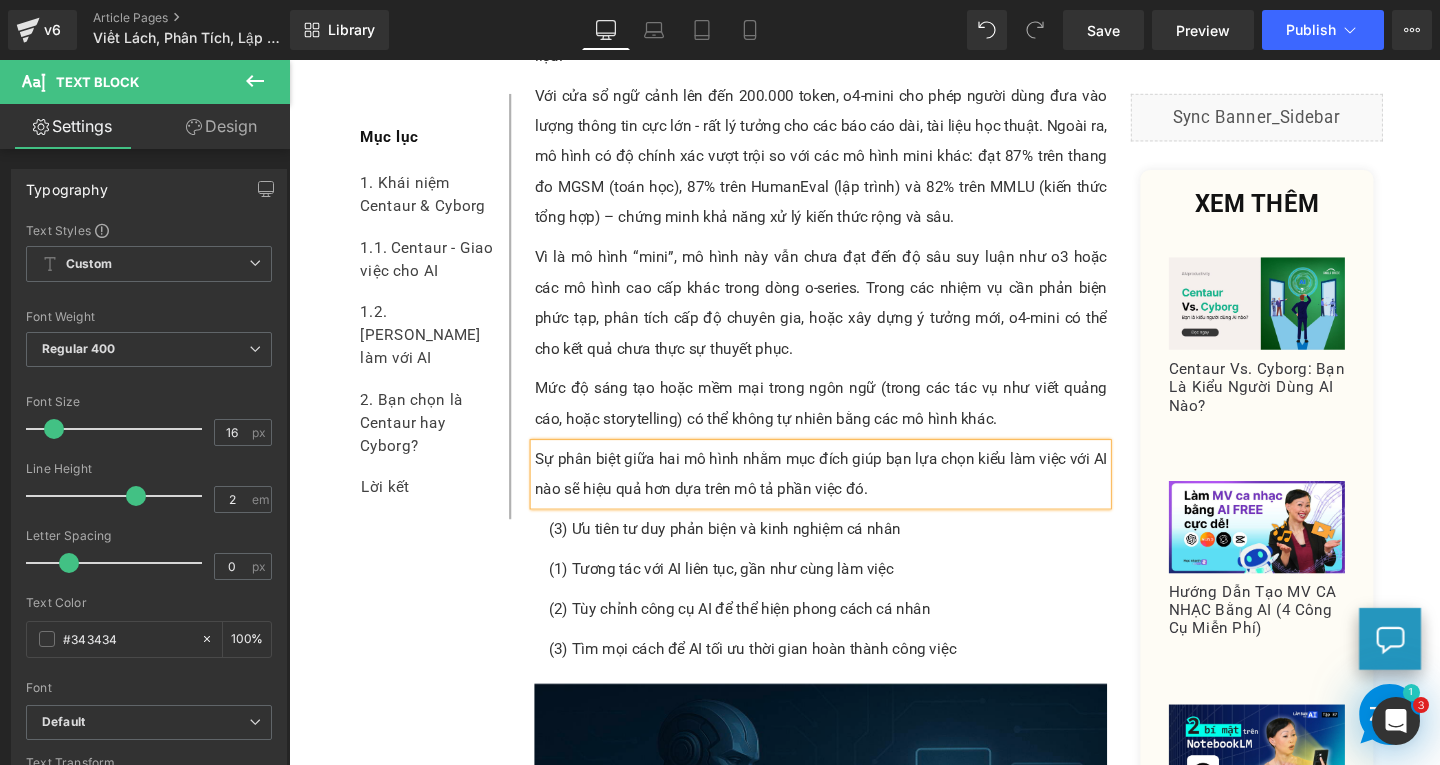 paste 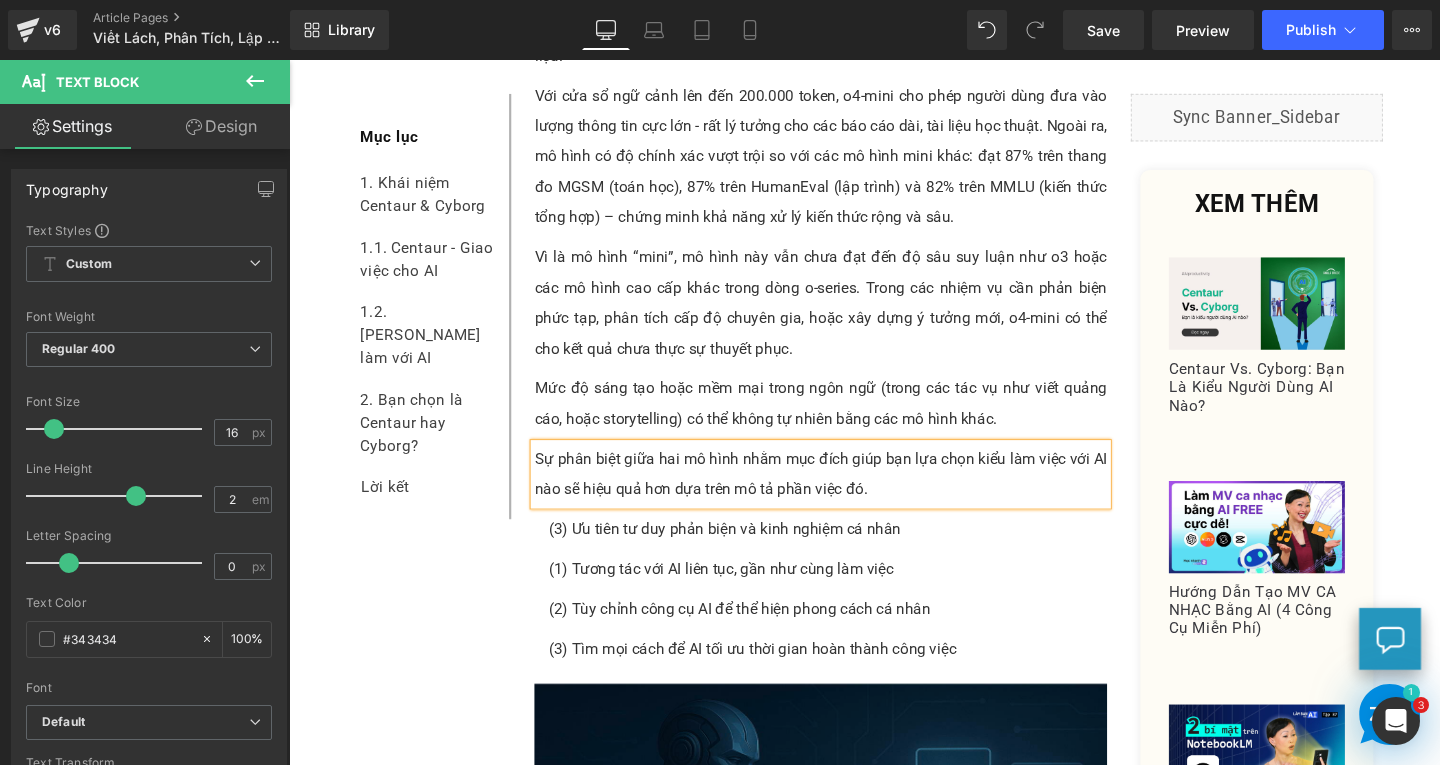 type 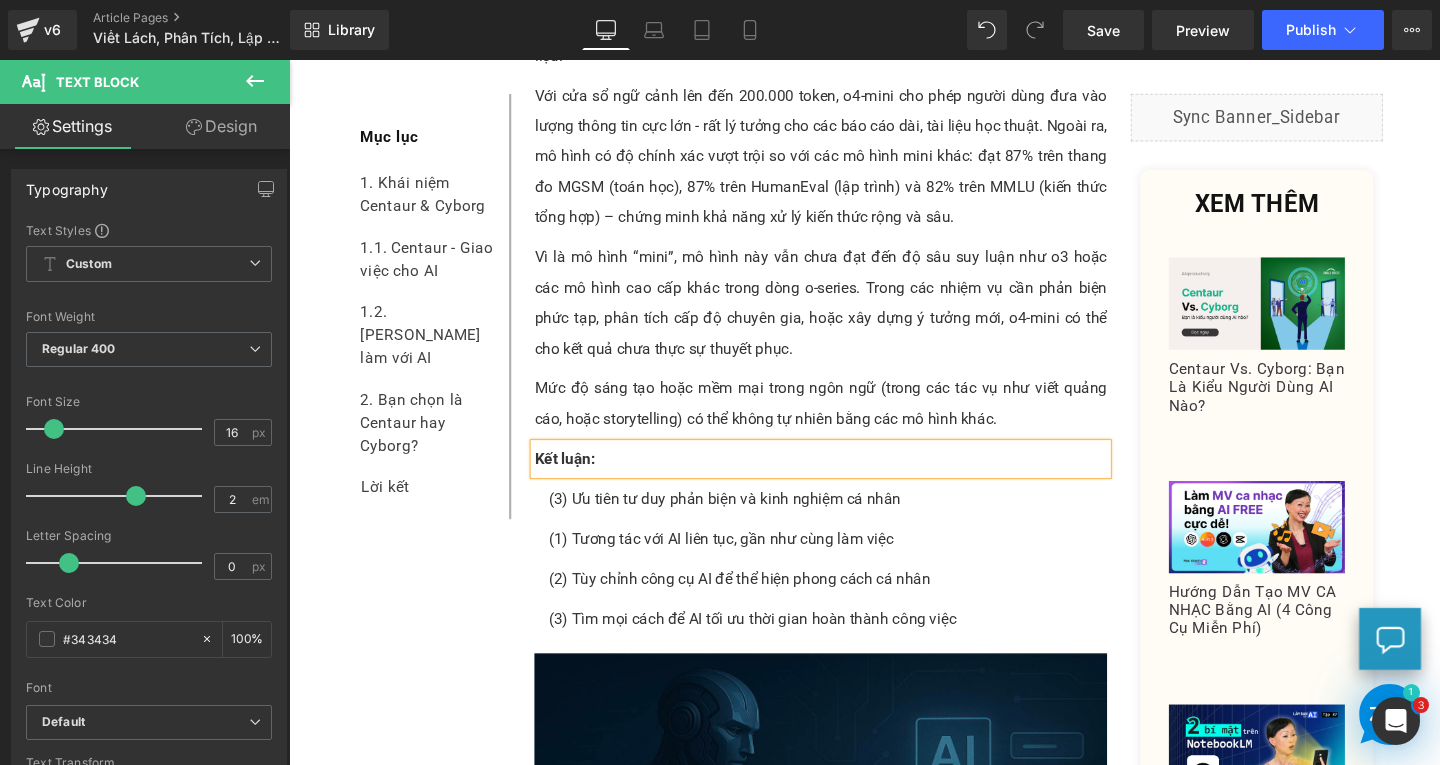 click at bounding box center [801, 522] 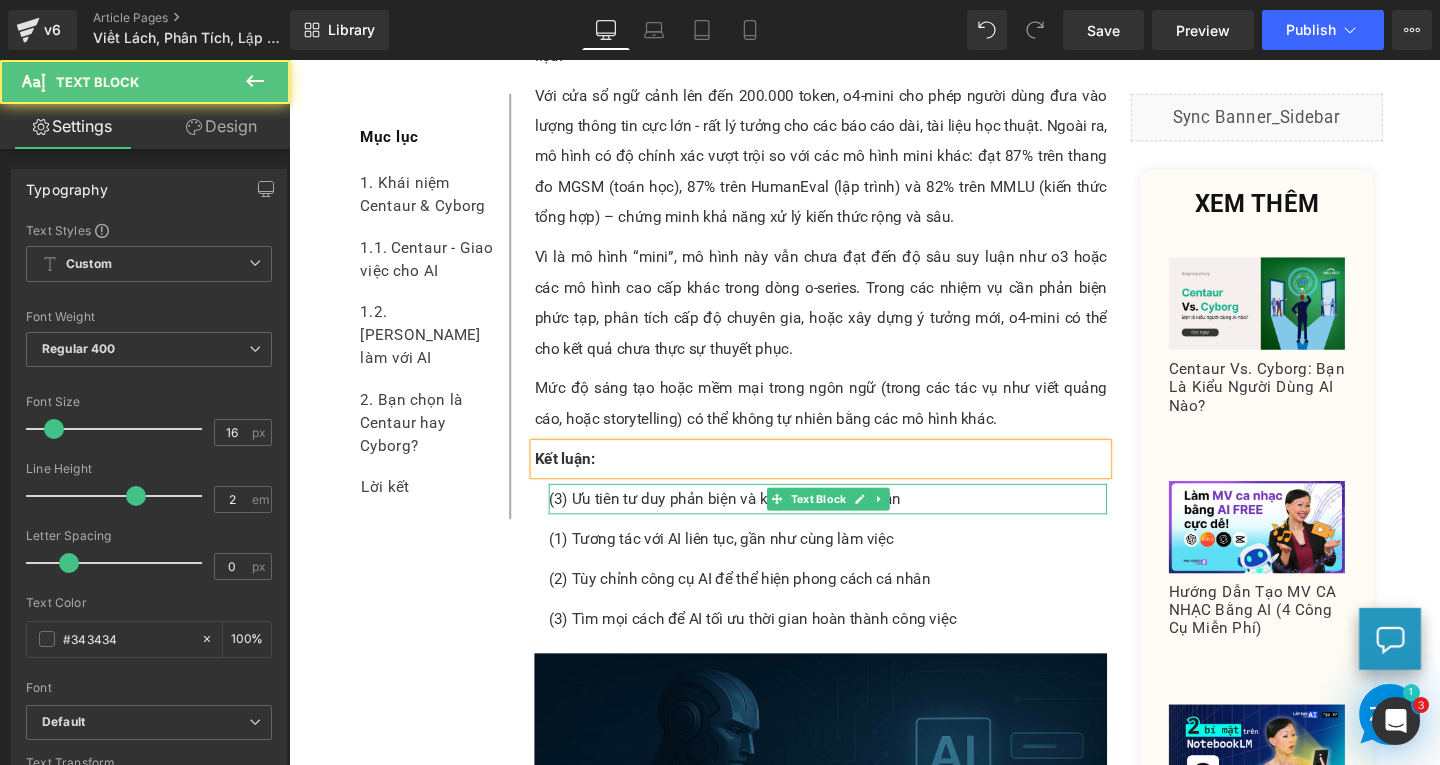 click on "(3) Ưu tiên tư duy phản biện và kinh nghiệm cá nhân" at bounding box center [855, 522] 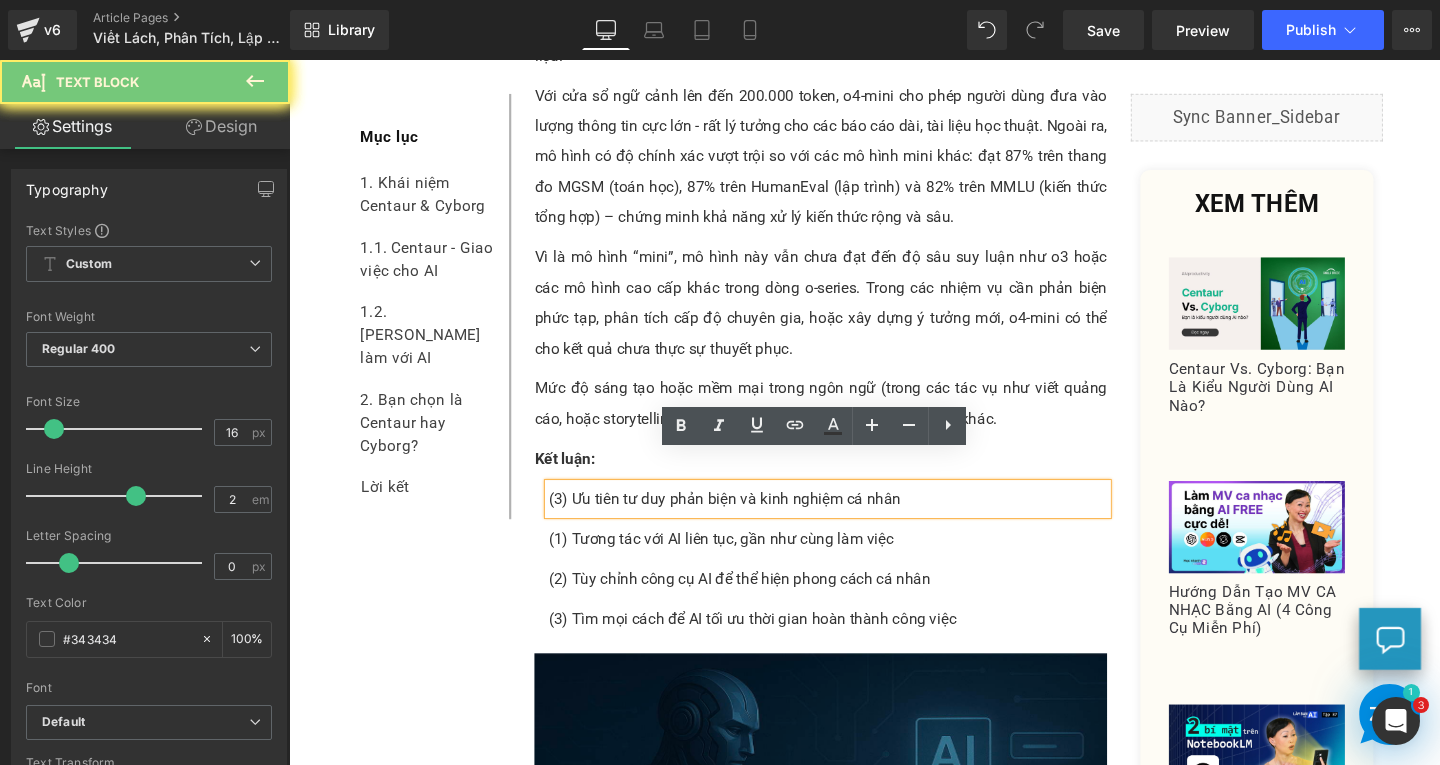 click on "(3) Ưu tiên tư duy phản biện và kinh nghiệm cá nhân" at bounding box center (855, 522) 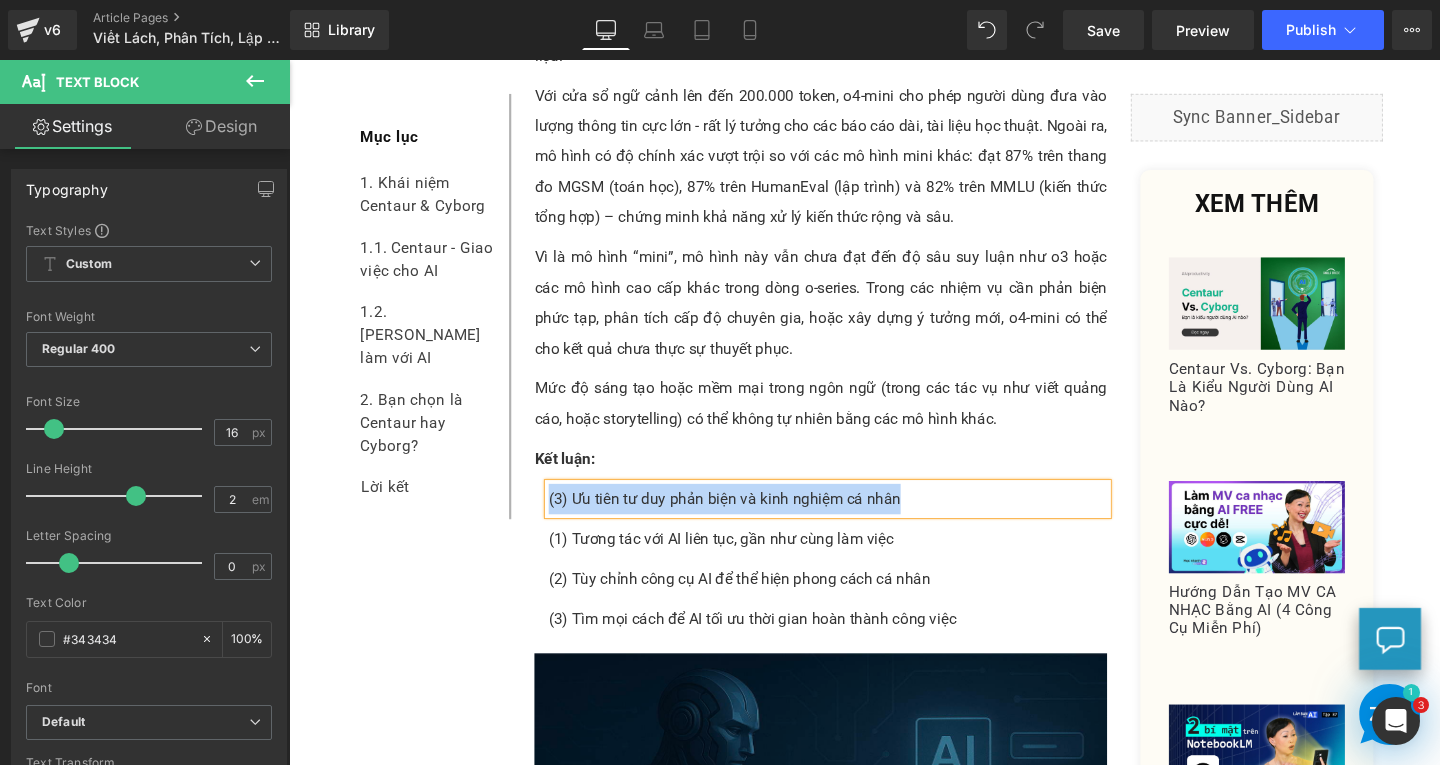 paste 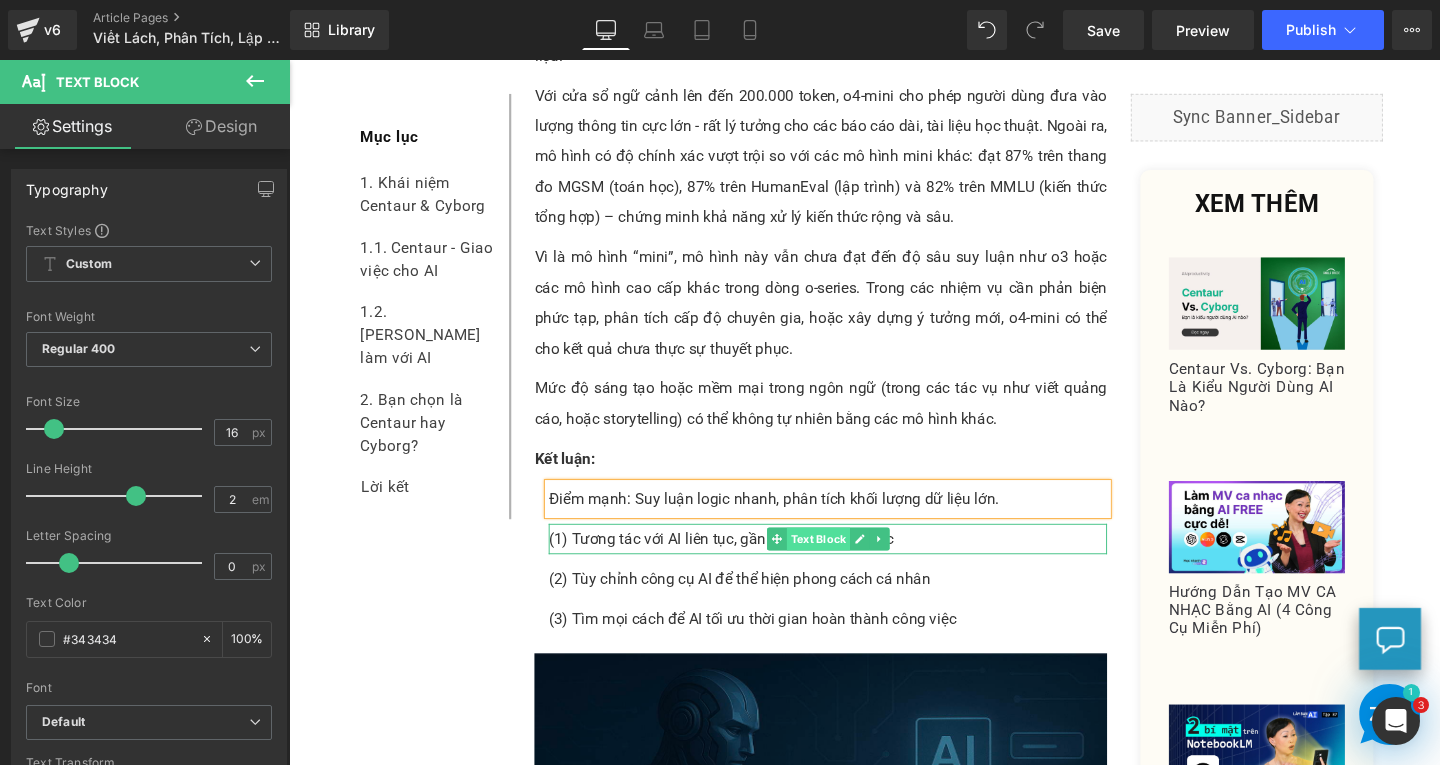 click on "Text Block" at bounding box center (845, 564) 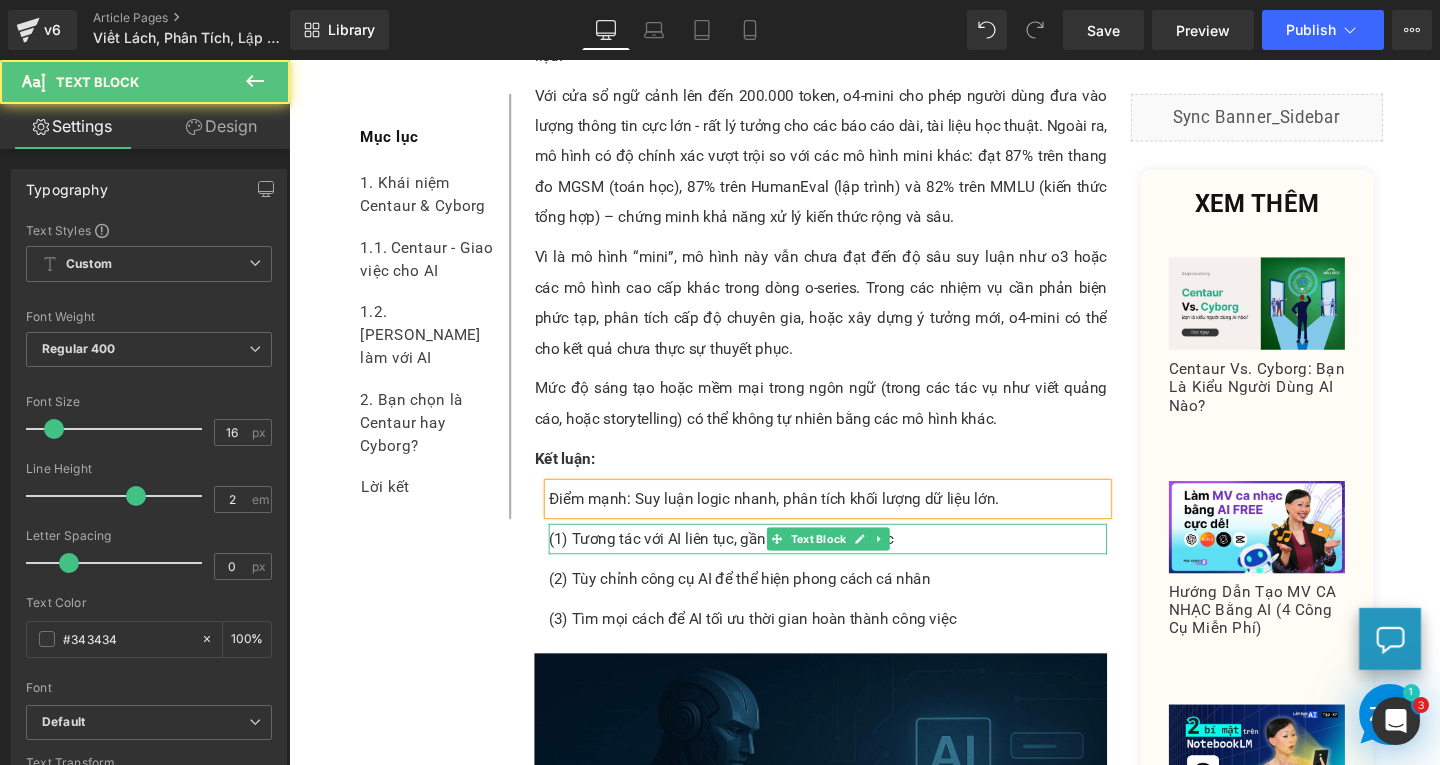 click on "(1) Tương tác với AI liên tục, gần như cùng làm việc" at bounding box center [855, 564] 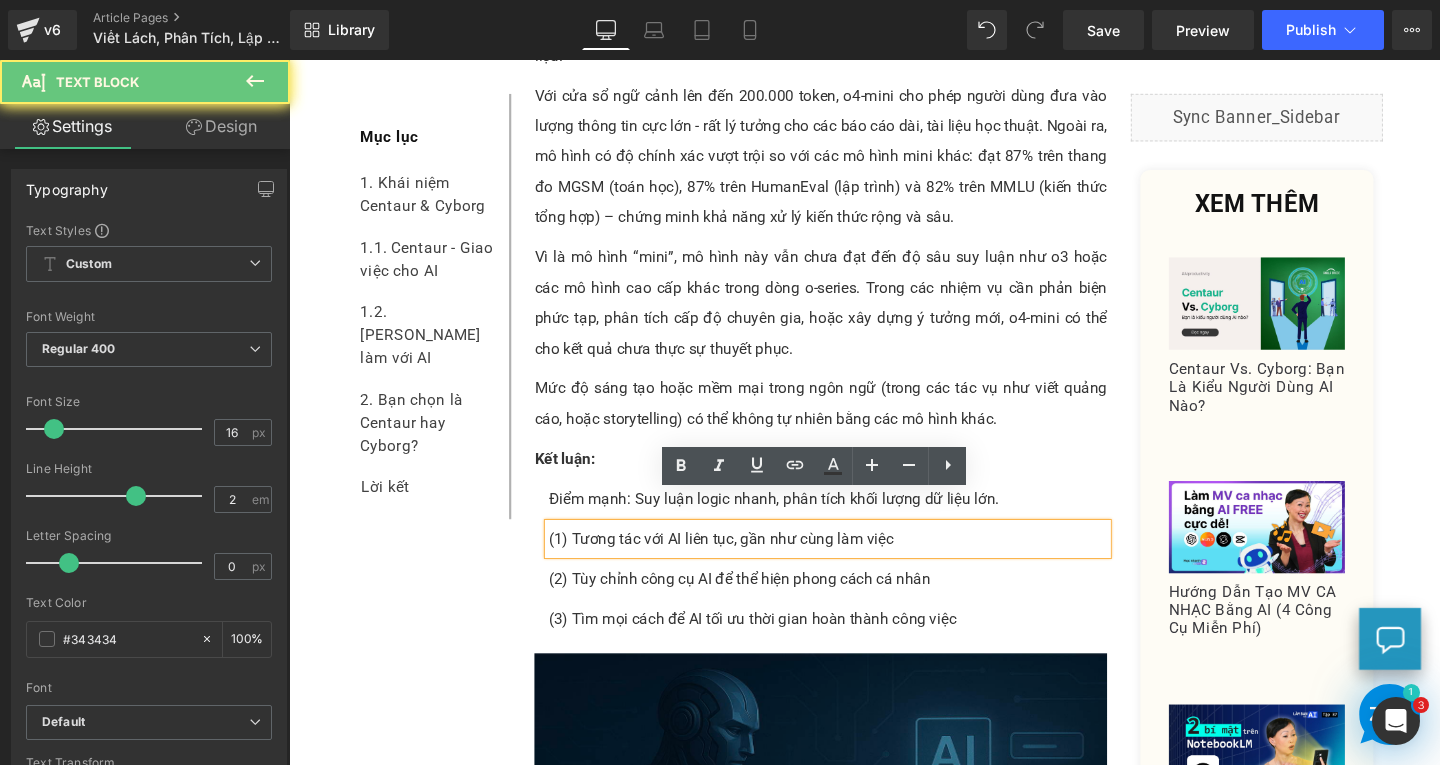 click on "(1) Tương tác với AI liên tục, gần như cùng làm việc" at bounding box center [855, 564] 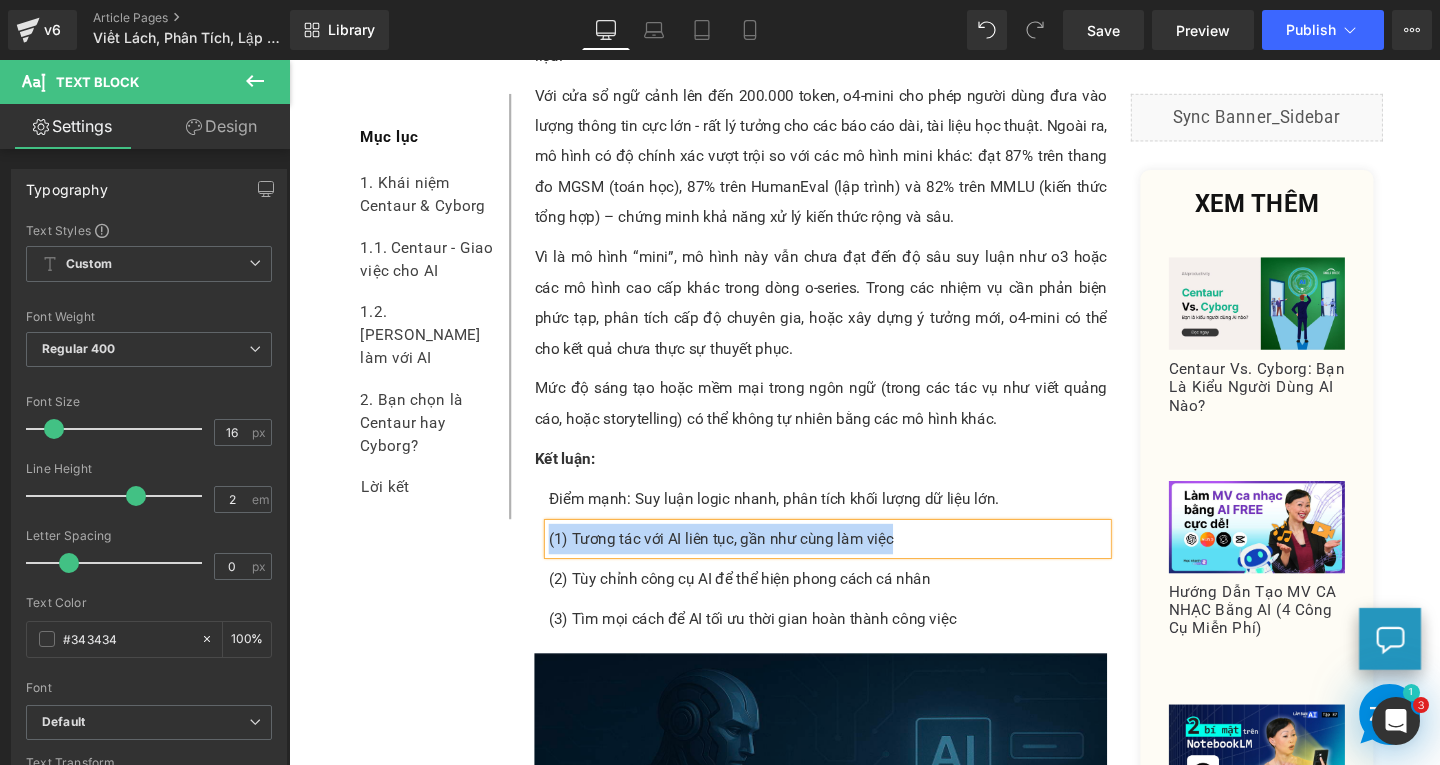 paste 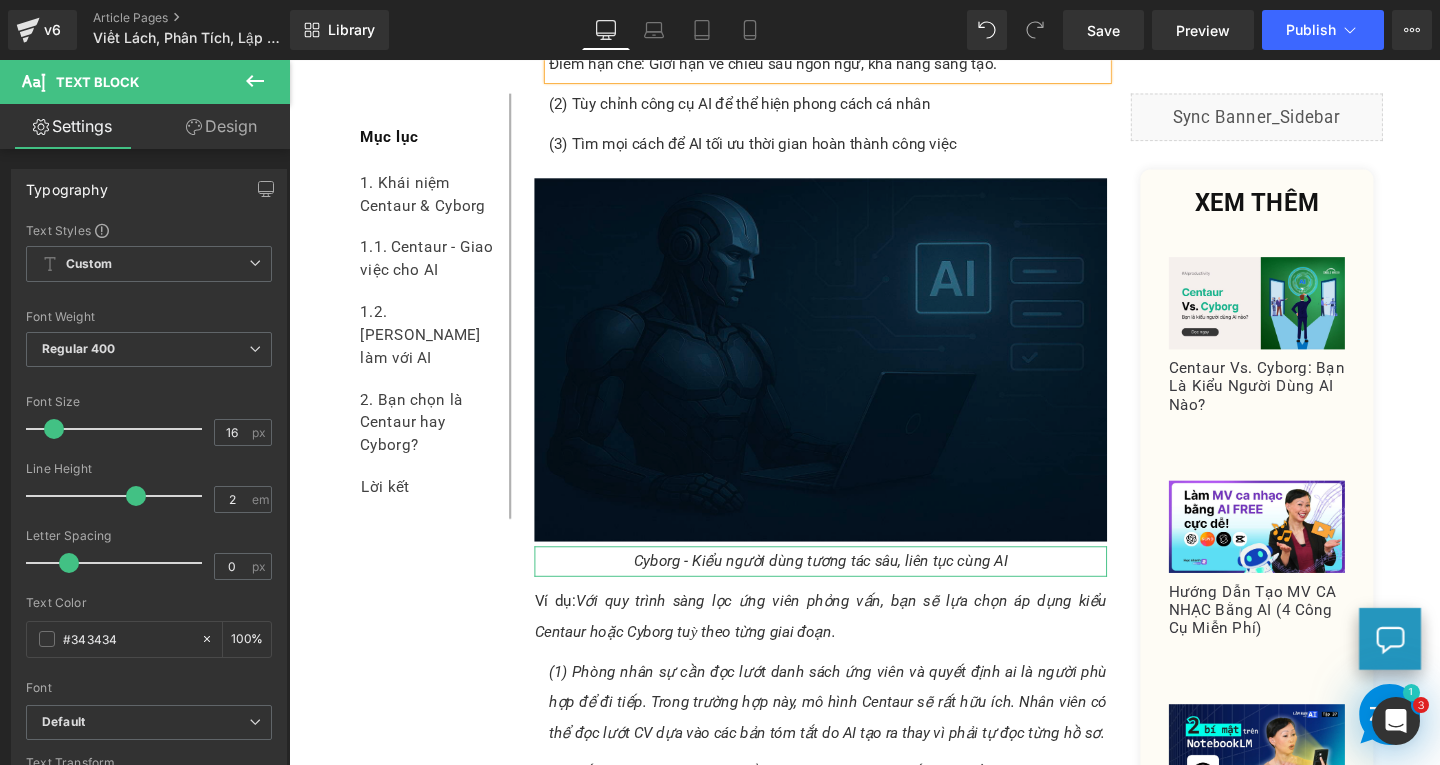 scroll, scrollTop: 3428, scrollLeft: 0, axis: vertical 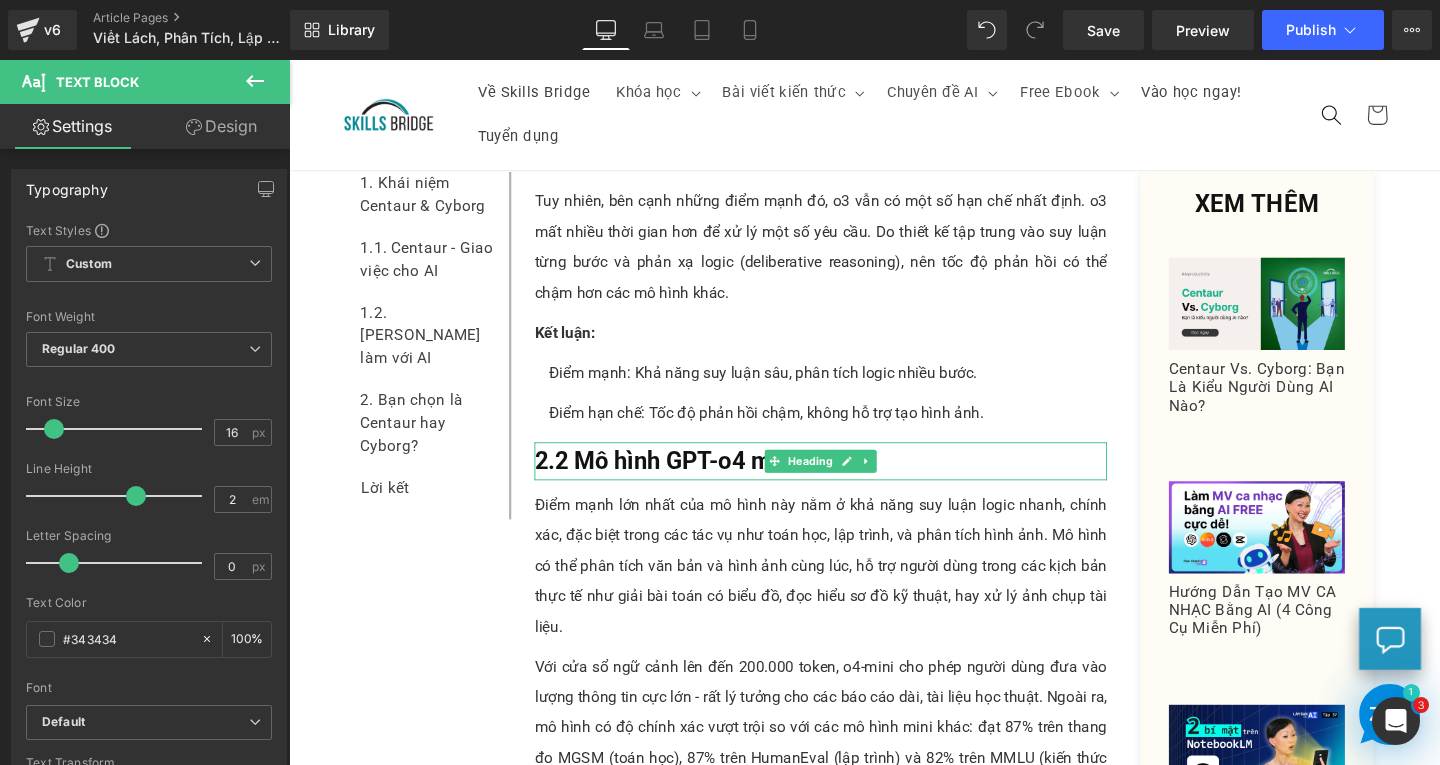 click on "2.2 Mô hình GPT-o4 mini" at bounding box center [685, 481] 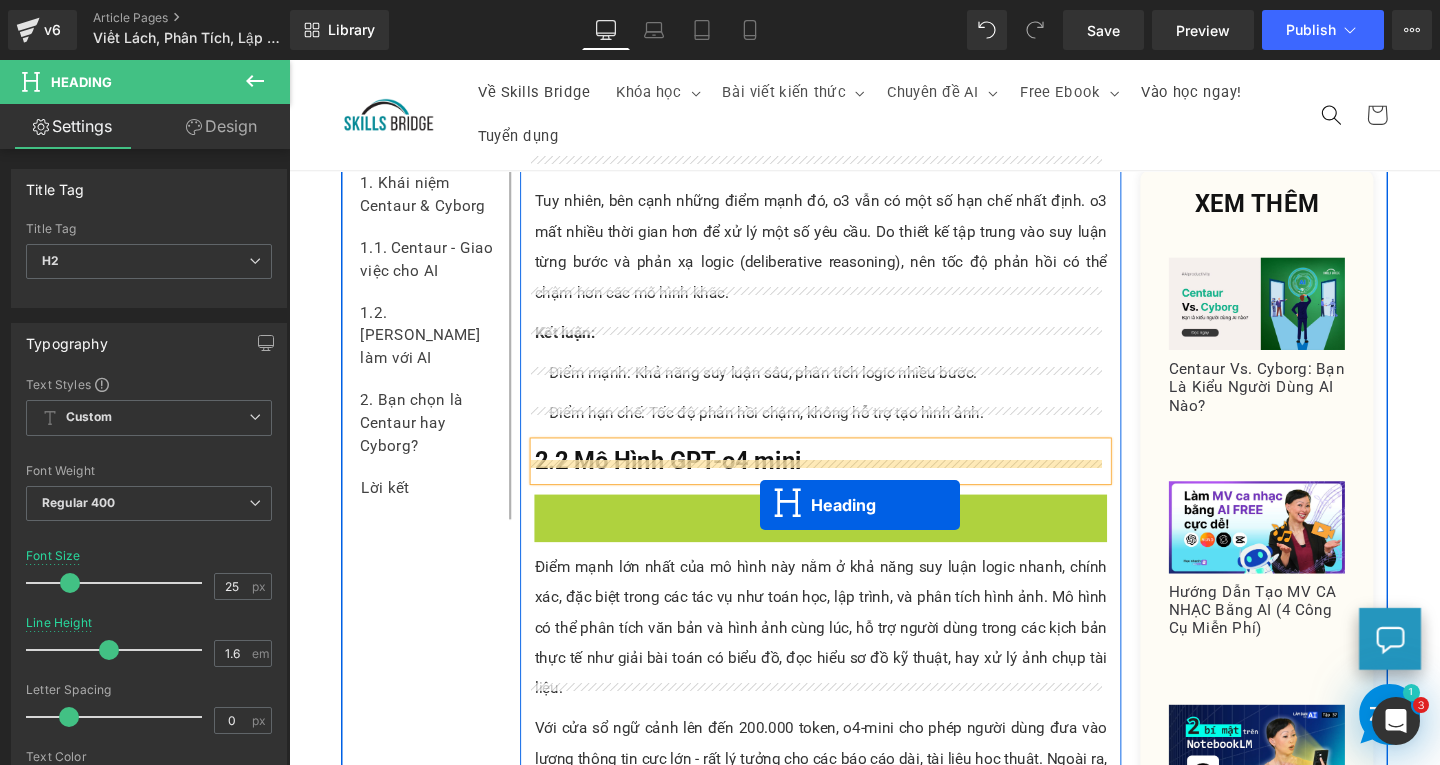 drag, startPoint x: 795, startPoint y: 504, endPoint x: 782, endPoint y: 526, distance: 25.553865 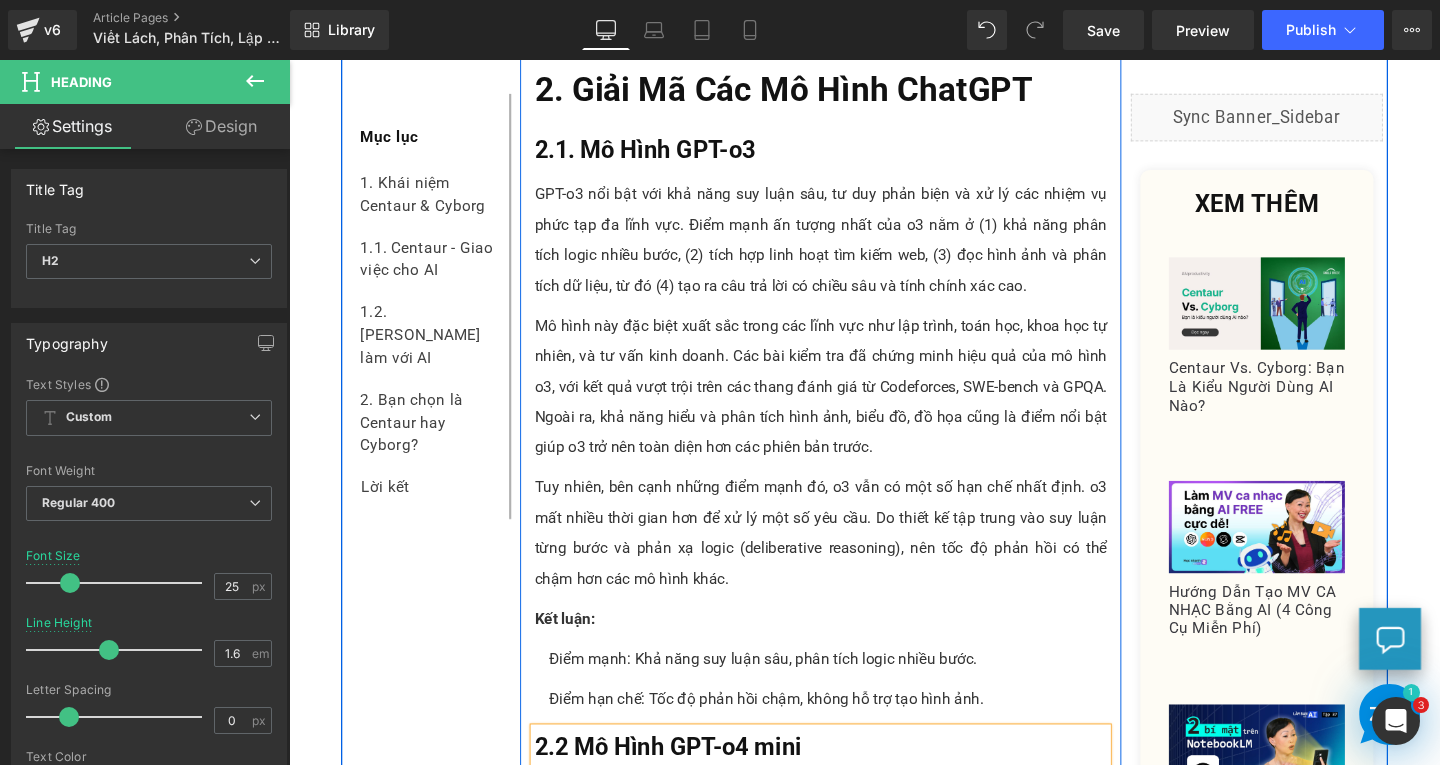 scroll, scrollTop: 2628, scrollLeft: 0, axis: vertical 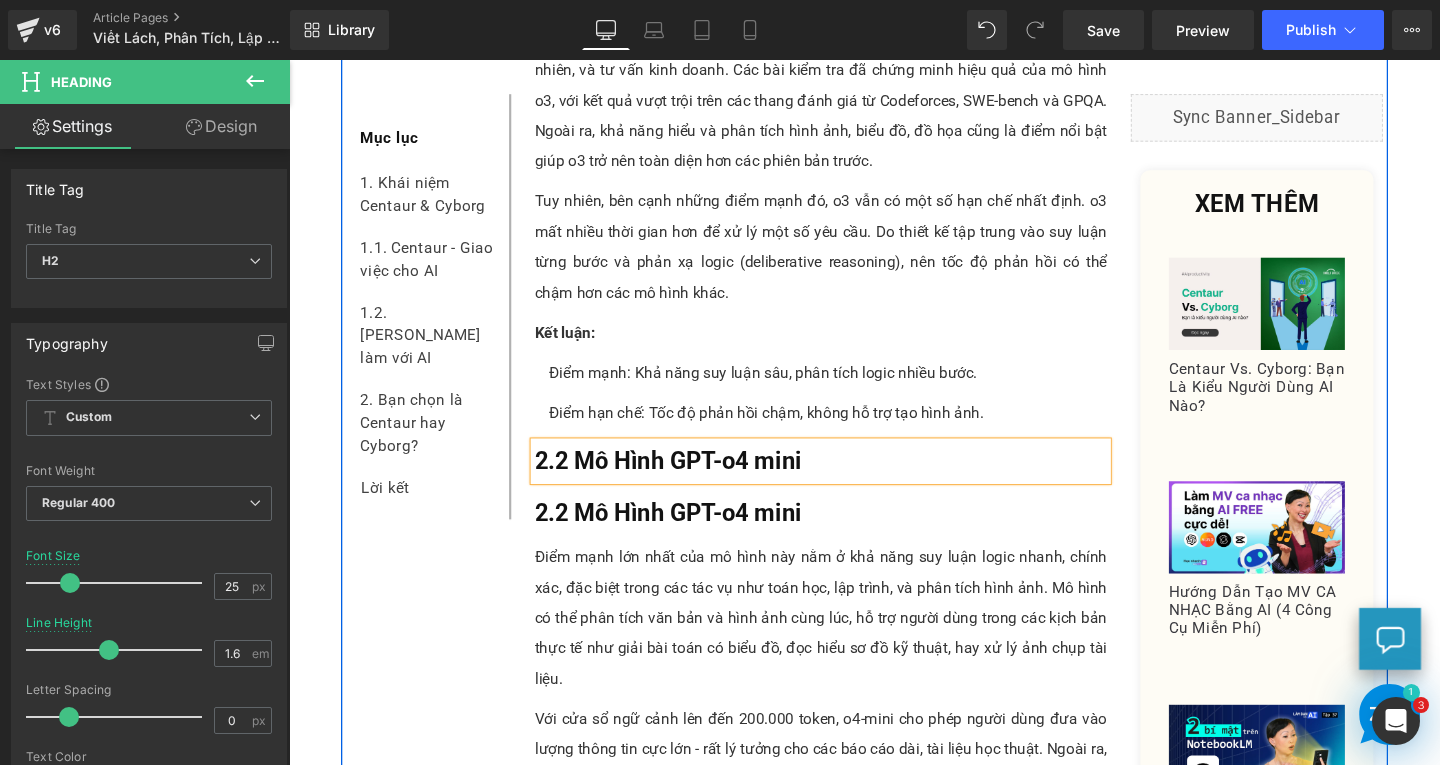 click on "2.2 Mô Hình GPT-o4 mini" at bounding box center (687, 481) 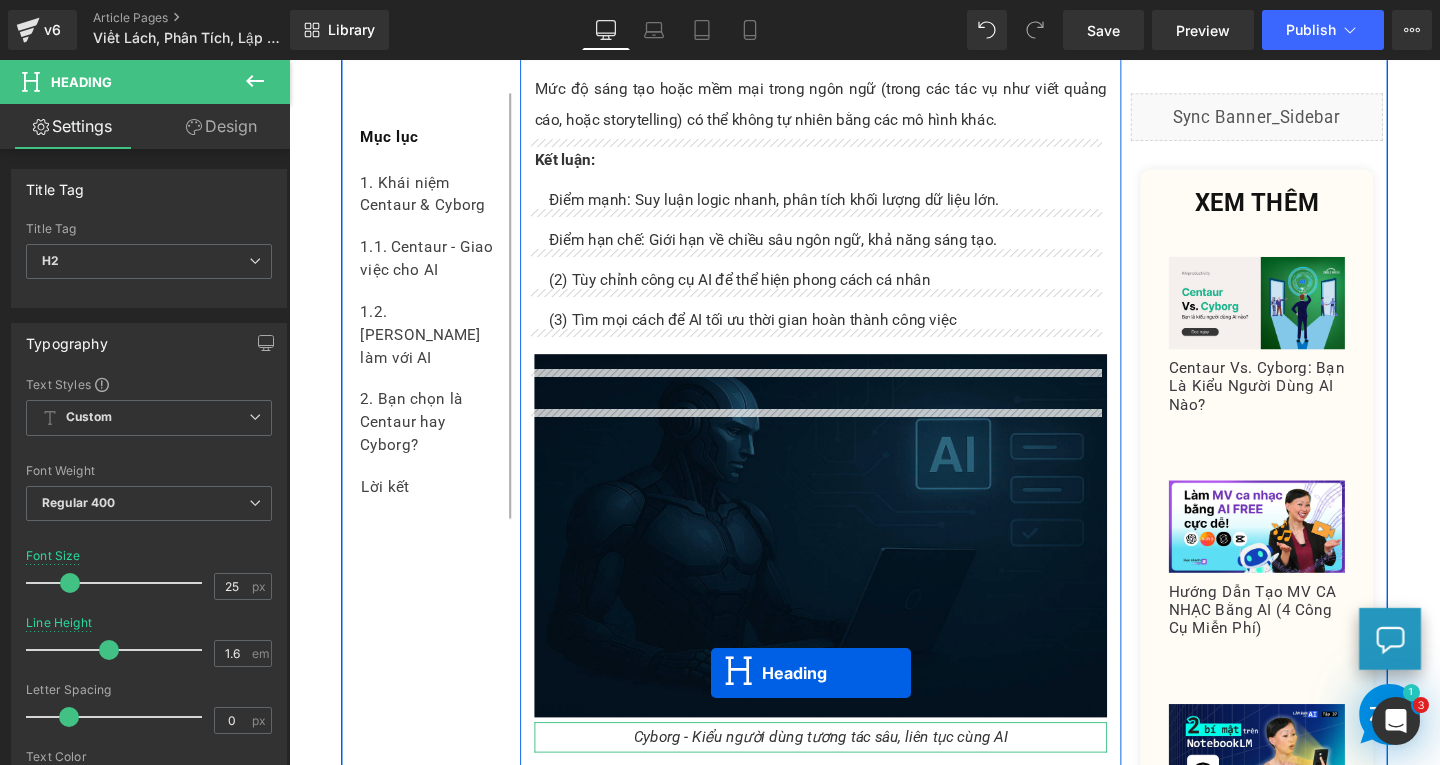 scroll, scrollTop: 3628, scrollLeft: 0, axis: vertical 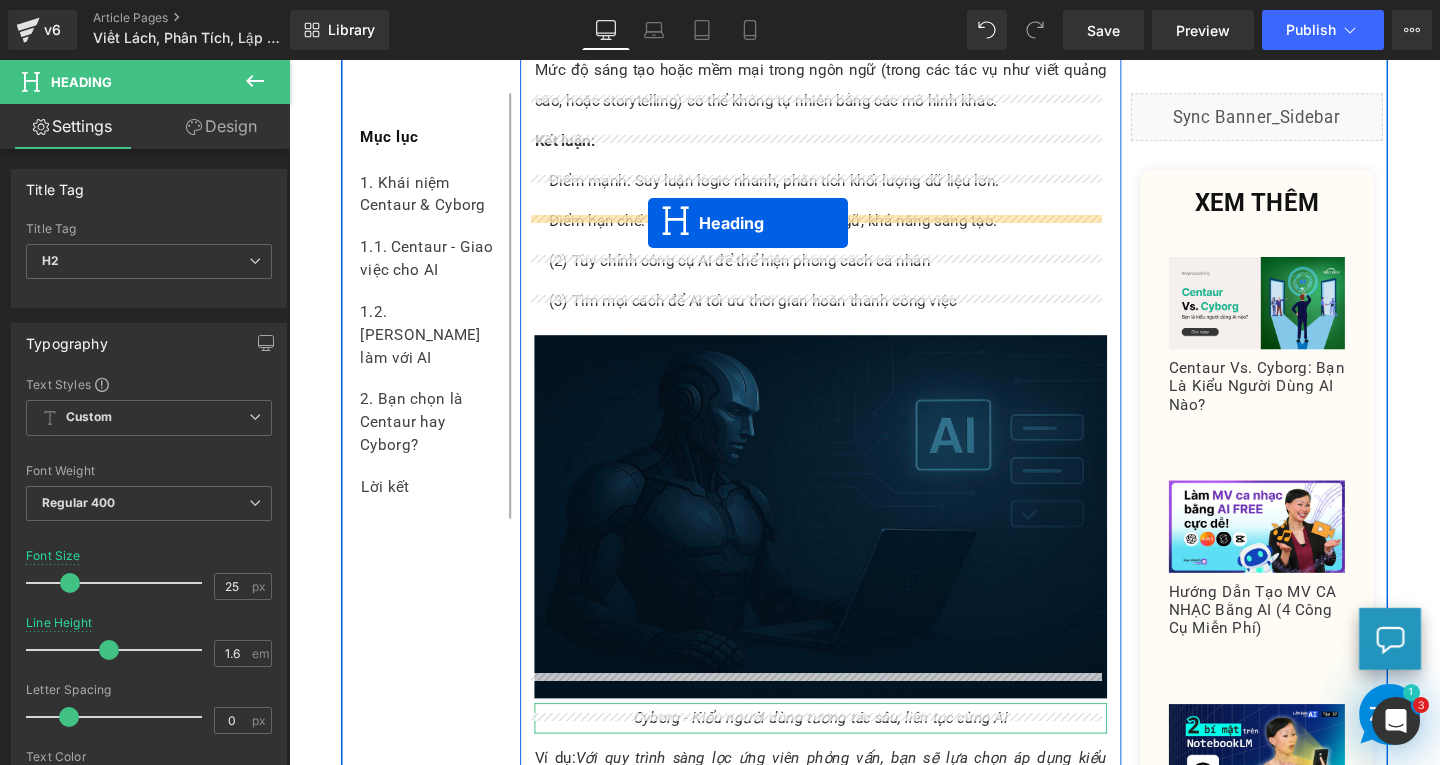 drag, startPoint x: 795, startPoint y: 504, endPoint x: 666, endPoint y: 231, distance: 301.9437 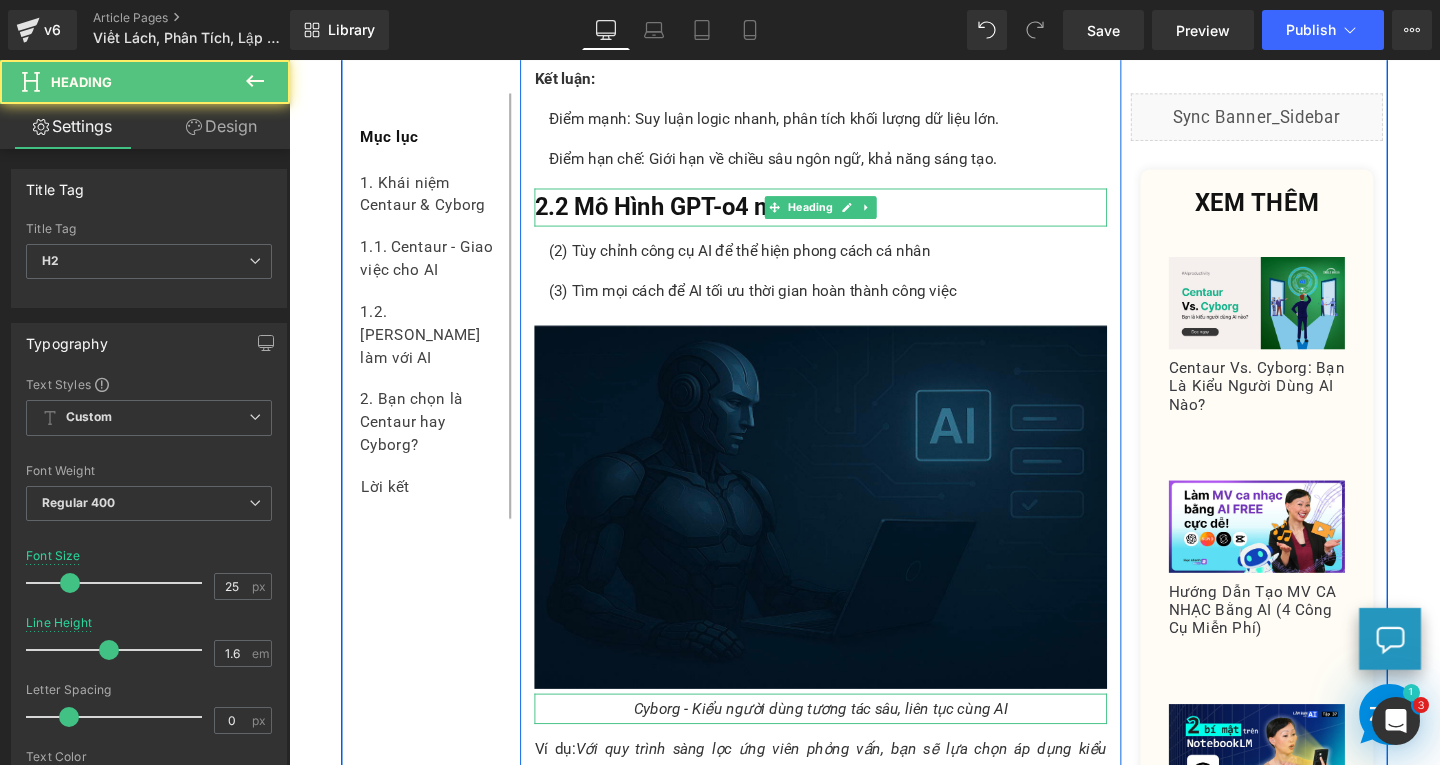 scroll, scrollTop: 3563, scrollLeft: 0, axis: vertical 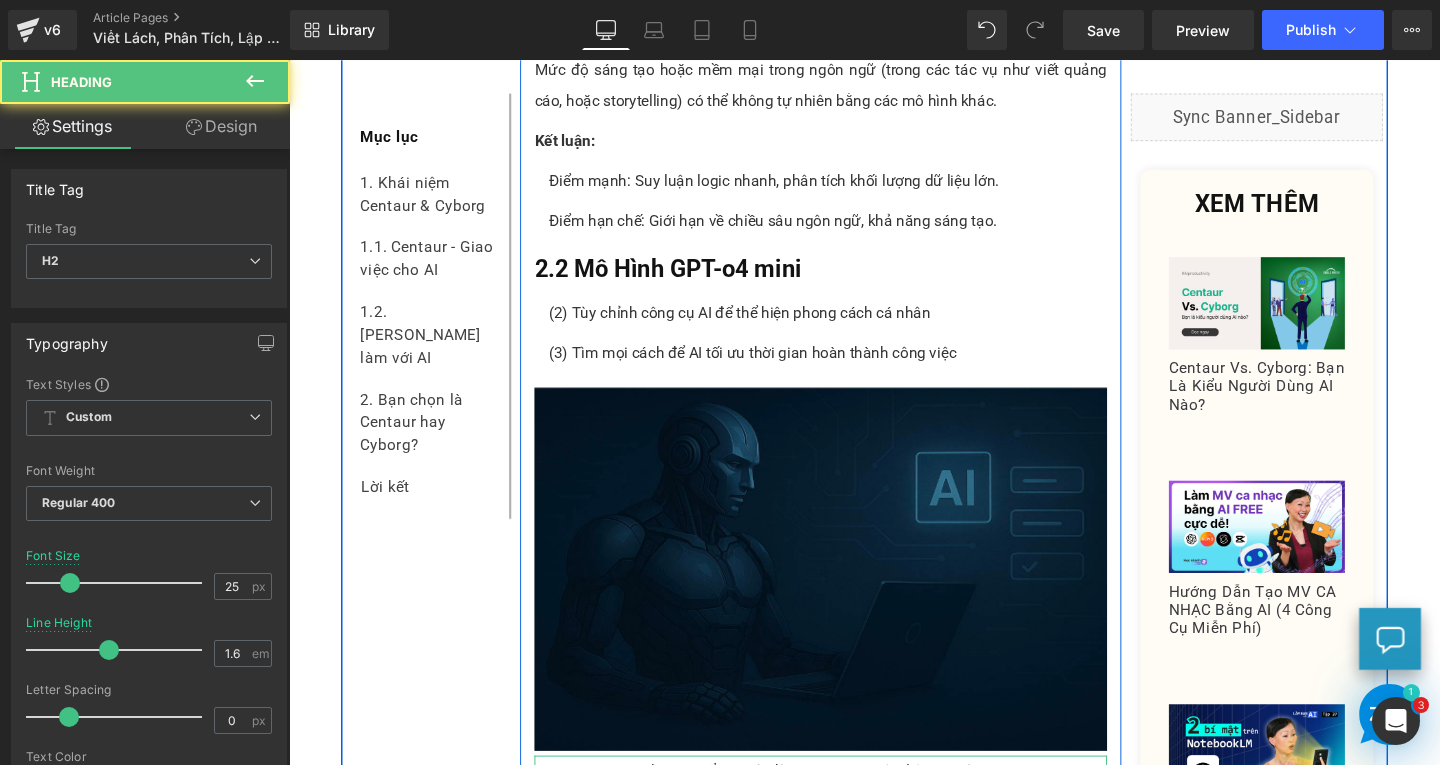 click on "Heading" at bounding box center (837, 280) 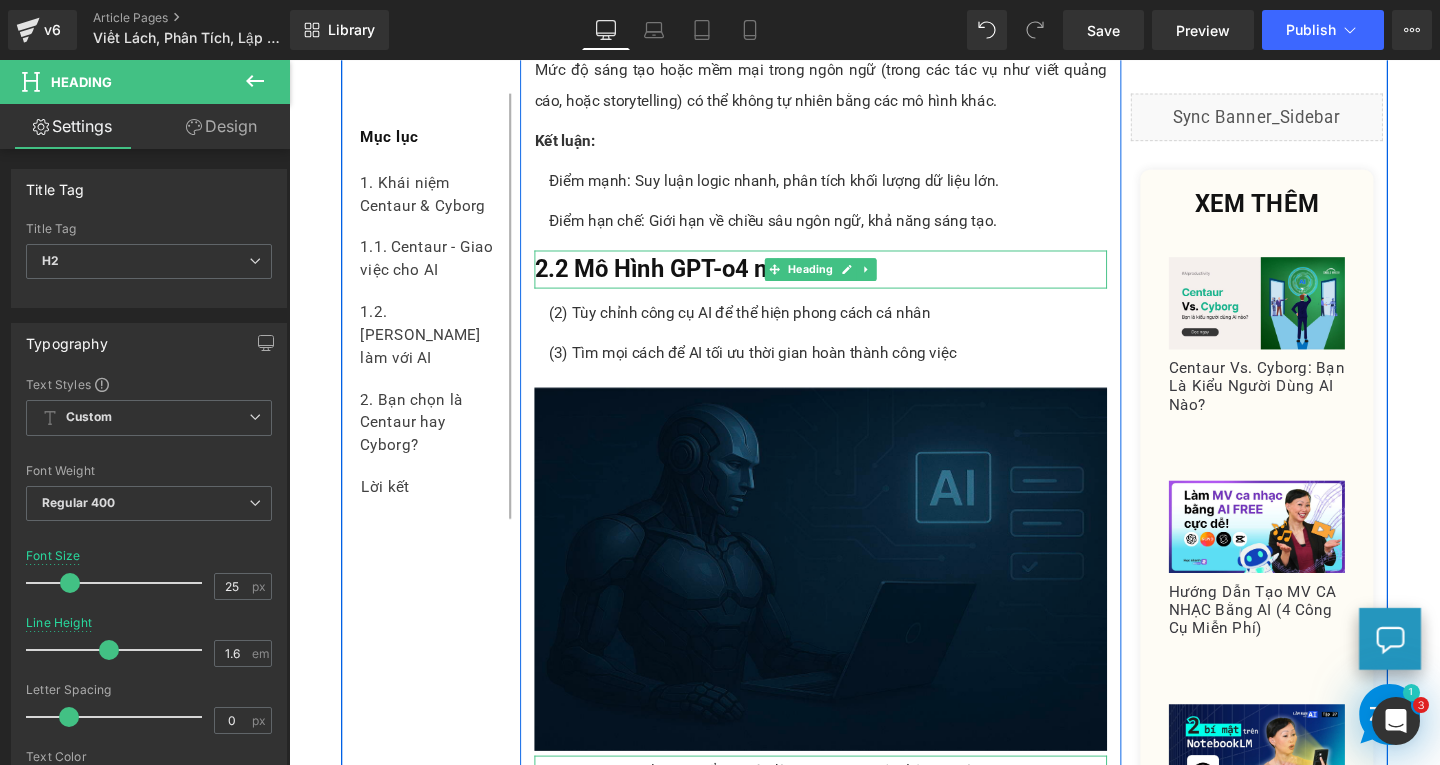 click on "2.2 Mô Hình GPT-o4 mini" at bounding box center [848, 280] 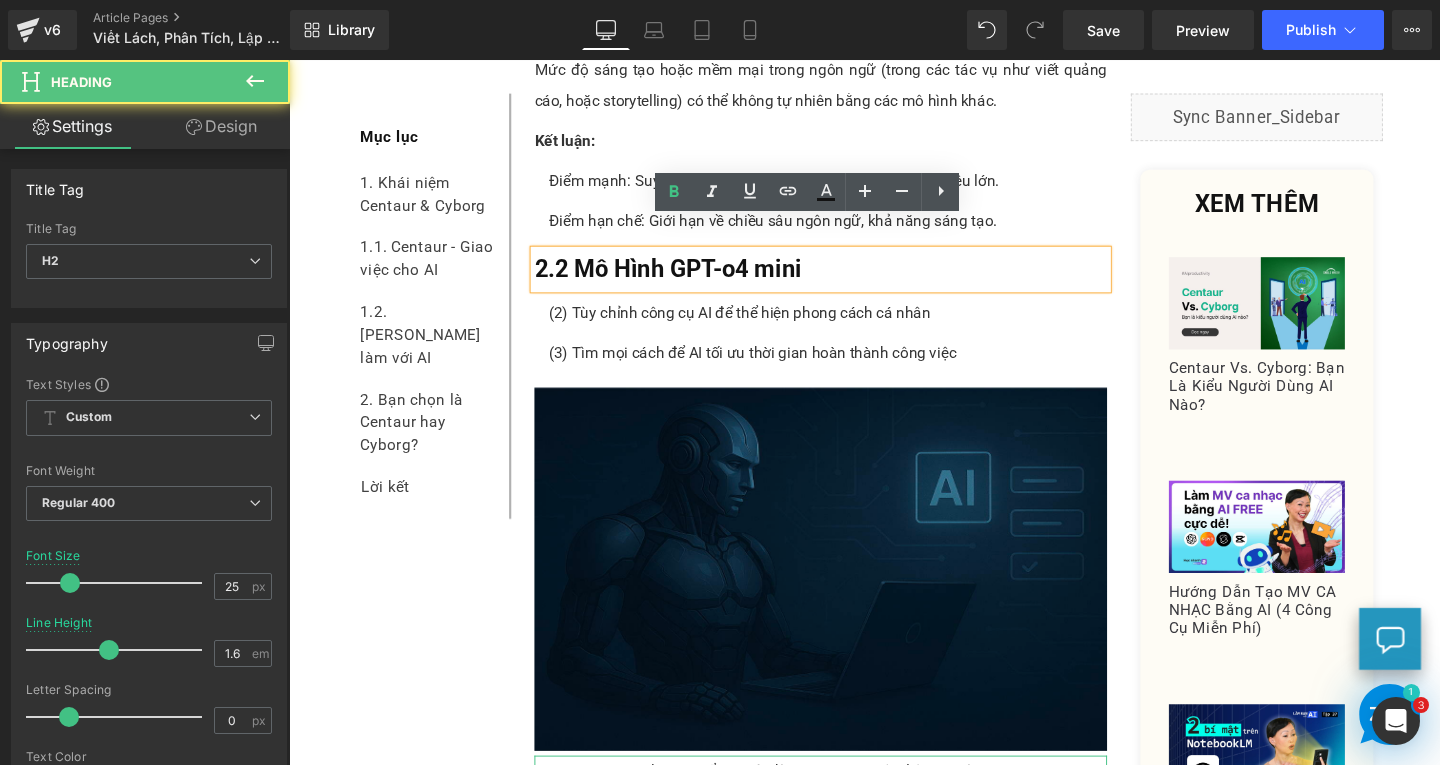 click on "2.2 Mô Hình GPT-o4 mini" at bounding box center [848, 280] 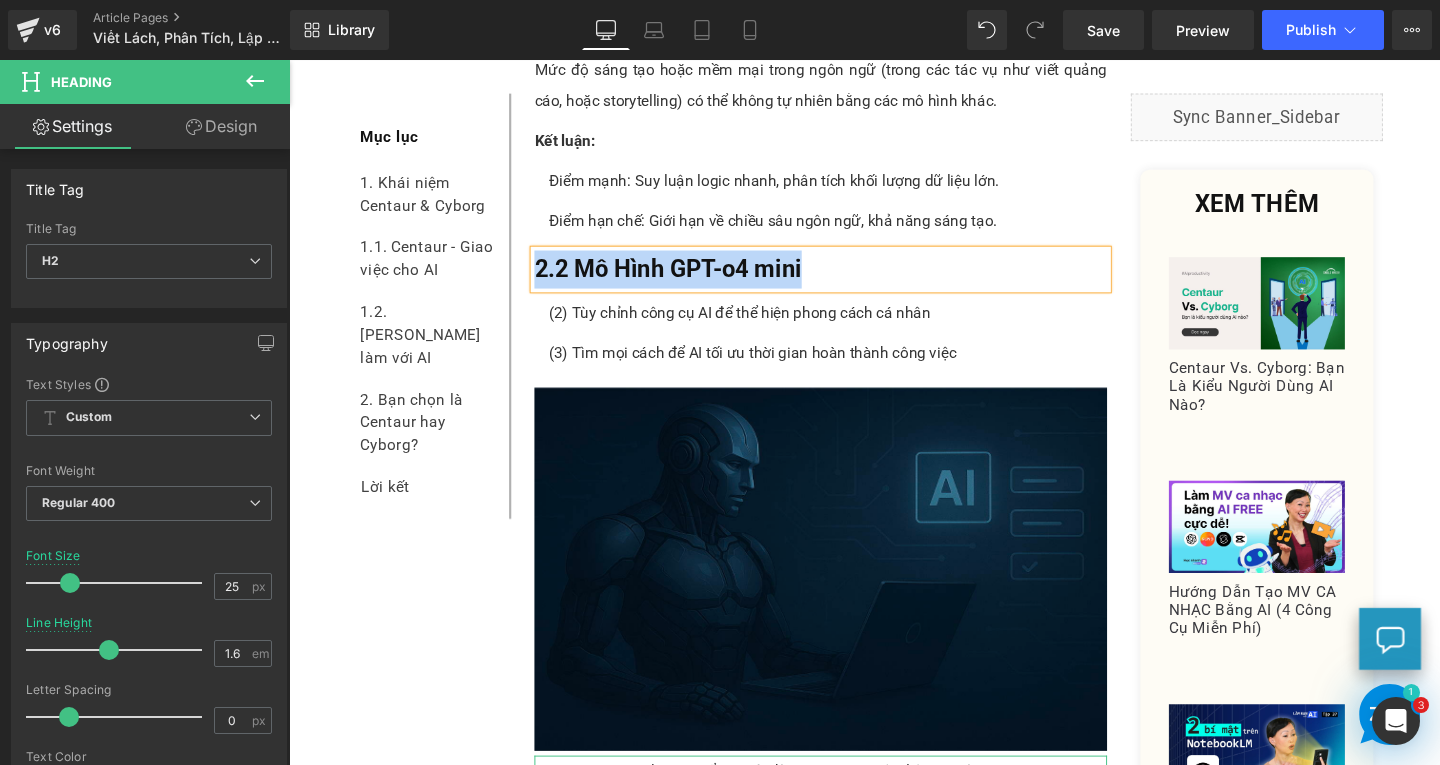 paste 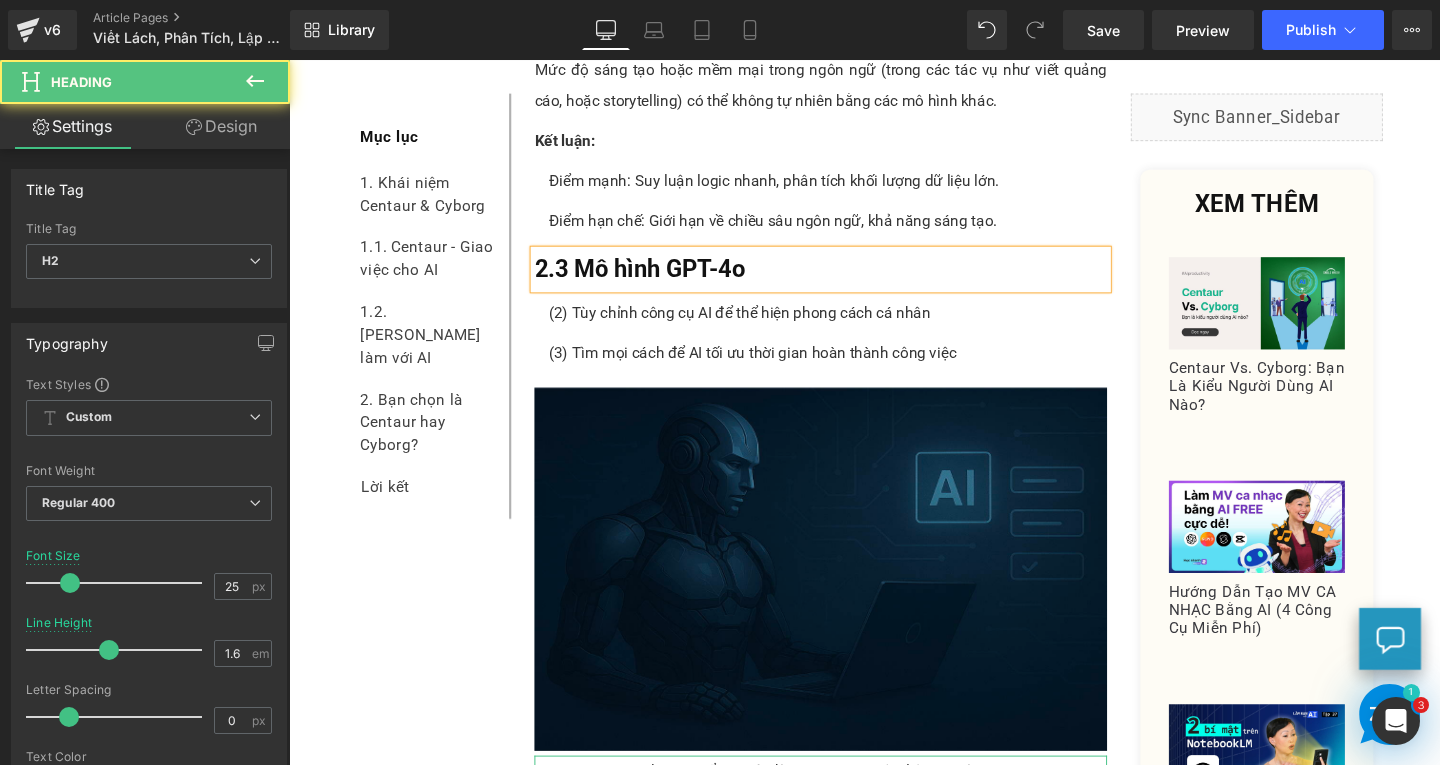 click on "2.3 Mô hình GPT-4o" at bounding box center (657, 279) 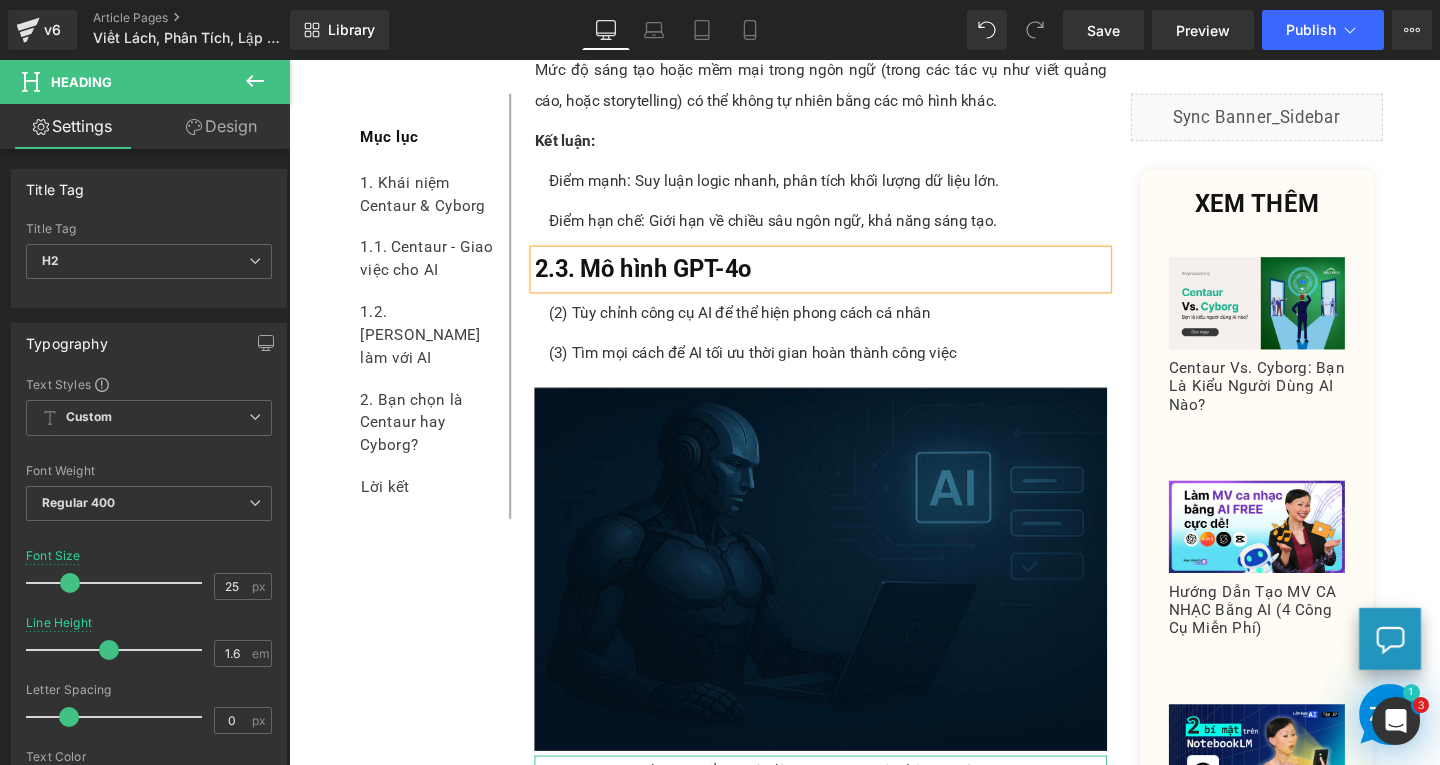 click on "2.3. Mô hình GPT-4o" at bounding box center (661, 279) 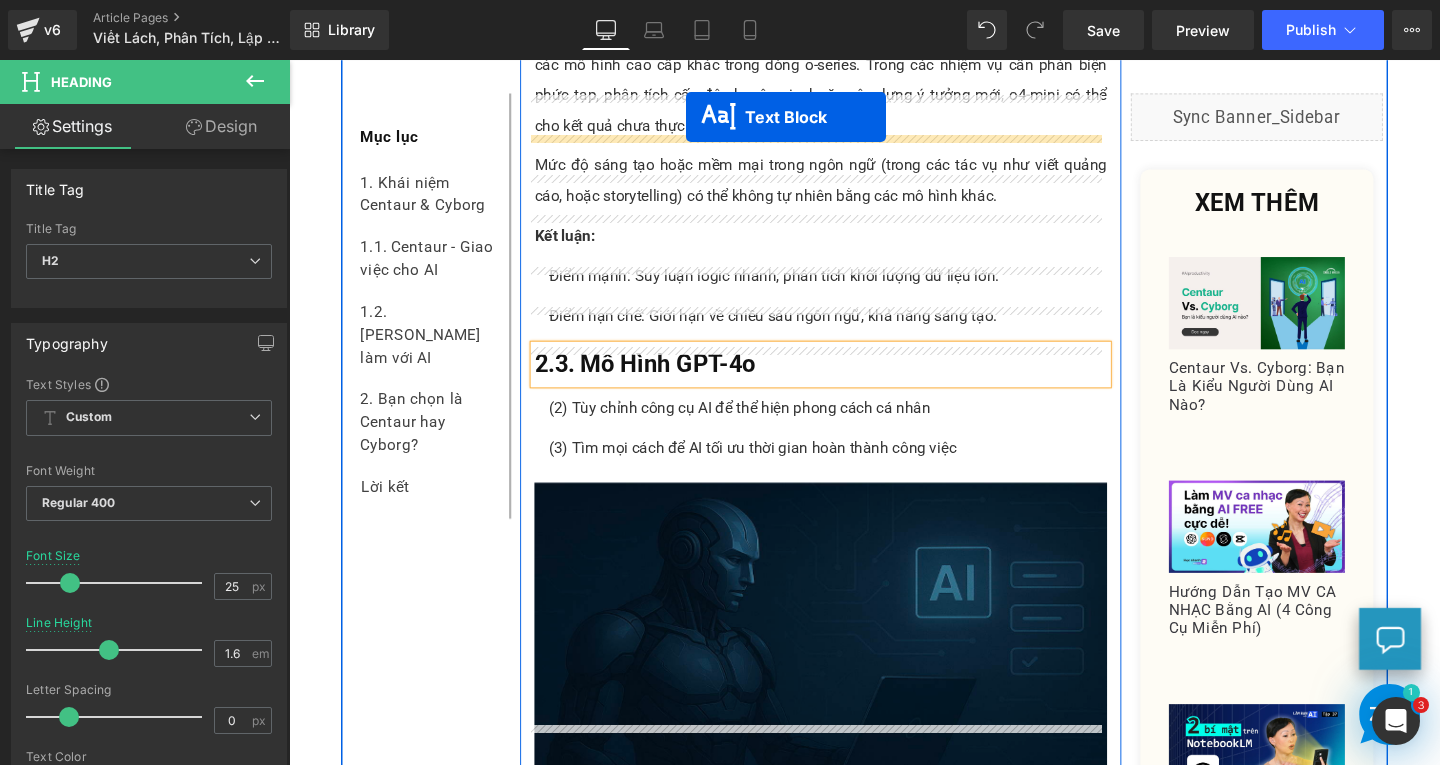 scroll, scrollTop: 3383, scrollLeft: 0, axis: vertical 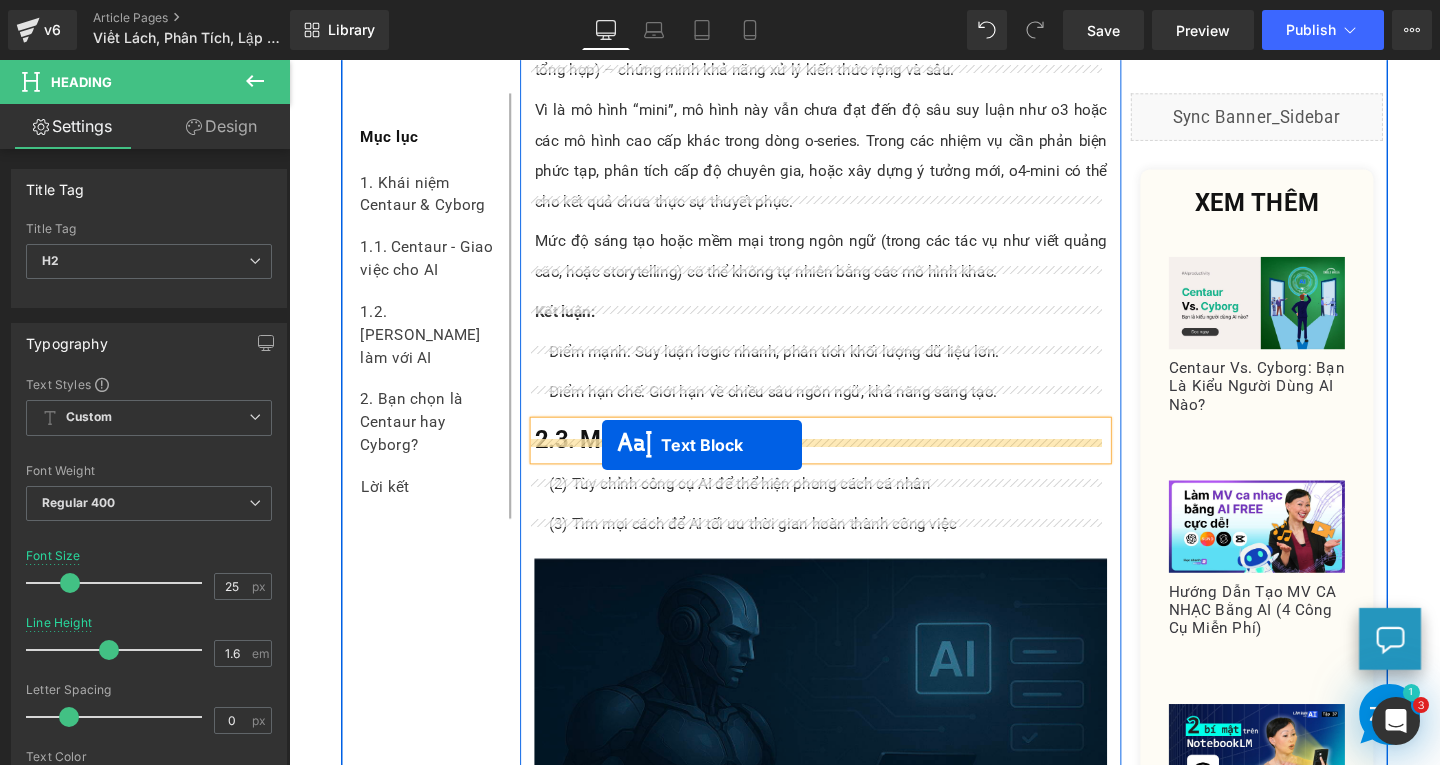 drag, startPoint x: 779, startPoint y: 635, endPoint x: 618, endPoint y: 465, distance: 234.13885 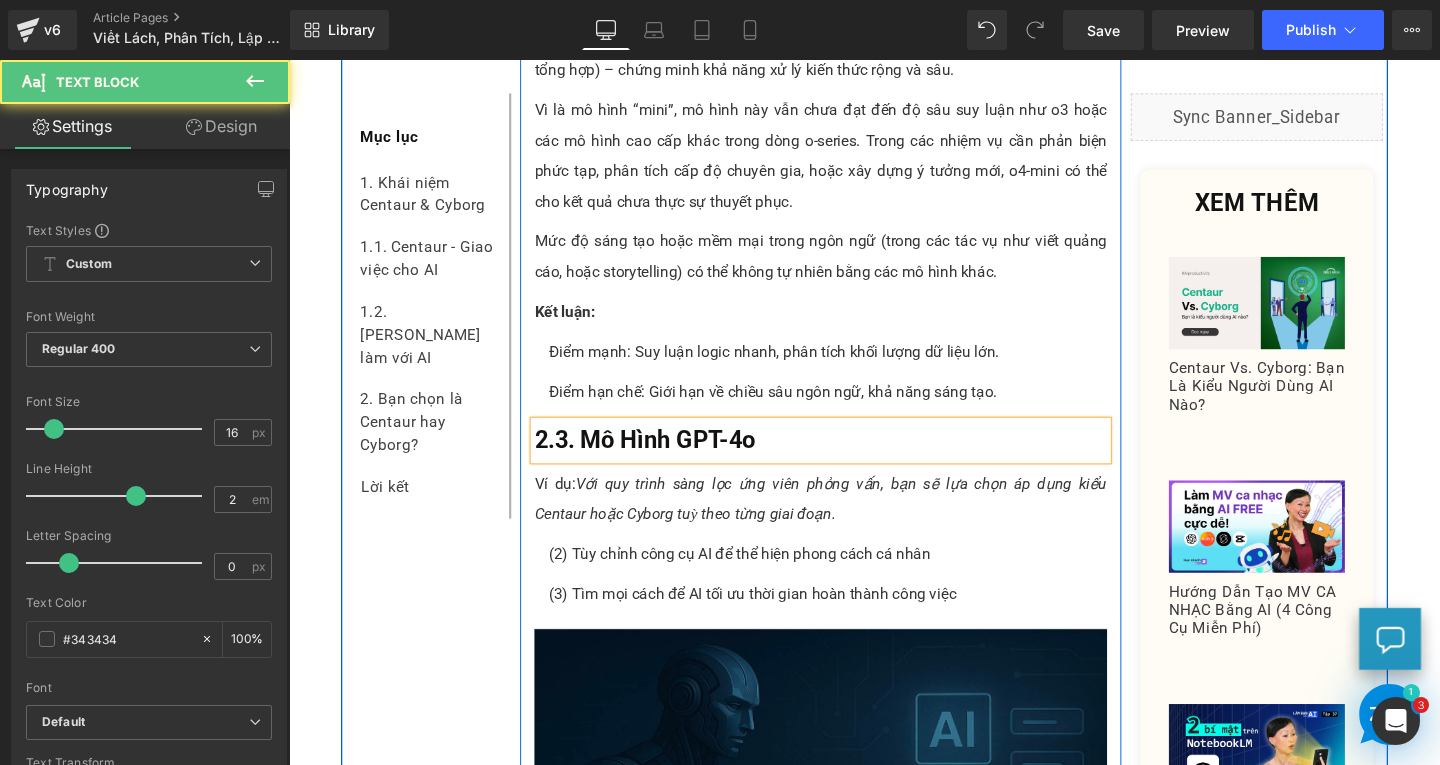 click on "Với quy trình sàng lọc ứng viên phỏng vấn, bạn sẽ lựa chọn áp dụng kiểu Centaur hoặc Cyborg tuỳ theo từng giai đoạn." at bounding box center [848, 521] 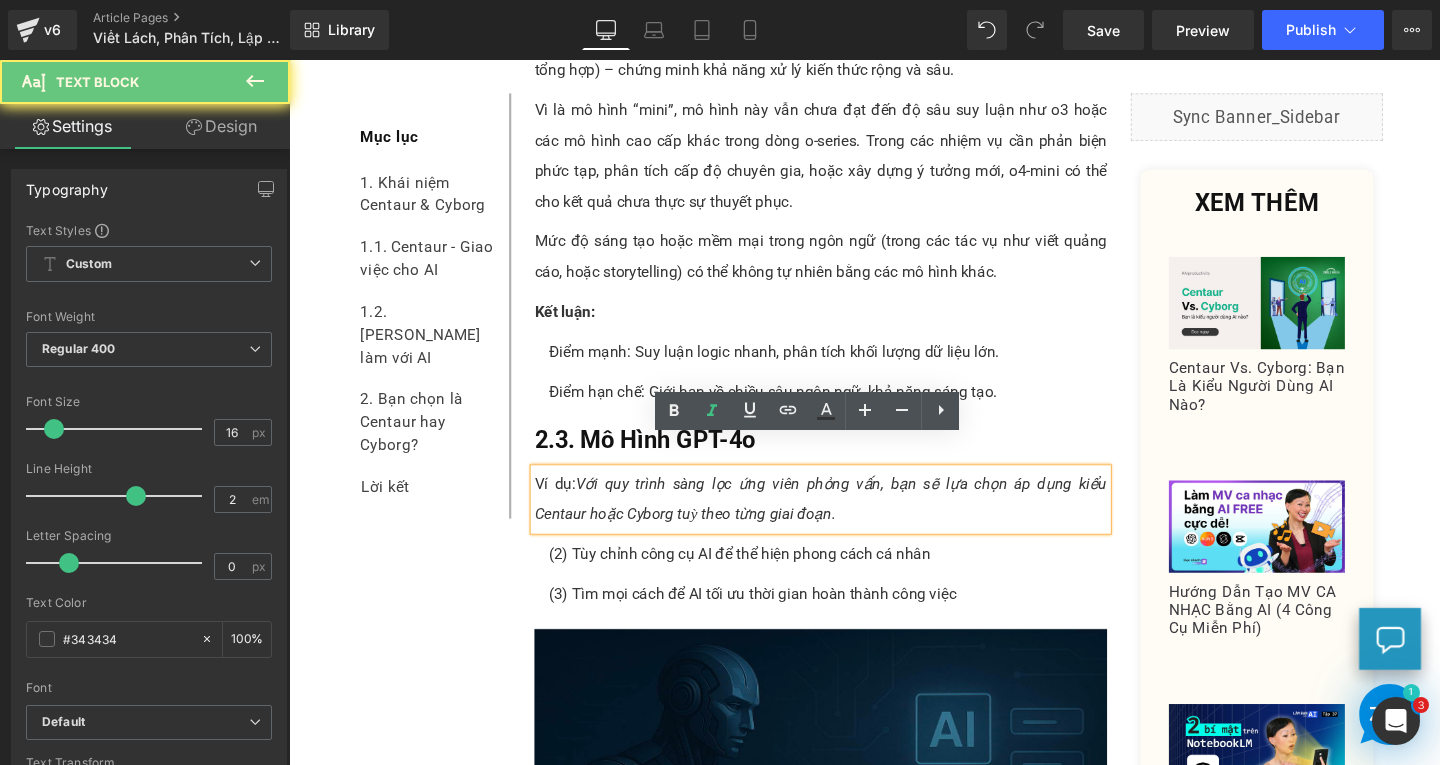 click on "Ví dụ:  Với quy trình sàng lọc ứng viên phỏng vấn, bạn sẽ lựa chọn áp dụng kiểu Centaur hoặc Cyborg tuỳ theo từng giai đoạn." at bounding box center [848, 522] 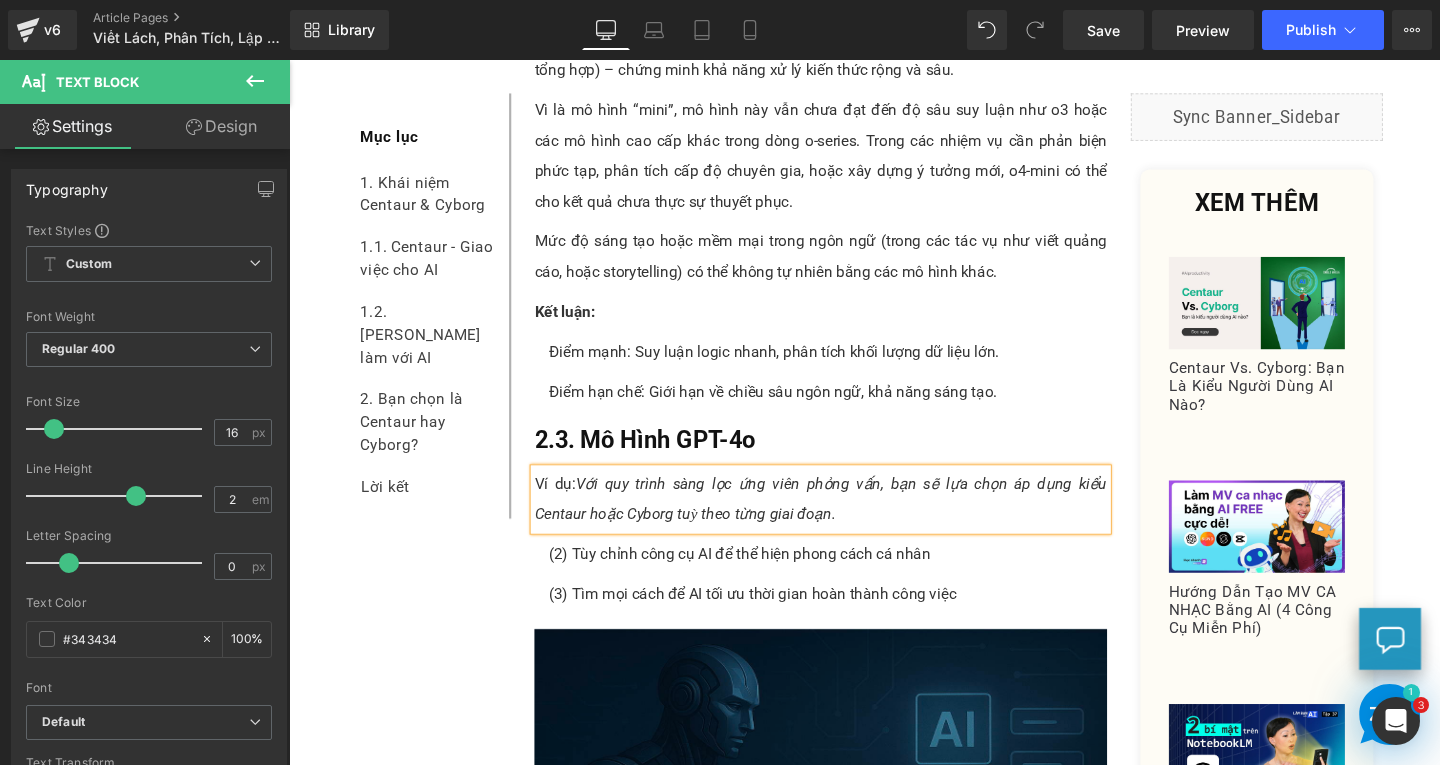 paste 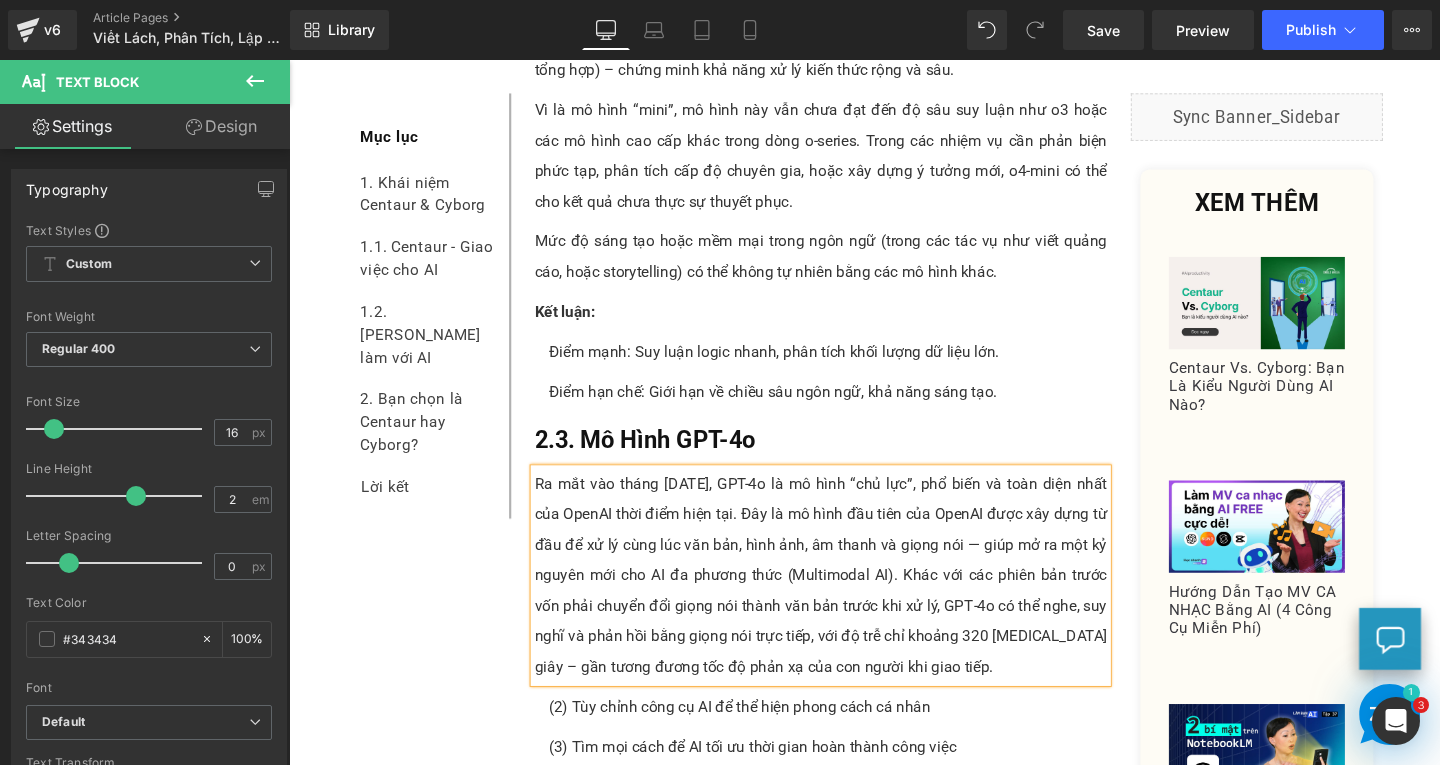 type 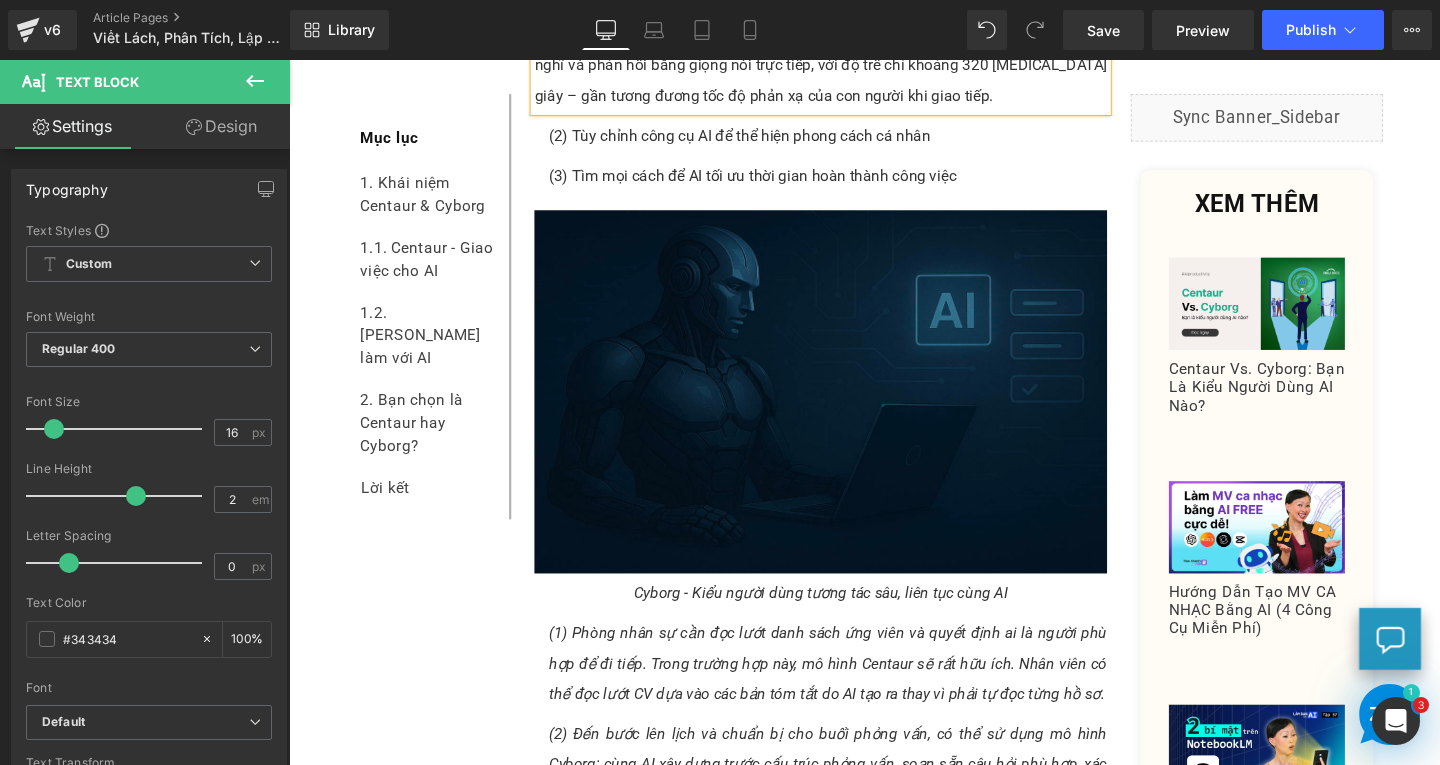scroll, scrollTop: 4183, scrollLeft: 0, axis: vertical 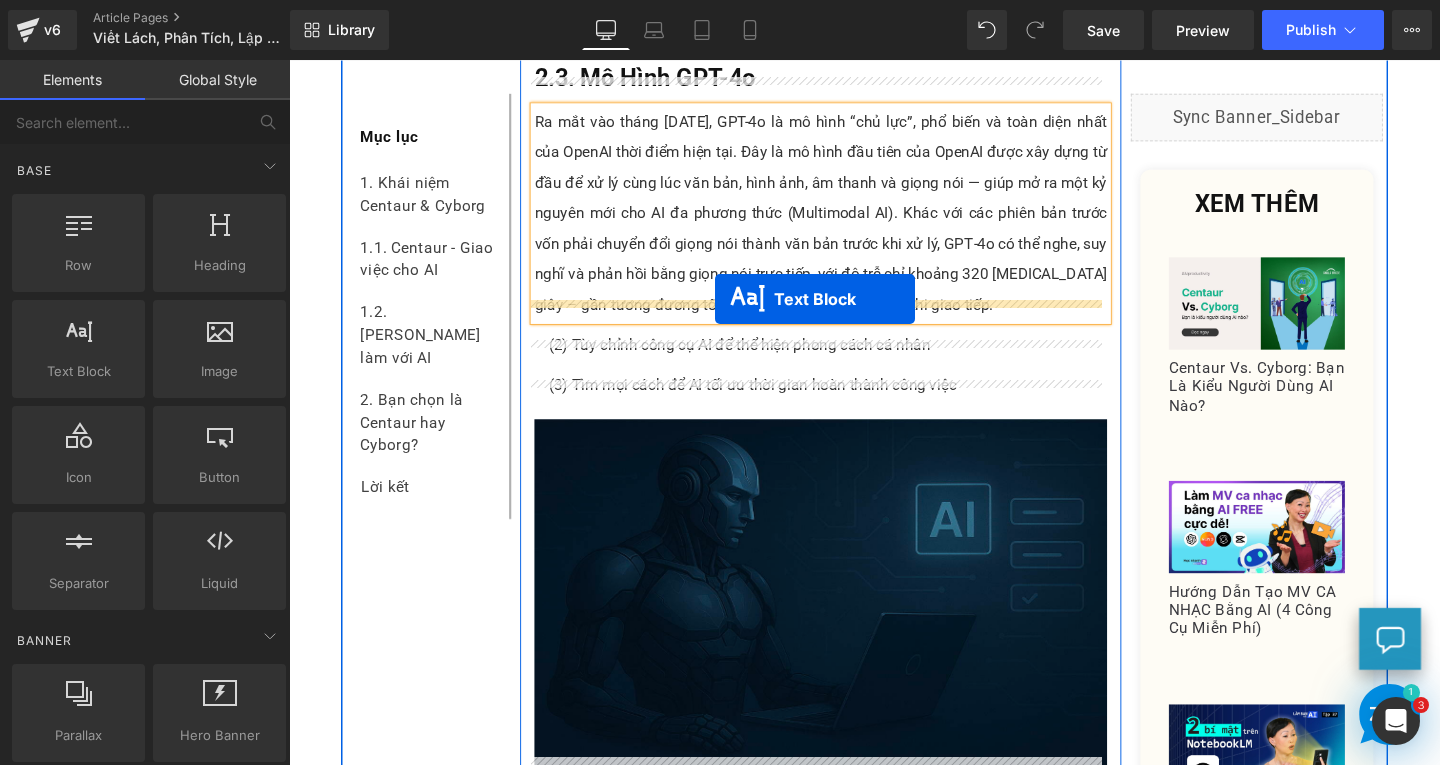 drag, startPoint x: 783, startPoint y: 460, endPoint x: 737, endPoint y: 311, distance: 155.93909 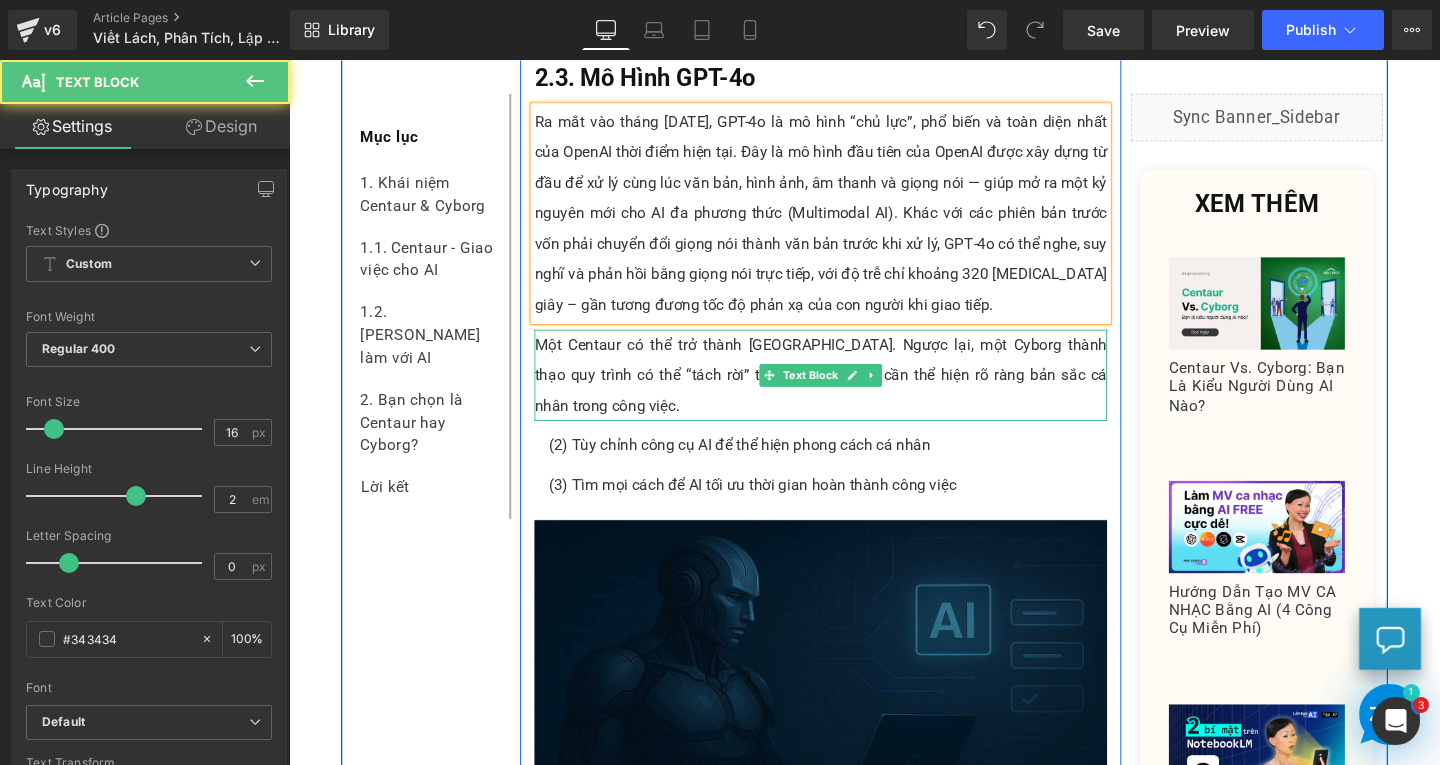 click on "Một Centaur có thể trở thành Cyborg. Ngược lại, một Cyborg thành thạo quy trình có thể “tách rời” thành Centaur khi cần thể hiện rõ ràng bản sắc cá nhân trong công việc." at bounding box center (848, 392) 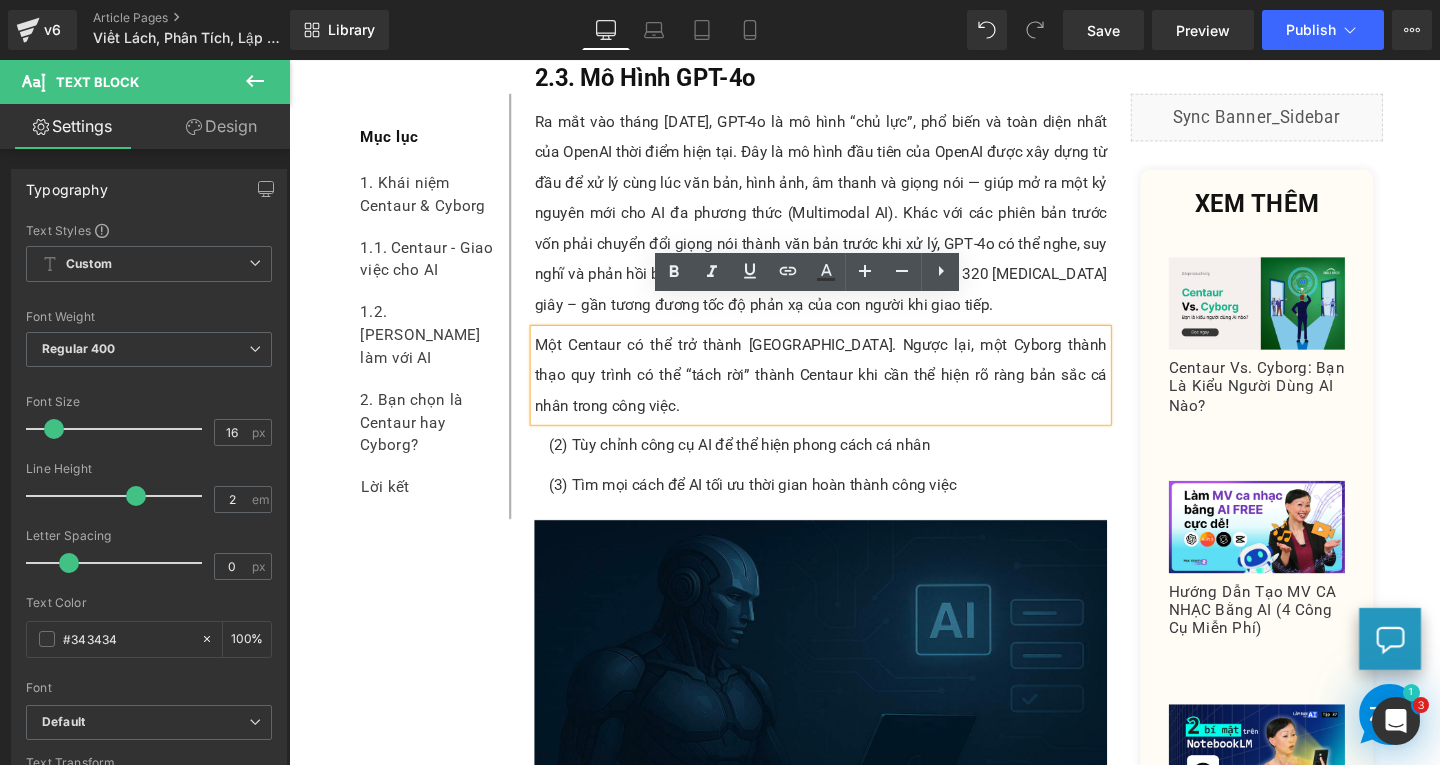 click on "Một Centaur có thể trở thành Cyborg. Ngược lại, một Cyborg thành thạo quy trình có thể “tách rời” thành Centaur khi cần thể hiện rõ ràng bản sắc cá nhân trong công việc." at bounding box center [848, 392] 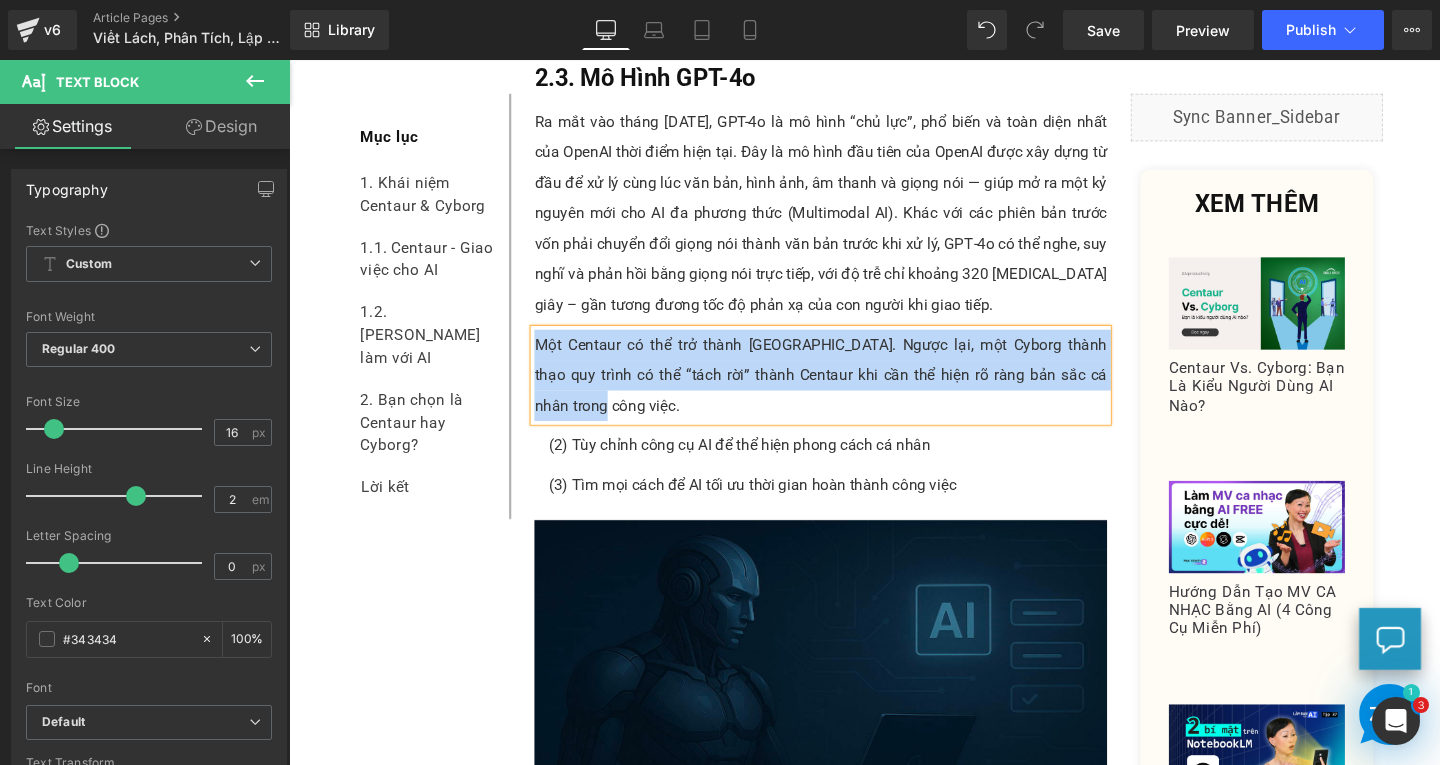 paste 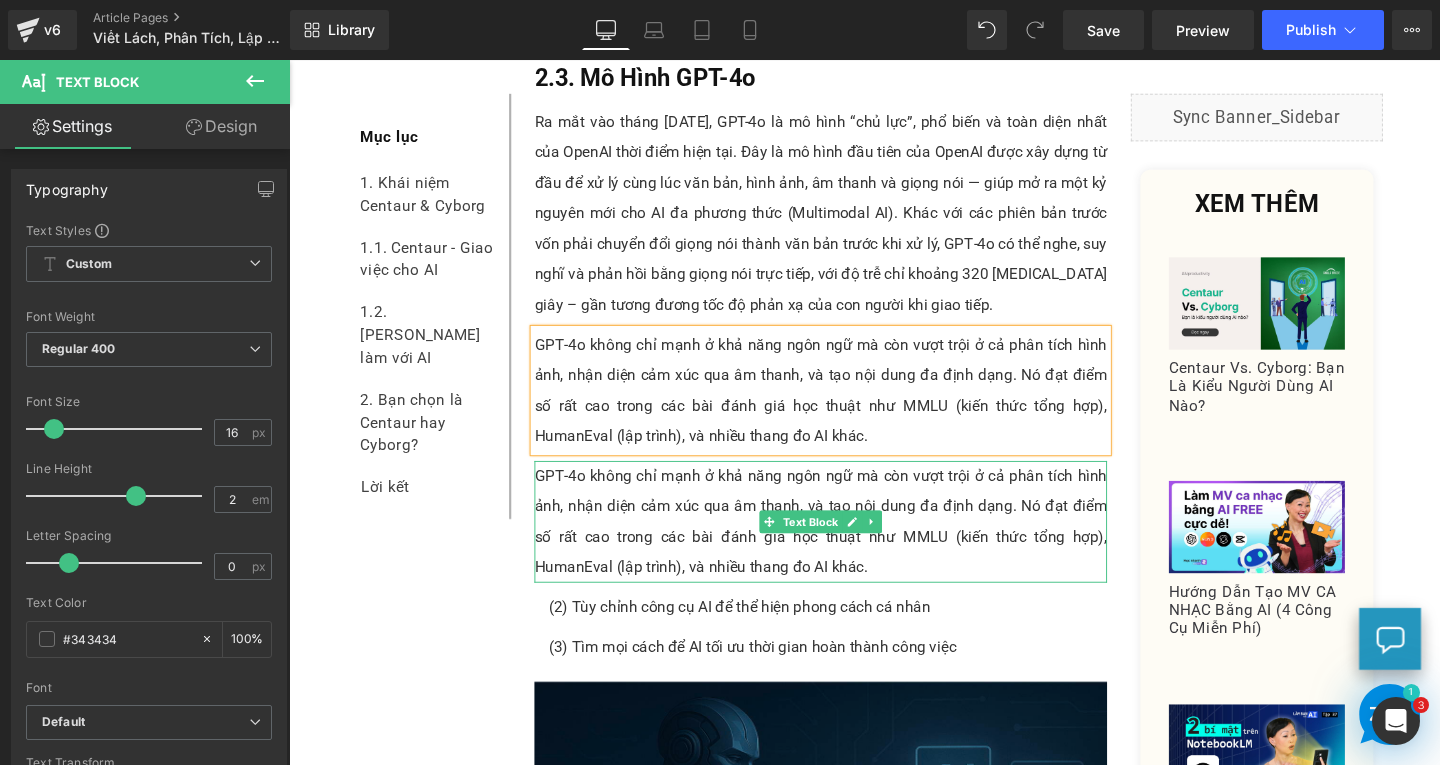 click on "GPT‑4o không chỉ mạnh ở khả năng ngôn ngữ mà còn vượt trội ở cả phân tích hình ảnh, nhận diện cảm xúc qua âm thanh, và tạo nội dung đa định dạng. Nó đạt điểm số rất cao trong các bài đánh giá học thuật như MMLU (kiến thức tổng hợp), HumanEval (lập trình), và nhiều thang đo AI khác." at bounding box center [848, 546] 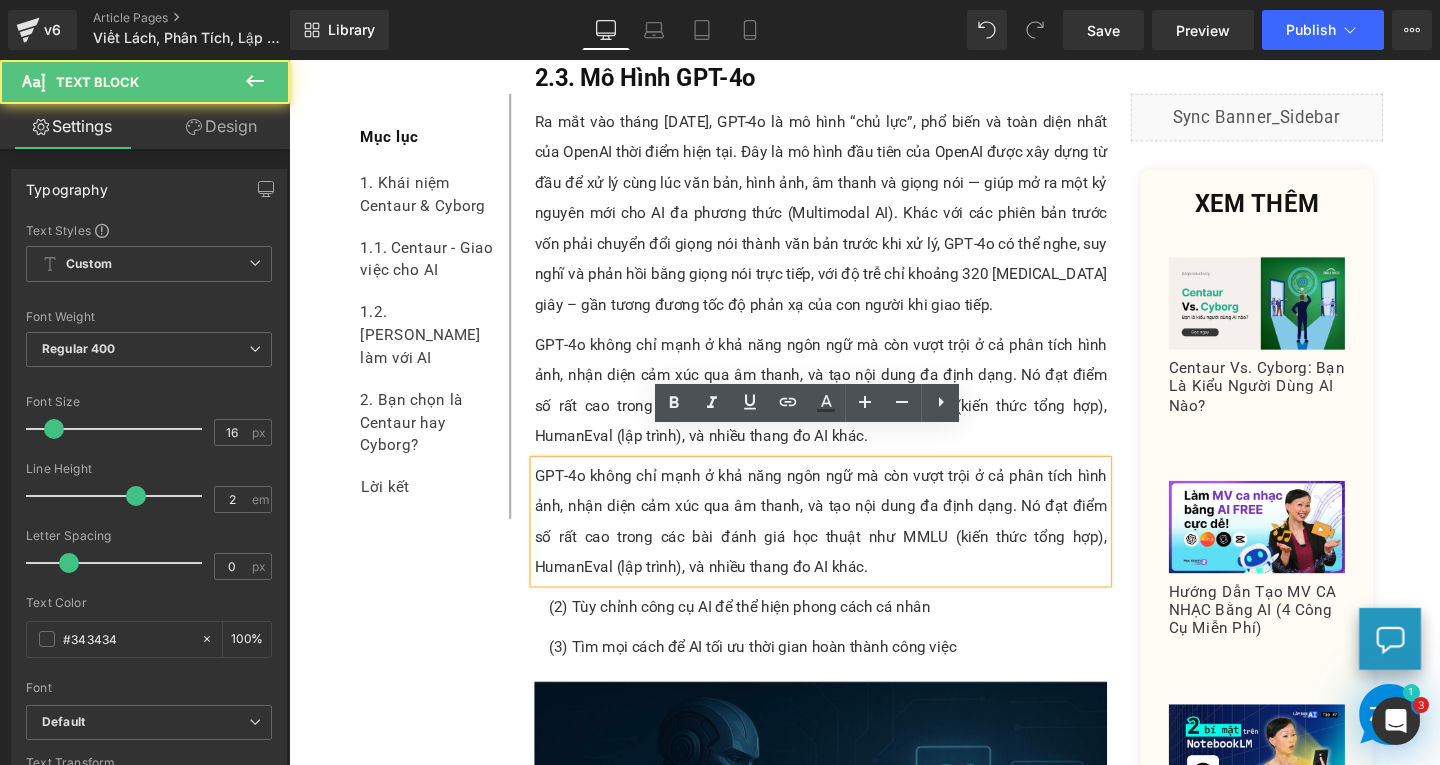 click on "GPT‑4o không chỉ mạnh ở khả năng ngôn ngữ mà còn vượt trội ở cả phân tích hình ảnh, nhận diện cảm xúc qua âm thanh, và tạo nội dung đa định dạng. Nó đạt điểm số rất cao trong các bài đánh giá học thuật như MMLU (kiến thức tổng hợp), HumanEval (lập trình), và nhiều thang đo AI khác." at bounding box center [848, 546] 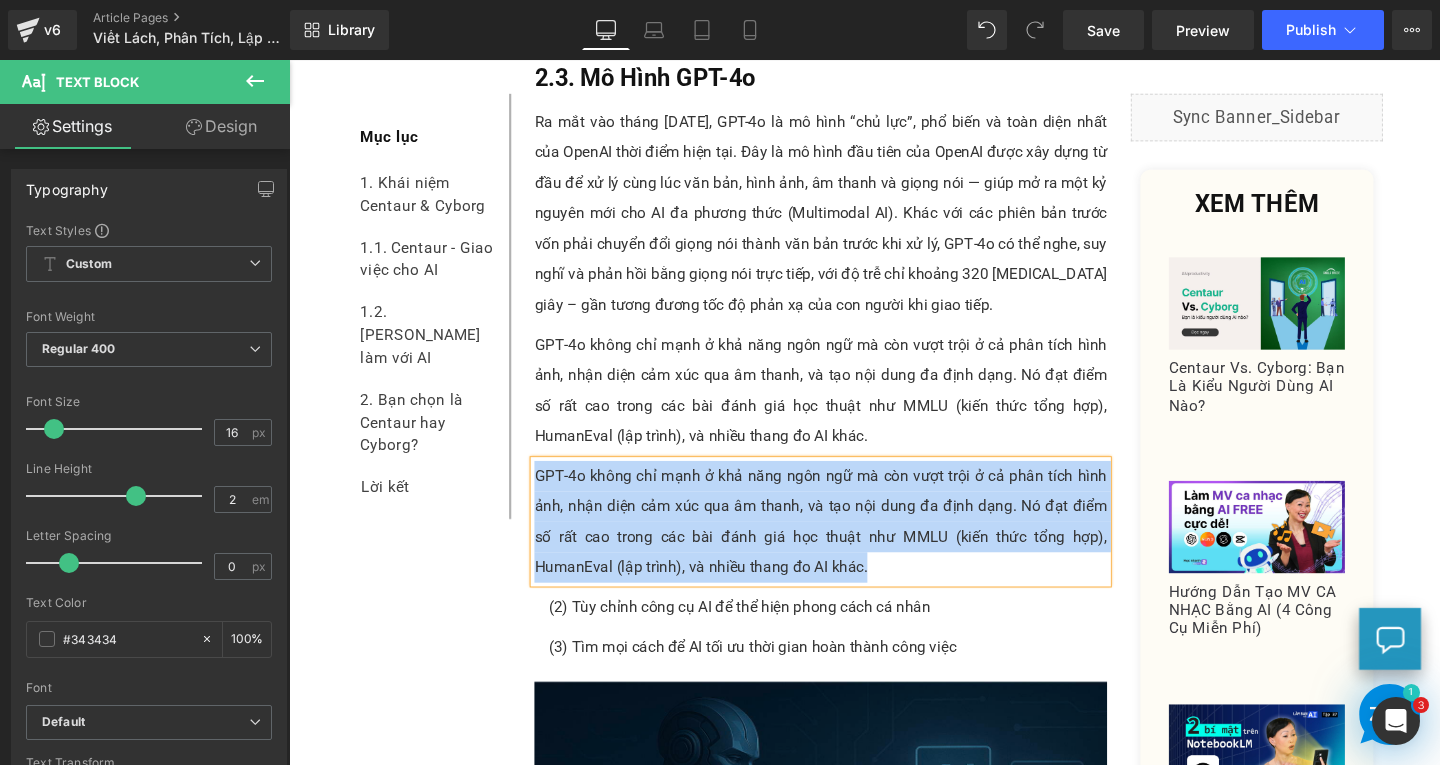 paste 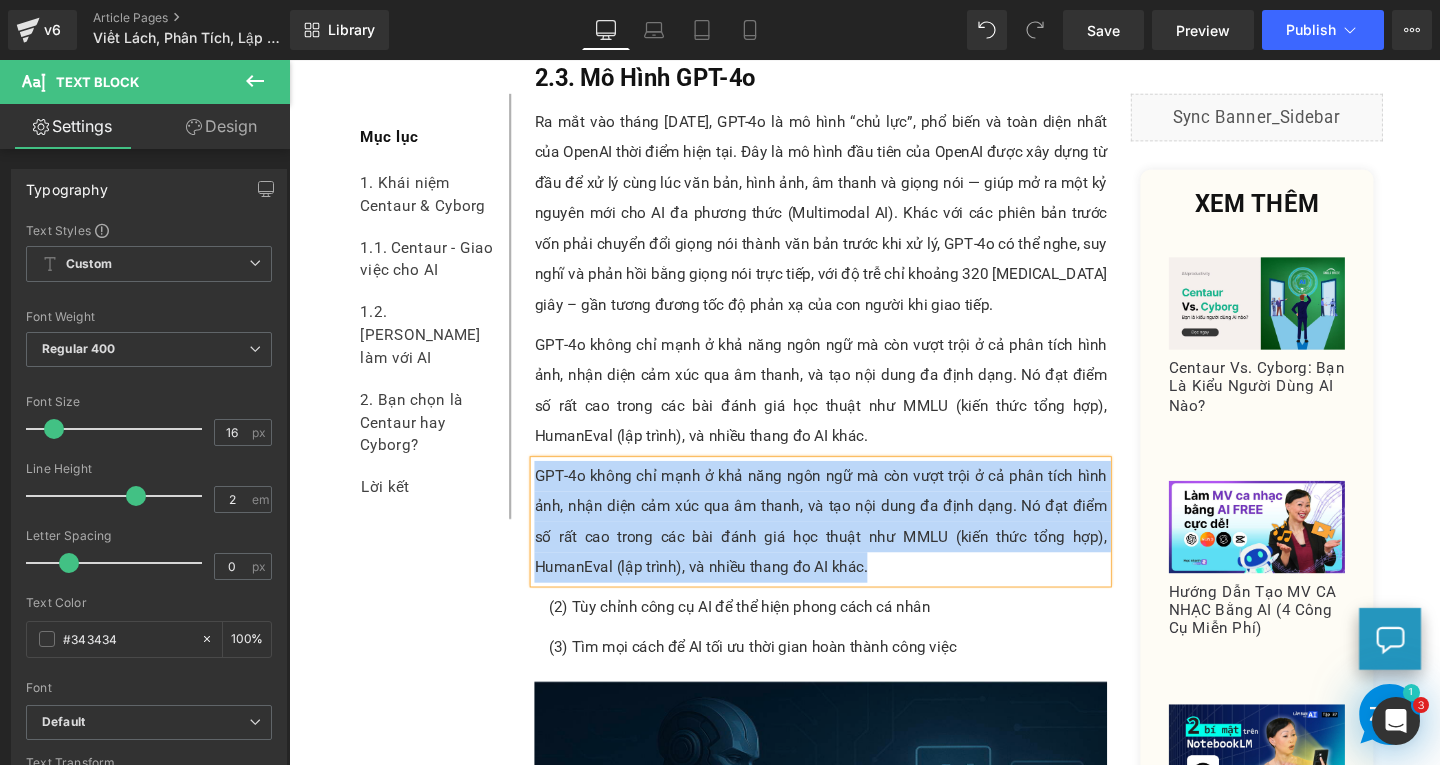 type 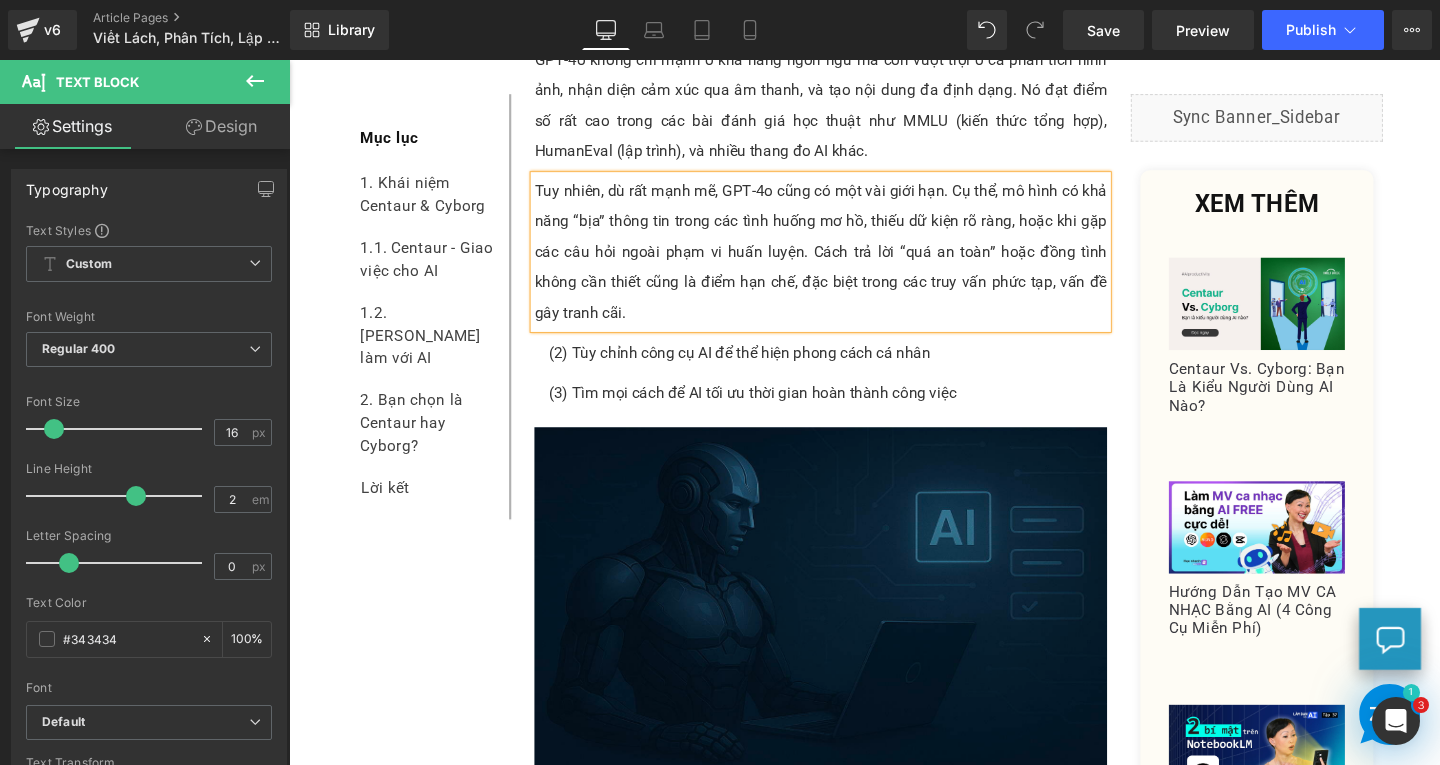 scroll, scrollTop: 4363, scrollLeft: 0, axis: vertical 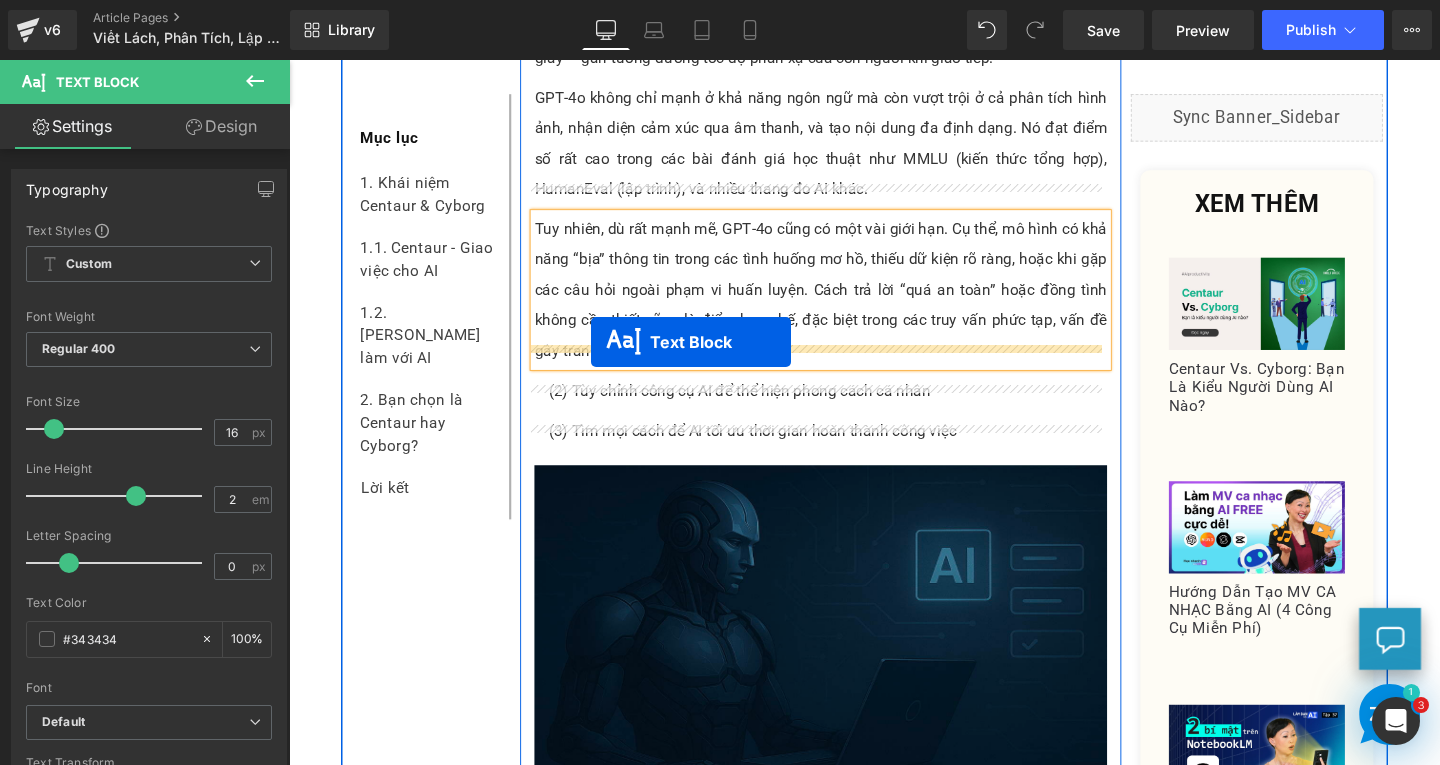 drag, startPoint x: 784, startPoint y: 577, endPoint x: 607, endPoint y: 356, distance: 283.14307 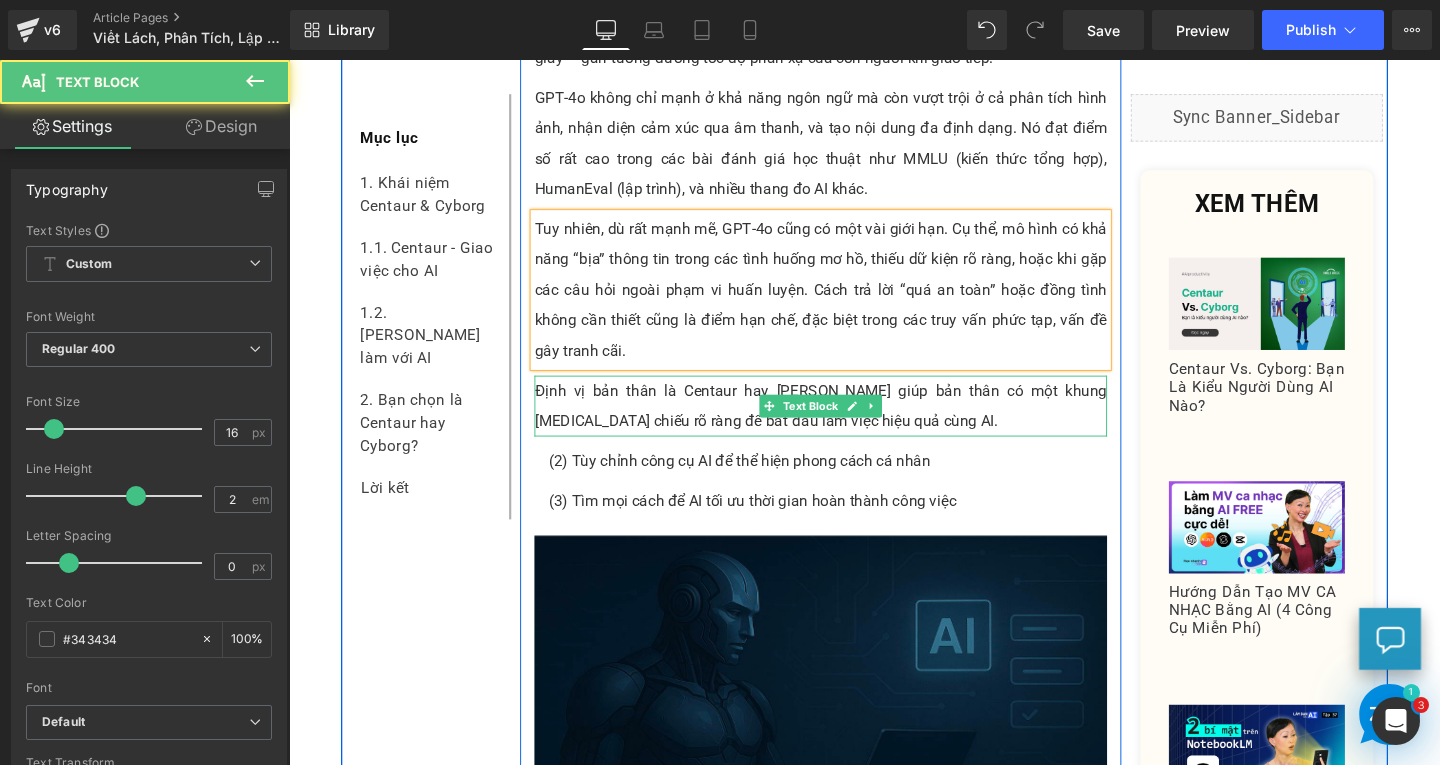click on "Định vị bản thân là Centaur hay Cyborg giúp bản thân có một khung tham chiếu rõ ràng để bắt đầu làm việc hiệu quả cùng AI." at bounding box center [848, 424] 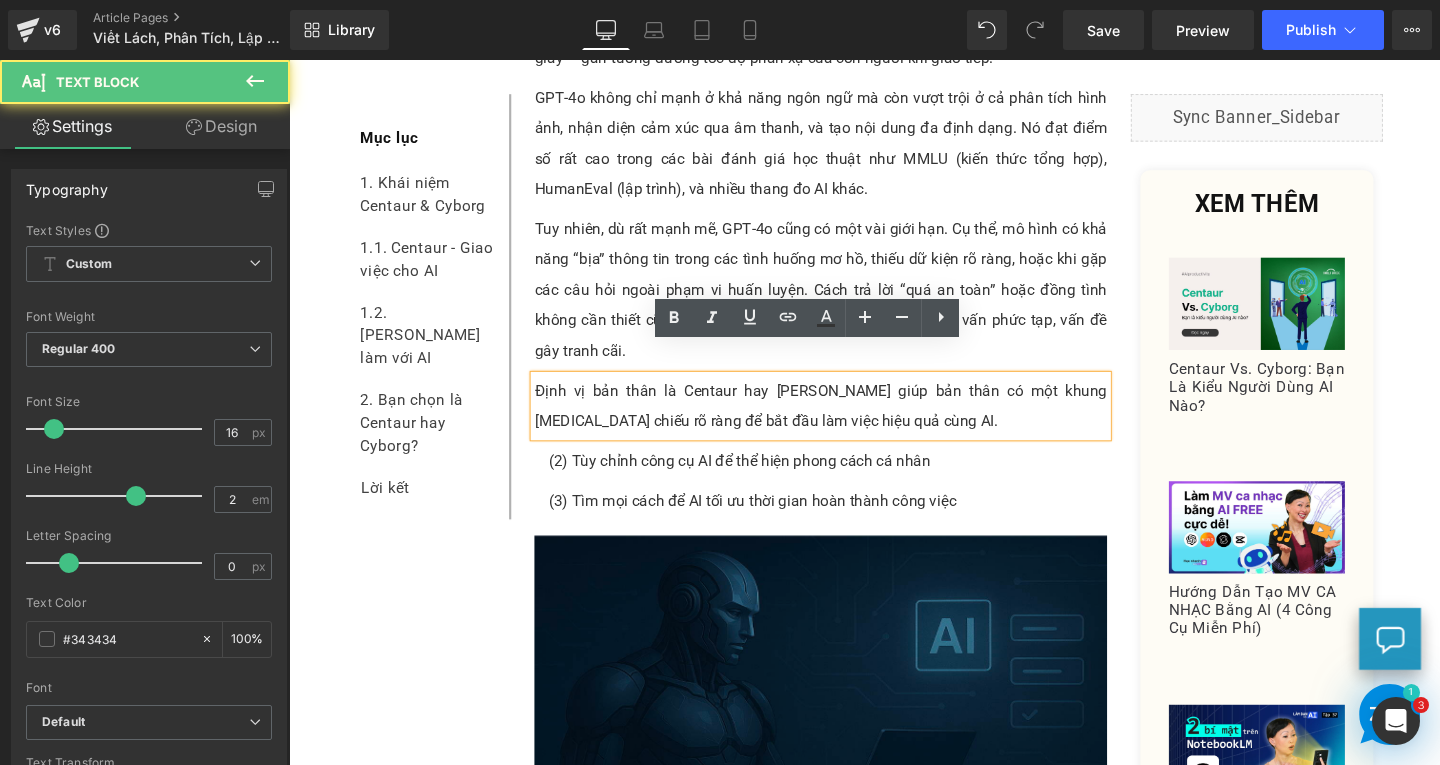 click on "Định vị bản thân là Centaur hay Cyborg giúp bản thân có một khung tham chiếu rõ ràng để bắt đầu làm việc hiệu quả cùng AI." at bounding box center (848, 424) 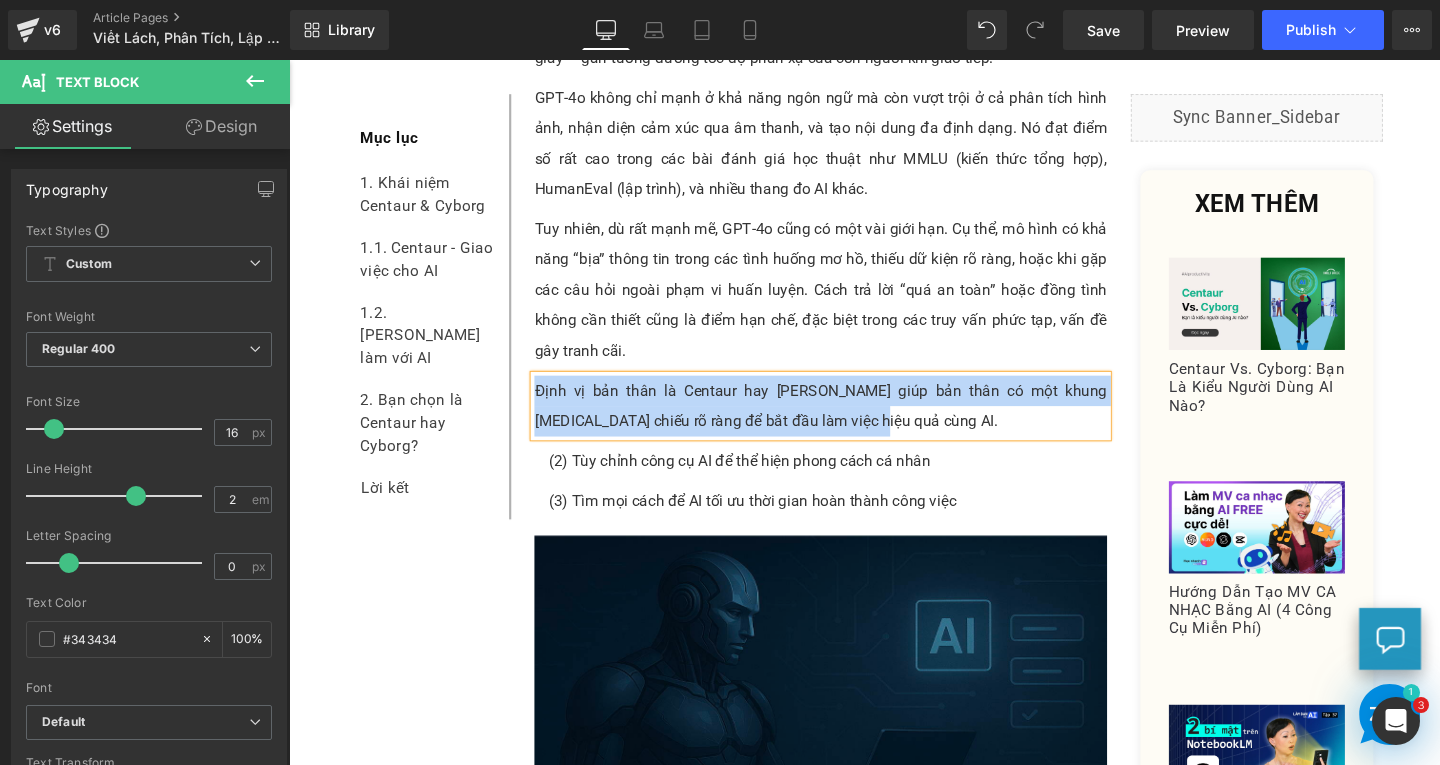 paste 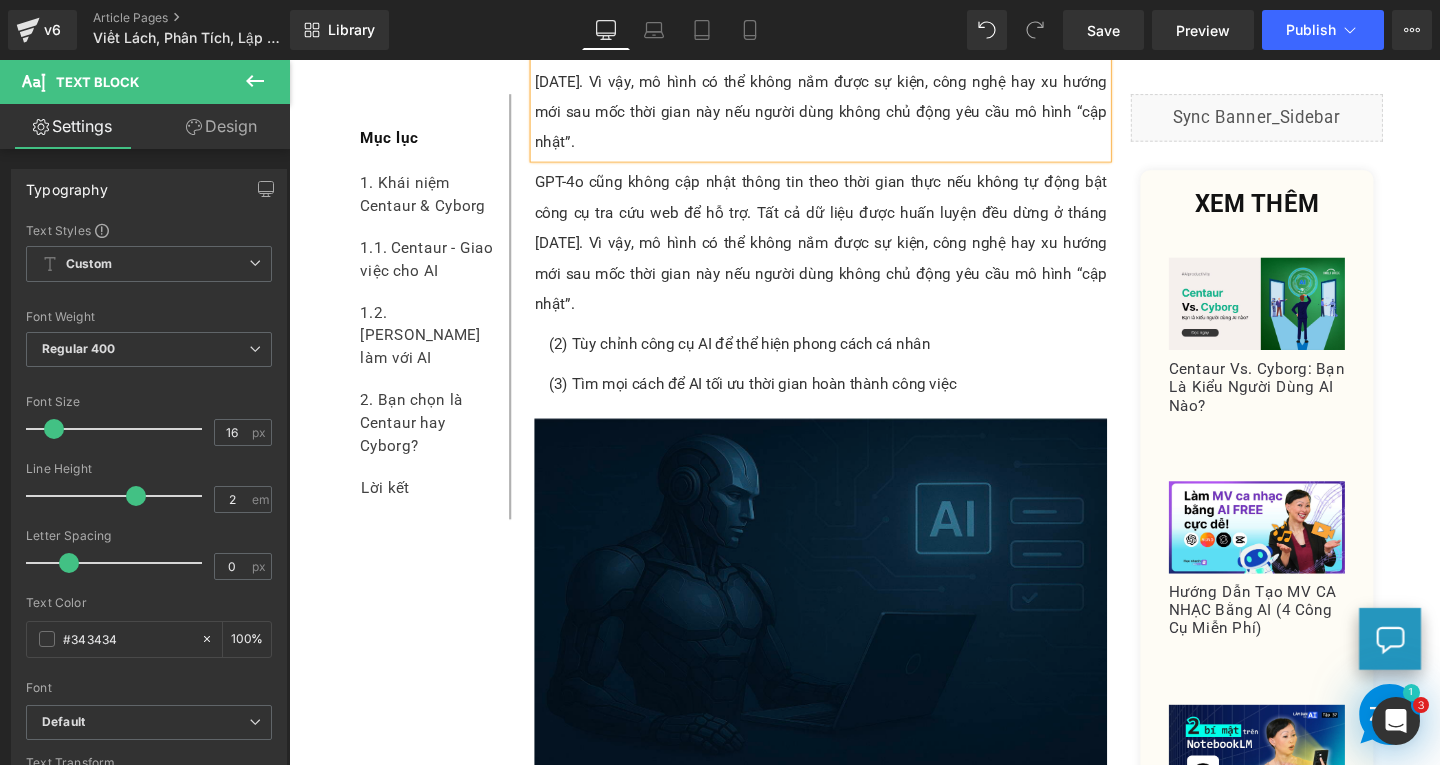 scroll, scrollTop: 4413, scrollLeft: 0, axis: vertical 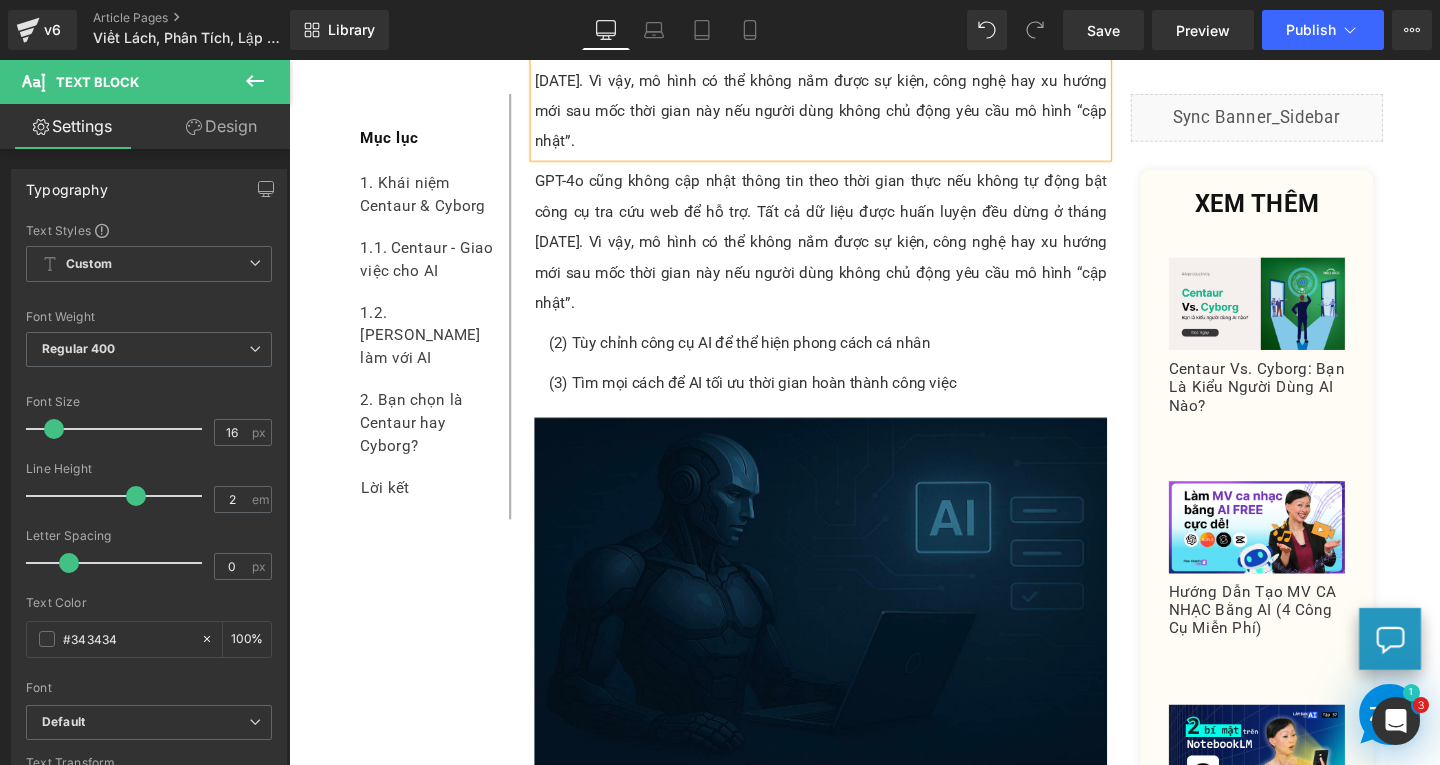 click on "GPT-4o cũng không cập nhật thông tin theo thời gian thực nếu không tự động bật công cụ tra cứu web để hỗ trợ. Tất cả dữ liệu được huấn luyện đều dừng ở tháng [DATE]. Vì vậy, mô hình có thể không nắm được sự kiện, công nghệ hay xu hướng mới sau mốc thời gian này nếu người dùng không chủ động yêu cầu mô hình “cập nhật”." at bounding box center (848, 252) 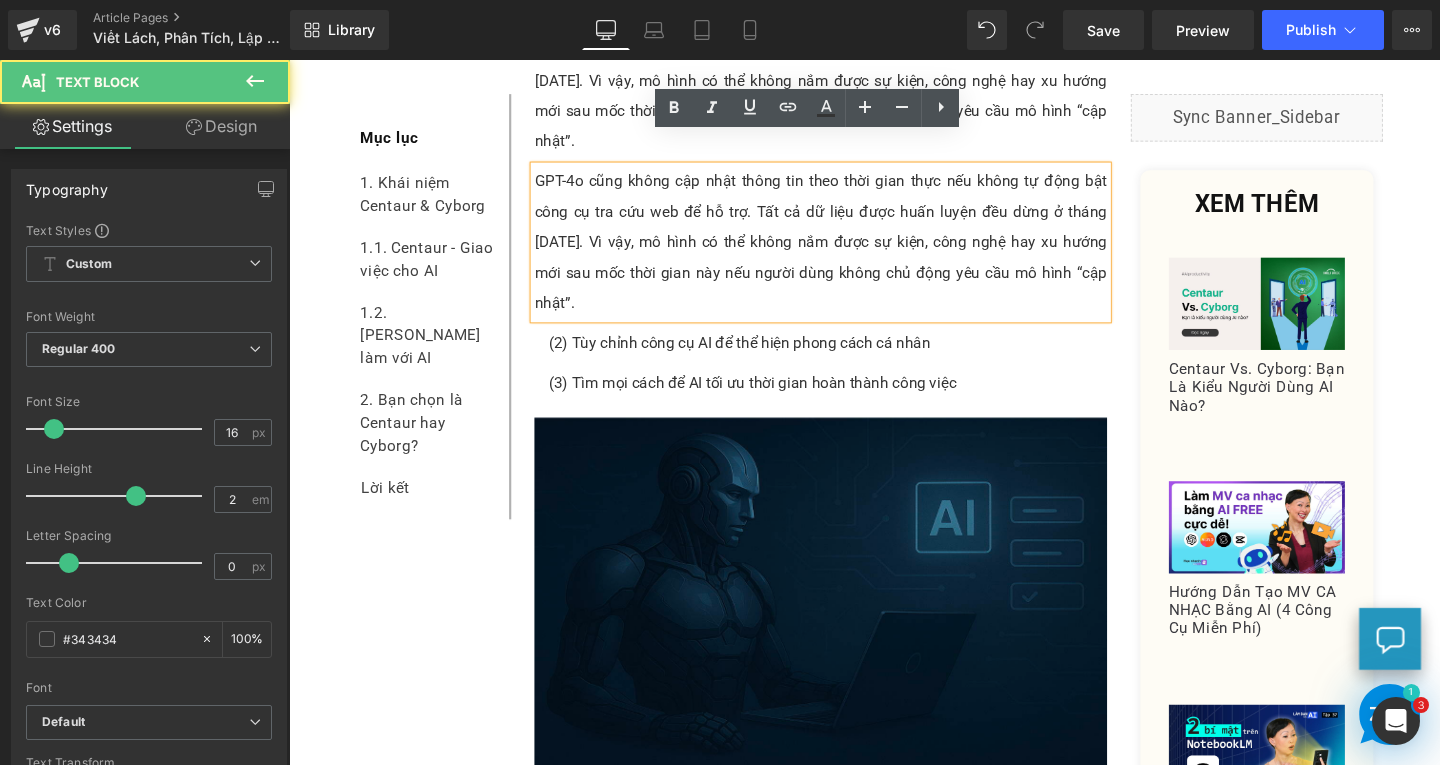 click on "GPT-4o cũng không cập nhật thông tin theo thời gian thực nếu không tự động bật công cụ tra cứu web để hỗ trợ. Tất cả dữ liệu được huấn luyện đều dừng ở tháng [DATE]. Vì vậy, mô hình có thể không nắm được sự kiện, công nghệ hay xu hướng mới sau mốc thời gian này nếu người dùng không chủ động yêu cầu mô hình “cập nhật”." at bounding box center [848, 252] 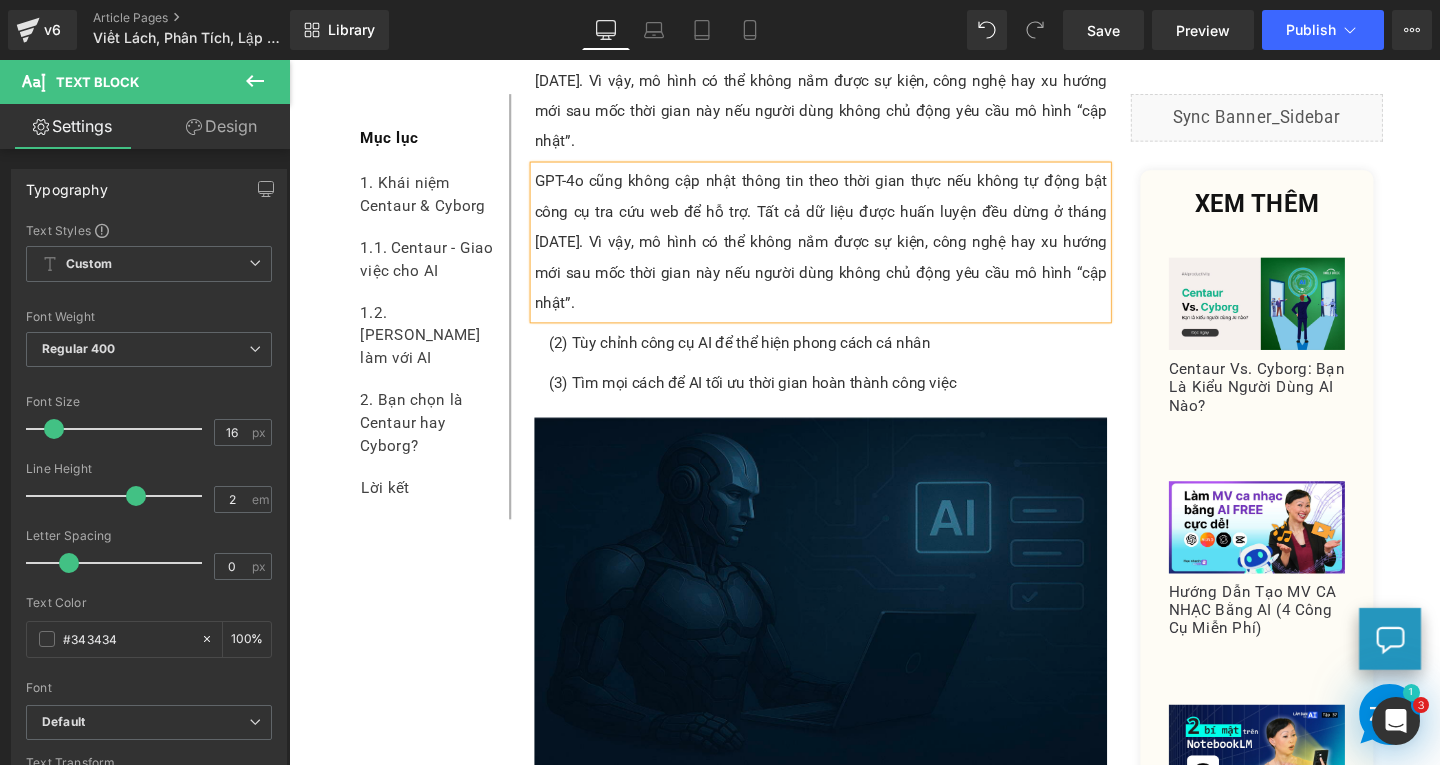paste 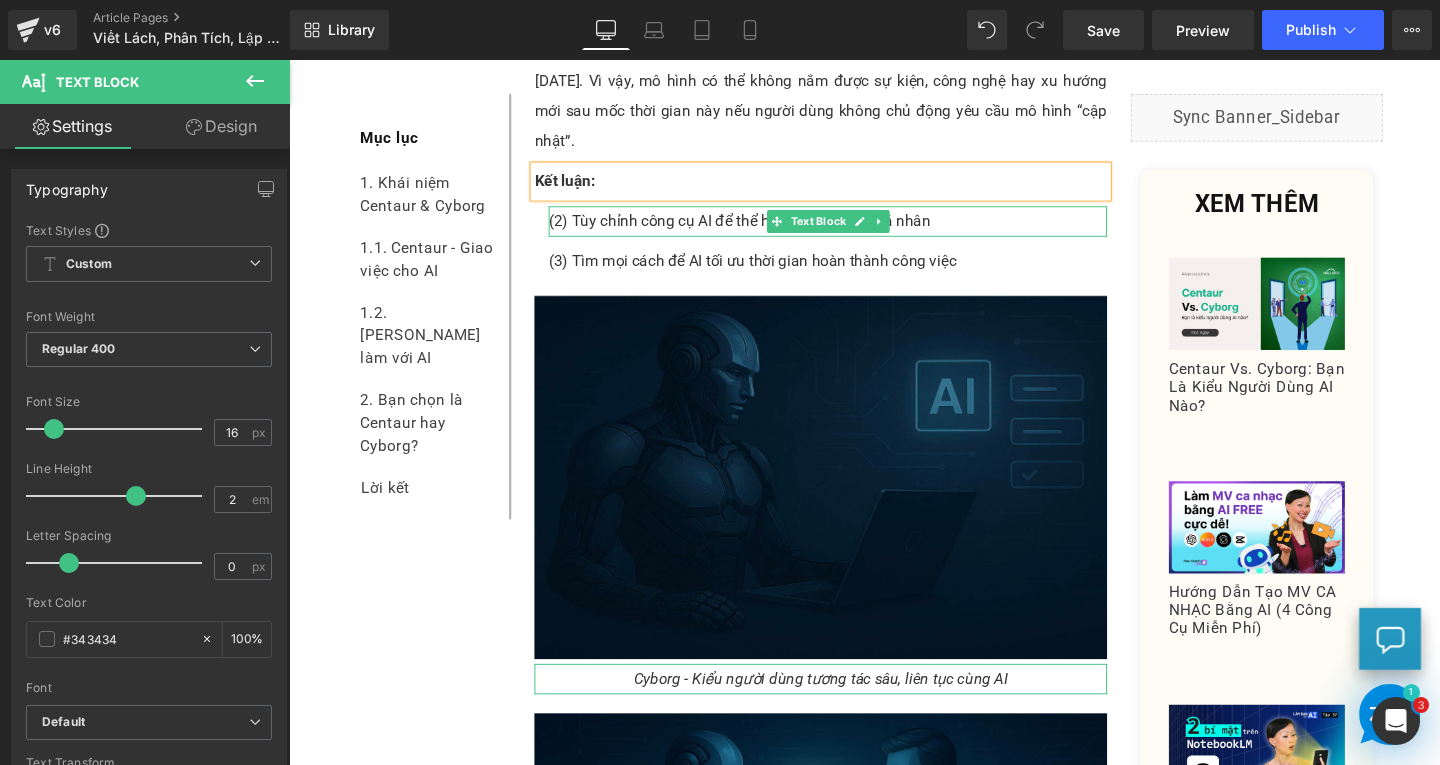 click on "(2) Tùy chỉnh công cụ AI để thể hiện phong cách cá nhân" at bounding box center (855, 230) 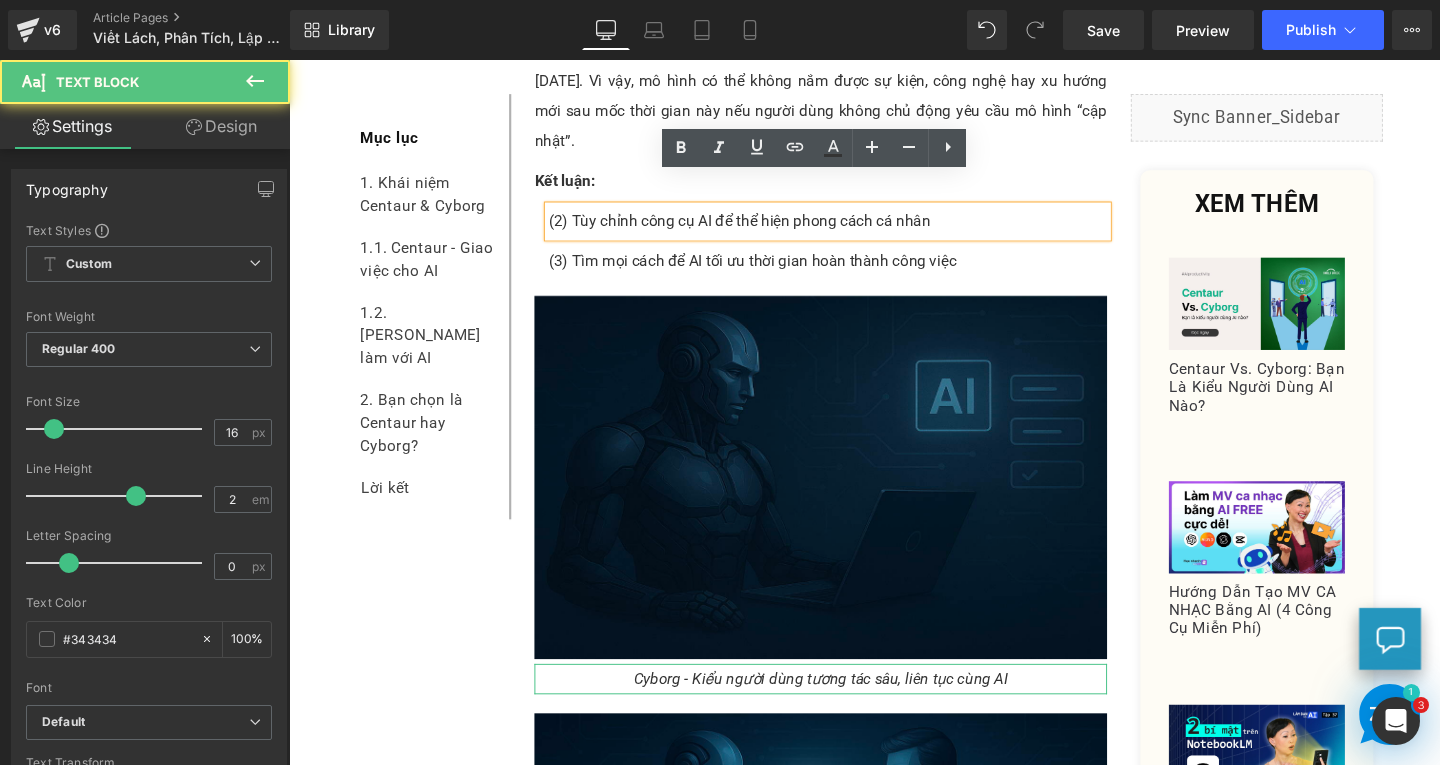 click on "(2) Tùy chỉnh công cụ AI để thể hiện phong cách cá nhân" at bounding box center [855, 230] 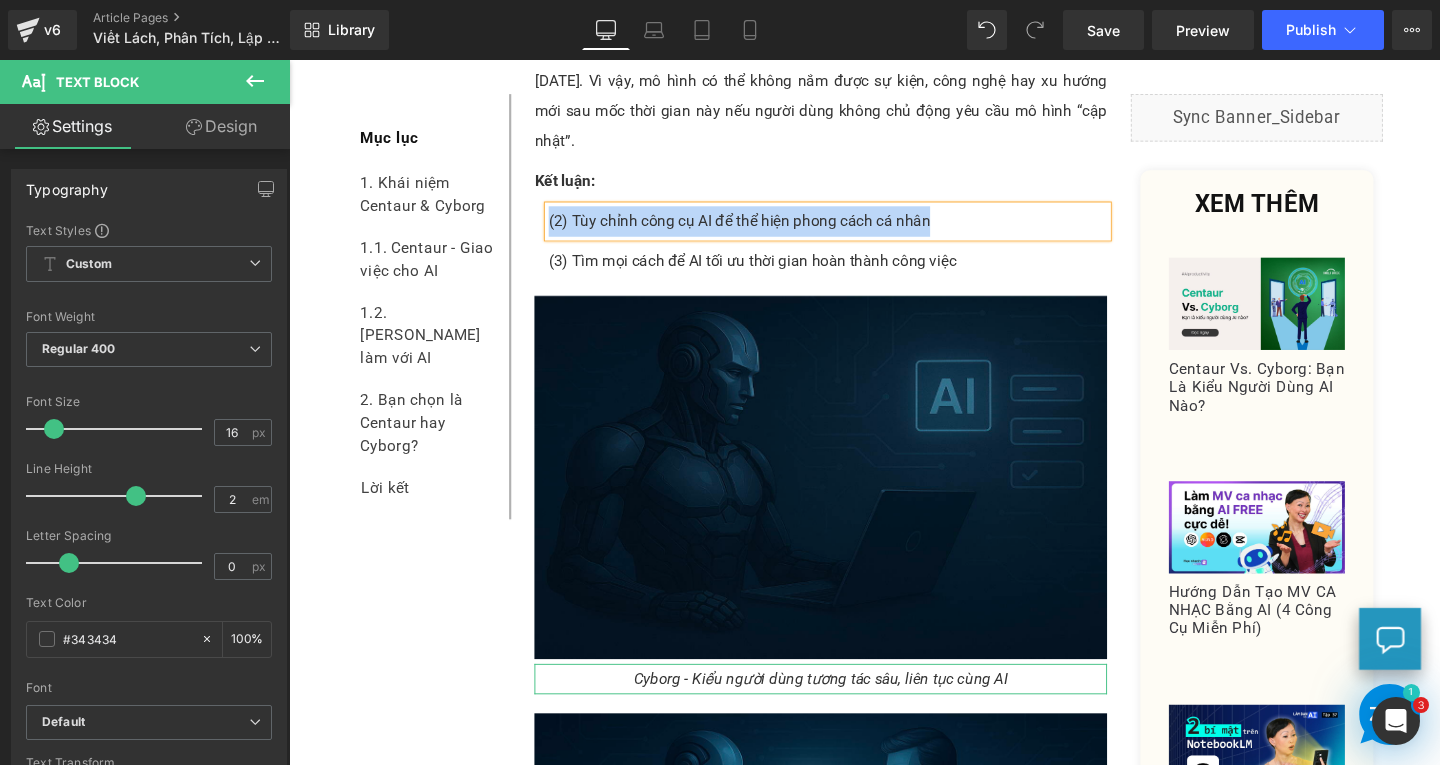 paste 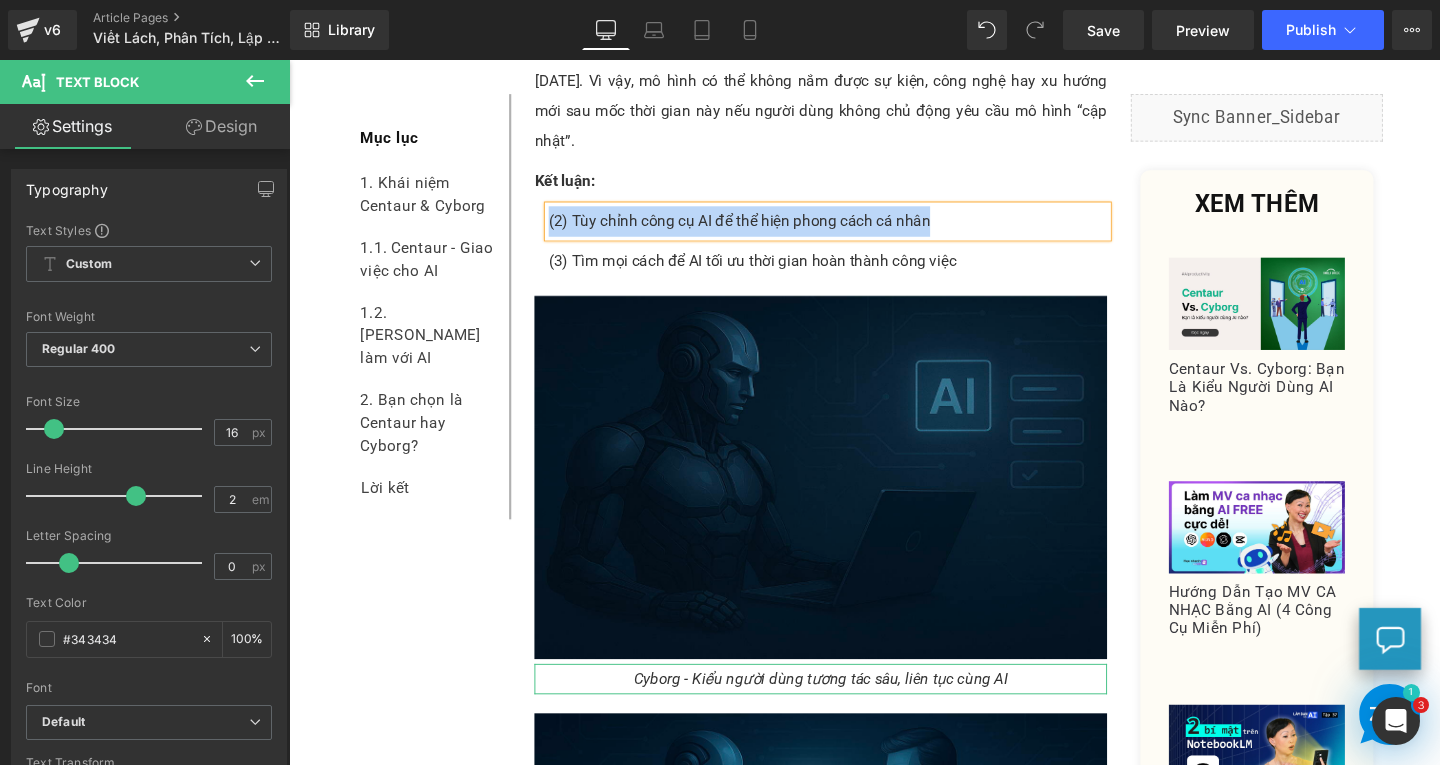 type 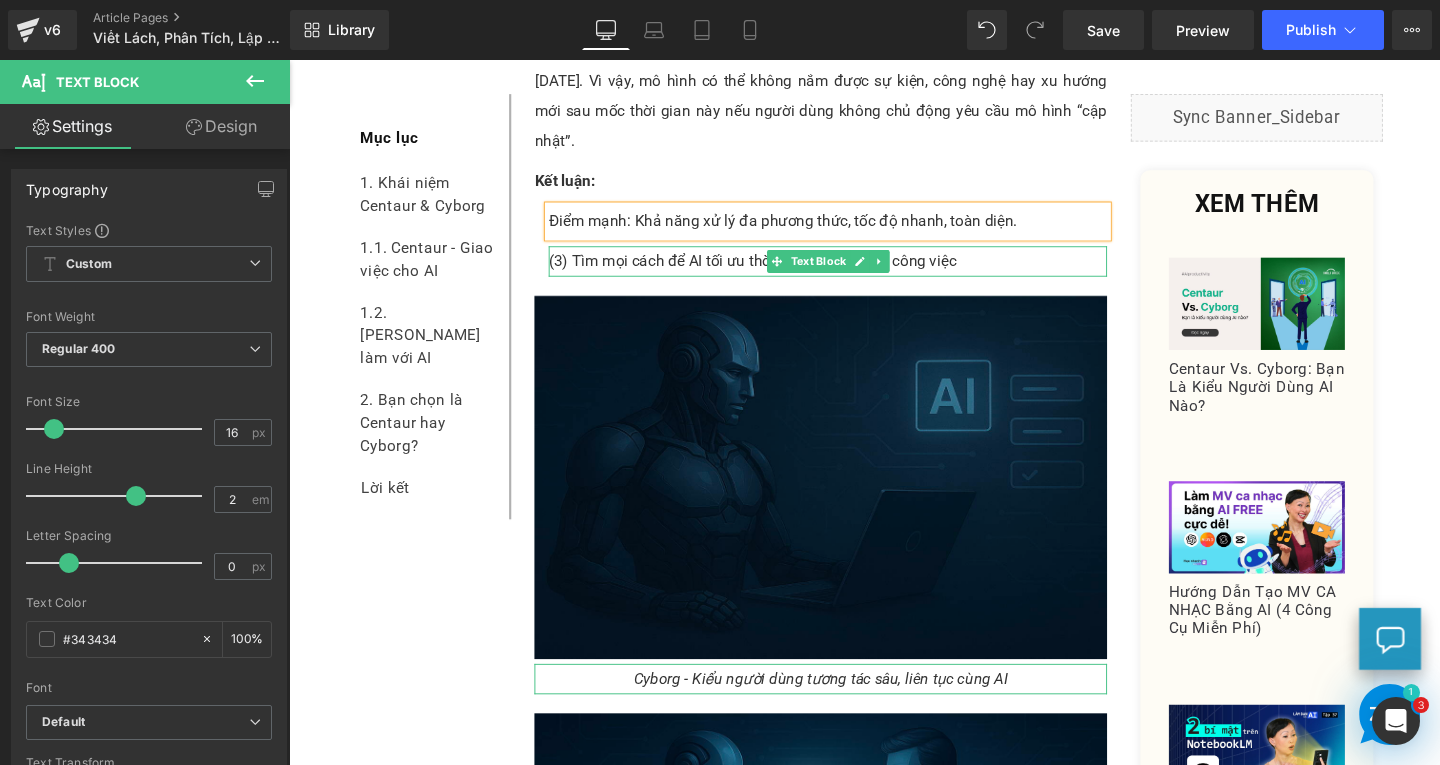 drag, startPoint x: 990, startPoint y: 236, endPoint x: 1001, endPoint y: 236, distance: 11 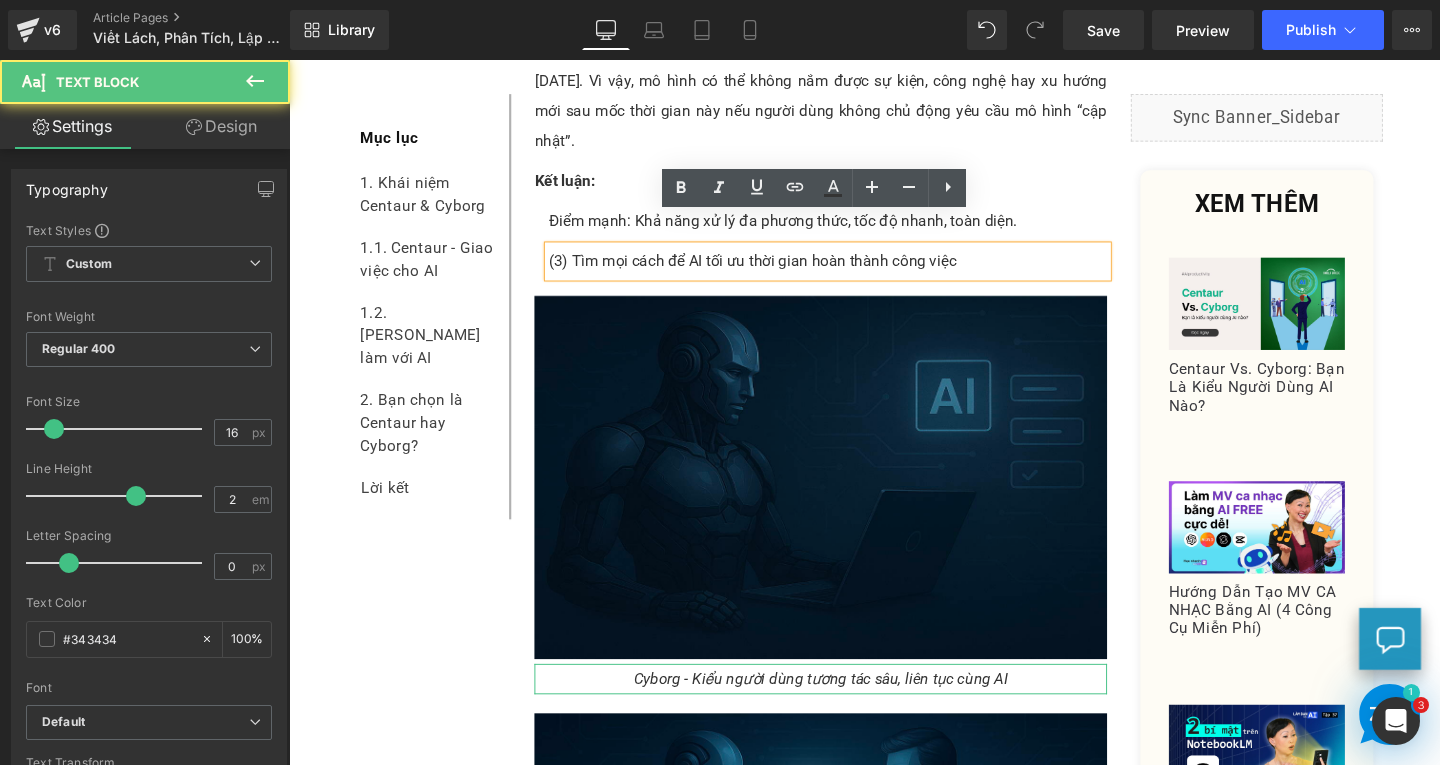 click on "(3) Tìm mọi cách để AI tối ưu thời gian hoàn thành công việc" at bounding box center (855, 272) 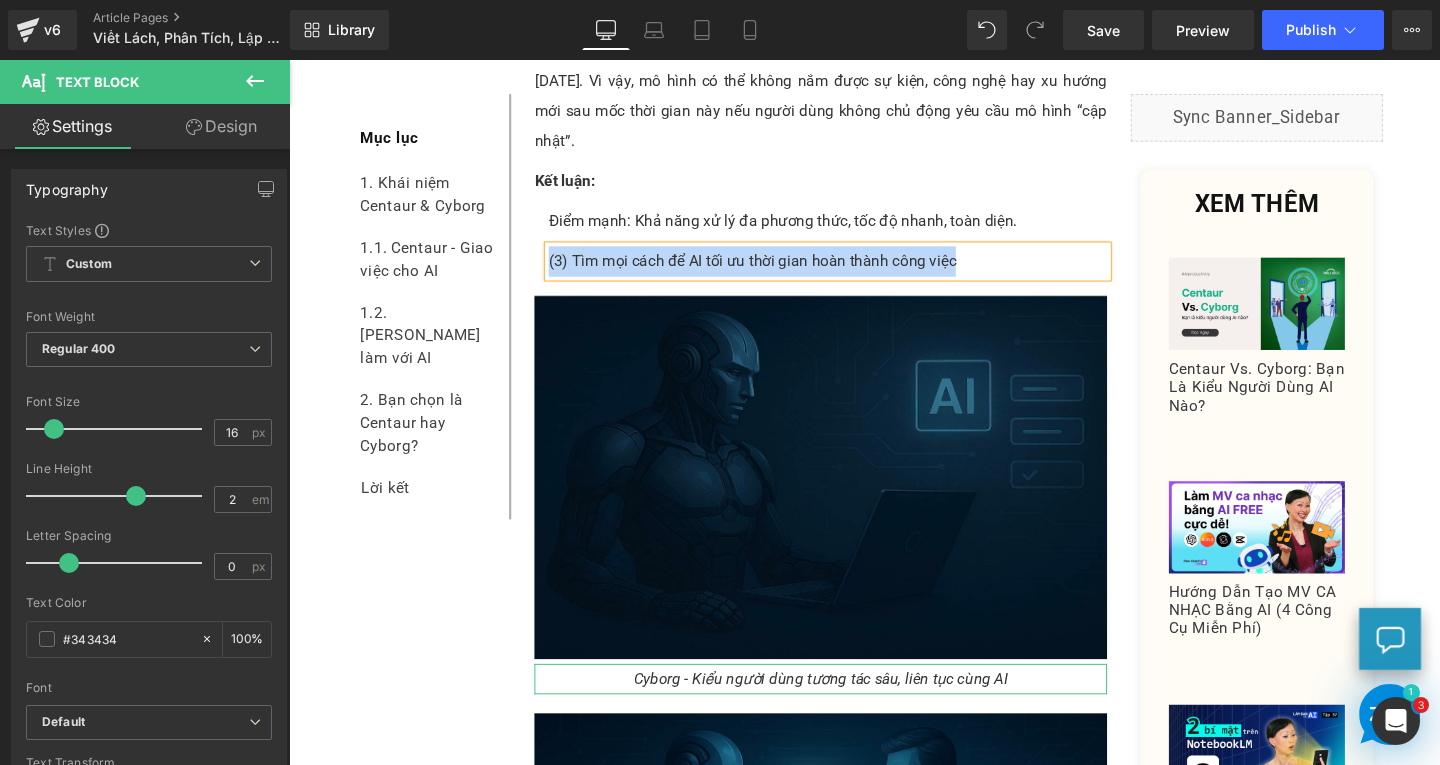 paste 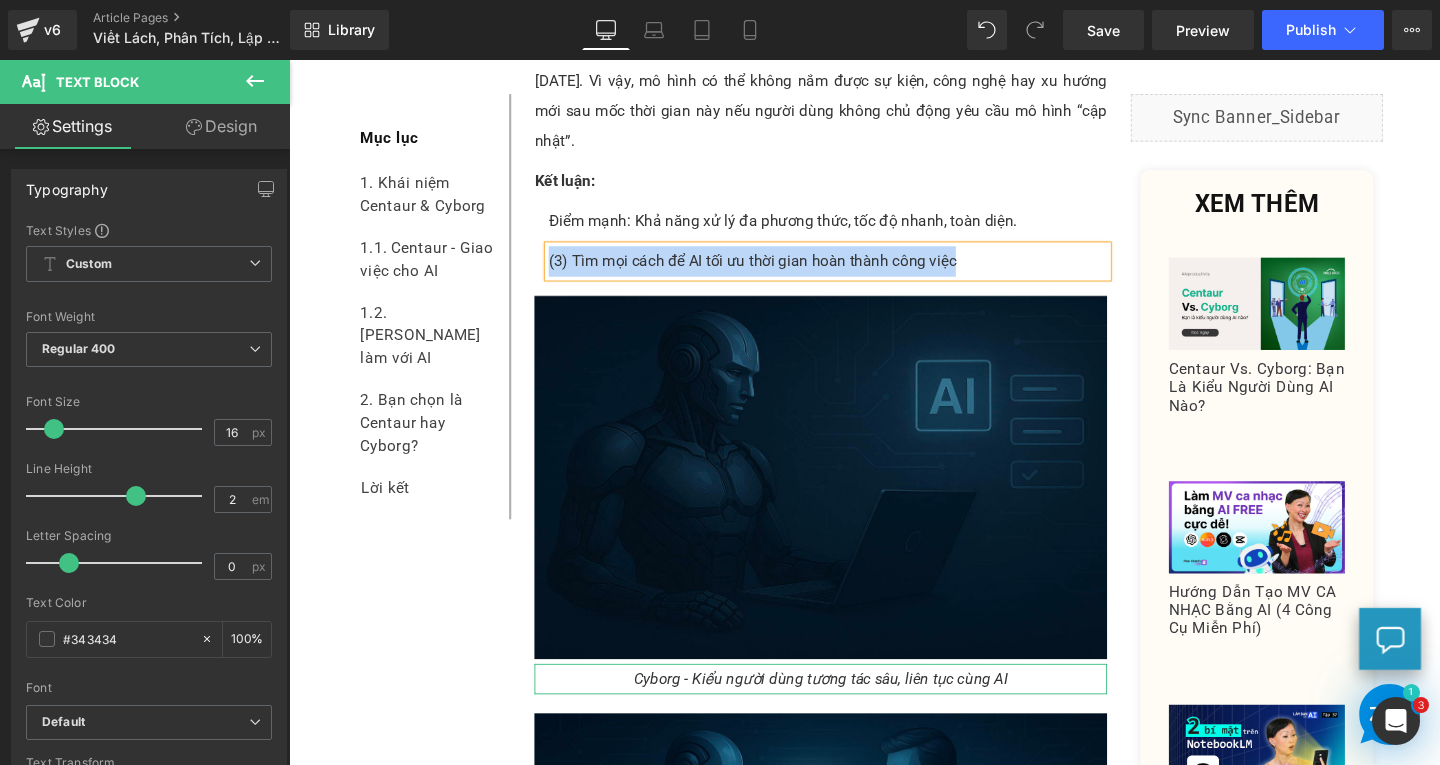 type 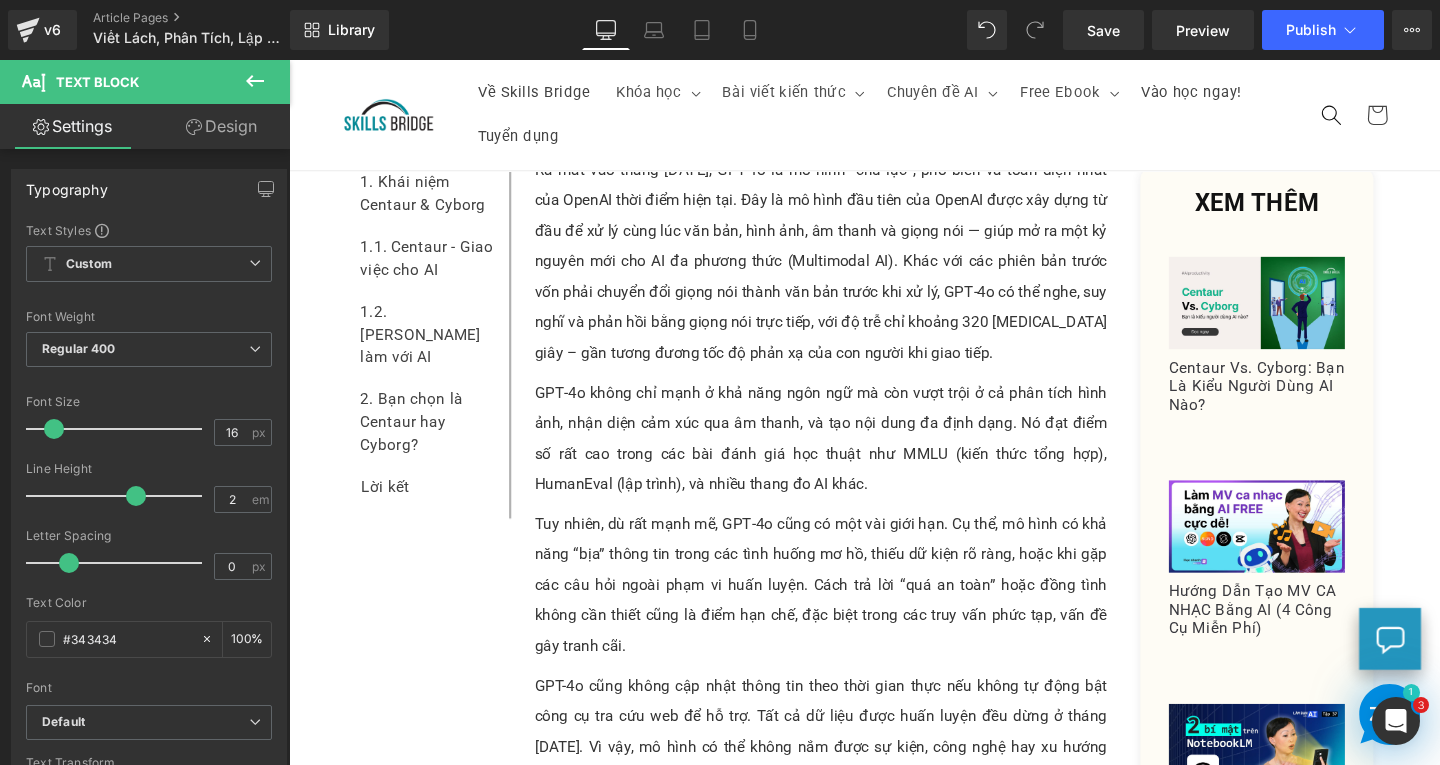 scroll, scrollTop: 3413, scrollLeft: 0, axis: vertical 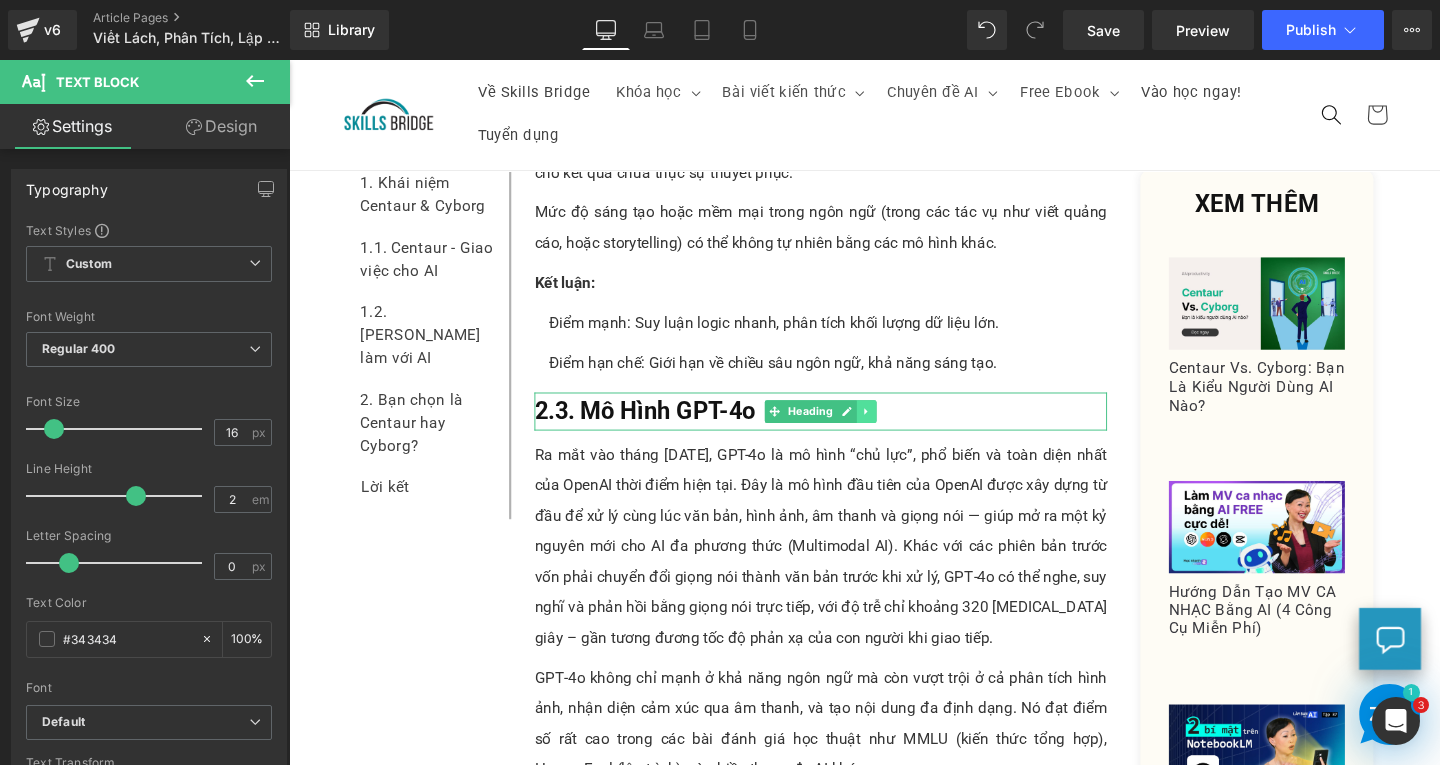 click 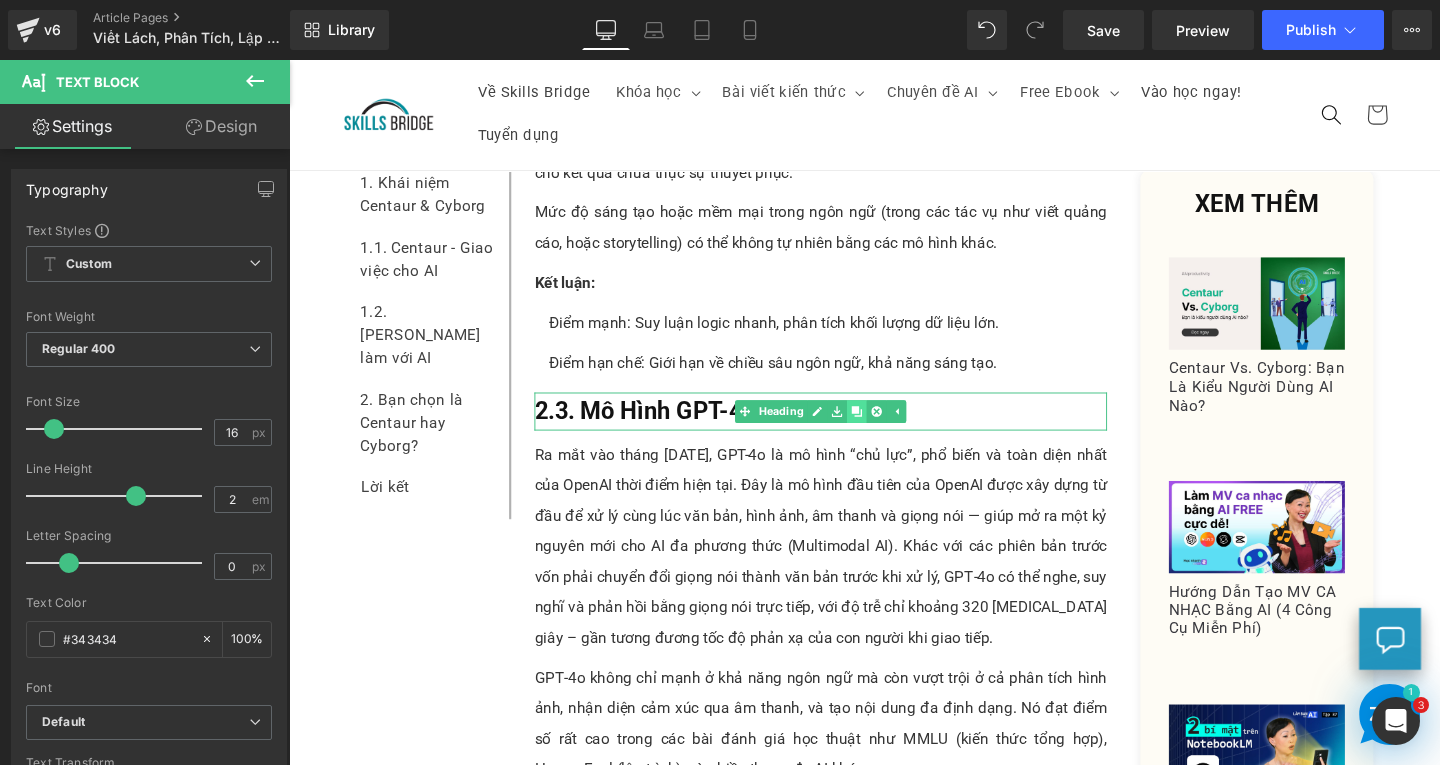 click at bounding box center (886, 430) 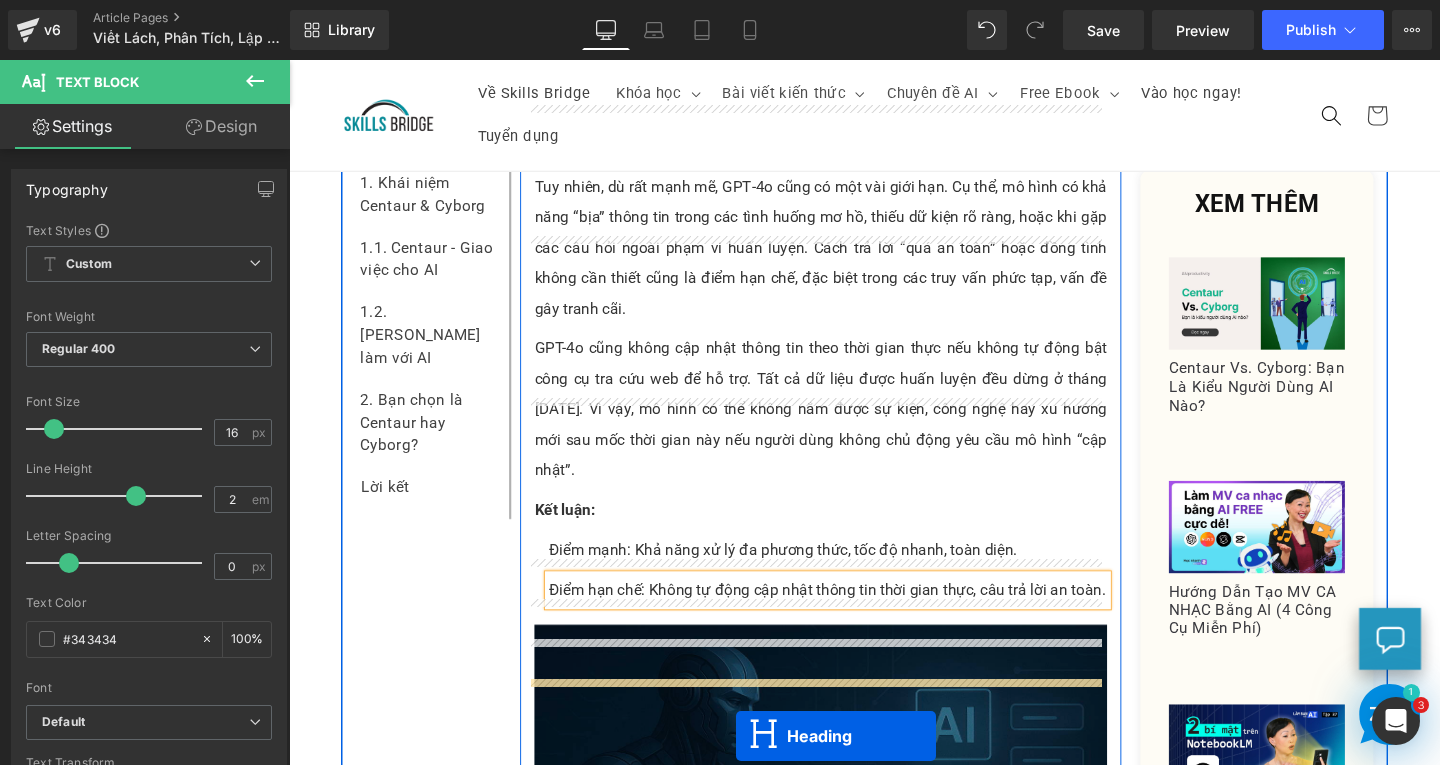 scroll, scrollTop: 4233, scrollLeft: 0, axis: vertical 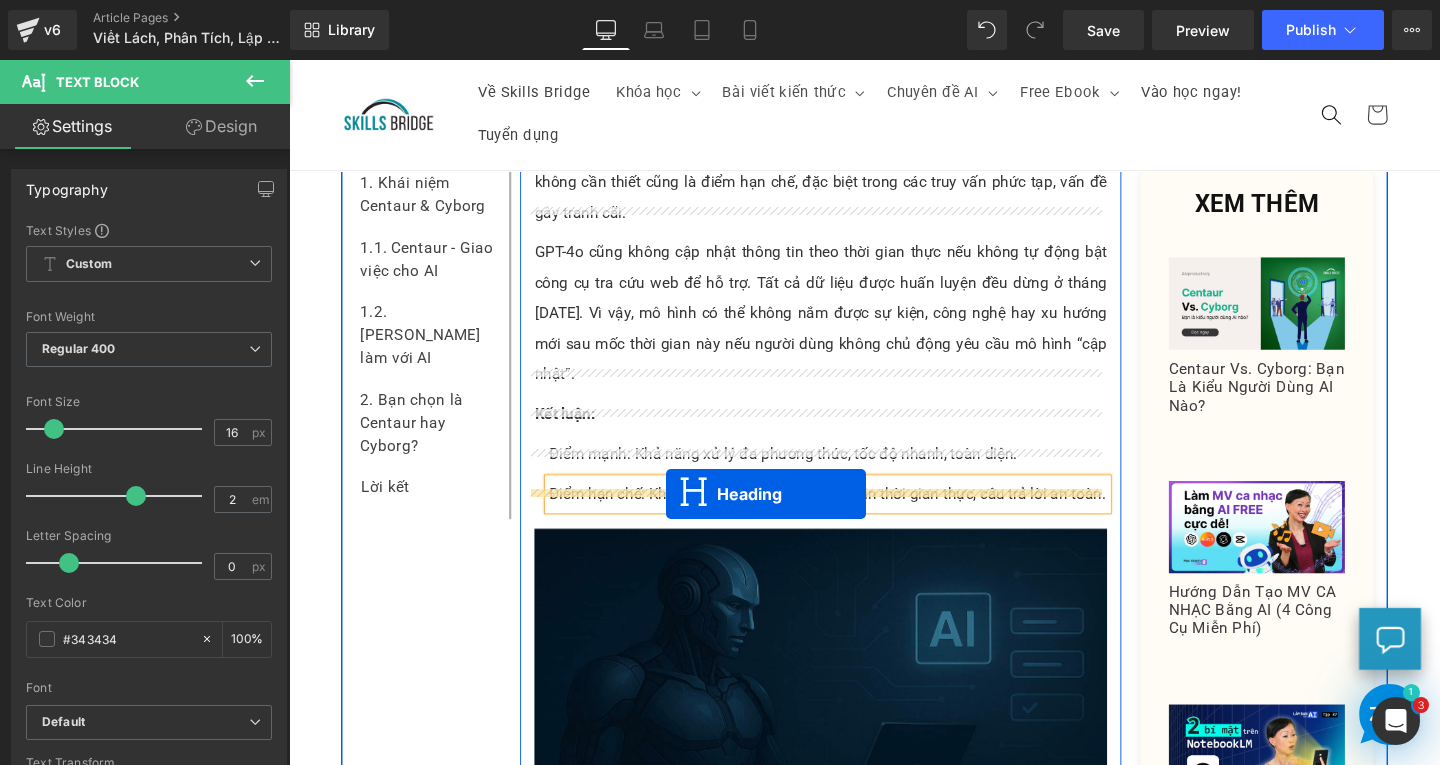 drag, startPoint x: 792, startPoint y: 454, endPoint x: 685, endPoint y: 516, distance: 123.66487 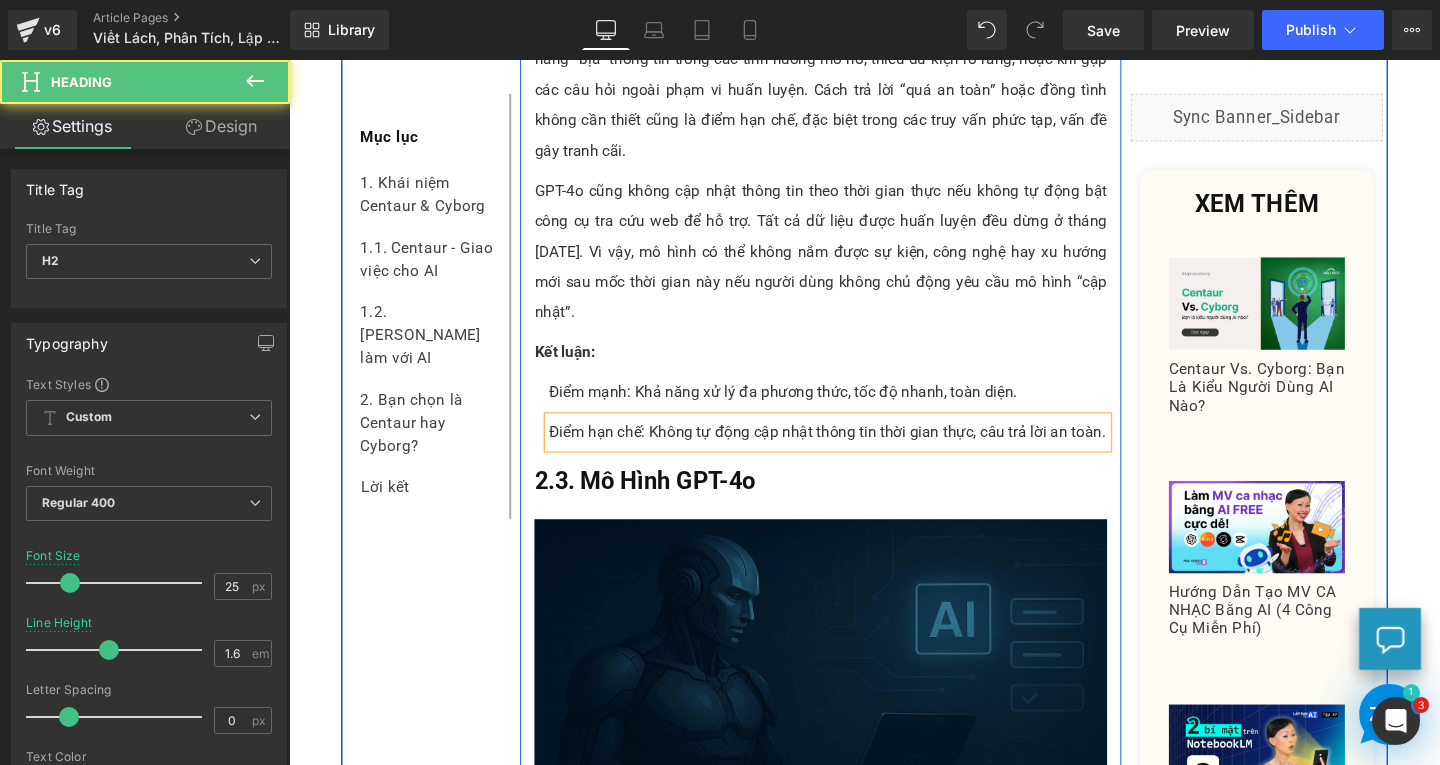 scroll, scrollTop: 4168, scrollLeft: 0, axis: vertical 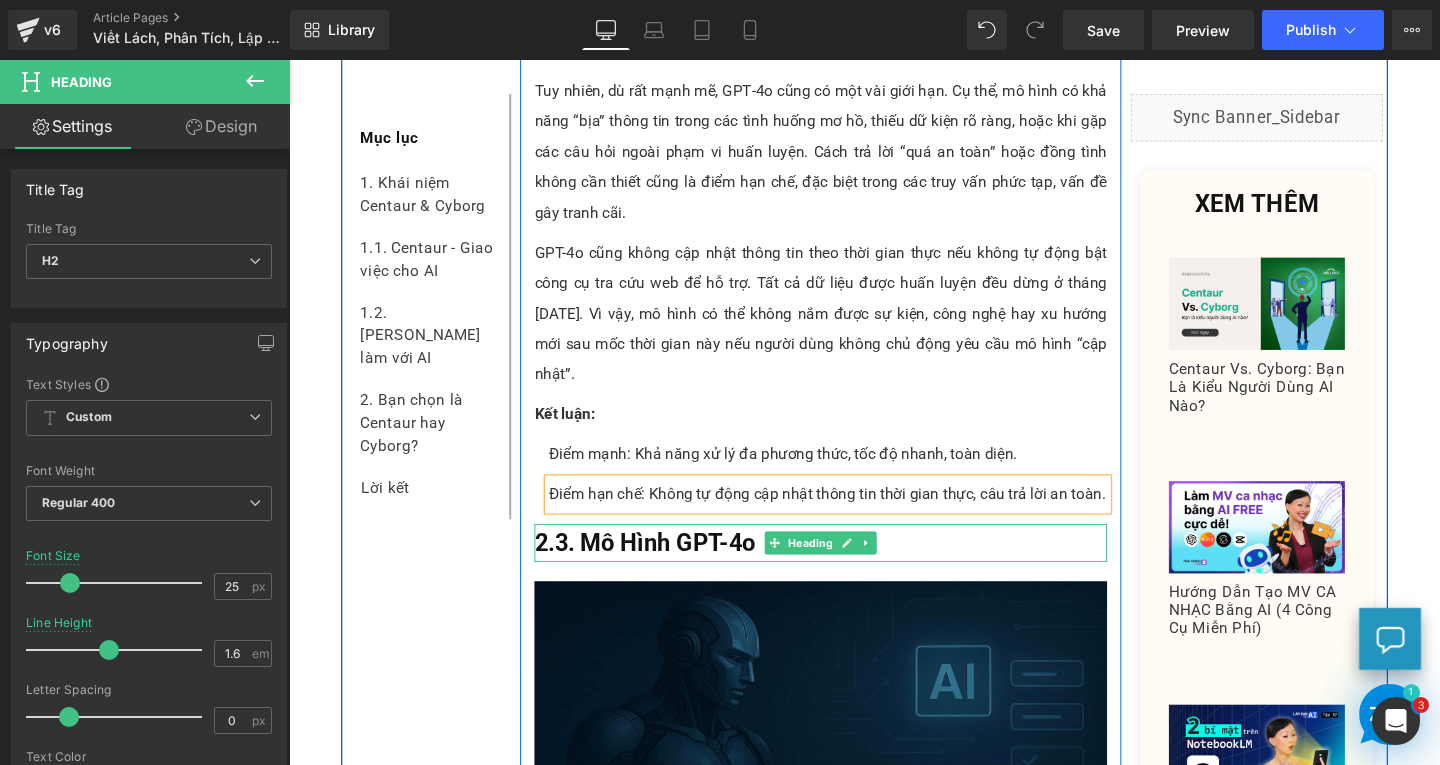 click on "2.3. Mô Hình GPT-4o" at bounding box center (848, 568) 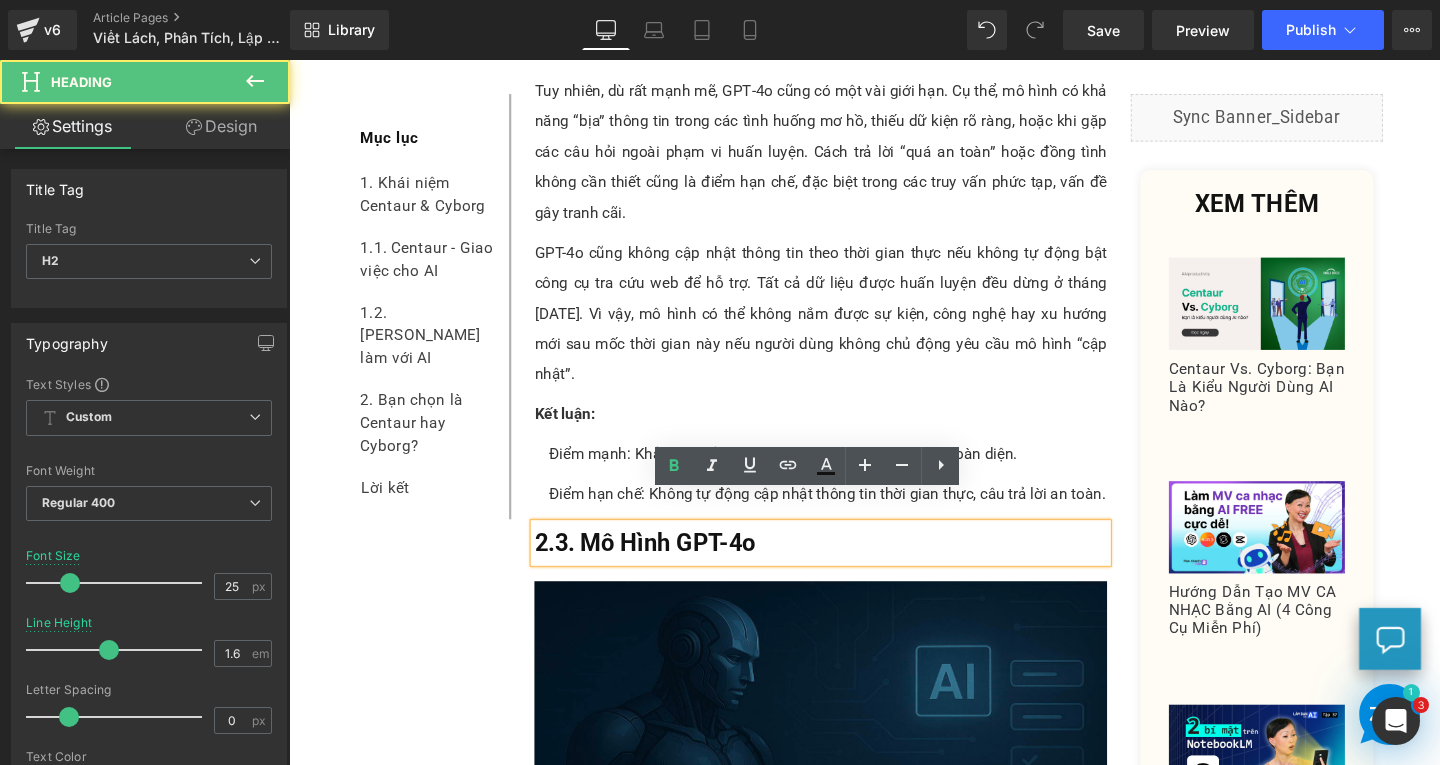 click on "2.3. Mô Hình GPT-4o" at bounding box center [848, 568] 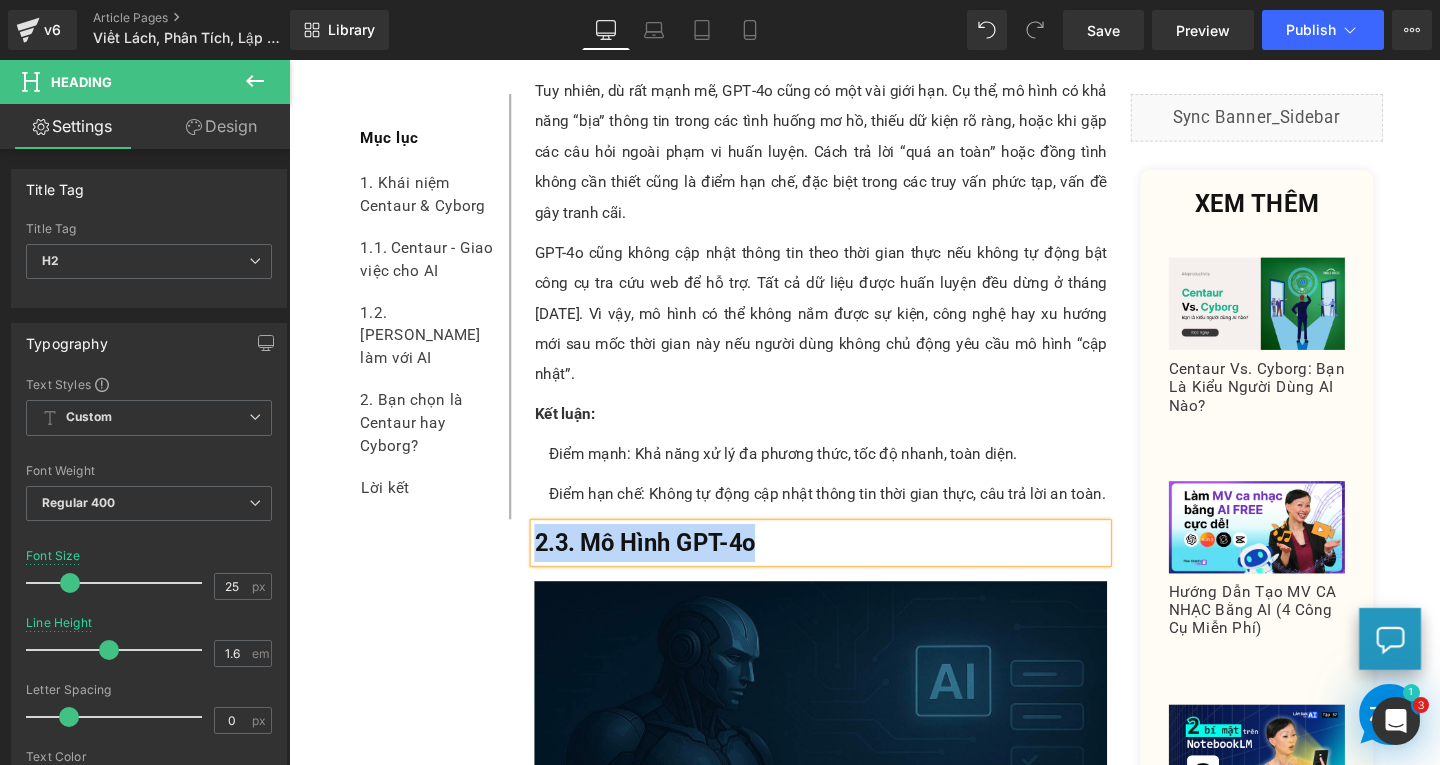paste 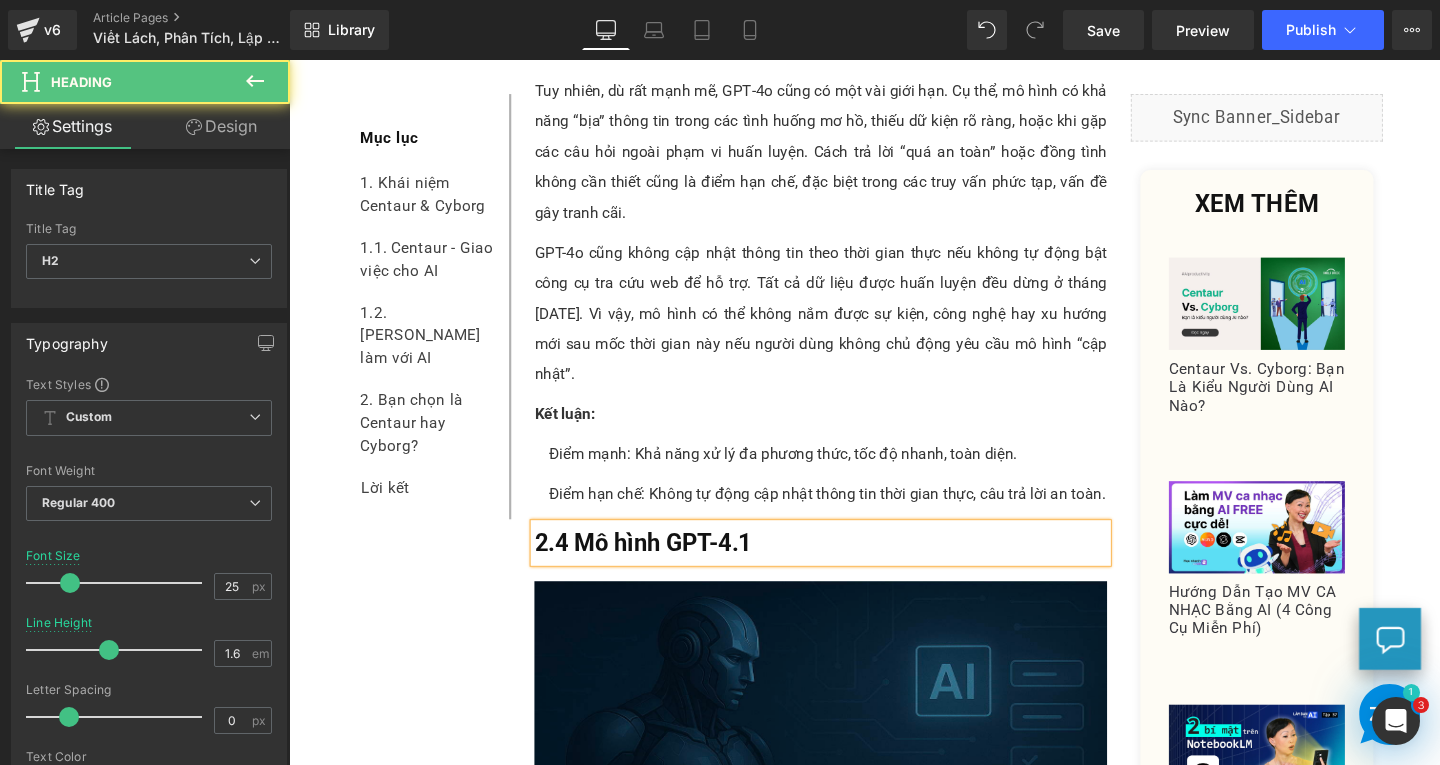 click on "2.4 Mô hình GPT-4.1" at bounding box center [661, 567] 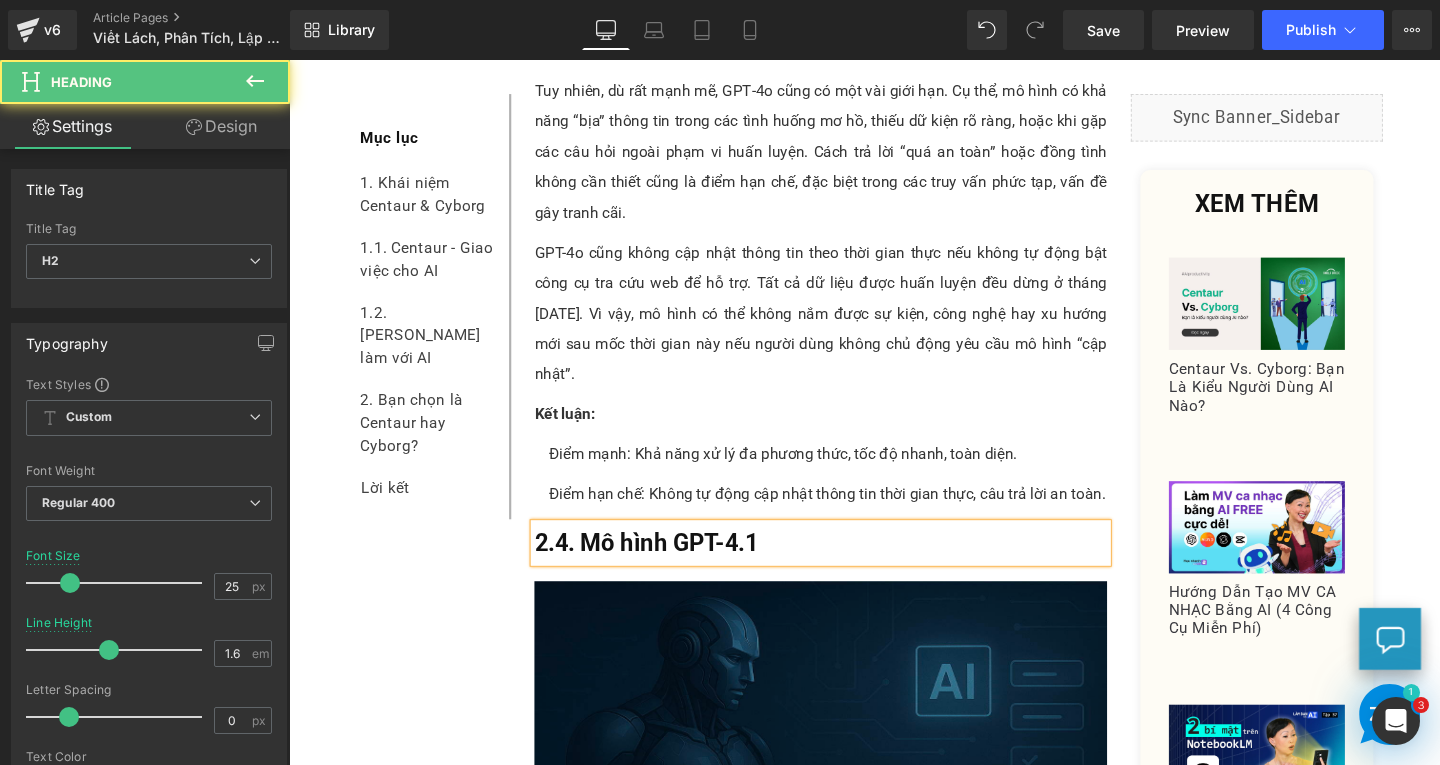 click on "2.4. Mô hình GPT-4.1" at bounding box center [664, 567] 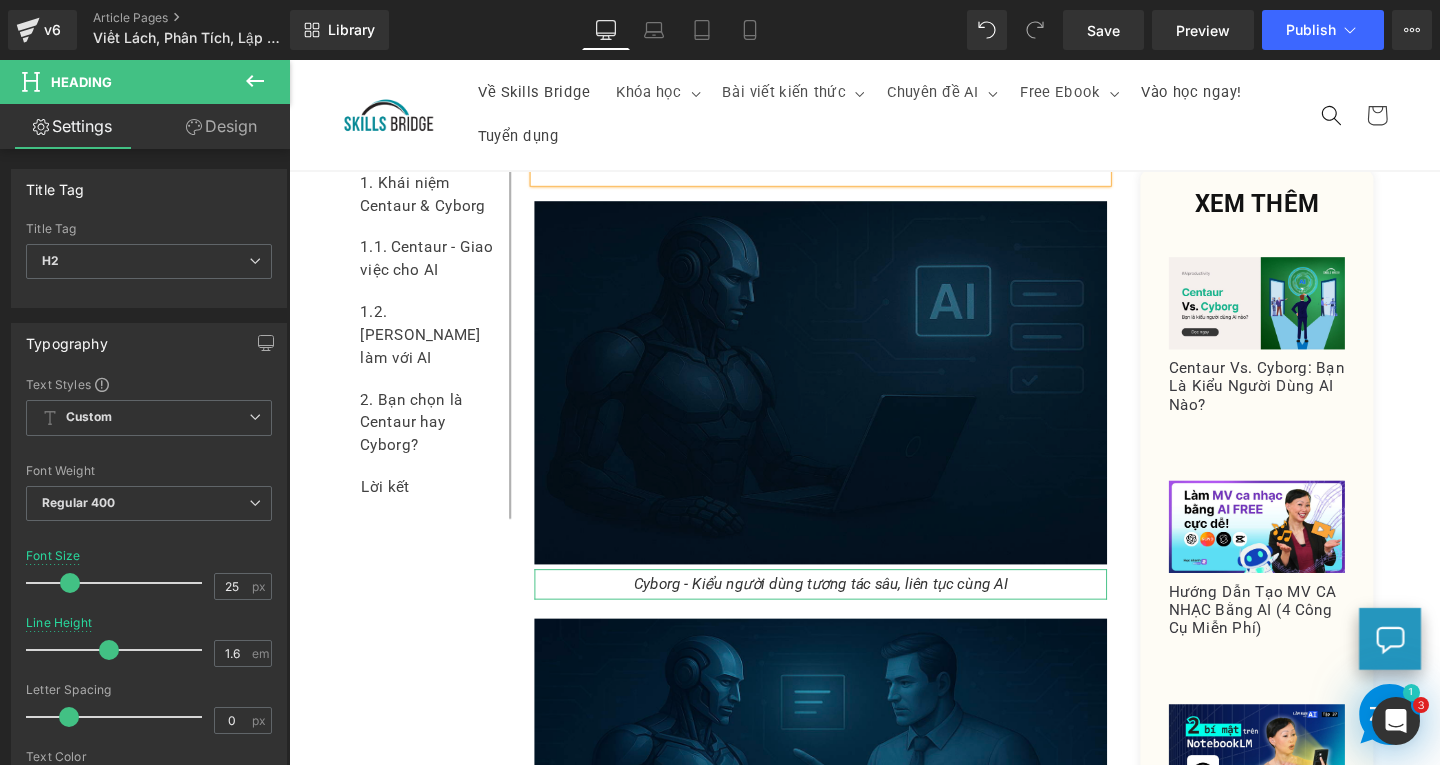 scroll, scrollTop: 4268, scrollLeft: 0, axis: vertical 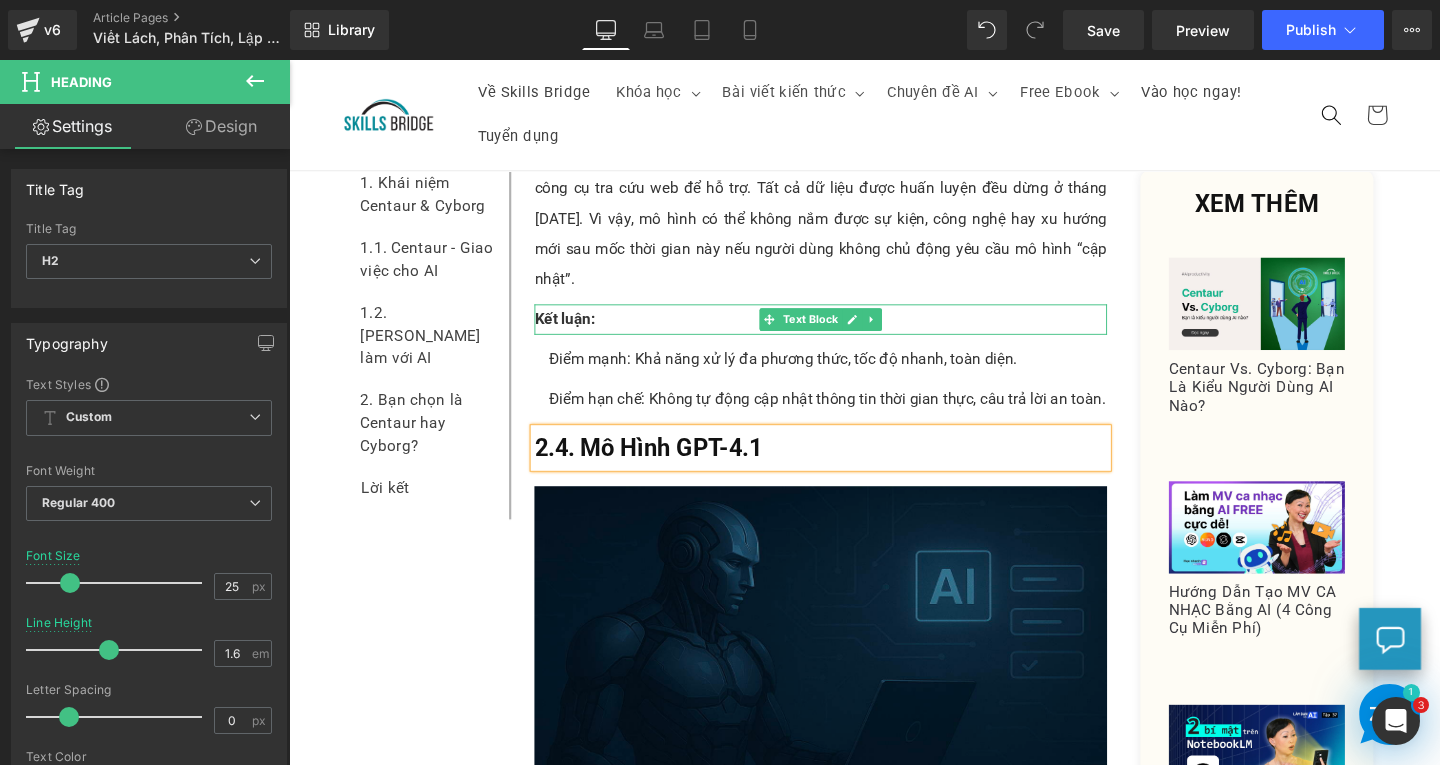 click 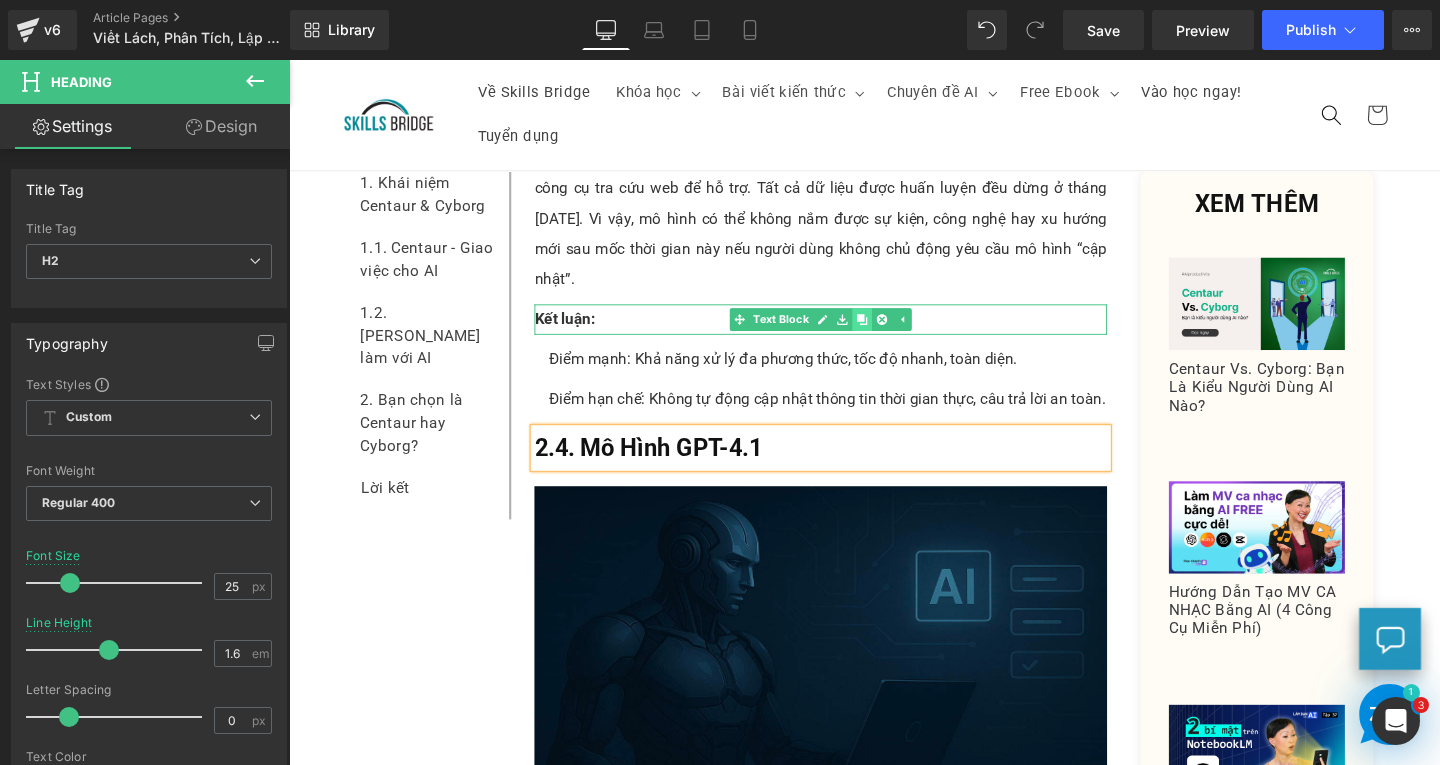 click 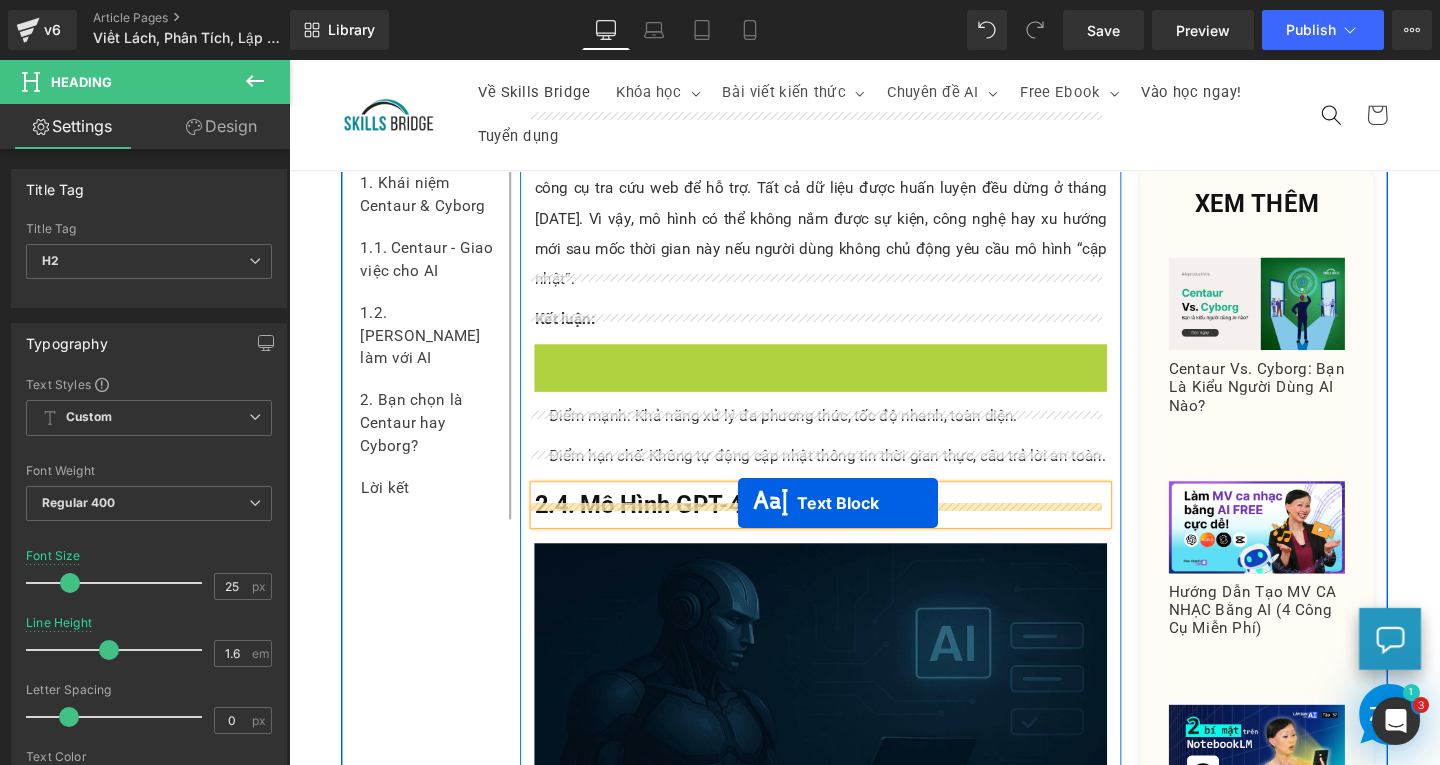 drag, startPoint x: 782, startPoint y: 343, endPoint x: 757, endPoint y: 527, distance: 185.6906 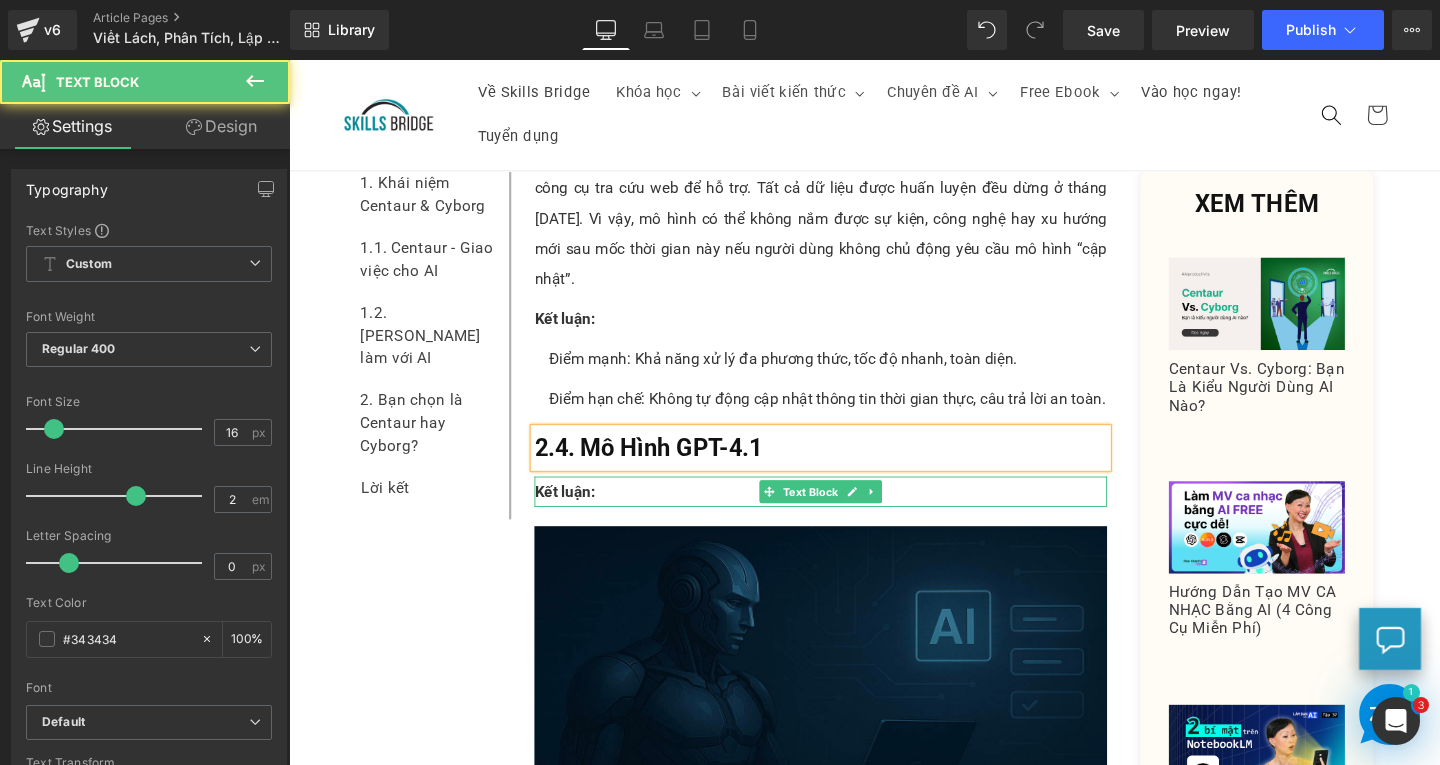 click on "Kết luận:" at bounding box center [848, 514] 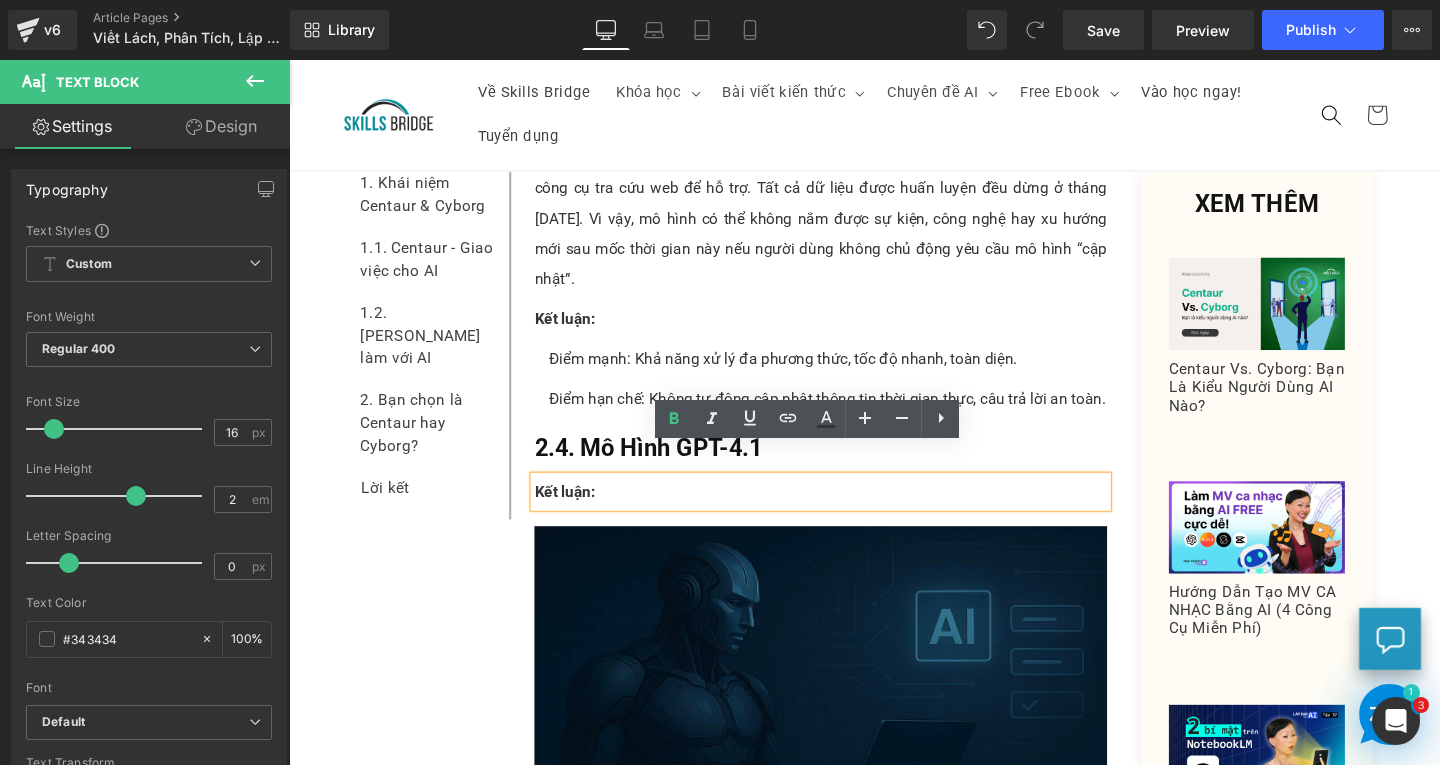click on "Kết luận:" at bounding box center [848, 514] 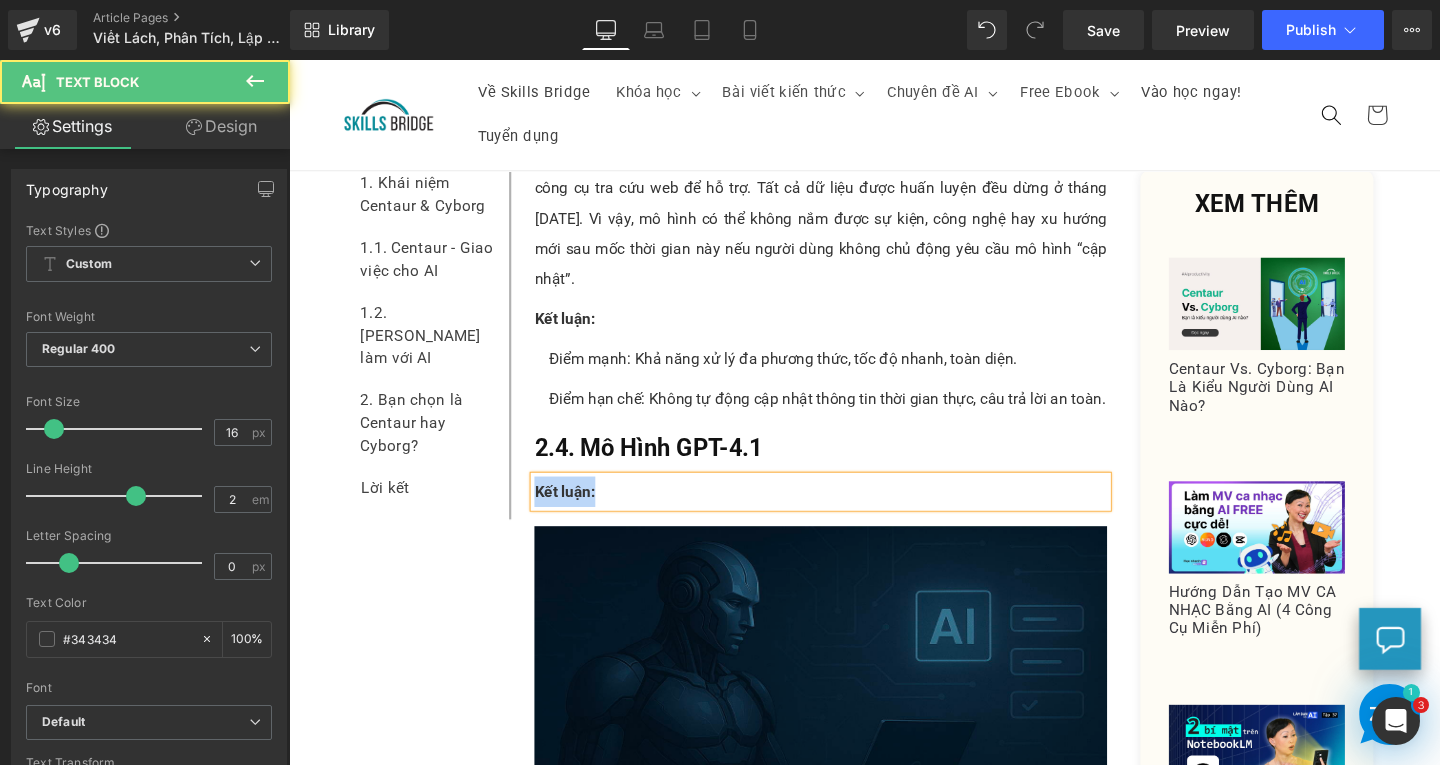 paste 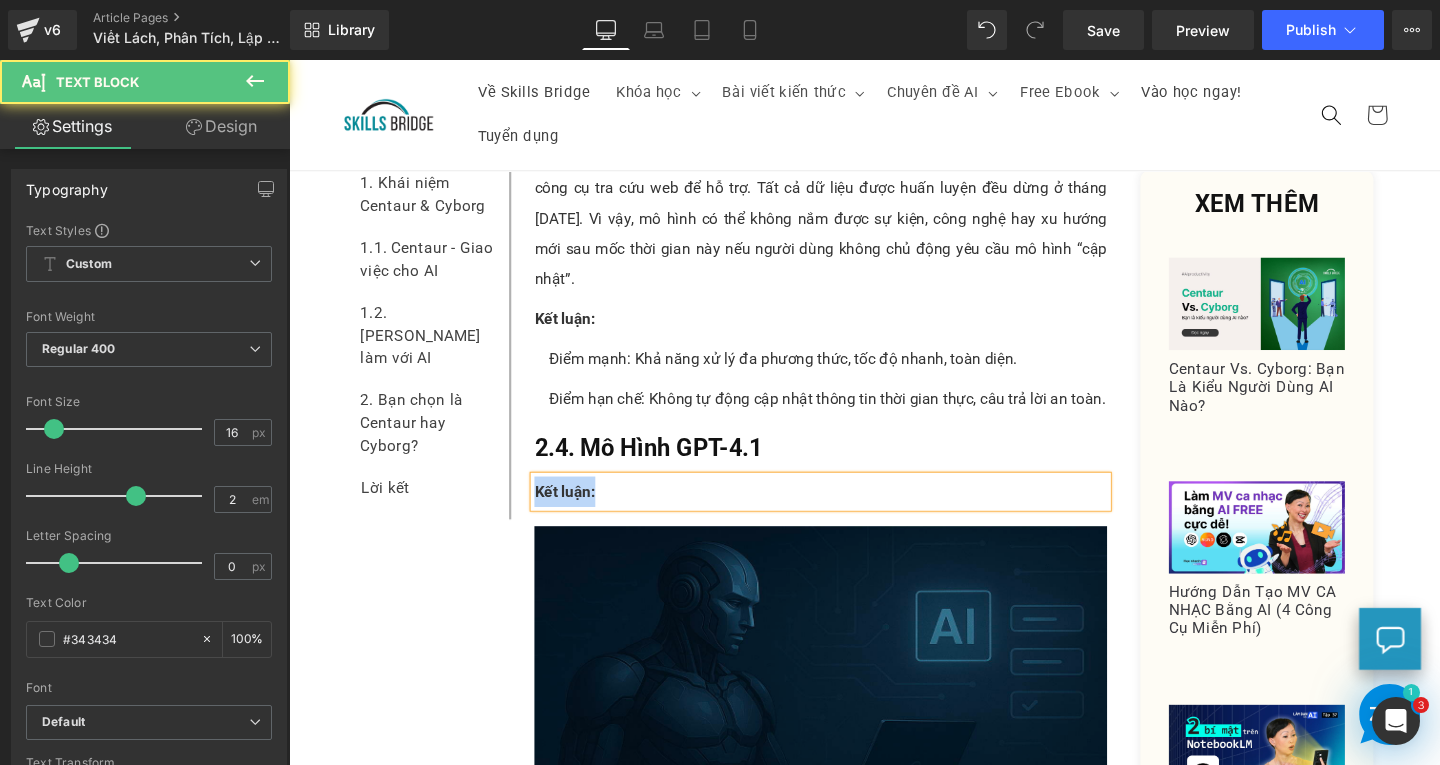 type 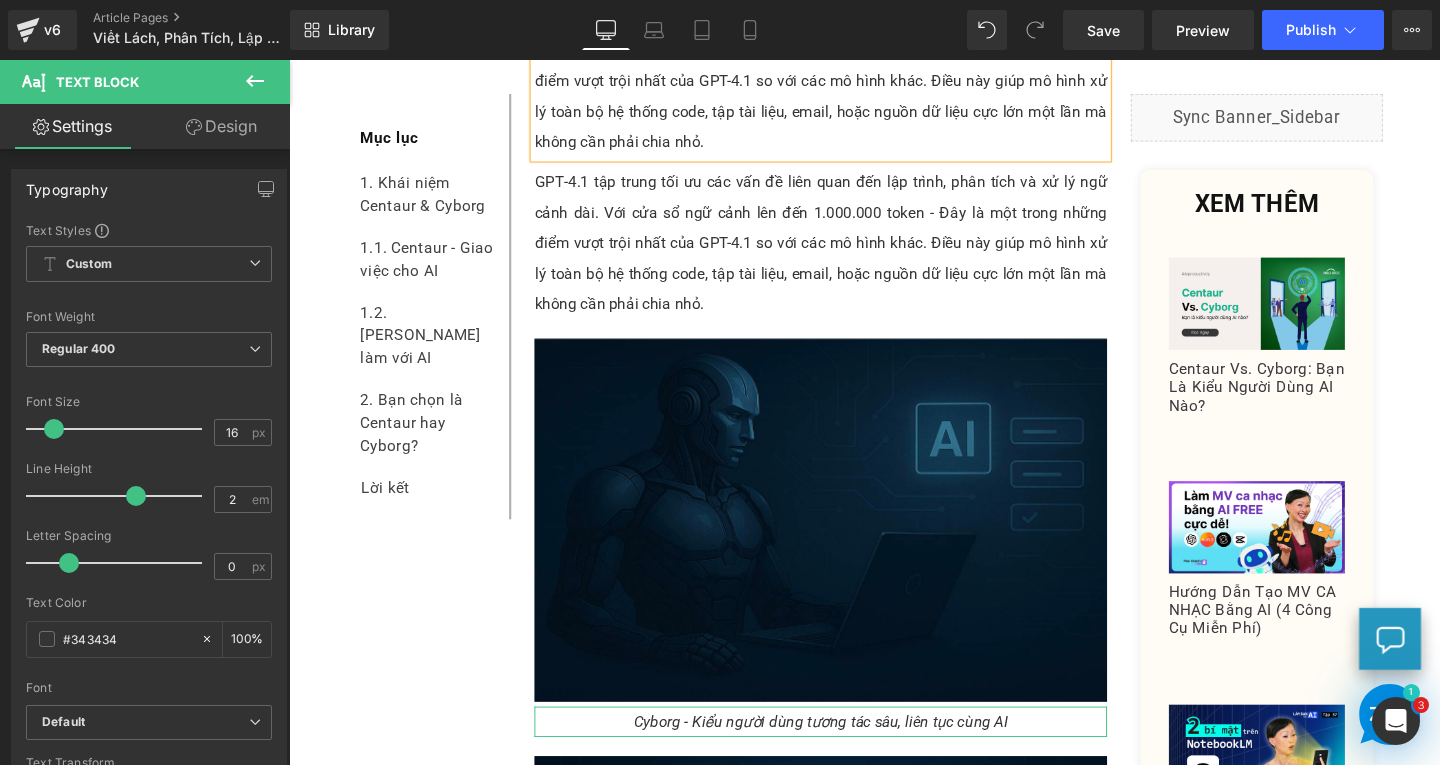 scroll, scrollTop: 4764, scrollLeft: 0, axis: vertical 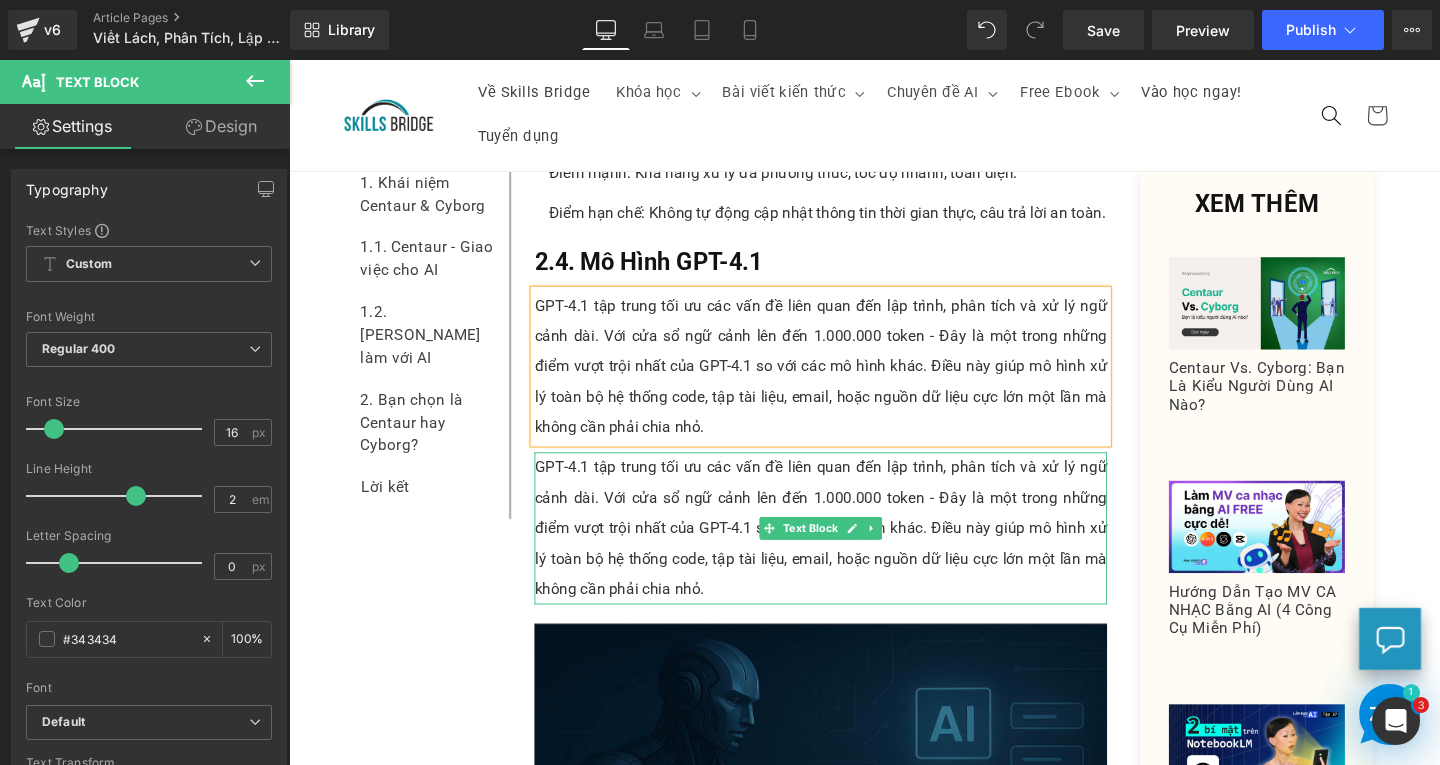 click on "GPT‑4.1 tập trung tối ưu các vấn đề liên quan đến lập trình, phân tích và xử lý ngữ cảnh dài. Với cửa sổ ngữ cảnh lên đến 1.000.000 token - Đây là một trong những điểm vượt trội nhất của GPT-4.1 so với các mô hình khác. Điều này giúp mô hình xử lý toàn bộ hệ thống code, tập tài liệu, email, hoặc nguồn dữ liệu cực lớn một lần mà không cần phải chia nhỏ." at bounding box center [848, 552] 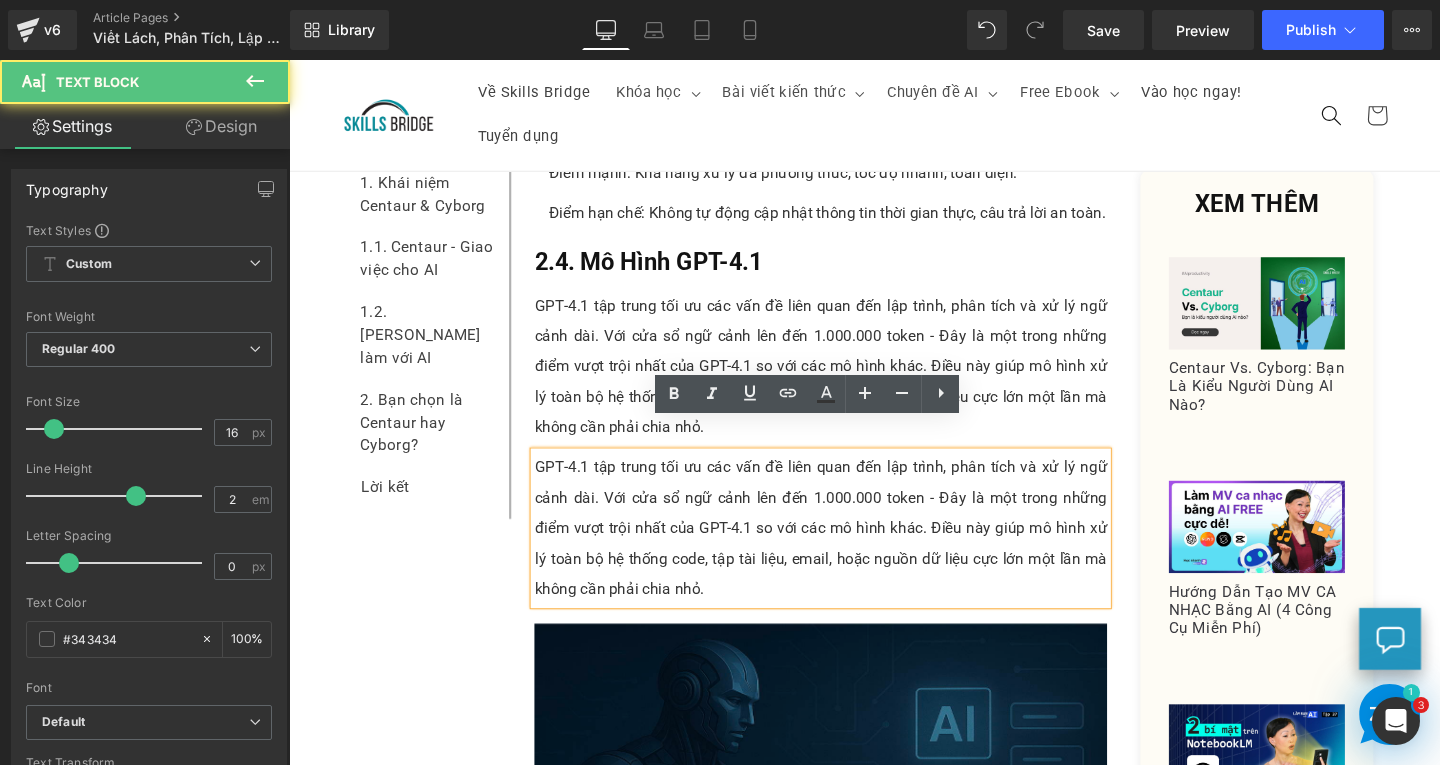 click on "GPT‑4.1 tập trung tối ưu các vấn đề liên quan đến lập trình, phân tích và xử lý ngữ cảnh dài. Với cửa sổ ngữ cảnh lên đến 1.000.000 token - Đây là một trong những điểm vượt trội nhất của GPT-4.1 so với các mô hình khác. Điều này giúp mô hình xử lý toàn bộ hệ thống code, tập tài liệu, email, hoặc nguồn dữ liệu cực lớn một lần mà không cần phải chia nhỏ." at bounding box center [848, 552] 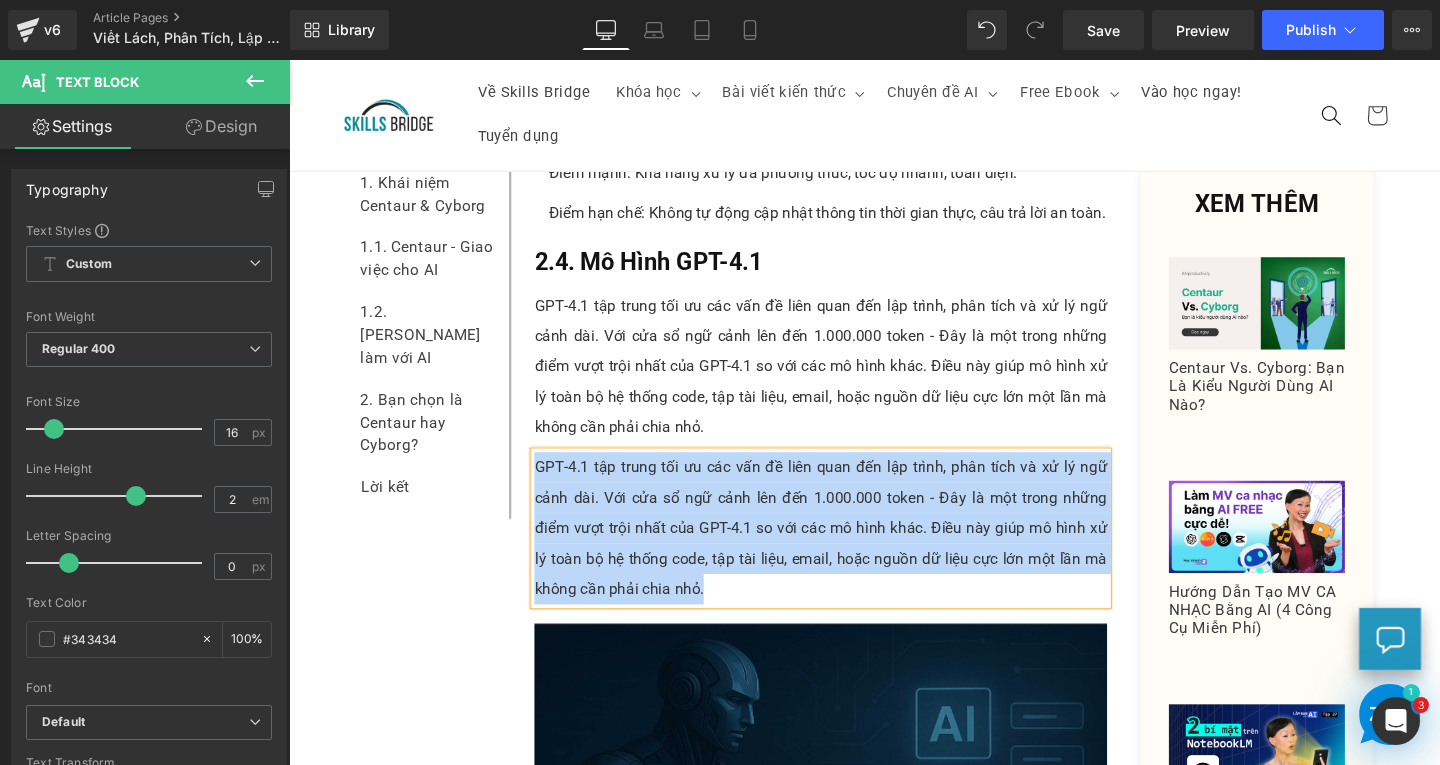 paste 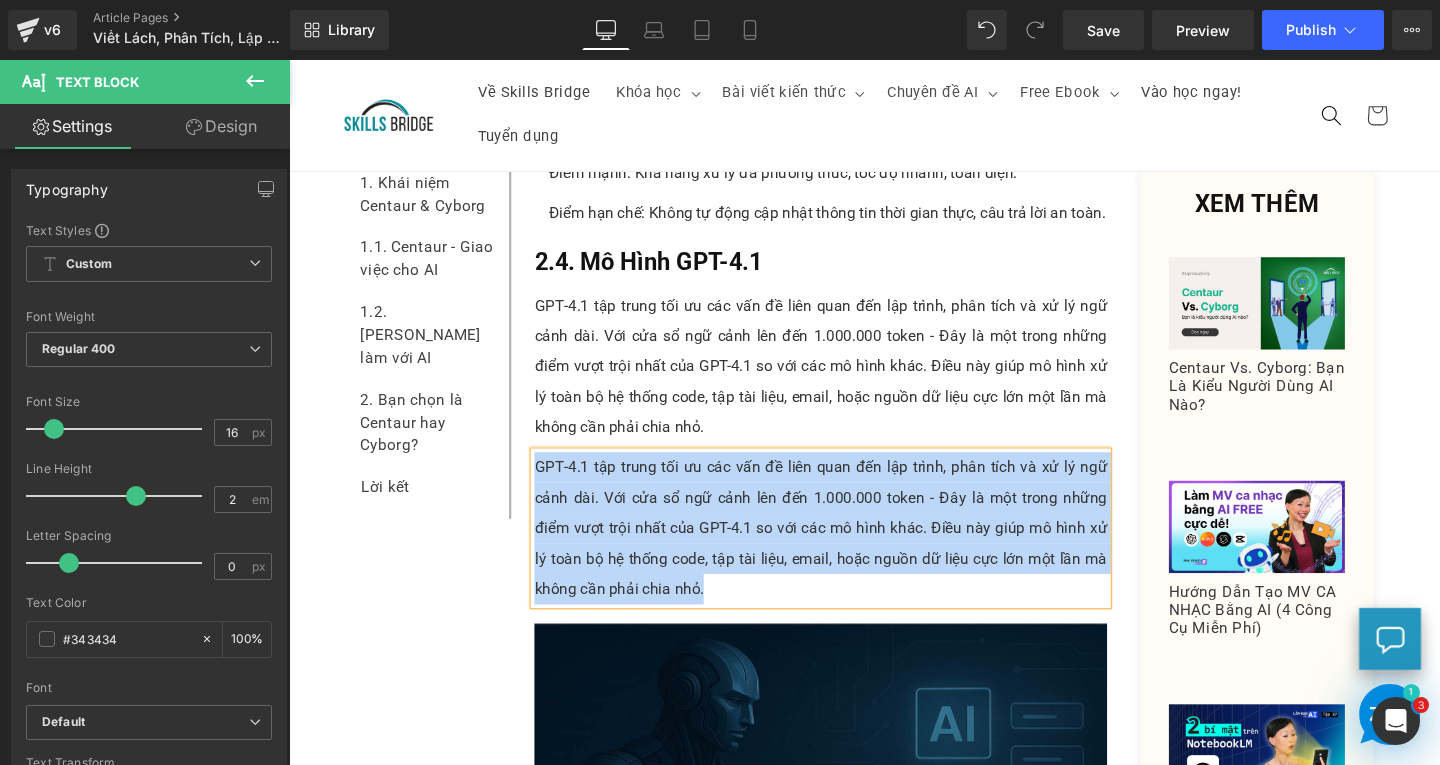 type 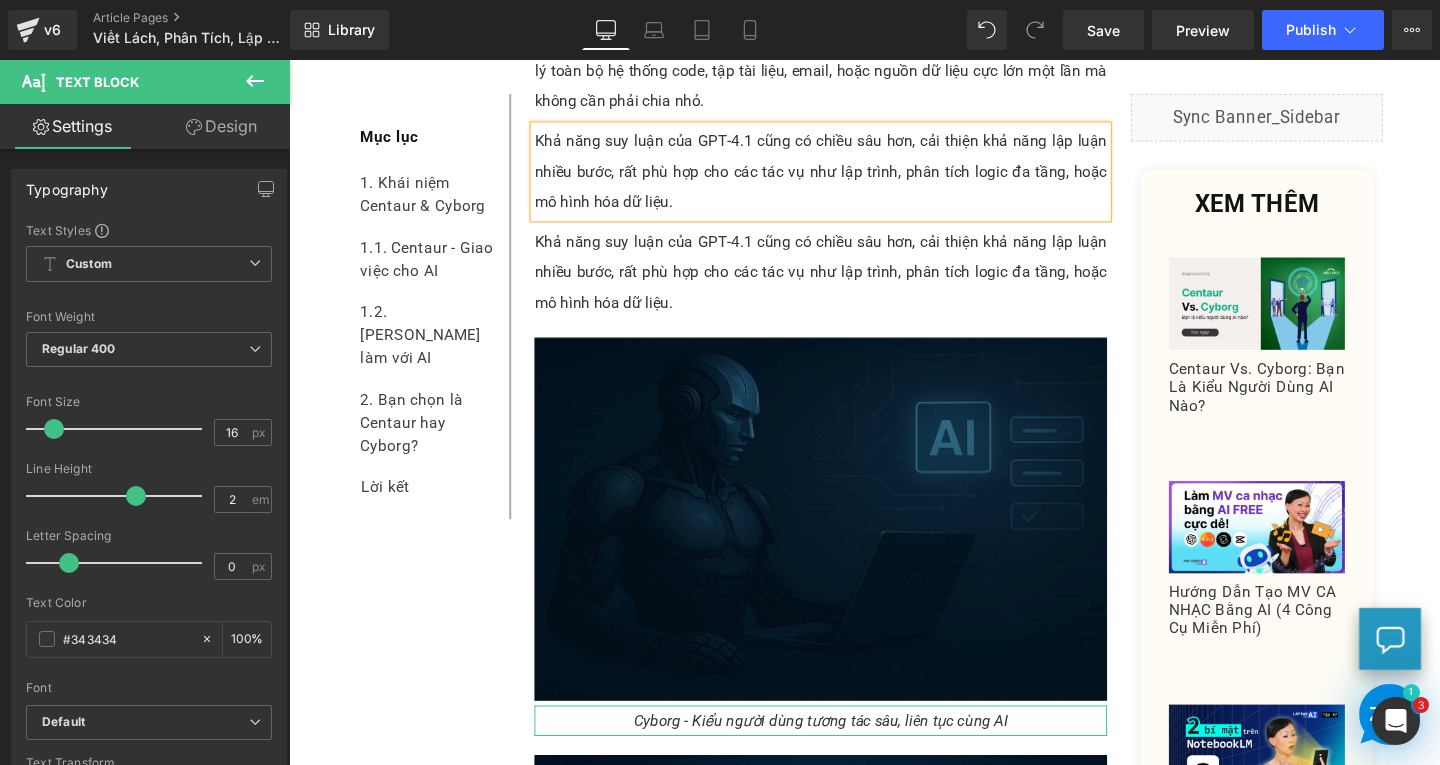 scroll, scrollTop: 4870, scrollLeft: 0, axis: vertical 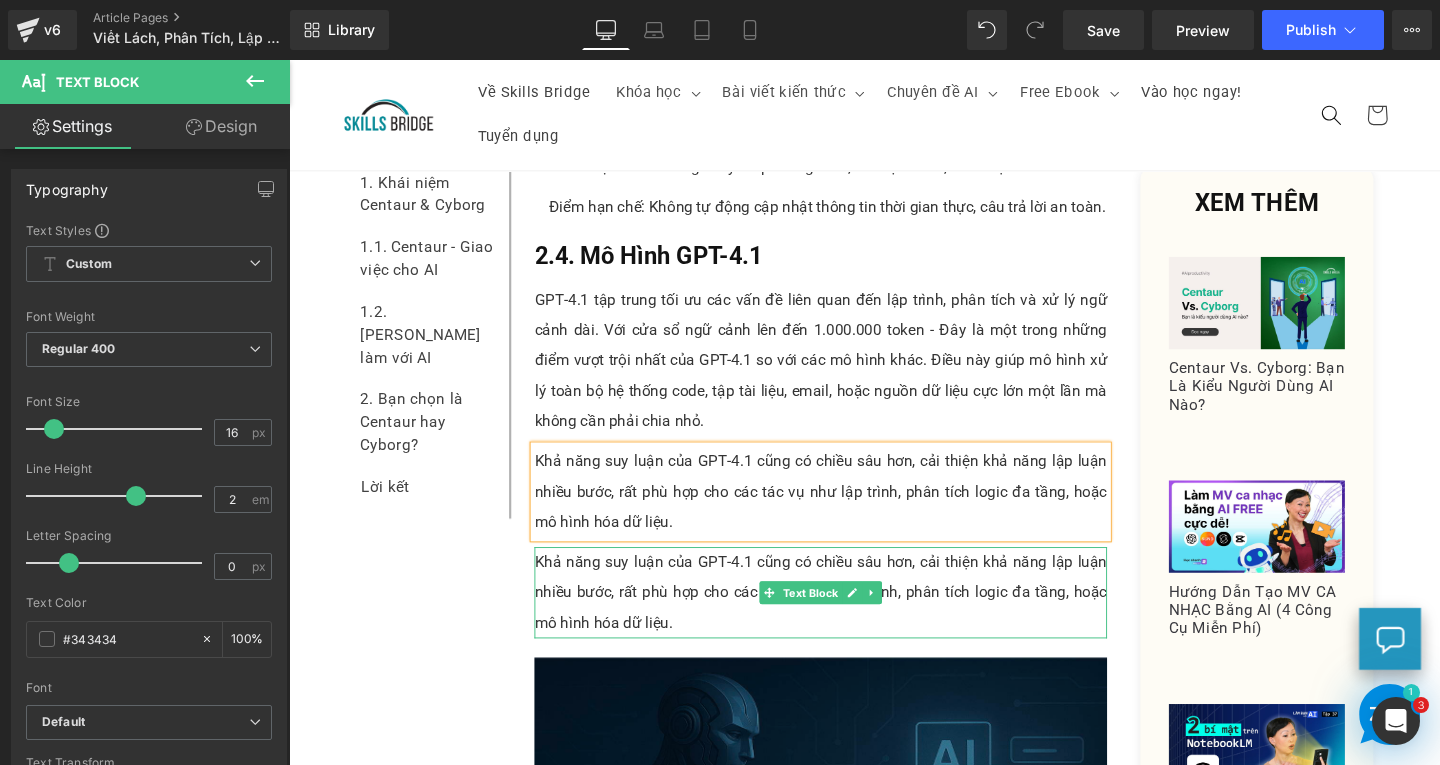 click on "Khả năng suy luận của GPT‑4.1 cũng có chiều sâu hơn, cải thiện khả năng lập luận nhiều bước, rất phù hợp cho các tác vụ như lập trình, phân tích logic đa tầng, hoặc mô hình hóa dữ liệu." at bounding box center [848, 620] 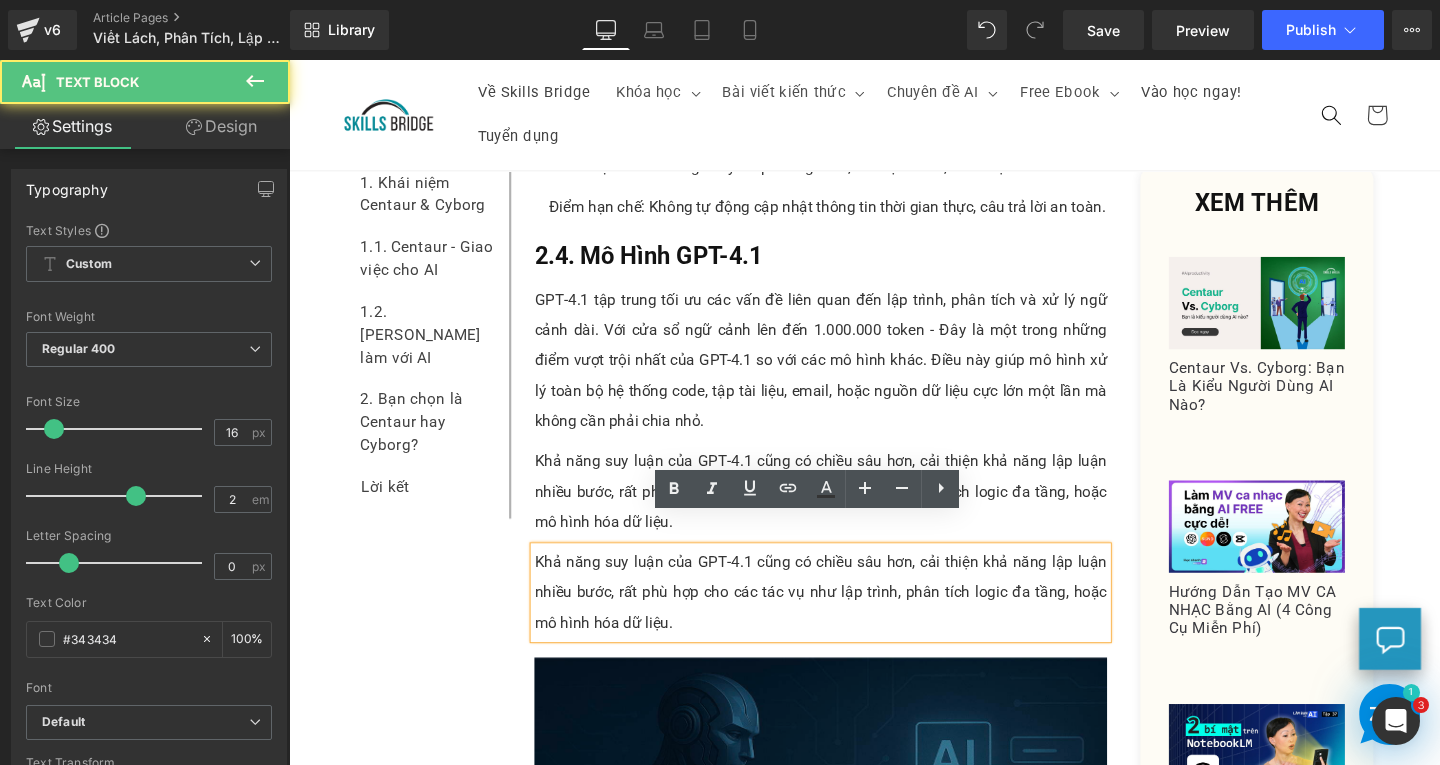 click on "Khả năng suy luận của GPT‑4.1 cũng có chiều sâu hơn, cải thiện khả năng lập luận nhiều bước, rất phù hợp cho các tác vụ như lập trình, phân tích logic đa tầng, hoặc mô hình hóa dữ liệu." at bounding box center [848, 620] 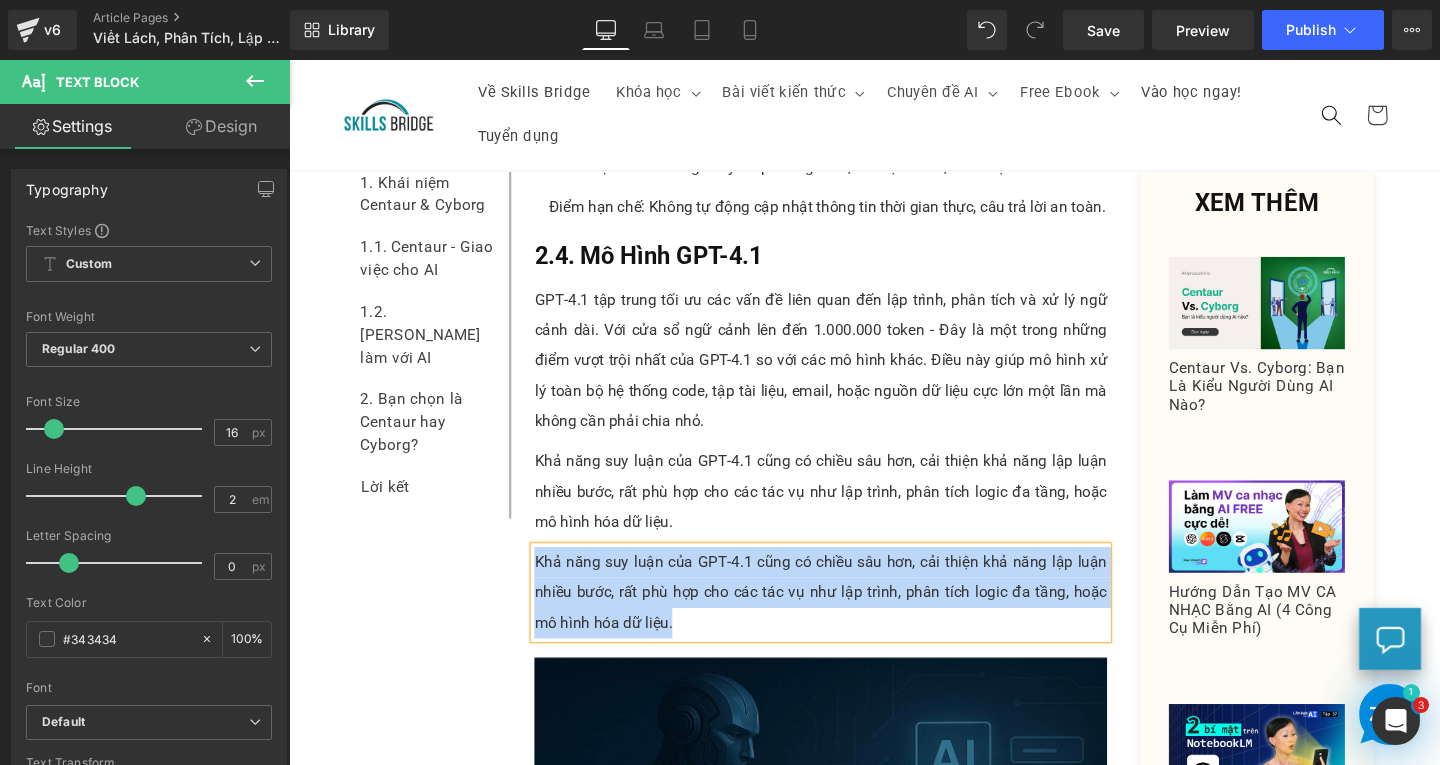 paste 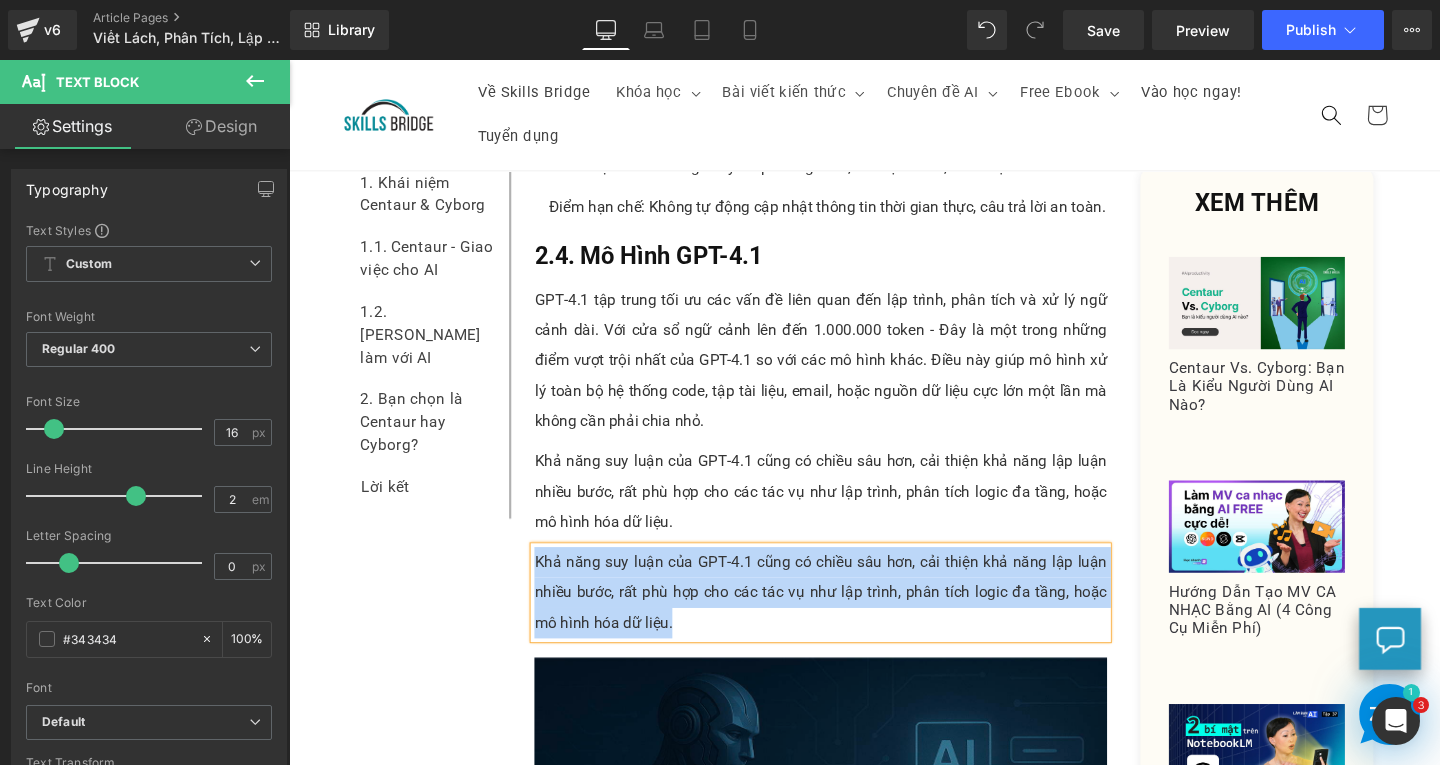 type 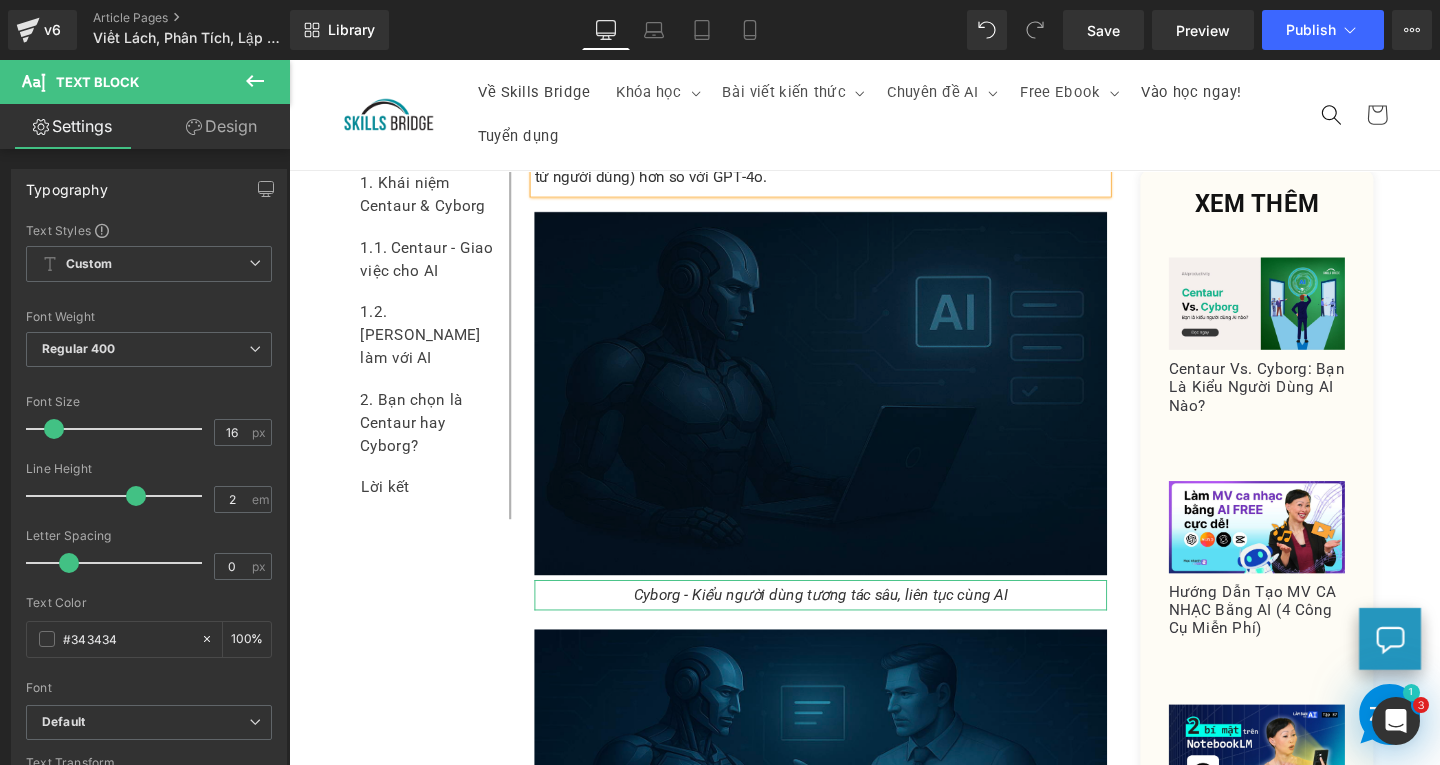 scroll, scrollTop: 4770, scrollLeft: 0, axis: vertical 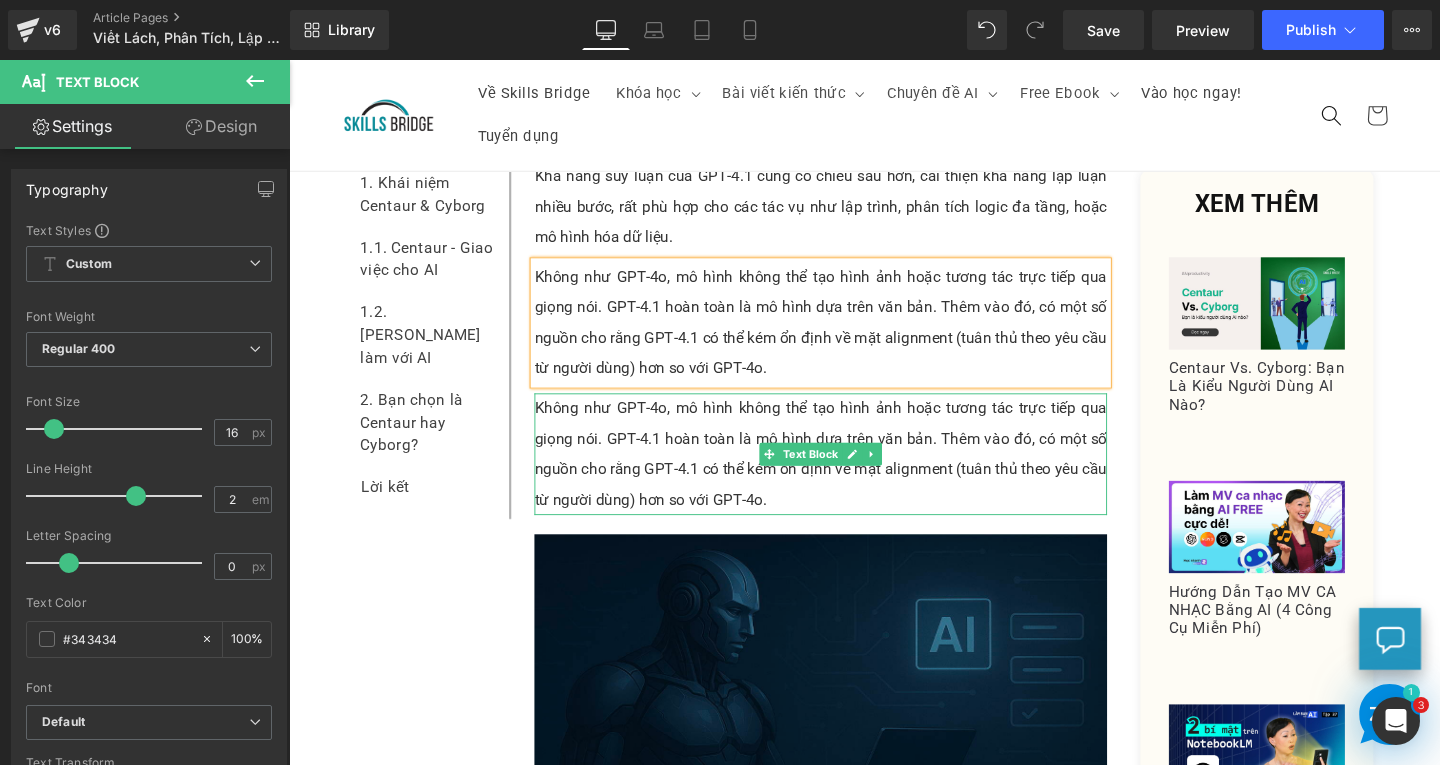 click on "Không như GPT‑4o, mô hình không thể tạo hình ảnh hoặc tương tác trực tiếp qua giọng nói. GPT‑4.1 hoàn toàn là mô hình dựa trên văn bản. Thêm vào đó, có một số nguồn cho rằng GPT‑4.1 có thể kém ổn định về mặt alignment (tuân thủ theo yêu cầu từ người dùng) hơn so với GPT‑4o." at bounding box center (848, 474) 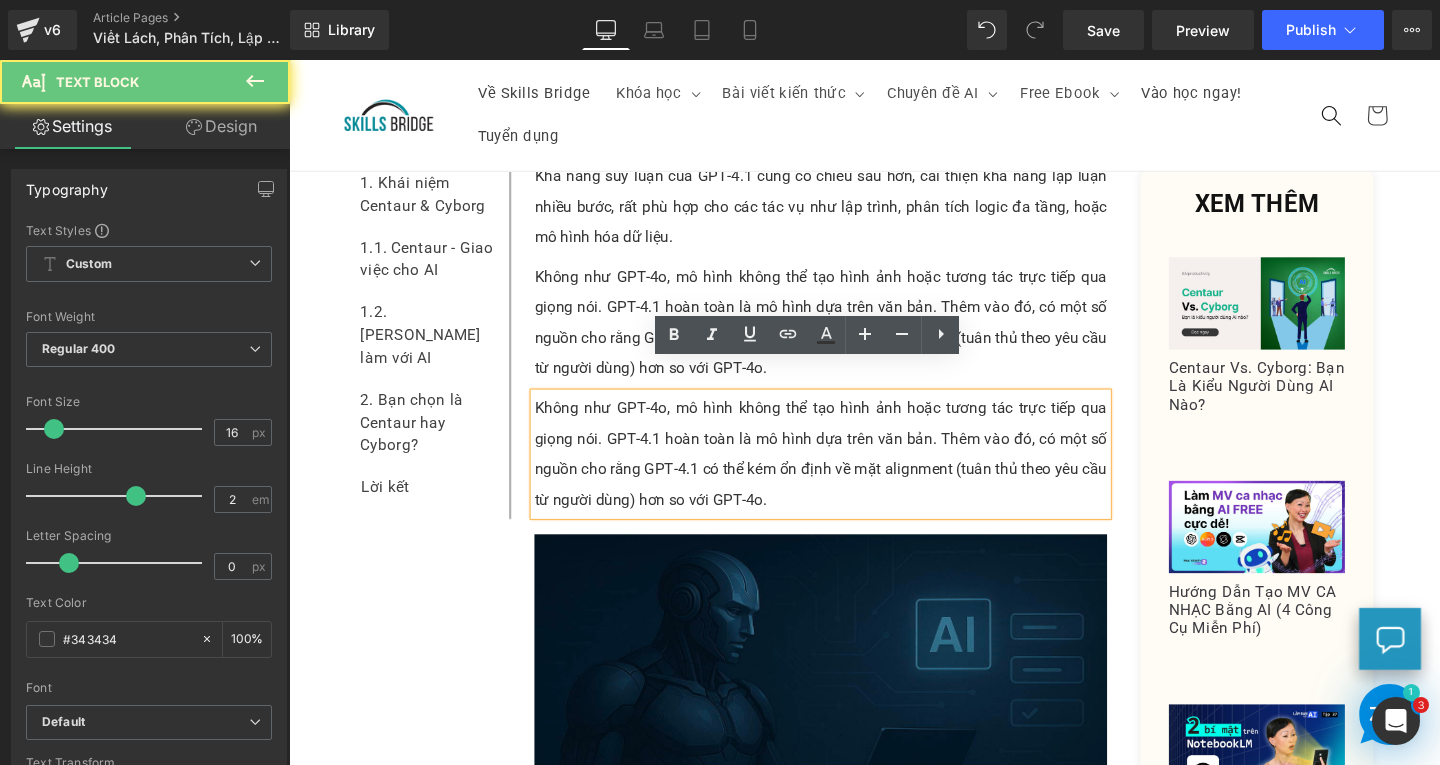 click on "Không như GPT‑4o, mô hình không thể tạo hình ảnh hoặc tương tác trực tiếp qua giọng nói. GPT‑4.1 hoàn toàn là mô hình dựa trên văn bản. Thêm vào đó, có một số nguồn cho rằng GPT‑4.1 có thể kém ổn định về mặt alignment (tuân thủ theo yêu cầu từ người dùng) hơn so với GPT‑4o." at bounding box center [848, 474] 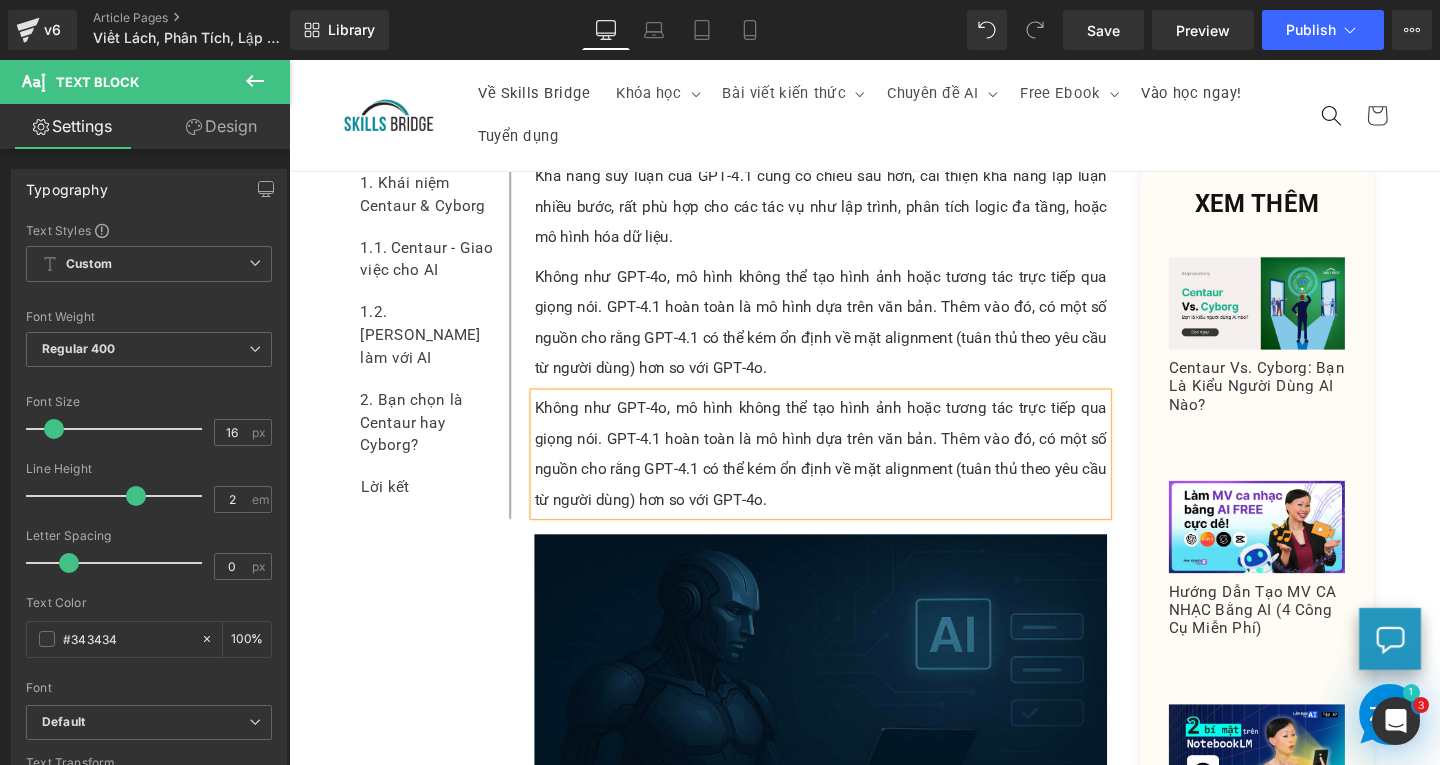 paste 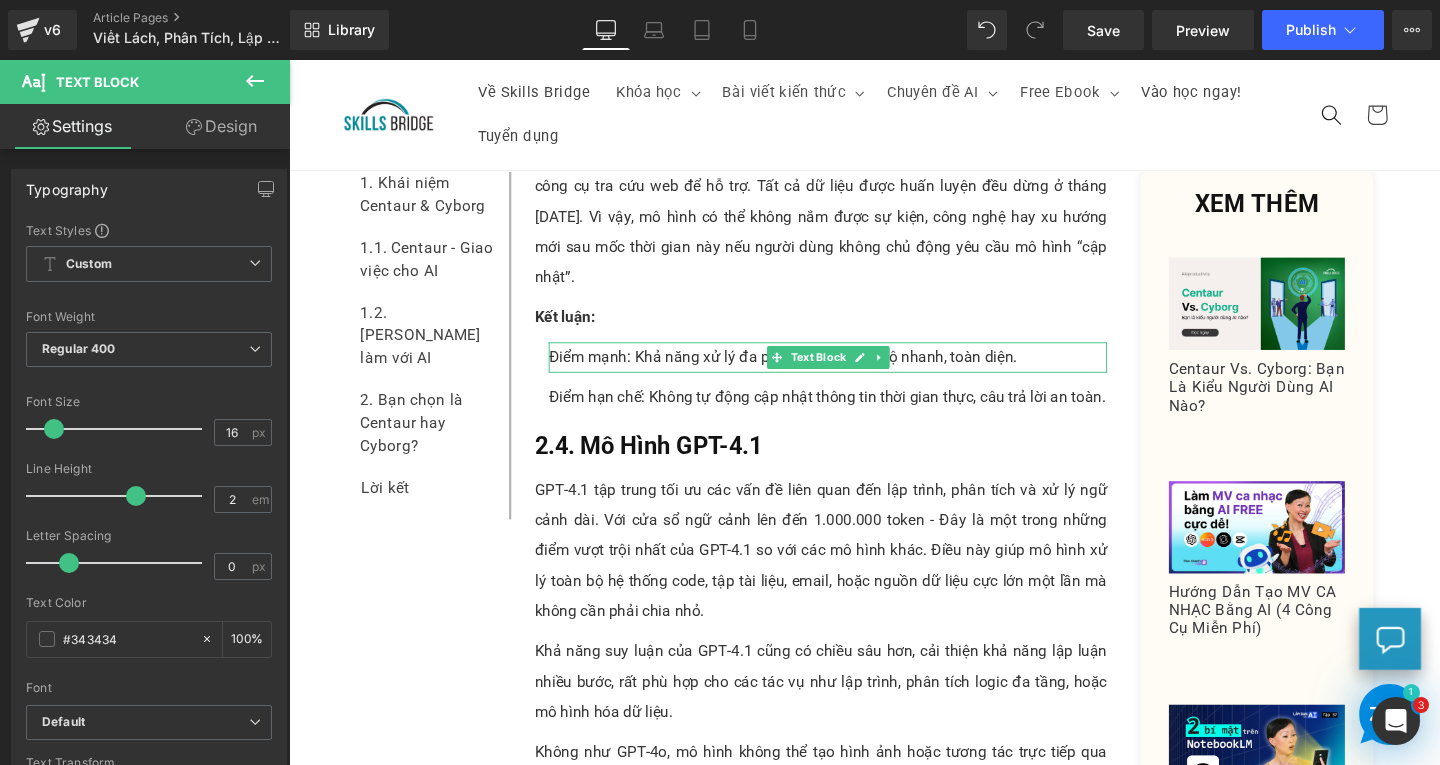 scroll, scrollTop: 3970, scrollLeft: 0, axis: vertical 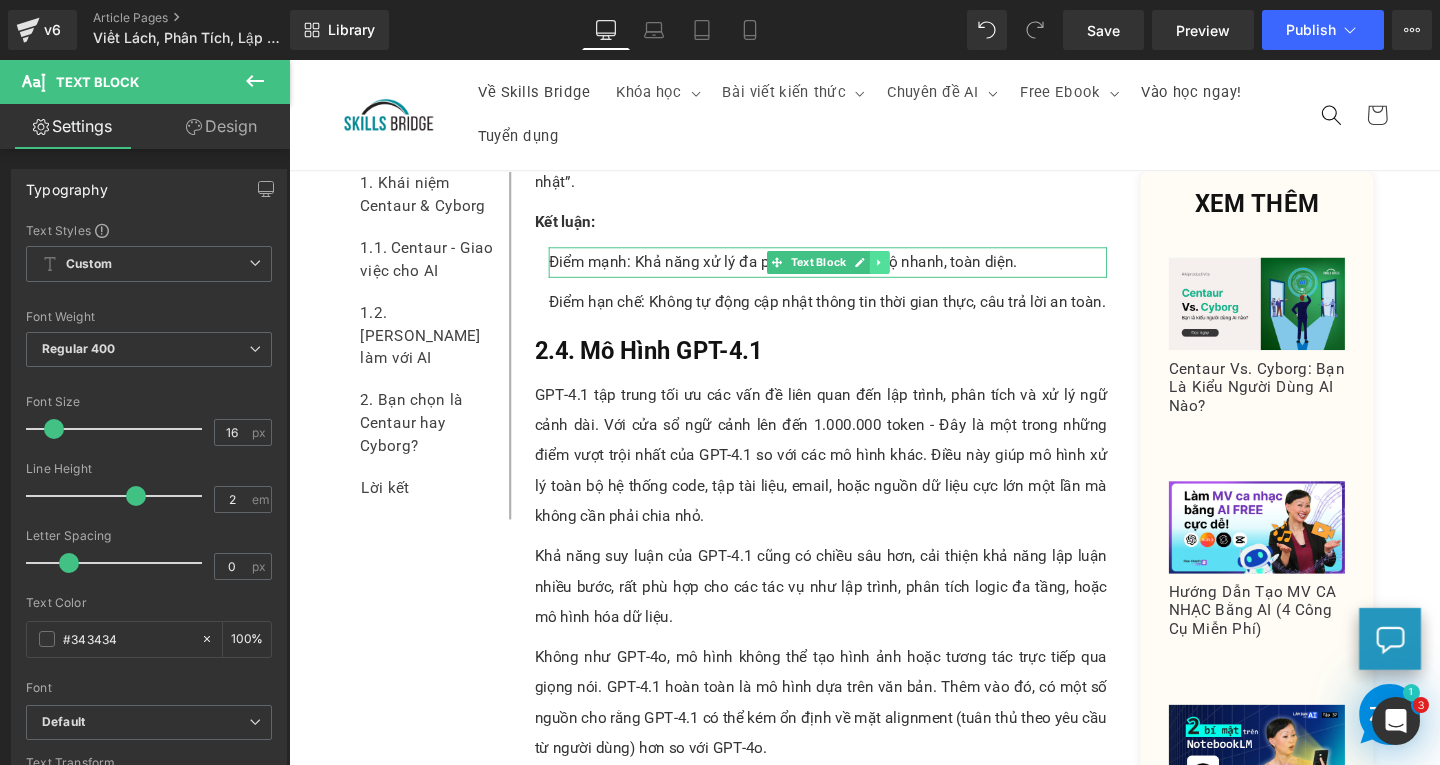 click 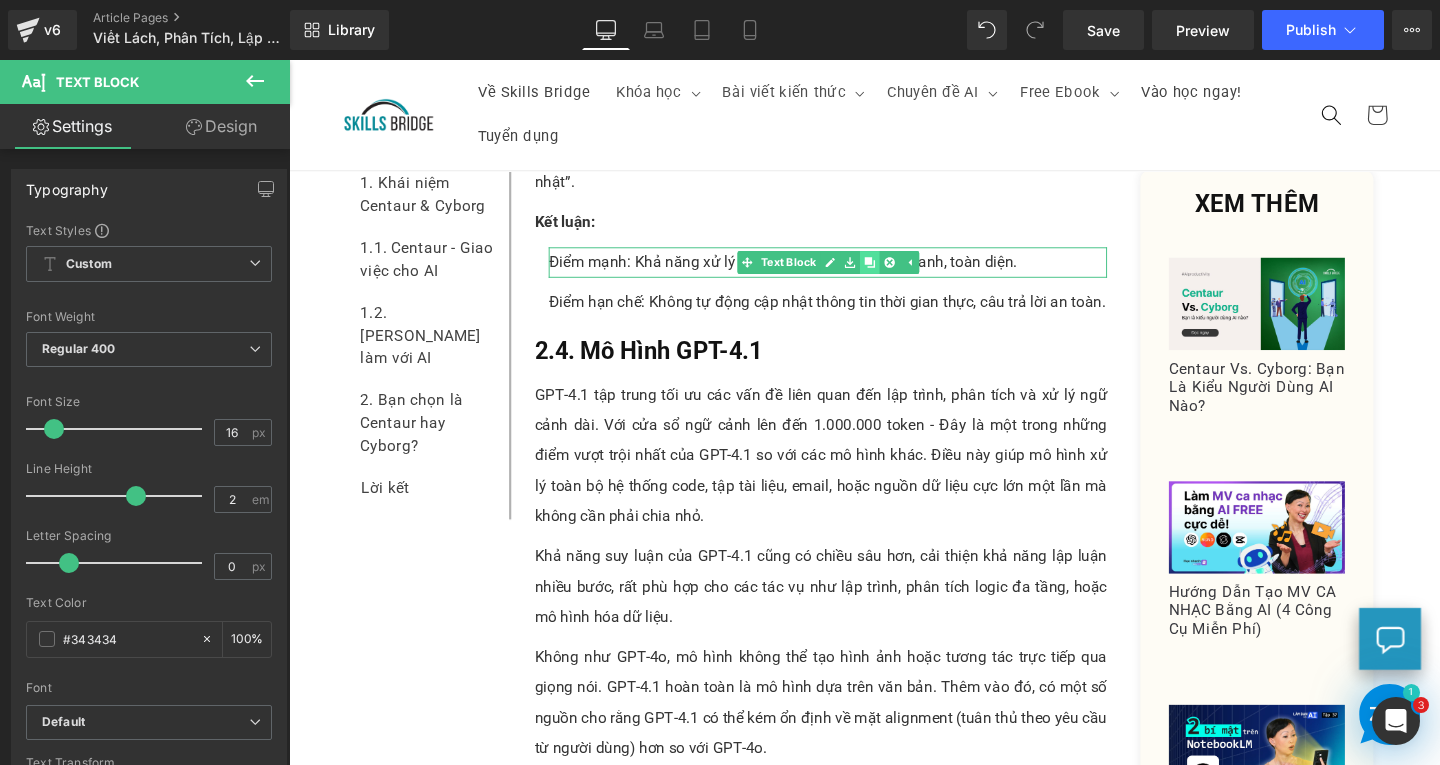 click 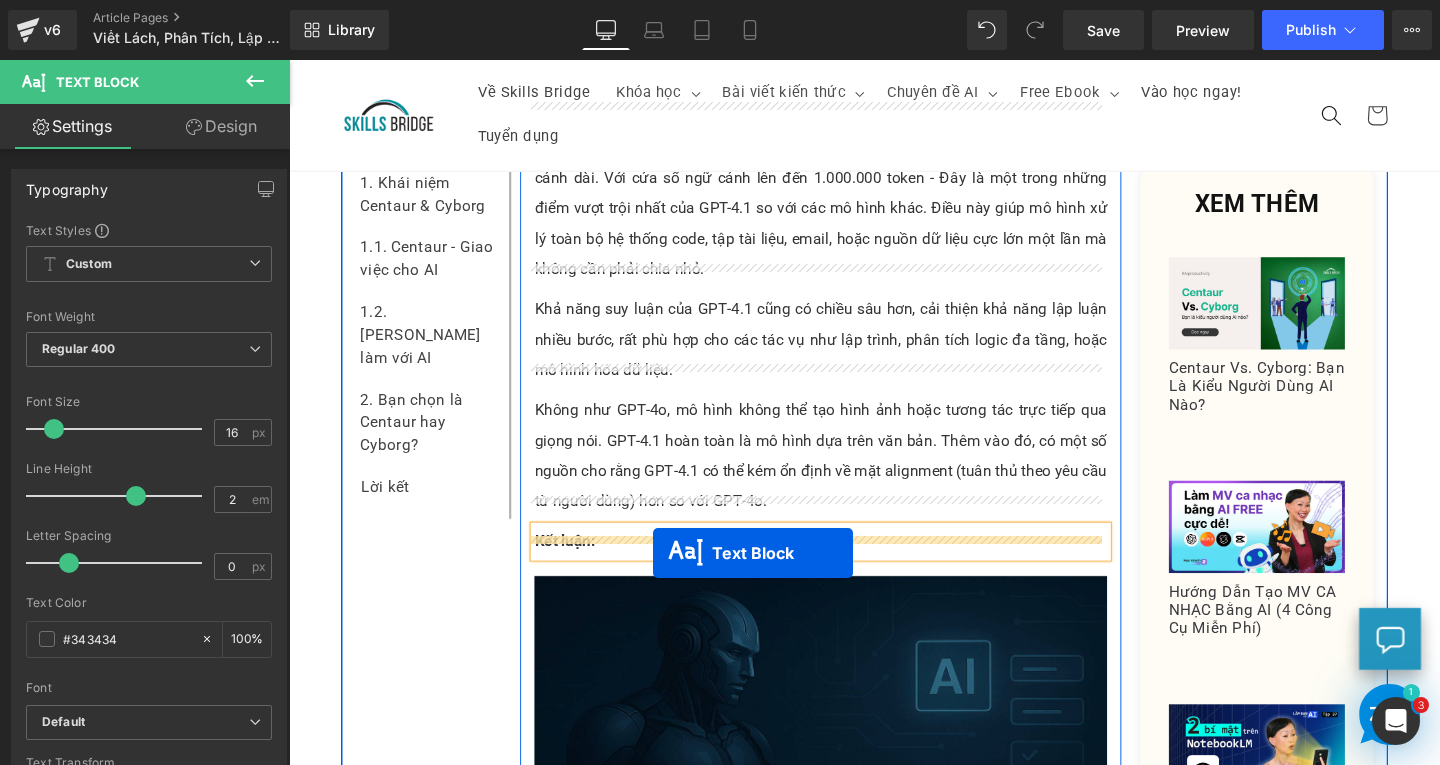 drag, startPoint x: 794, startPoint y: 277, endPoint x: 672, endPoint y: 576, distance: 322.9319 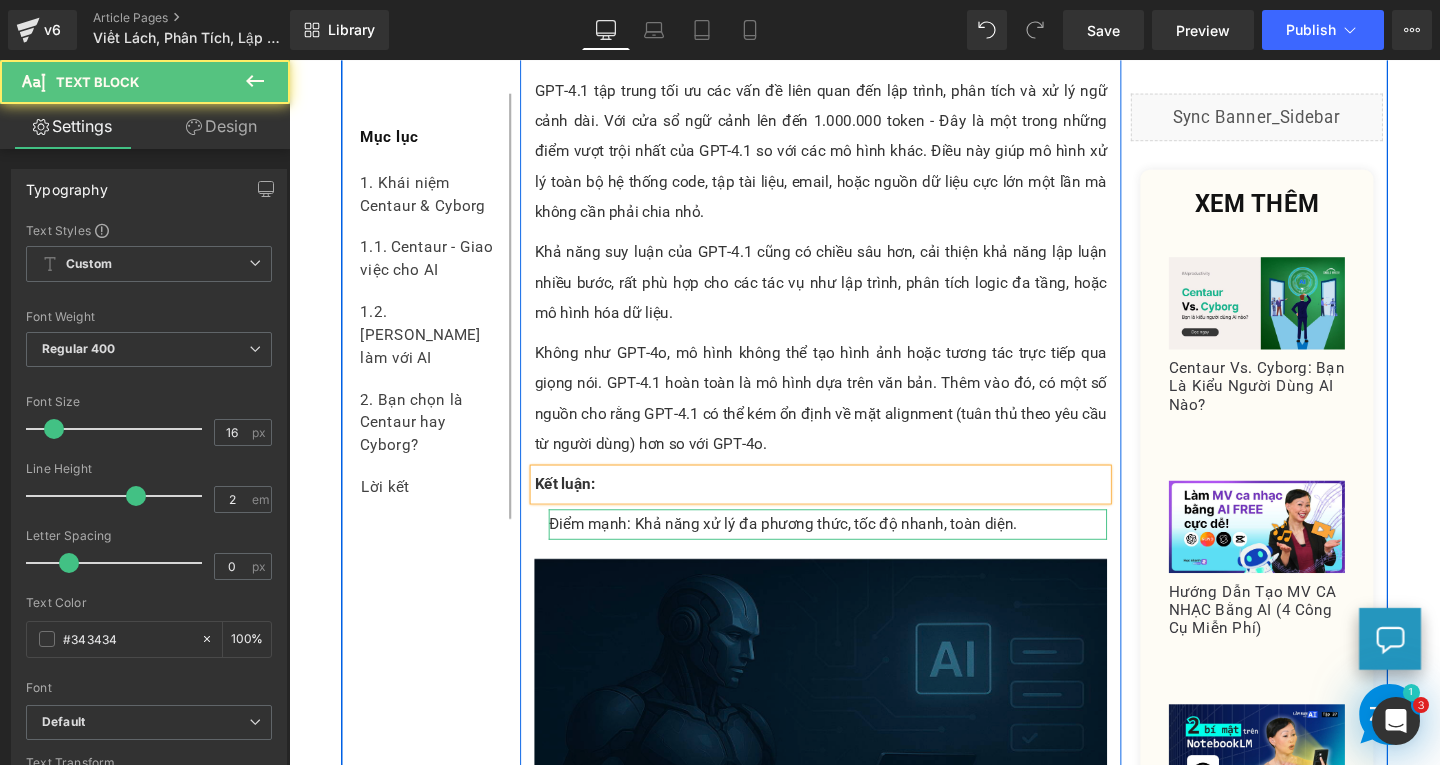 scroll, scrollTop: 4630, scrollLeft: 0, axis: vertical 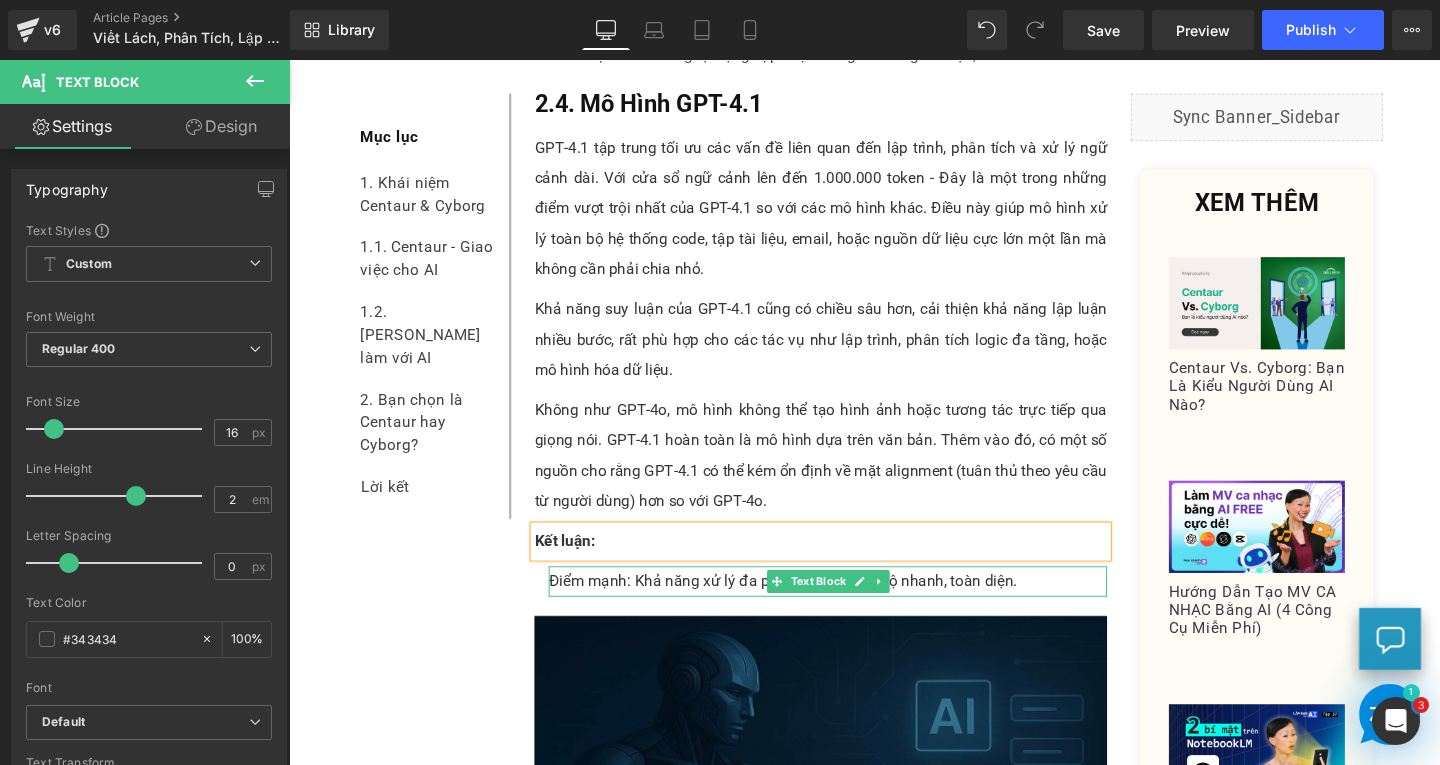 click on "Điểm mạnh: Khả năng xử lý đa phương thức, tốc độ nhanh, toàn diện." at bounding box center (855, 608) 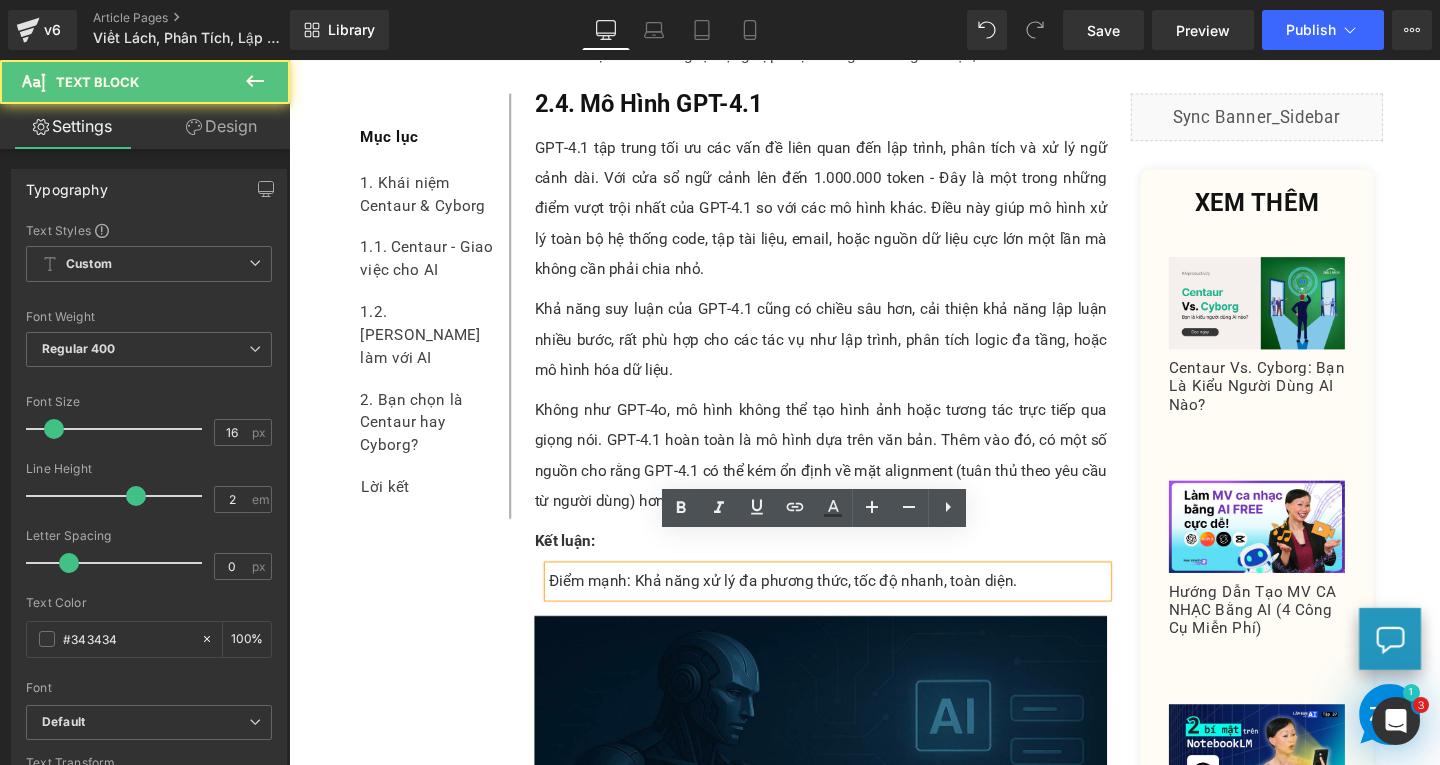 click on "Điểm mạnh: Khả năng xử lý đa phương thức, tốc độ nhanh, toàn diện." at bounding box center [855, 608] 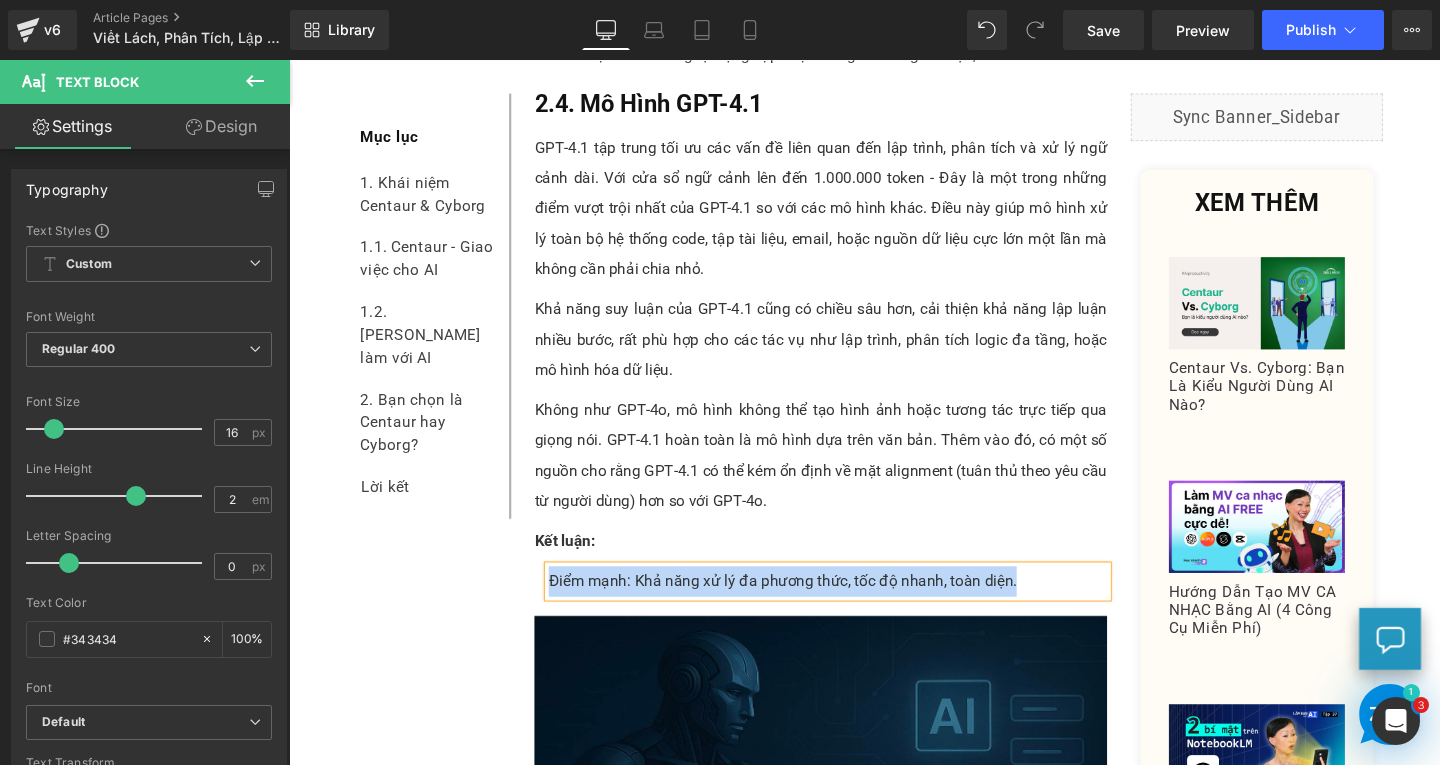 paste 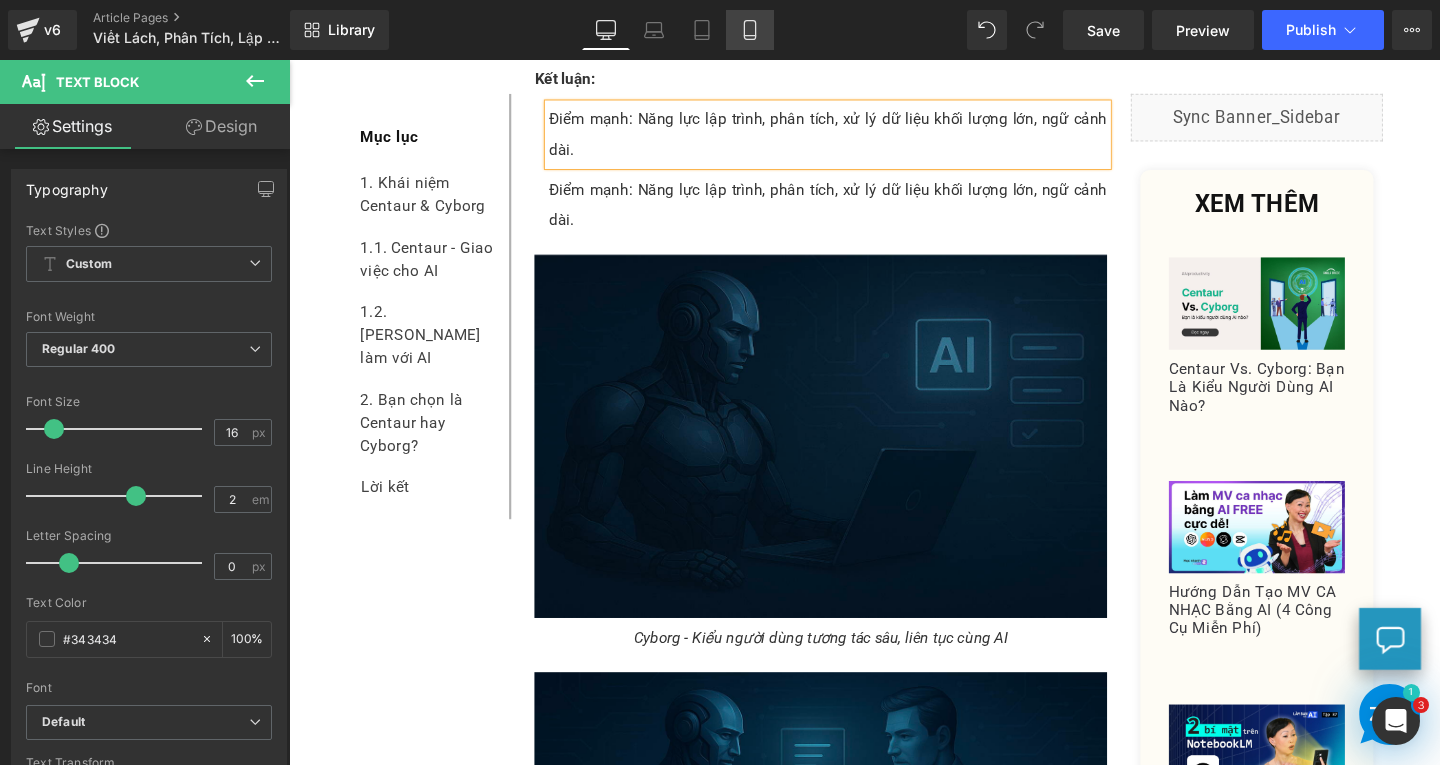 scroll, scrollTop: 5124, scrollLeft: 0, axis: vertical 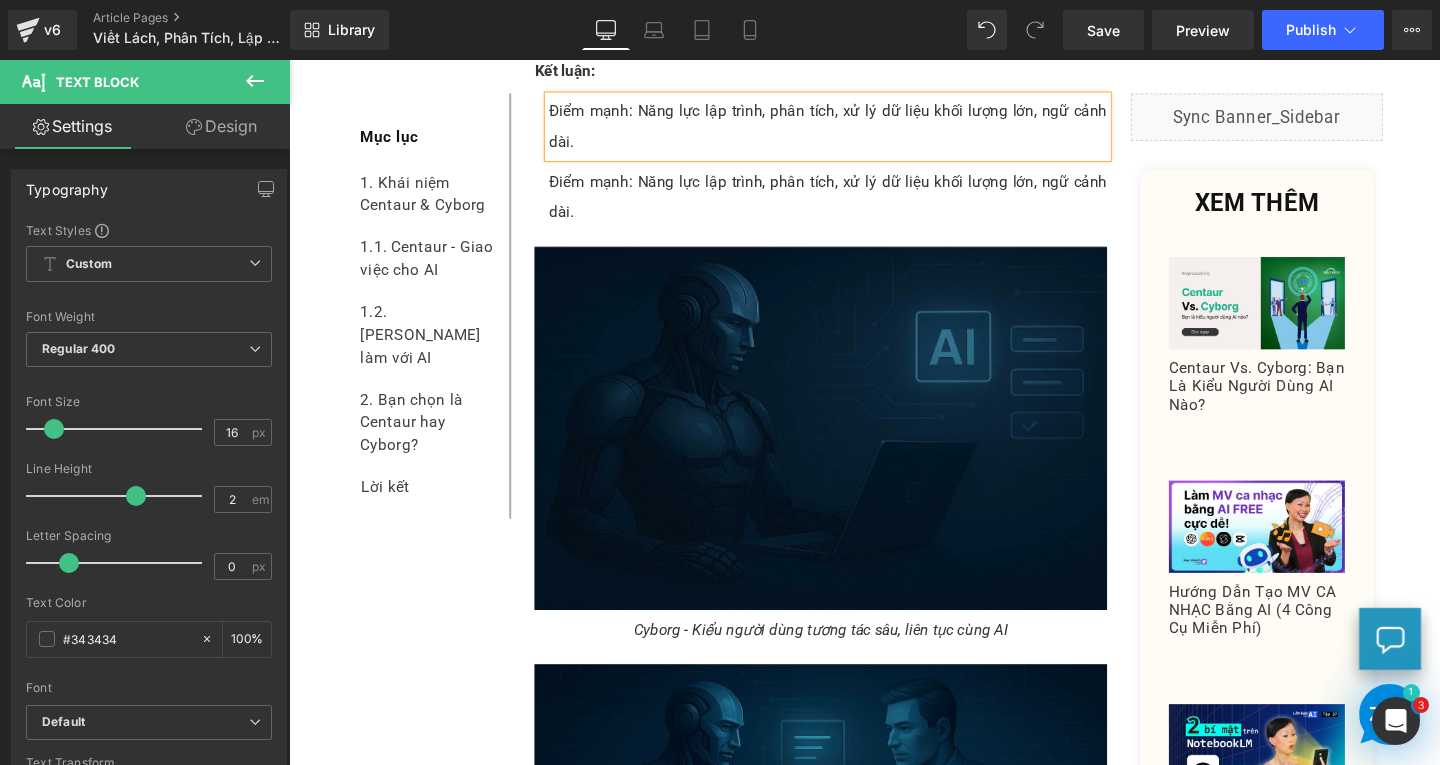 click on "1. Quá Trình Phát Triển Của Các Mô Hình ChatGPT Heading         ChatGPT ra mắt vào [DATE], khởi đầu cho cuộc cách mạng AI. Chỉ trong 5 ngày đầu tiên, chatbot này đã thu hút được 1 triệu người dùng. Chatbot này được xây dựng dựa trên mô hình GPT-3.5, có khả năng ghi nhớ ngữ cảnh, trả lời câu hỏi cũng như trò chuyện một cách tự nhiên. Text Block         Tuy nhiên, đó không phải là mô hình đầu tiên của OpenAI. Trước khi [PERSON_NAME] ra đời, OpenAI đã lần lượt giới thiệu GPT-1 vào [DATE], GPT-2 vào [DATE] và GPT-3 vào [DATE]. Text Block         Text Block         Image         Lượng [MEDICAL_DATA] số được sử dụng để huấn luyện các mô hình đầu tiên của ChatGPT (Nguồn ảnh:  [DOMAIN_NAME] ) Text Block         Text Block         Text Block         Text Block         2. Giải Mã Các Mô Hình ChatGPT Heading         2.1. Mô Hình GPT-o3 Heading" at bounding box center [848, -921] 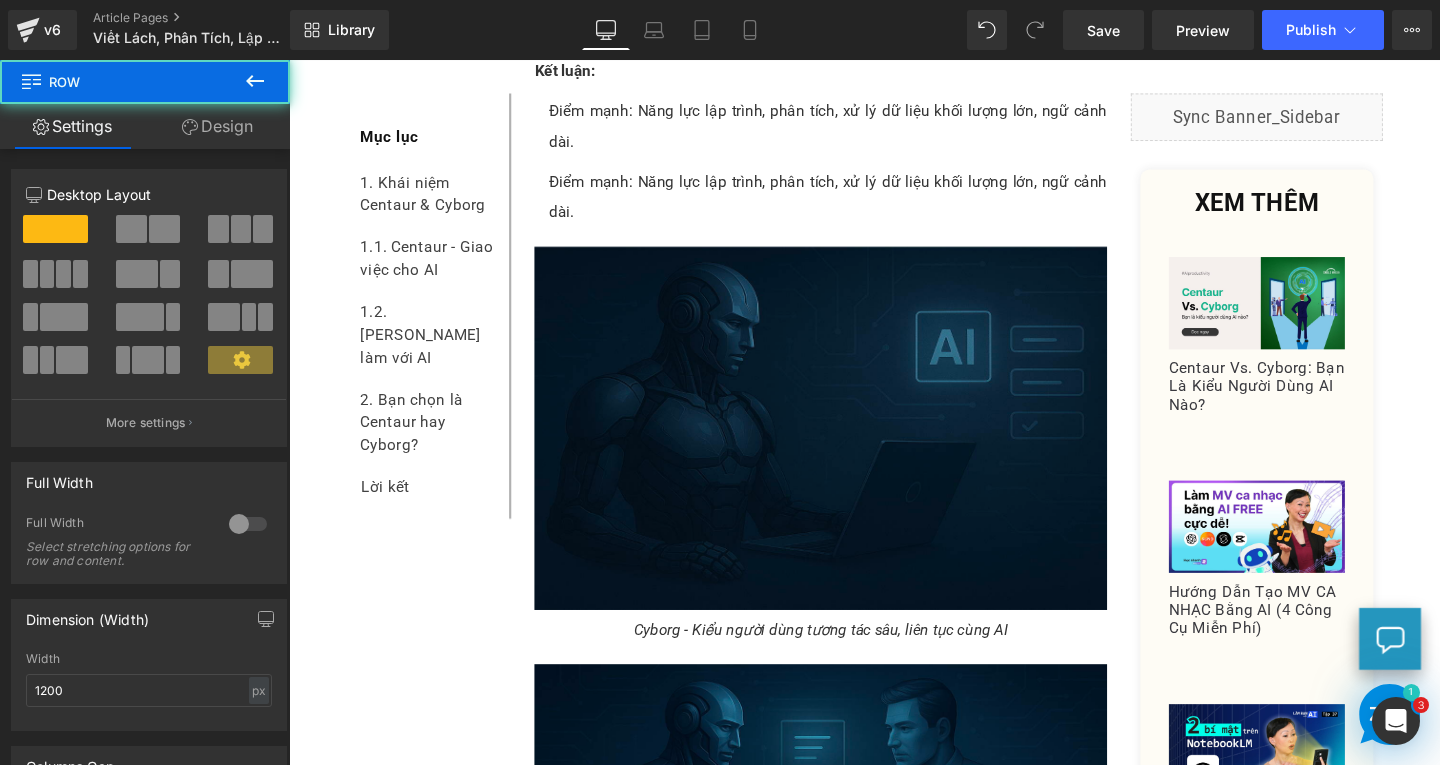 click at bounding box center [289, 60] 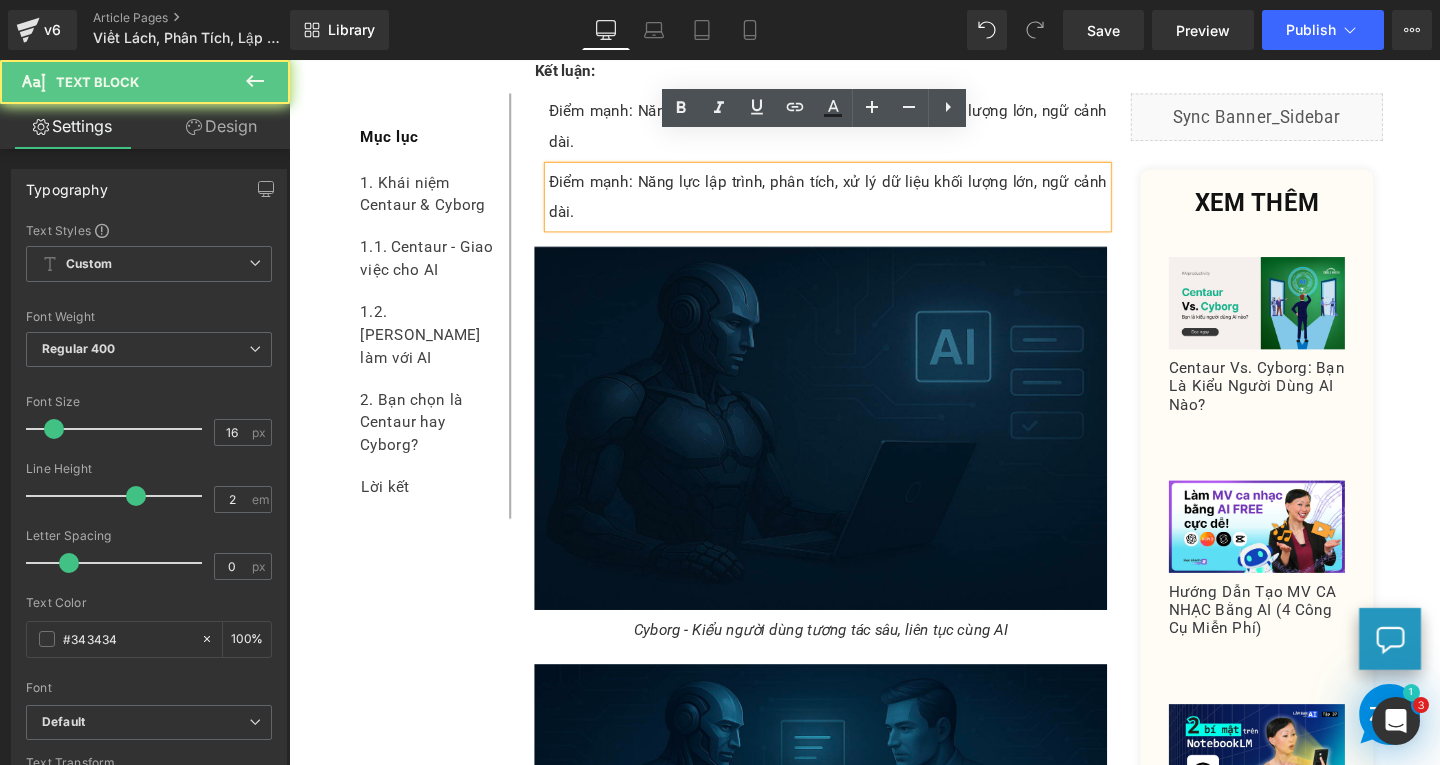 click on "Điểm mạnh: Năng lực lập trình, phân tích, xử lý dữ liệu khối lượng lớn, ngữ cảnh dài." at bounding box center (855, 204) 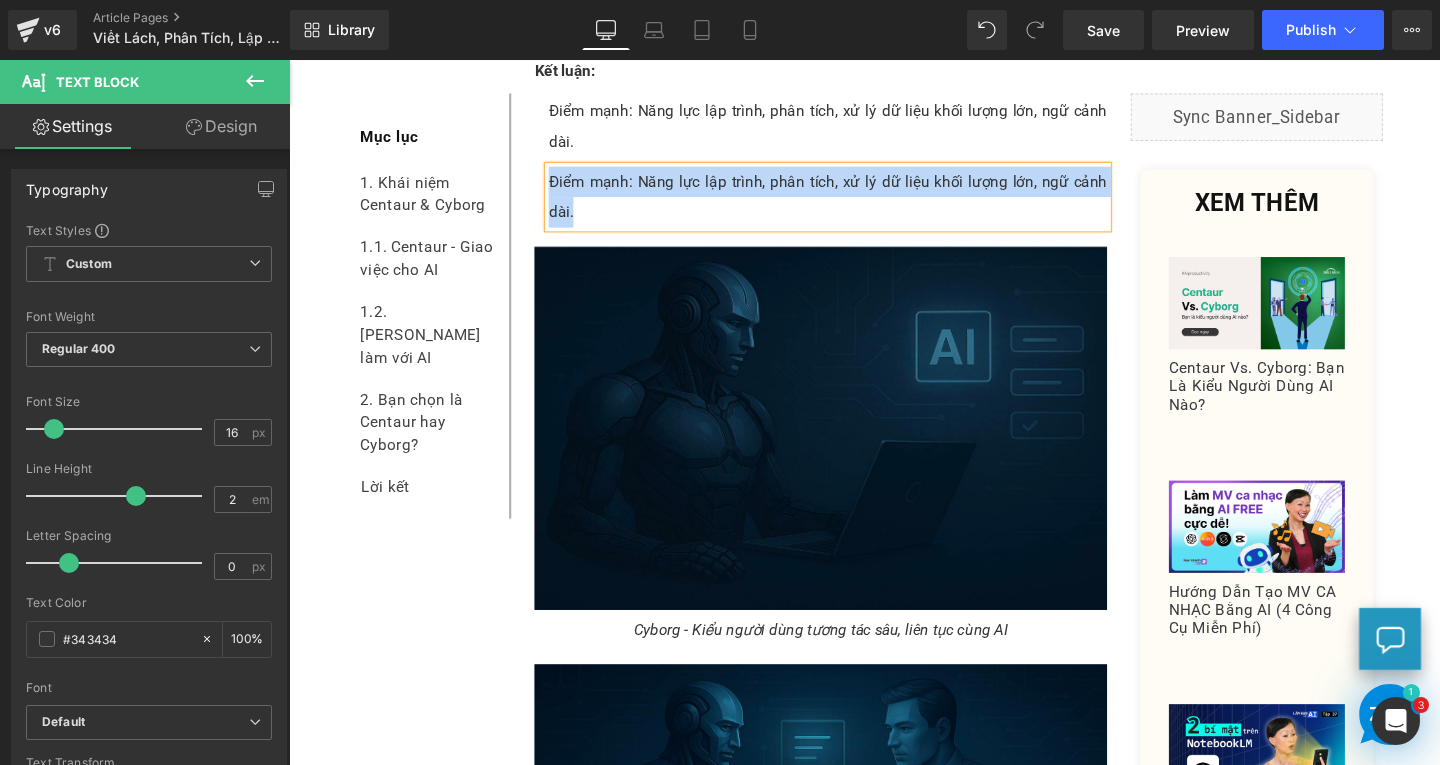 paste 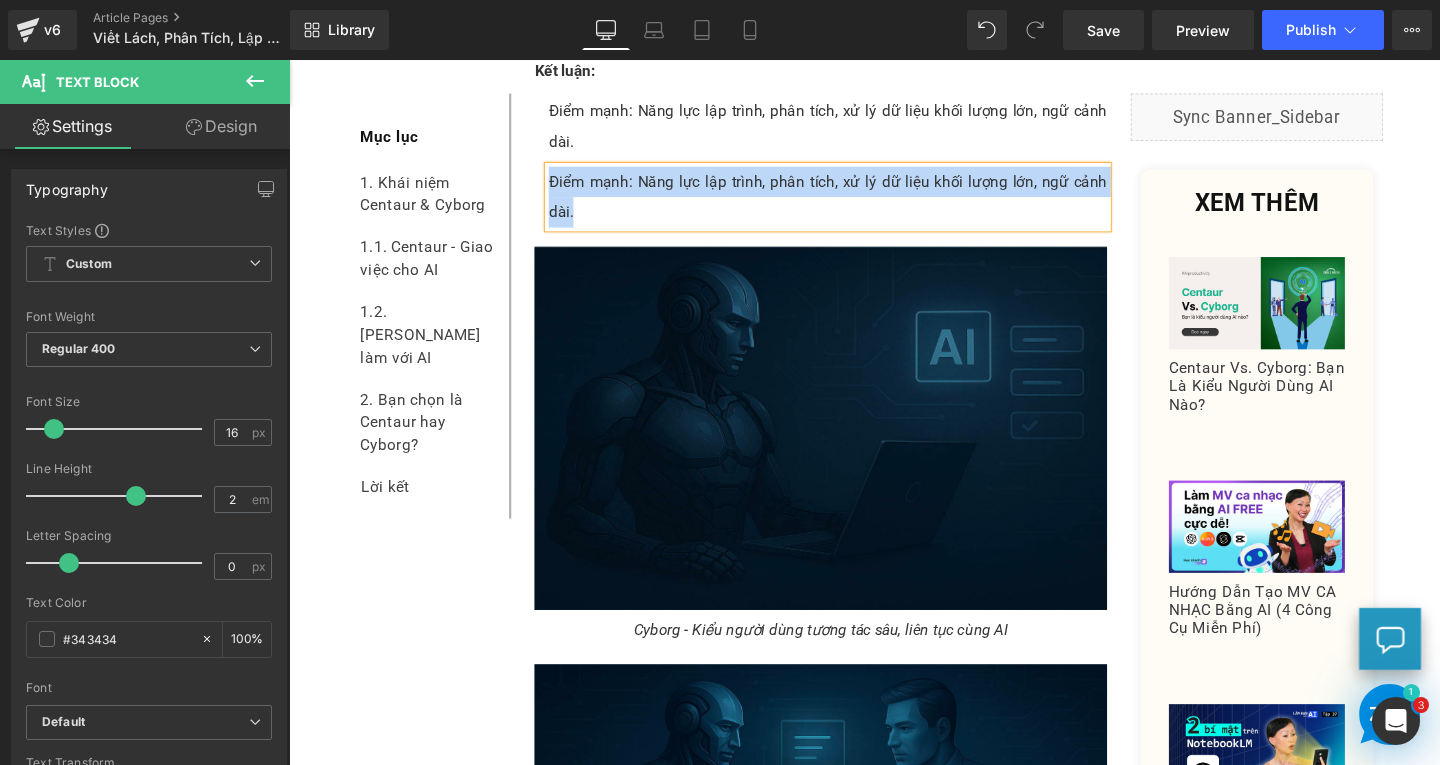 type 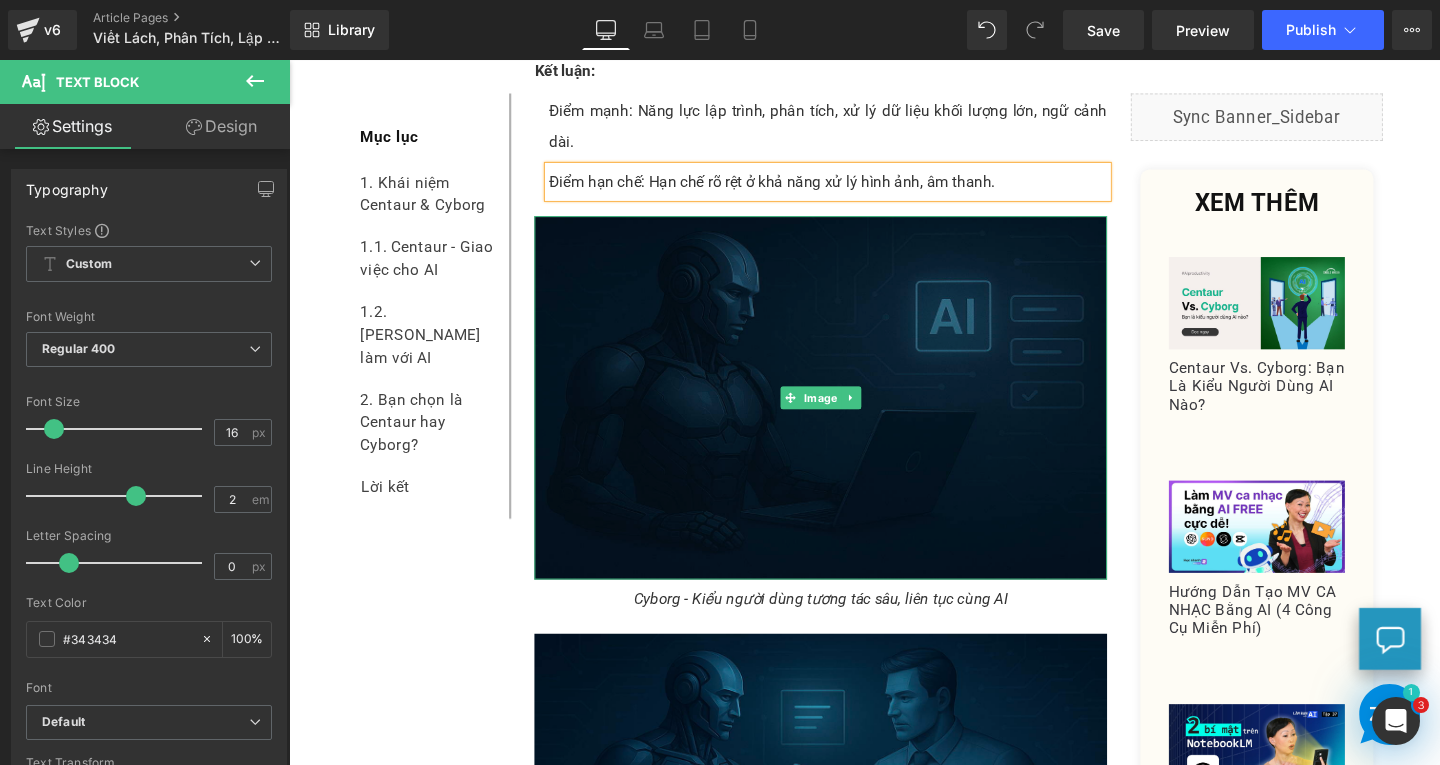 scroll, scrollTop: 4724, scrollLeft: 0, axis: vertical 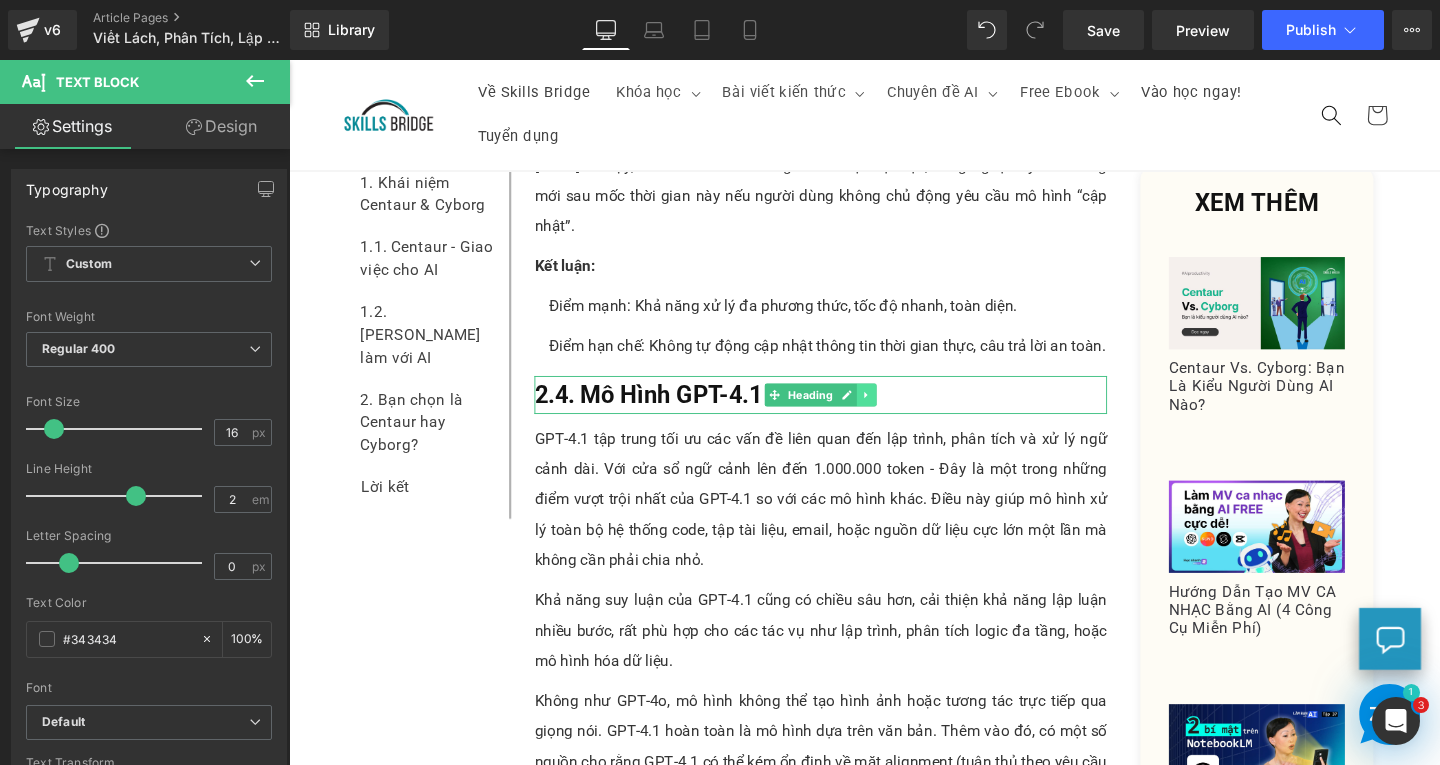 click 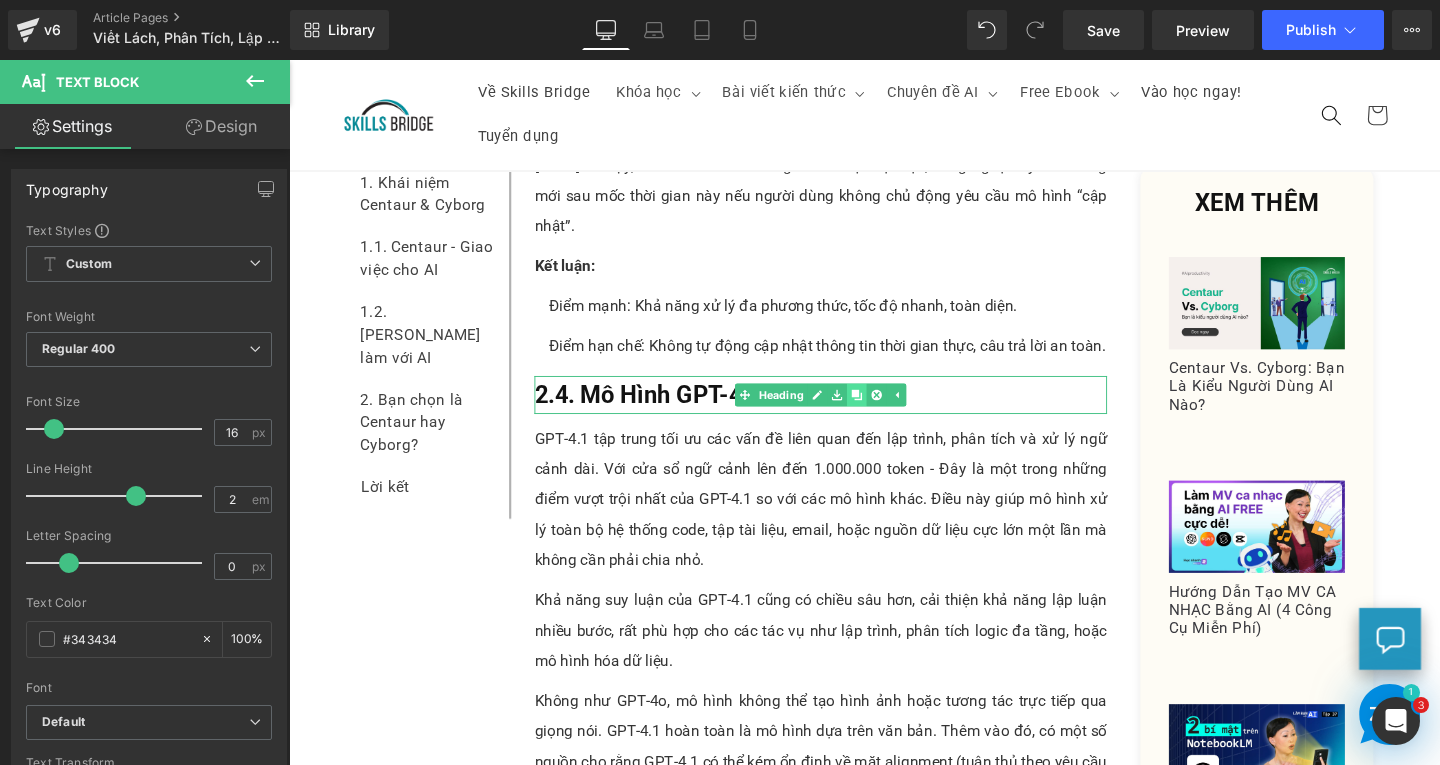 click 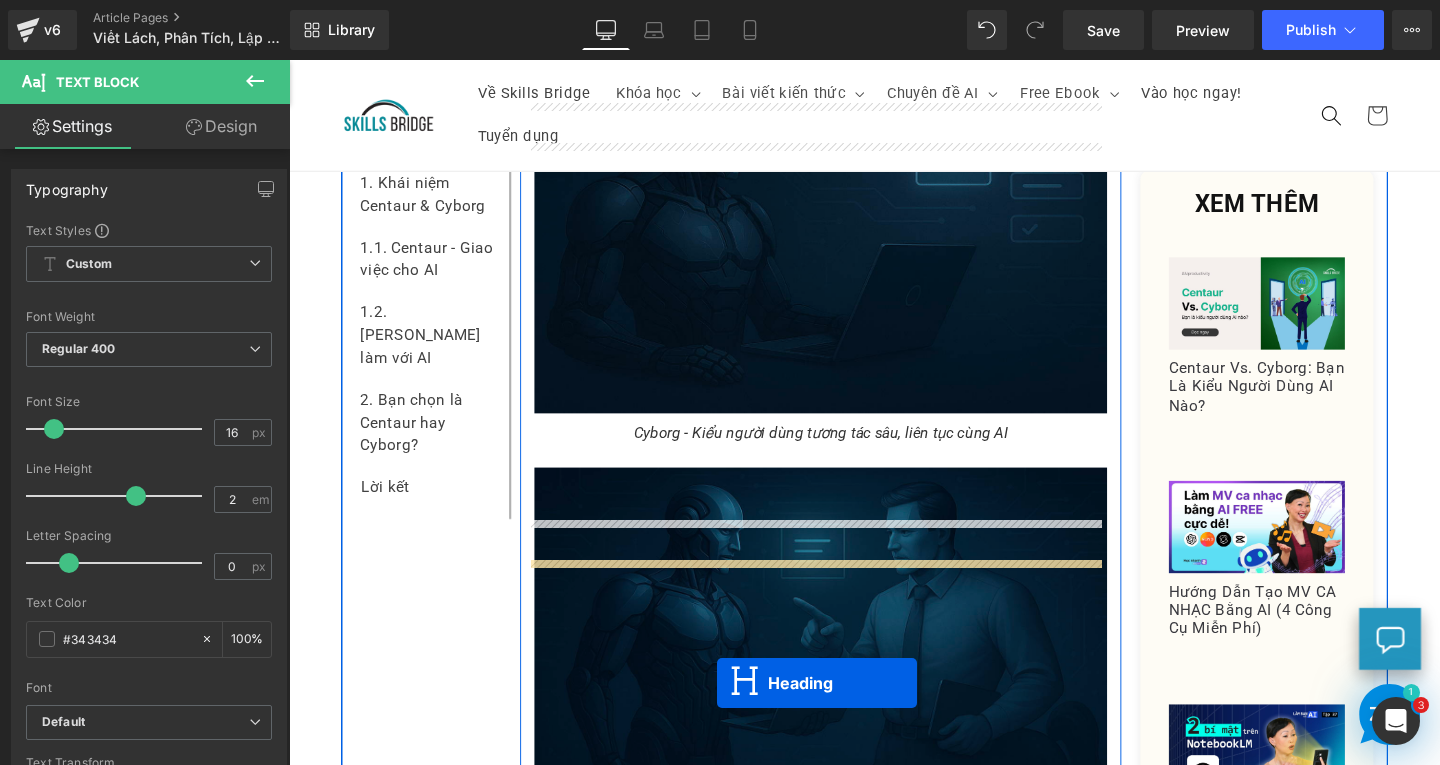 scroll, scrollTop: 5444, scrollLeft: 0, axis: vertical 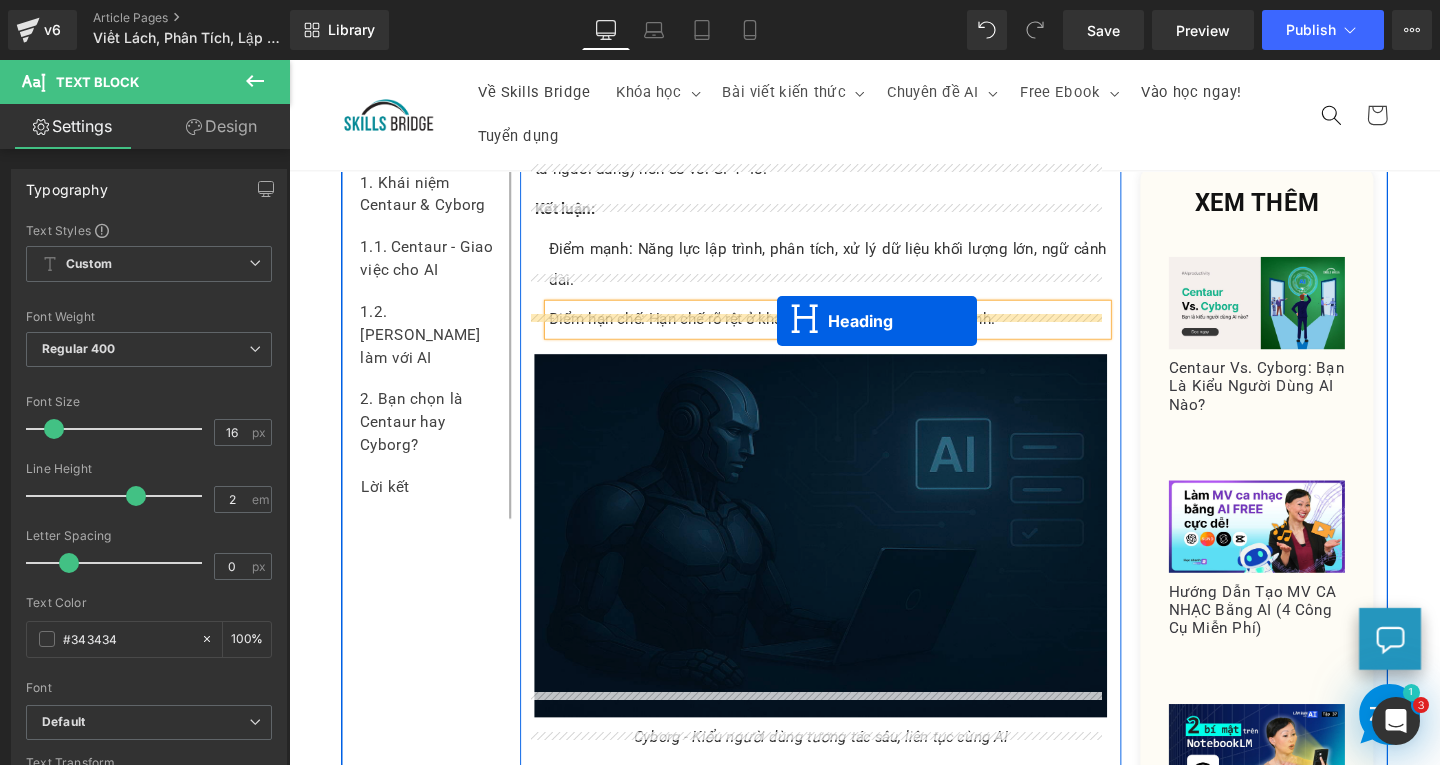 drag, startPoint x: 784, startPoint y: 435, endPoint x: 766, endPoint y: 361, distance: 76.15773 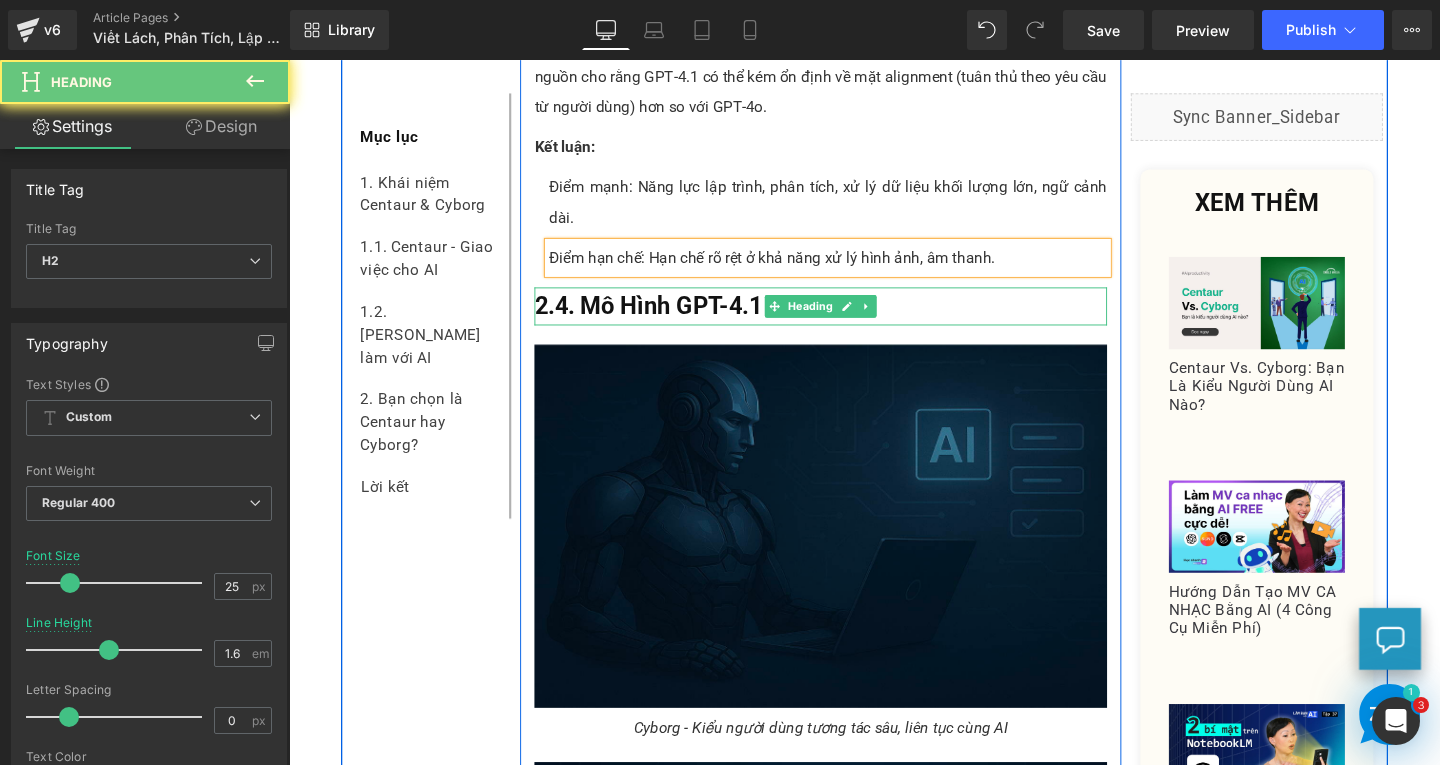 click on "2.4. Mô Hình GPT-4.1" at bounding box center (666, 318) 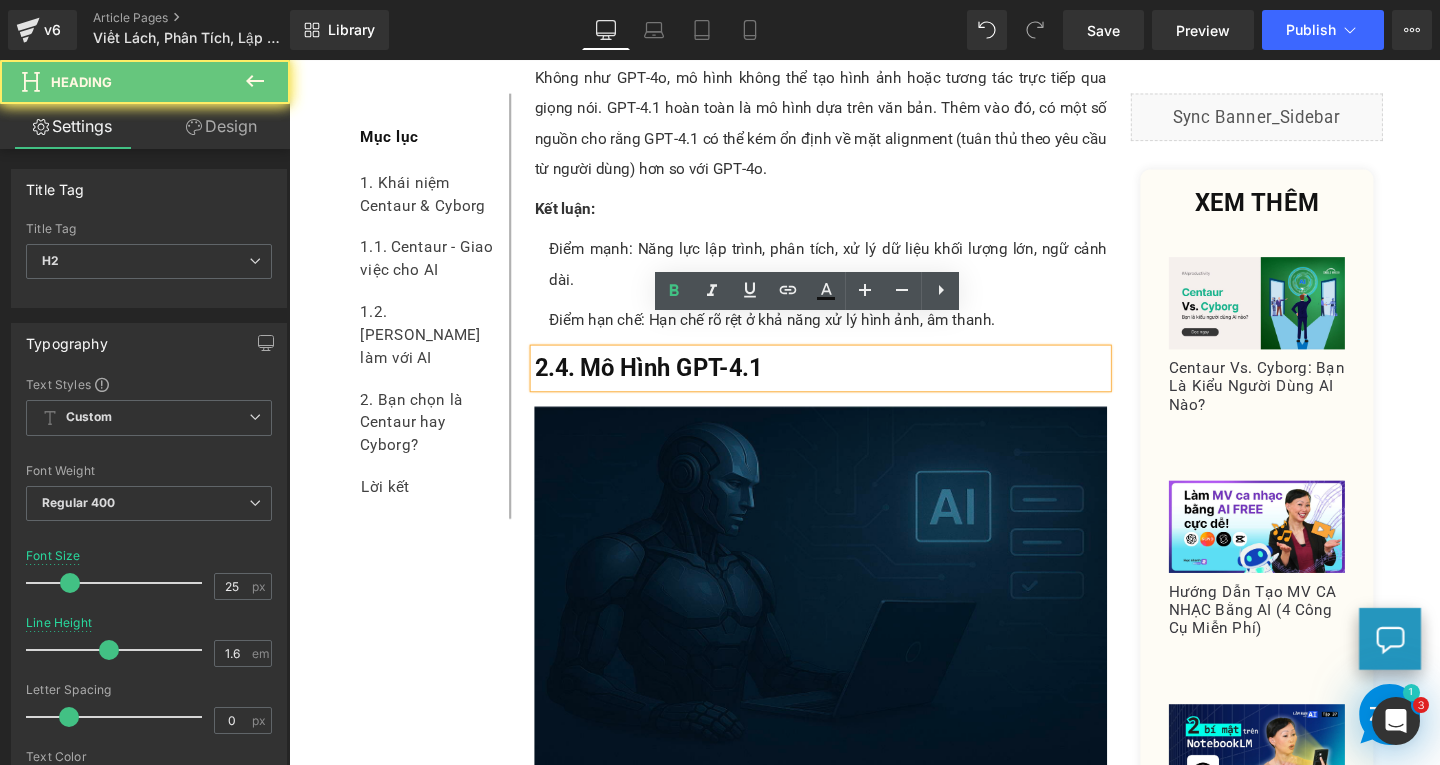 click on "2.4. Mô Hình GPT-4.1" at bounding box center (848, 384) 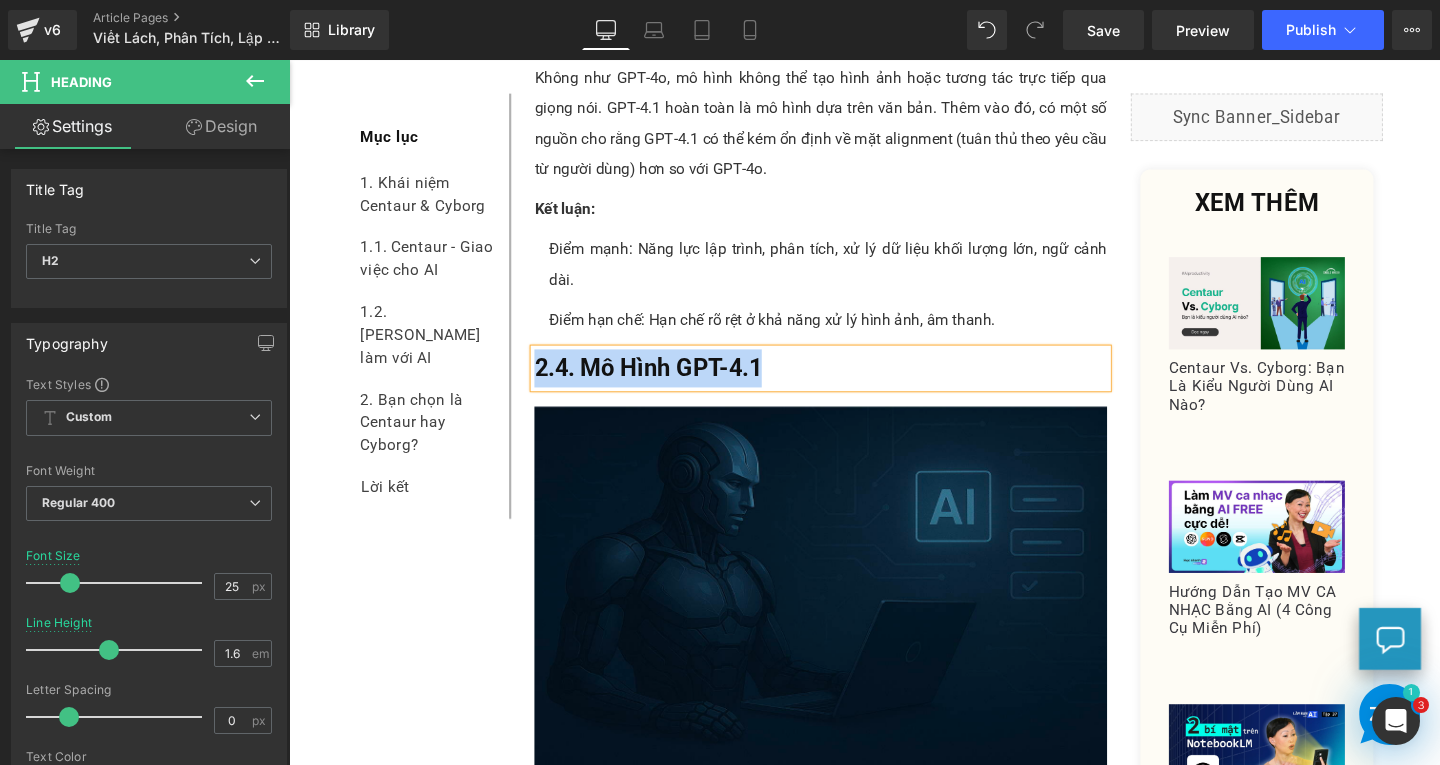 paste 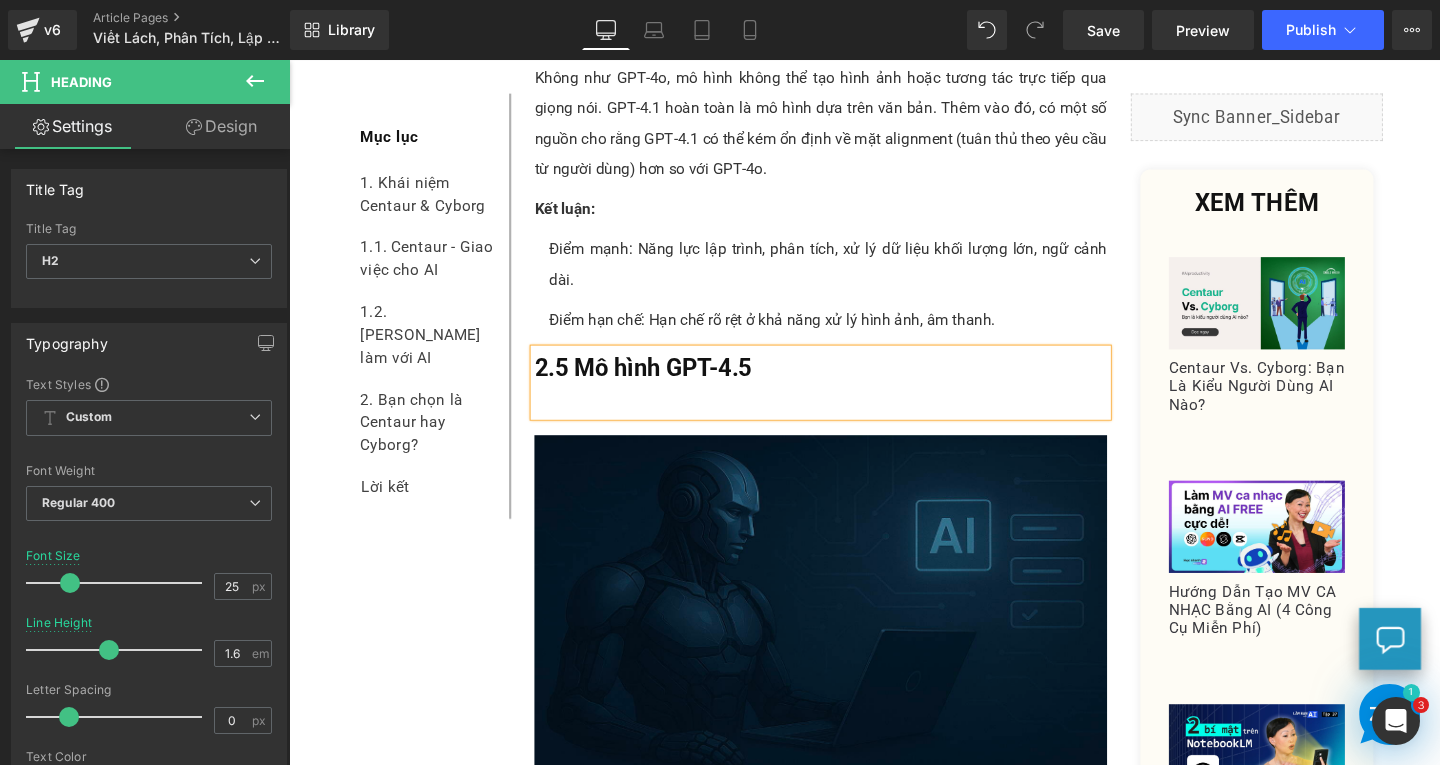 click on "2.5 Mô hình GPT-4.5" at bounding box center (661, 383) 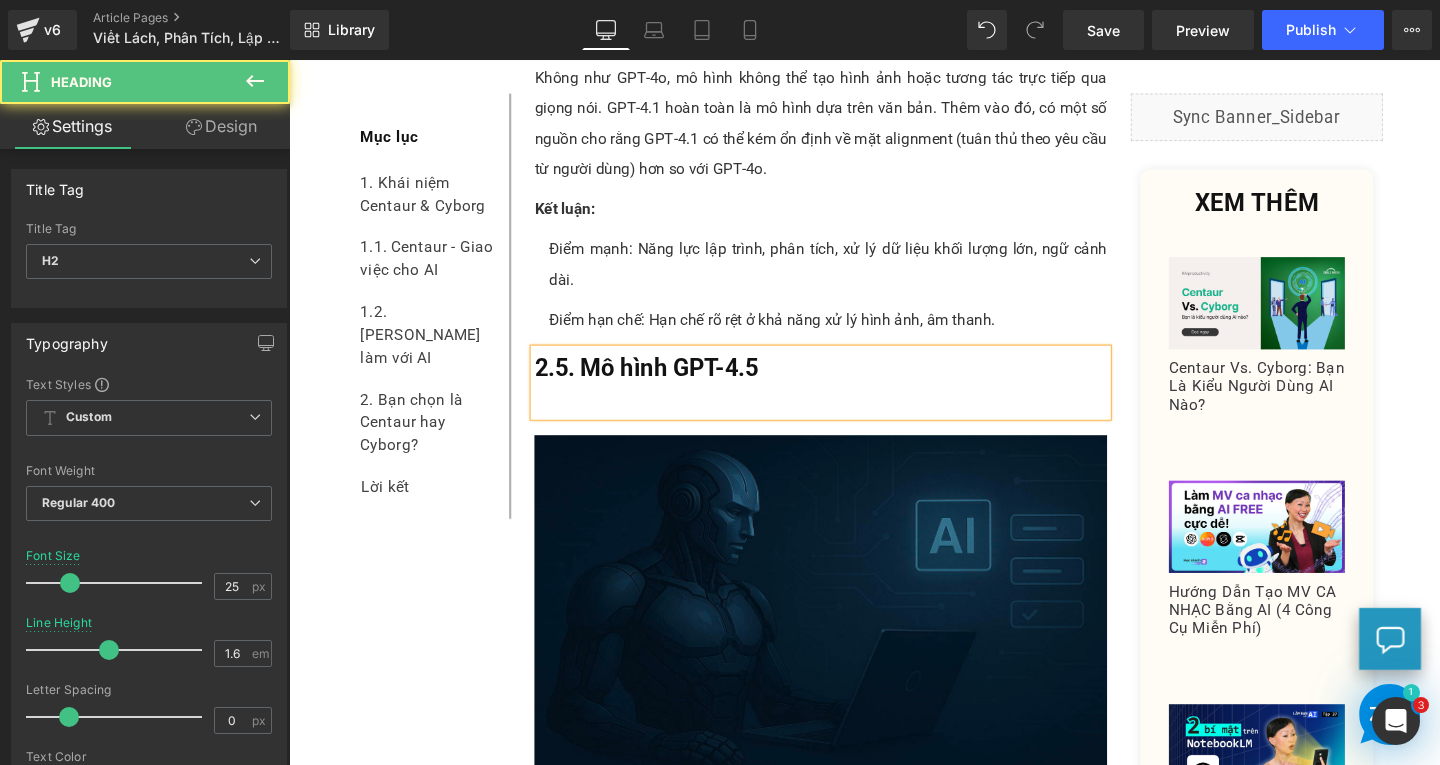 click at bounding box center (848, 419) 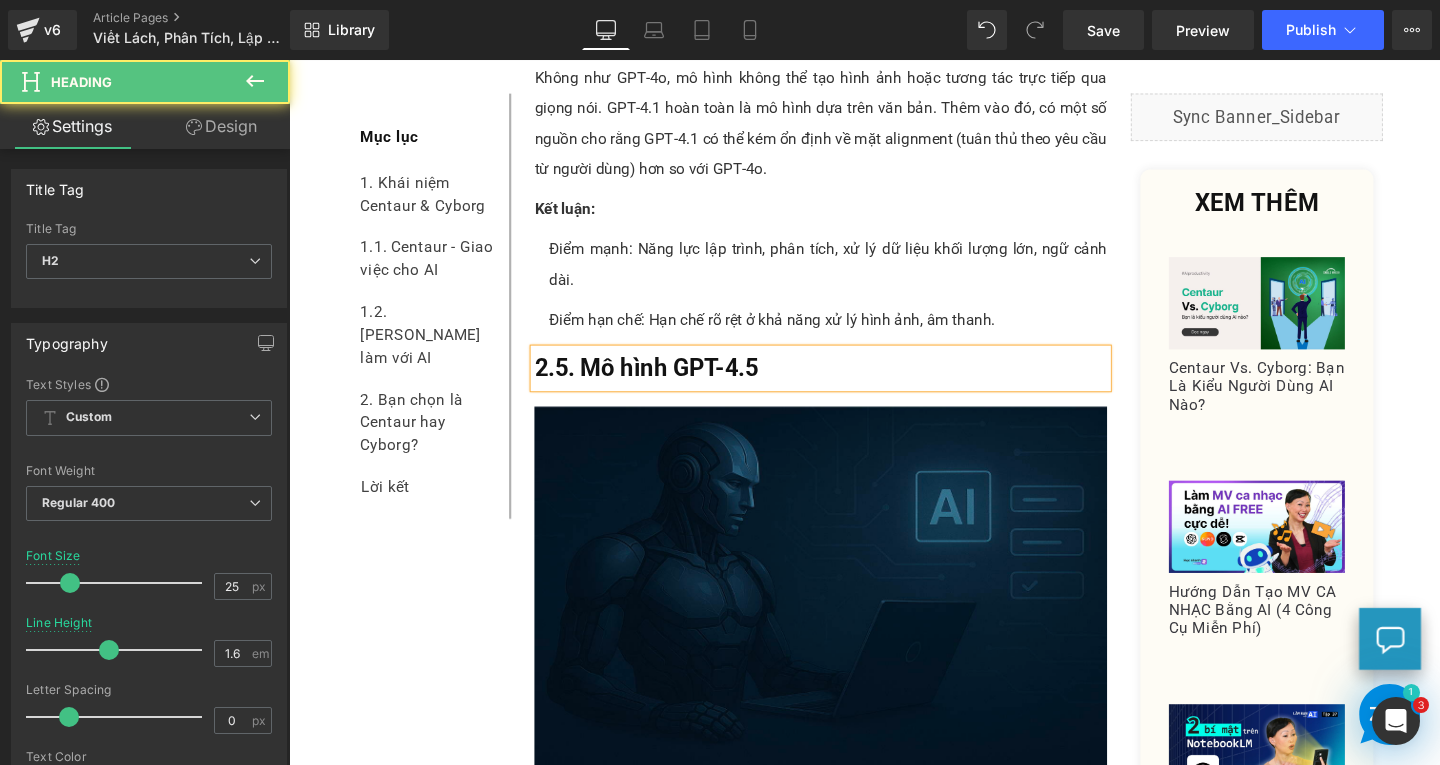 click on "2.5. Mô hình GPT-4.5" at bounding box center [664, 383] 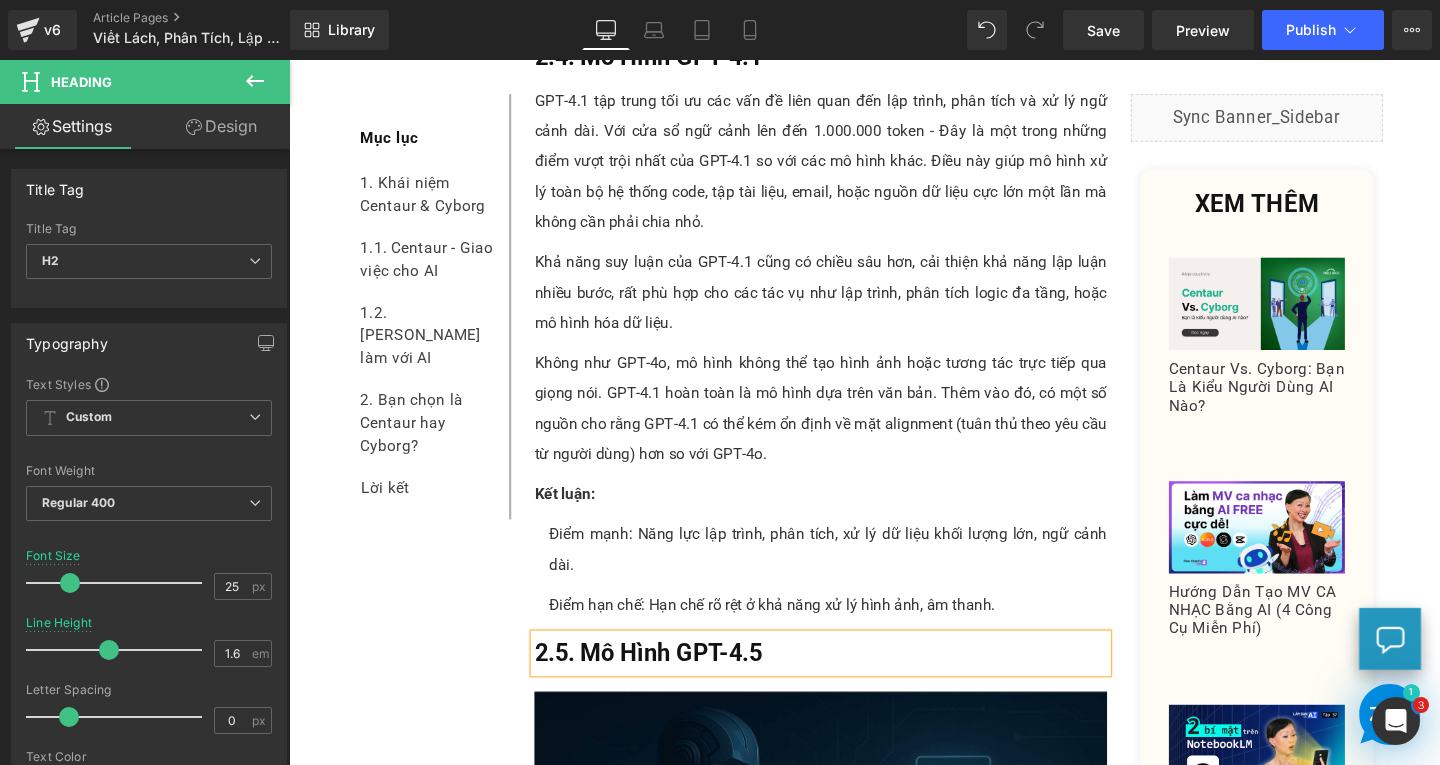 scroll, scrollTop: 4979, scrollLeft: 0, axis: vertical 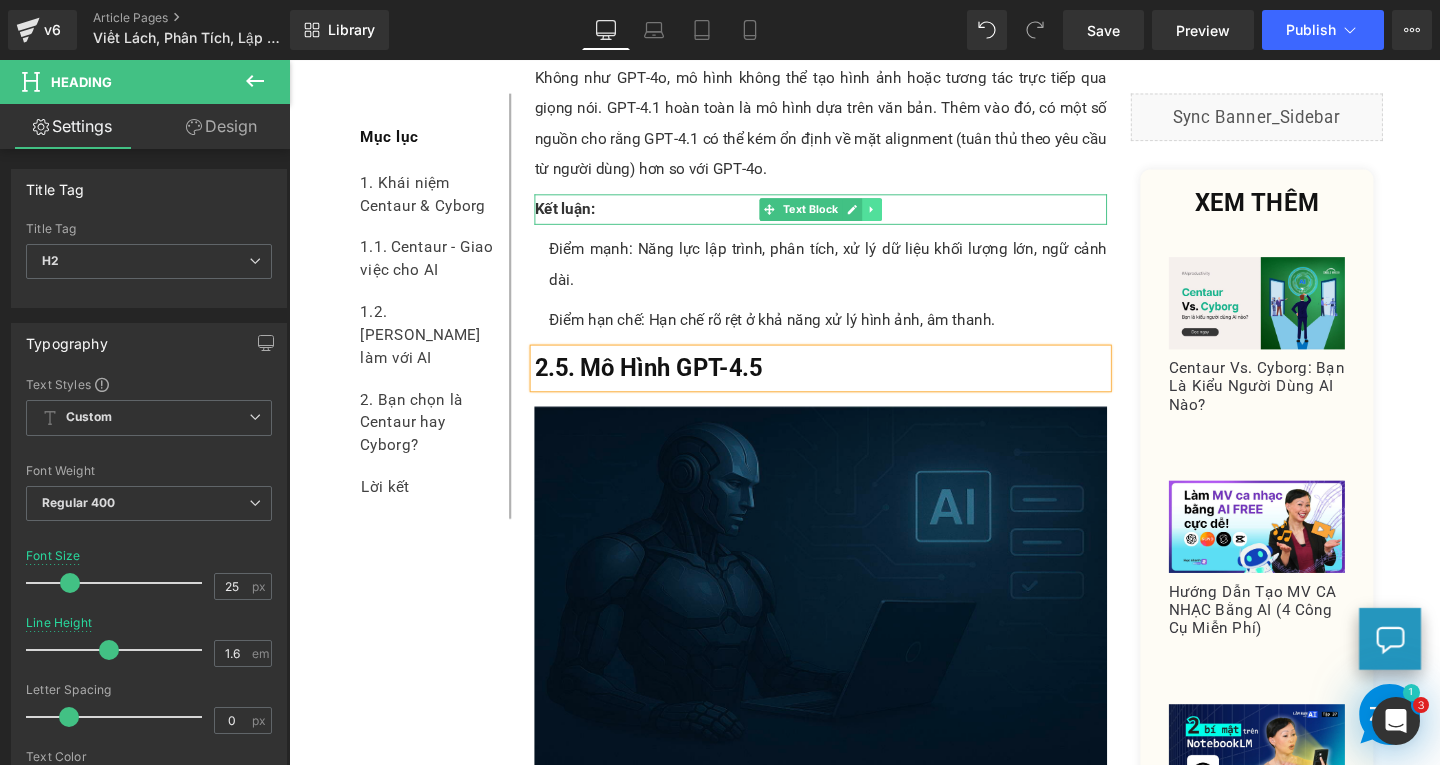 click 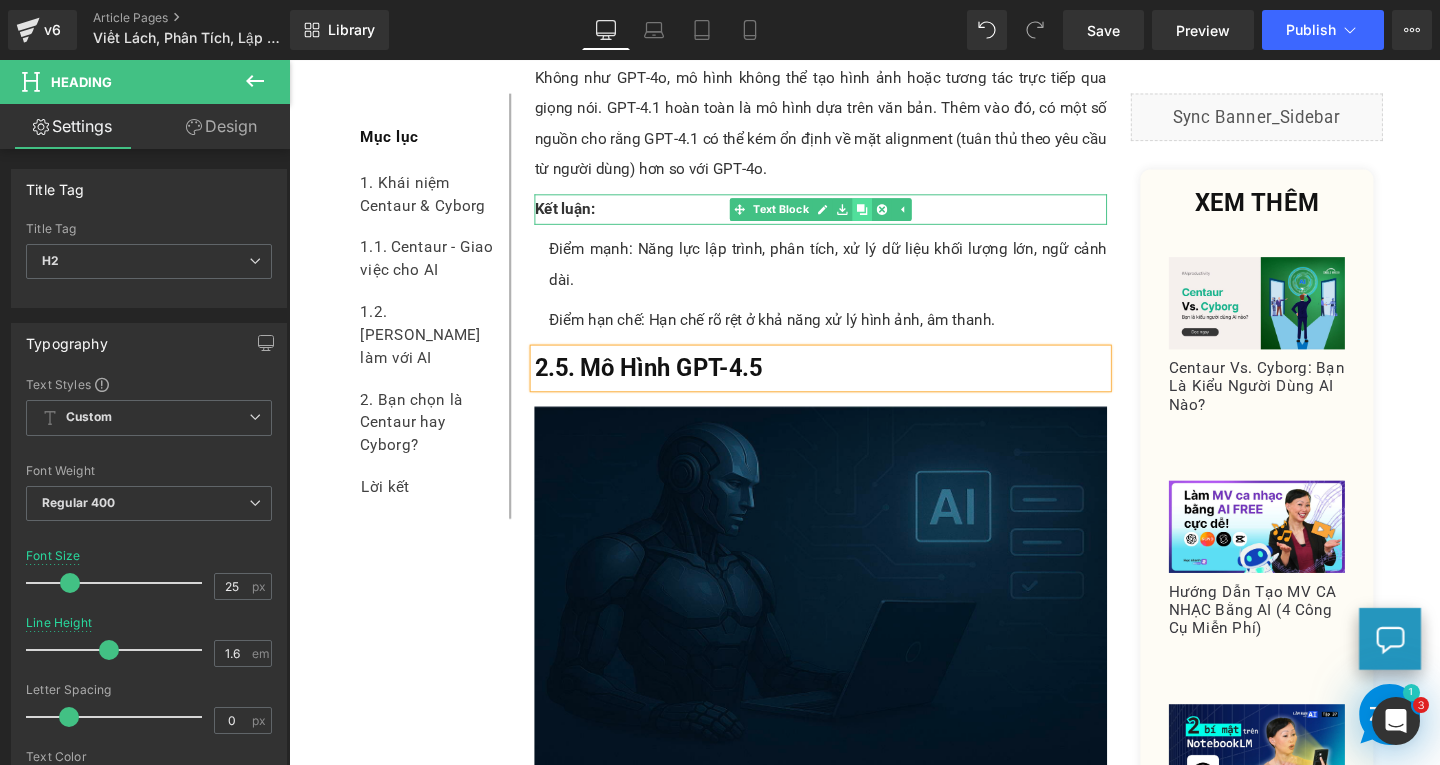 click 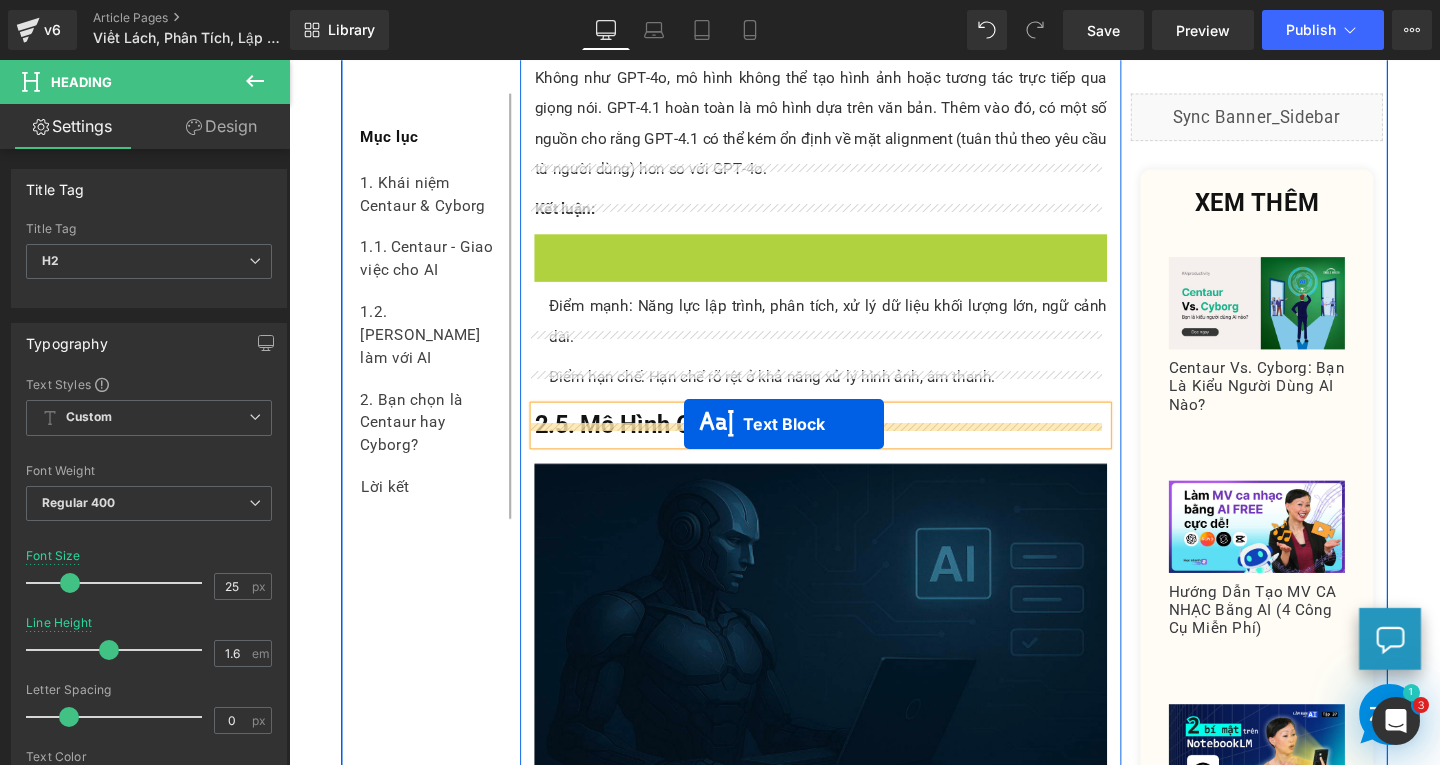 drag, startPoint x: 784, startPoint y: 230, endPoint x: 704, endPoint y: 443, distance: 227.52802 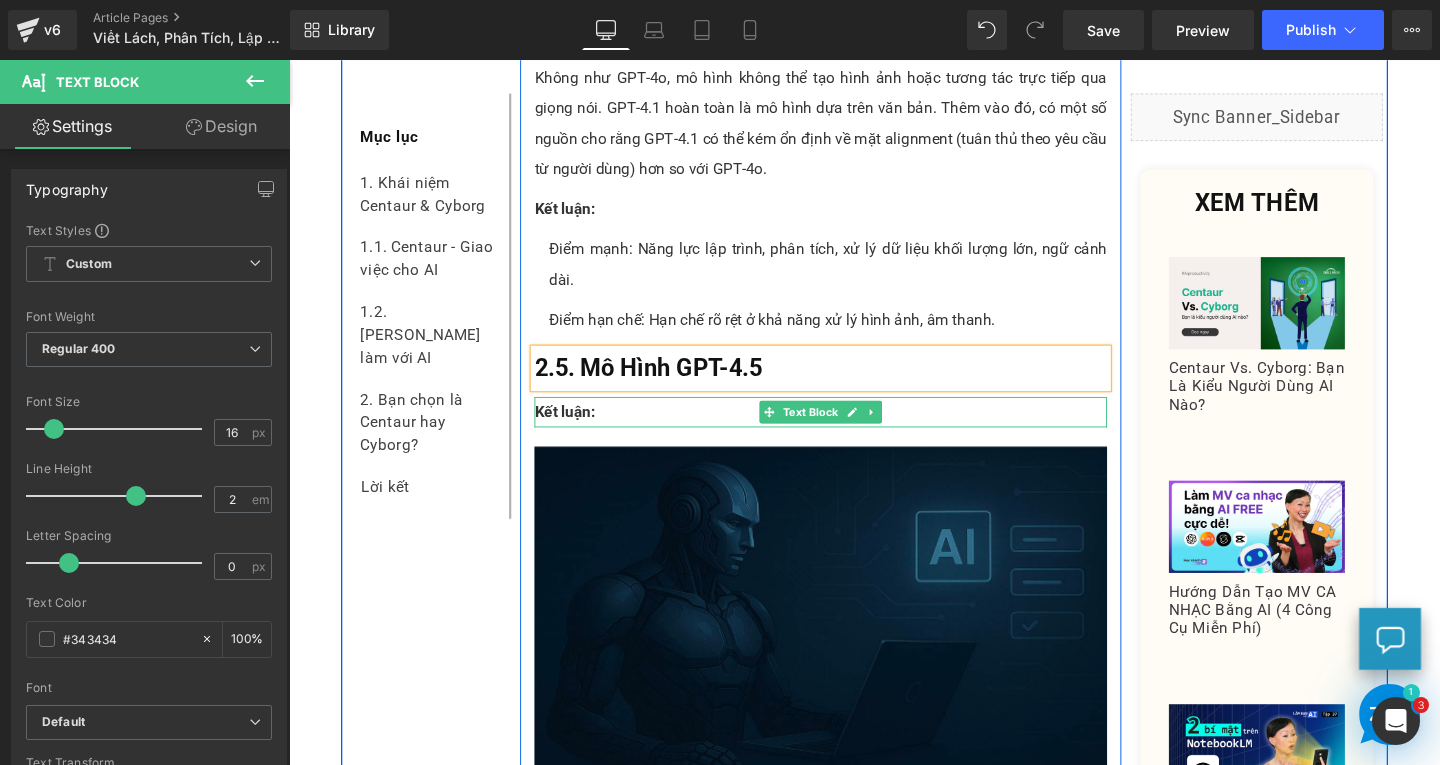 click on "Kết luận:" at bounding box center [848, 430] 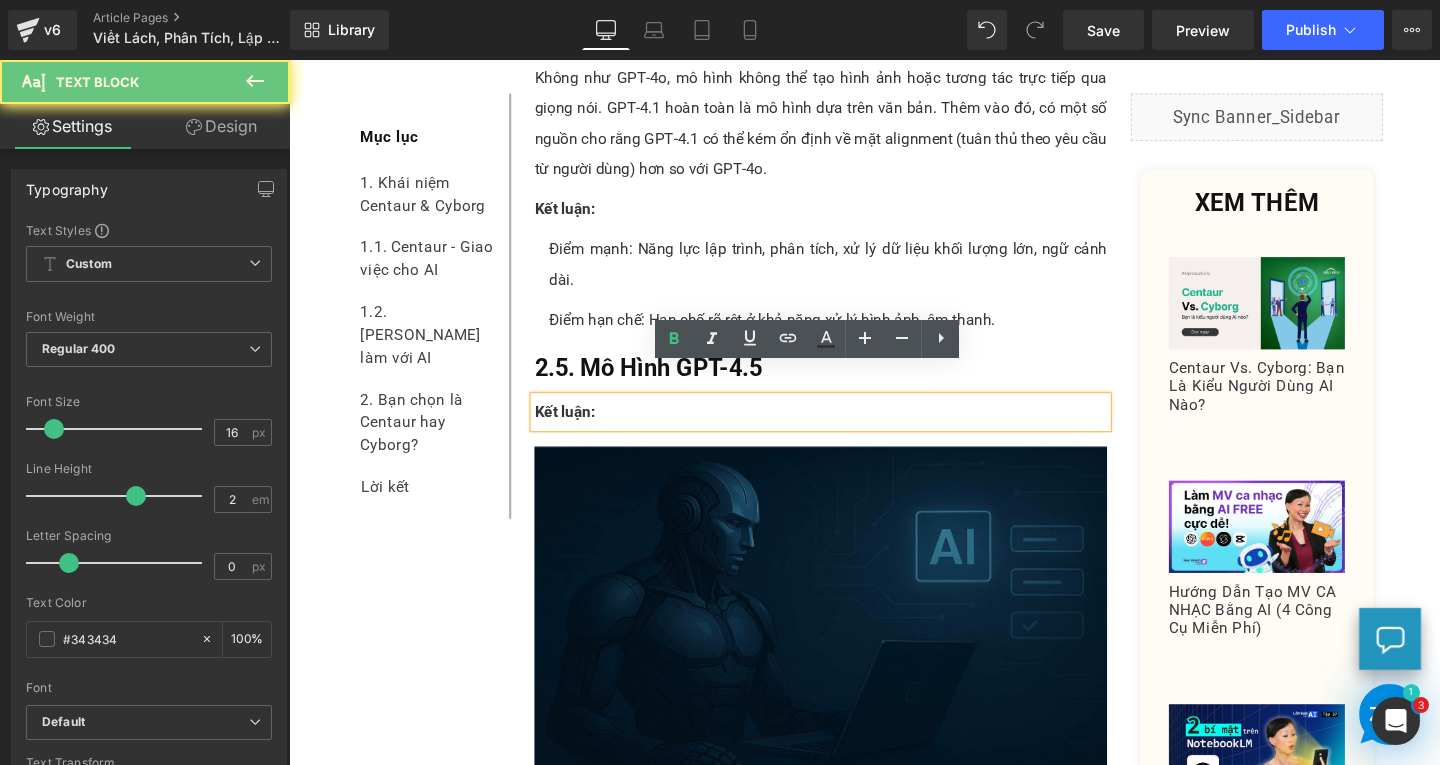 click on "Kết luận:" at bounding box center [848, 430] 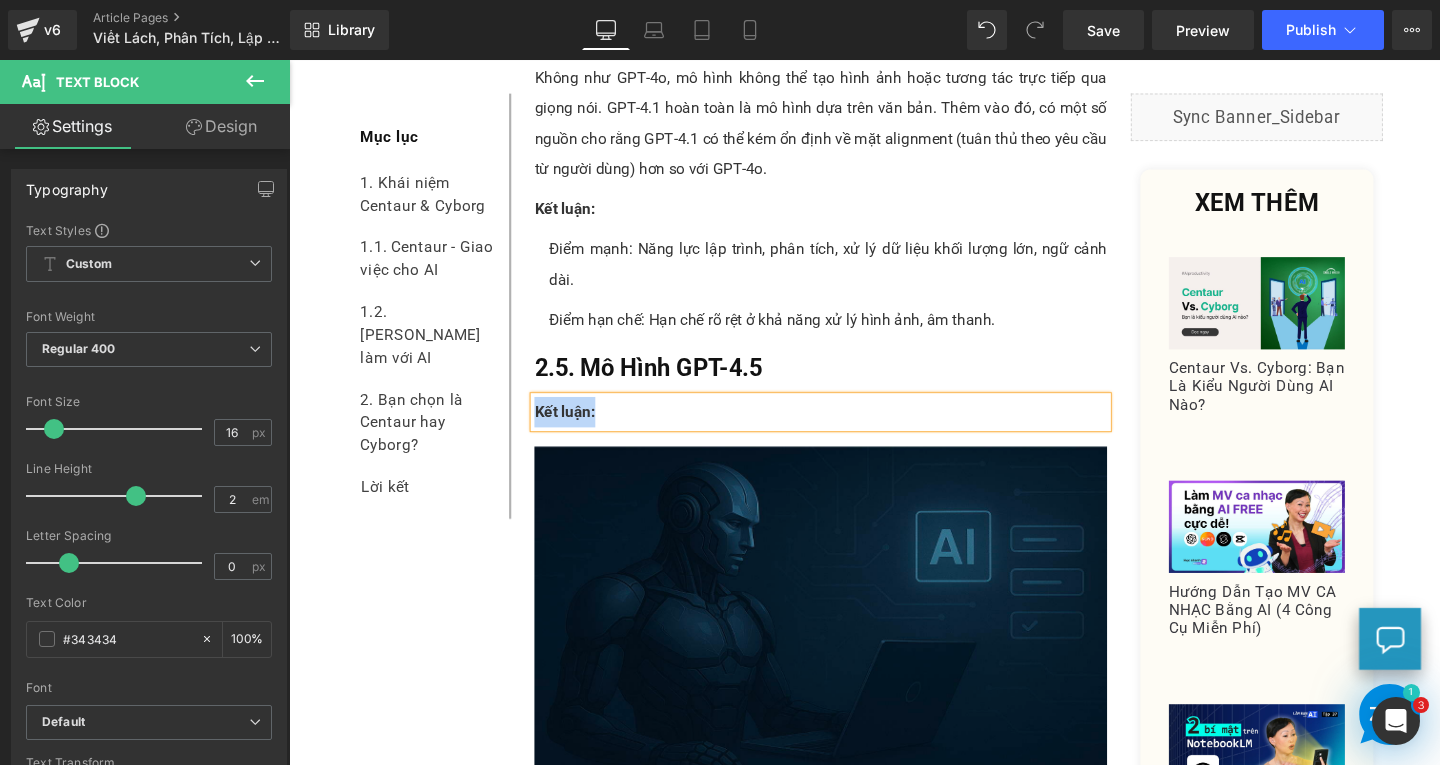 paste 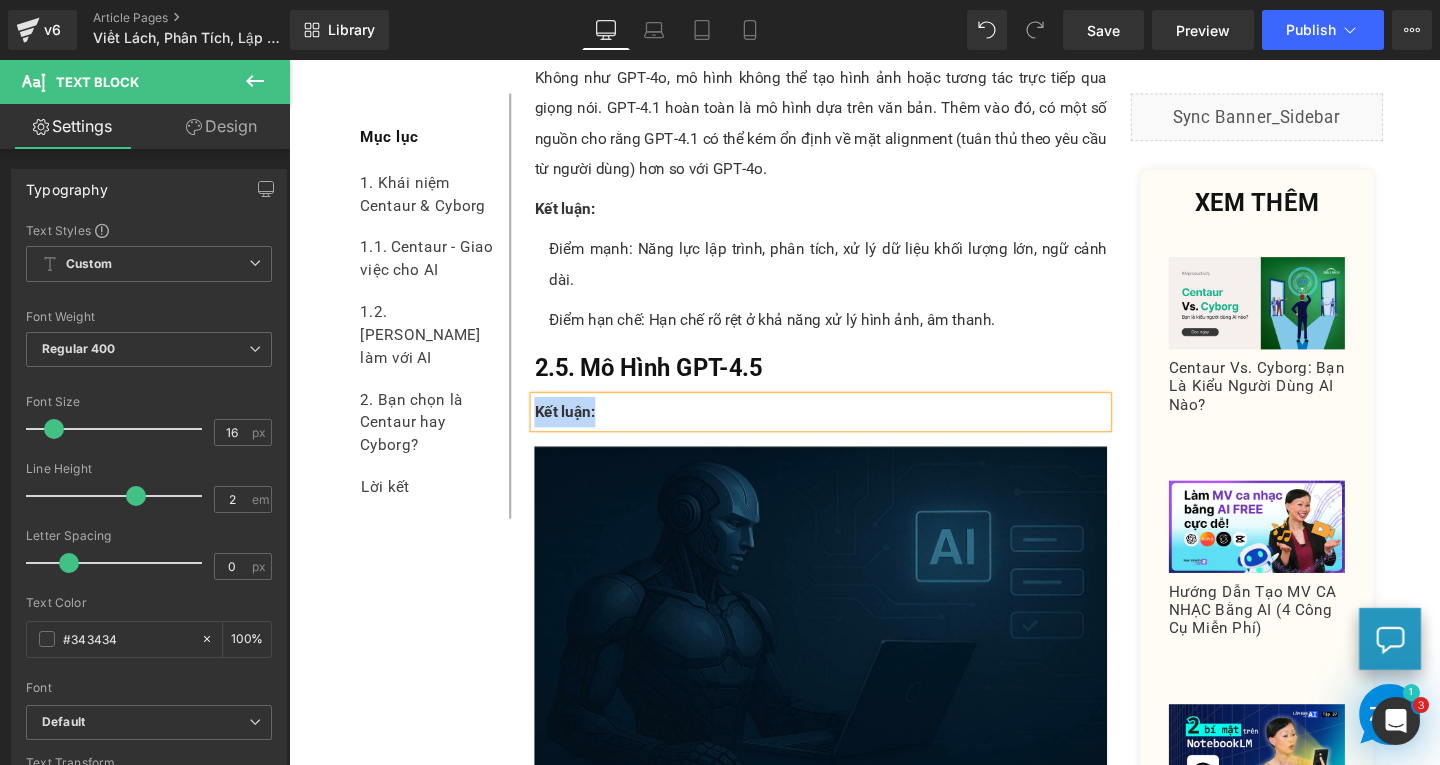type 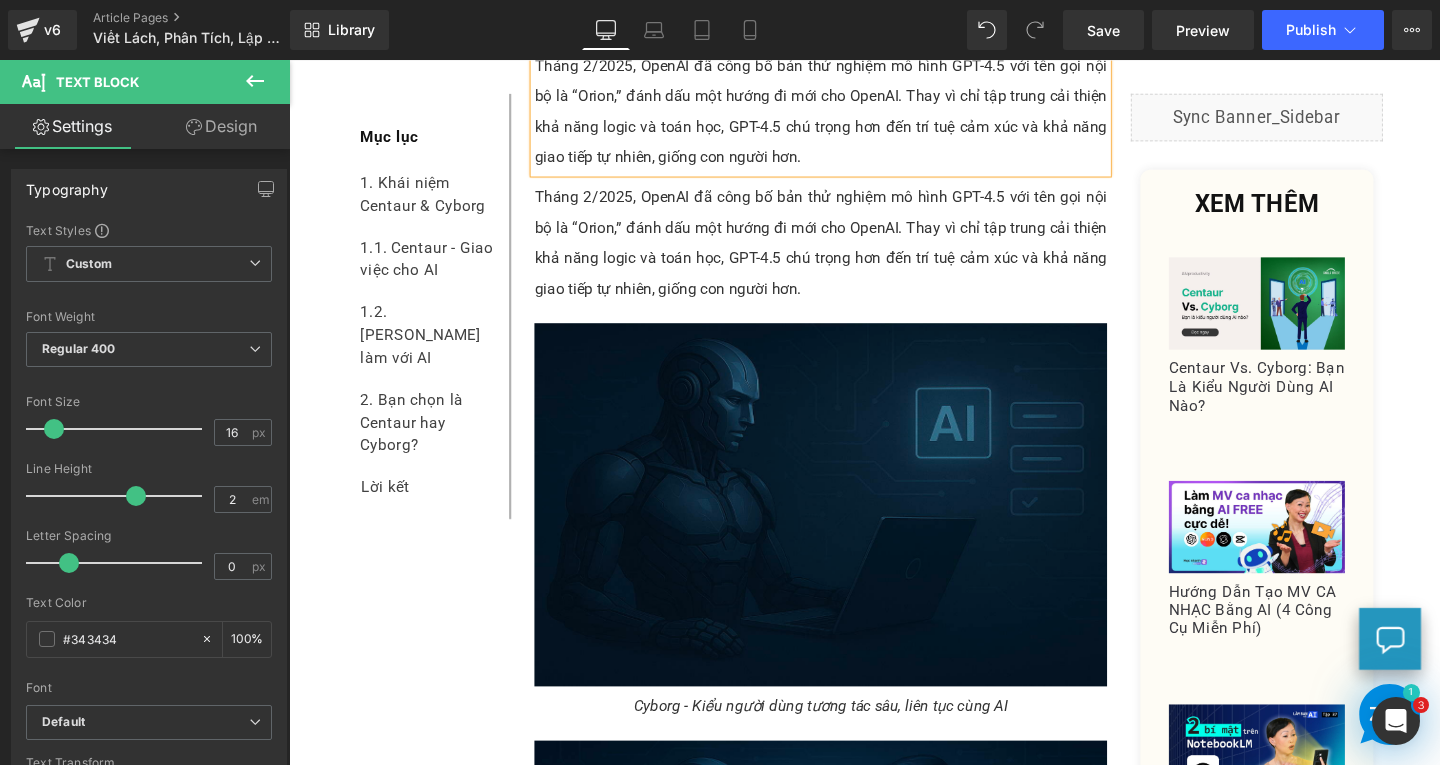 scroll, scrollTop: 5359, scrollLeft: 0, axis: vertical 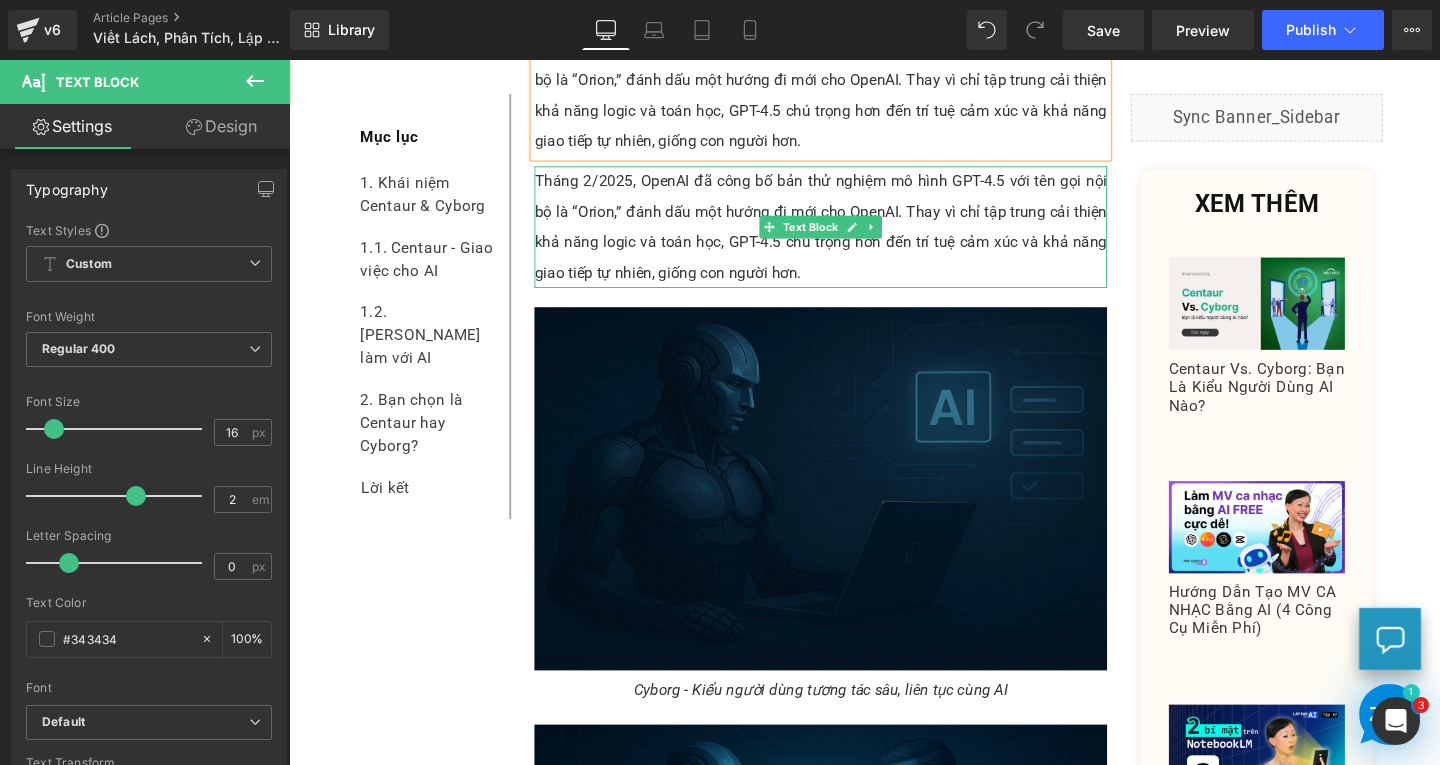 click on "Tháng 2/2025, OpenAI đã công bố bản thử nghiệm mô hình GPT-4.5 với tên gọi nội bộ là “Orion,” đánh dấu một hướng đi mới cho OpenAI. Thay vì chỉ tập trung cải thiện khả năng logic và toán học, GPT-4.5 chú trọng hơn đến trí tuệ cảm xúc và khả năng giao tiếp tự nhiên, giống con người hơn." at bounding box center [848, 236] 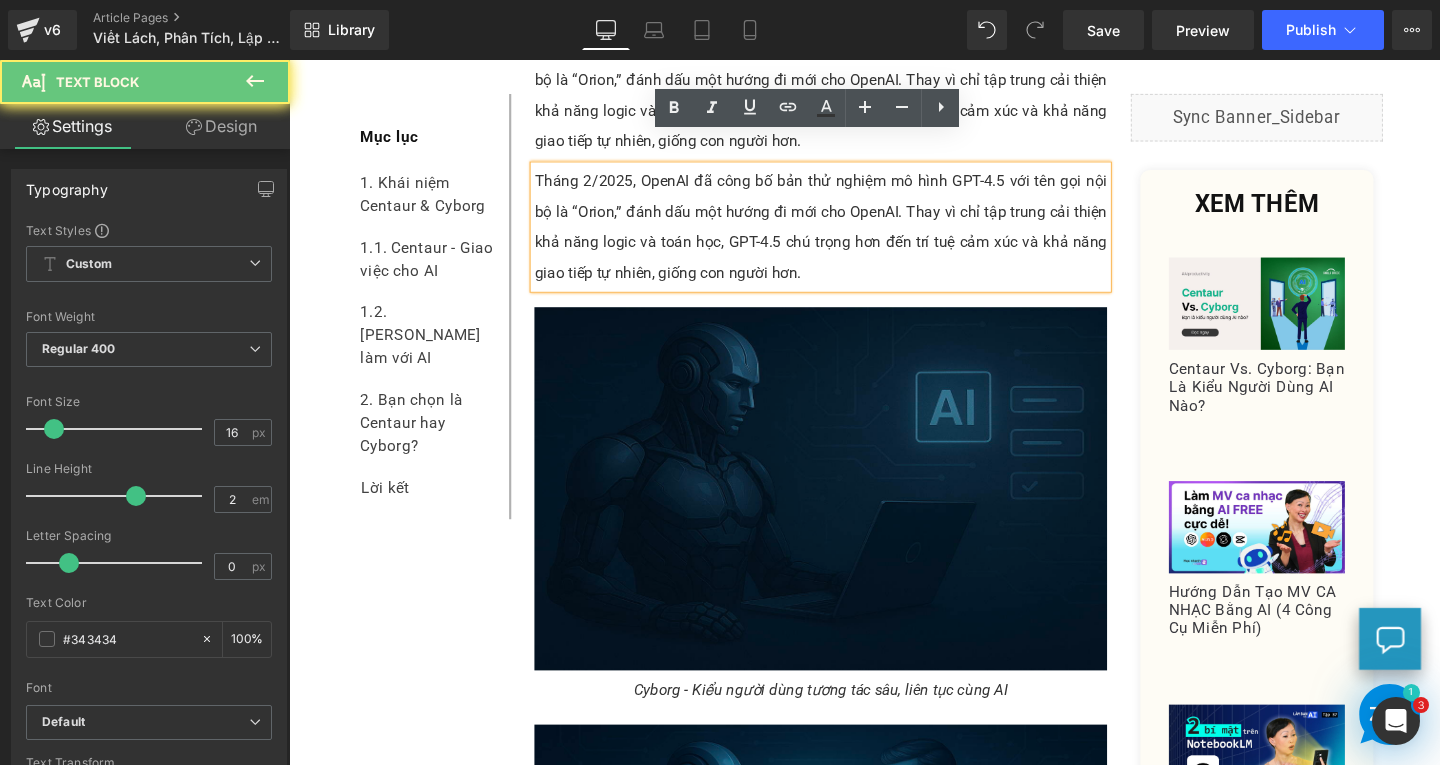 click on "Tháng 2/2025, OpenAI đã công bố bản thử nghiệm mô hình GPT-4.5 với tên gọi nội bộ là “Orion,” đánh dấu một hướng đi mới cho OpenAI. Thay vì chỉ tập trung cải thiện khả năng logic và toán học, GPT-4.5 chú trọng hơn đến trí tuệ cảm xúc và khả năng giao tiếp tự nhiên, giống con người hơn." at bounding box center [848, 236] 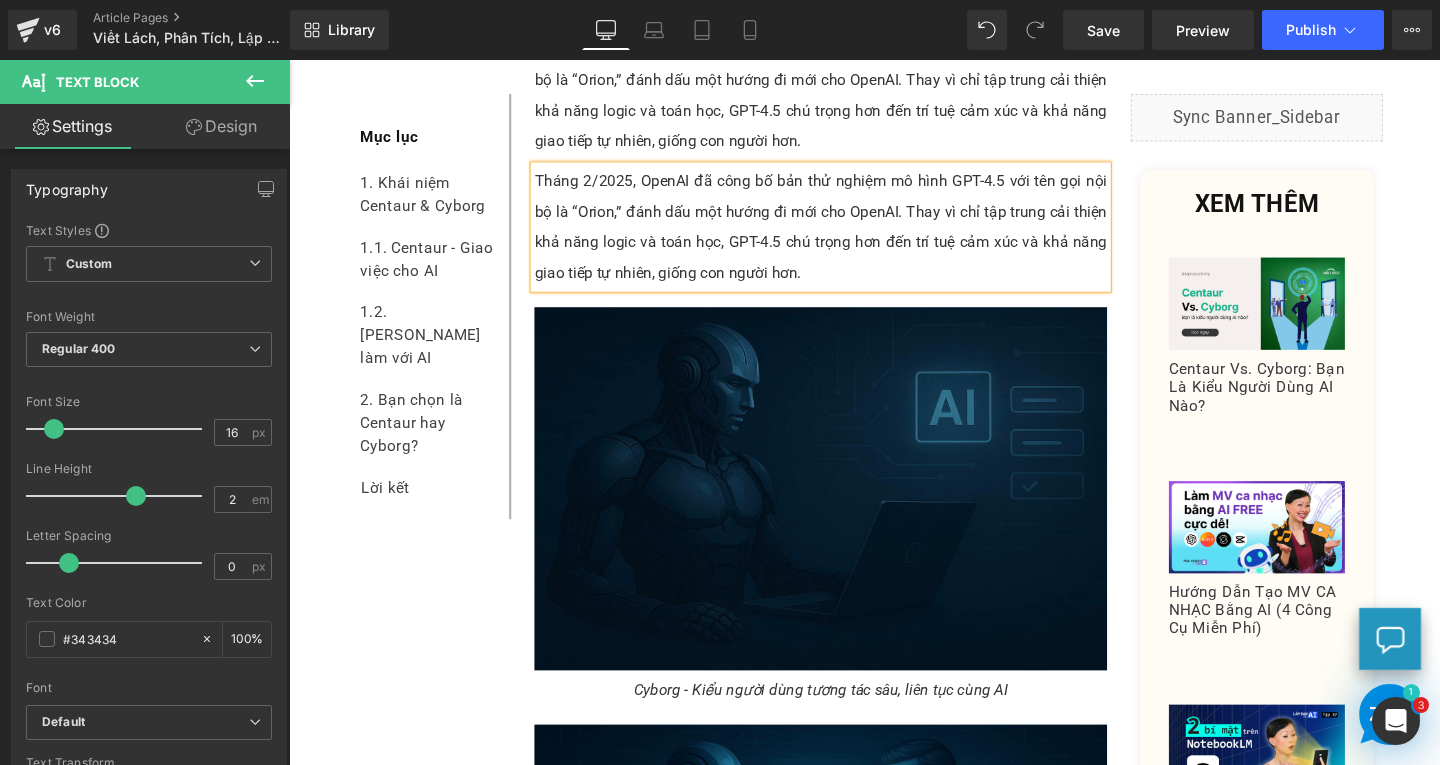 paste 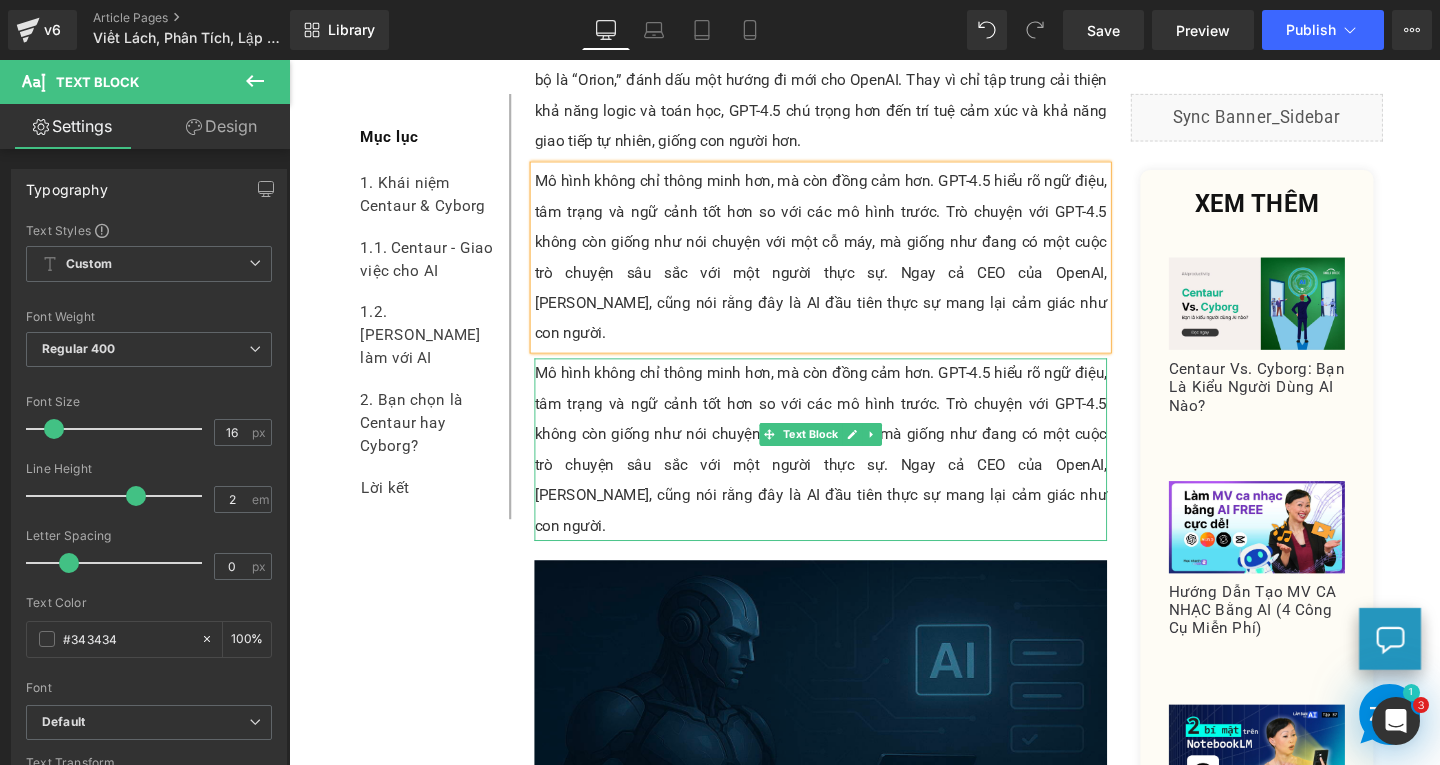 click on "Mô hình không chỉ thông minh hơn, mà còn đồng cảm hơn. GPT-4.5 hiểu rõ ngữ điệu, tâm trạng và ngữ cảnh tốt hơn so với các mô hình trước. Trò chuyện với GPT-4.5 không còn giống như nói chuyện với một cỗ máy, mà giống như đang có một cuộc trò chuyện sâu sắc với một người thực sự. Ngay cả CEO của OpenAI, [PERSON_NAME], cũng nói rằng đây là AI đầu tiên thực sự mang lại cảm giác như con người." at bounding box center [848, 470] 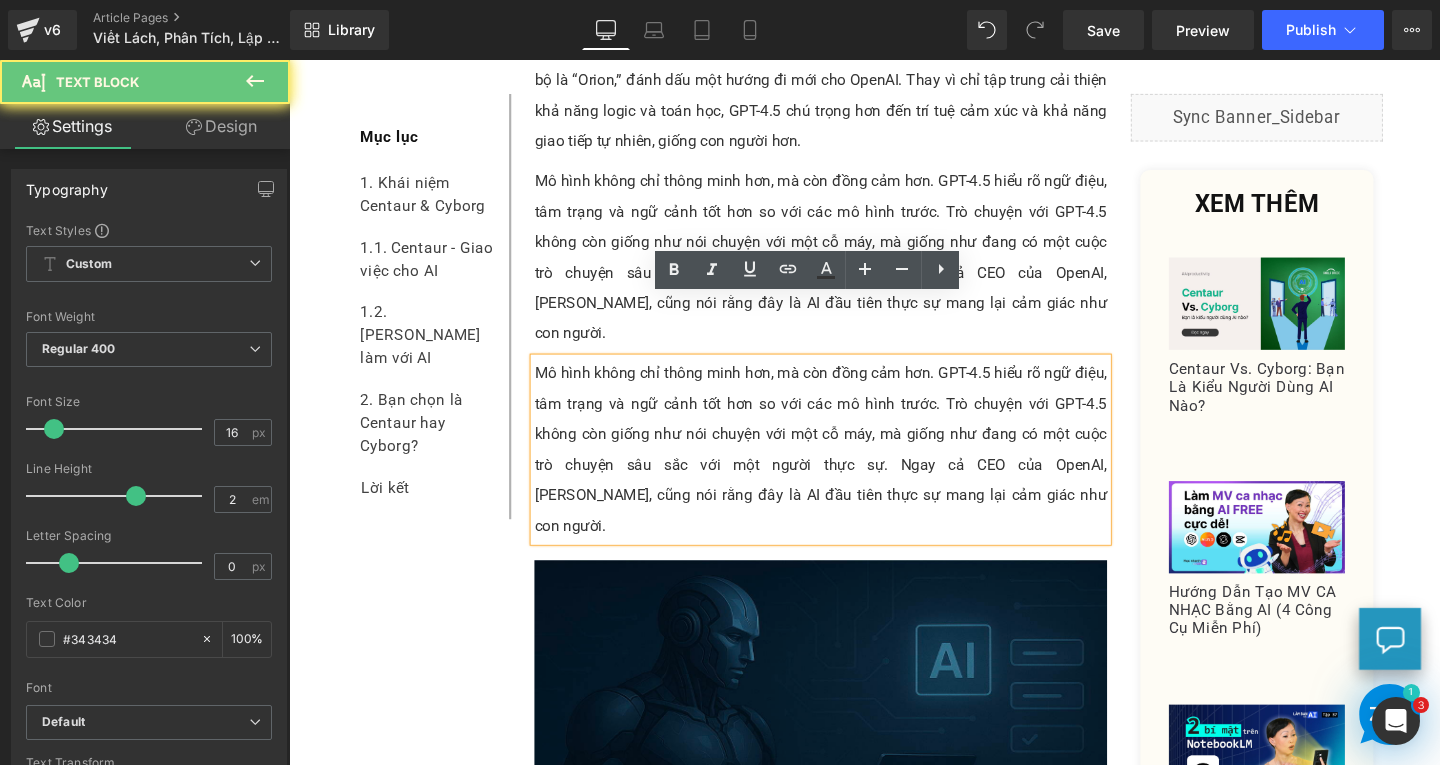 click on "Mô hình không chỉ thông minh hơn, mà còn đồng cảm hơn. GPT-4.5 hiểu rõ ngữ điệu, tâm trạng và ngữ cảnh tốt hơn so với các mô hình trước. Trò chuyện với GPT-4.5 không còn giống như nói chuyện với một cỗ máy, mà giống như đang có một cuộc trò chuyện sâu sắc với một người thực sự. Ngay cả CEO của OpenAI, [PERSON_NAME], cũng nói rằng đây là AI đầu tiên thực sự mang lại cảm giác như con người." at bounding box center [848, 470] 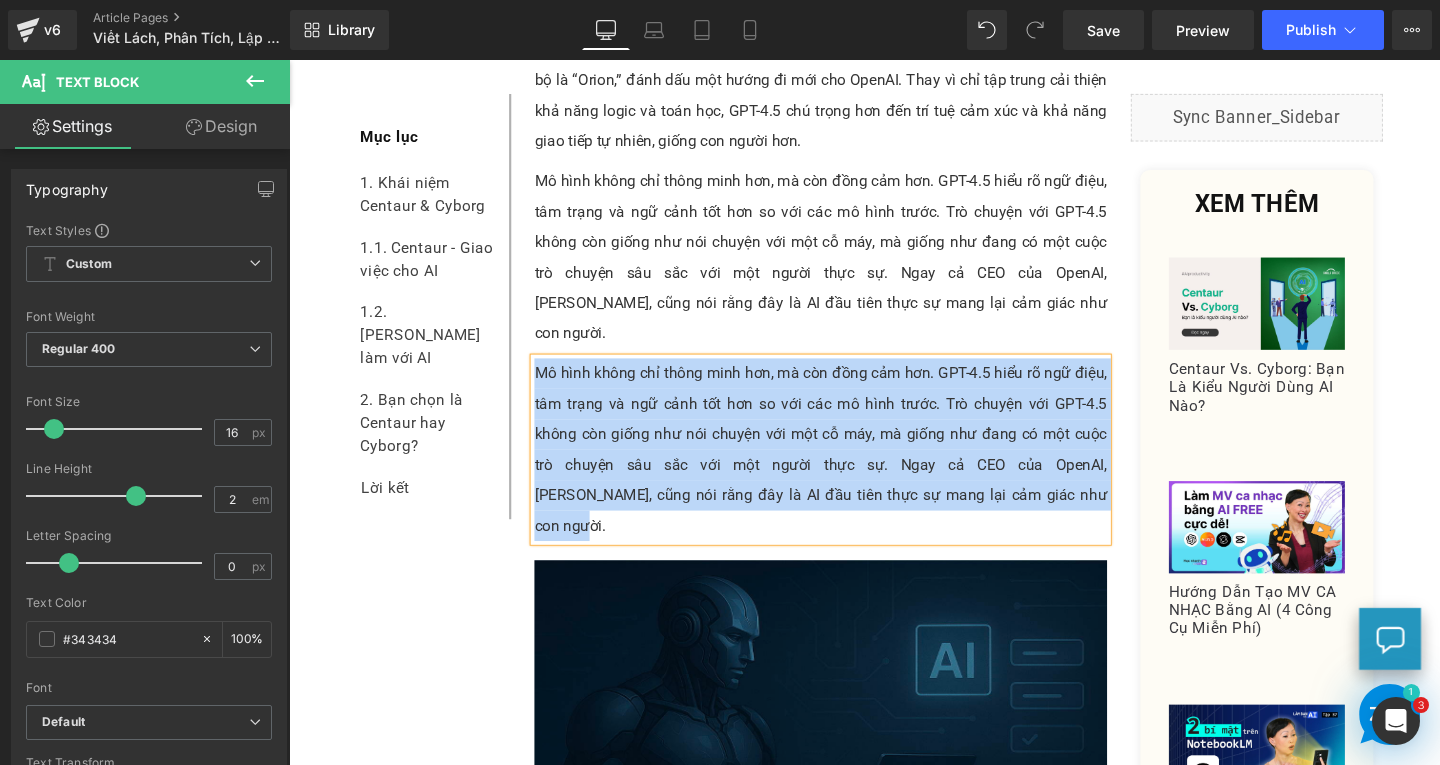 paste 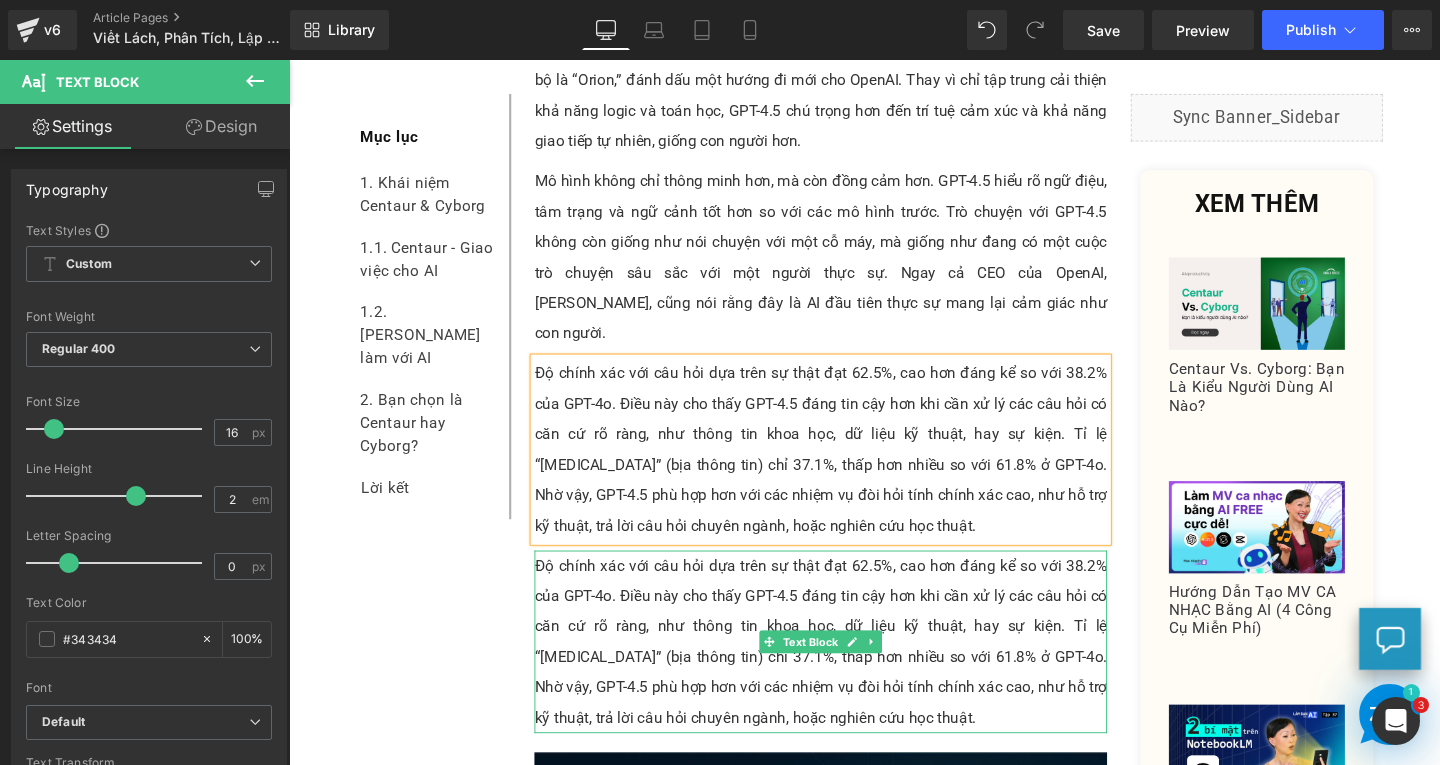click on "Độ chính xác với câu hỏi dựa trên sự thật đạt 62.5%, cao hơn đáng kể so với 38.2% của GPT-4o. Điều này cho thấy GPT-4.5 đáng tin cậy hơn khi cần xử lý các câu hỏi có căn cứ rõ ràng, như thông tin khoa học, dữ liệu kỹ thuật, hay sự kiện. Tỉ lệ “[MEDICAL_DATA]” (bịa thông tin) chỉ 37.1%, thấp hơn nhiều so với 61.8% ở GPT-4o. Nhờ vậy, GPT-4.5 phù hợp hơn với các nhiệm vụ đòi hỏi tính chính xác cao, như hỗ trợ kỹ thuật, trả lời câu hỏi chuyên ngành, hoặc nghiên cứu học thuật." at bounding box center (848, 672) 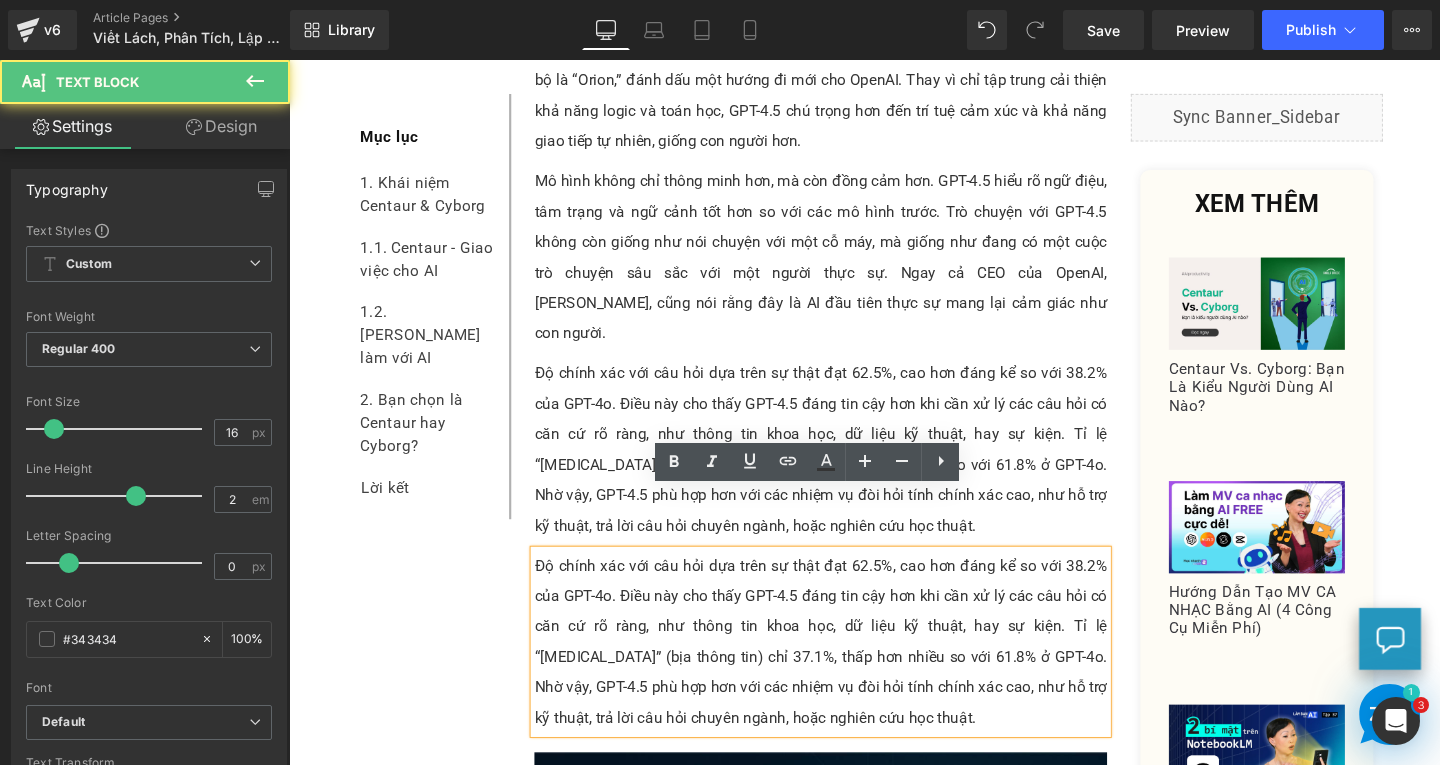 click on "Độ chính xác với câu hỏi dựa trên sự thật đạt 62.5%, cao hơn đáng kể so với 38.2% của GPT-4o. Điều này cho thấy GPT-4.5 đáng tin cậy hơn khi cần xử lý các câu hỏi có căn cứ rõ ràng, như thông tin khoa học, dữ liệu kỹ thuật, hay sự kiện. Tỉ lệ “[MEDICAL_DATA]” (bịa thông tin) chỉ 37.1%, thấp hơn nhiều so với 61.8% ở GPT-4o. Nhờ vậy, GPT-4.5 phù hợp hơn với các nhiệm vụ đòi hỏi tính chính xác cao, như hỗ trợ kỹ thuật, trả lời câu hỏi chuyên ngành, hoặc nghiên cứu học thuật." at bounding box center [848, 672] 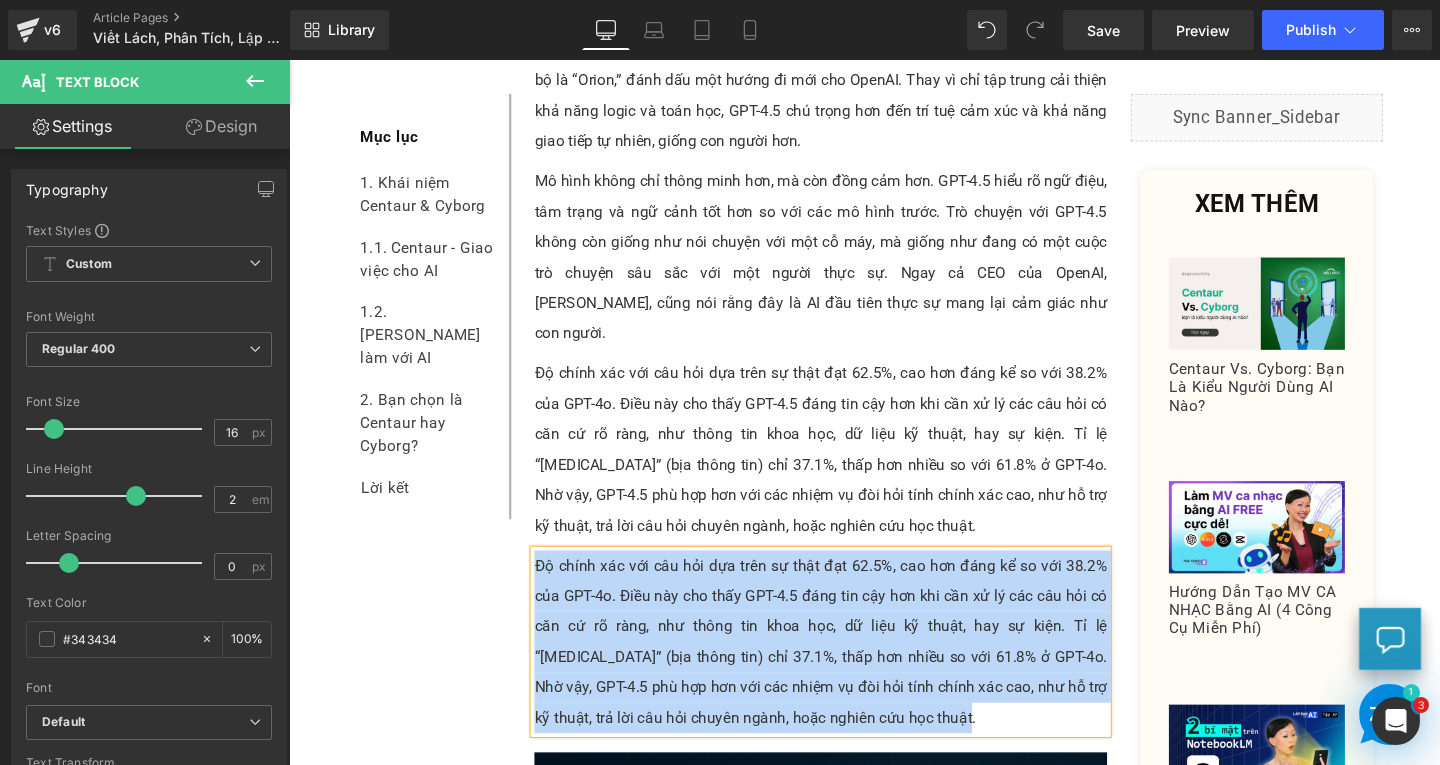 paste 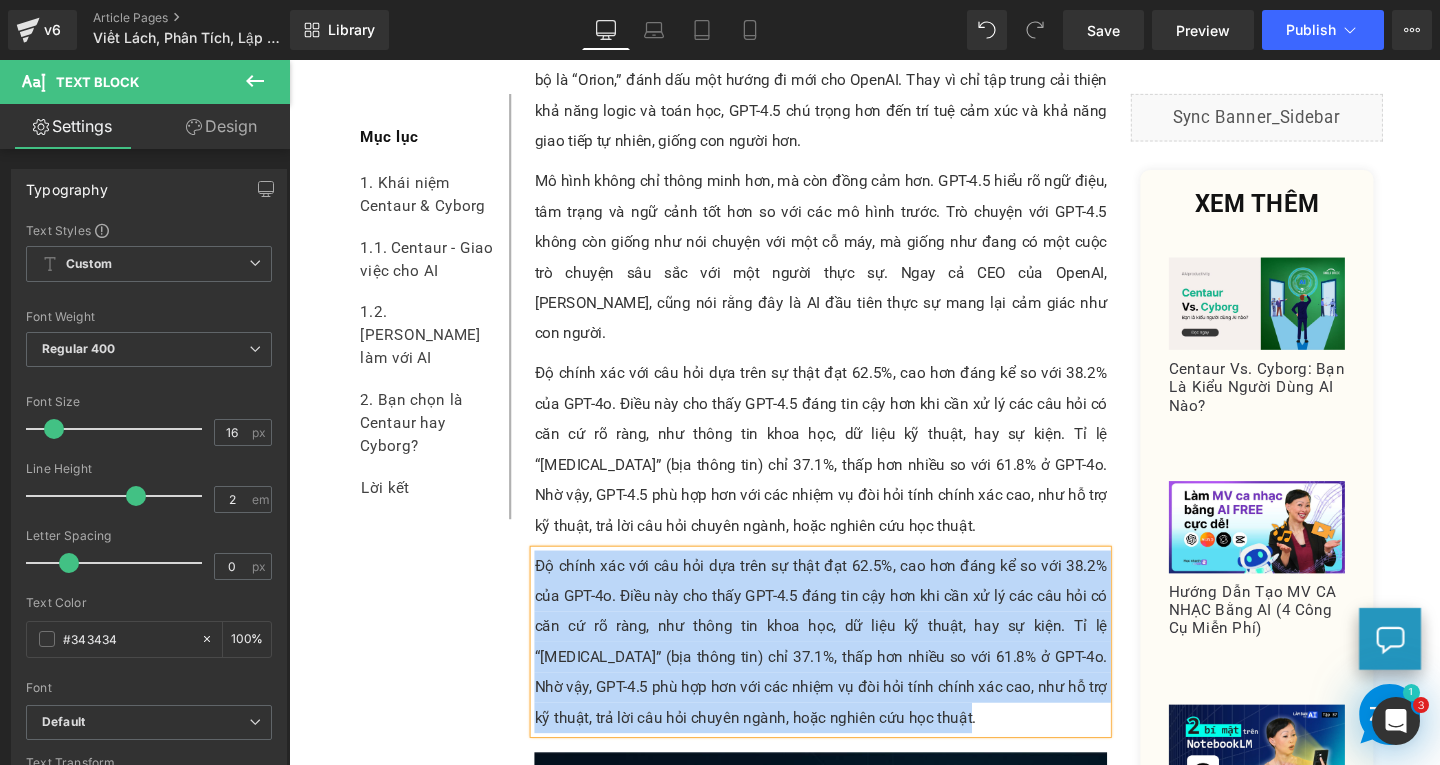 type 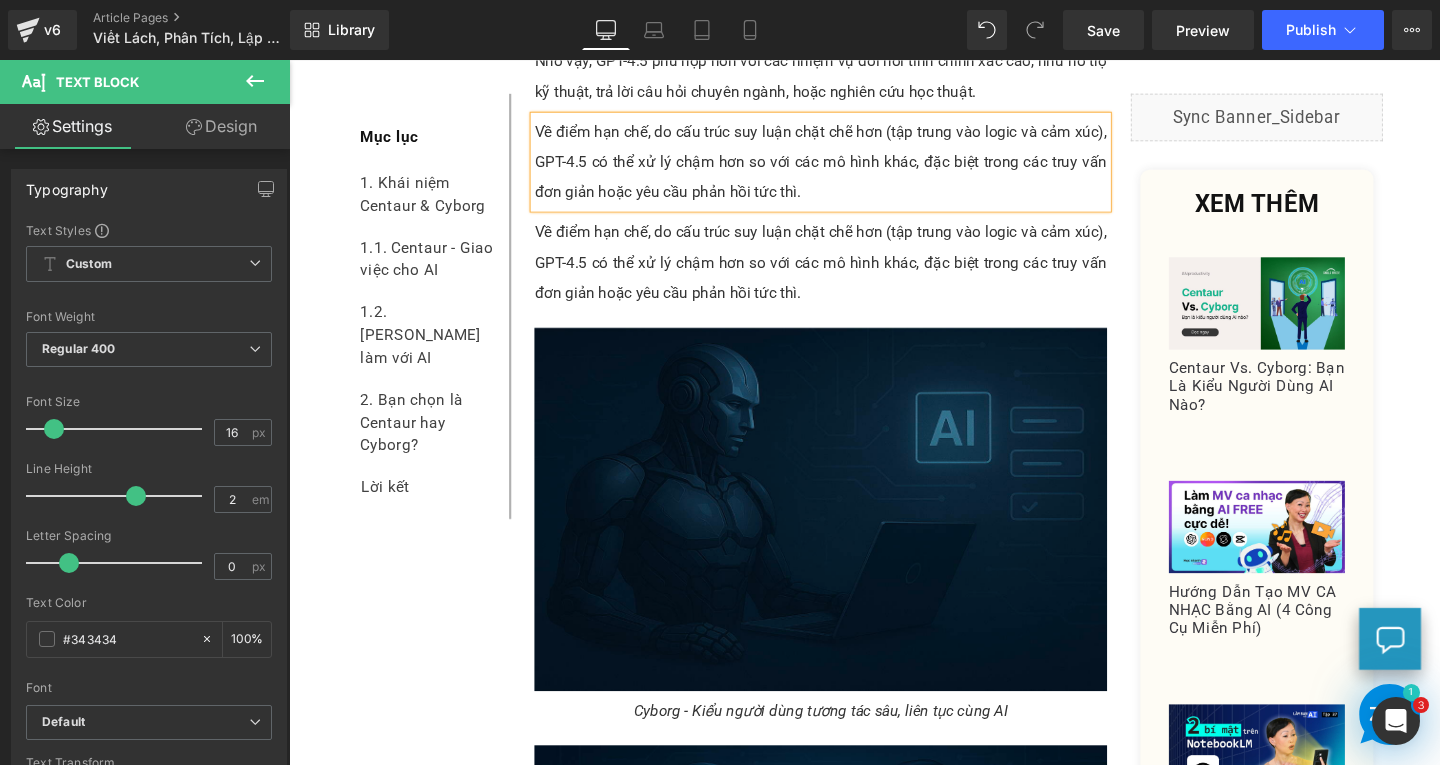 scroll, scrollTop: 5837, scrollLeft: 0, axis: vertical 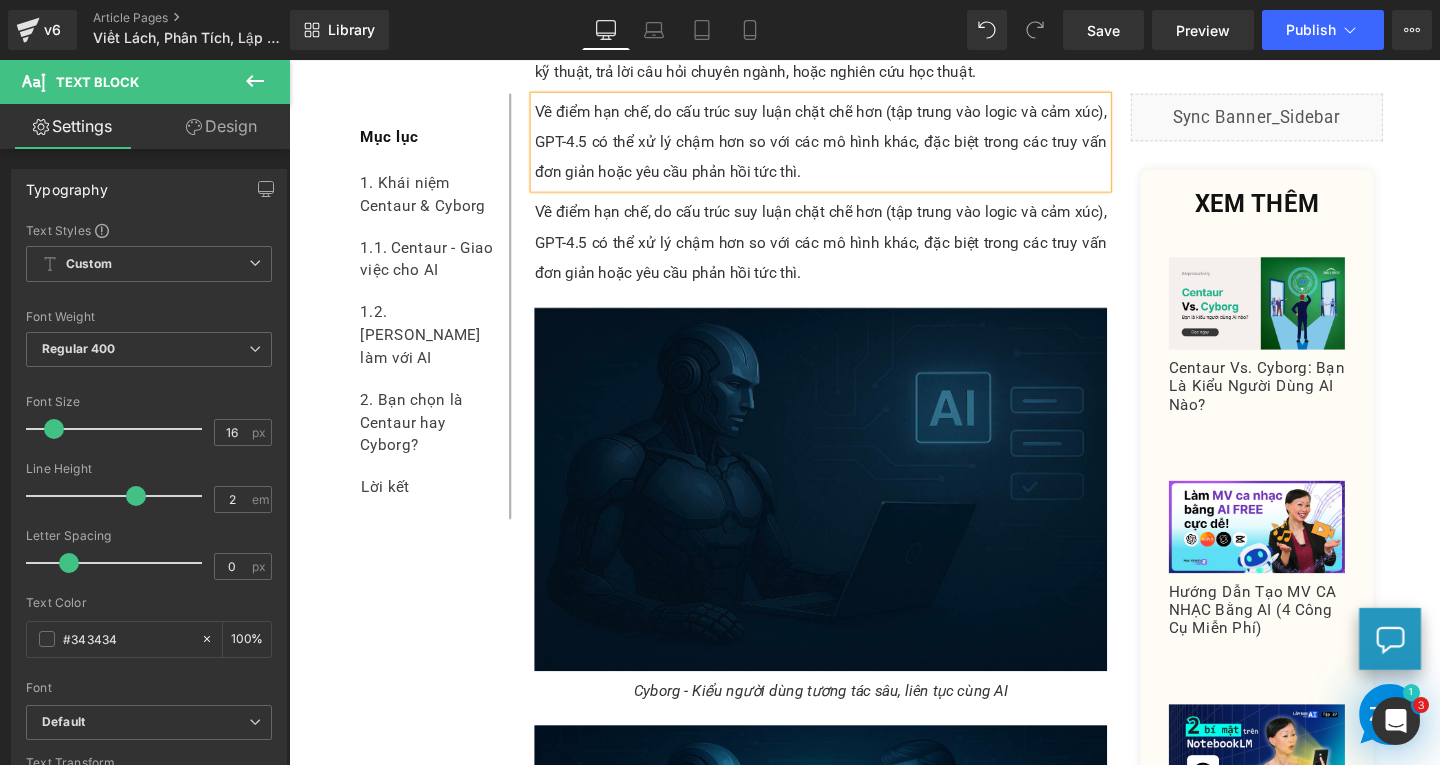 click on "Về điểm hạn chế, do cấu trúc suy luận chặt chẽ hơn (tập trung vào logic và cảm xúc), GPT-4.5 có thể xử lý chậm hơn so với các mô hình khác, đặc biệt trong các truy vấn đơn giản hoặc yêu cầu phản hồi tức thì." at bounding box center [848, 252] 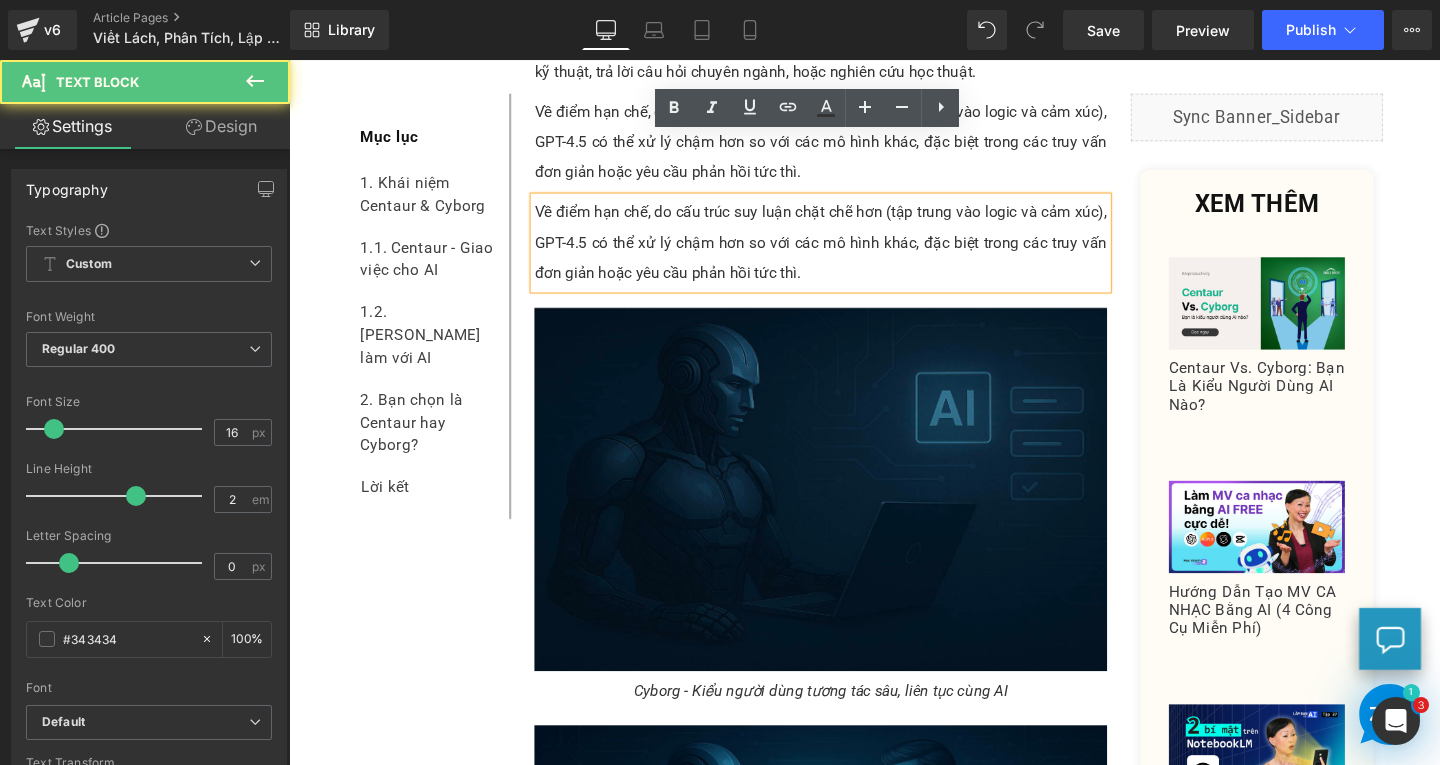 click on "Về điểm hạn chế, do cấu trúc suy luận chặt chẽ hơn (tập trung vào logic và cảm xúc), GPT-4.5 có thể xử lý chậm hơn so với các mô hình khác, đặc biệt trong các truy vấn đơn giản hoặc yêu cầu phản hồi tức thì." at bounding box center (848, 252) 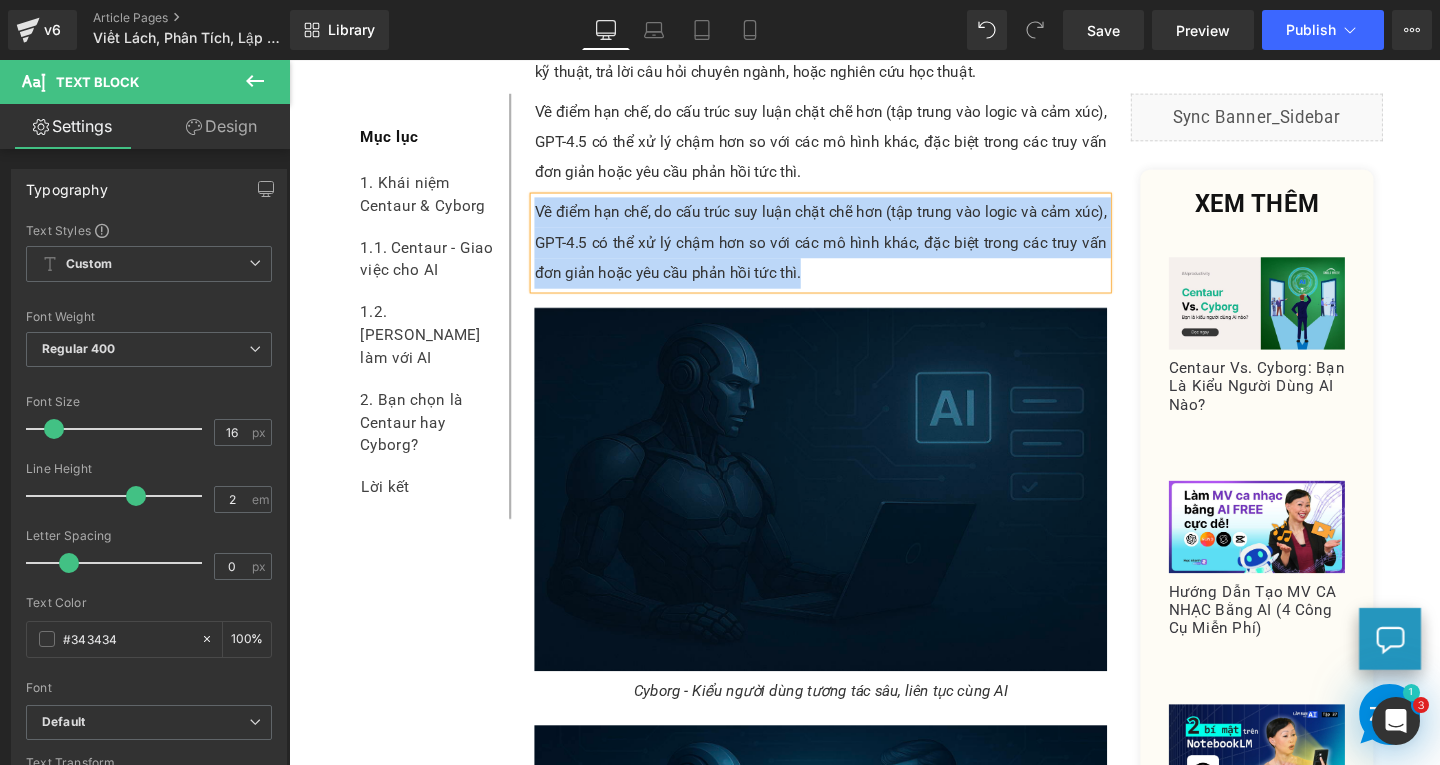 paste 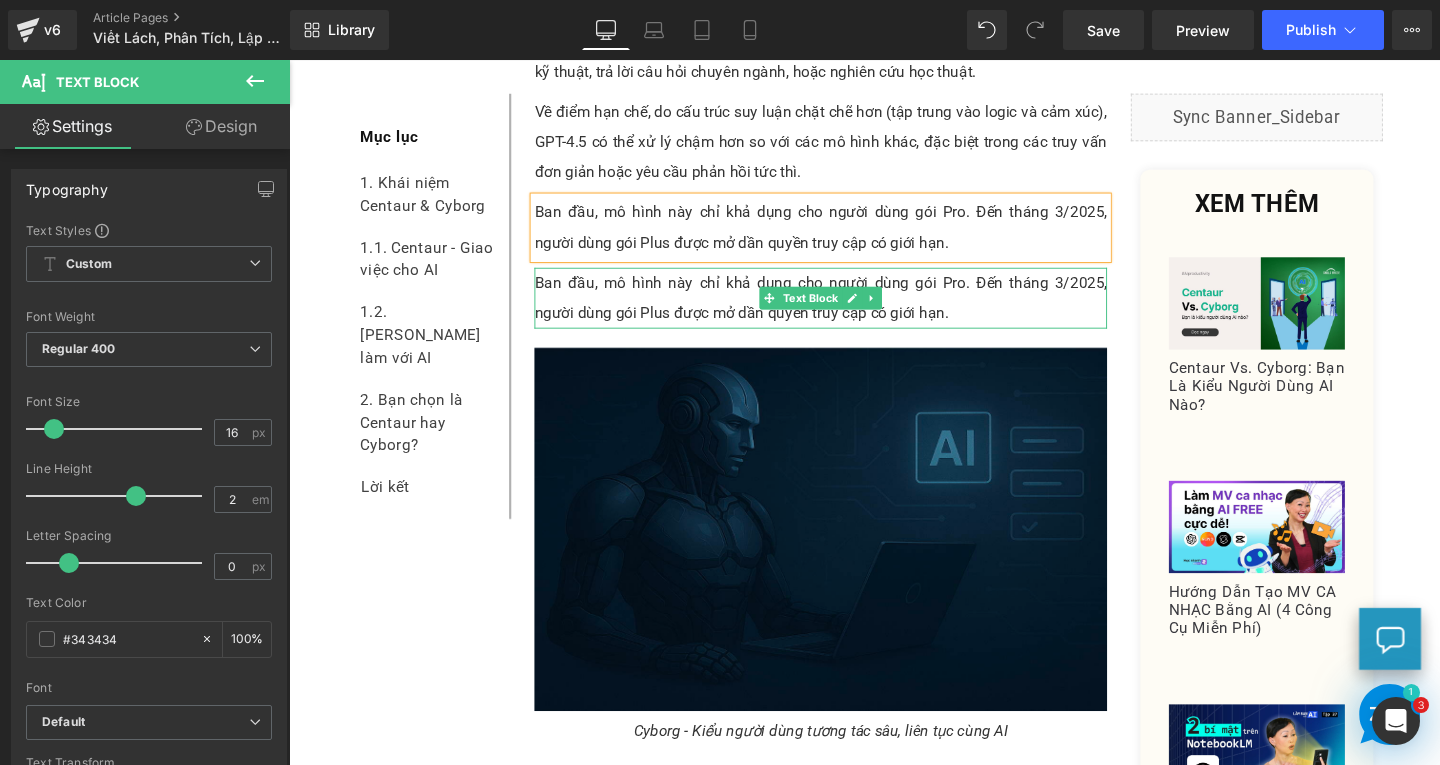click on "Ban đầu, mô hình này chỉ khả dụng cho người dùng gói Pro. Đến tháng 3/2025, người dùng gói Plus được mở dần quyền truy cập có giới hạn." at bounding box center [848, 310] 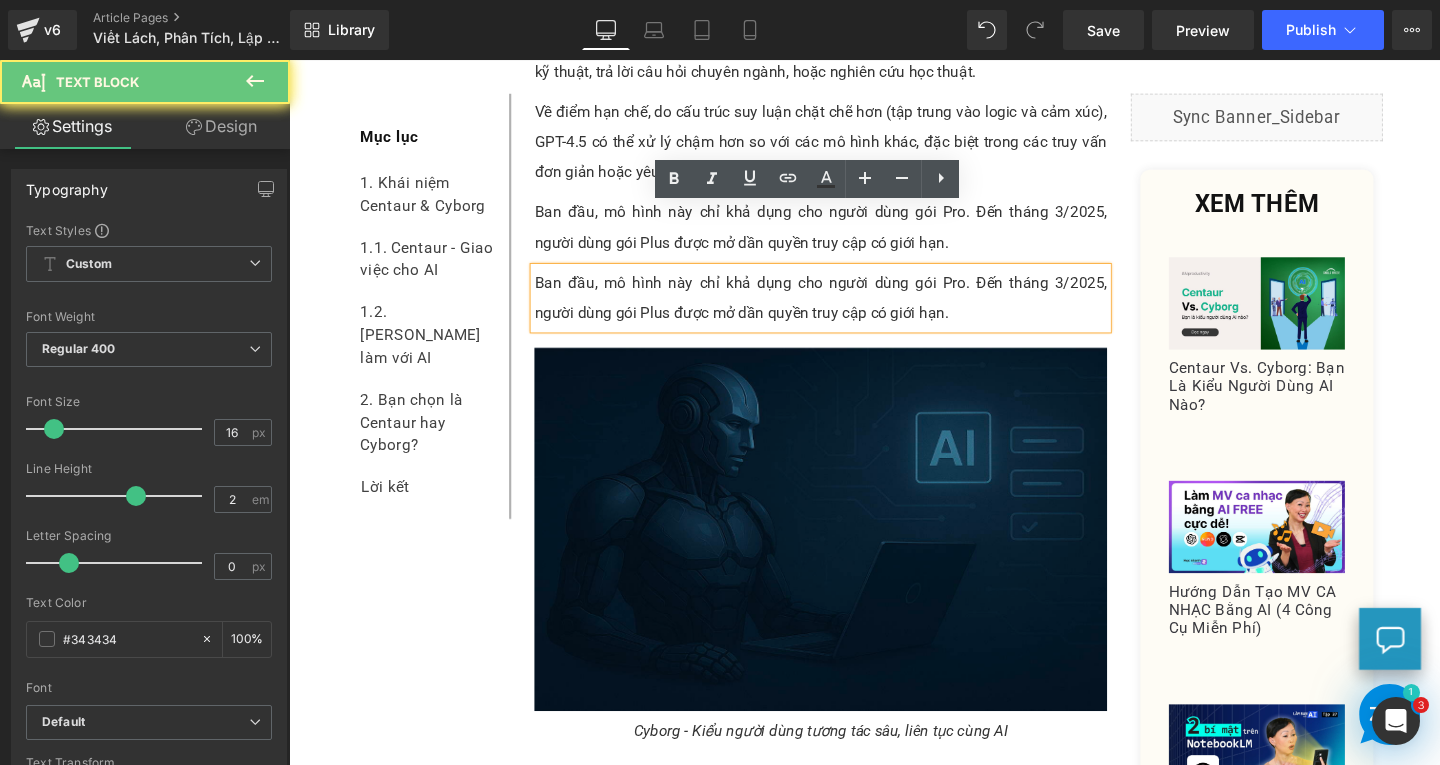 click on "Ban đầu, mô hình này chỉ khả dụng cho người dùng gói Pro. Đến tháng 3/2025, người dùng gói Plus được mở dần quyền truy cập có giới hạn." at bounding box center [848, 310] 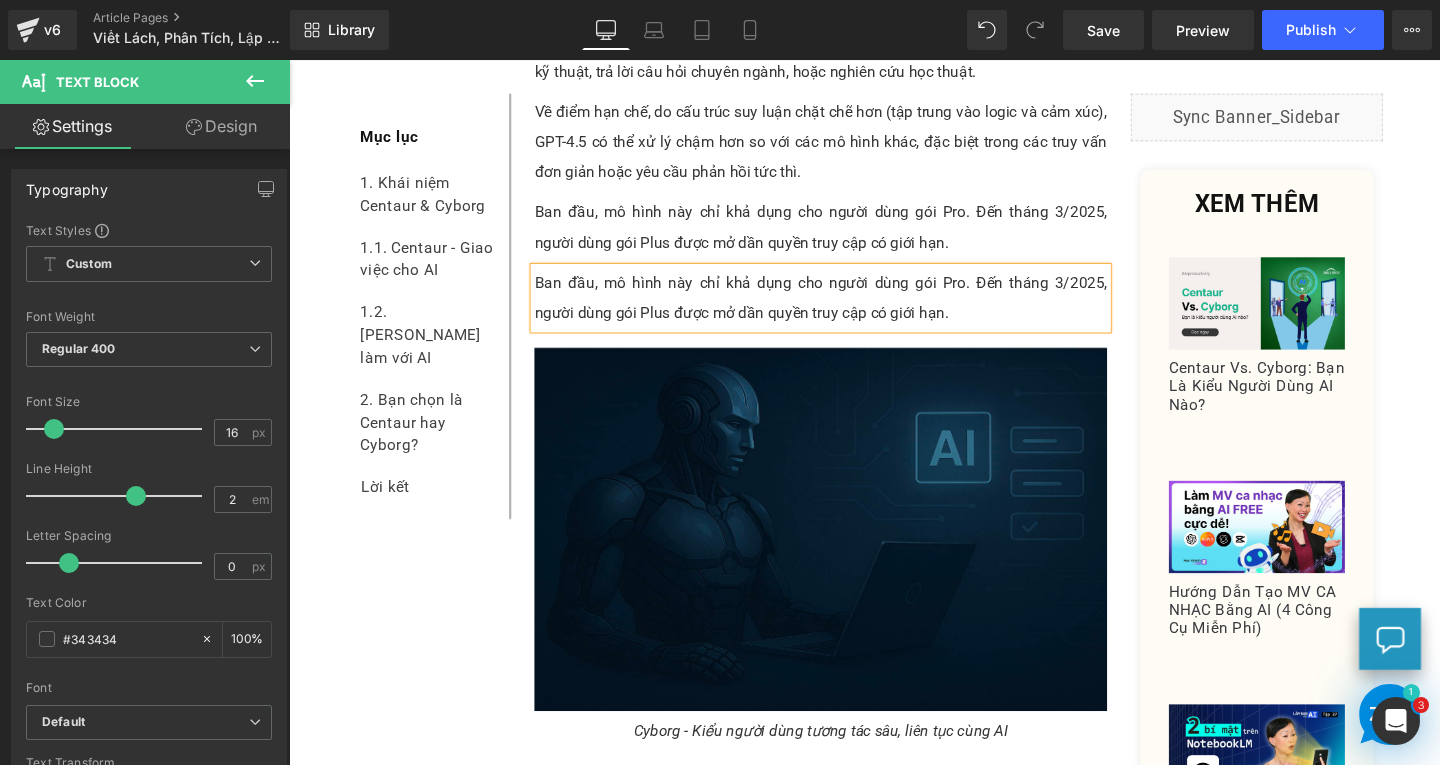 paste 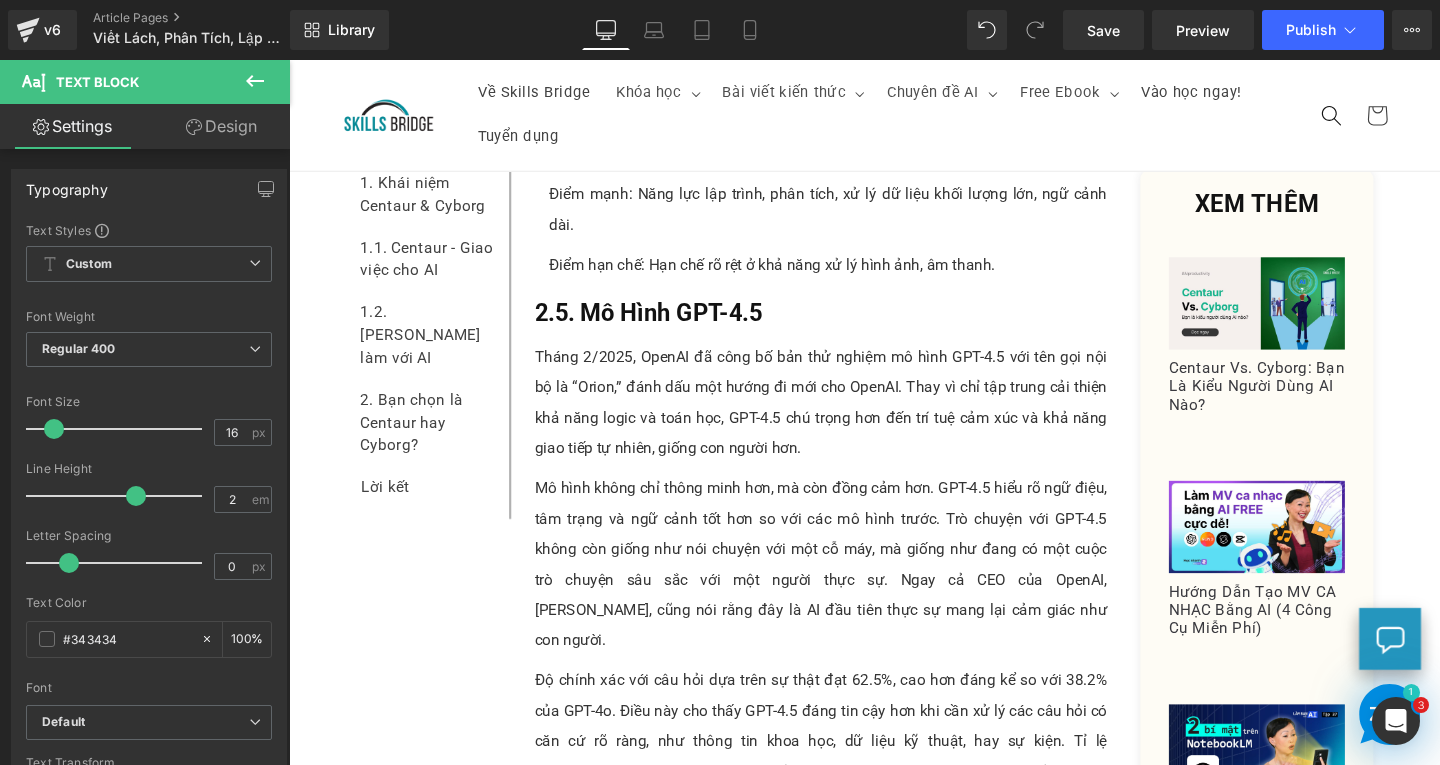 scroll, scrollTop: 4737, scrollLeft: 0, axis: vertical 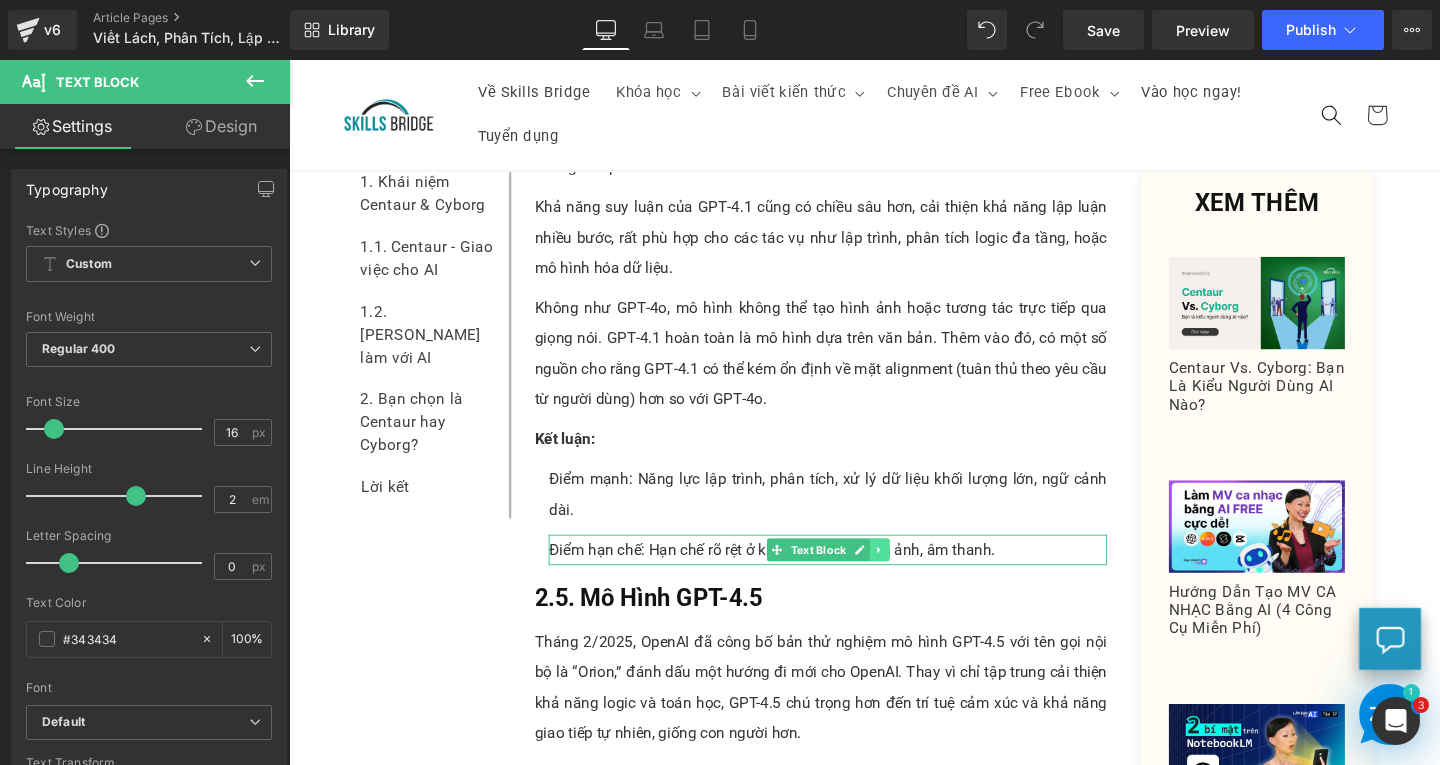 click 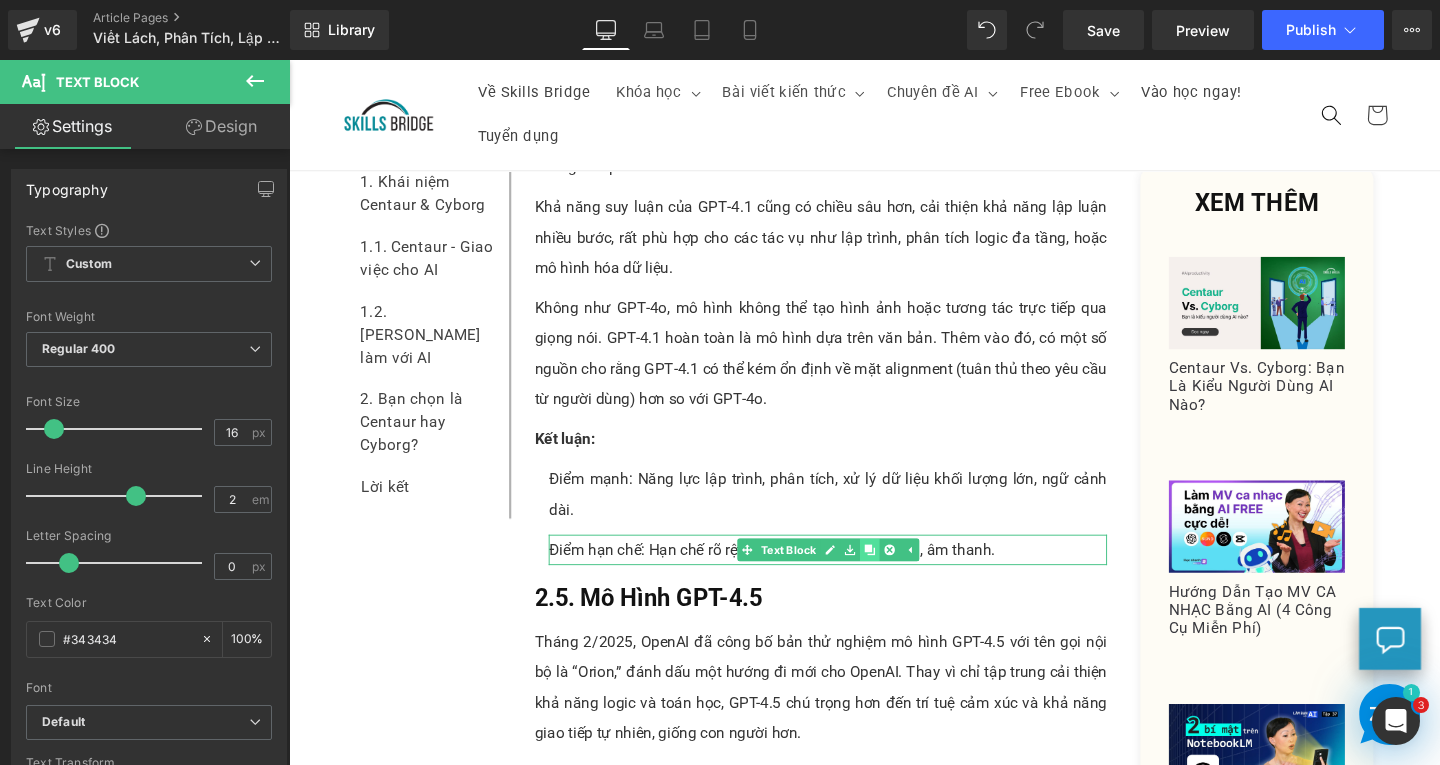click 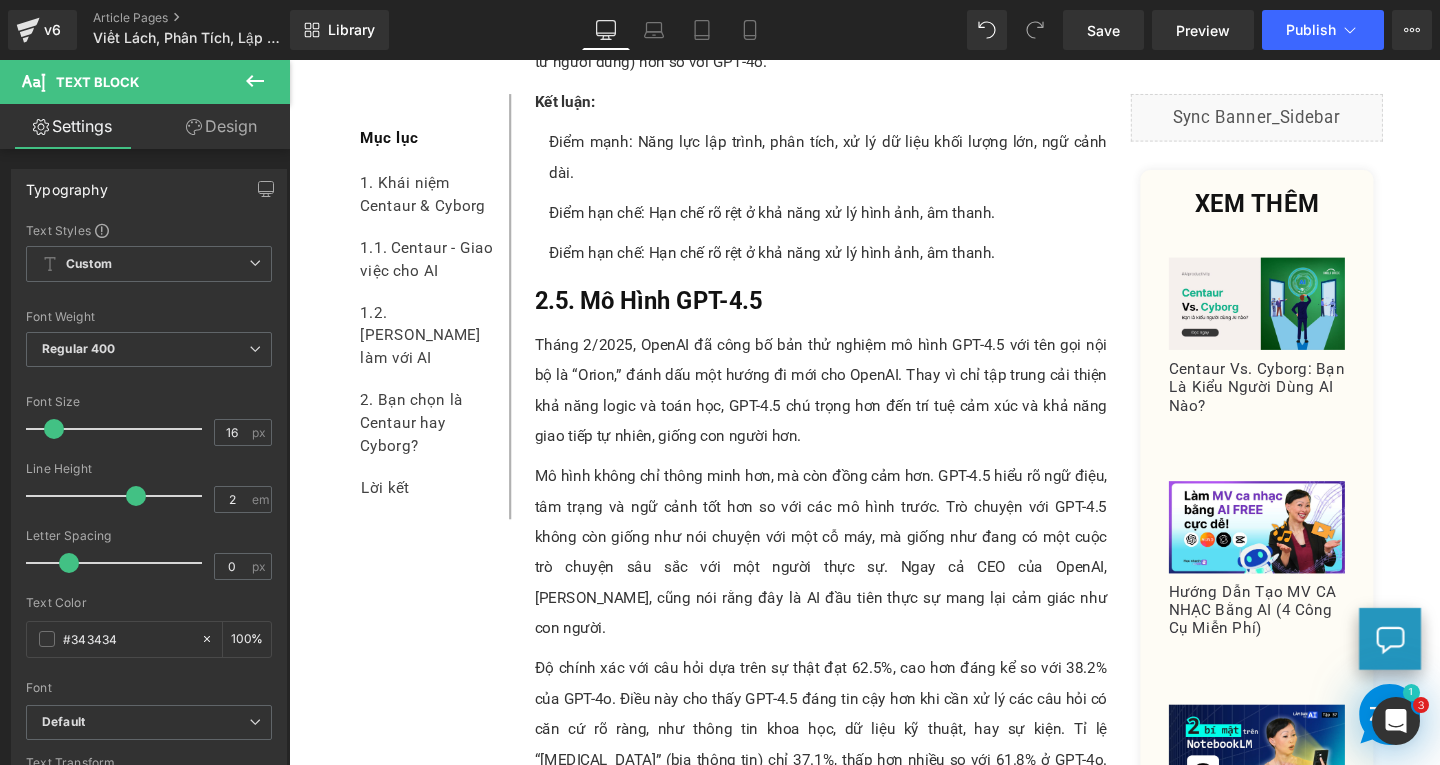 scroll, scrollTop: 5166, scrollLeft: 0, axis: vertical 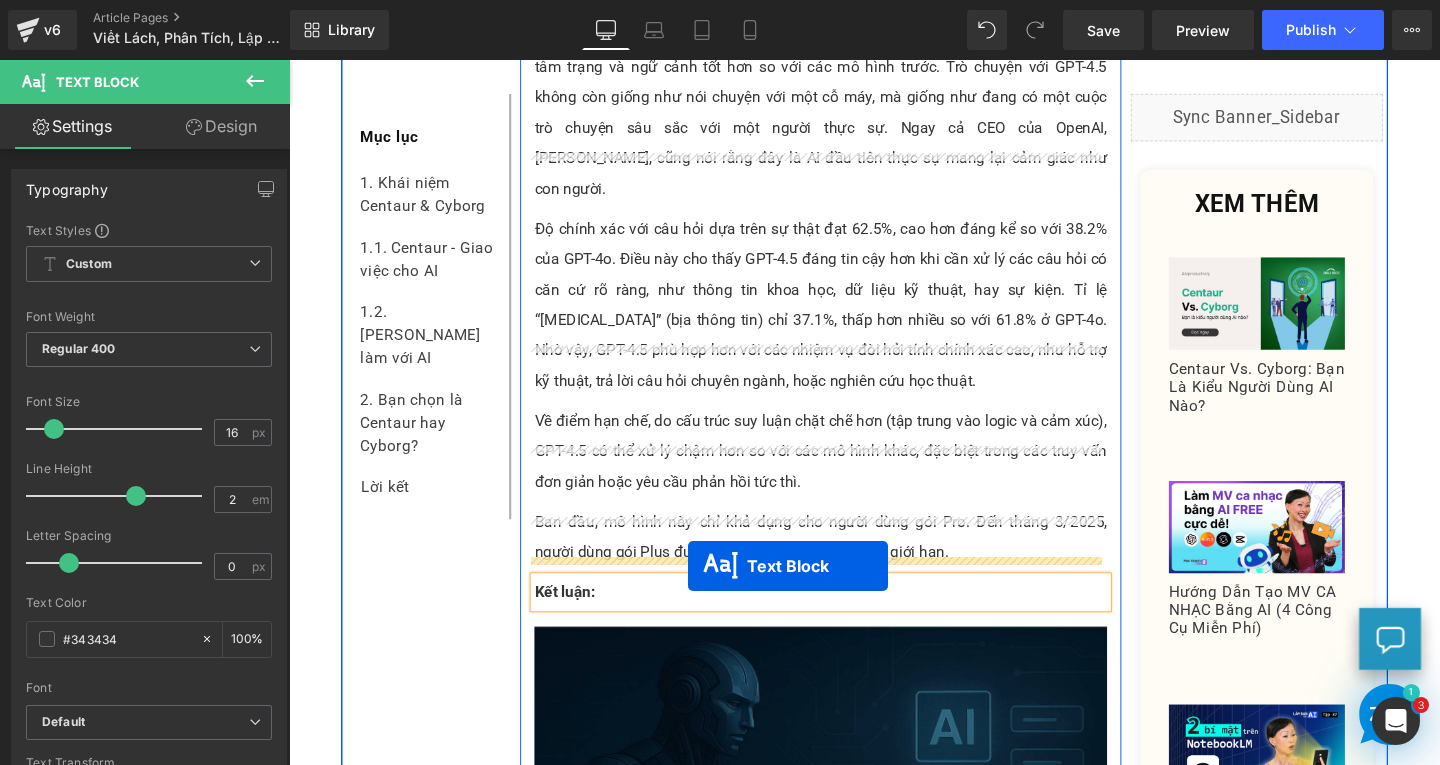 drag, startPoint x: 792, startPoint y: 157, endPoint x: 708, endPoint y: 592, distance: 443.0361 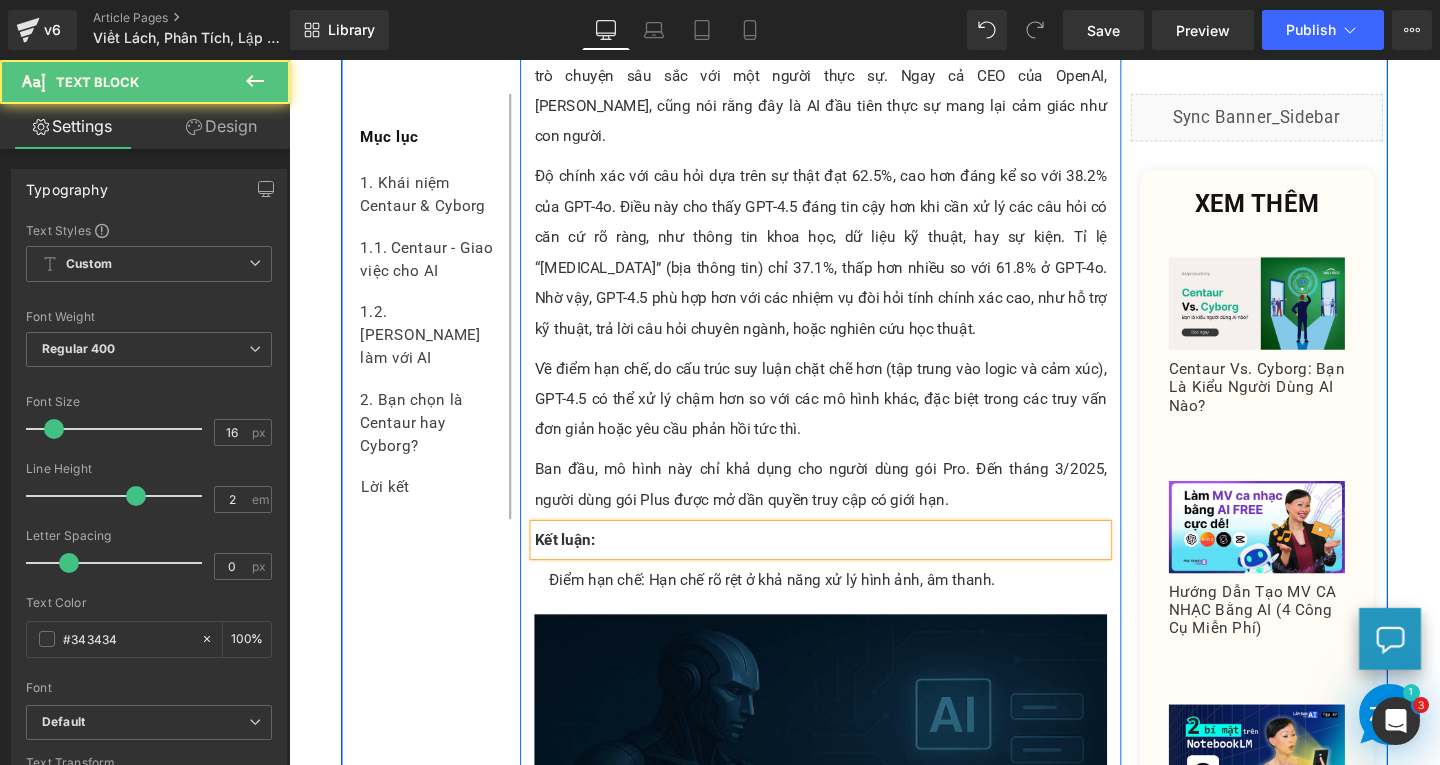 scroll, scrollTop: 5511, scrollLeft: 0, axis: vertical 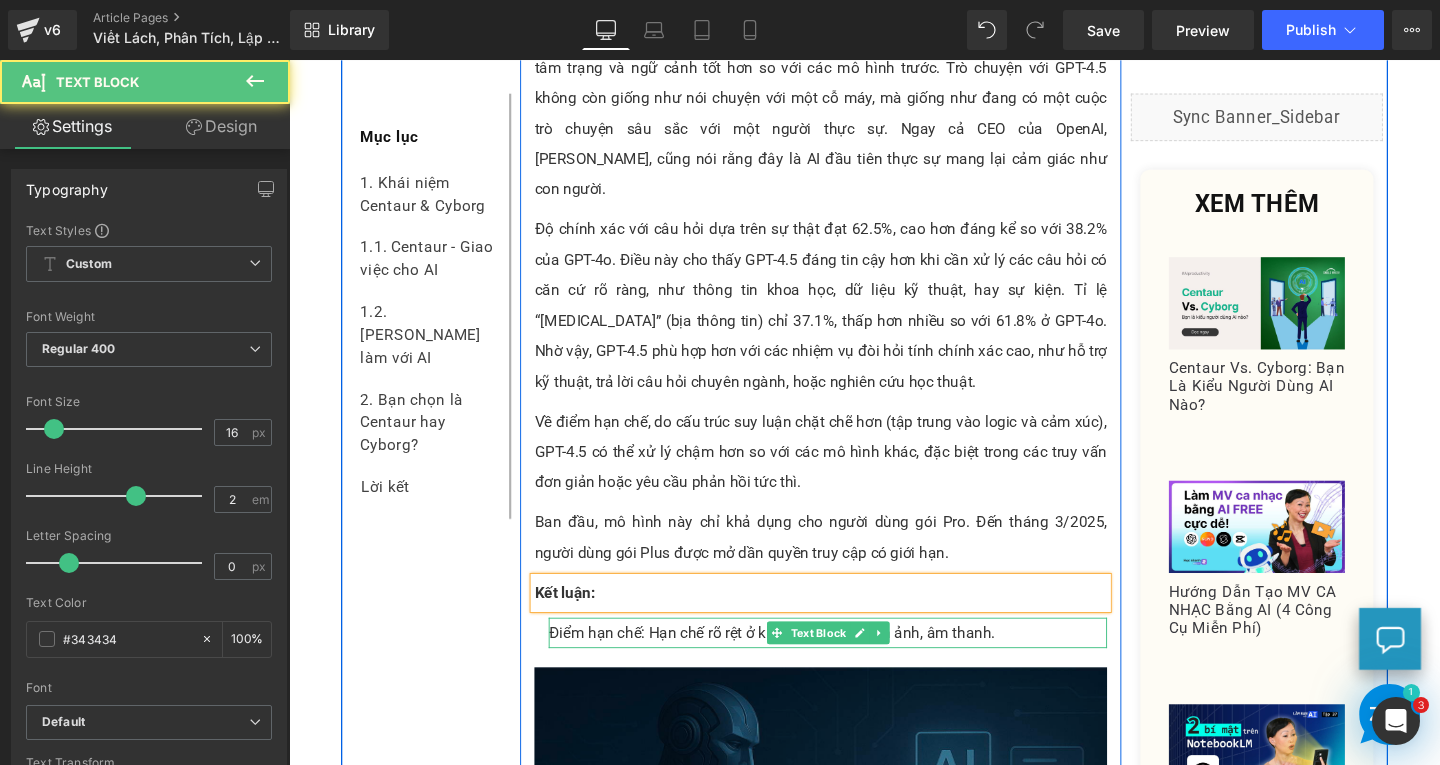 click on "Điểm hạn chế: Hạn chế rõ rệt ở khả năng xử lý hình ảnh, âm thanh." at bounding box center [855, 662] 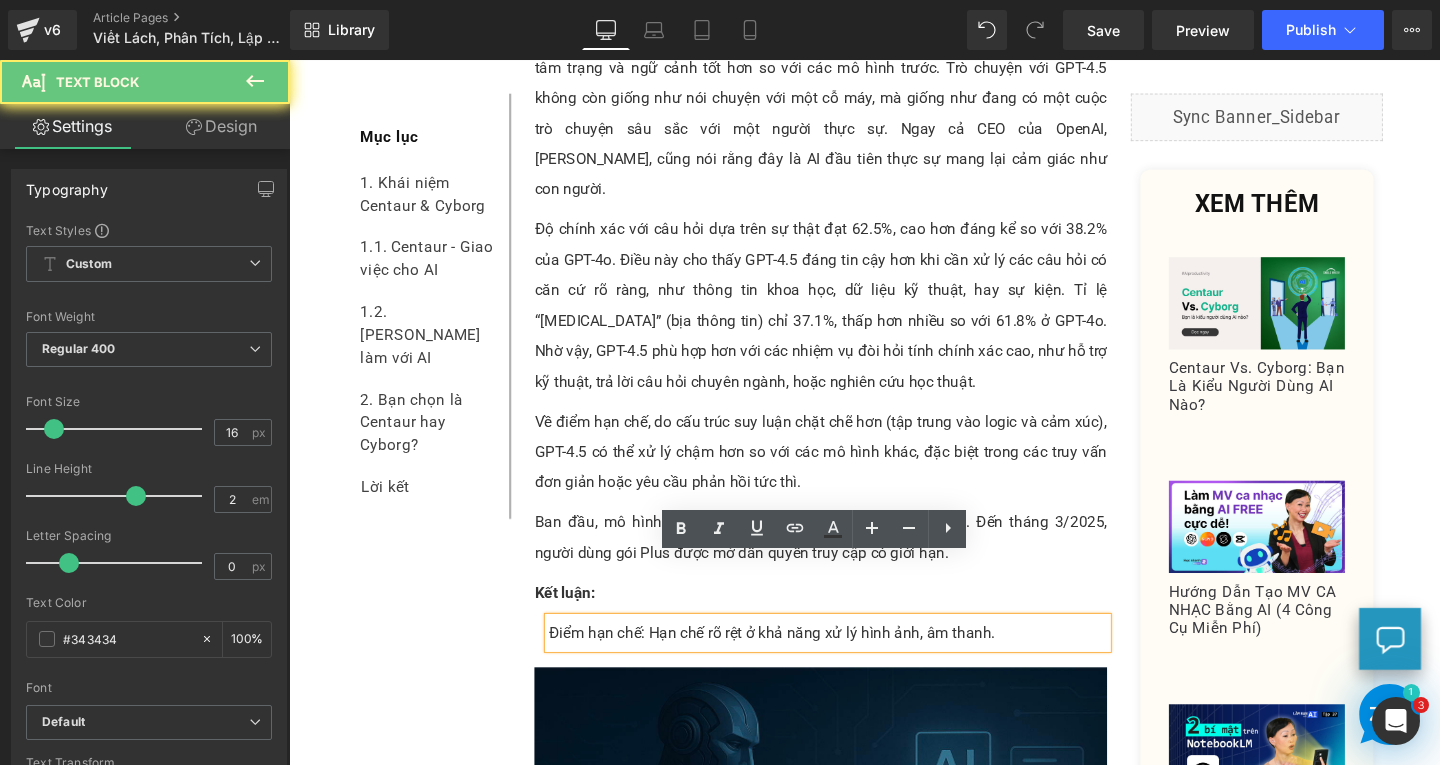 click on "Điểm hạn chế: Hạn chế rõ rệt ở khả năng xử lý hình ảnh, âm thanh." at bounding box center [855, 662] 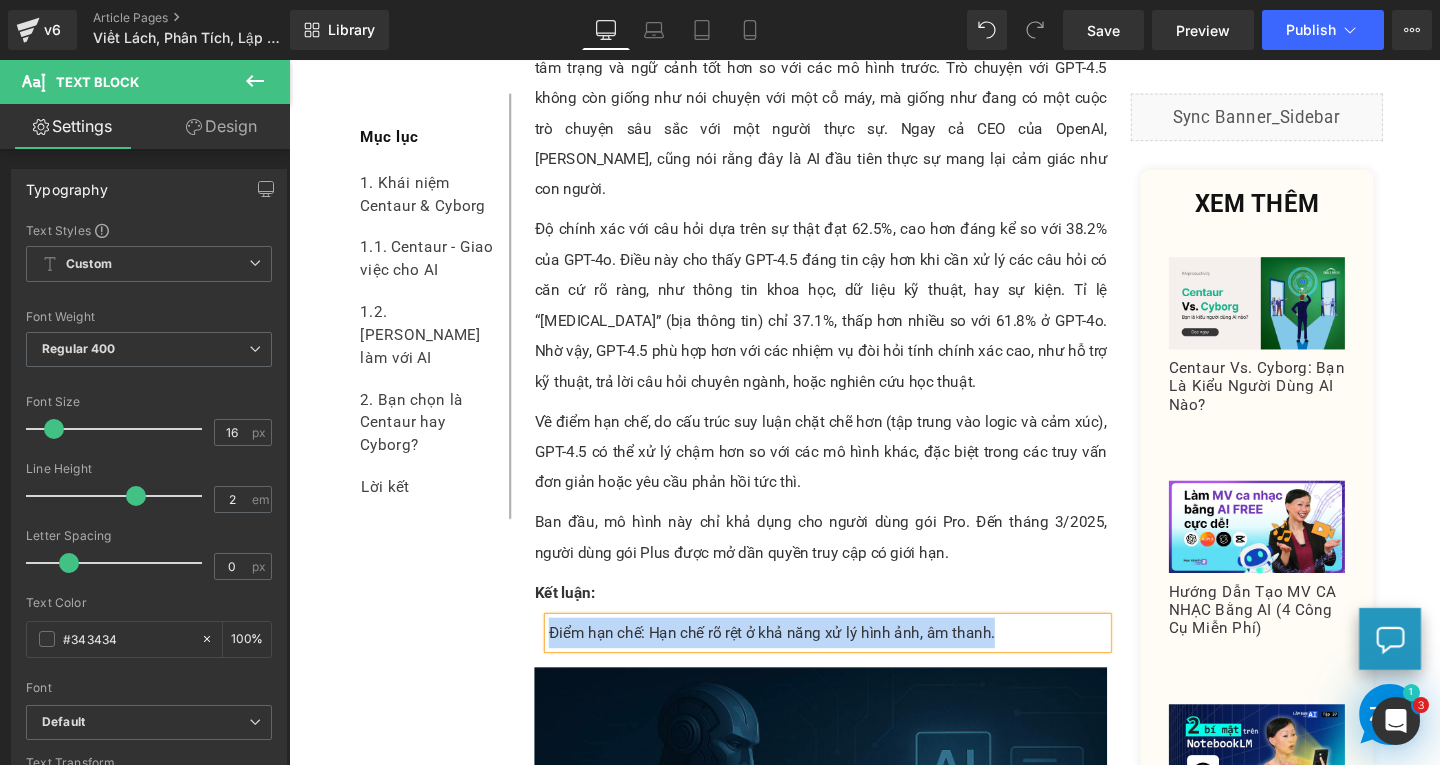 paste 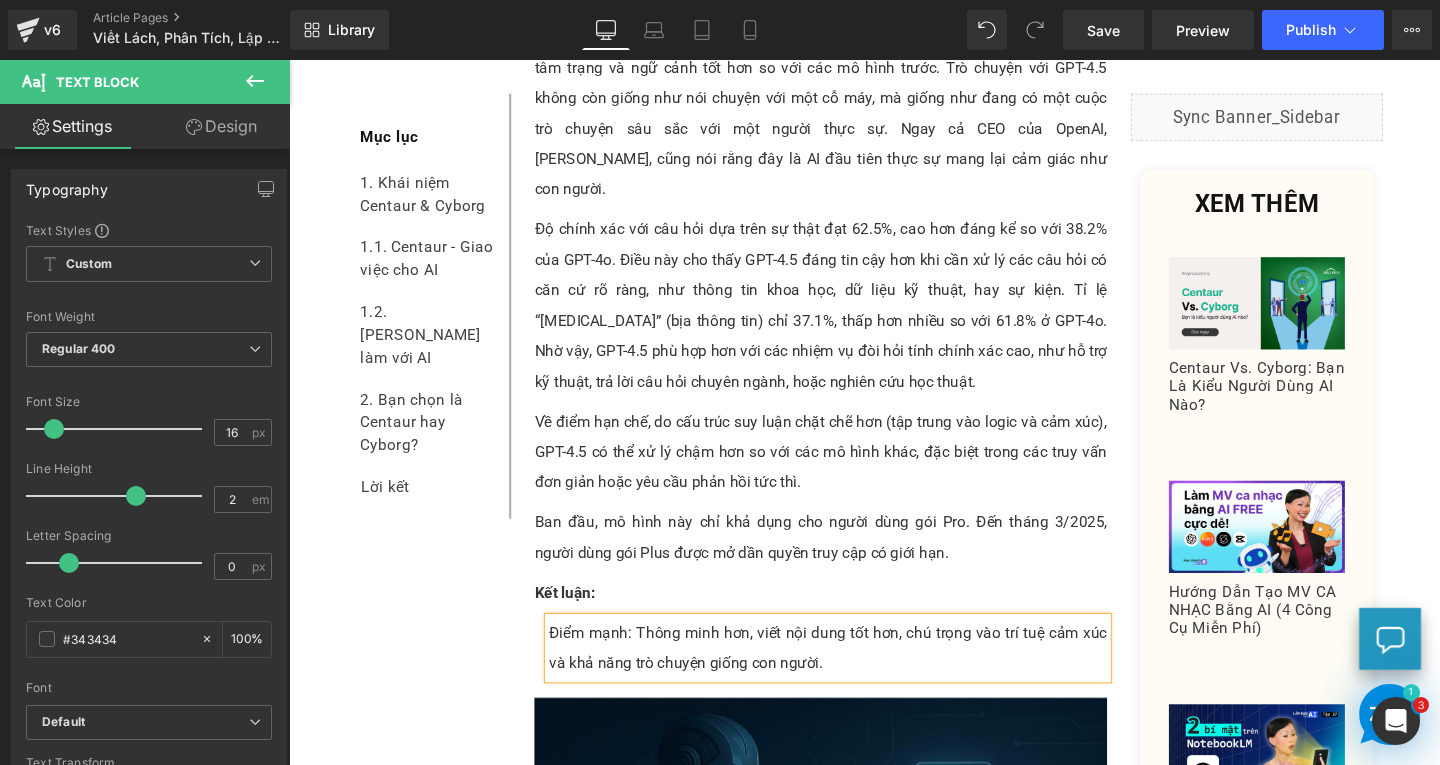 drag, startPoint x: 838, startPoint y: 620, endPoint x: 1133, endPoint y: 697, distance: 304.88358 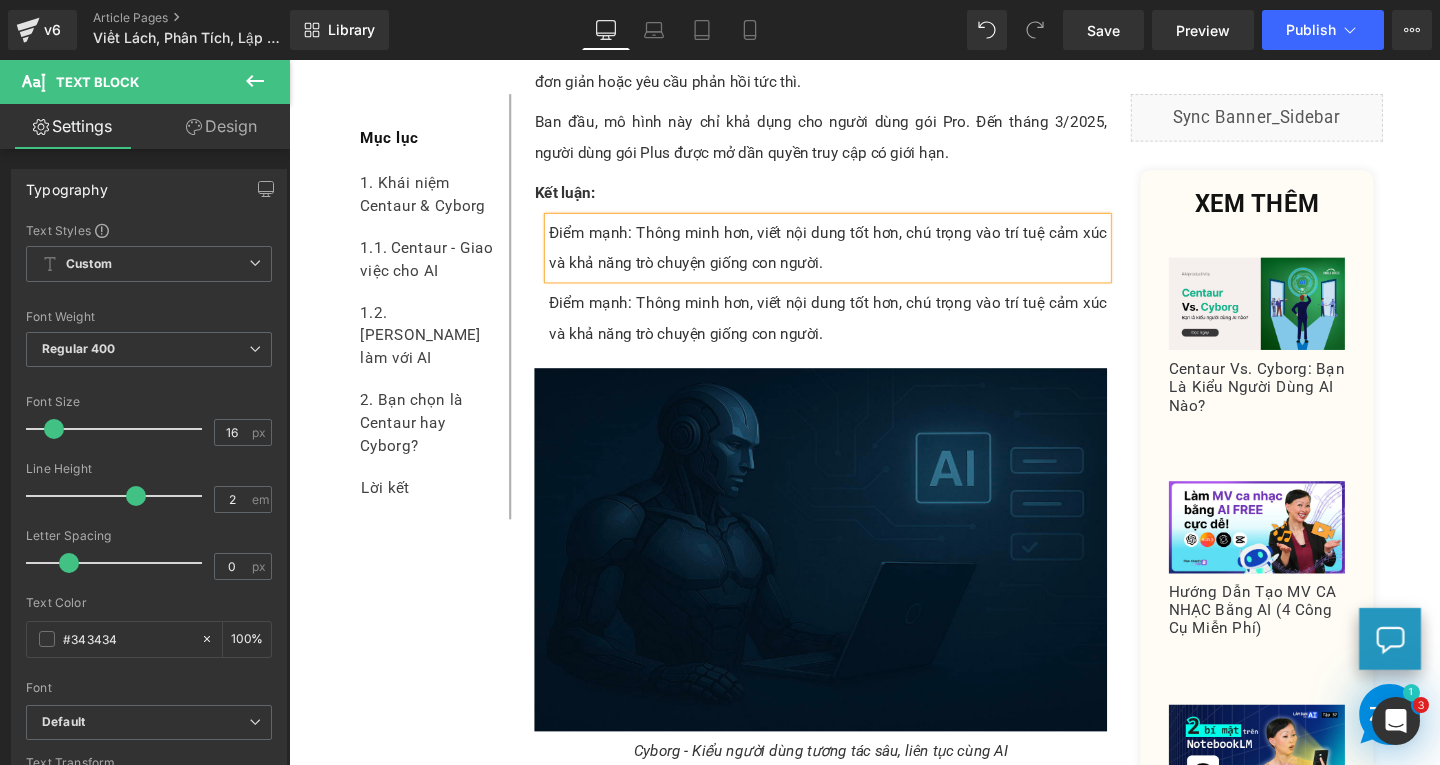 scroll, scrollTop: 6027, scrollLeft: 0, axis: vertical 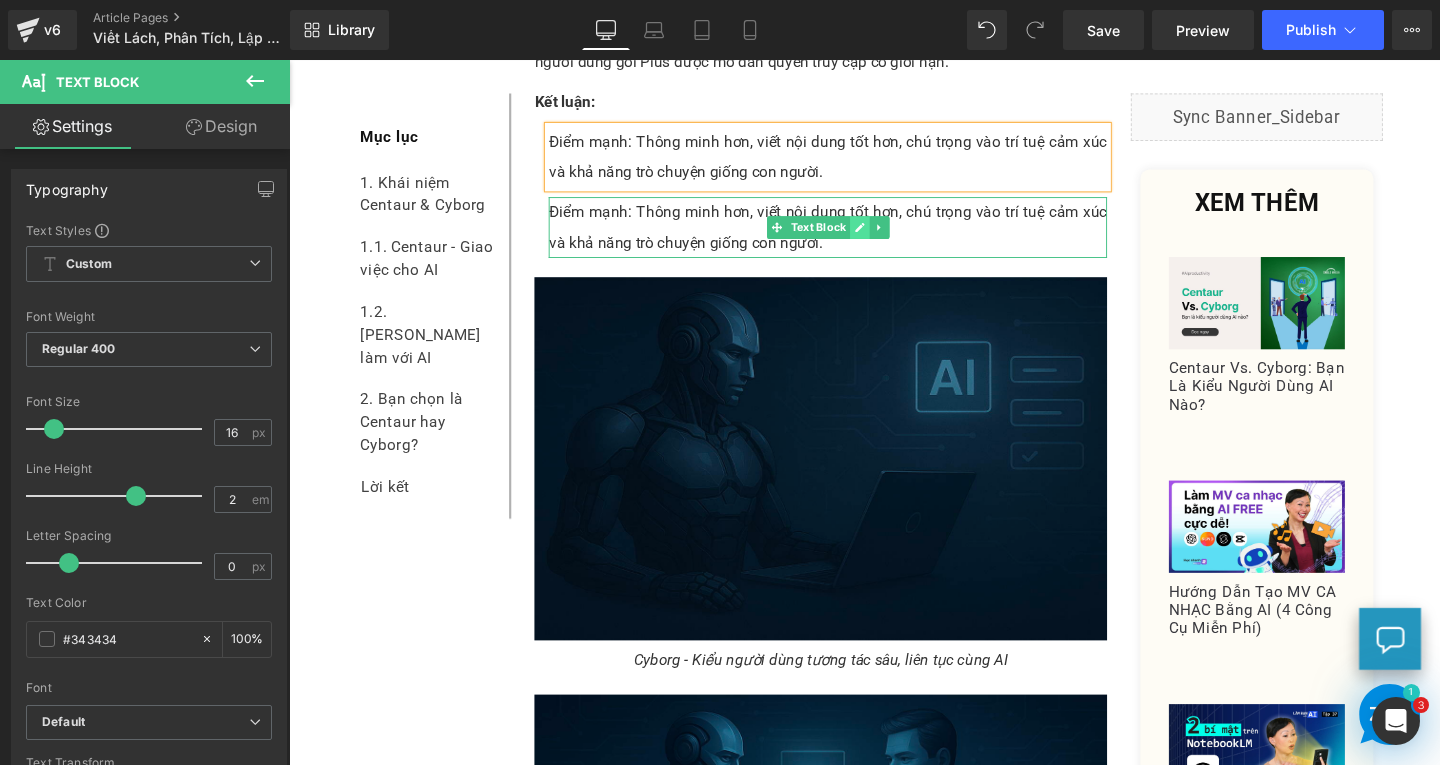 click at bounding box center [888, 236] 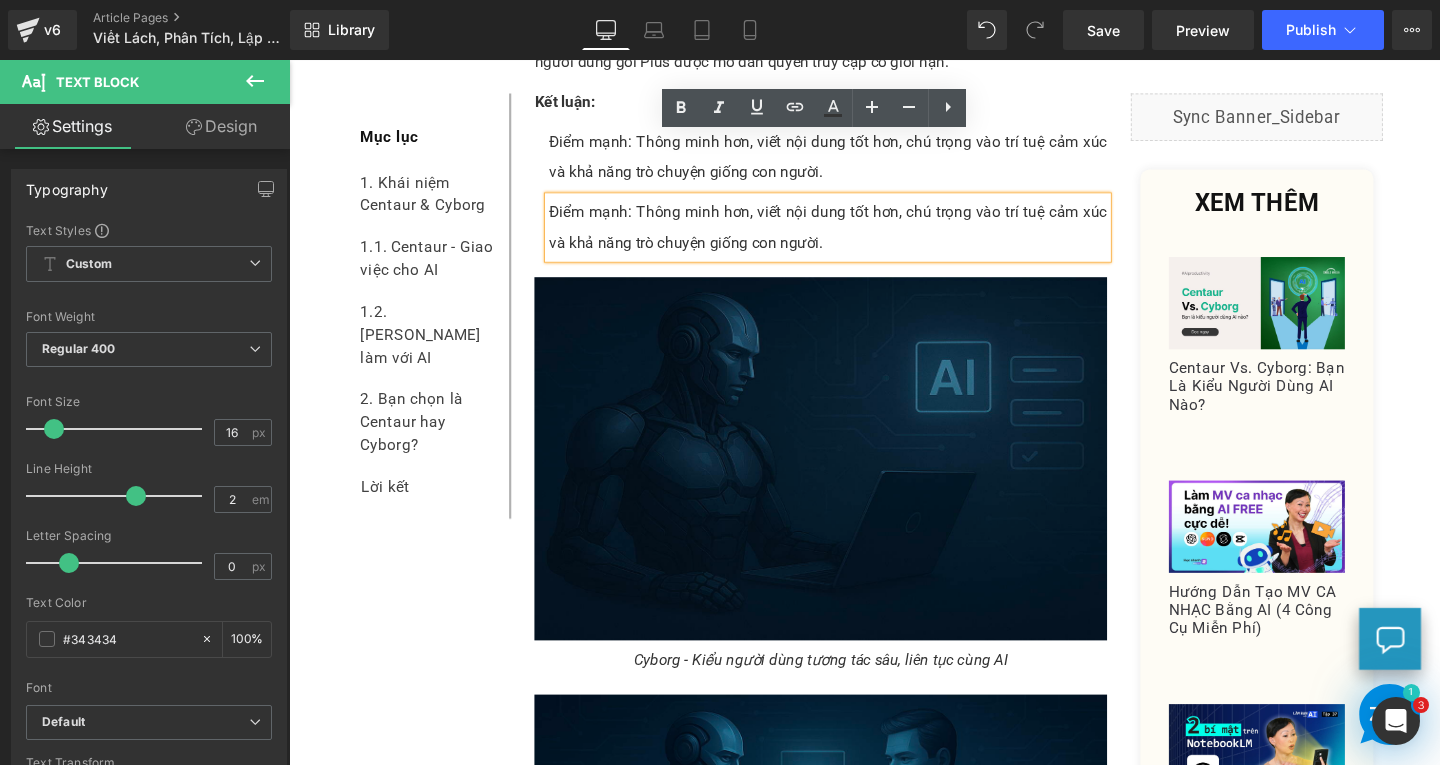 click on "Điểm mạnh: Thông minh hơn, viết nội dung tốt hơn, chú trọng vào trí tuệ cảm xúc và khả năng trò chuyện giống con người." at bounding box center [855, 236] 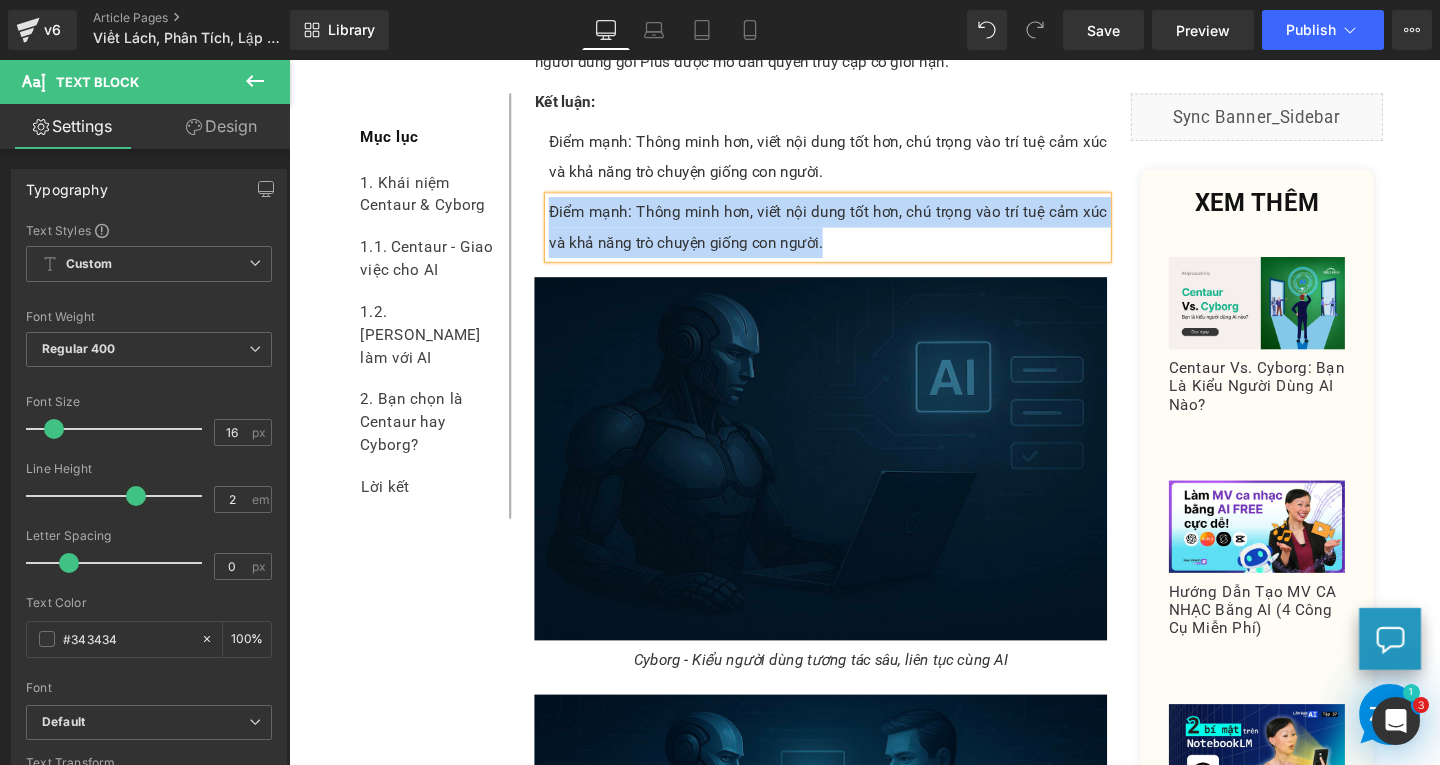 paste 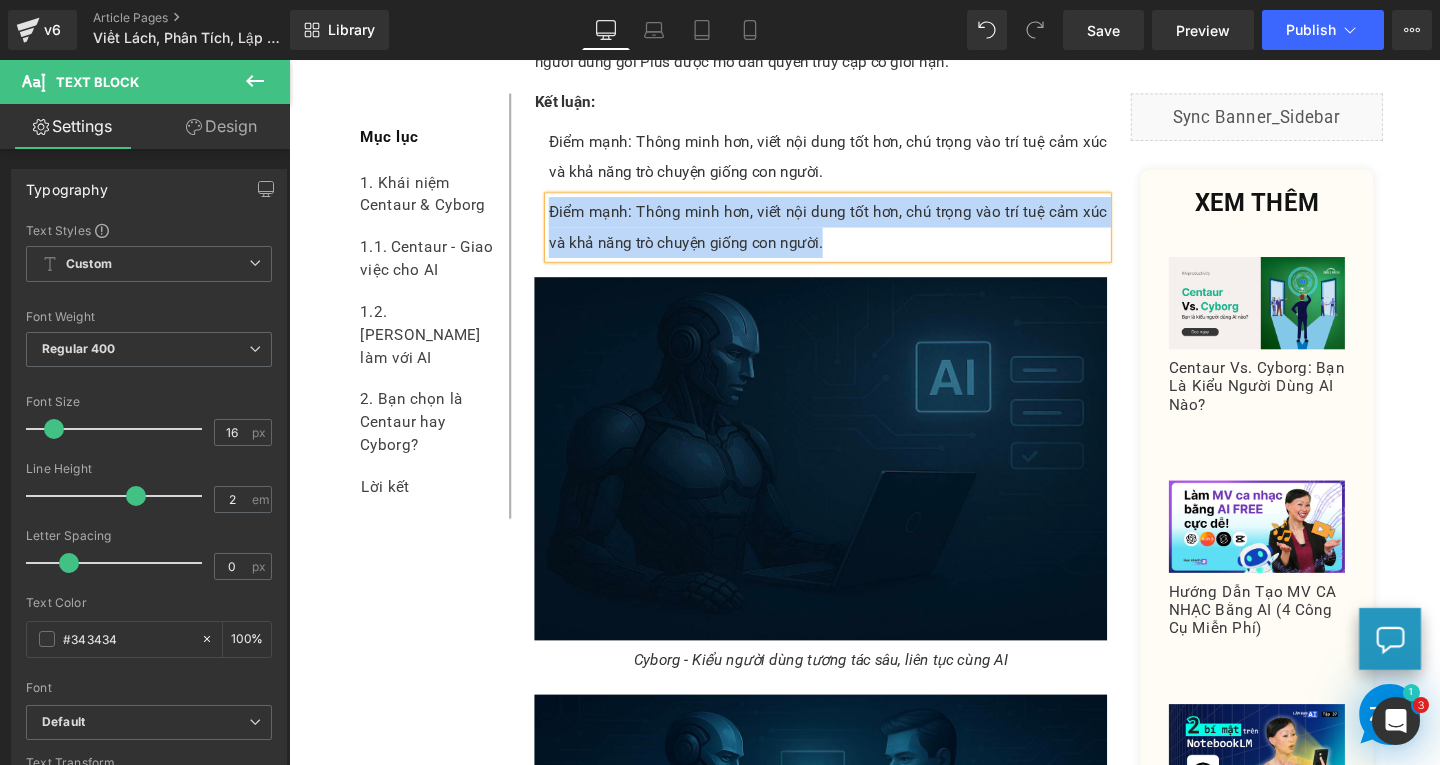type 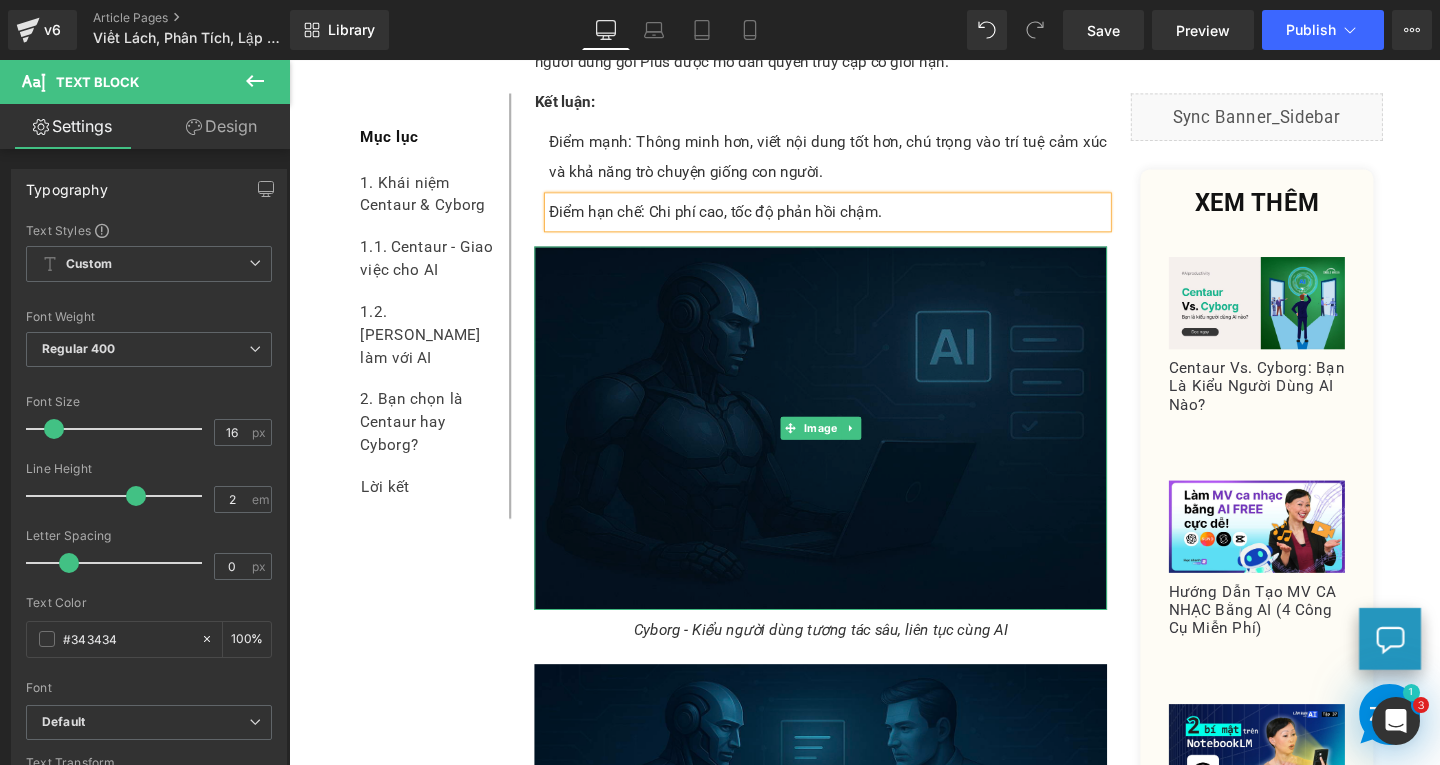 scroll, scrollTop: 5827, scrollLeft: 0, axis: vertical 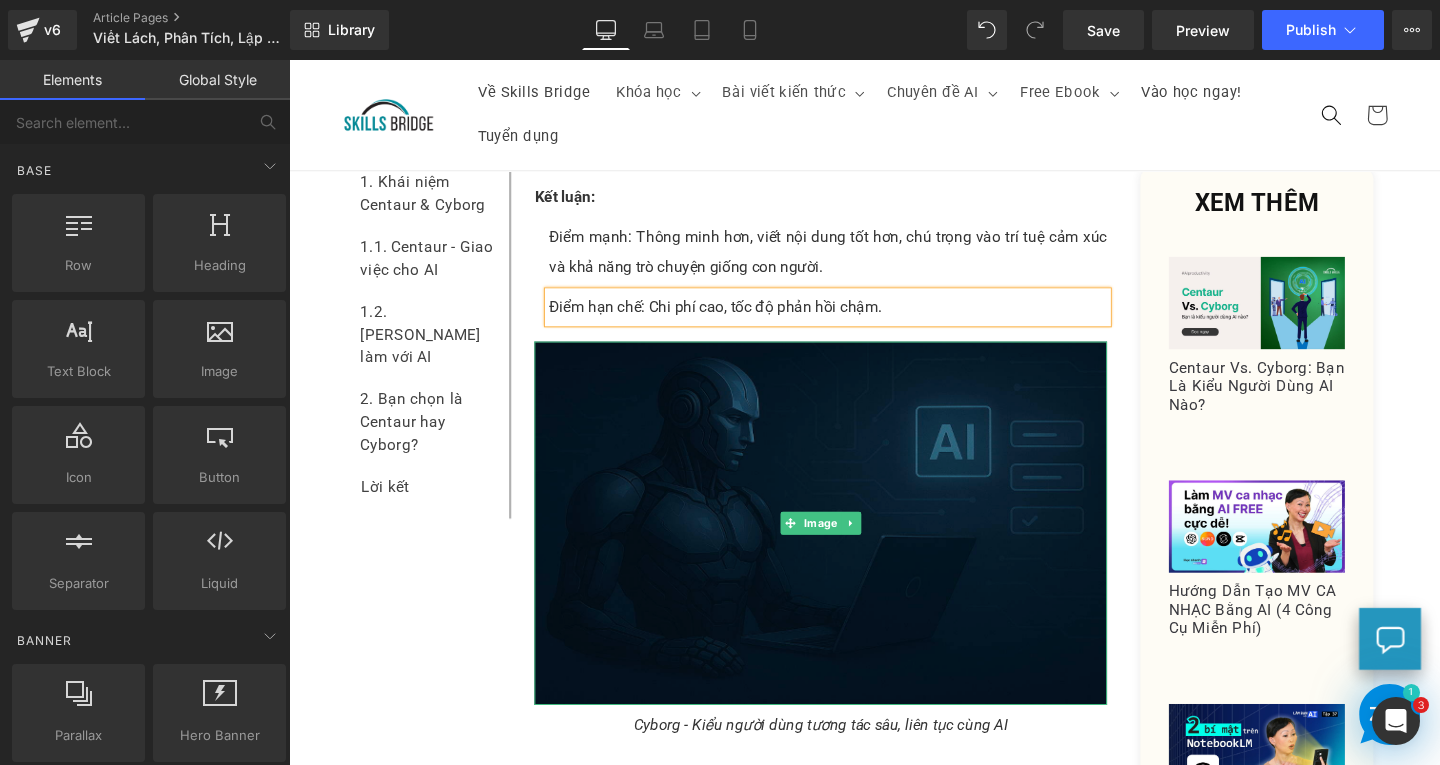 click at bounding box center [848, 547] 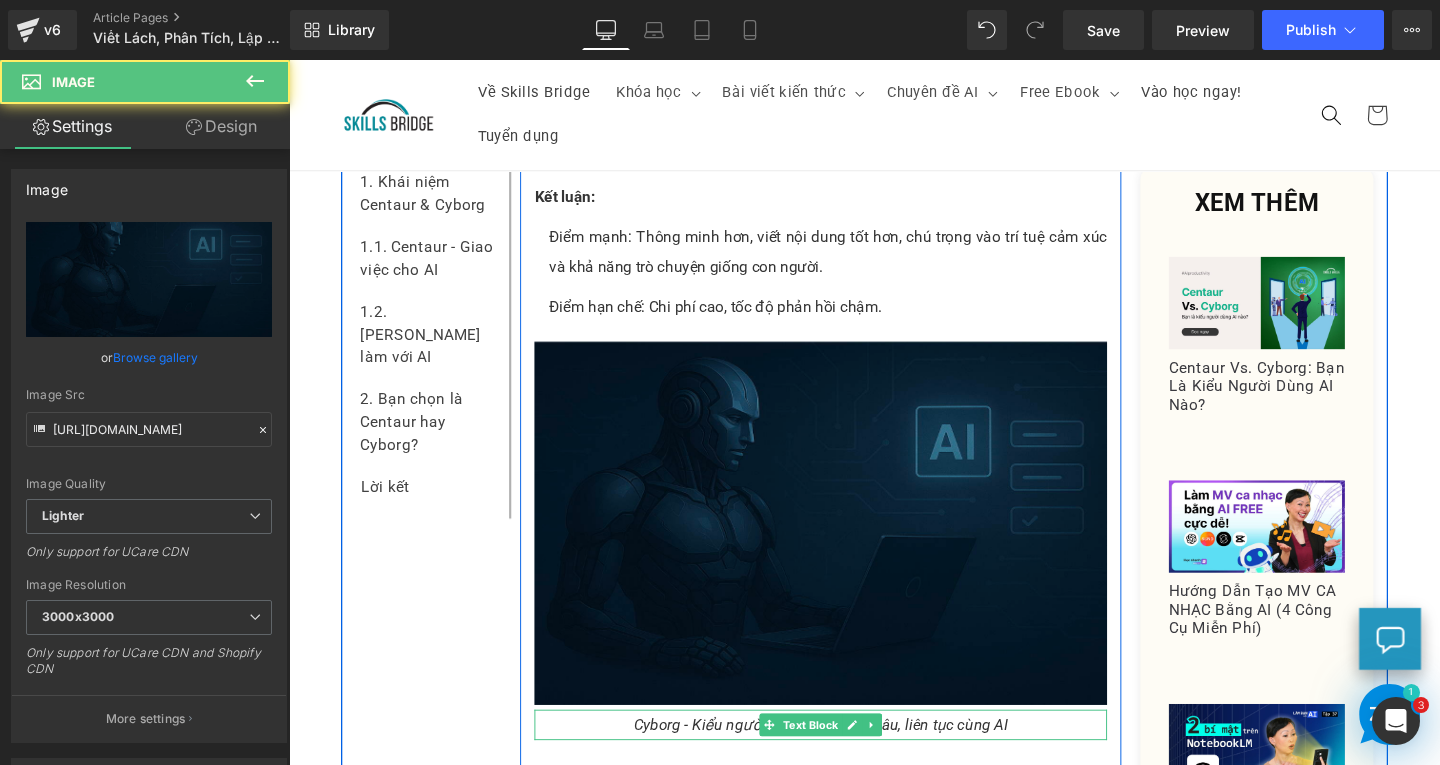 click on "Cyborg - Kiểu người dùng tương tác sâu, liên tục cùng AI" at bounding box center [848, 759] 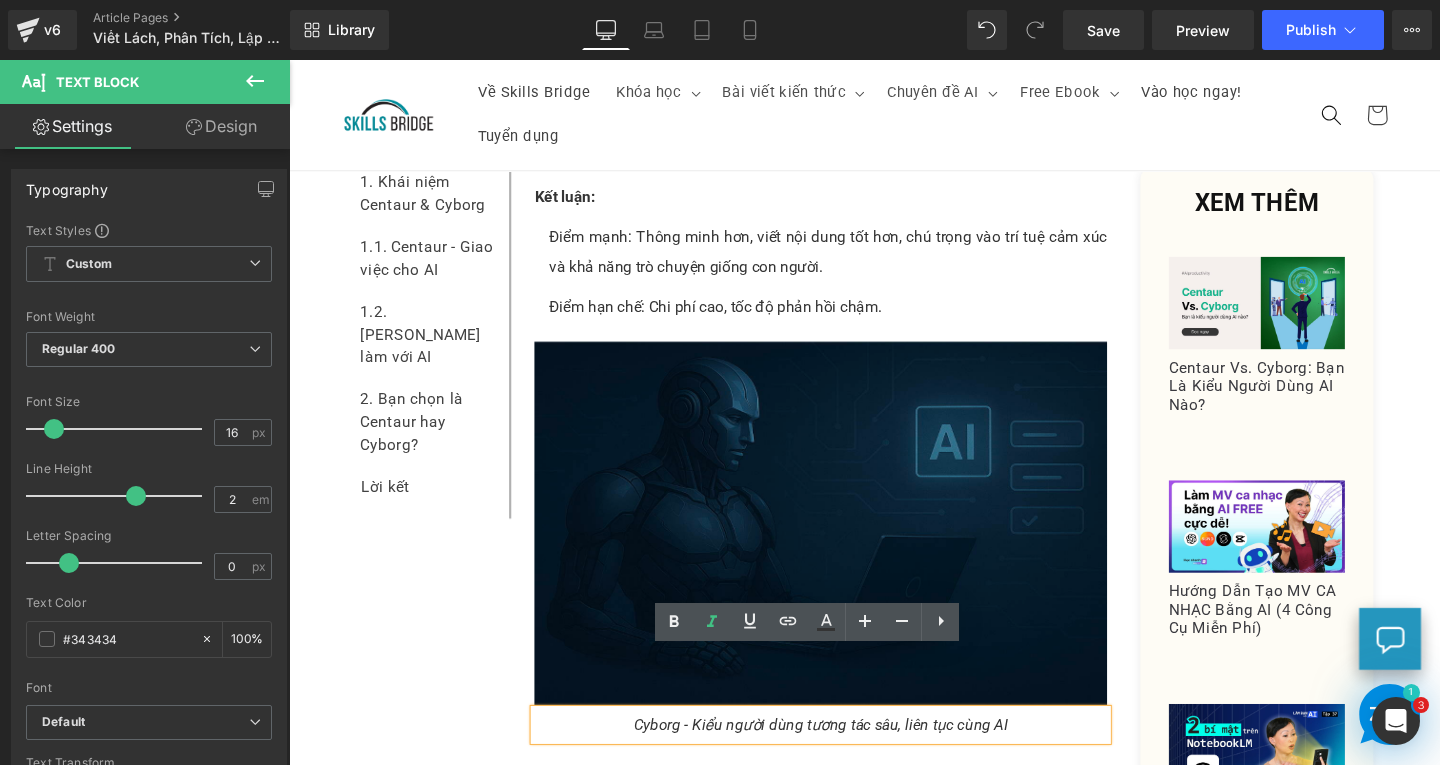 click on "Cyborg - Kiểu người dùng tương tác sâu, liên tục cùng AI" at bounding box center [848, 759] 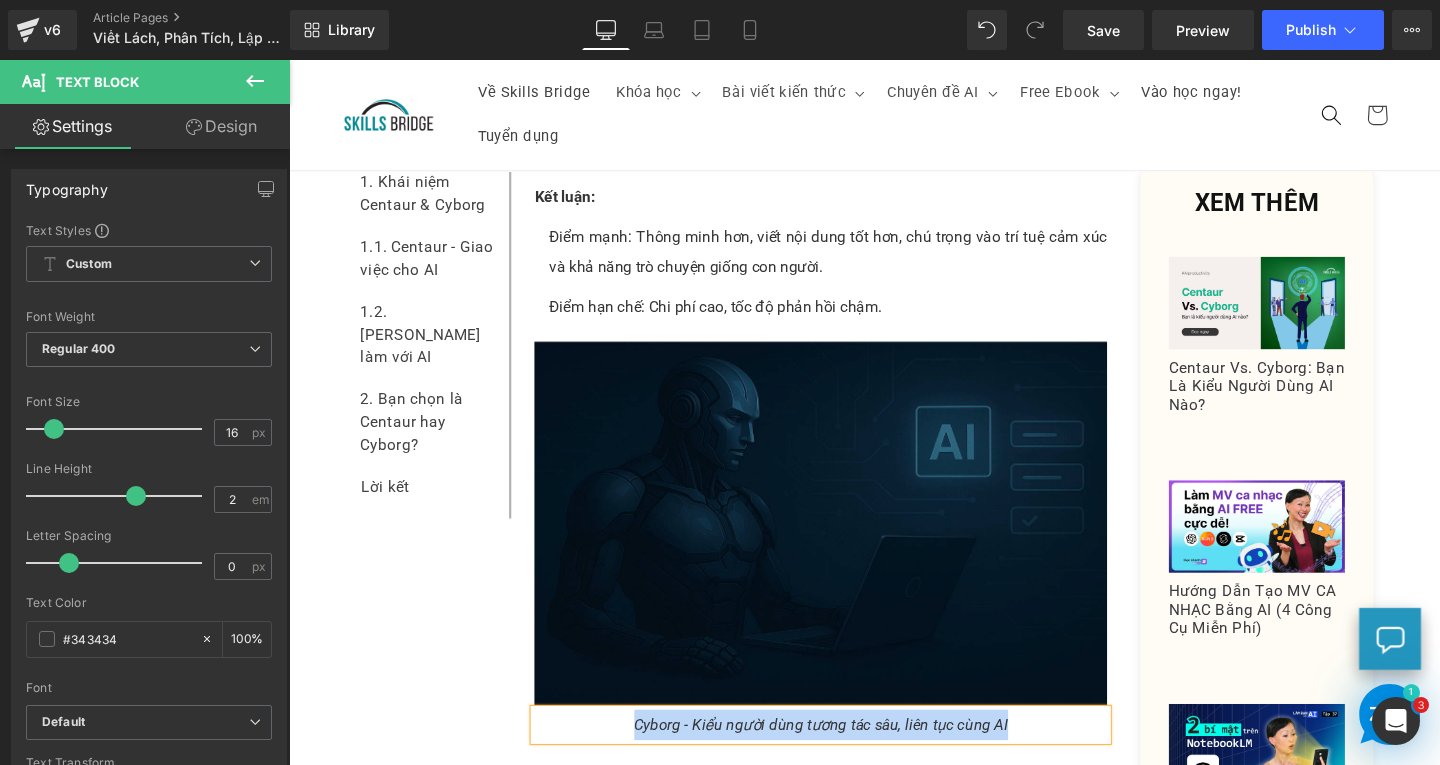 paste 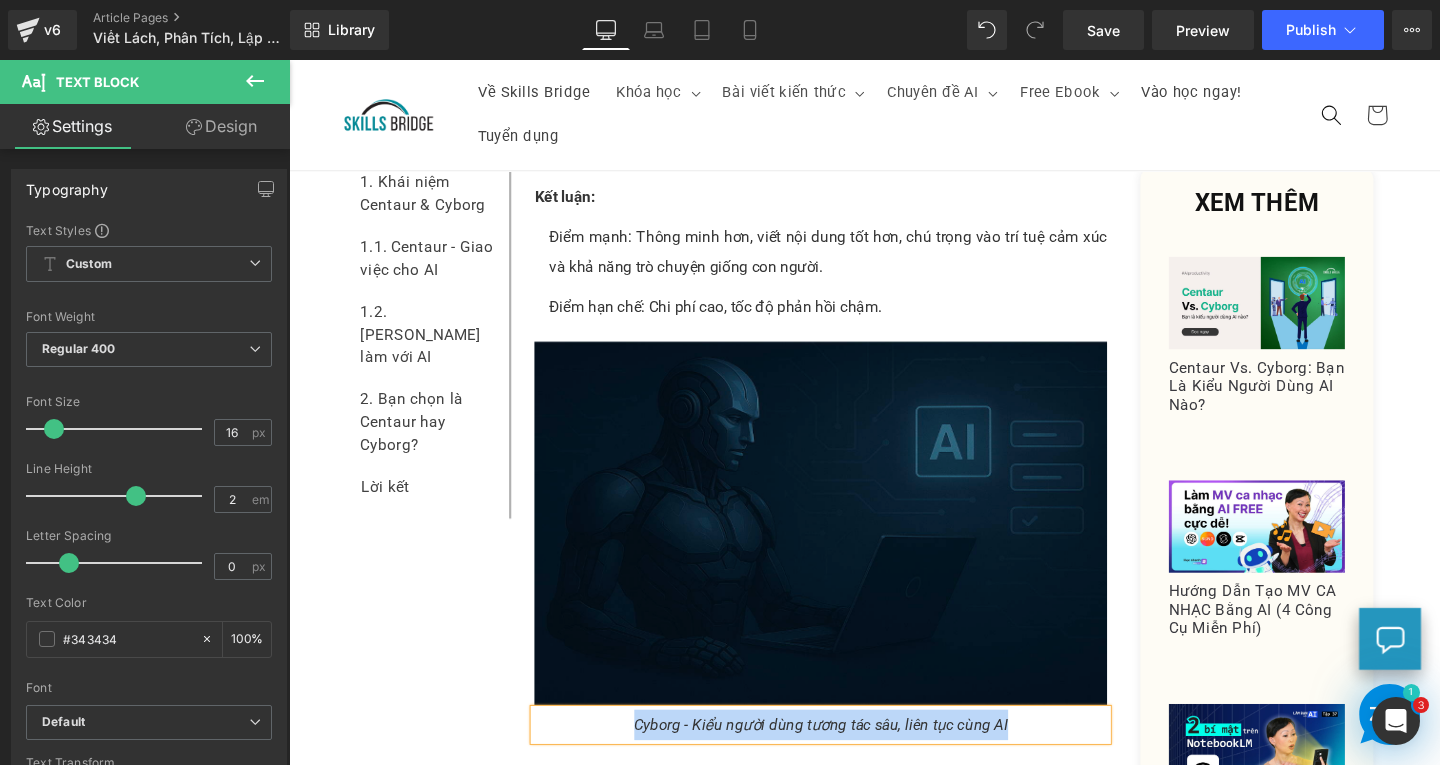 type 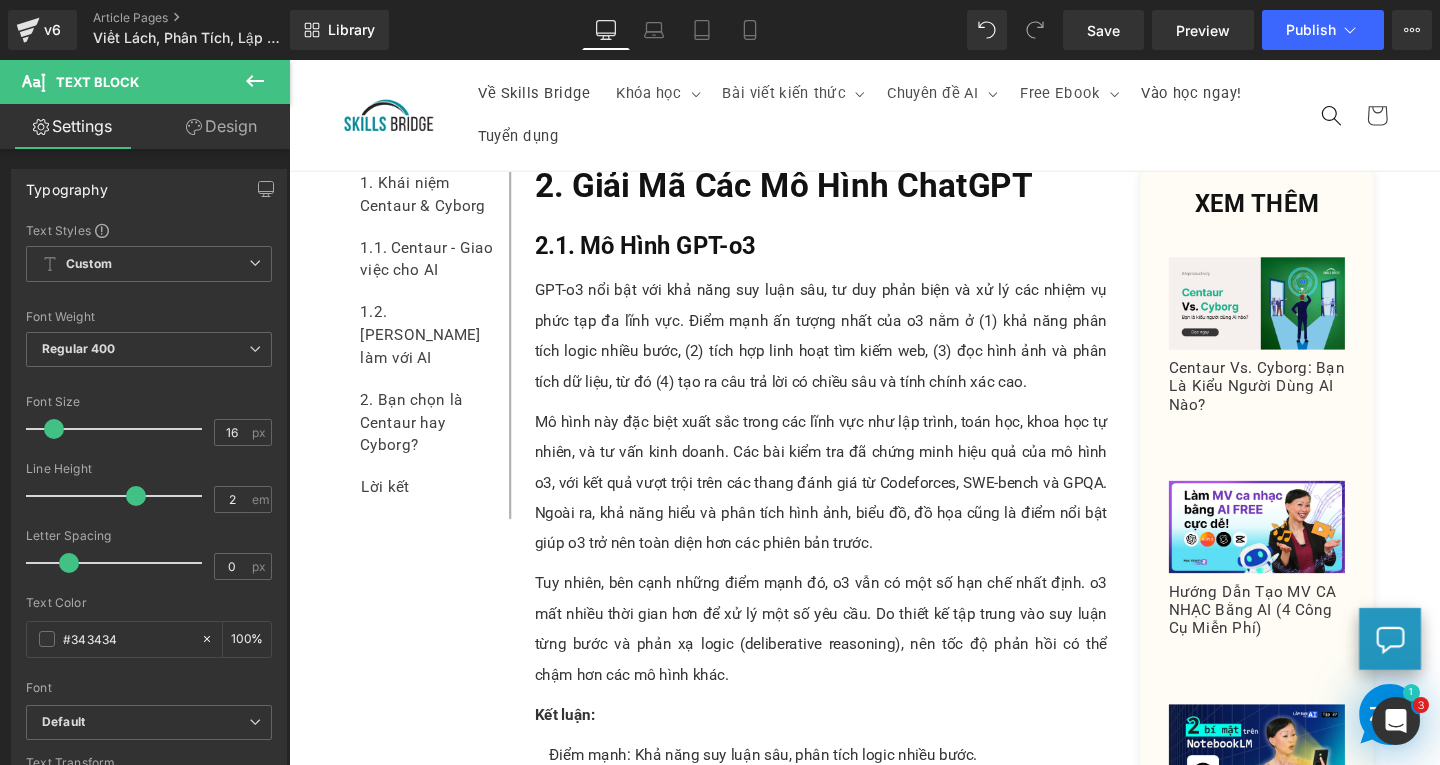scroll, scrollTop: 2127, scrollLeft: 0, axis: vertical 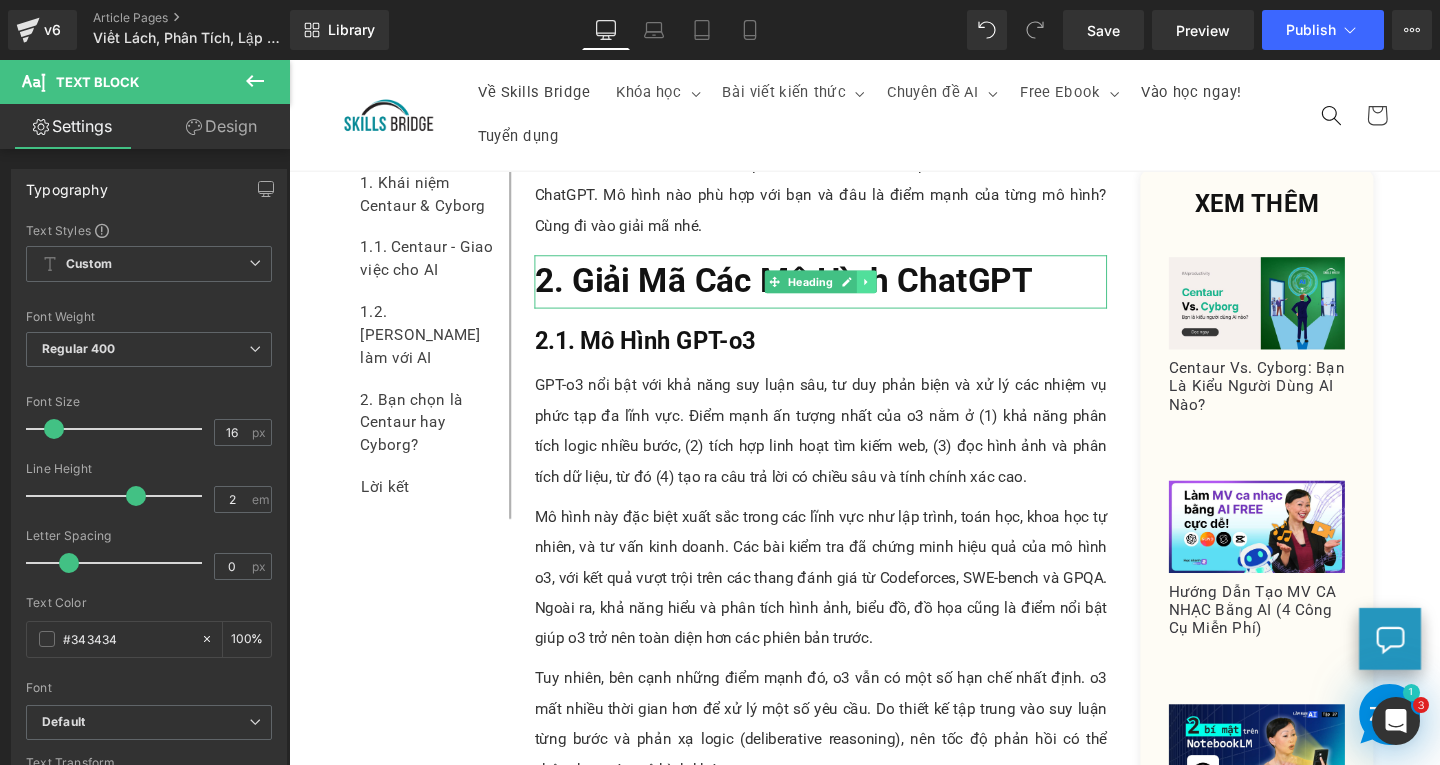 click 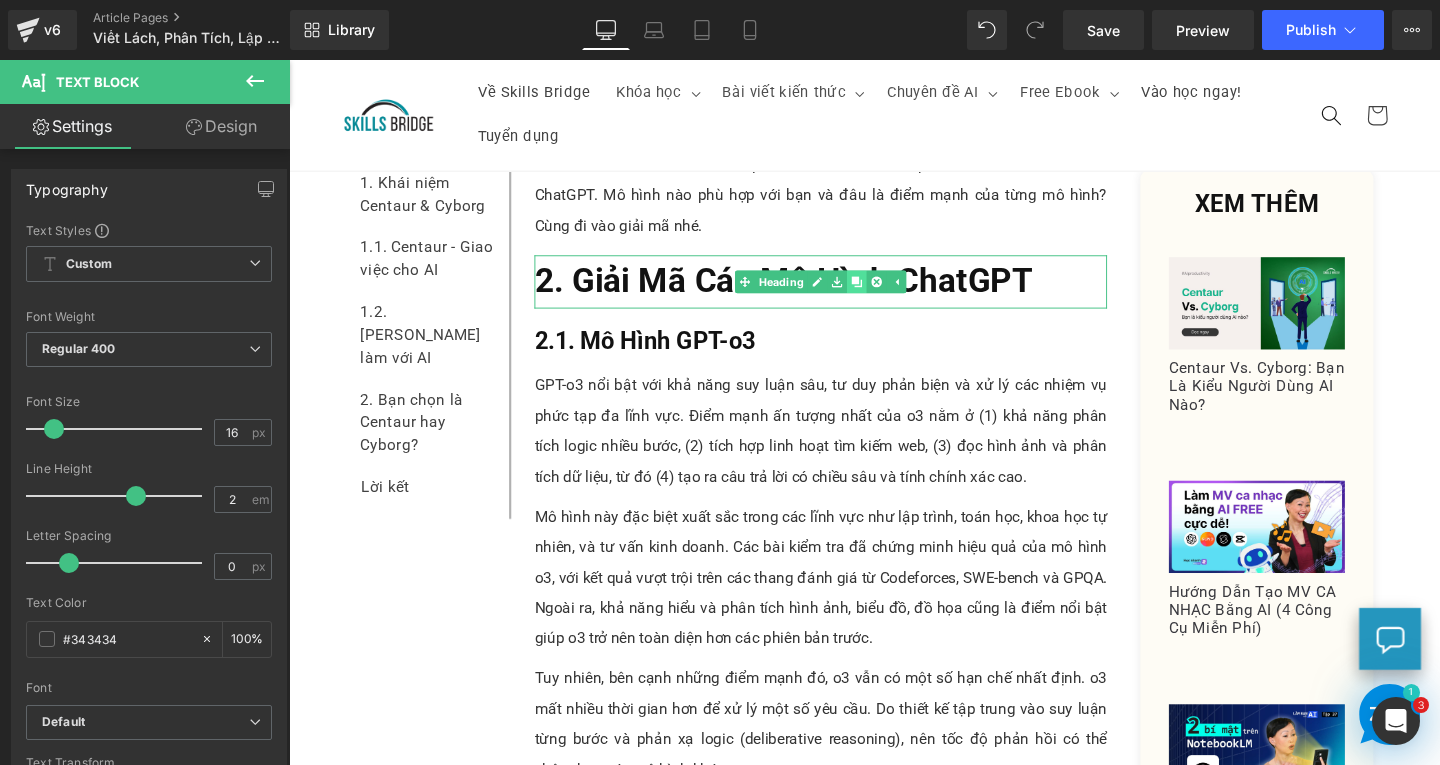 drag, startPoint x: 870, startPoint y: 256, endPoint x: 881, endPoint y: 250, distance: 12.529964 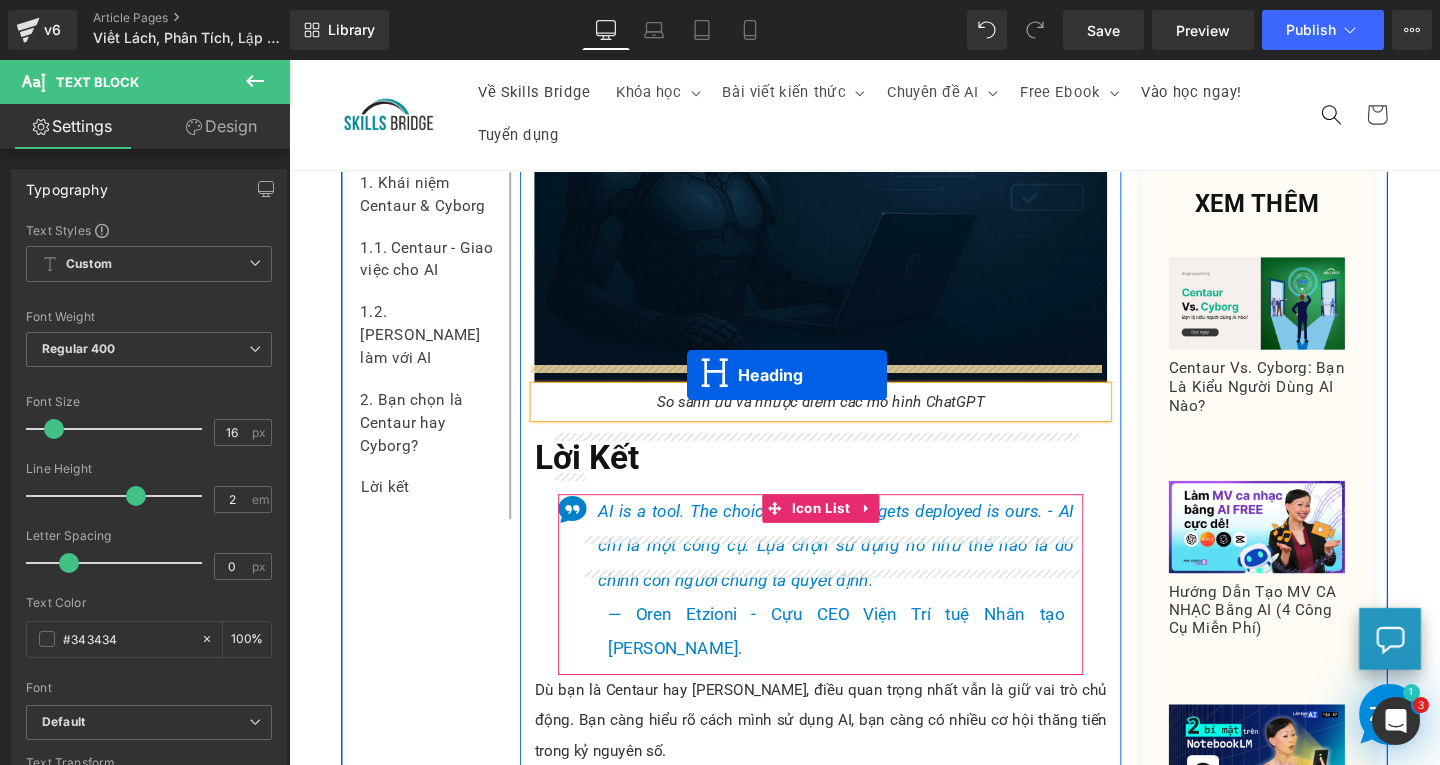 drag, startPoint x: 785, startPoint y: 332, endPoint x: 707, endPoint y: 391, distance: 97.80082 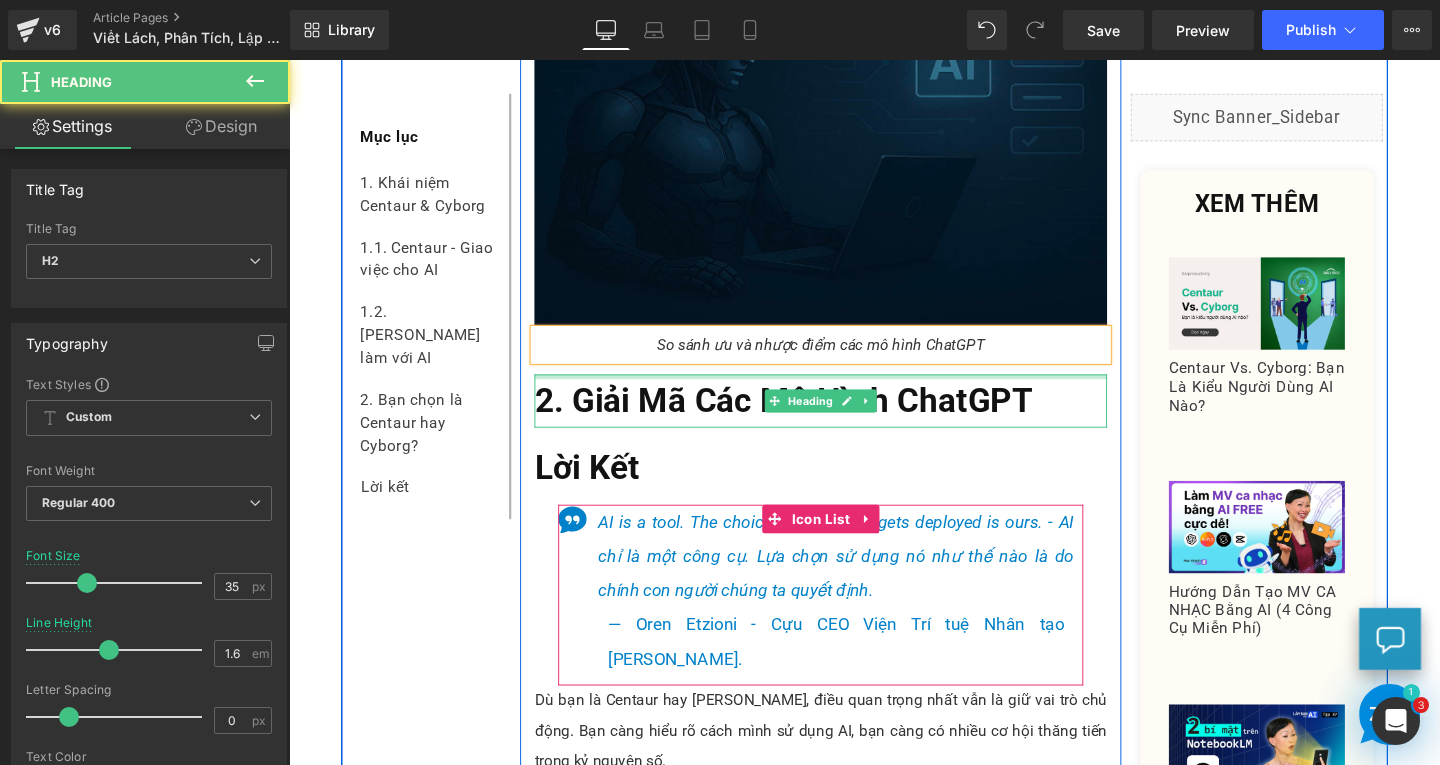 scroll, scrollTop: 6267, scrollLeft: 0, axis: vertical 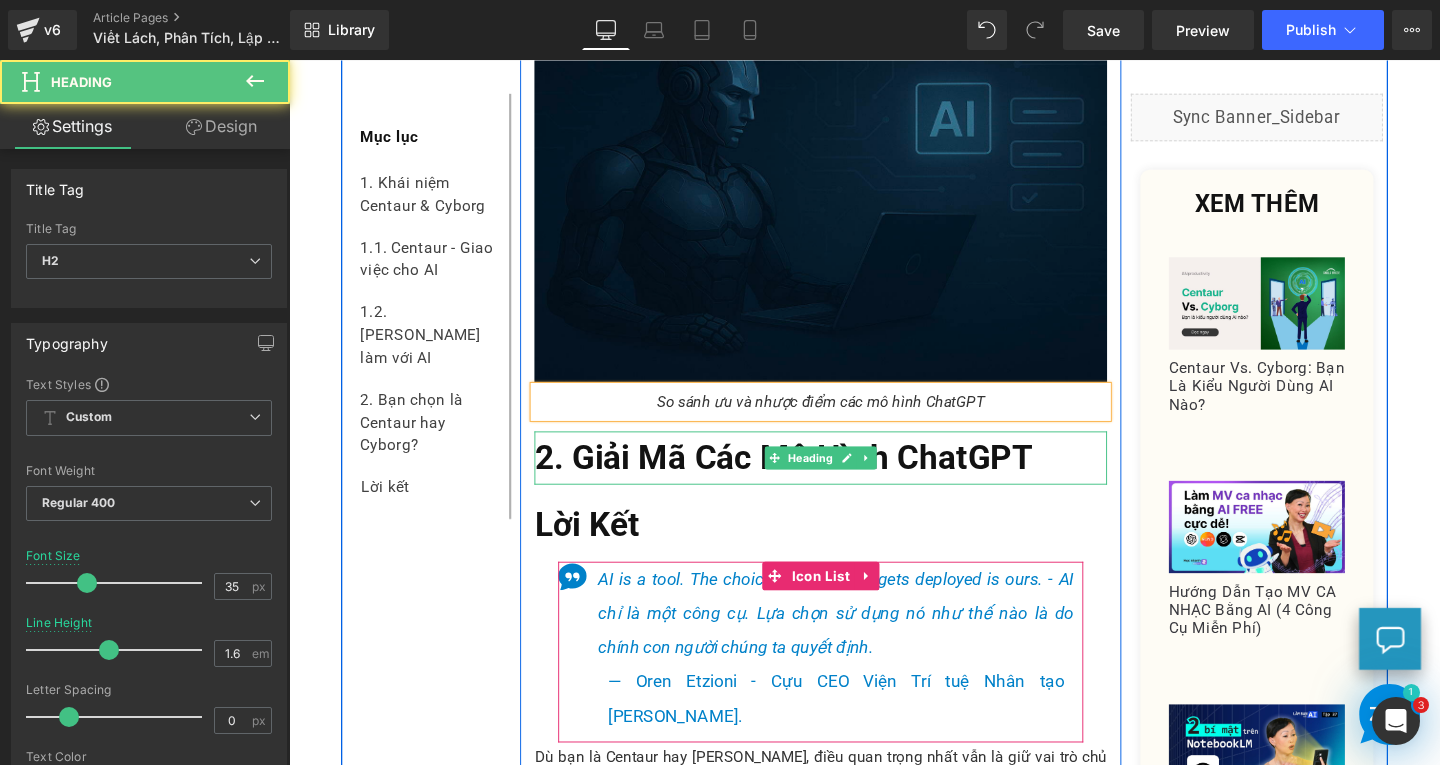 click on "2. Giải Mã Các Mô Hình ChatGPT" at bounding box center (848, 478) 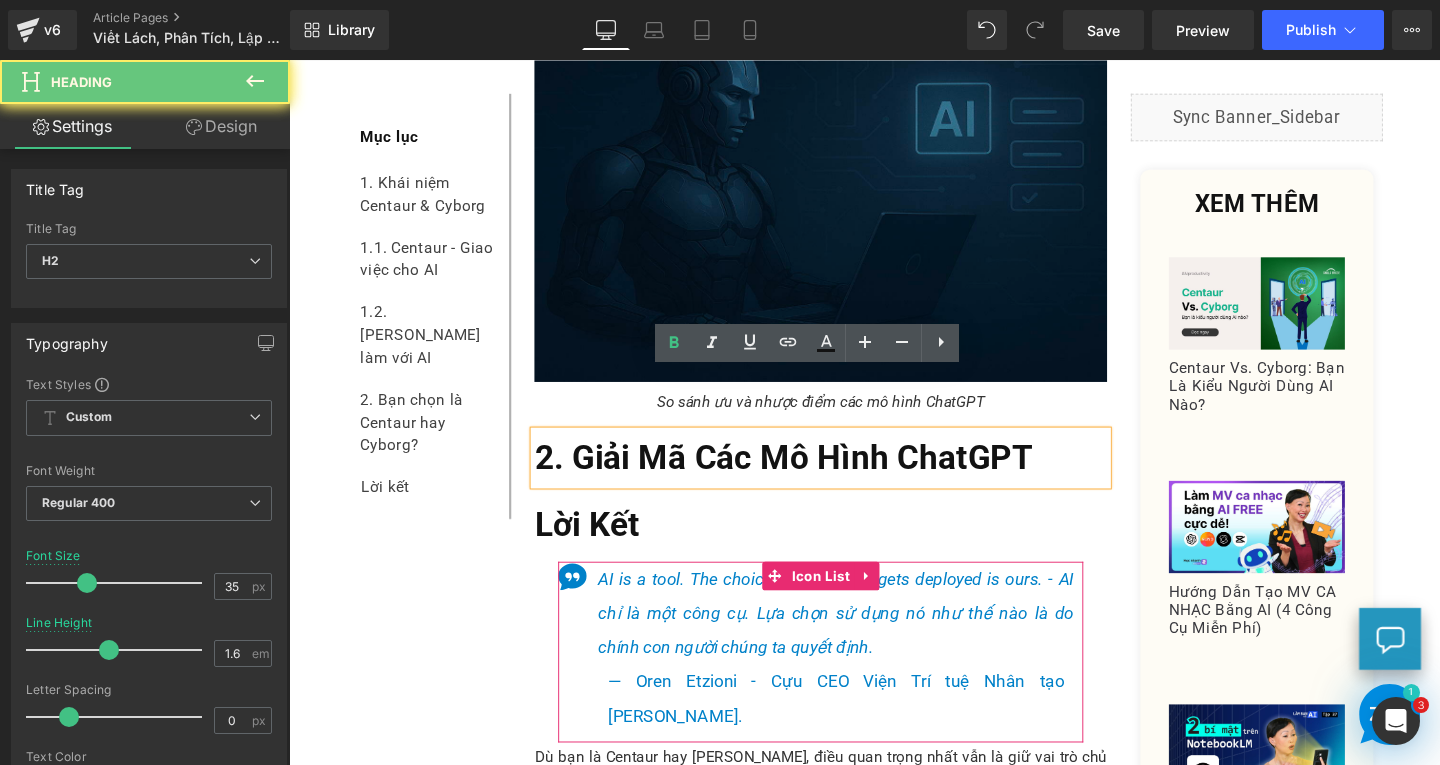 click on "2. Giải Mã Các Mô Hình ChatGPT" at bounding box center [848, 478] 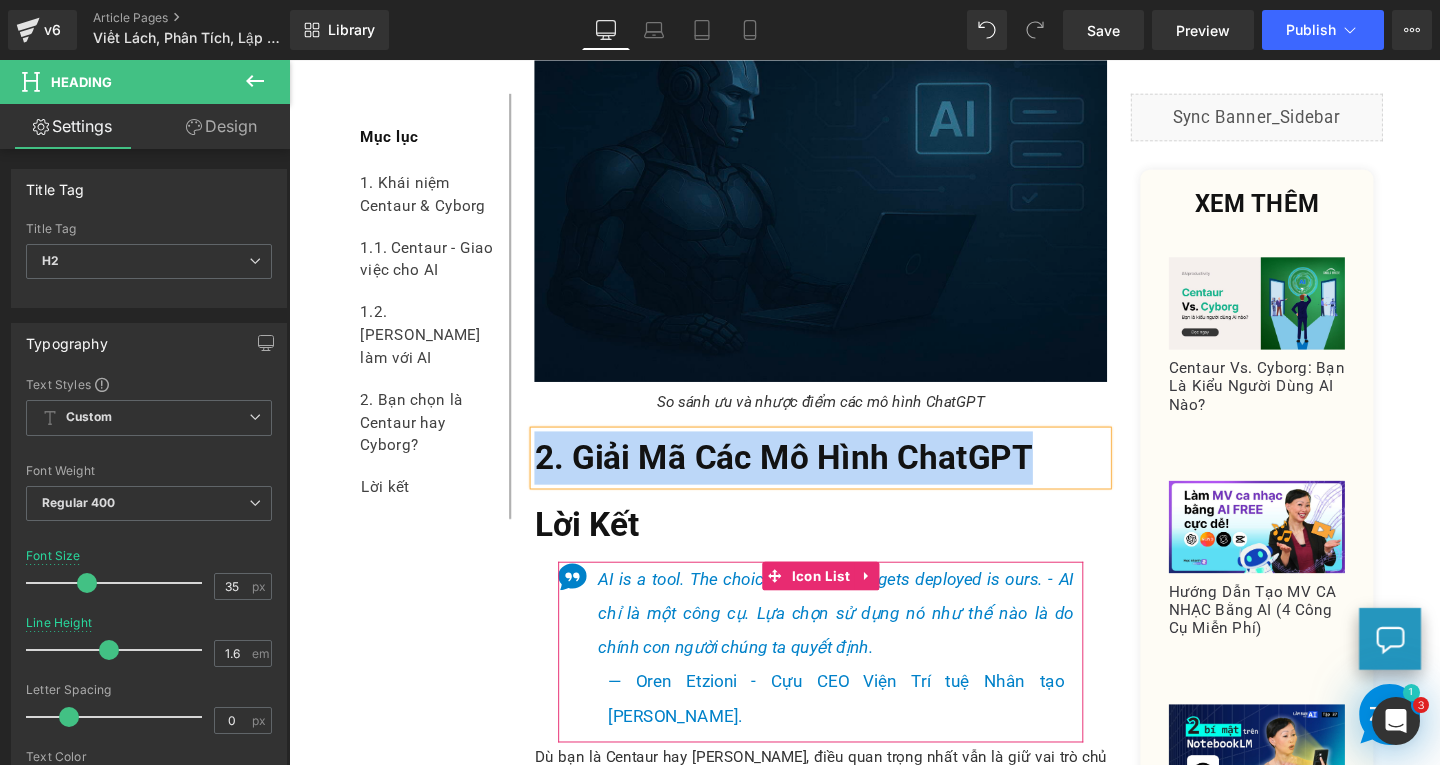 paste 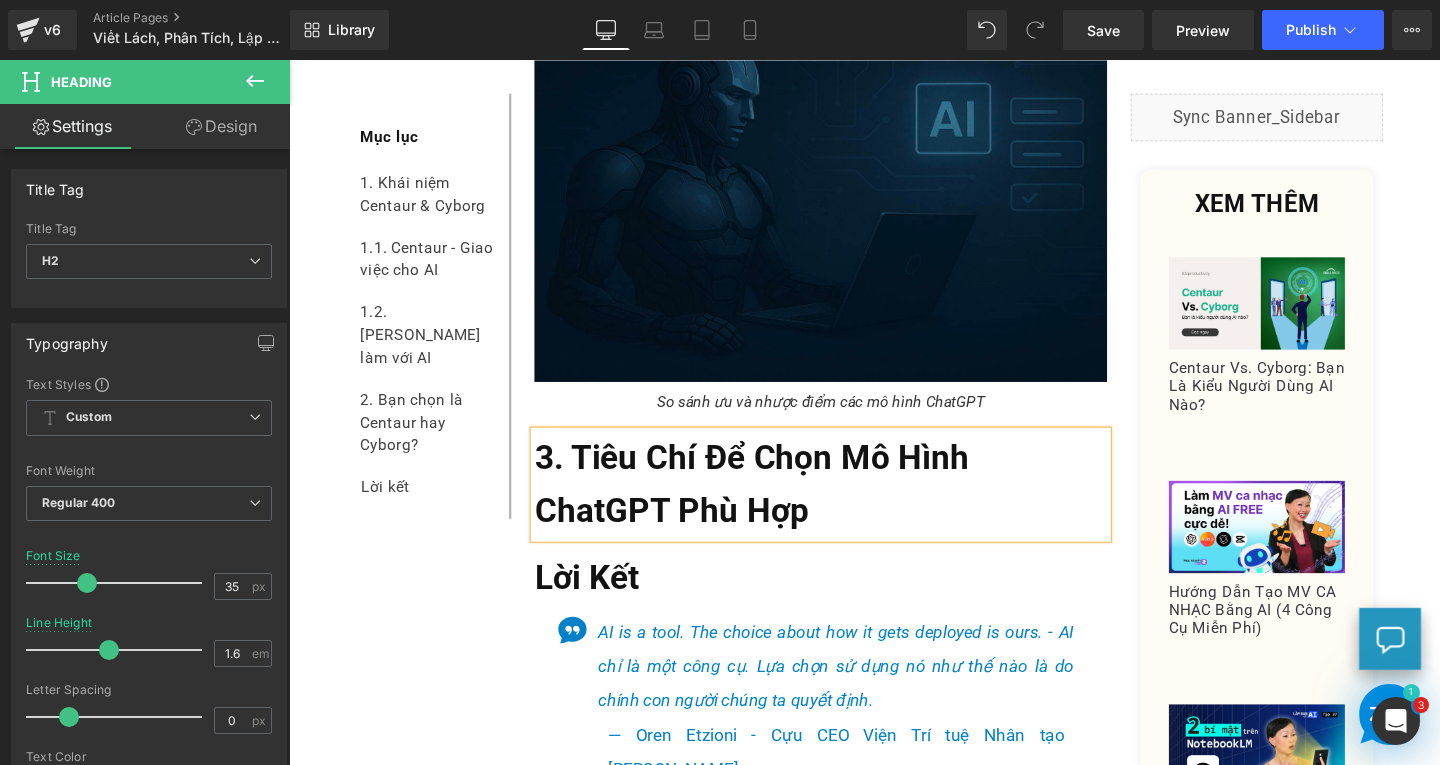 scroll, scrollTop: 6567, scrollLeft: 0, axis: vertical 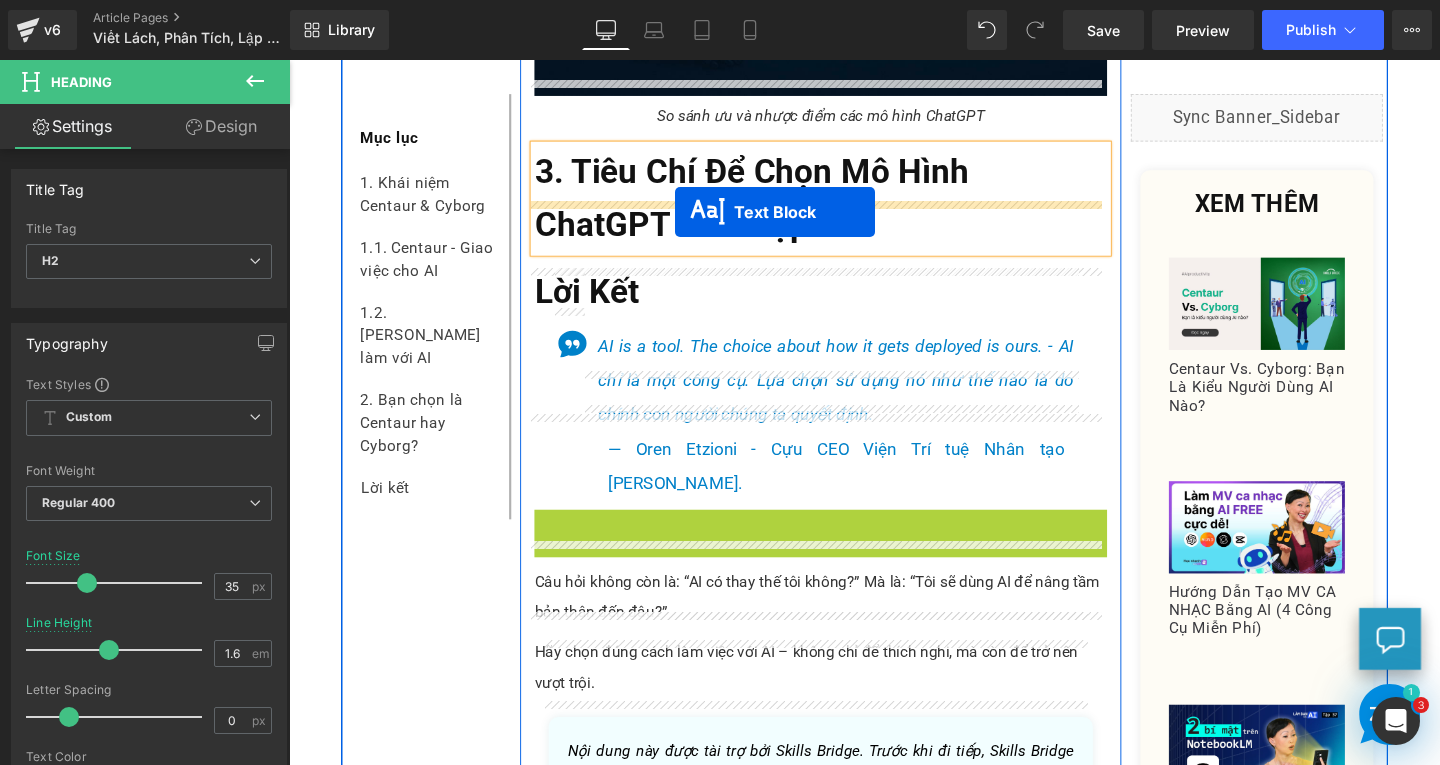 drag, startPoint x: 794, startPoint y: 487, endPoint x: 695, endPoint y: 220, distance: 284.76306 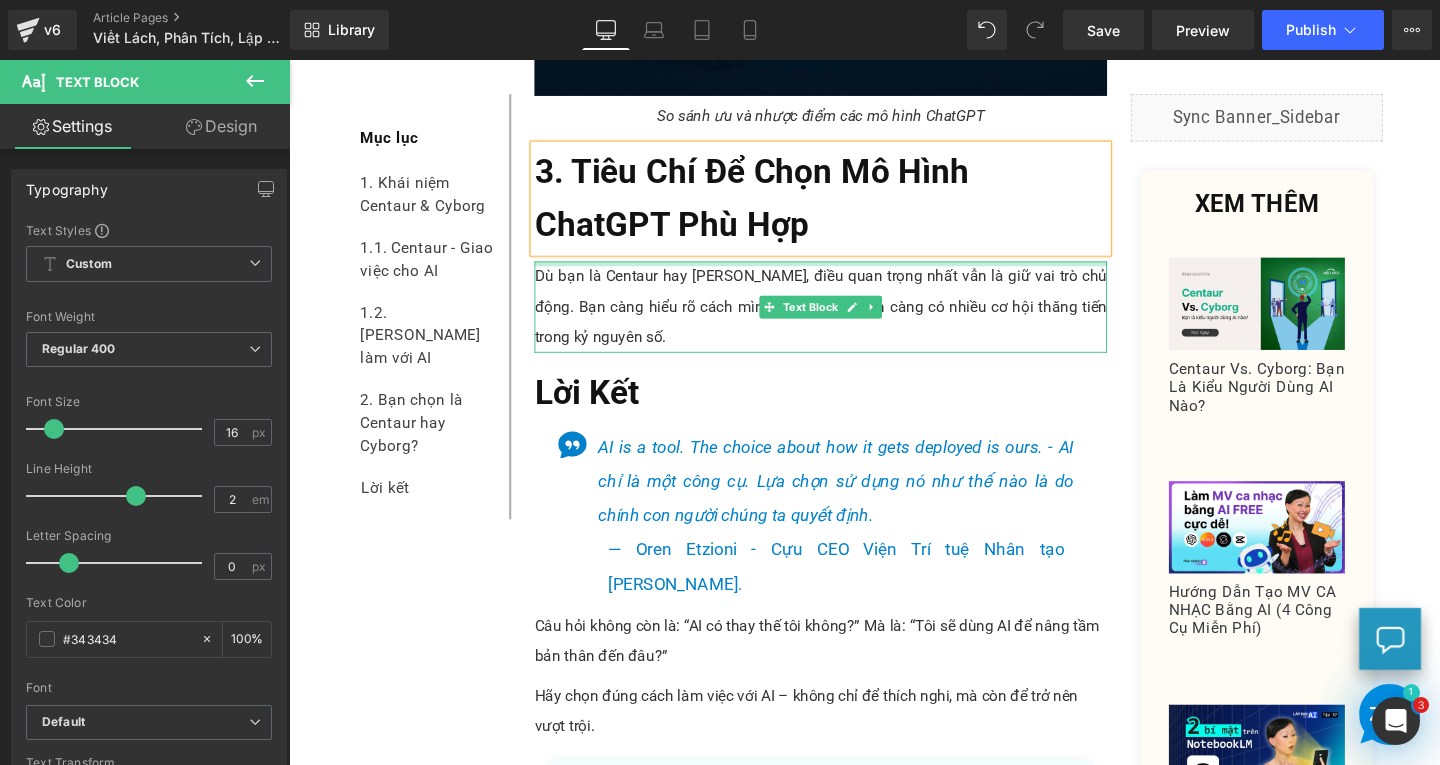 click on "Dù bạn là Centaur hay [PERSON_NAME], điều quan trọng nhất vẫn là giữ vai trò chủ động. Bạn càng hiểu rõ cách mình sử dụng AI, bạn càng có nhiều cơ hội thăng tiến trong kỷ nguyên số." at bounding box center [848, 320] 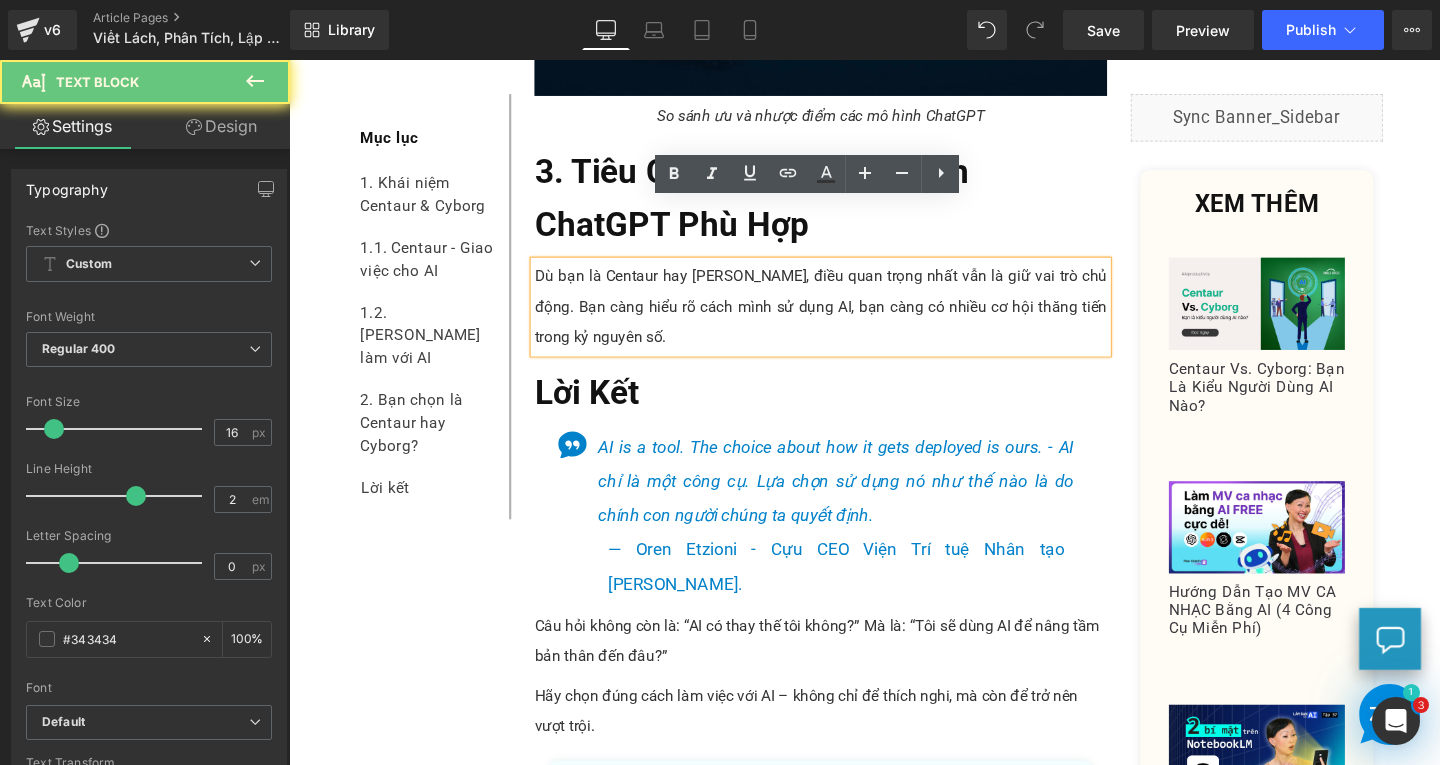 click on "Dù bạn là Centaur hay [PERSON_NAME], điều quan trọng nhất vẫn là giữ vai trò chủ động. Bạn càng hiểu rõ cách mình sử dụng AI, bạn càng có nhiều cơ hội thăng tiến trong kỷ nguyên số." at bounding box center (848, 320) 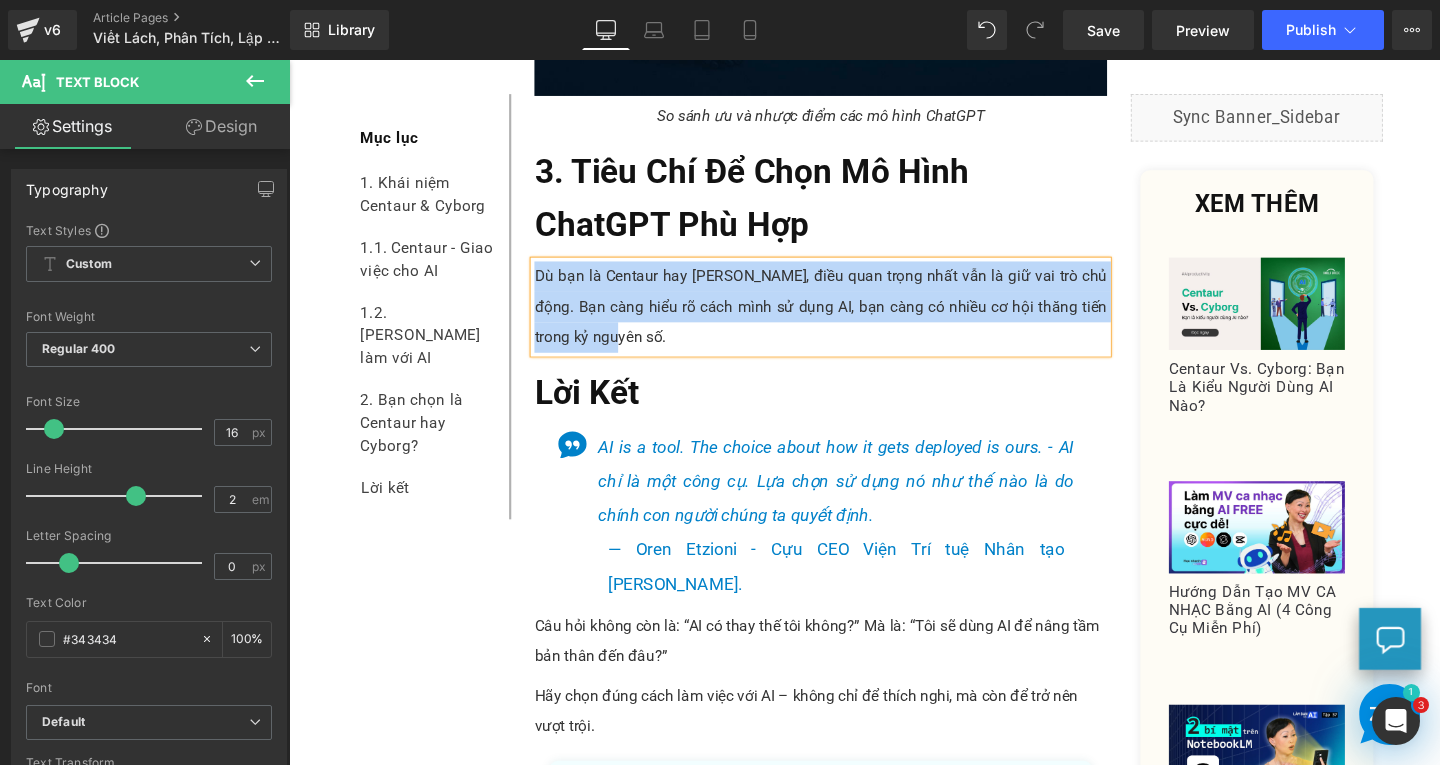 paste 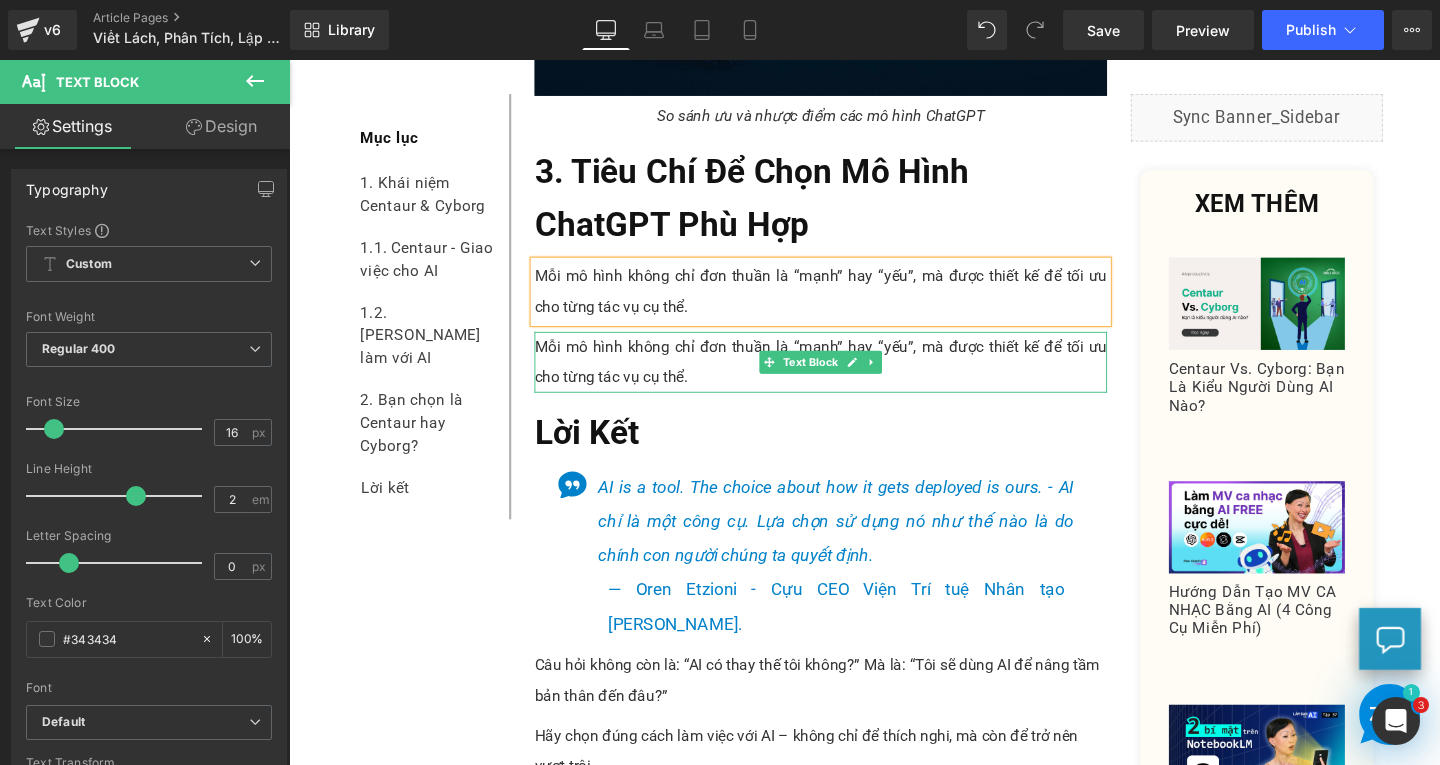 click on "Mỗi mô hình không chỉ đơn thuần là “mạnh” hay “yếu”, mà được thiết kế để tối ưu cho từng tác vụ cụ thể." at bounding box center (848, 378) 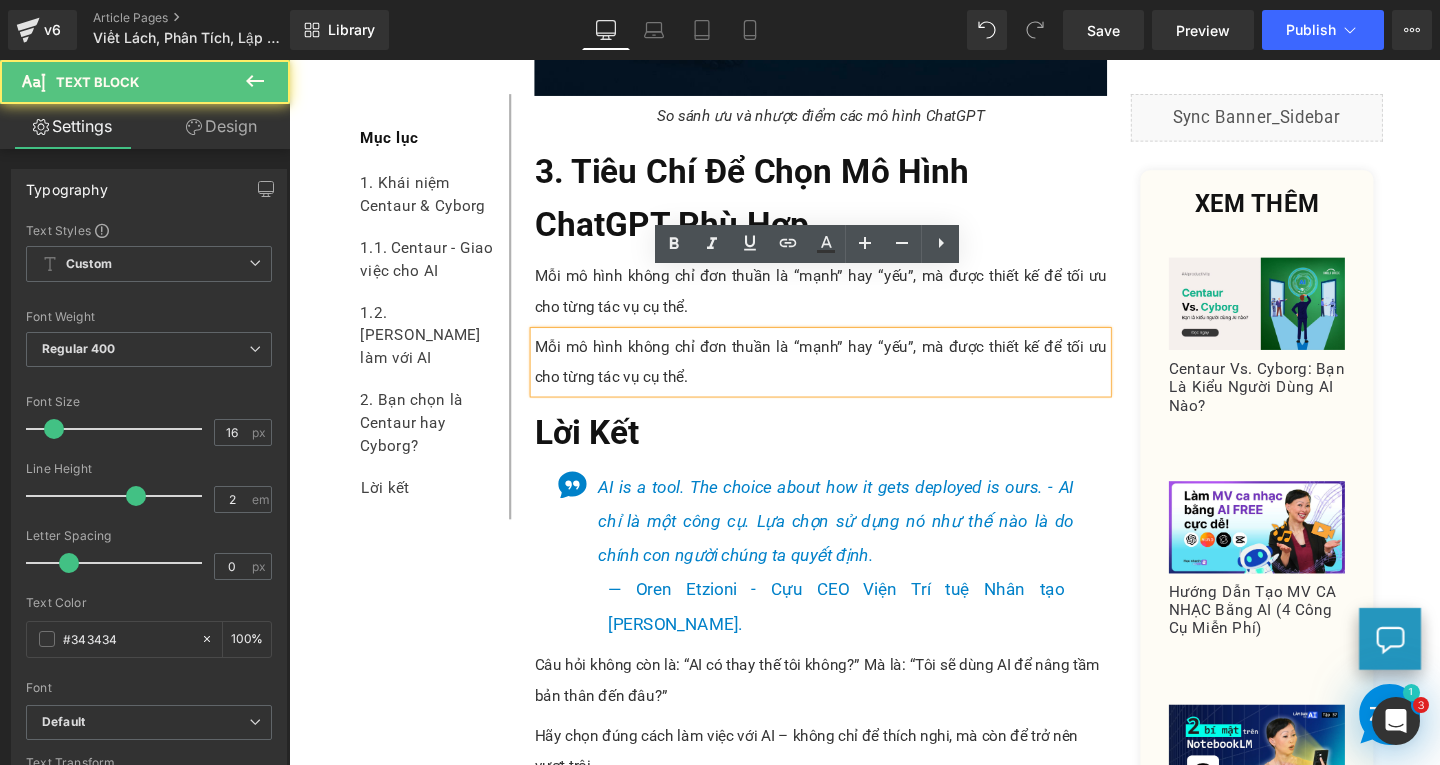 click on "Mỗi mô hình không chỉ đơn thuần là “mạnh” hay “yếu”, mà được thiết kế để tối ưu cho từng tác vụ cụ thể." at bounding box center (848, 378) 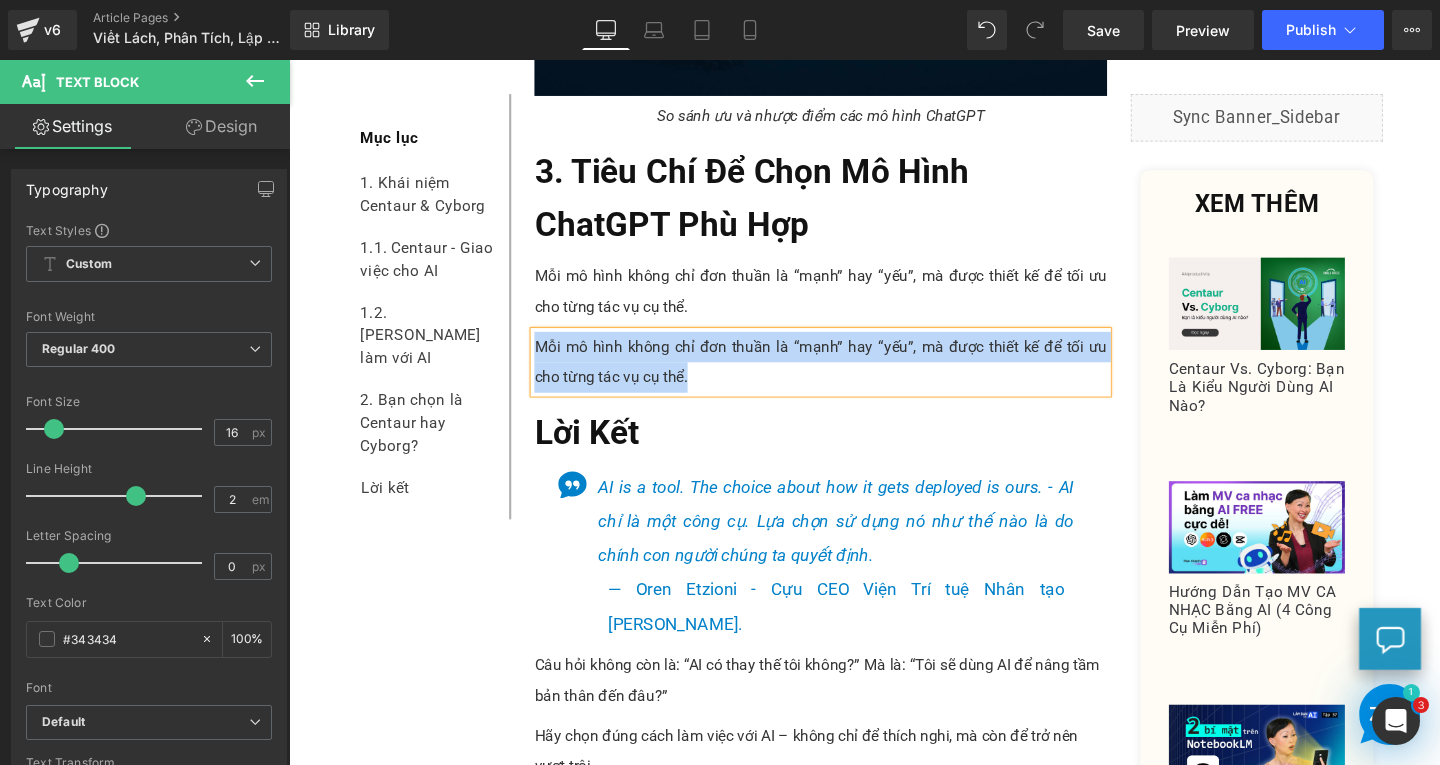 paste 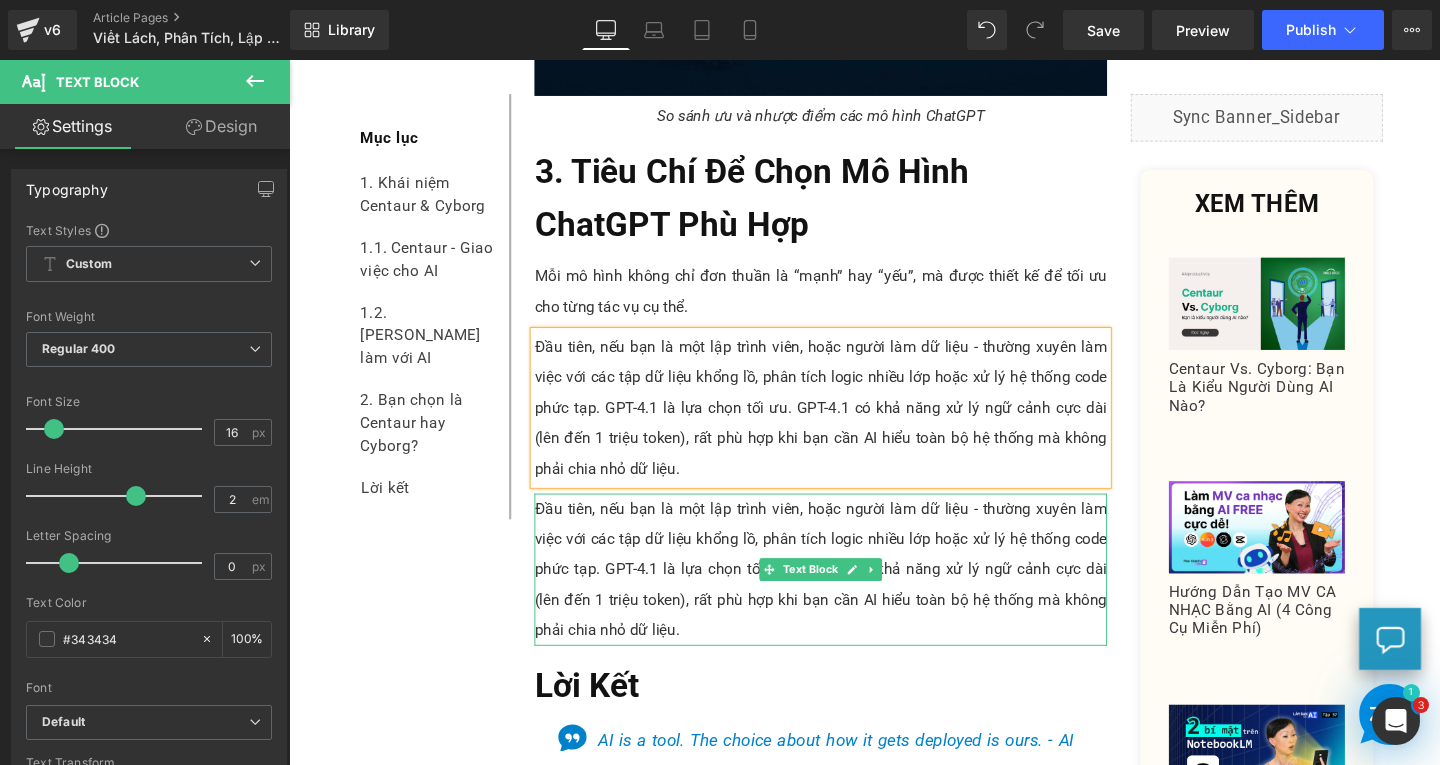 click on "Đầu tiên, nếu bạn là một lập trình viên, hoặc người làm dữ liệu - thường xuyên làm việc với các tập dữ liệu khổng lồ, phân tích logic nhiều lớp hoặc xử lý hệ thống code phức tạp. GPT-4.1 là lựa chọn tối ưu. GPT-4.1 có khả năng xử lý ngữ cảnh cực dài (lên đến 1 triệu token), rất phù hợp khi bạn cần AI hiểu toàn bộ hệ thống mà không phải chia nhỏ dữ liệu." at bounding box center [848, 596] 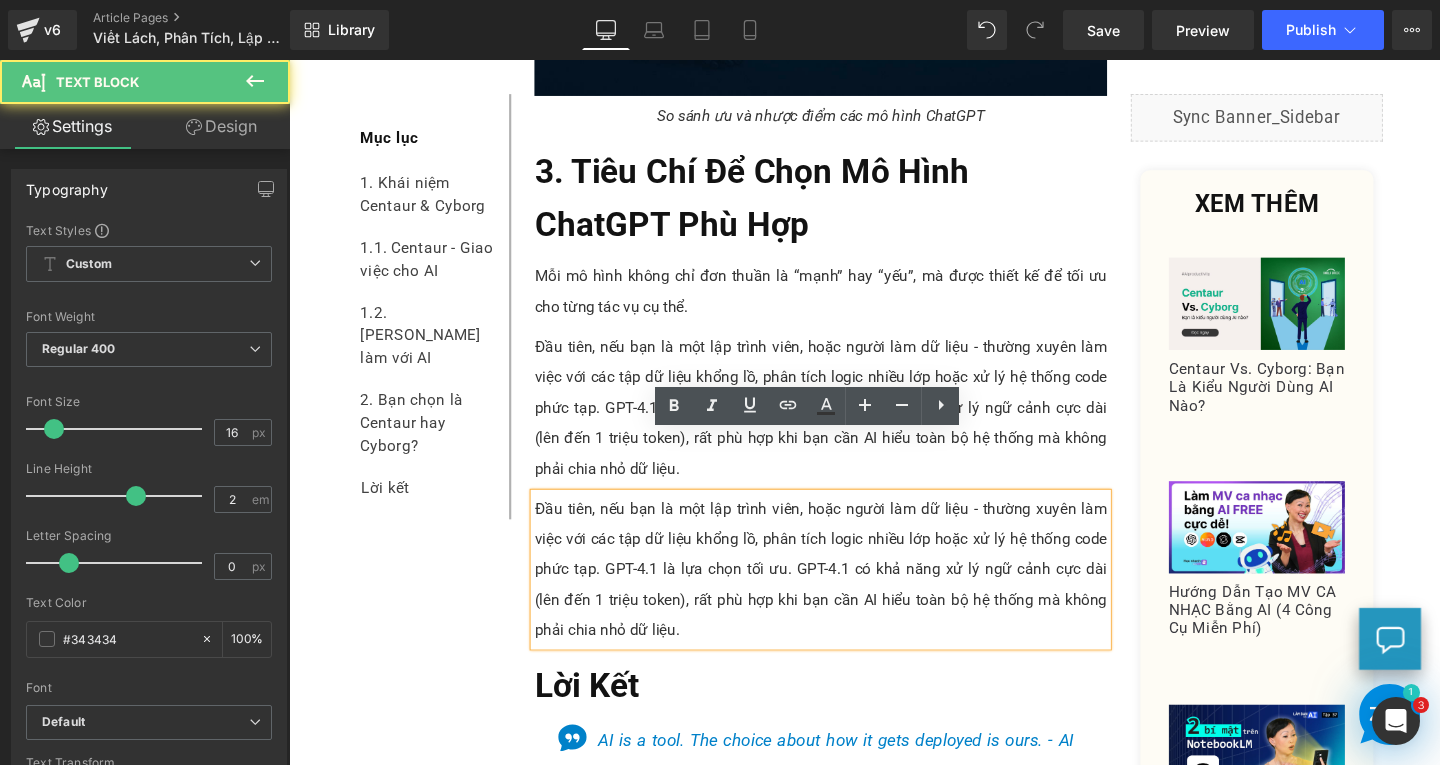 click on "Đầu tiên, nếu bạn là một lập trình viên, hoặc người làm dữ liệu - thường xuyên làm việc với các tập dữ liệu khổng lồ, phân tích logic nhiều lớp hoặc xử lý hệ thống code phức tạp. GPT-4.1 là lựa chọn tối ưu. GPT-4.1 có khả năng xử lý ngữ cảnh cực dài (lên đến 1 triệu token), rất phù hợp khi bạn cần AI hiểu toàn bộ hệ thống mà không phải chia nhỏ dữ liệu." at bounding box center [848, 596] 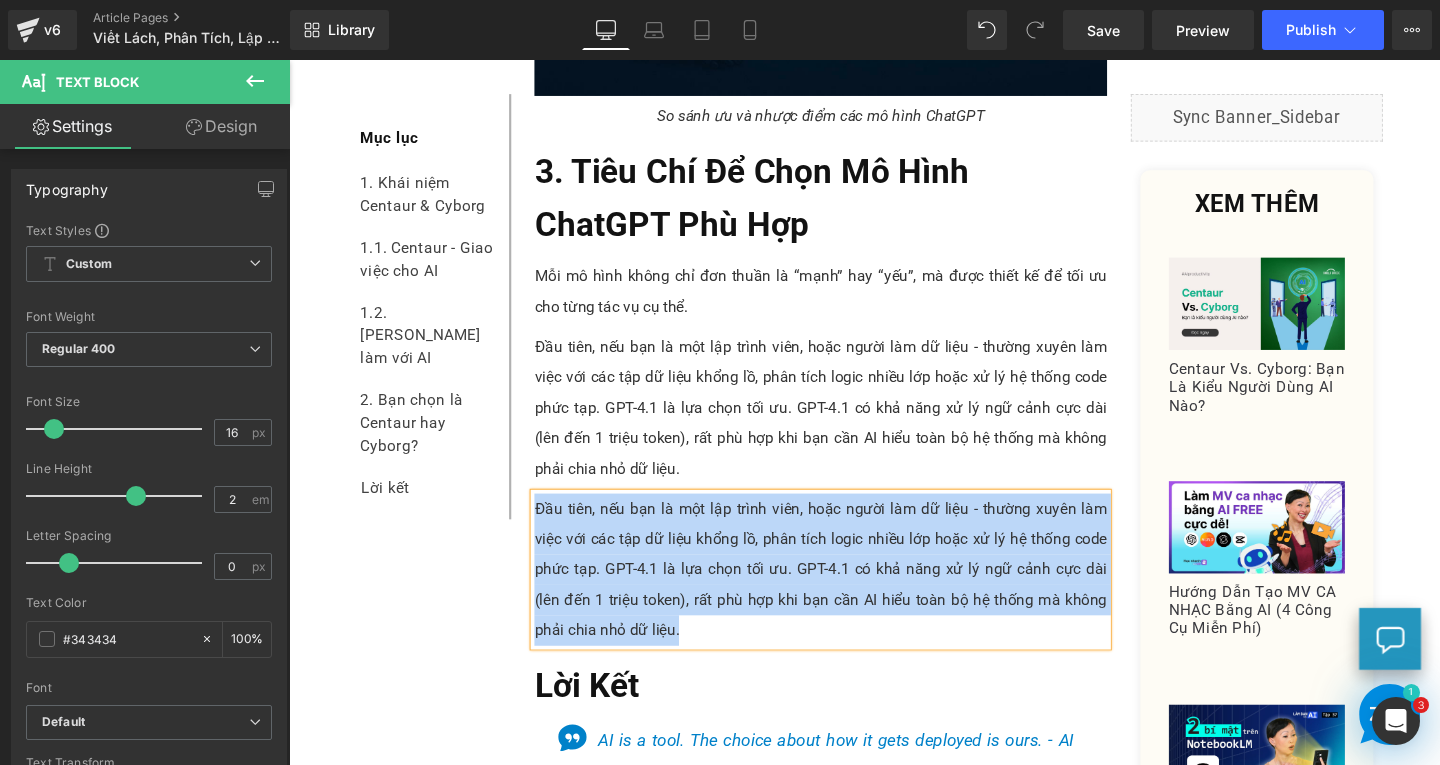 paste 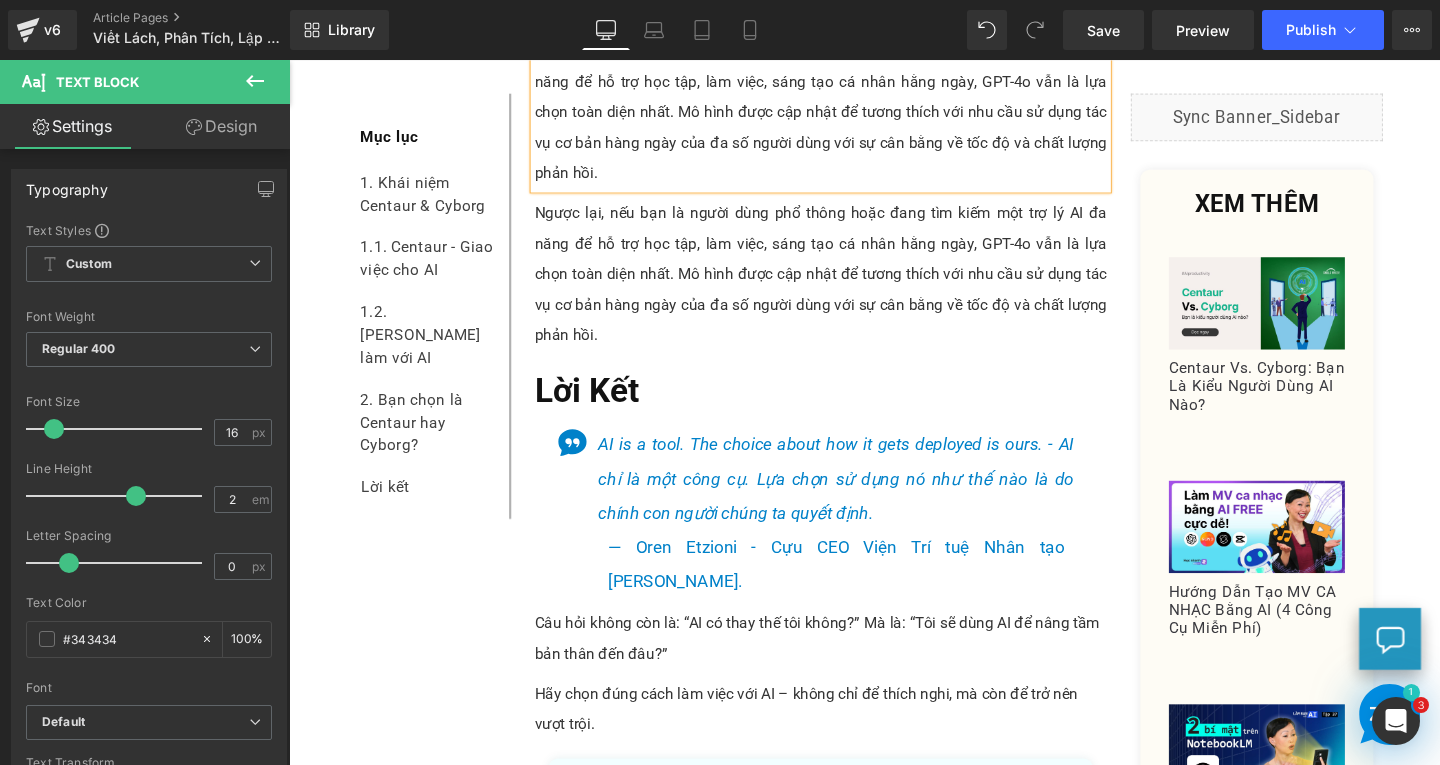 scroll, scrollTop: 7049, scrollLeft: 0, axis: vertical 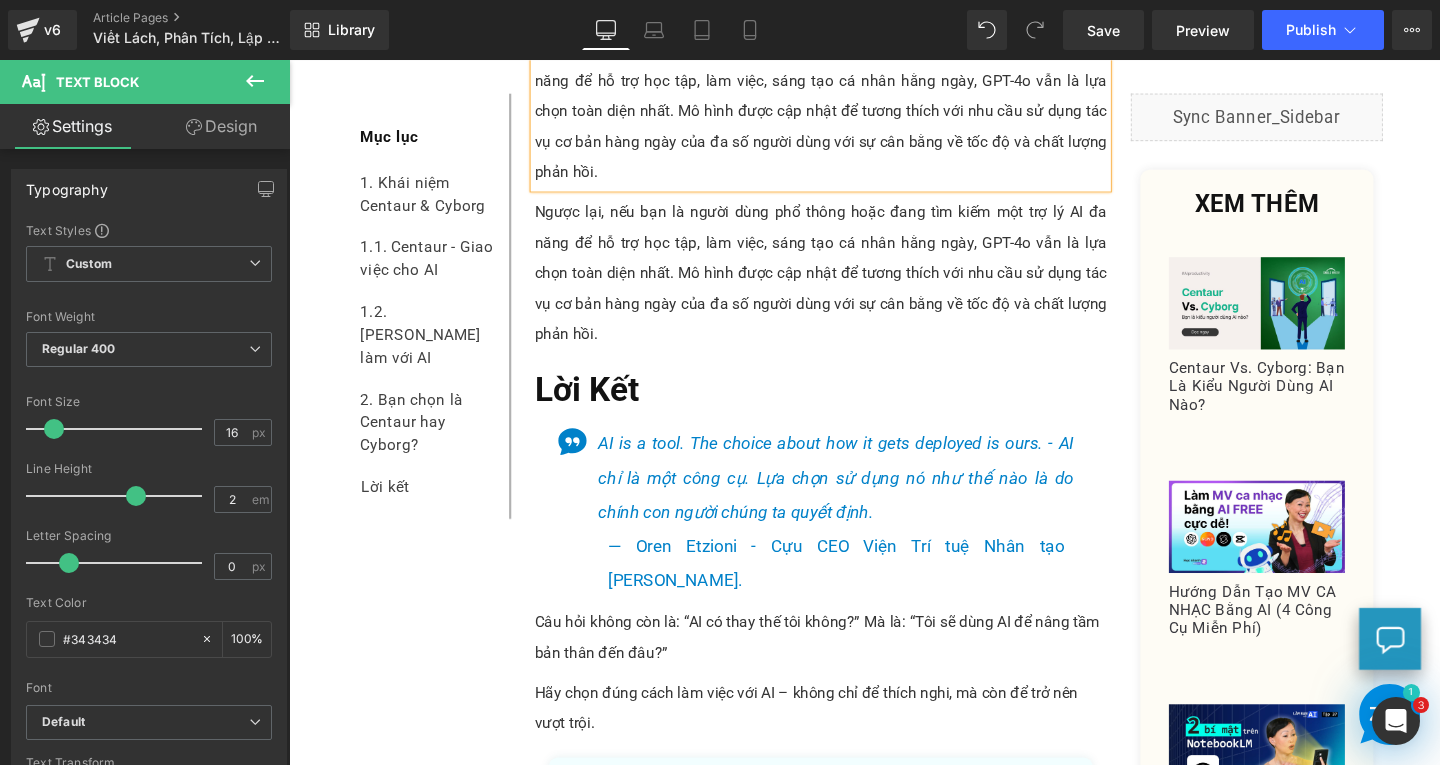 click on "Ngược lại, nếu bạn là người dùng phổ thông hoặc đang tìm kiếm một trợ lý AI đa năng để hỗ trợ học tập, làm việc, sáng tạo cá nhân hằng ngày, GPT-4o vẫn là lựa chọn toàn diện nhất. Mô hình được cập nhật để tương thích với nhu cầu sử dụng tác vụ cơ bản hàng ngày của đa số người dùng với sự cân bằng về tốc độ và chất lượng phản hồi." at bounding box center [848, 284] 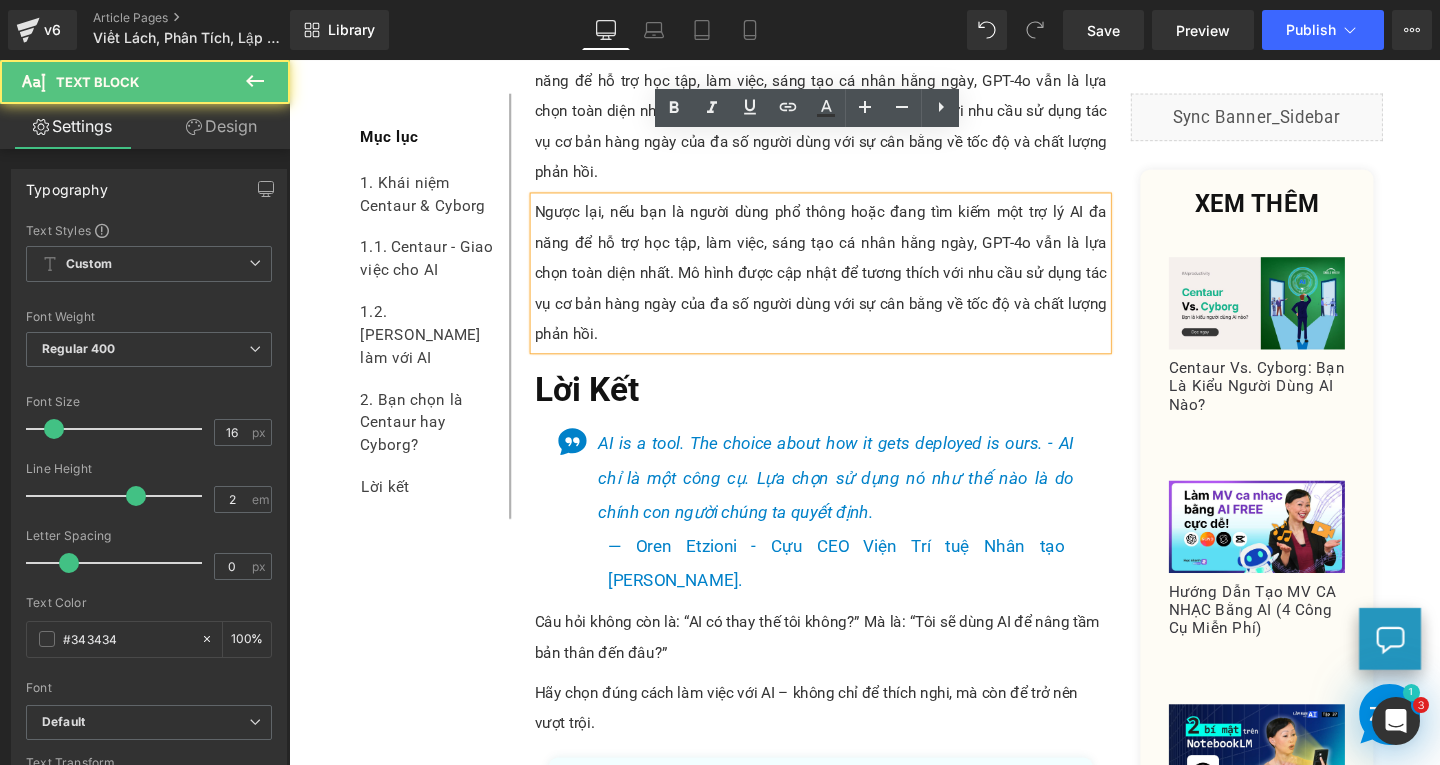 click on "Ngược lại, nếu bạn là người dùng phổ thông hoặc đang tìm kiếm một trợ lý AI đa năng để hỗ trợ học tập, làm việc, sáng tạo cá nhân hằng ngày, GPT-4o vẫn là lựa chọn toàn diện nhất. Mô hình được cập nhật để tương thích với nhu cầu sử dụng tác vụ cơ bản hàng ngày của đa số người dùng với sự cân bằng về tốc độ và chất lượng phản hồi." at bounding box center (848, 284) 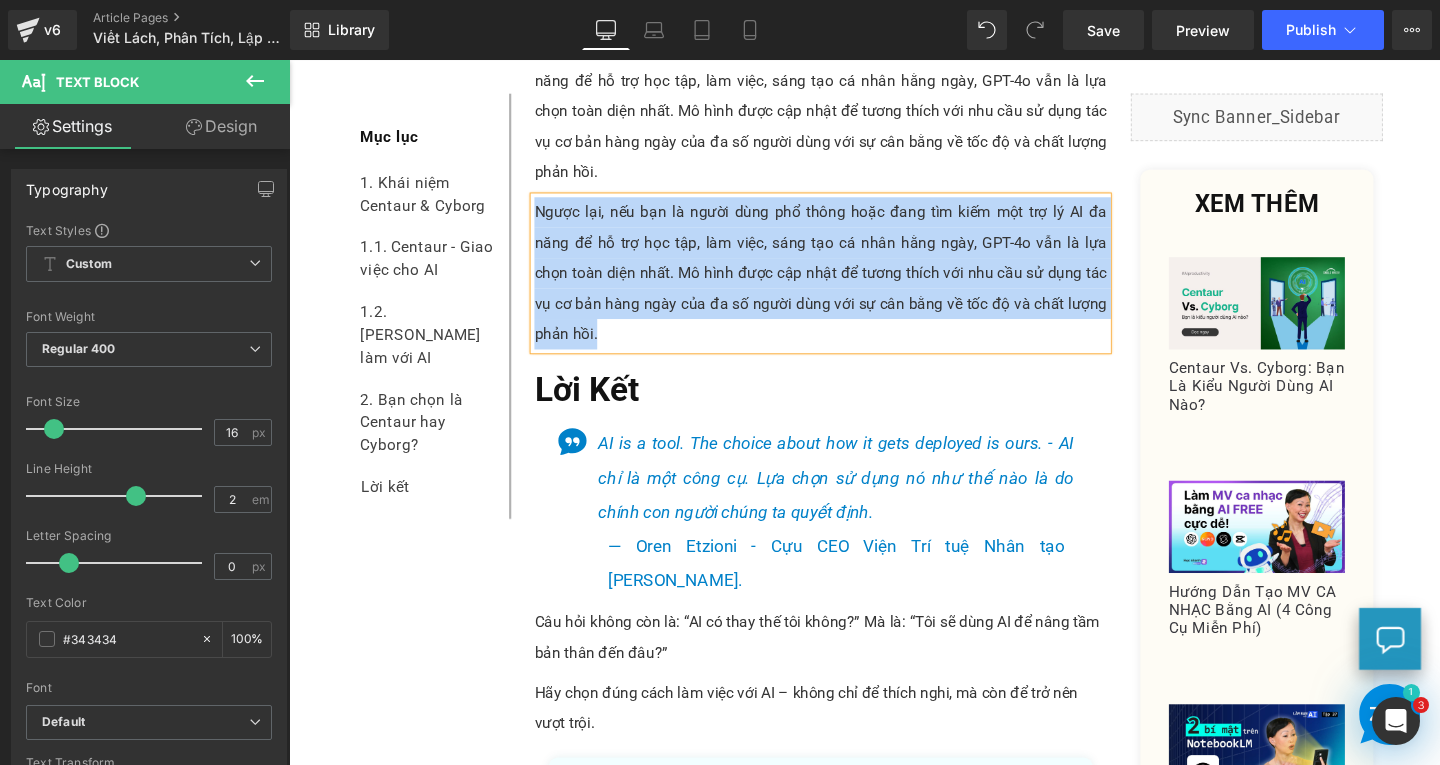 paste 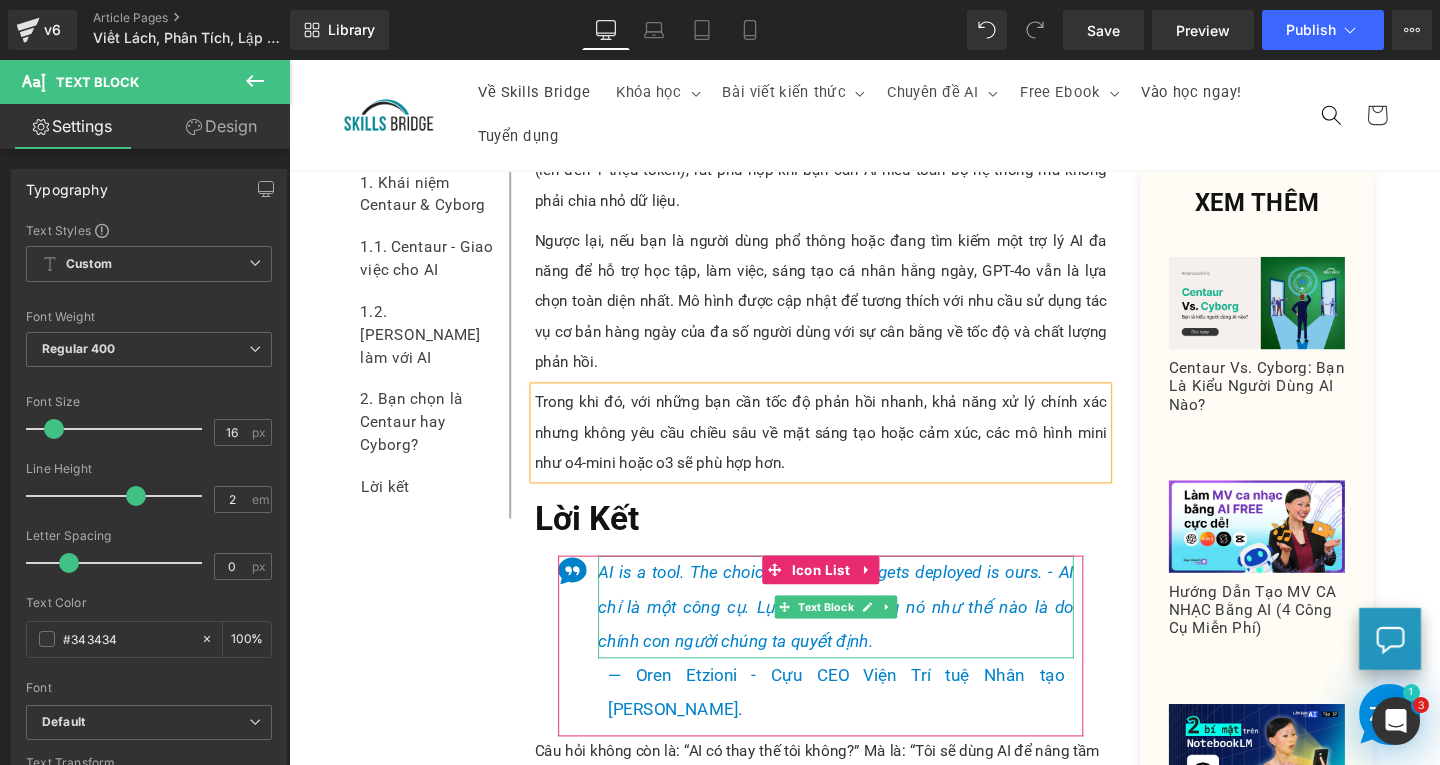 scroll, scrollTop: 6649, scrollLeft: 0, axis: vertical 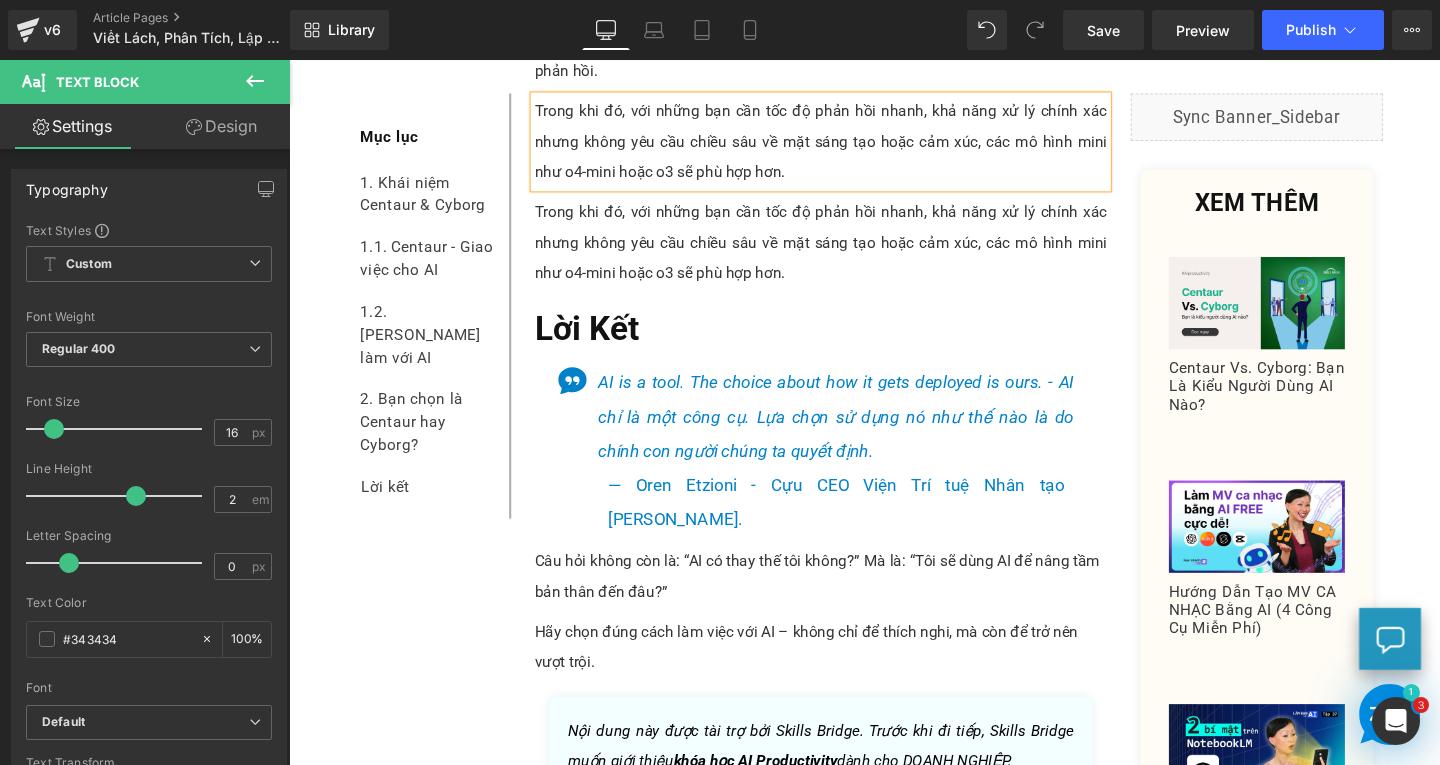 click on "Trong khi đó, với những bạn cần tốc độ phản hồi nhanh, khả năng xử lý chính xác nhưng không yêu cầu chiều sâu về mặt sáng tạo hoặc cảm xúc, các mô hình mini như o4-mini hoặc o3 sẽ phù hợp hơn." at bounding box center (848, 252) 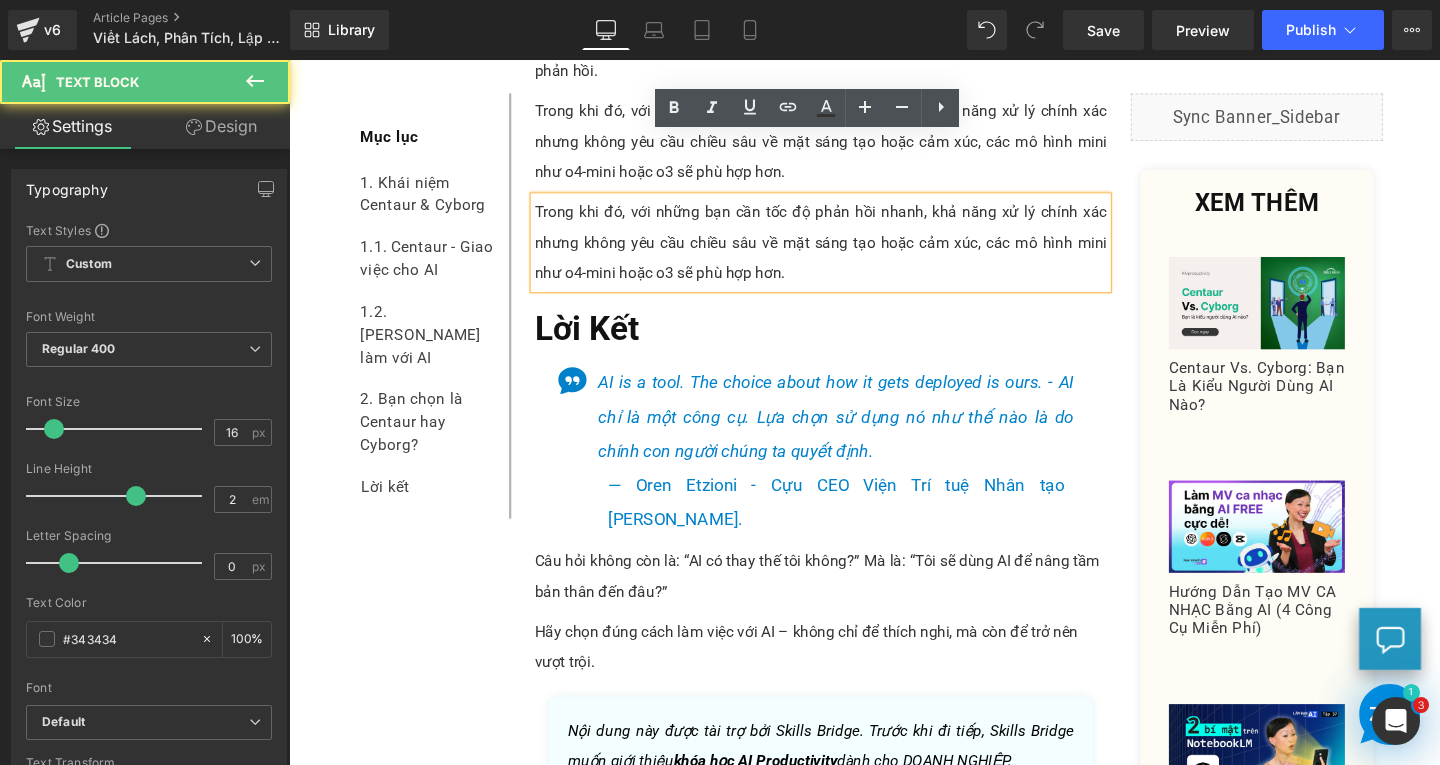 click on "Trong khi đó, với những bạn cần tốc độ phản hồi nhanh, khả năng xử lý chính xác nhưng không yêu cầu chiều sâu về mặt sáng tạo hoặc cảm xúc, các mô hình mini như o4-mini hoặc o3 sẽ phù hợp hơn." at bounding box center (848, 252) 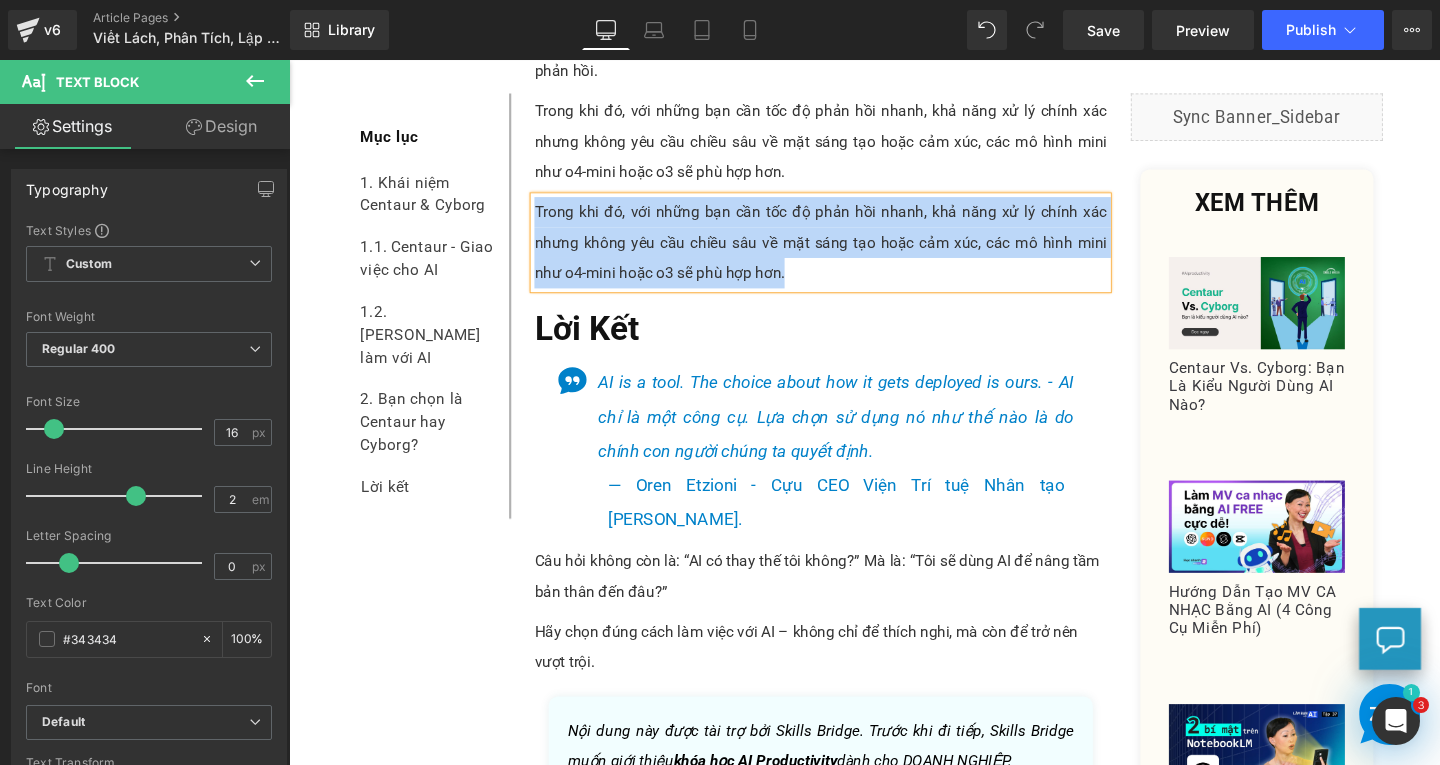 paste 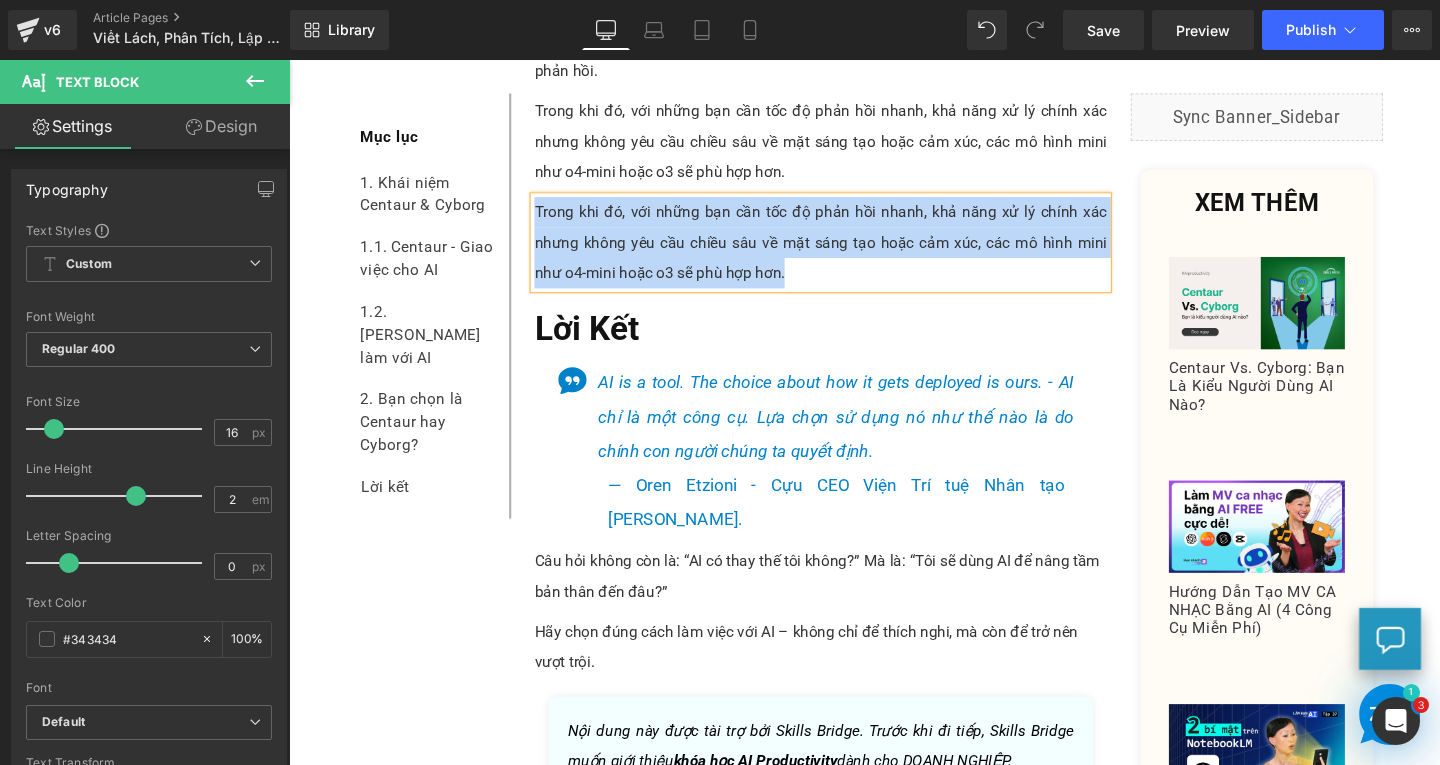 type 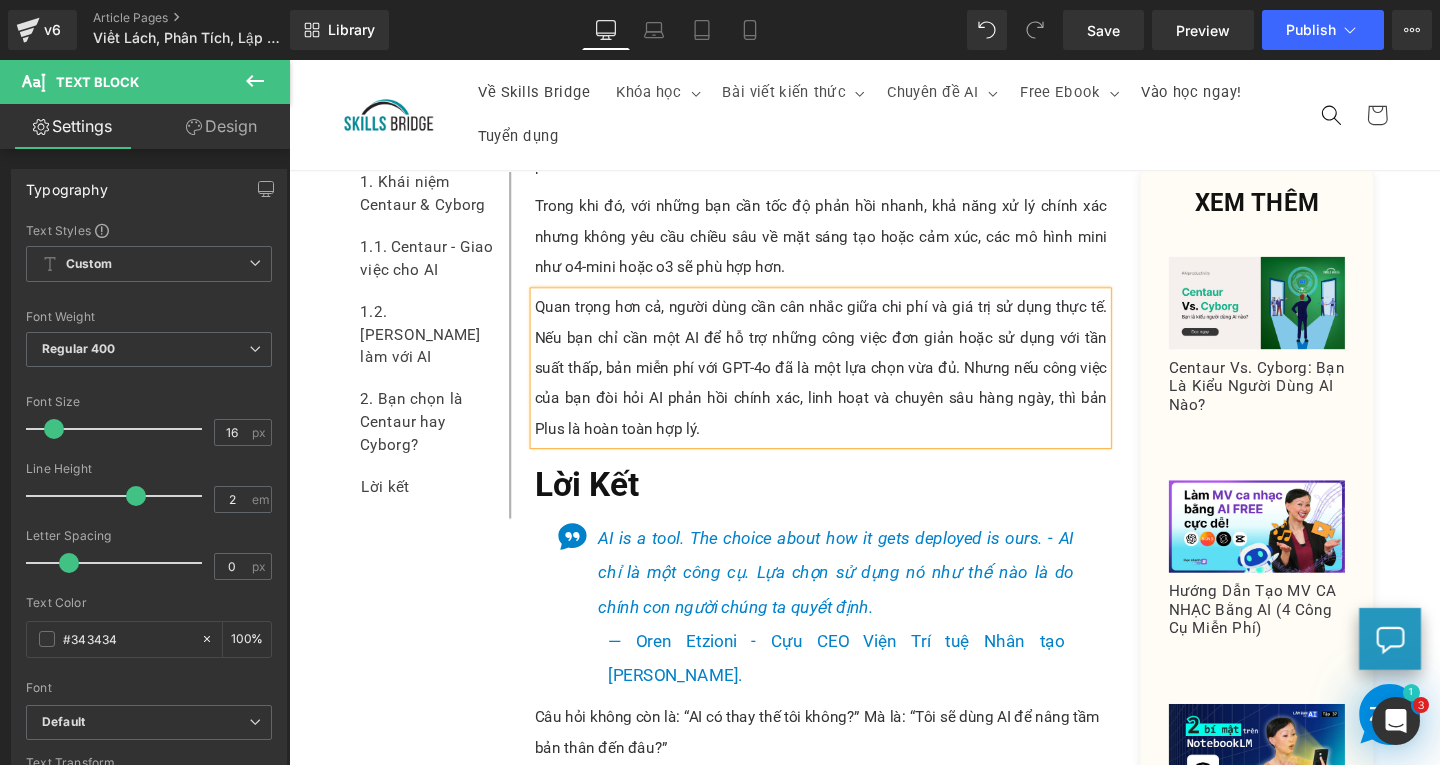 scroll, scrollTop: 6955, scrollLeft: 0, axis: vertical 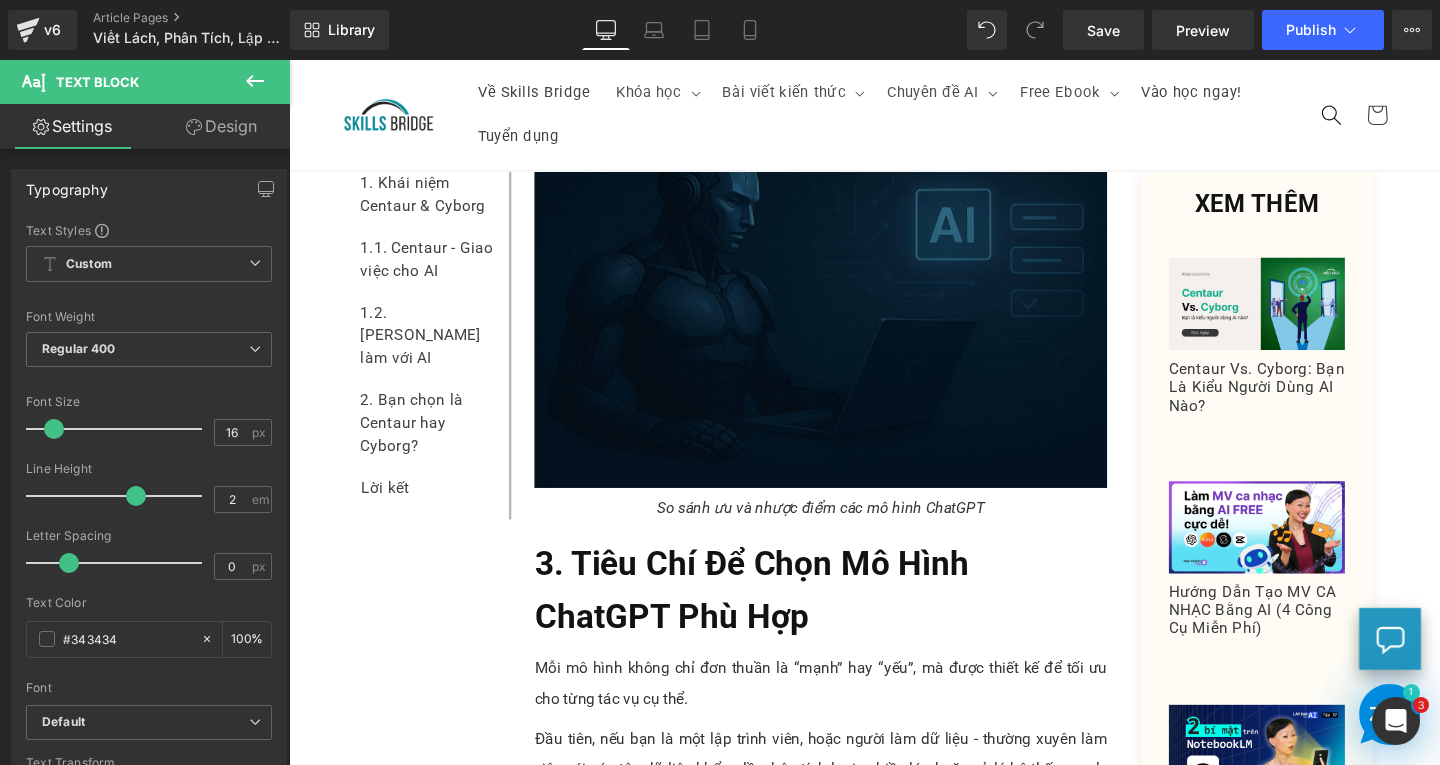click at bounding box center [848, 319] 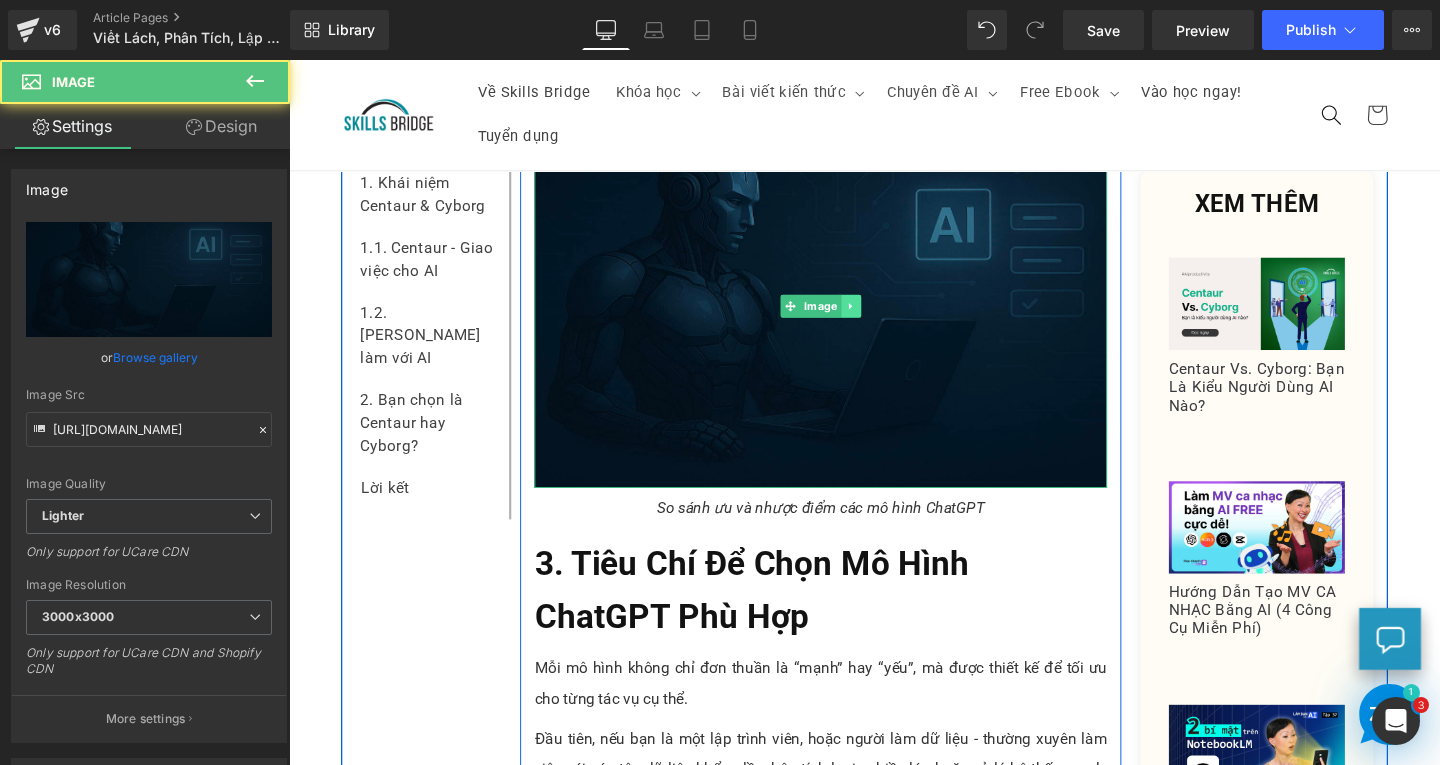 click 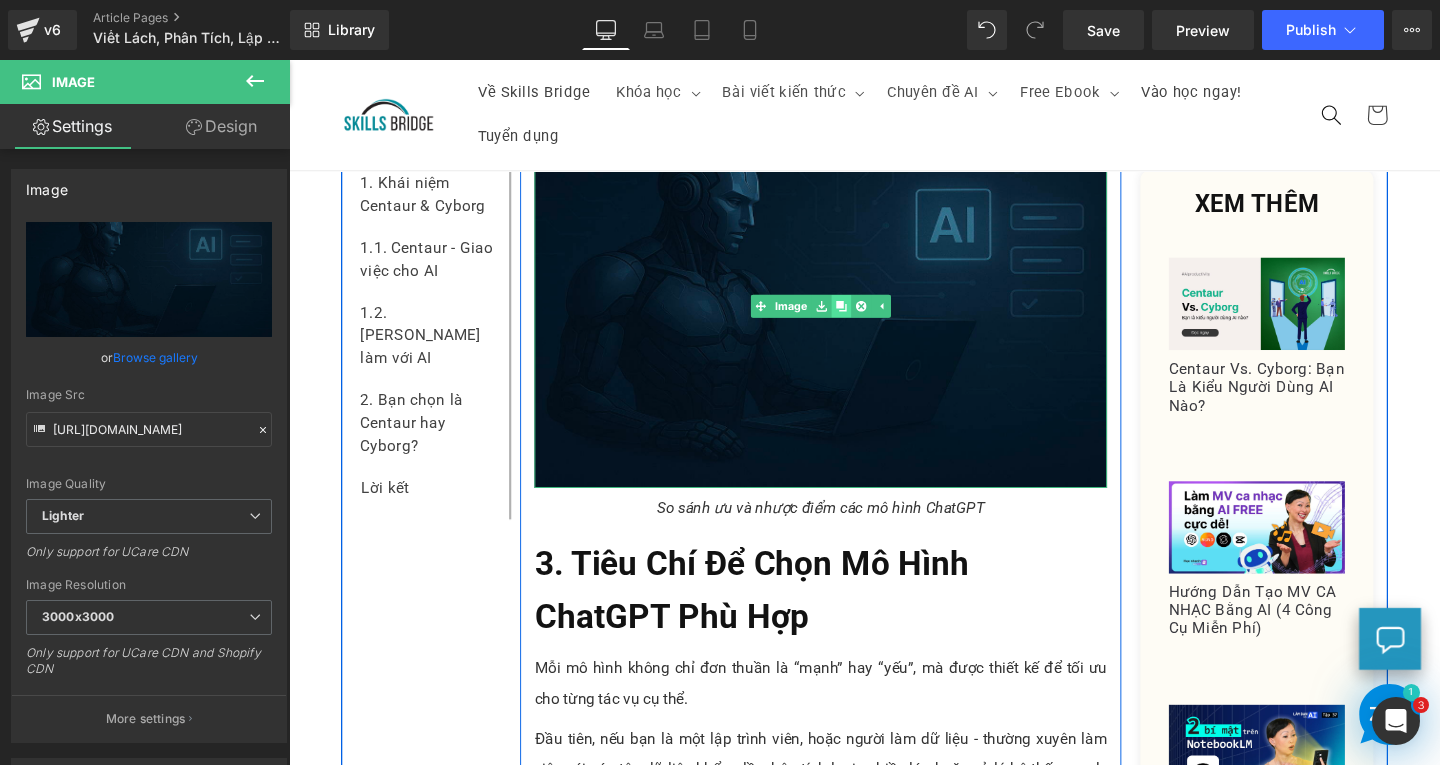 click 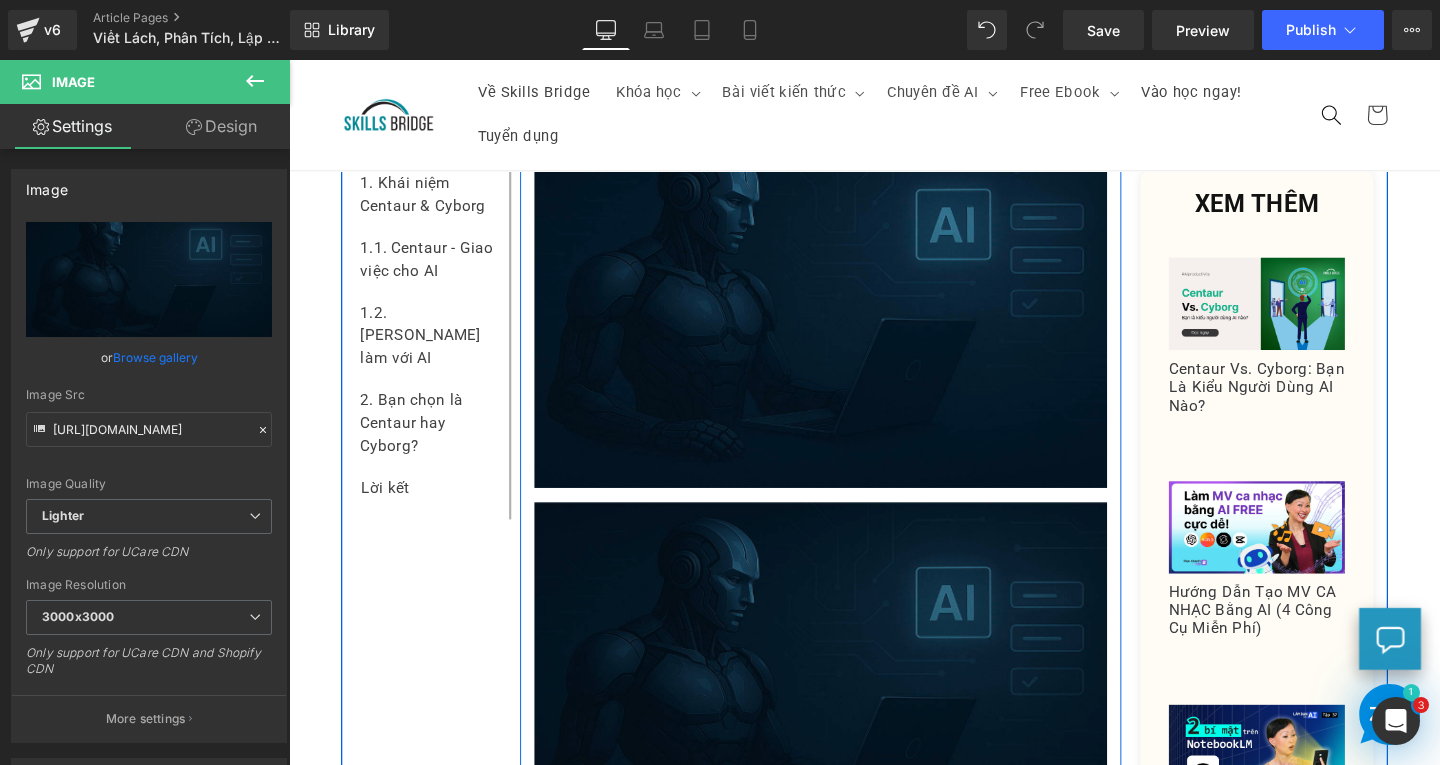 scroll, scrollTop: 6355, scrollLeft: 0, axis: vertical 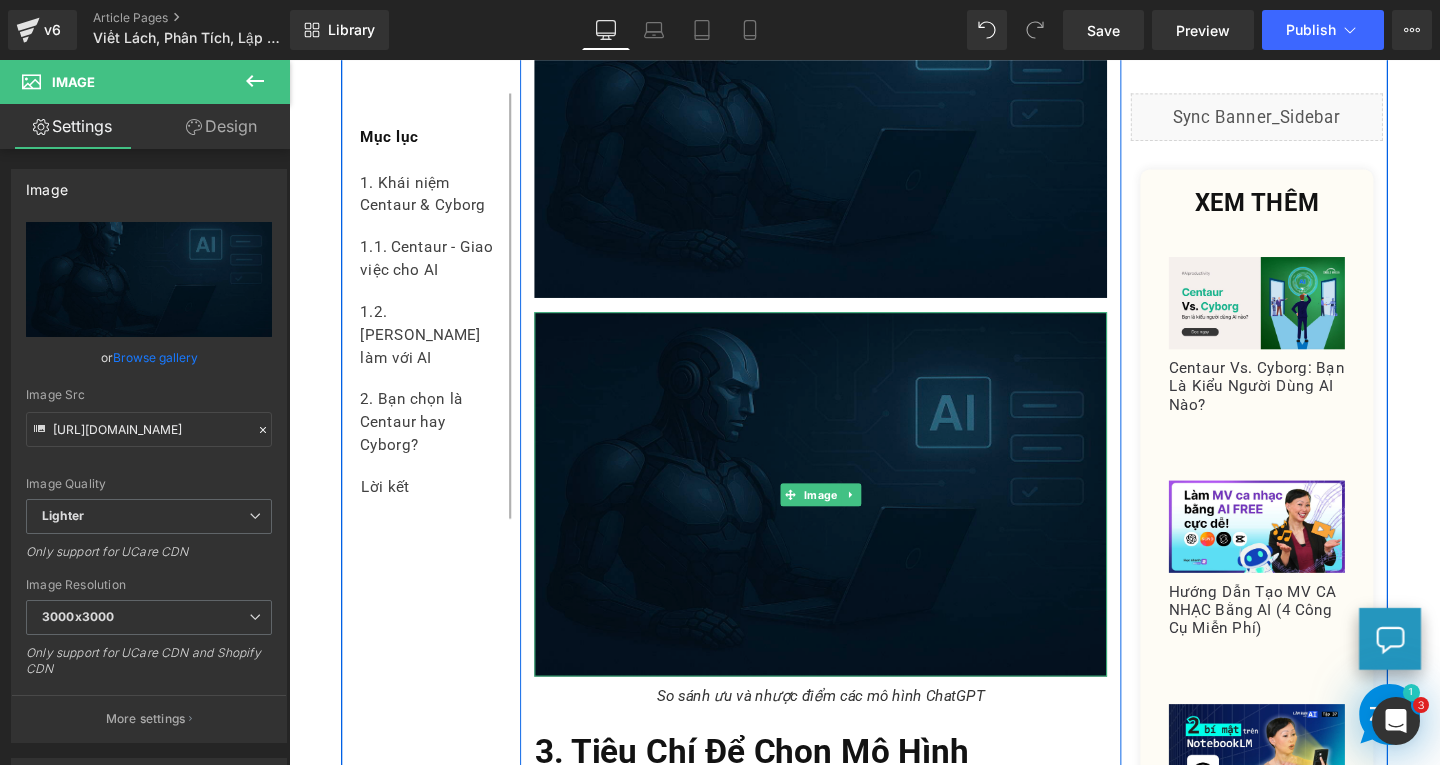 click at bounding box center (848, 516) 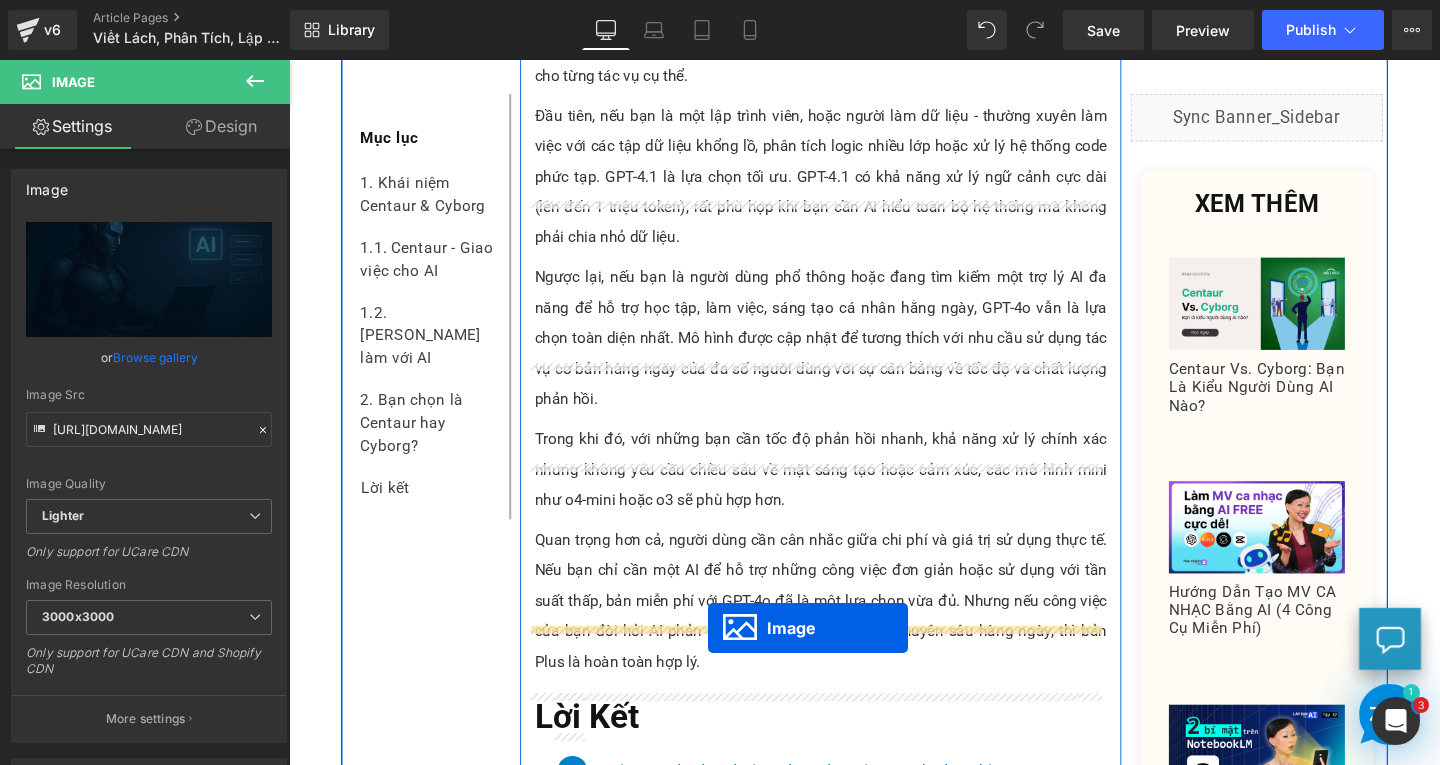 drag, startPoint x: 813, startPoint y: 447, endPoint x: 728, endPoint y: 663, distance: 232.12282 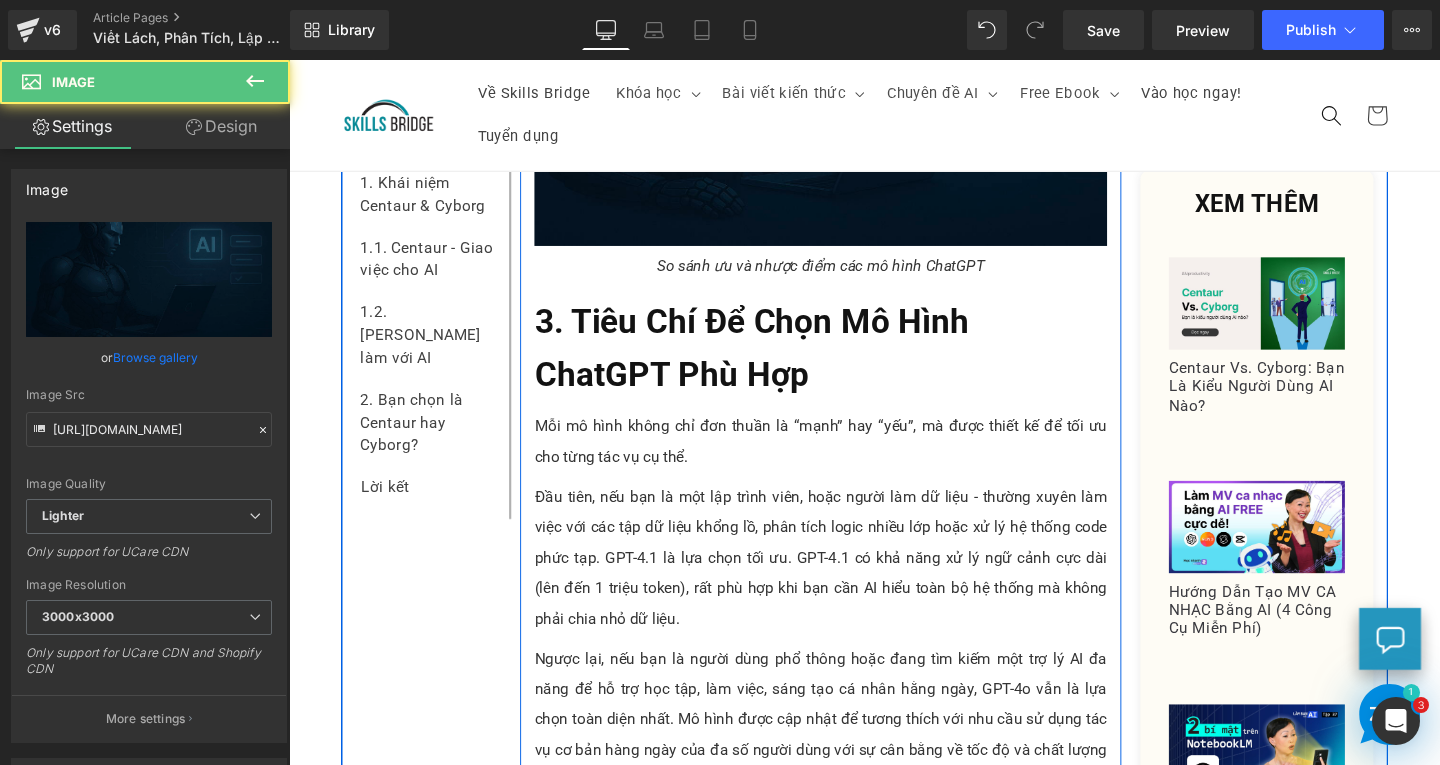 scroll, scrollTop: 6110, scrollLeft: 0, axis: vertical 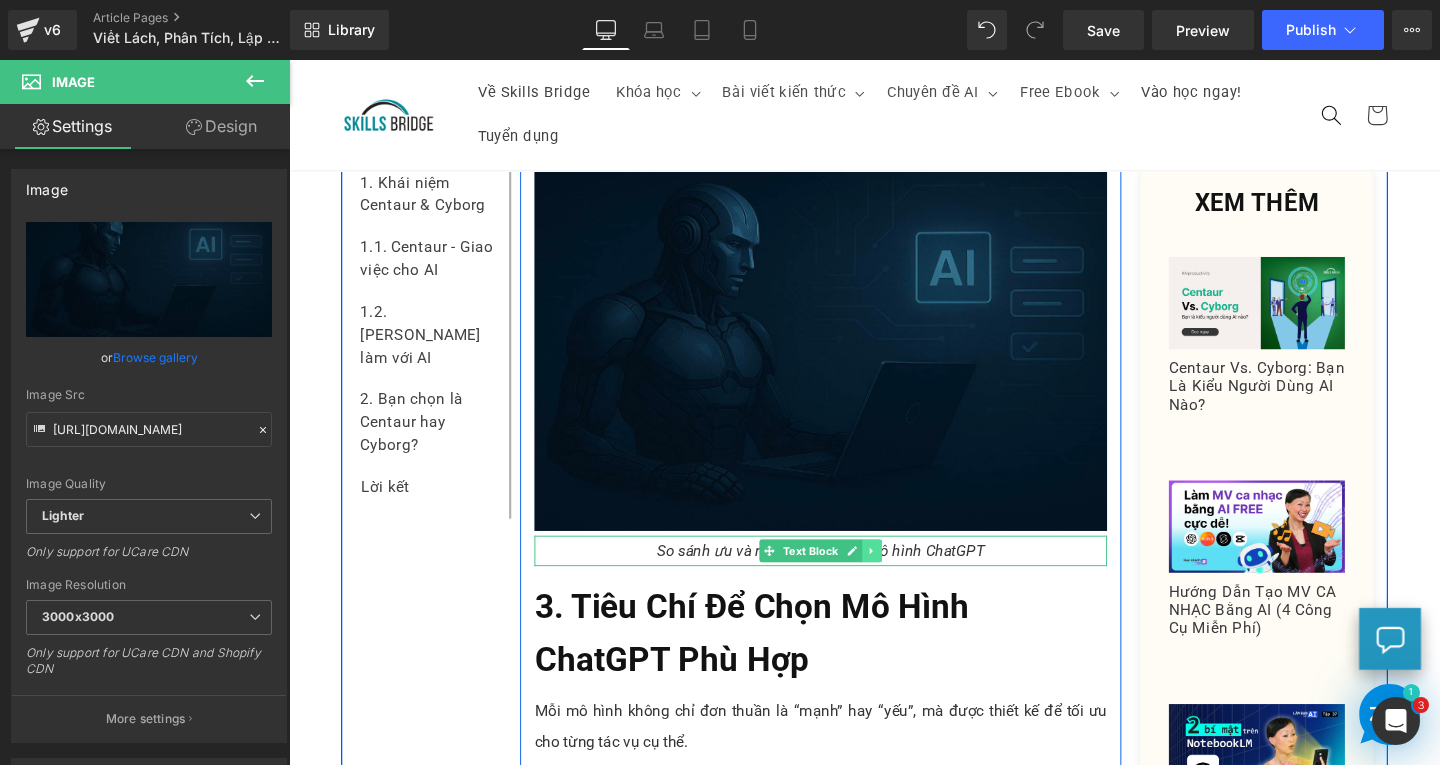 click 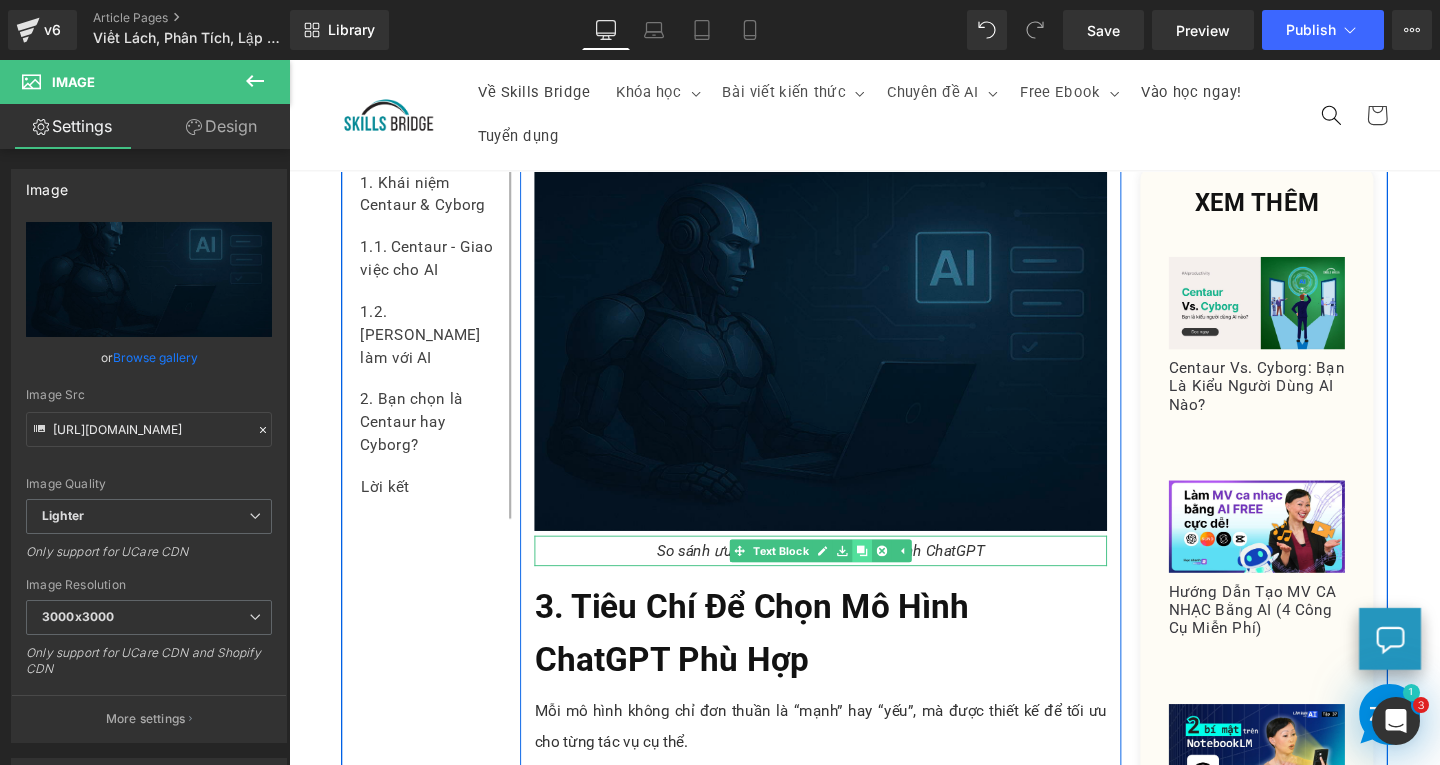 click 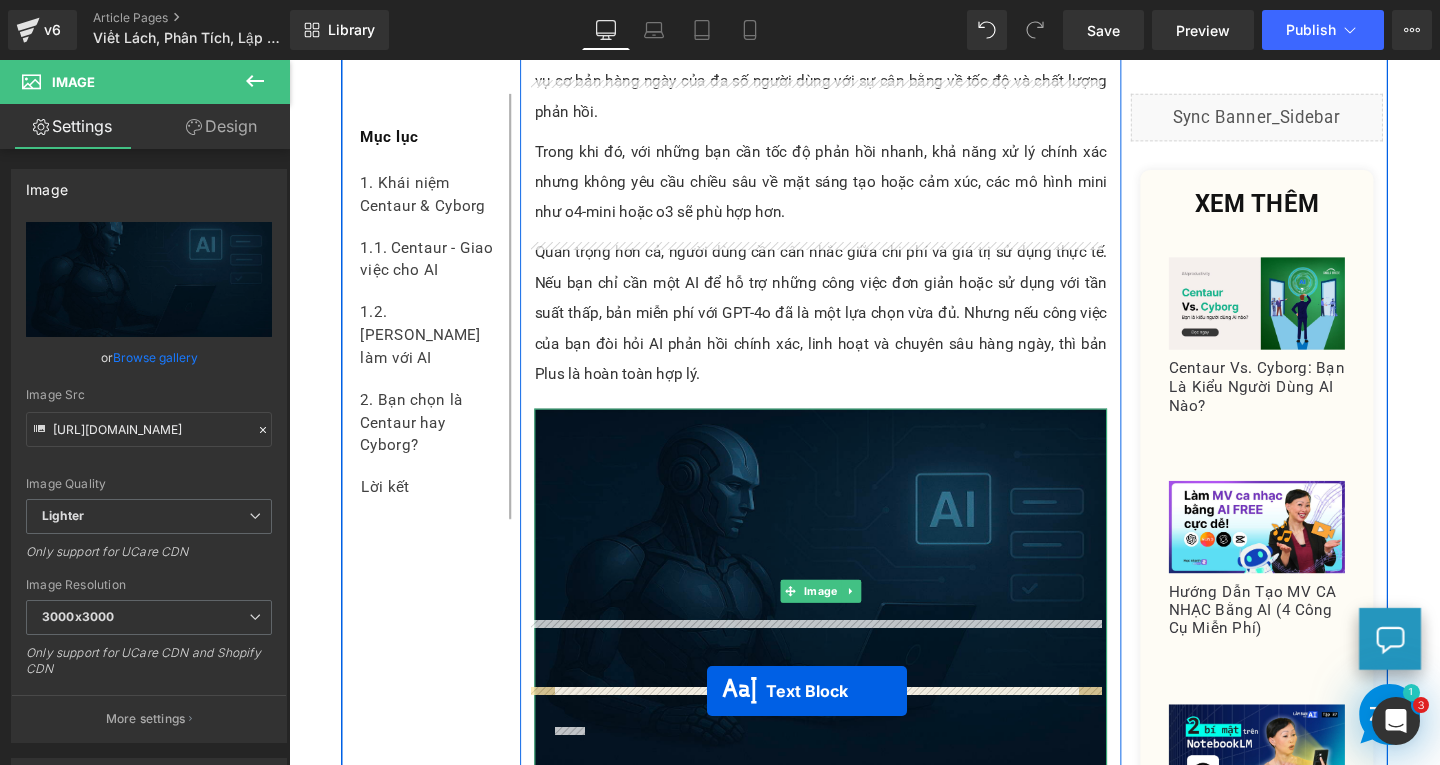 scroll, scrollTop: 7408, scrollLeft: 0, axis: vertical 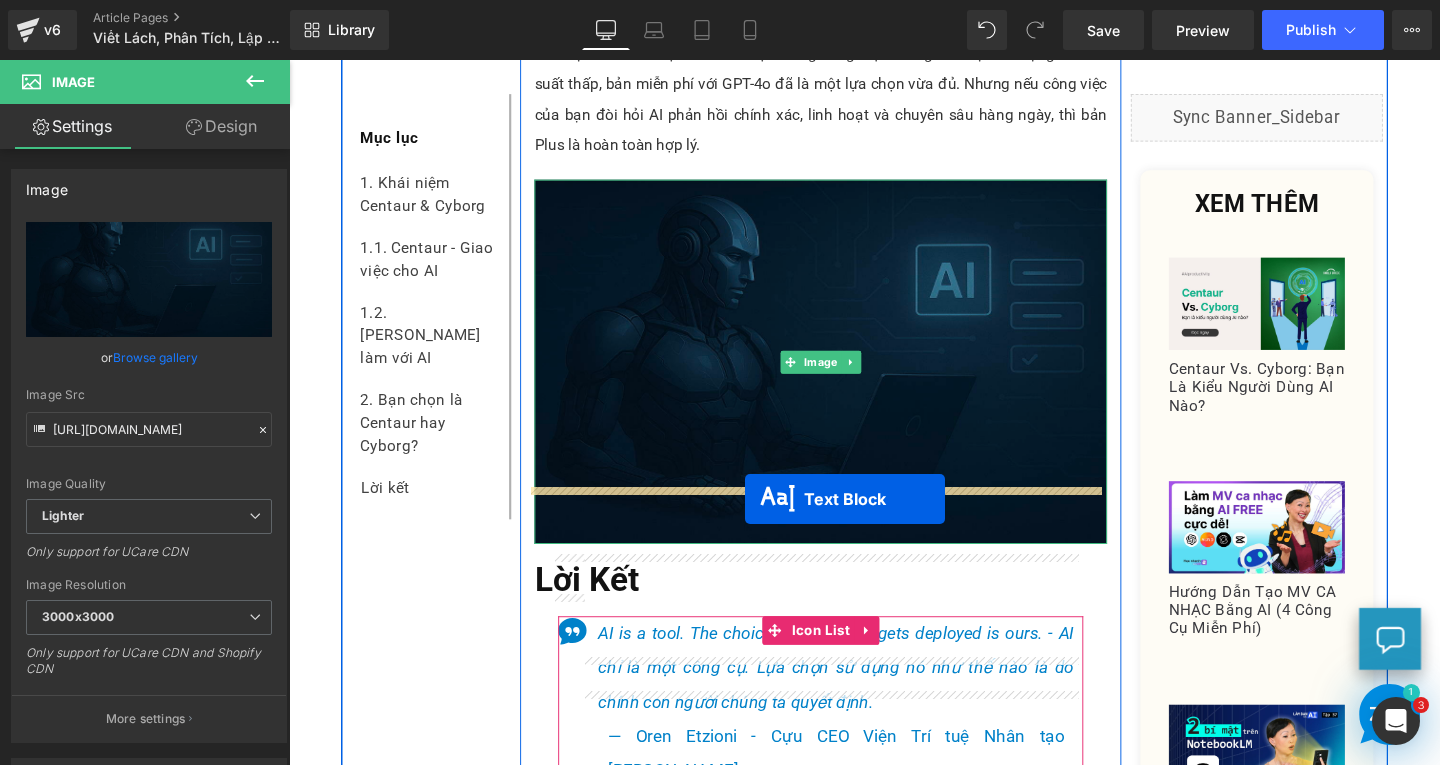 drag, startPoint x: 821, startPoint y: 175, endPoint x: 767, endPoint y: 520, distance: 349.2005 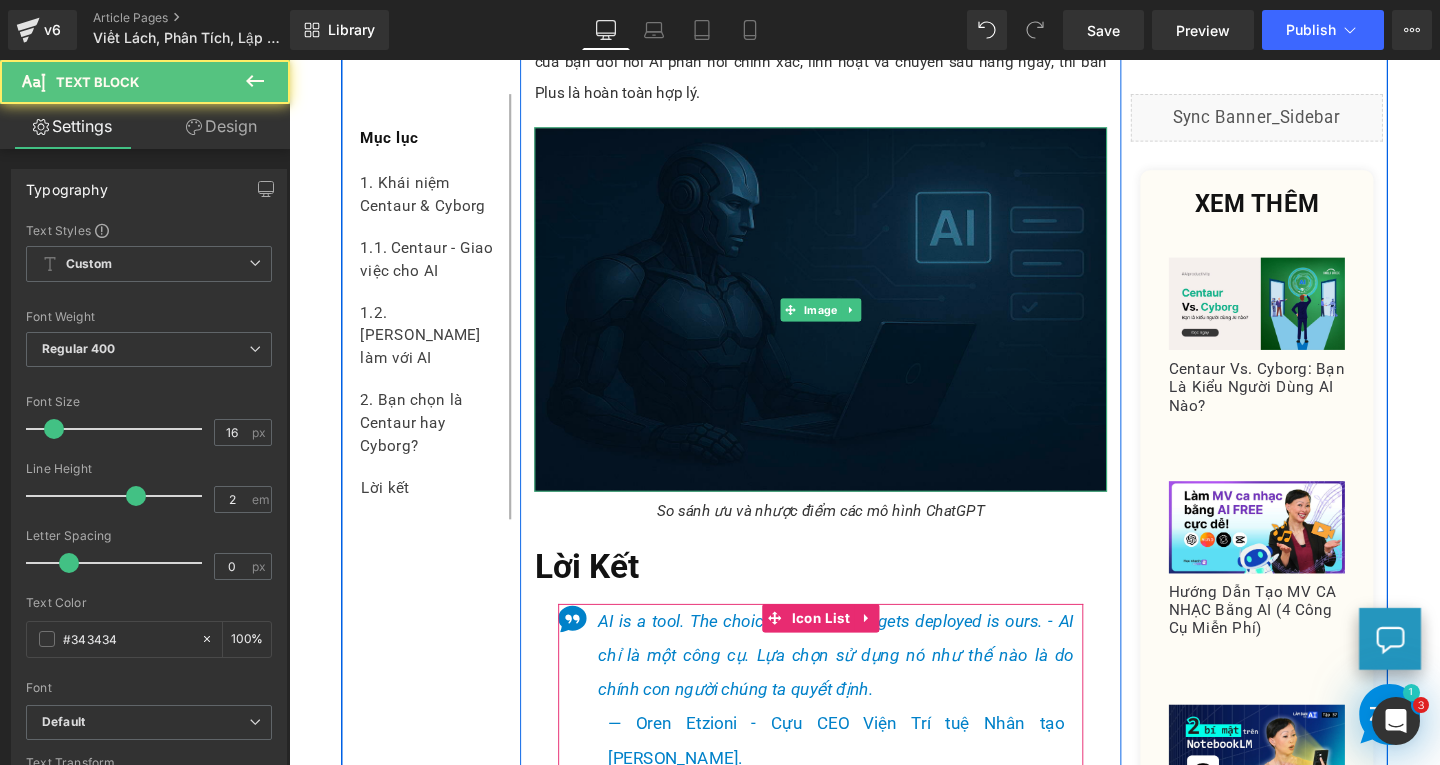scroll, scrollTop: 7353, scrollLeft: 0, axis: vertical 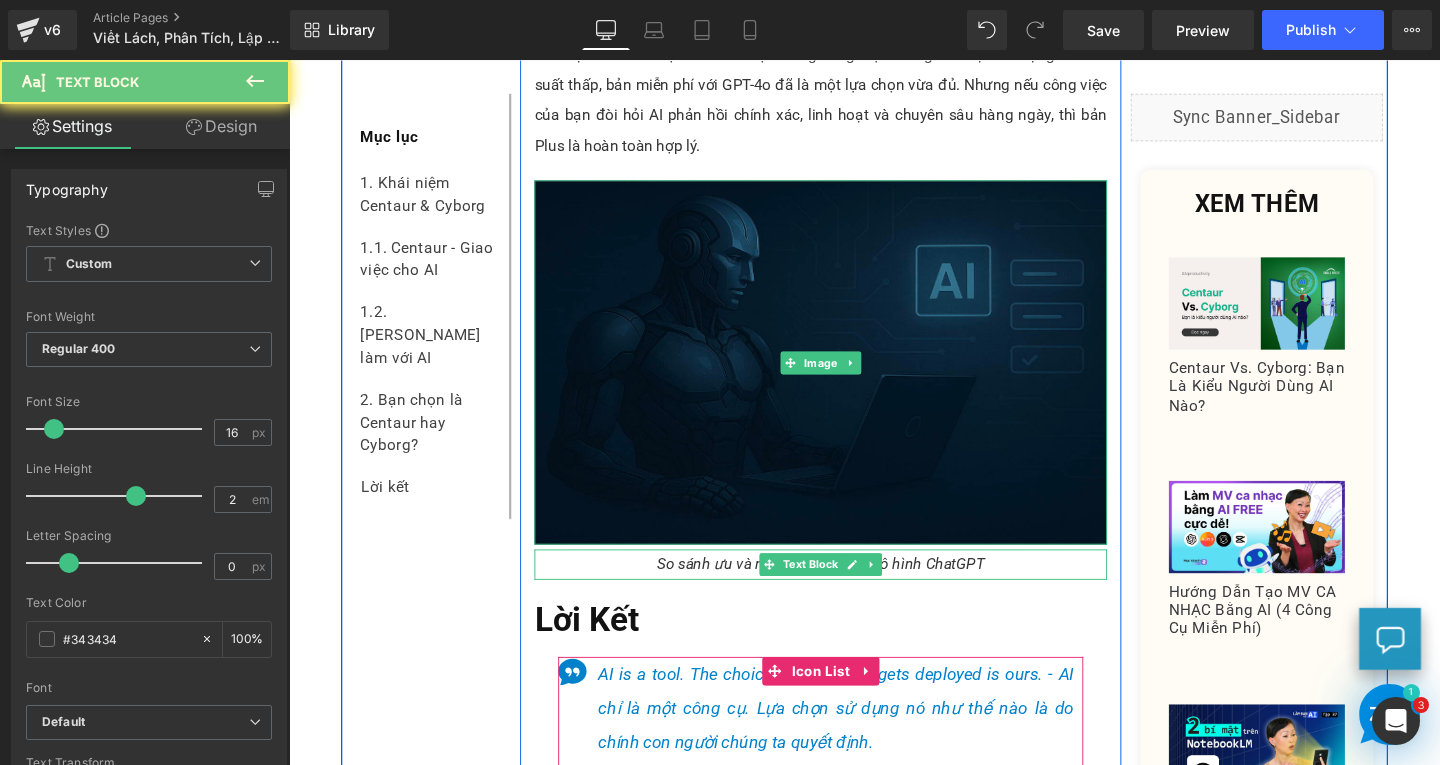 click on "So sánh ưu và nhược điểm các mô hình ChatGPT" at bounding box center [848, 590] 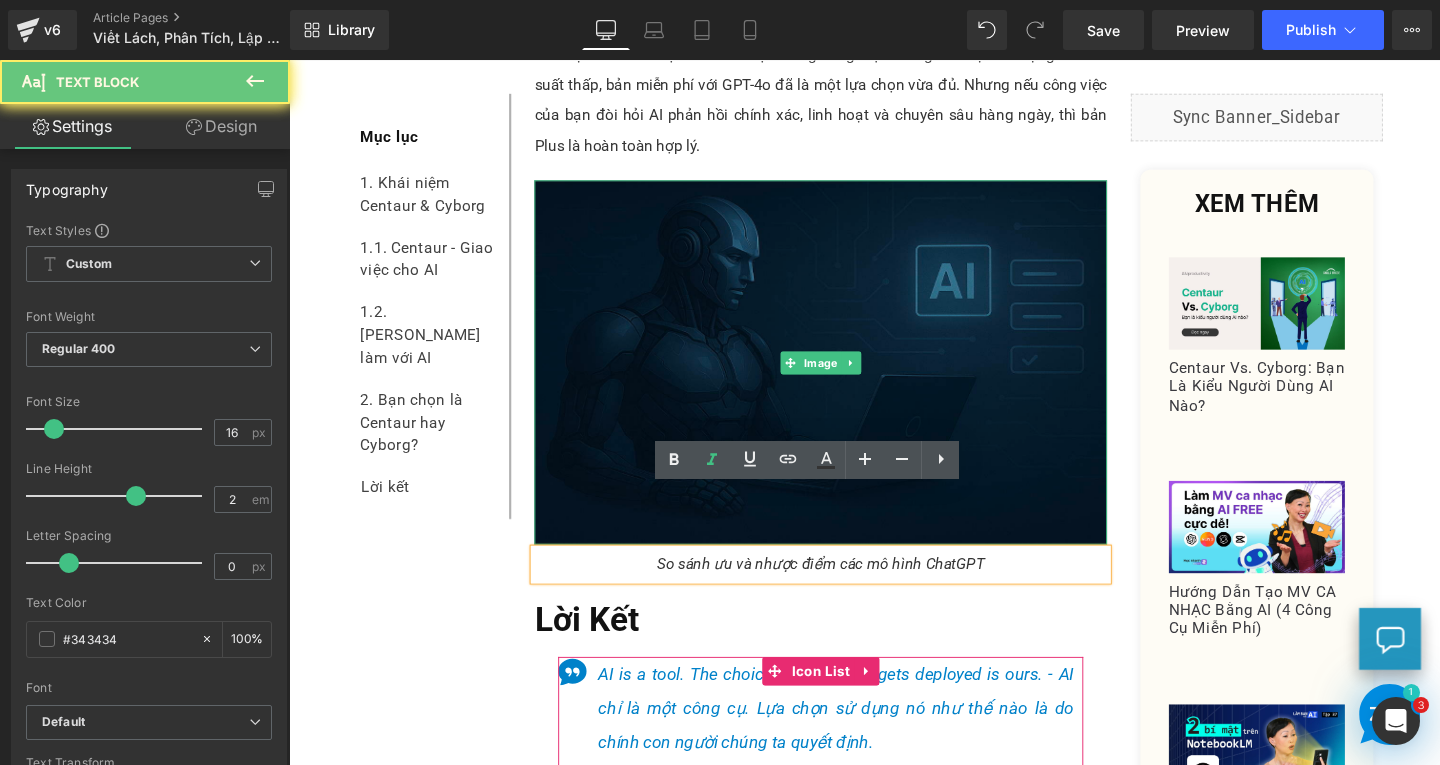 click on "So sánh ưu và nhược điểm các mô hình ChatGPT" at bounding box center [848, 590] 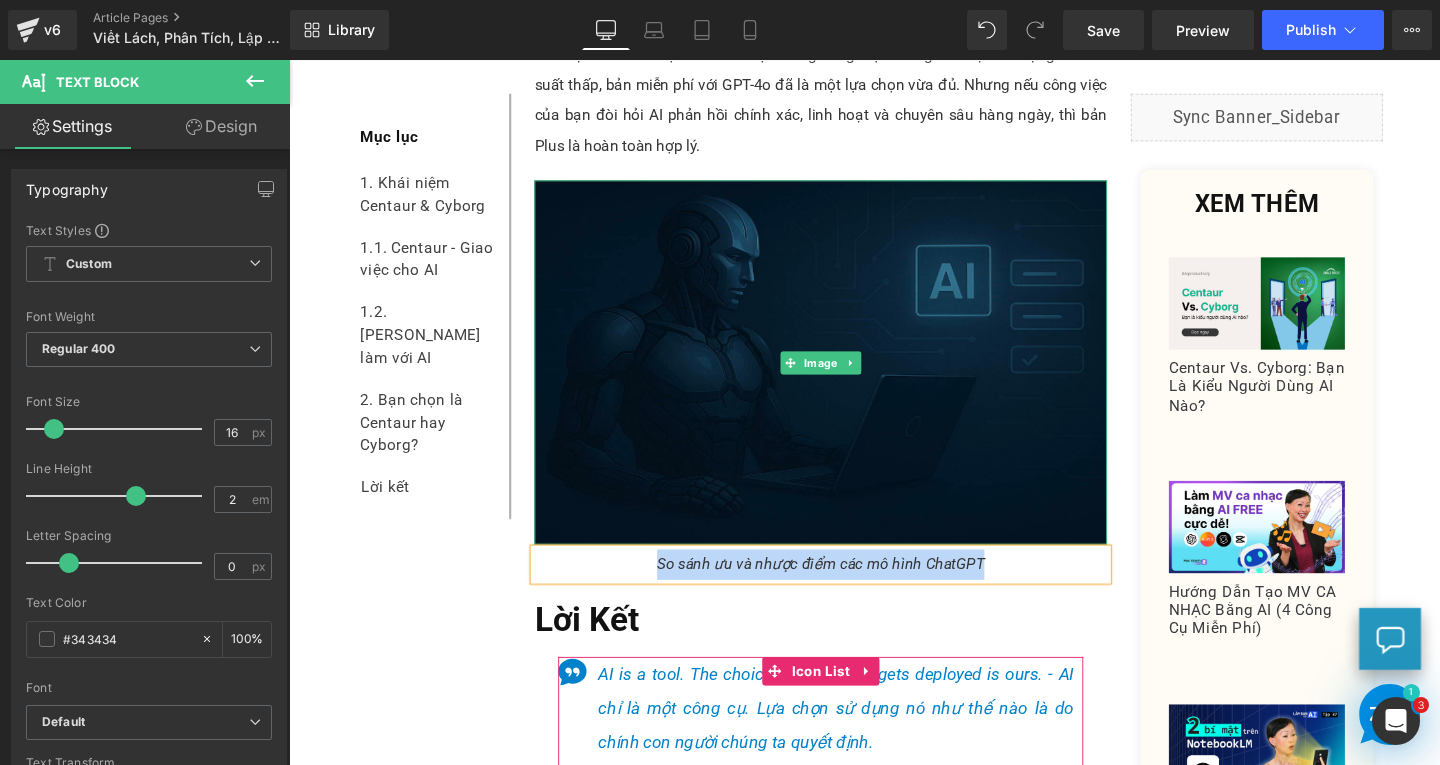 paste 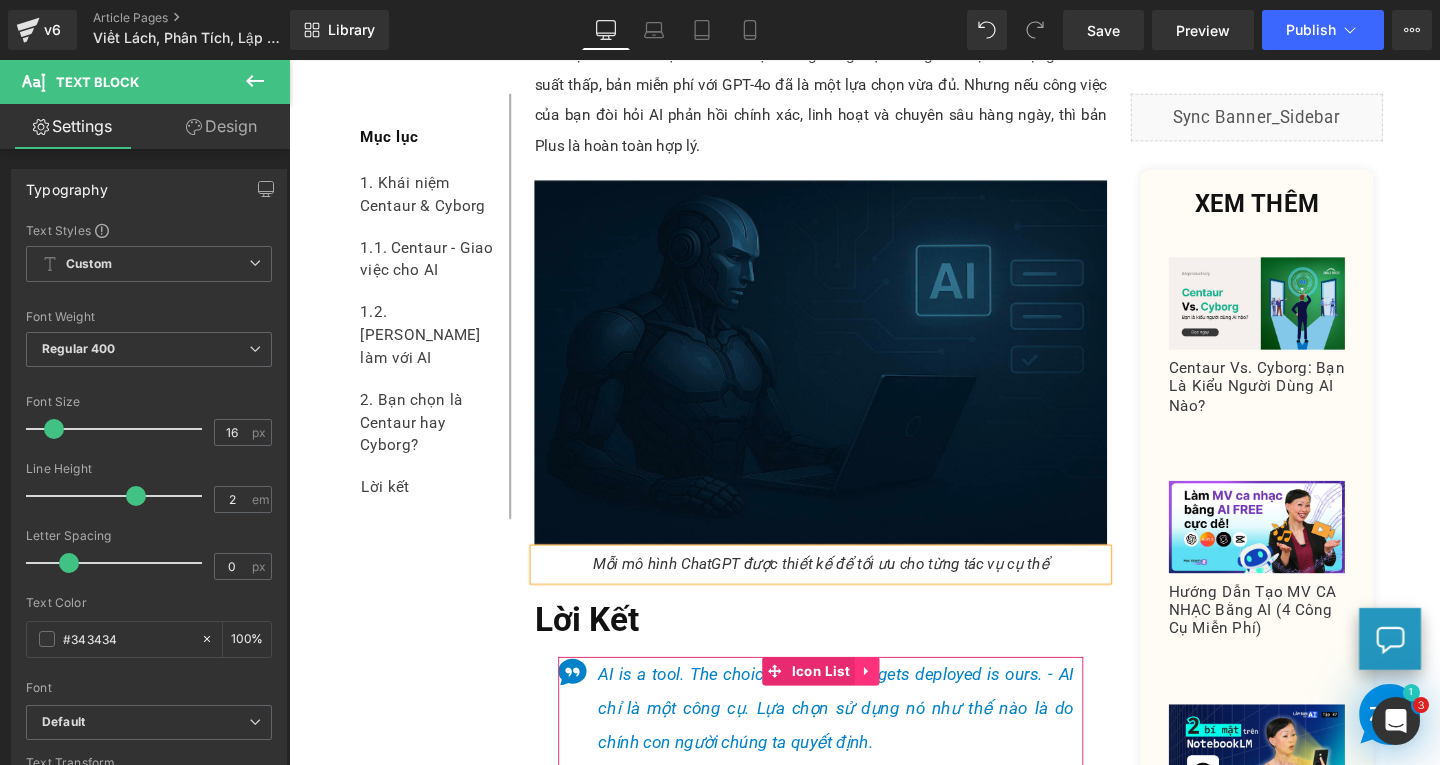 click 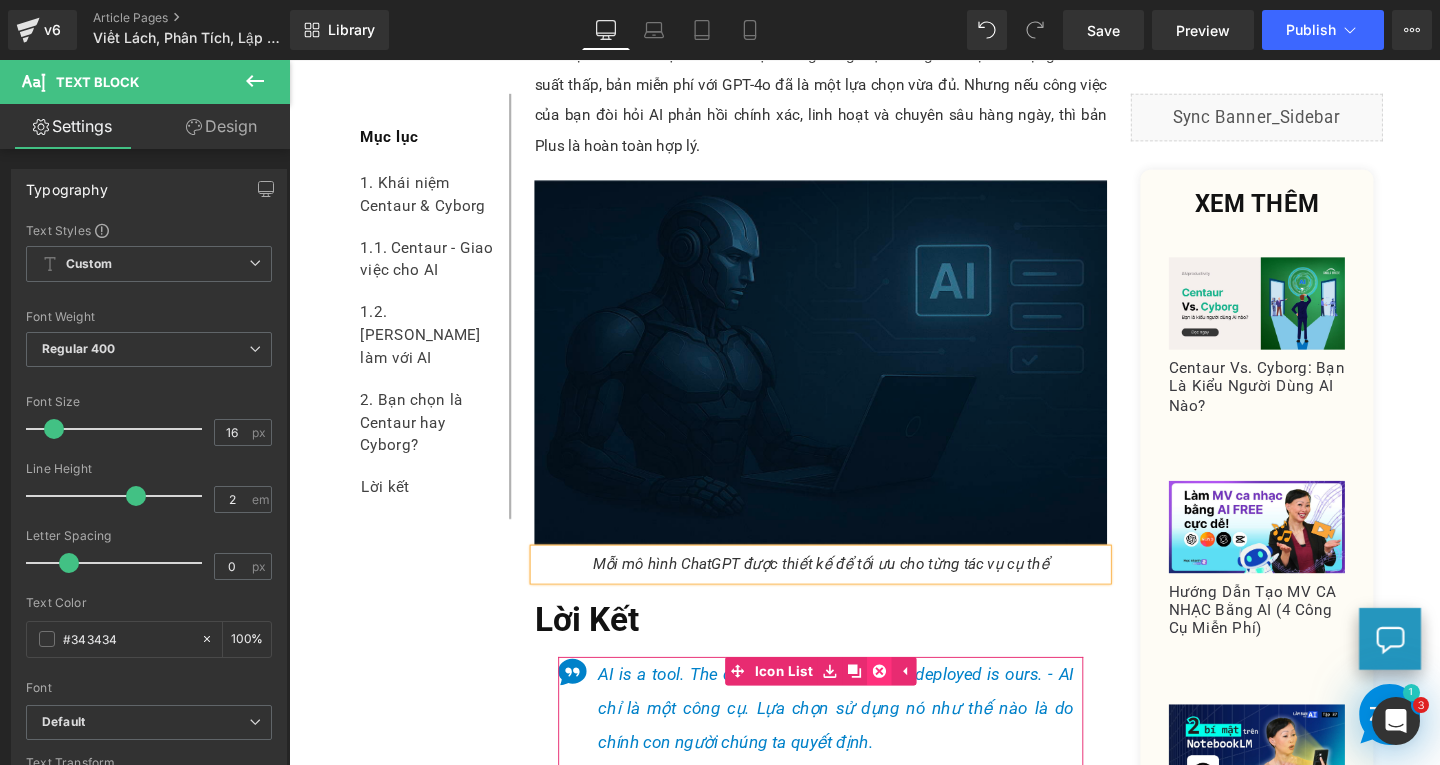 click 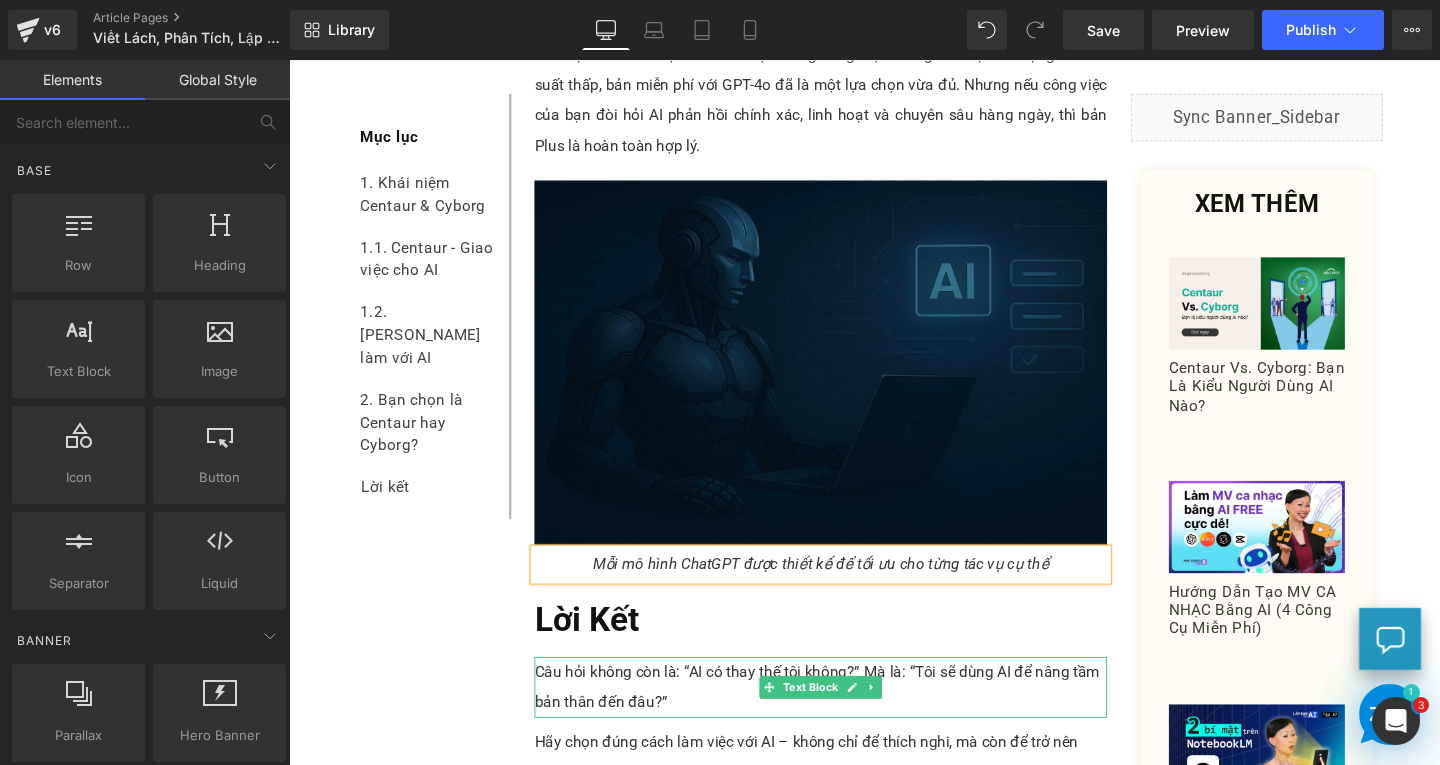 click on "Câu hỏi không còn là: “AI có thay thế tôi không?” Mà là: “Tôi sẽ dùng AI để nâng tầm bản thân đến đâu?”" at bounding box center (848, 719) 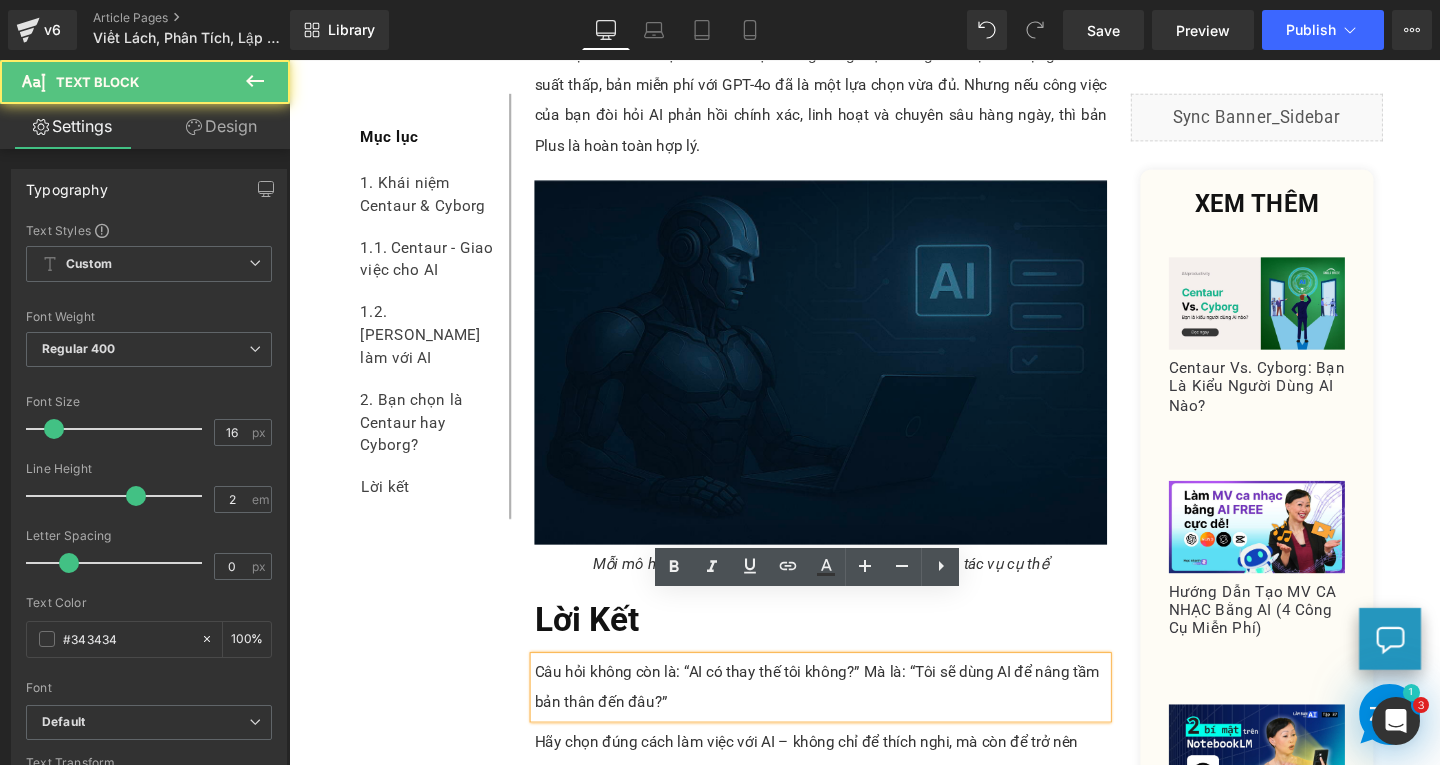 click on "Câu hỏi không còn là: “AI có thay thế tôi không?” Mà là: “Tôi sẽ dùng AI để nâng tầm bản thân đến đâu?”" at bounding box center (848, 719) 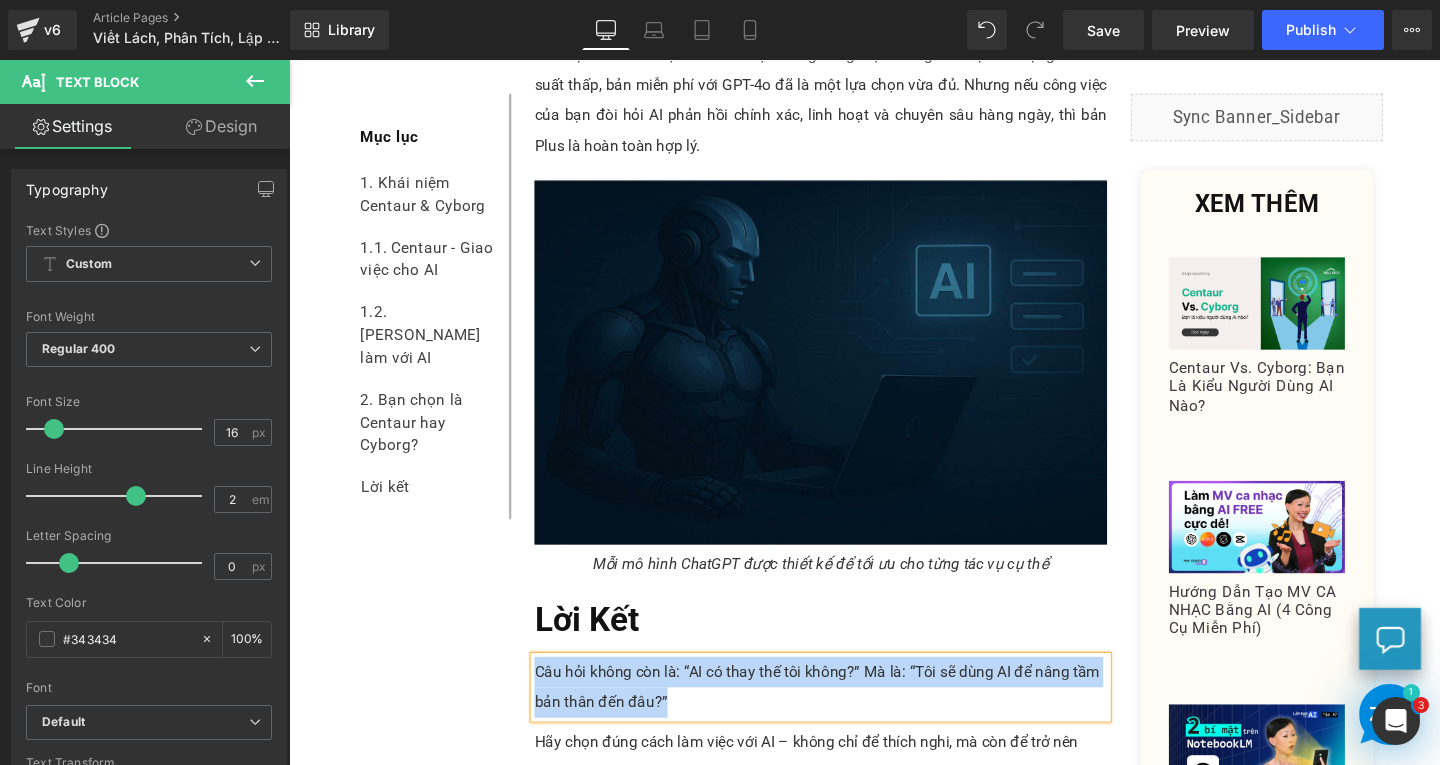 paste 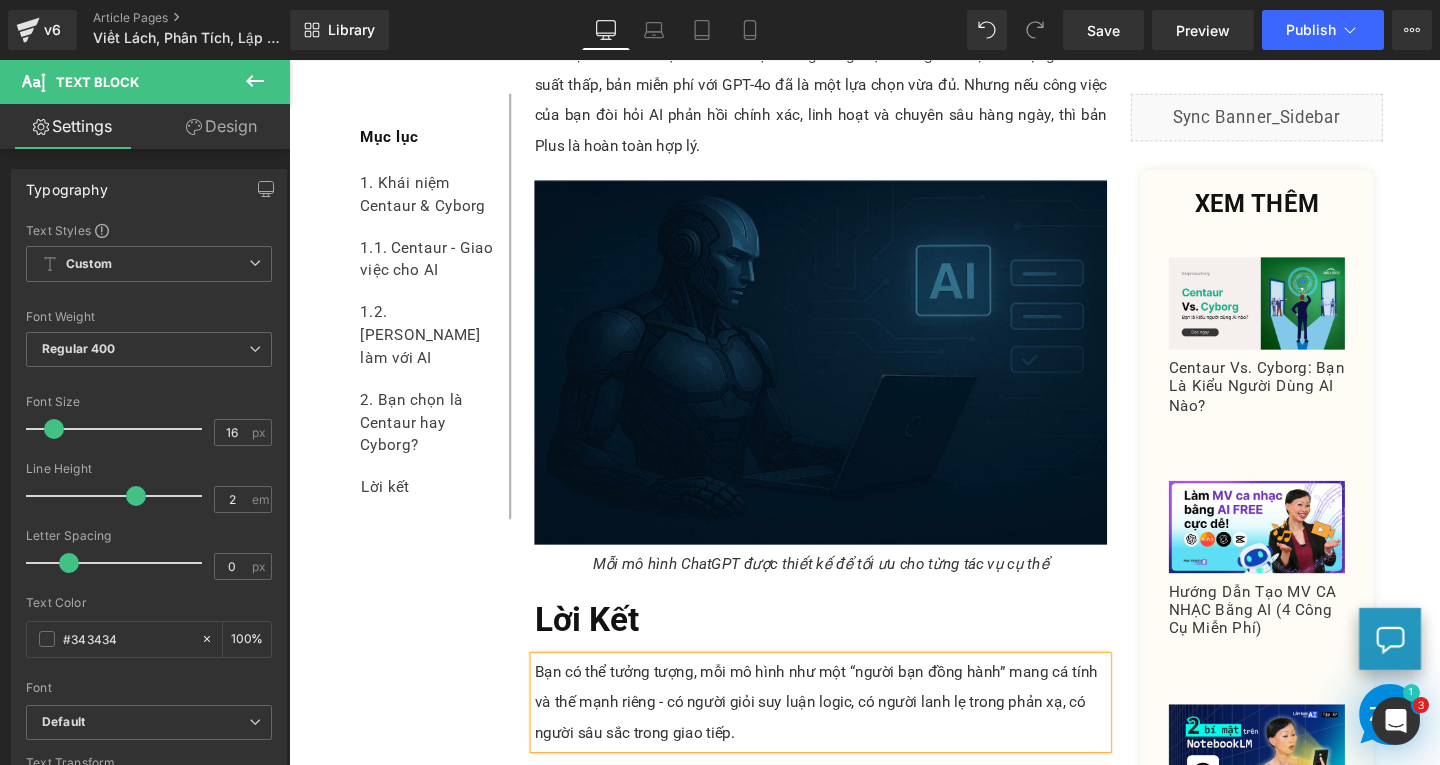 scroll, scrollTop: 7653, scrollLeft: 0, axis: vertical 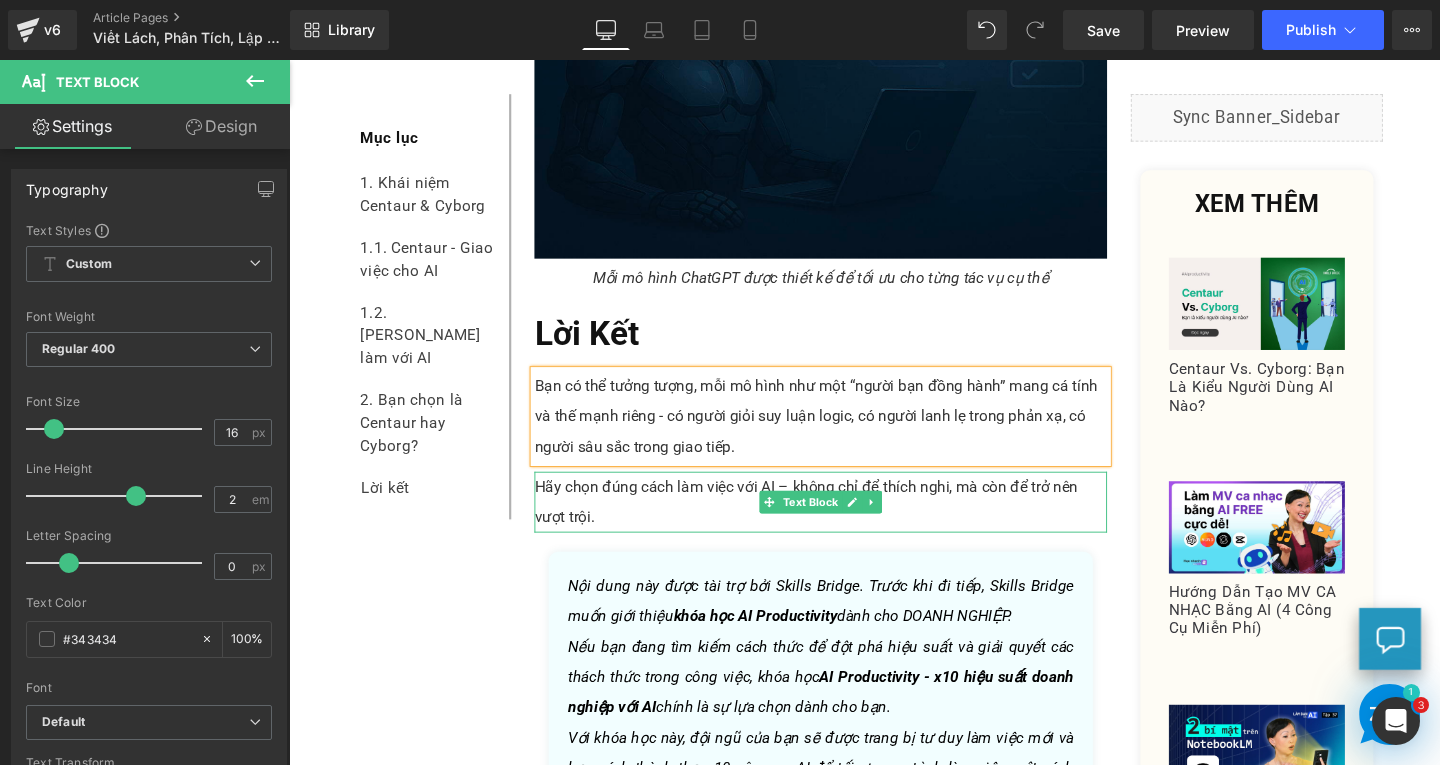 click on "Hãy chọn đúng cách làm việc với AI – không chỉ để thích nghi, mà còn để trở nên vượt trội." at bounding box center [848, 525] 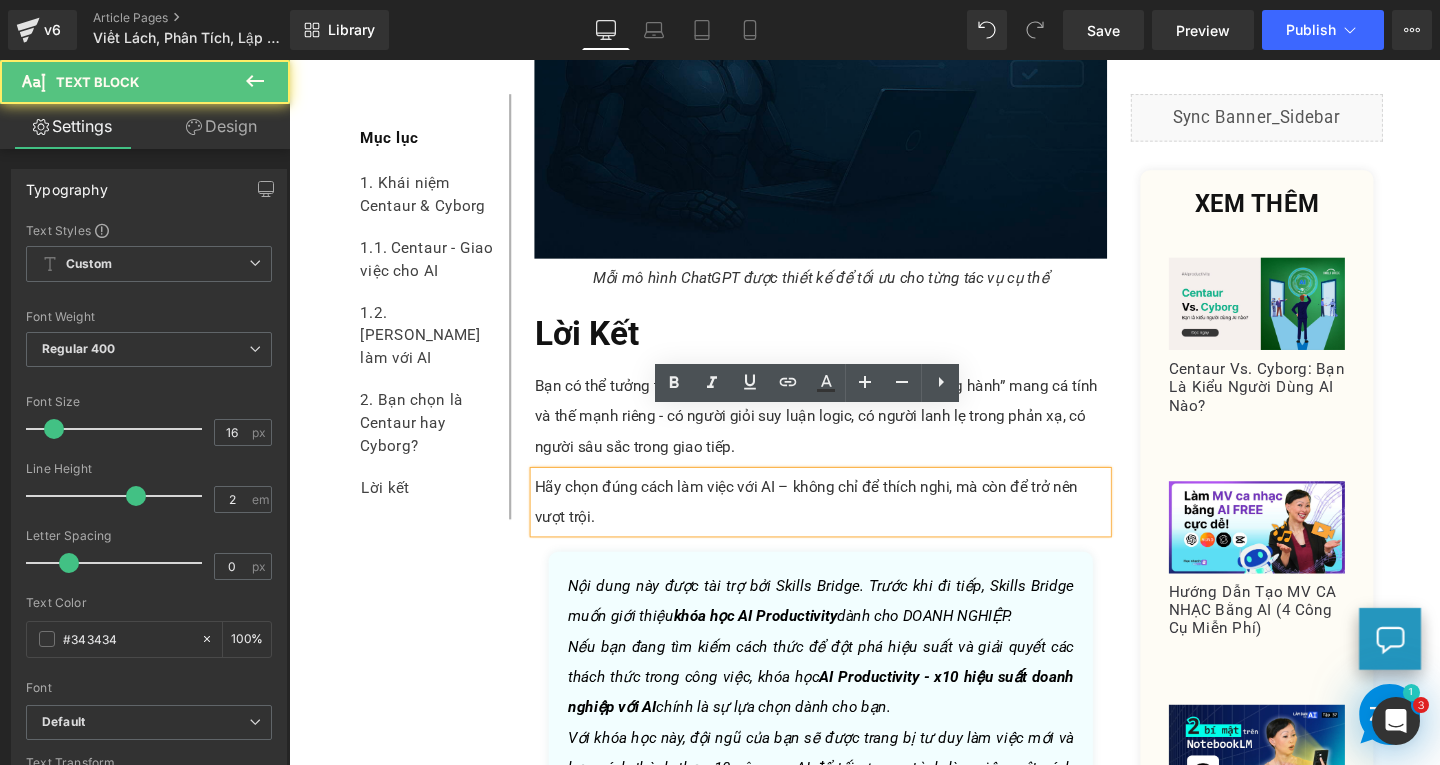 click on "Hãy chọn đúng cách làm việc với AI – không chỉ để thích nghi, mà còn để trở nên vượt trội." at bounding box center [848, 525] 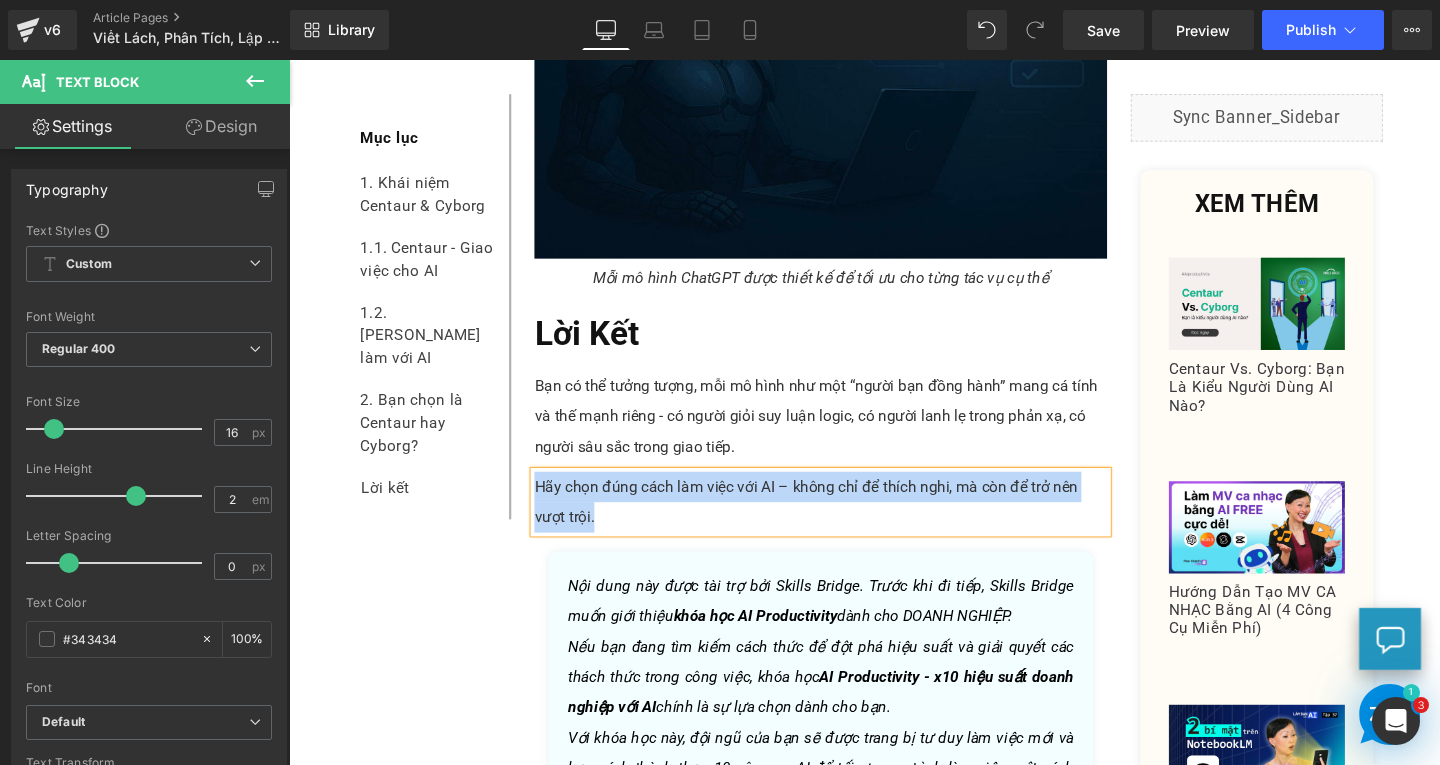 paste 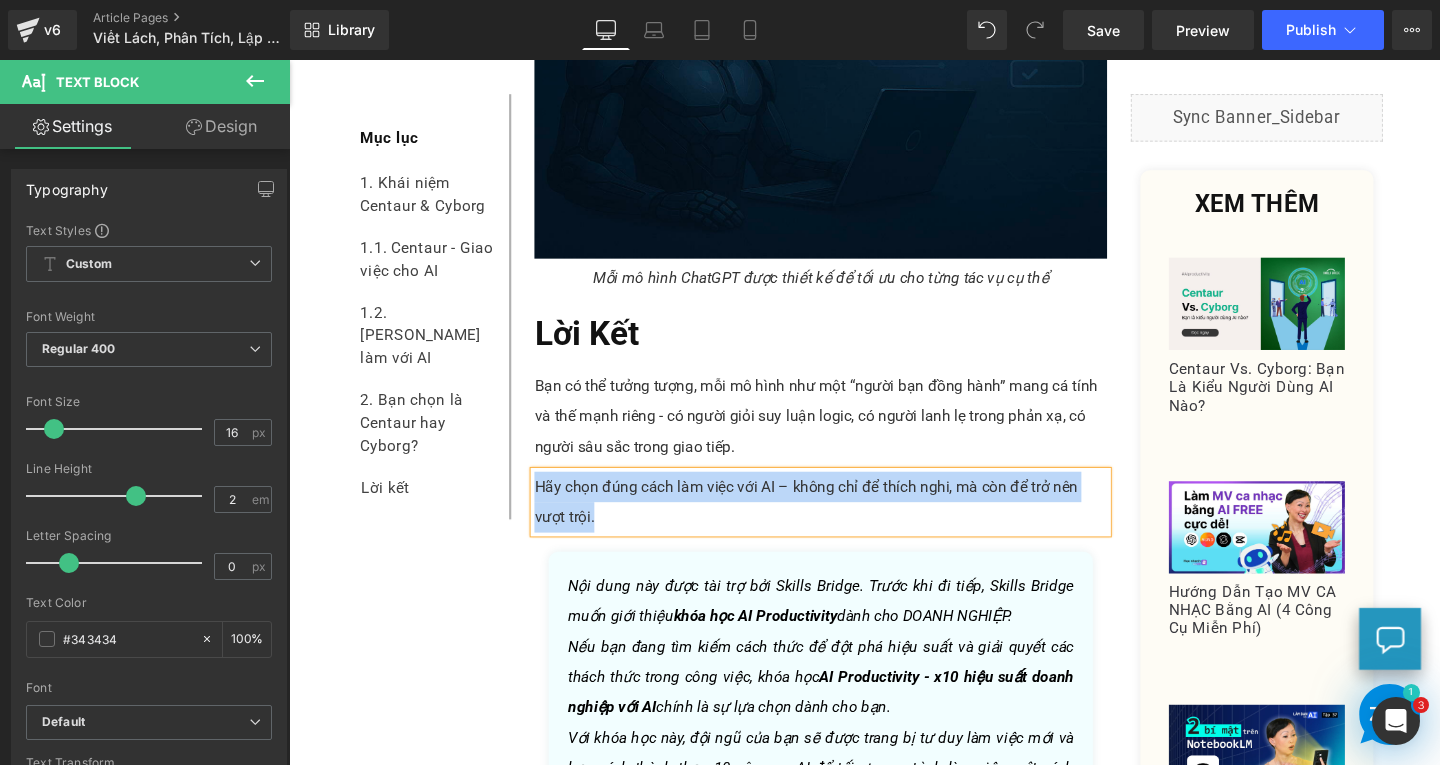 type 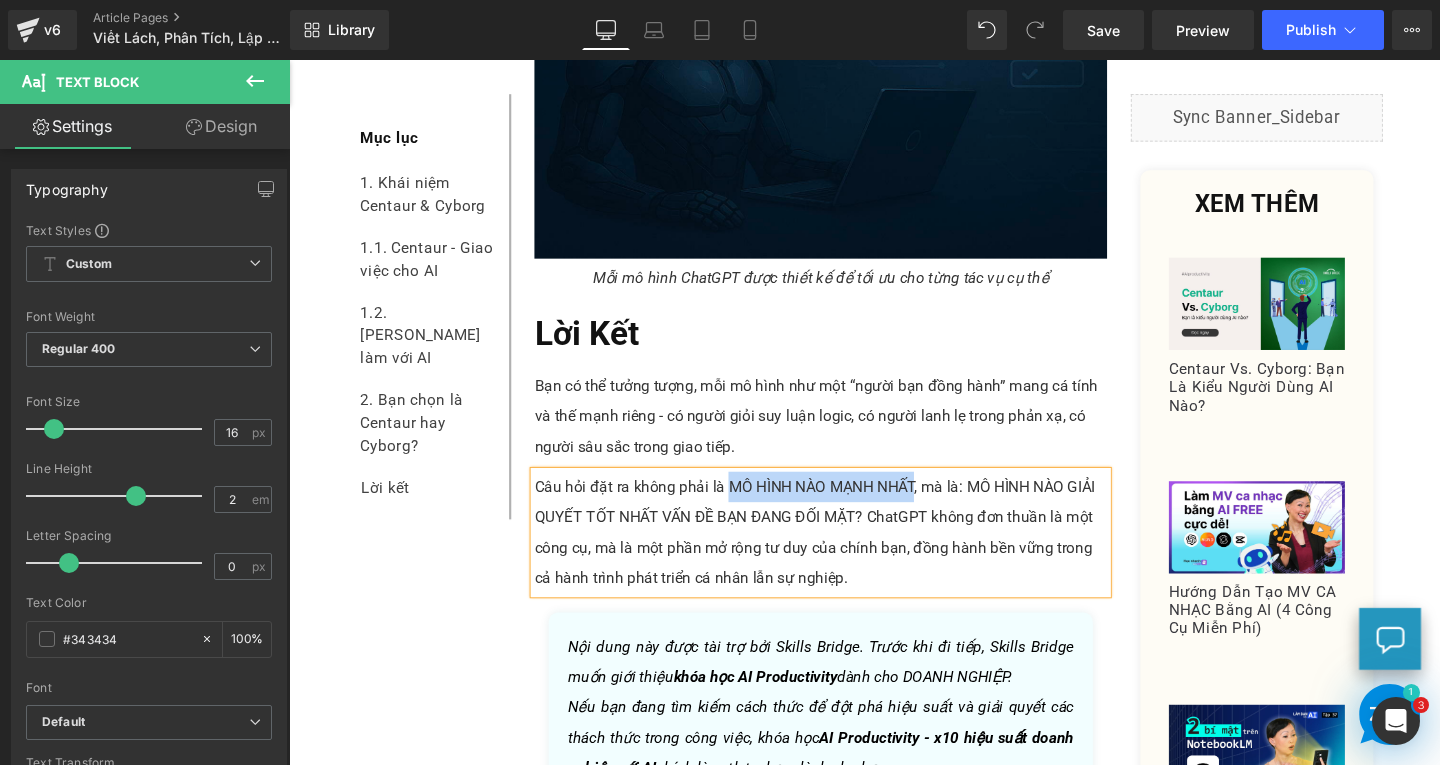 drag, startPoint x: 743, startPoint y: 445, endPoint x: 941, endPoint y: 444, distance: 198.00252 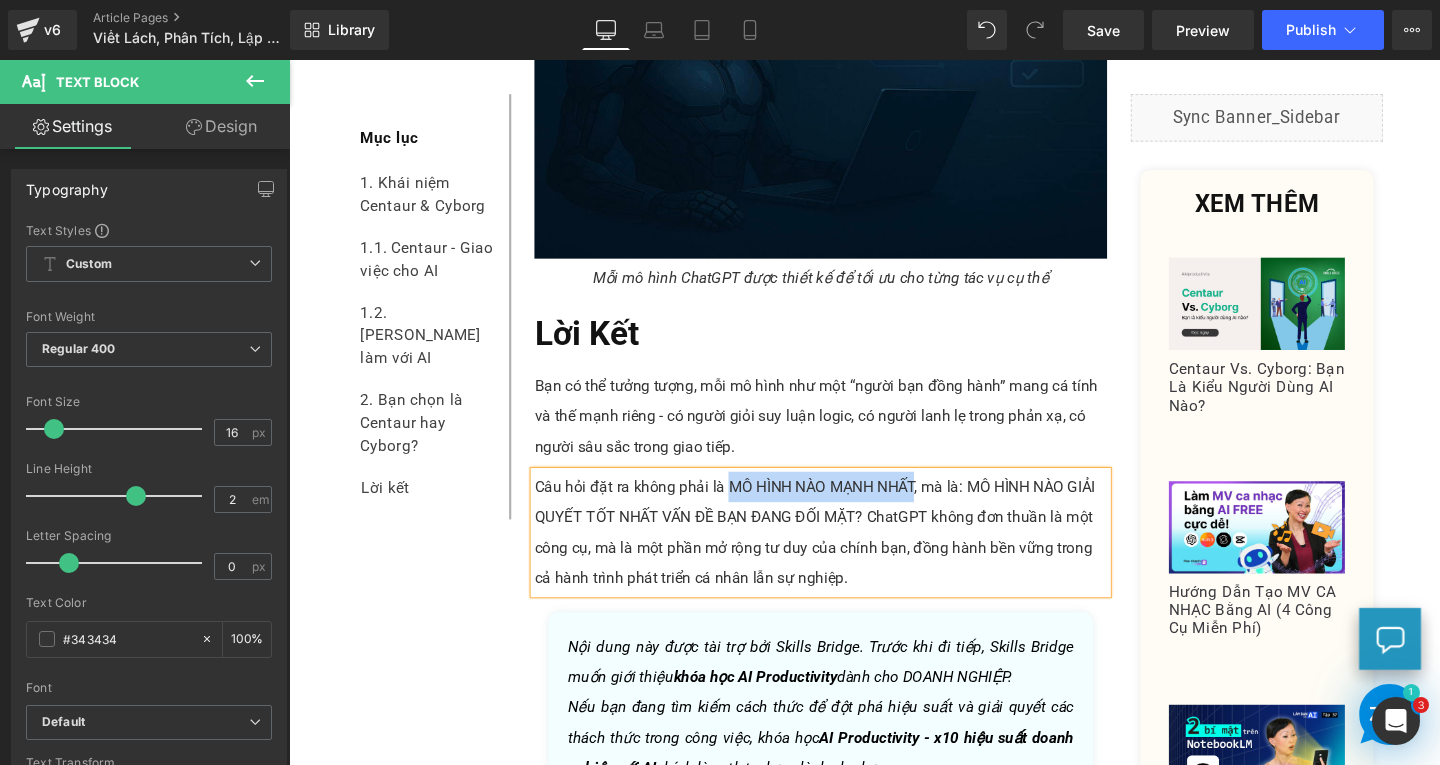 click on "Câu hỏi đặt ra không phải là MÔ HÌNH NÀO MẠNH NHẤT, mà là: MÔ HÌNH NÀO GIẢI QUYẾT TỐT NHẤT VẤN ĐỀ BẠN ĐANG ĐỐI MẶT? ChatGPT không đơn thuần là một công cụ, mà là một phần mở rộng tư duy của chính bạn, đồng hành bền vững trong cả hành trình phát triển cá nhân lẫn sự nghiệp." at bounding box center [848, 557] 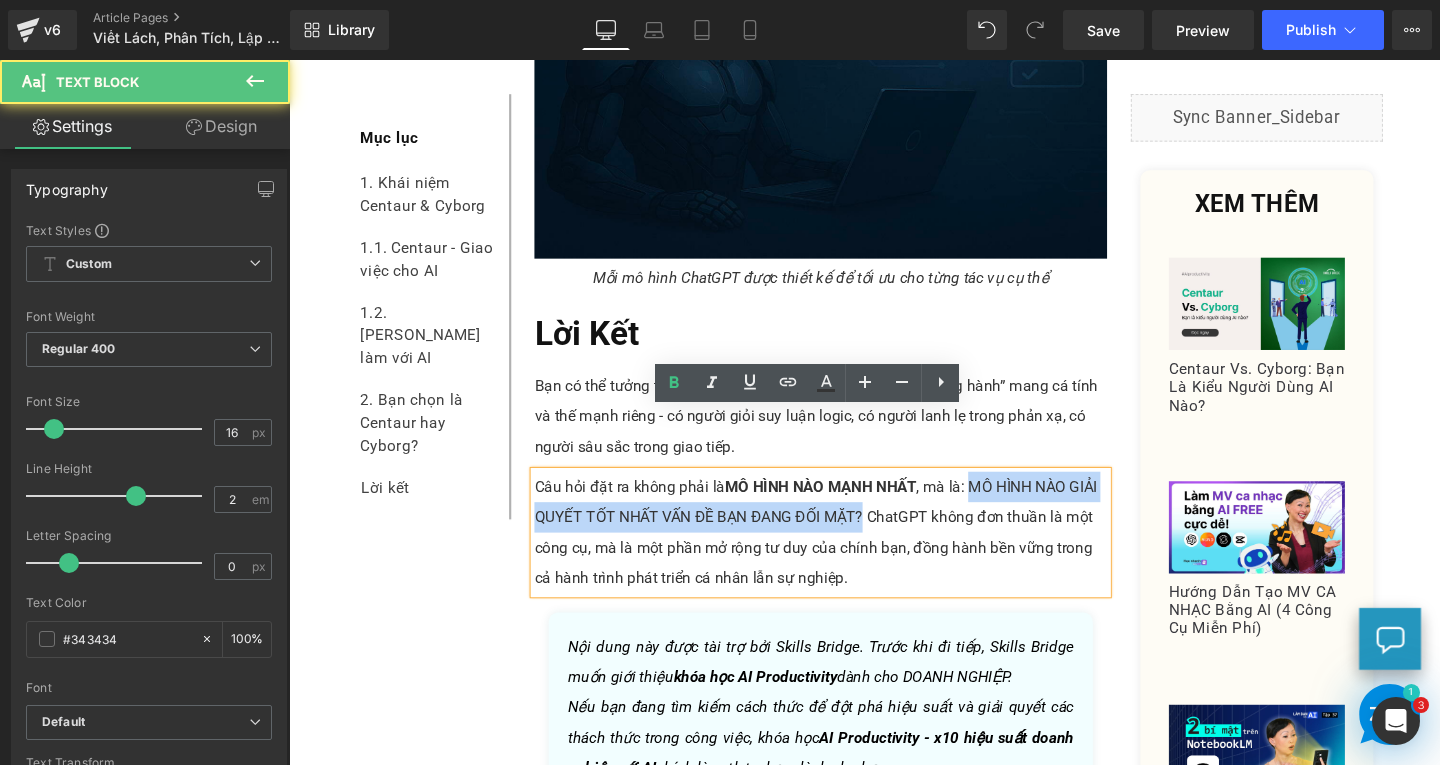 drag, startPoint x: 1000, startPoint y: 451, endPoint x: 886, endPoint y: 475, distance: 116.498924 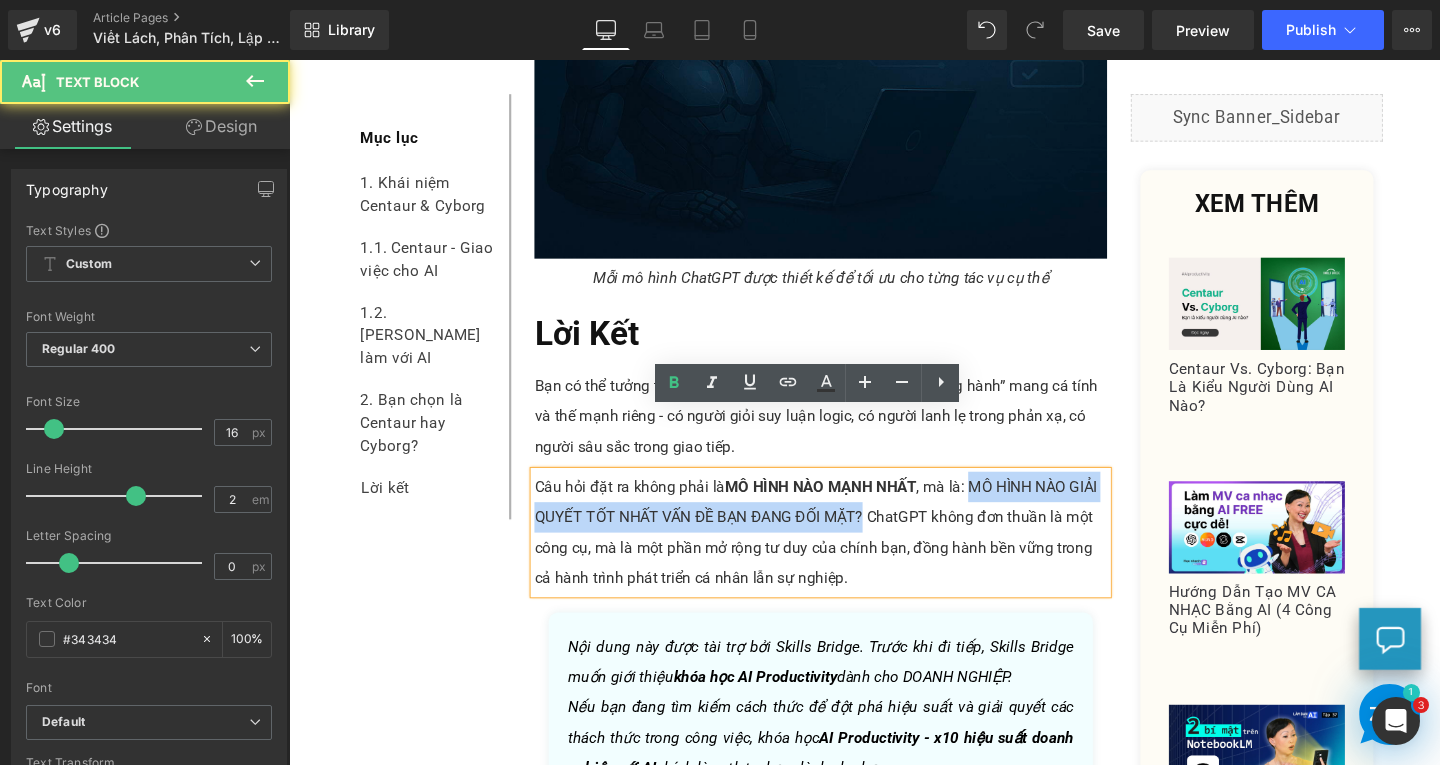 click on "Câu hỏi đặt ra không phải là  MÔ HÌNH NÀO MẠNH NHẤT , mà là: MÔ HÌNH NÀO GIẢI QUYẾT TỐT NHẤT VẤN ĐỀ BẠN ĐANG ĐỐI MẶT? ChatGPT không đơn thuần là một công cụ, mà là một phần mở rộng tư duy của chính bạn, đồng hành bền vững trong cả hành trình phát triển cá nhân lẫn sự nghiệp." at bounding box center (848, 557) 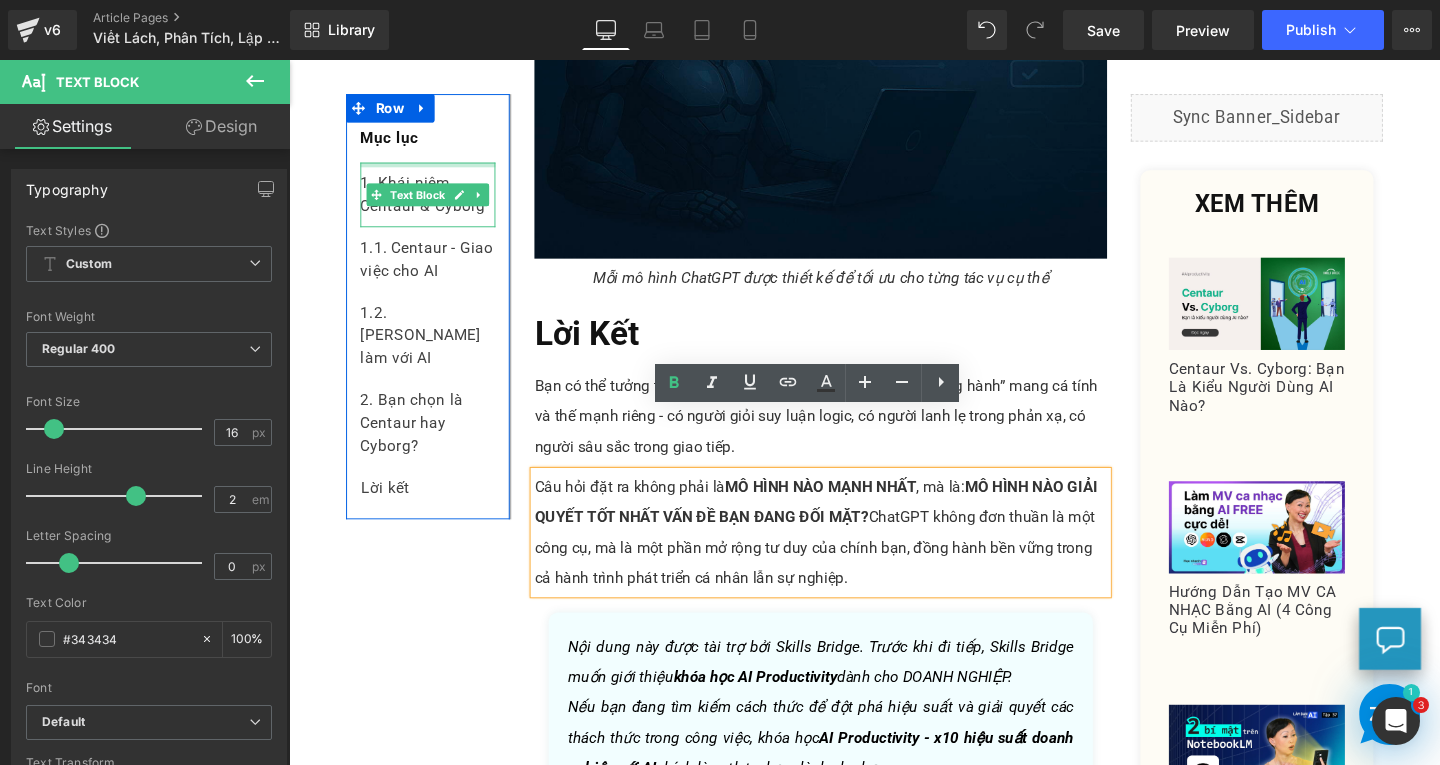 click at bounding box center (435, 169) 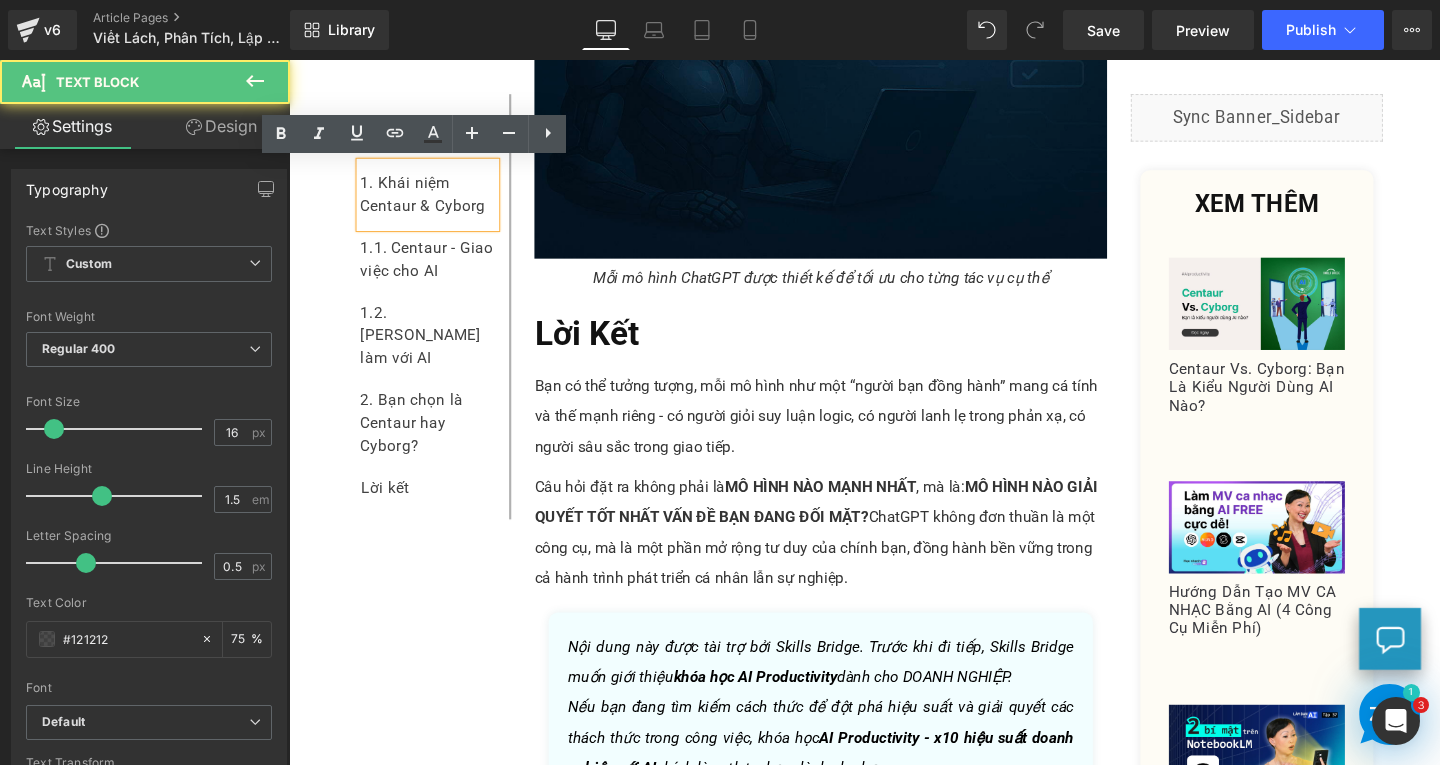 click on "1. Khái niệm Centaur & Cyborg" at bounding box center (435, 201) 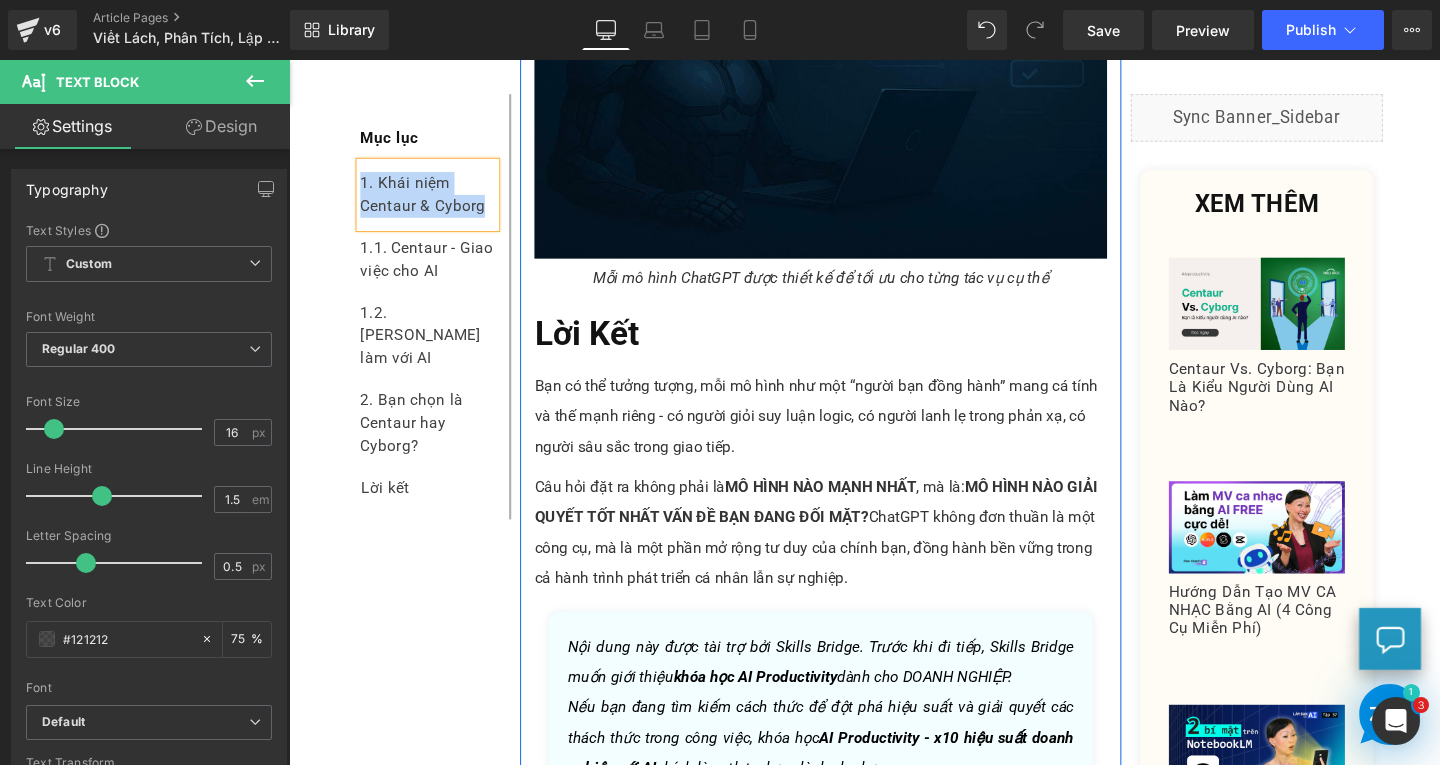 paste 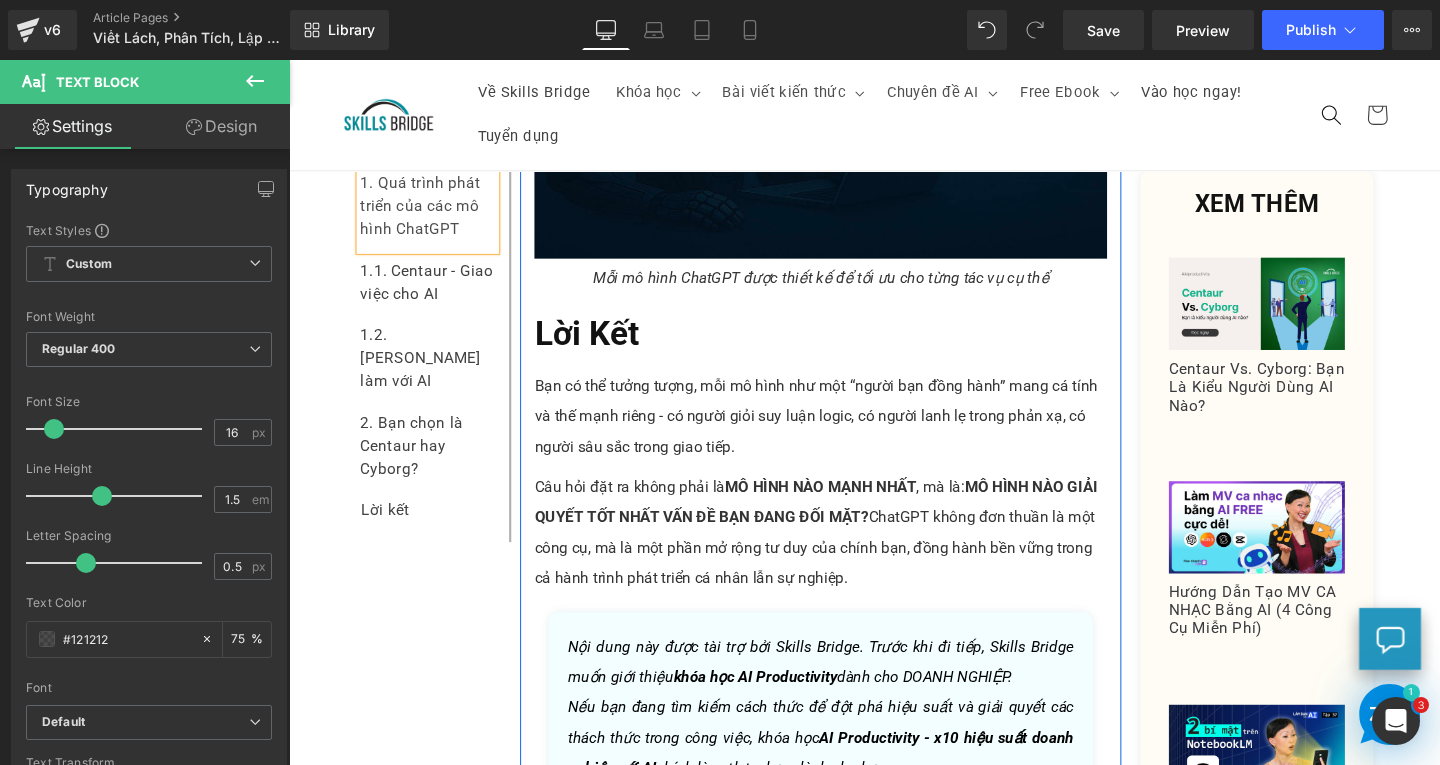 scroll, scrollTop: 7253, scrollLeft: 0, axis: vertical 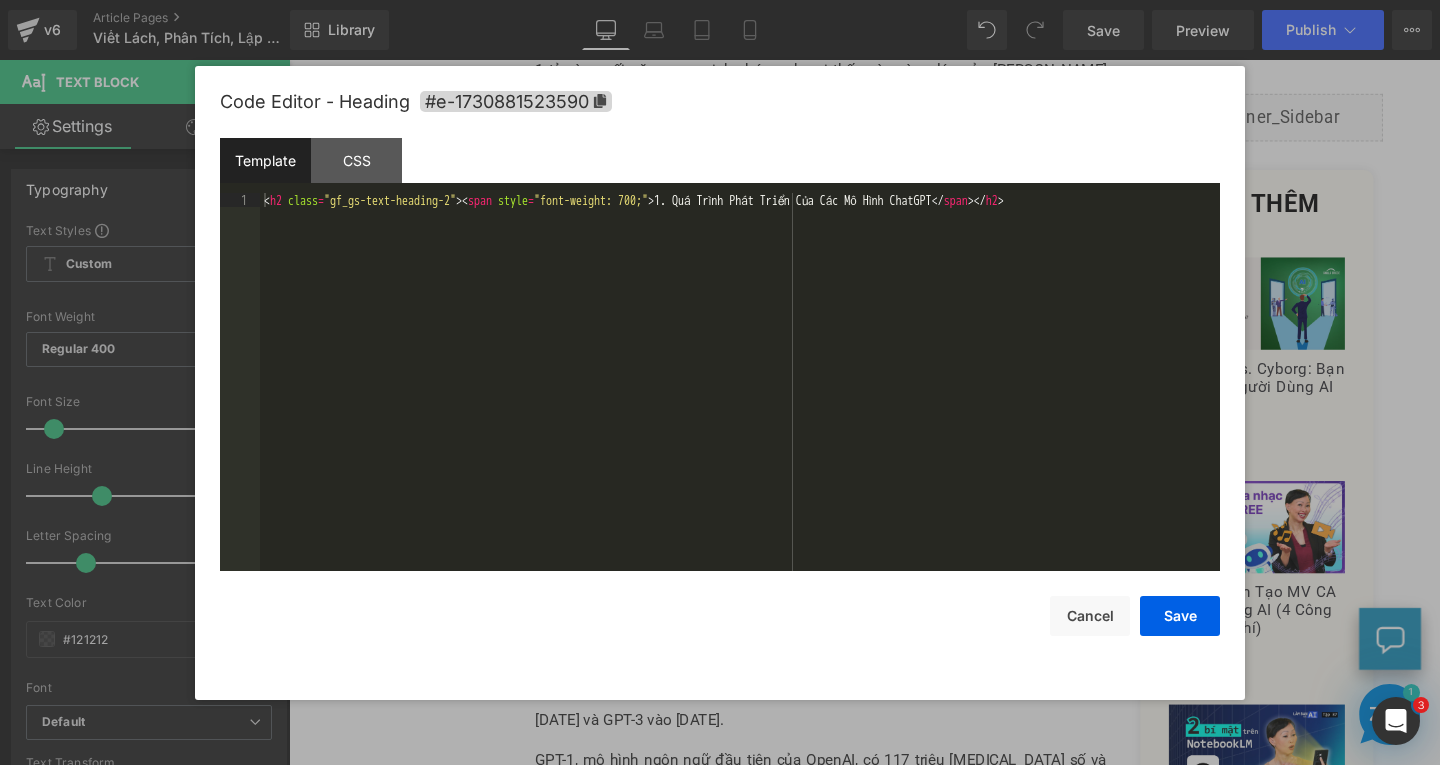 click on "Text Block  You are previewing how the   will restyle your page. You can not edit Elements in Preset Preview Mode.  v6 Article Pages Viết Lách, Phân Tích, Lập Trình - Bạn Đã Chọn Đúng Mô Hình ChatGPT? Library Desktop Desktop Laptop Tablet Mobile Save Preview Publish Scheduled View Live Page View with current Template Save Template to Library Schedule Publish Publish Settings Shortcuts  Your page can’t be published   You've reached the maximum number of published pages on your plan  (173/999999).  You need to upgrade your plan or unpublish all your pages to get 1 publish slot.   Unpublish pages   Upgrade plan  Elements Global Style Base Row  rows, columns, layouts, div Heading  headings, titles, h1,h2,h3,h4,h5,h6 Text Block  texts, paragraphs, contents, blocks Image  images, photos, alts, uploads Icon  icons, symbols Button  button, call to action, cta Separator  separators, dividers, horizontal lines Liquid  Banner Parallax  banner, slideshow, hero, image, cover, parallax, effect Stack" at bounding box center (720, 0) 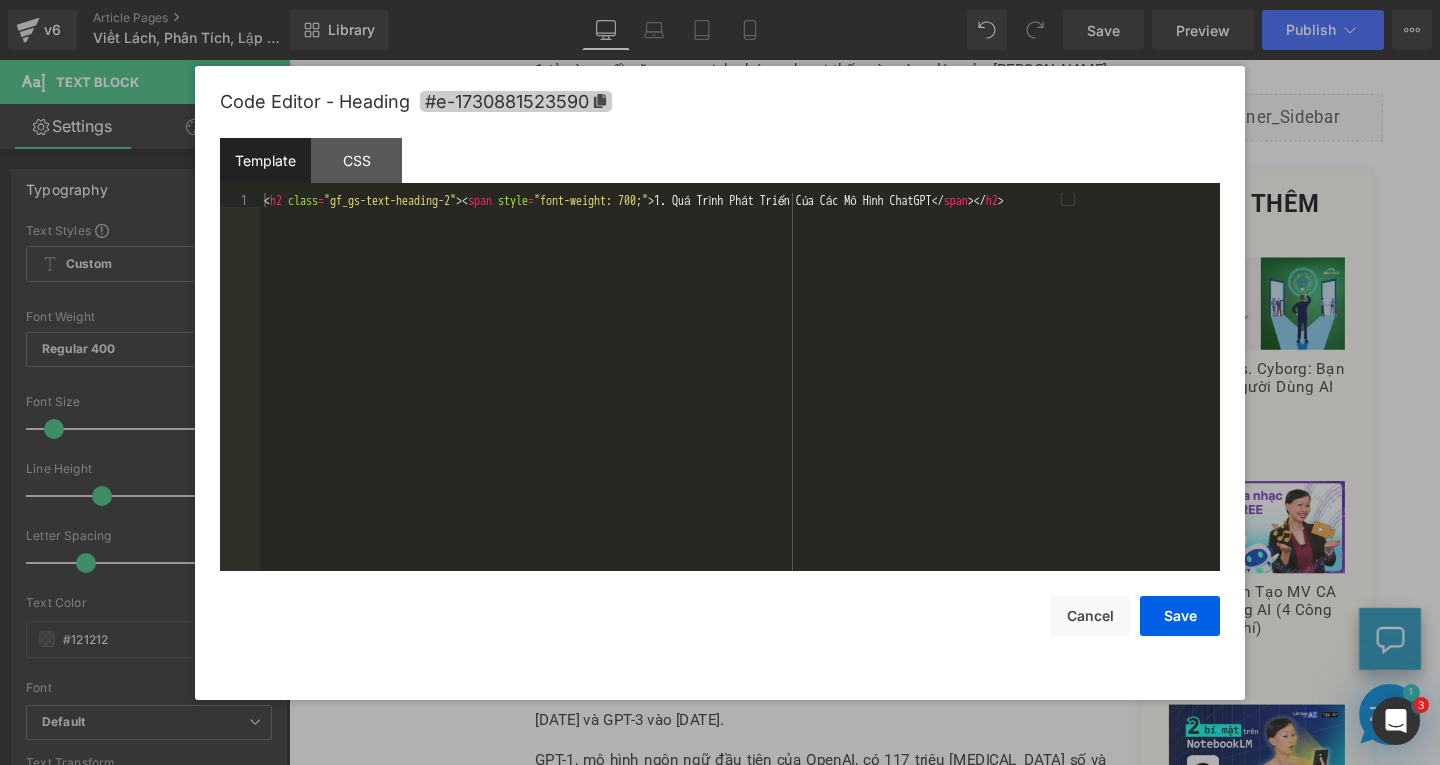 click on "#e-1730881523590" at bounding box center [516, 101] 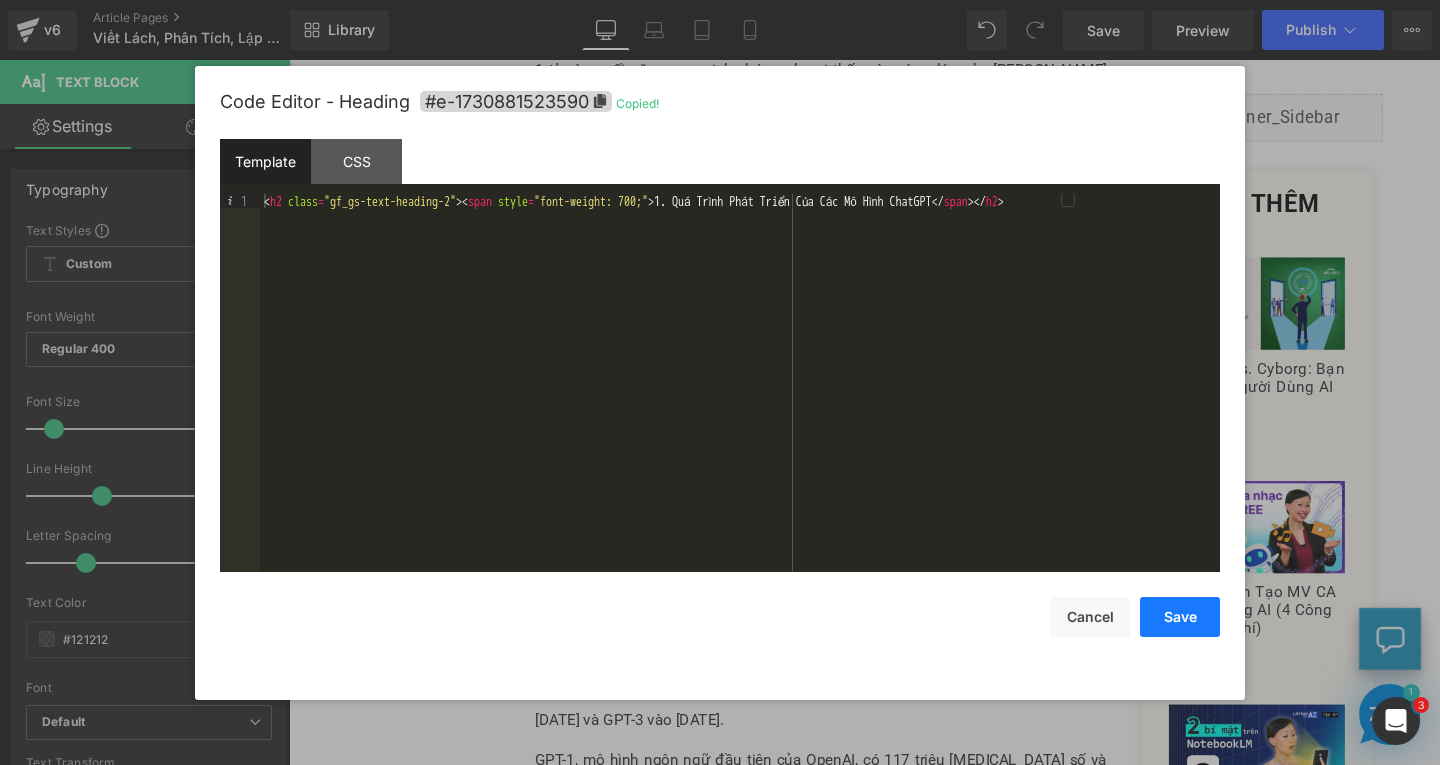 click on "Save" at bounding box center [1180, 617] 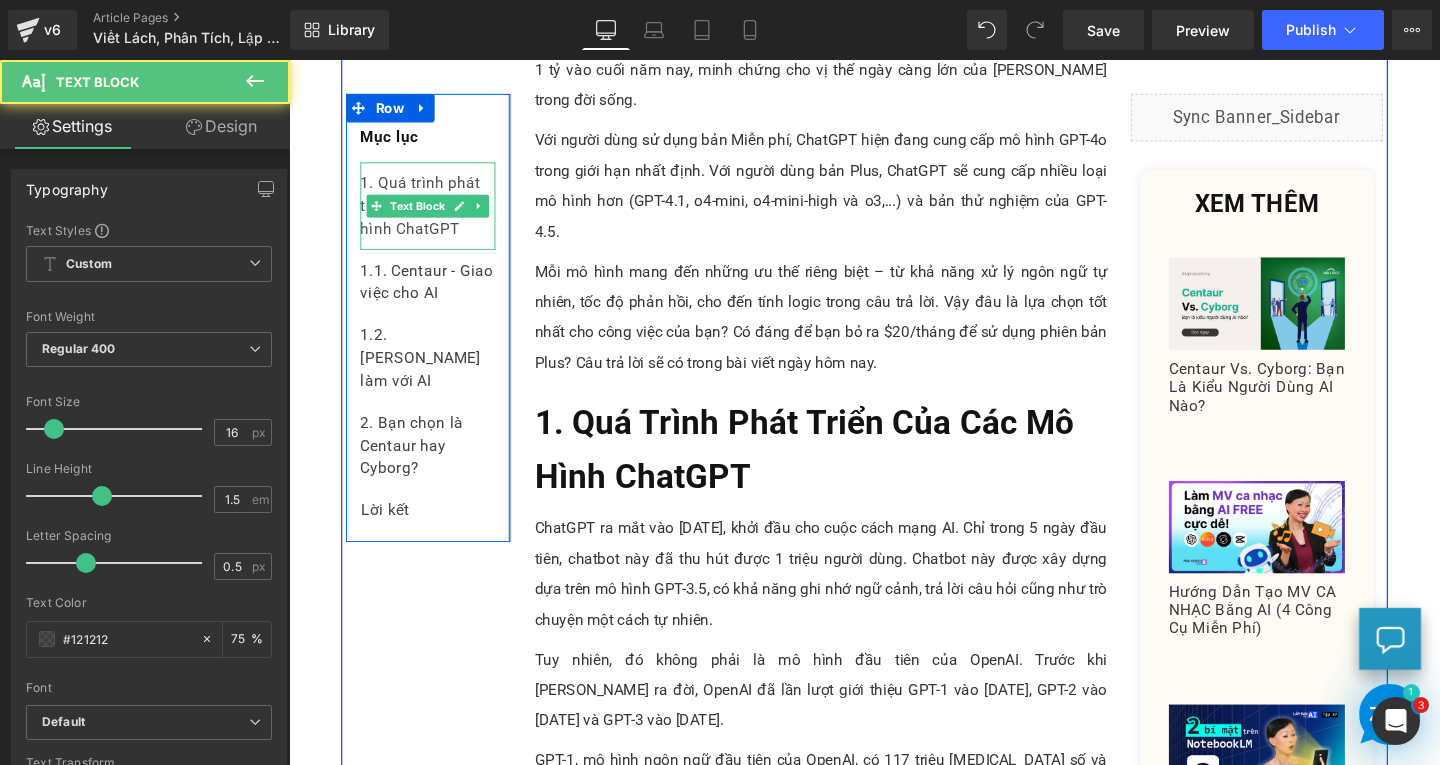 click on "1.	Quá trình phát triển của các mô hình ChatGPT" at bounding box center (435, 213) 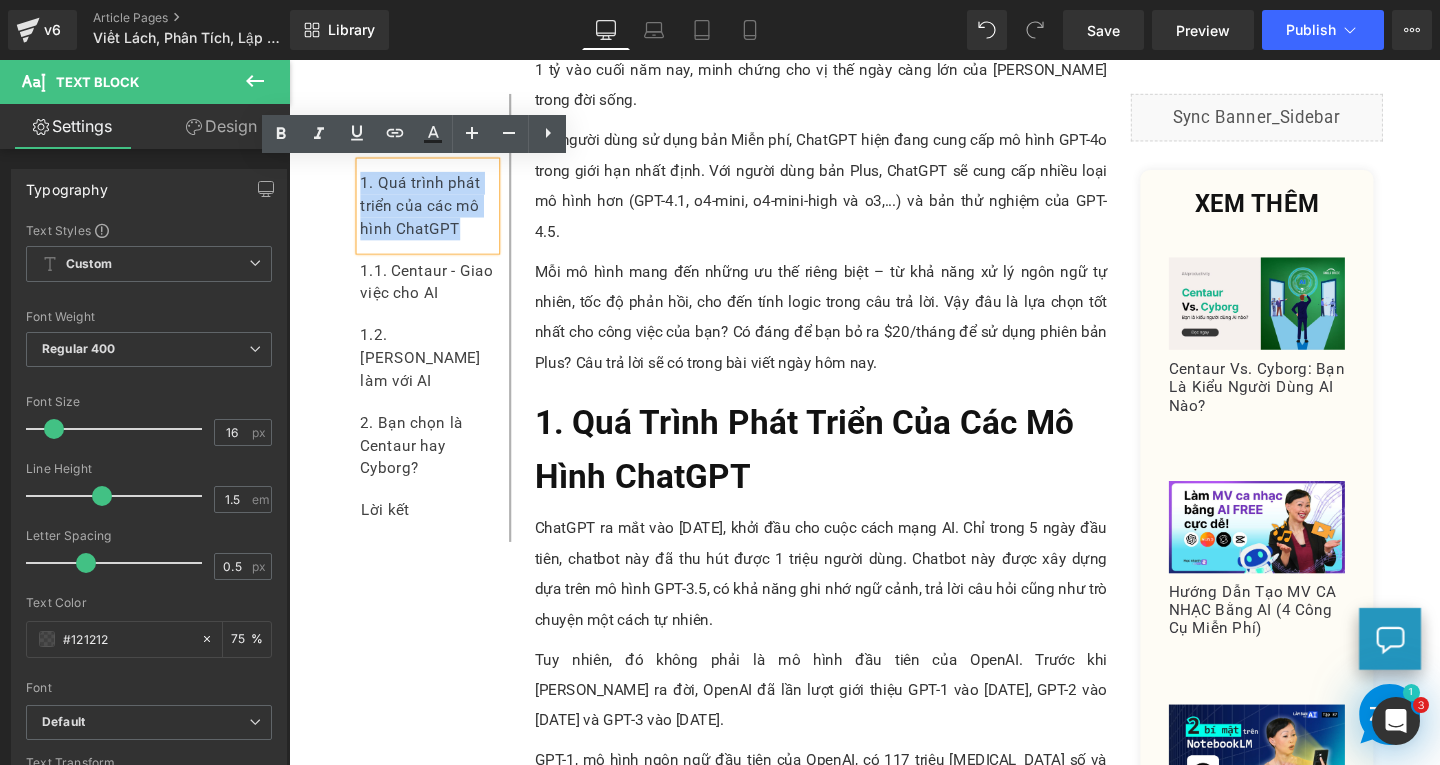 drag, startPoint x: 469, startPoint y: 239, endPoint x: 356, endPoint y: 180, distance: 127.47549 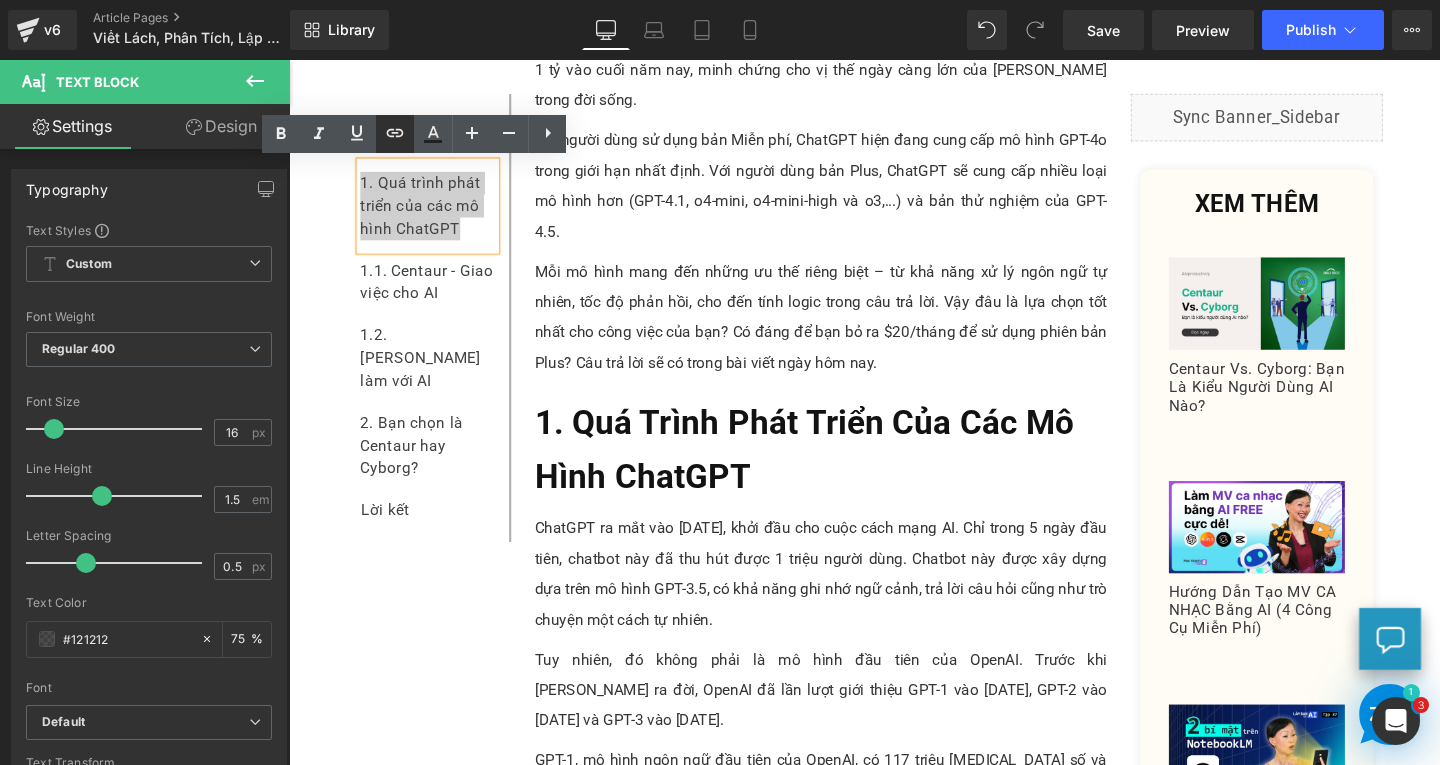 click 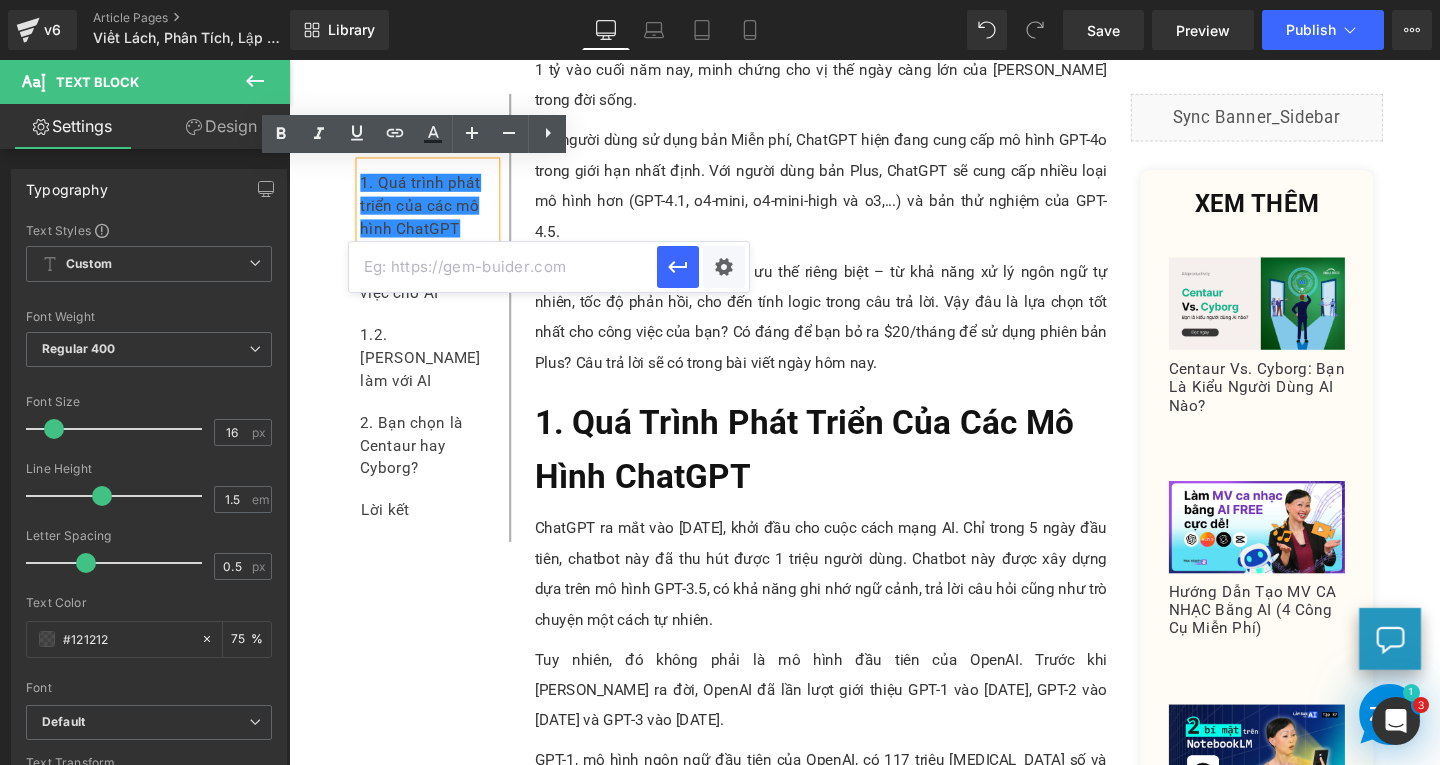 click at bounding box center (503, 267) 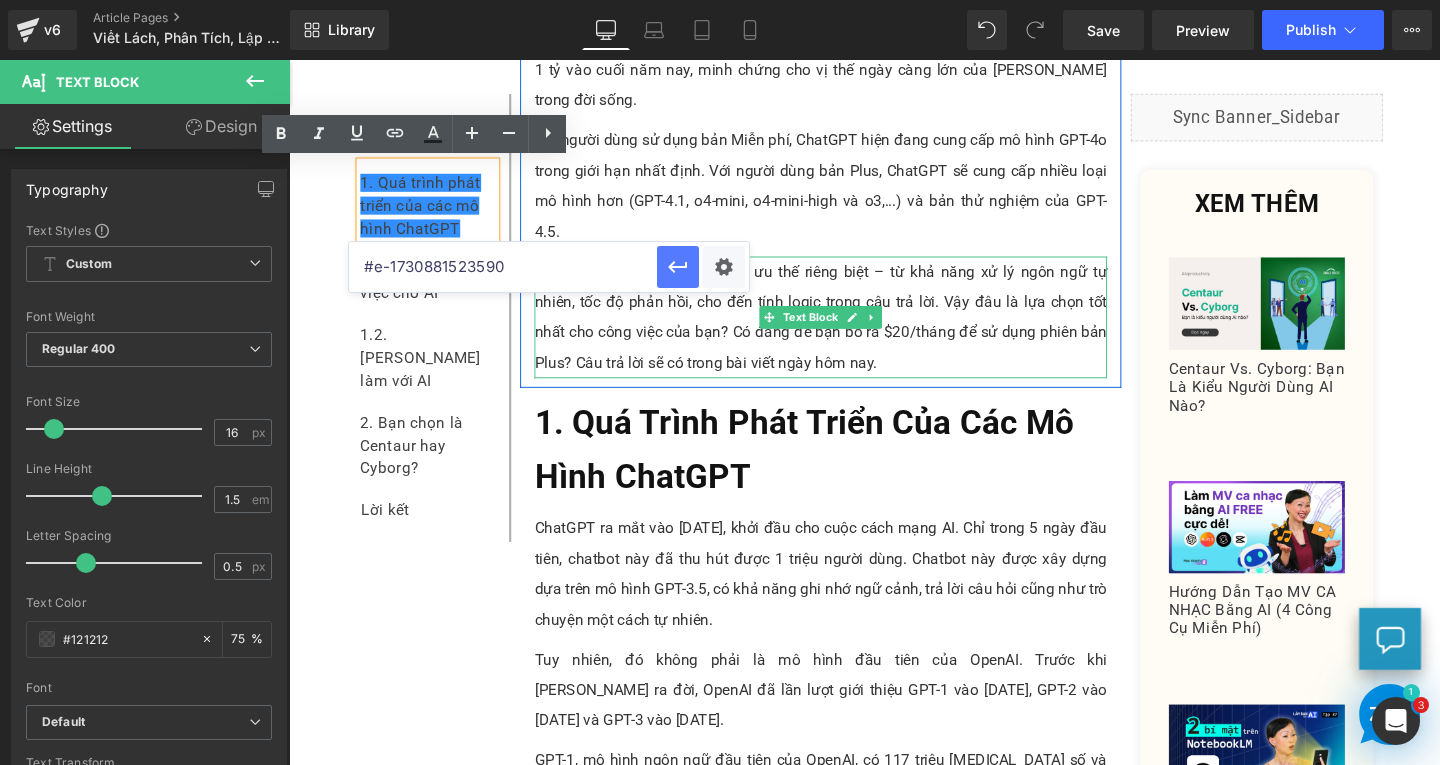 type on "#e-1730881523590" 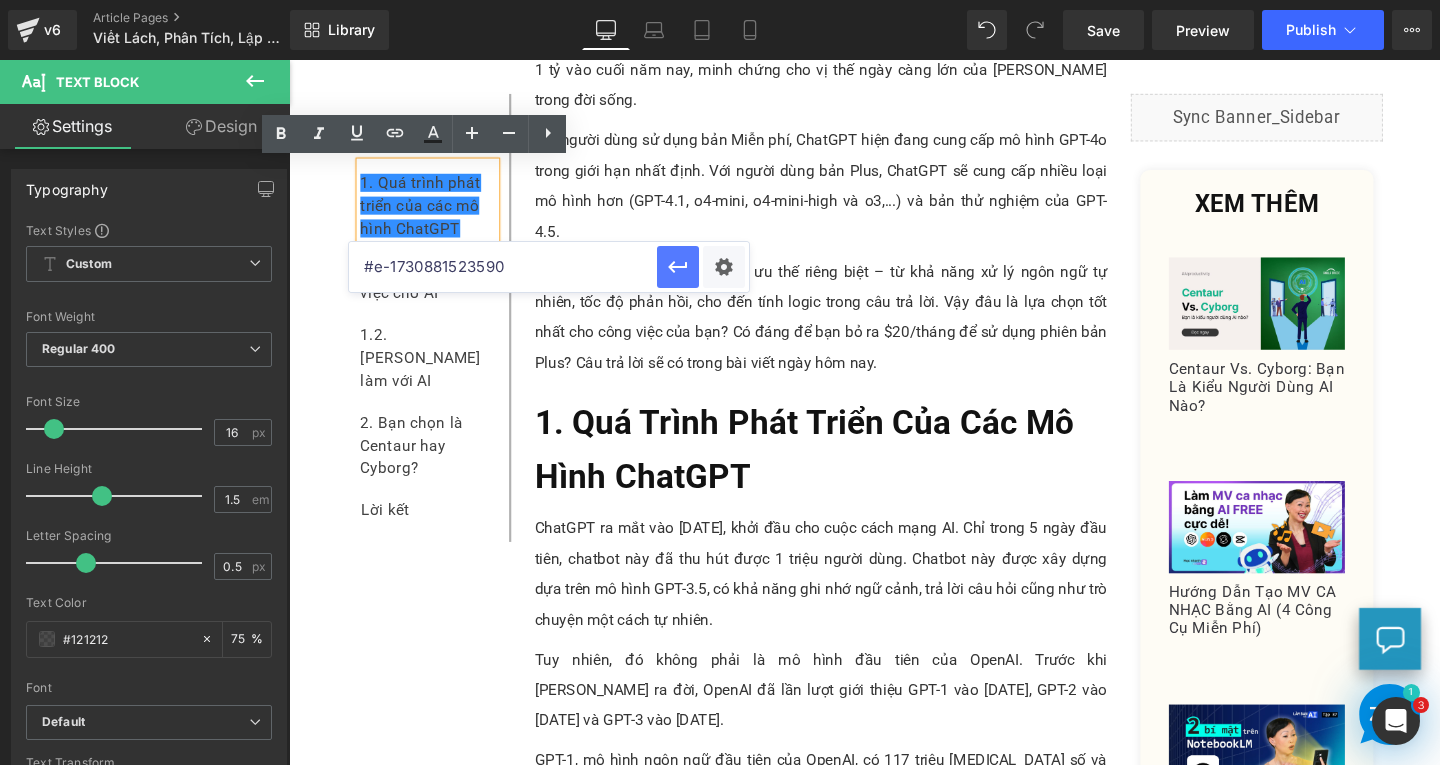 click 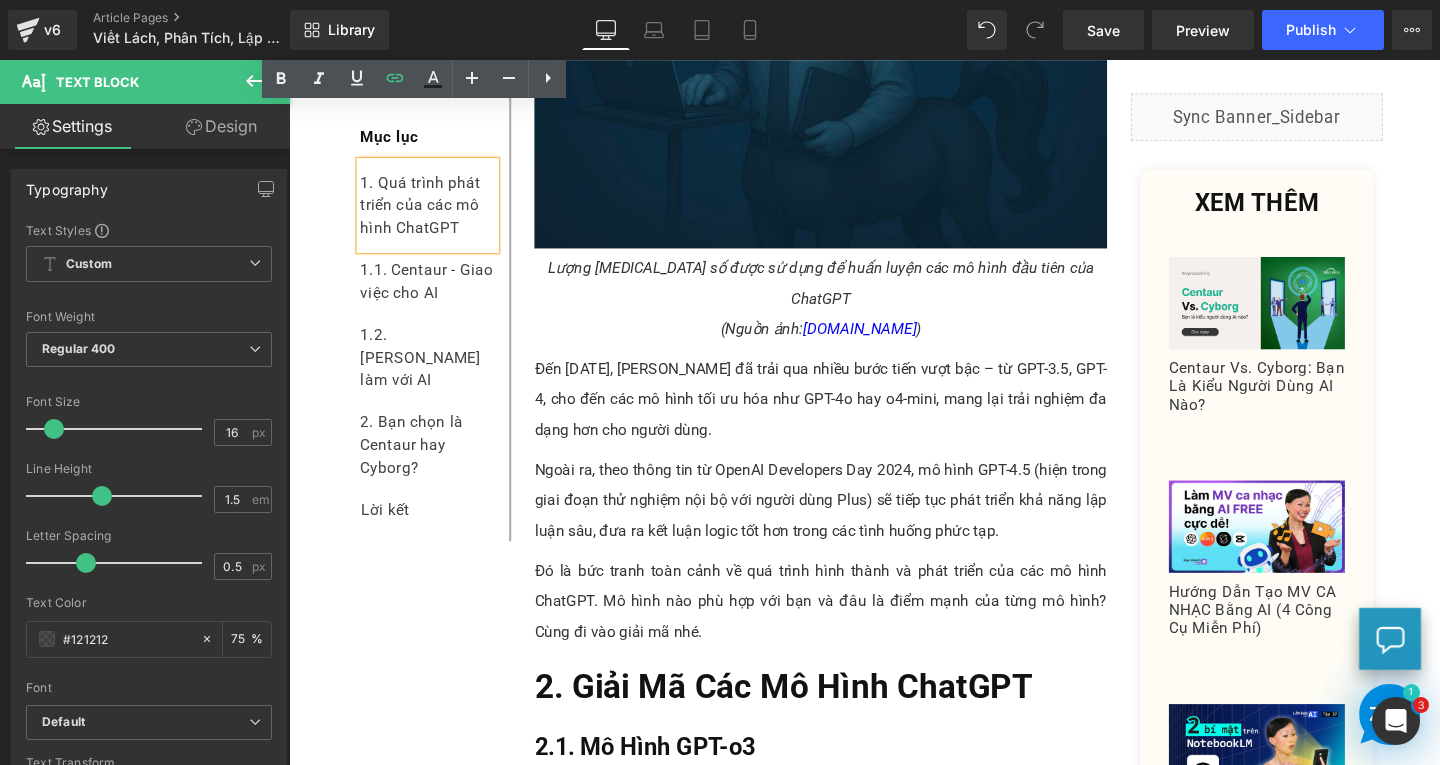 scroll, scrollTop: 2100, scrollLeft: 0, axis: vertical 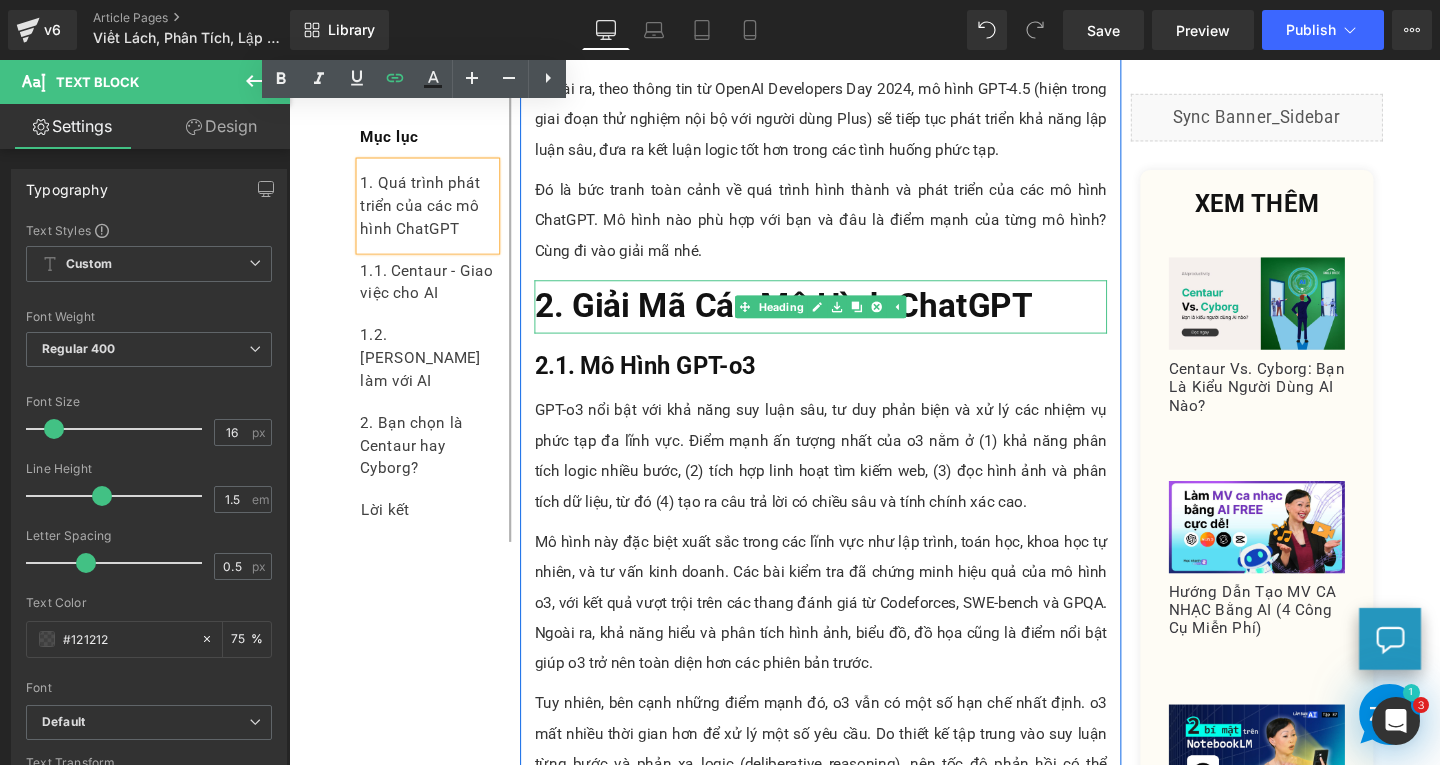 click on "2. Giải Mã Các Mô Hình ChatGPT" at bounding box center (809, 319) 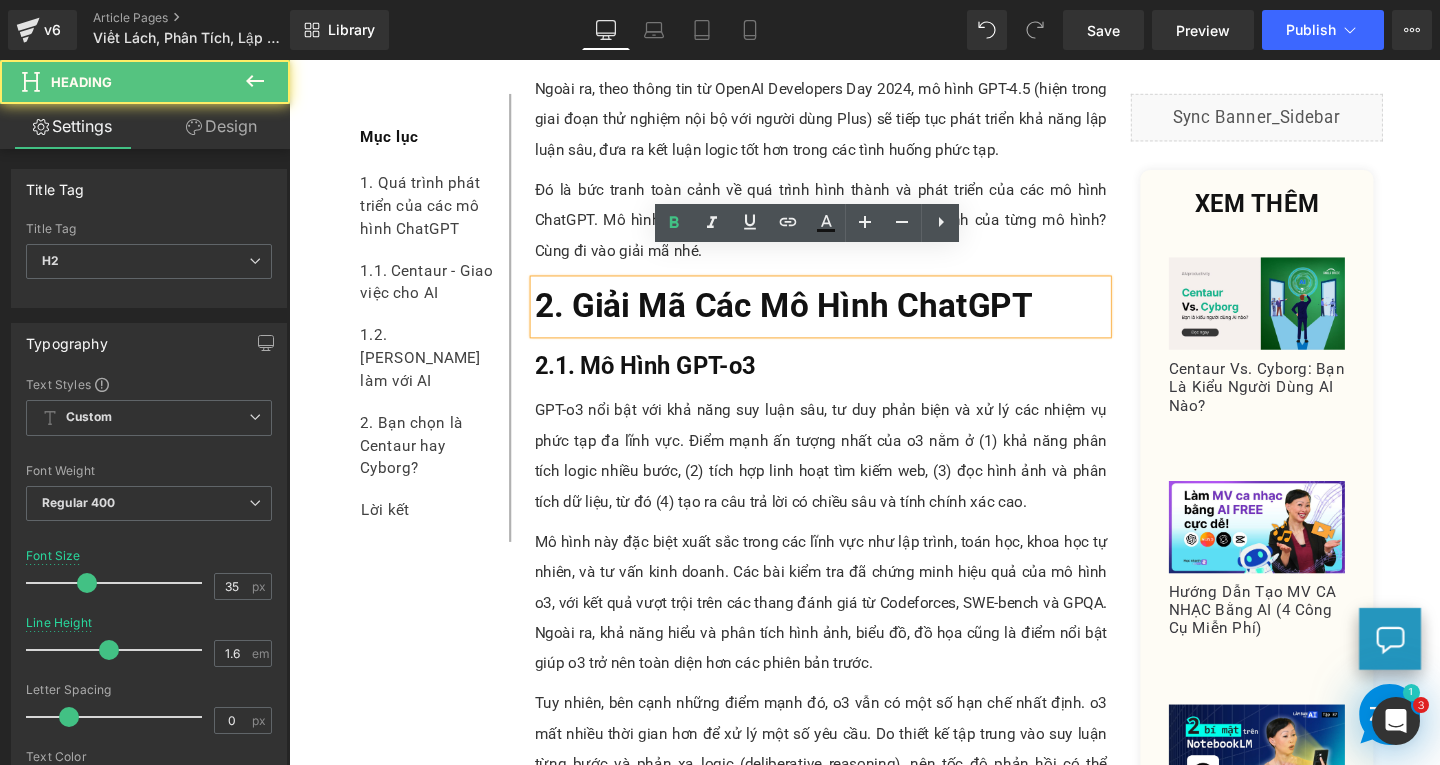 click on "2. Giải Mã Các Mô Hình ChatGPT" at bounding box center (848, 320) 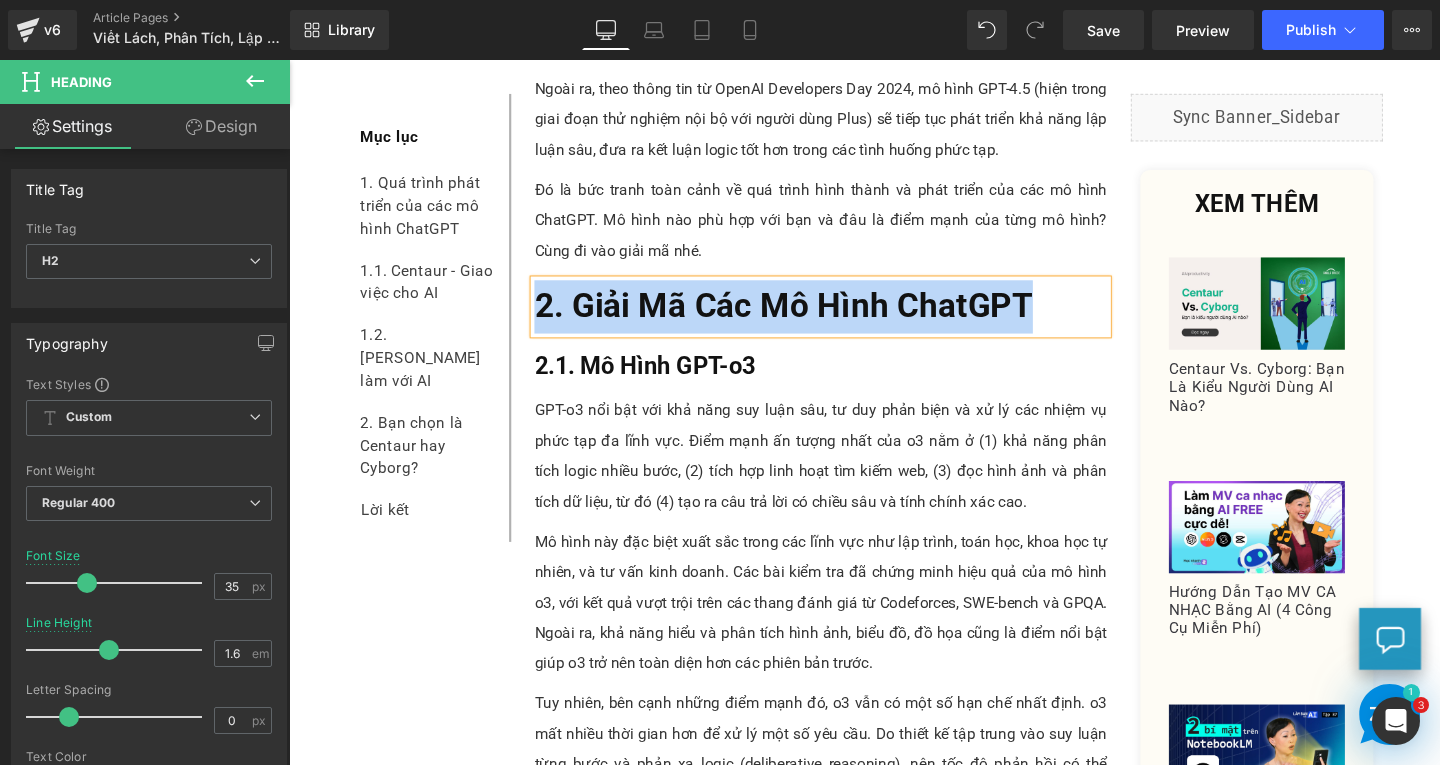 copy on "2. Giải Mã Các Mô Hình ChatGPT" 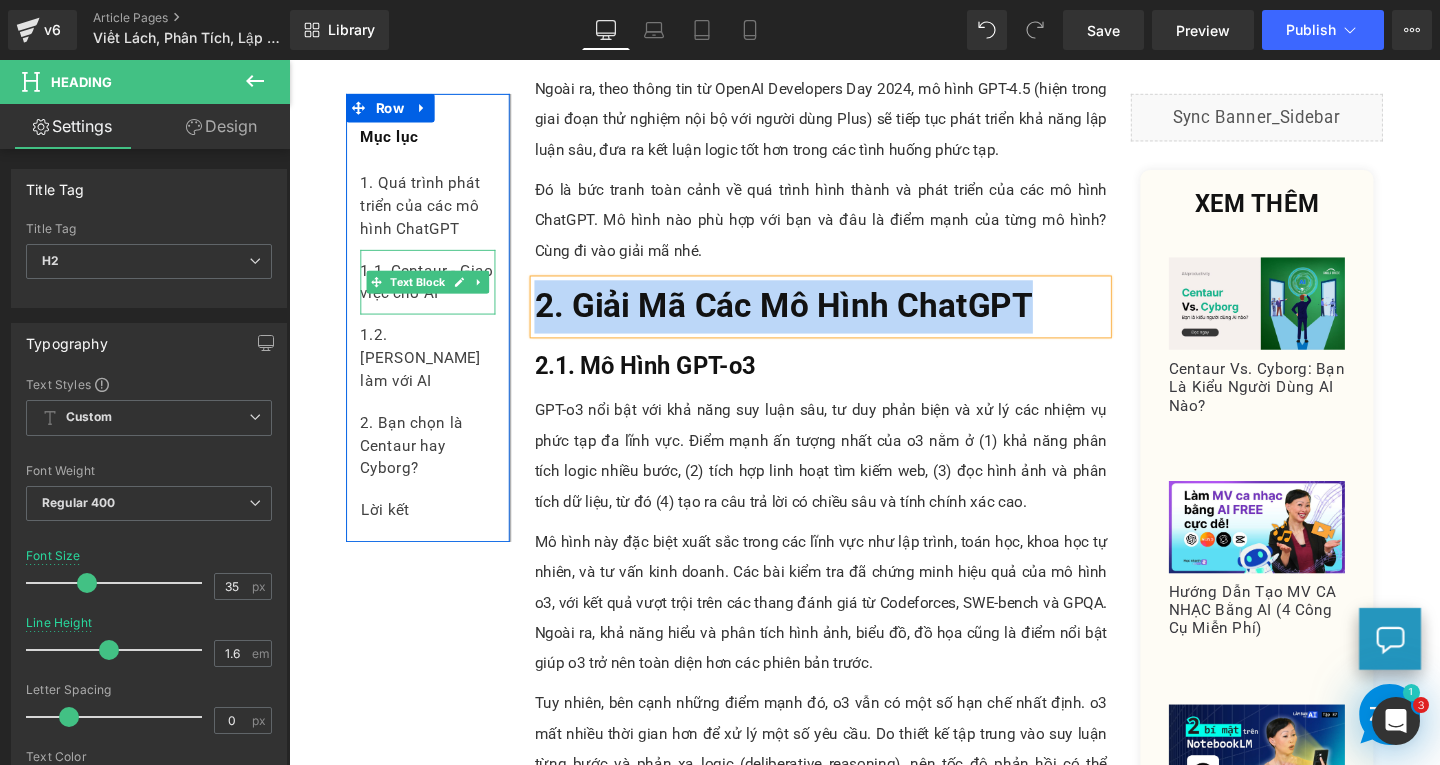 click on "1.1. Centaur - Giao việc cho AI" at bounding box center [435, 293] 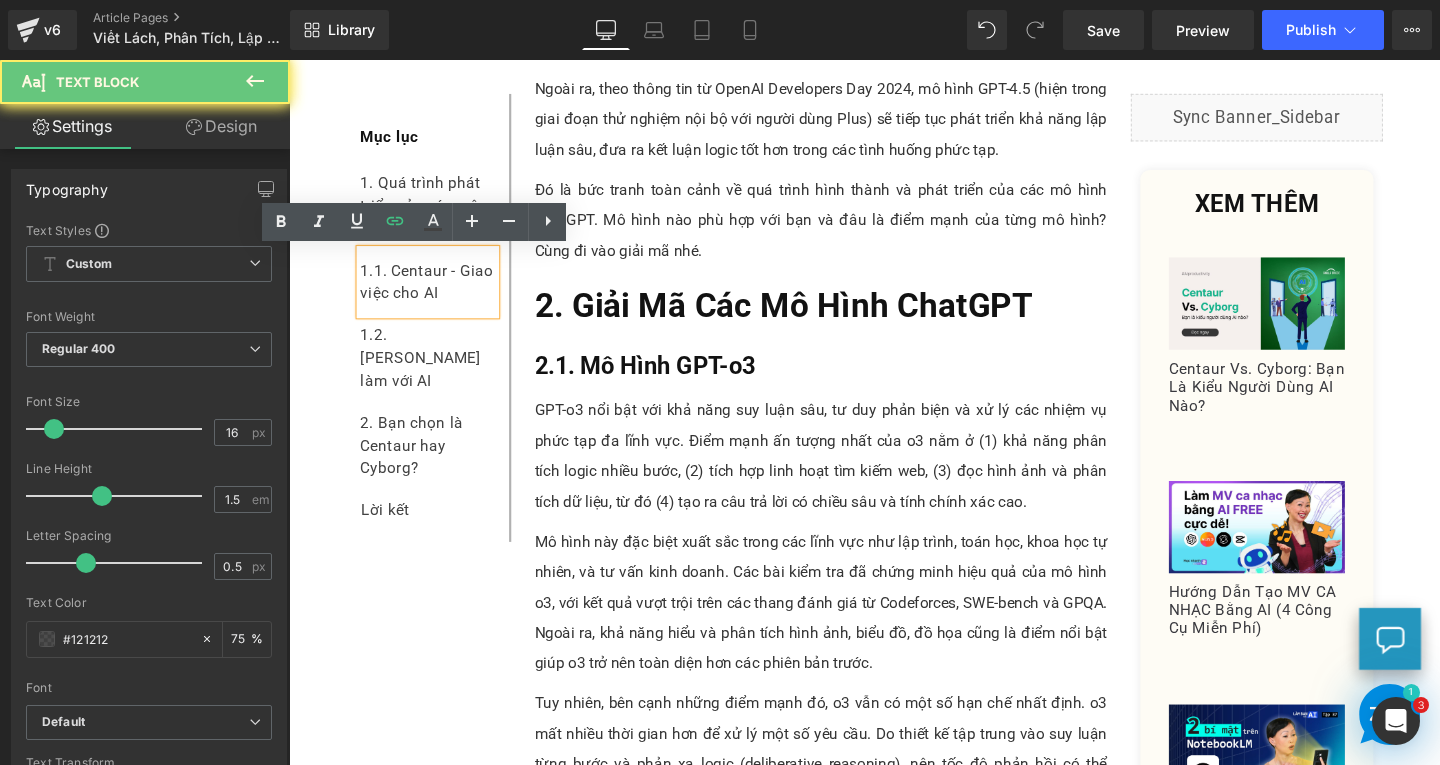 click on "1.1. Centaur - Giao việc cho AI" at bounding box center (435, 293) 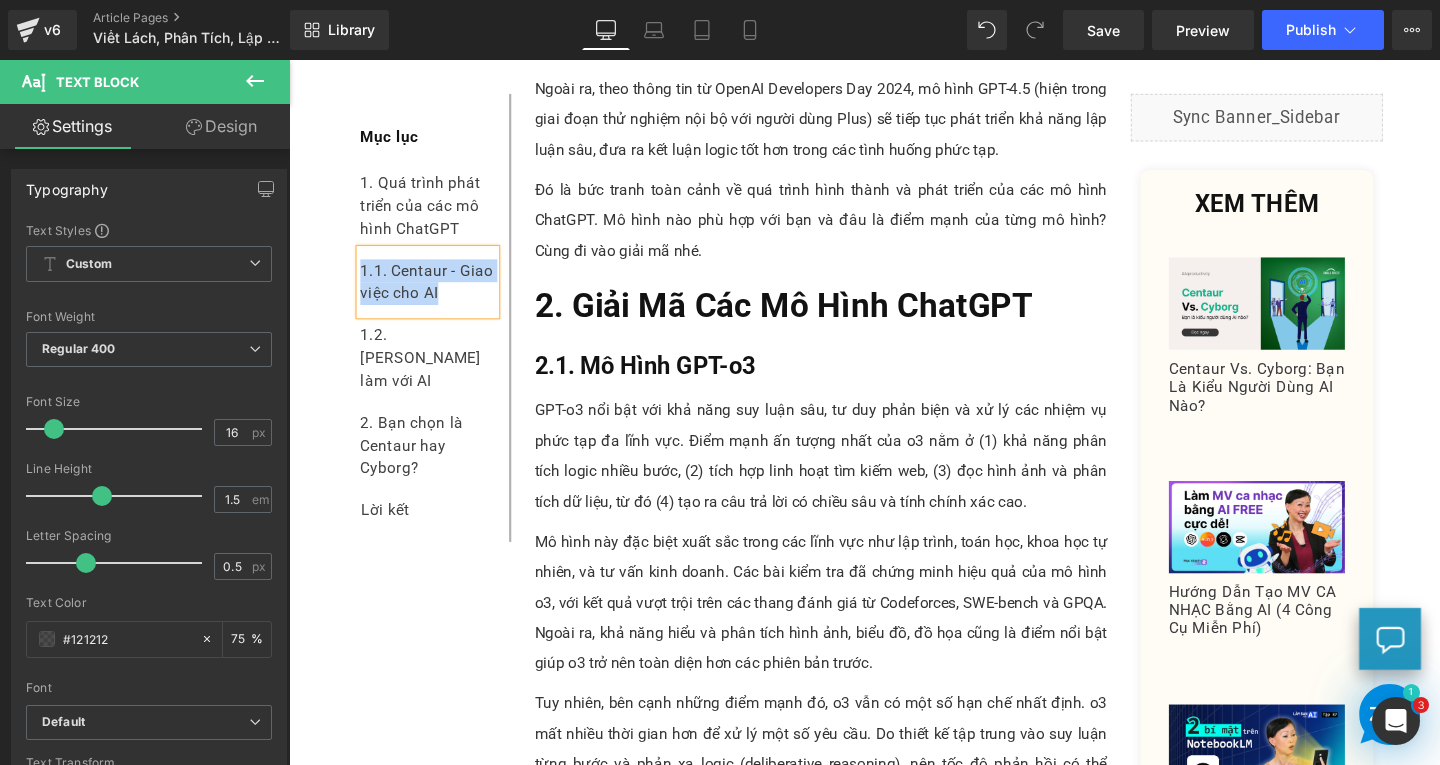 paste 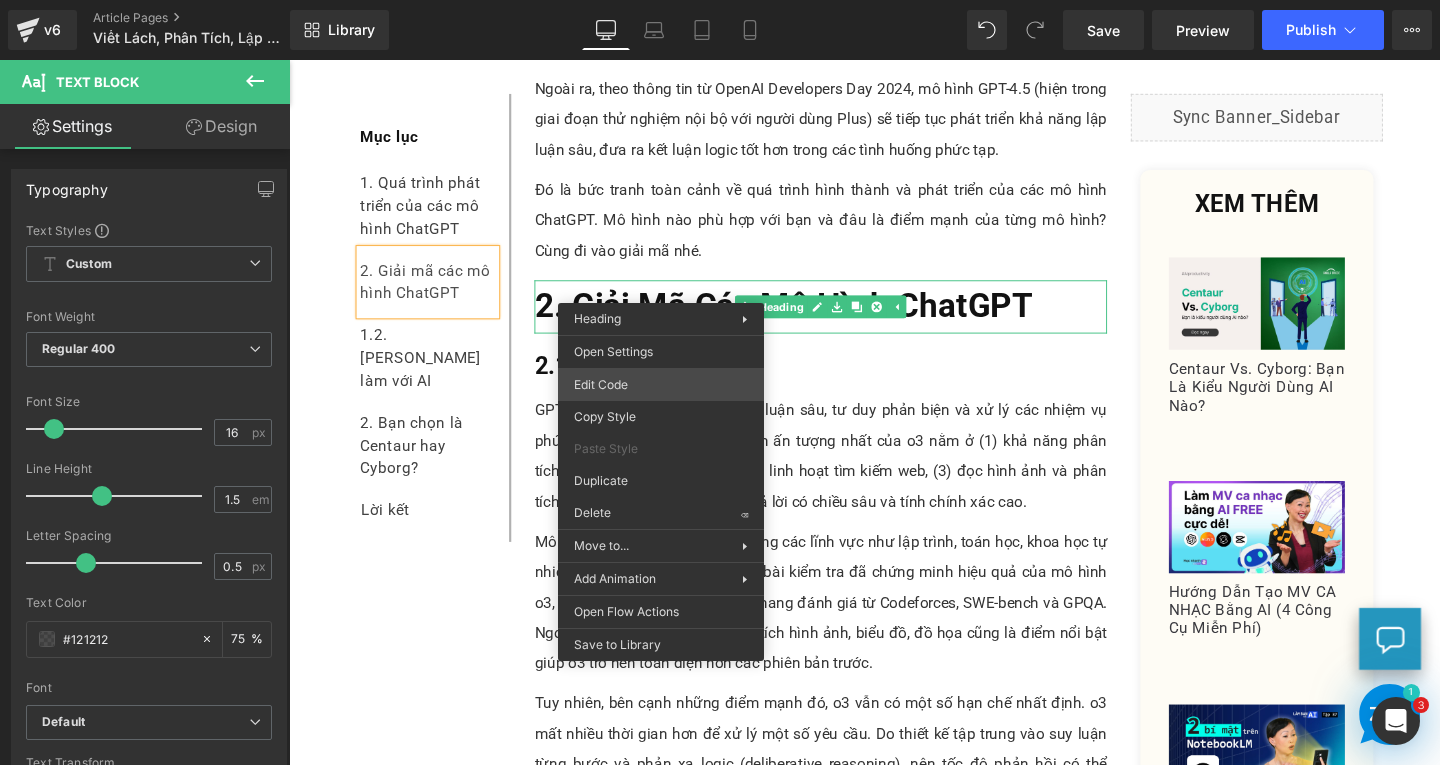 click on "Text Block  You are previewing how the   will restyle your page. You can not edit Elements in Preset Preview Mode.  v6 Article Pages Viết Lách, Phân Tích, Lập Trình - Bạn Đã Chọn Đúng Mô Hình ChatGPT? Library Desktop Desktop Laptop Tablet Mobile Save Preview Publish Scheduled View Live Page View with current Template Save Template to Library Schedule Publish Publish Settings Shortcuts  Your page can’t be published   You've reached the maximum number of published pages on your plan  (173/999999).  You need to upgrade your plan or unpublish all your pages to get 1 publish slot.   Unpublish pages   Upgrade plan  Elements Global Style Base Row  rows, columns, layouts, div Heading  headings, titles, h1,h2,h3,h4,h5,h6 Text Block  texts, paragraphs, contents, blocks Image  images, photos, alts, uploads Icon  icons, symbols Button  button, call to action, cta Separator  separators, dividers, horizontal lines Liquid  Banner Parallax  banner, slideshow, hero, image, cover, parallax, effect Stack" at bounding box center [720, 0] 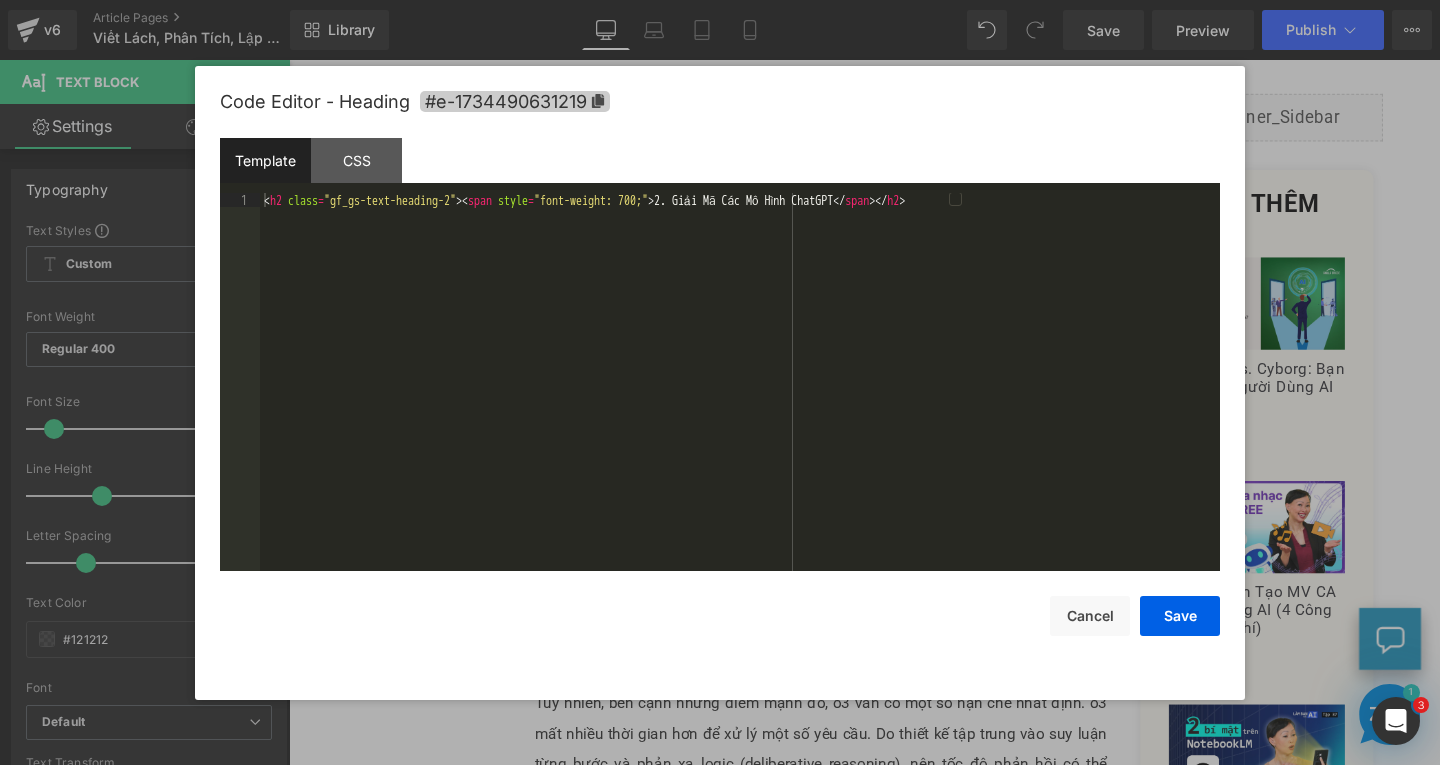 click on "#e-1734490631219" at bounding box center [515, 101] 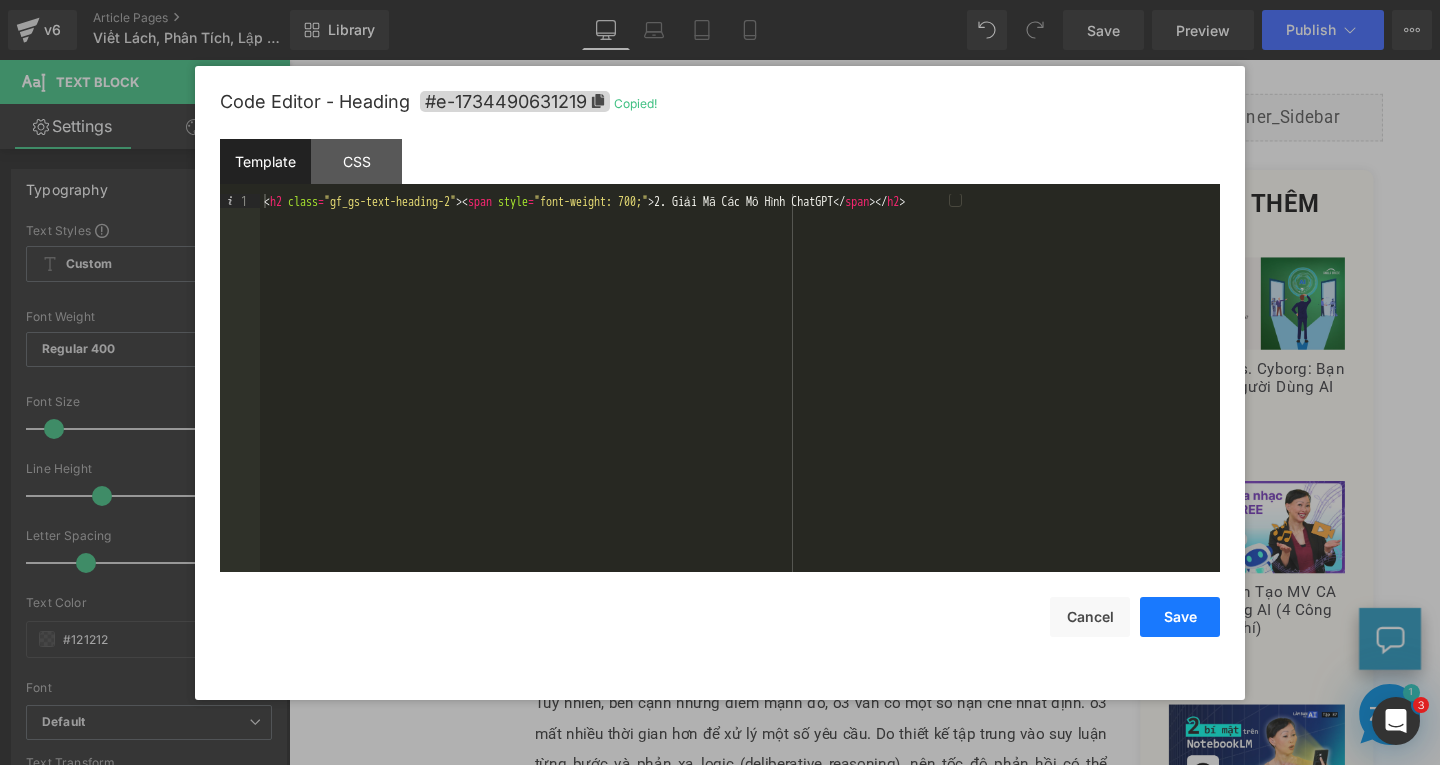 click on "Save" at bounding box center (1180, 617) 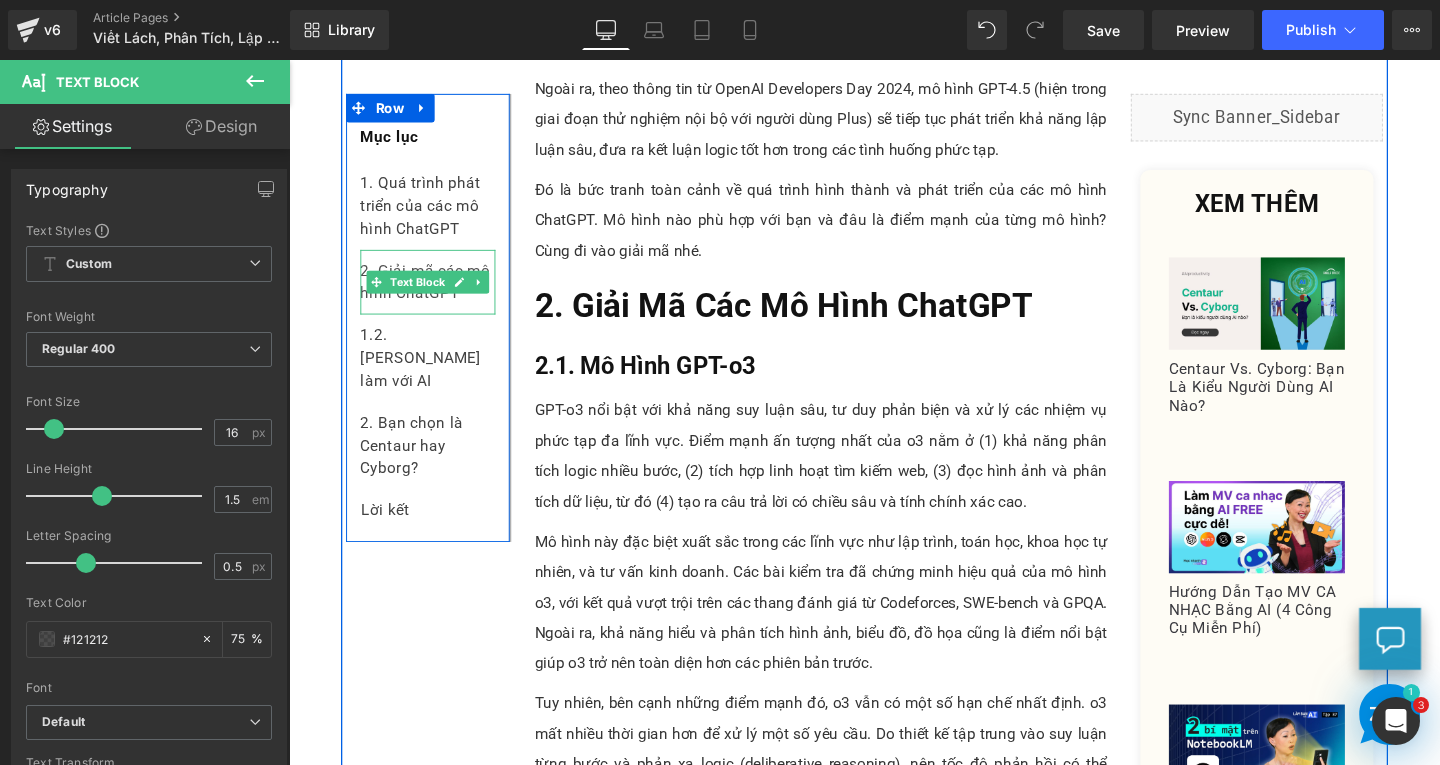 click on "2. Giải mã các mô hình ChatGPT" at bounding box center [435, 293] 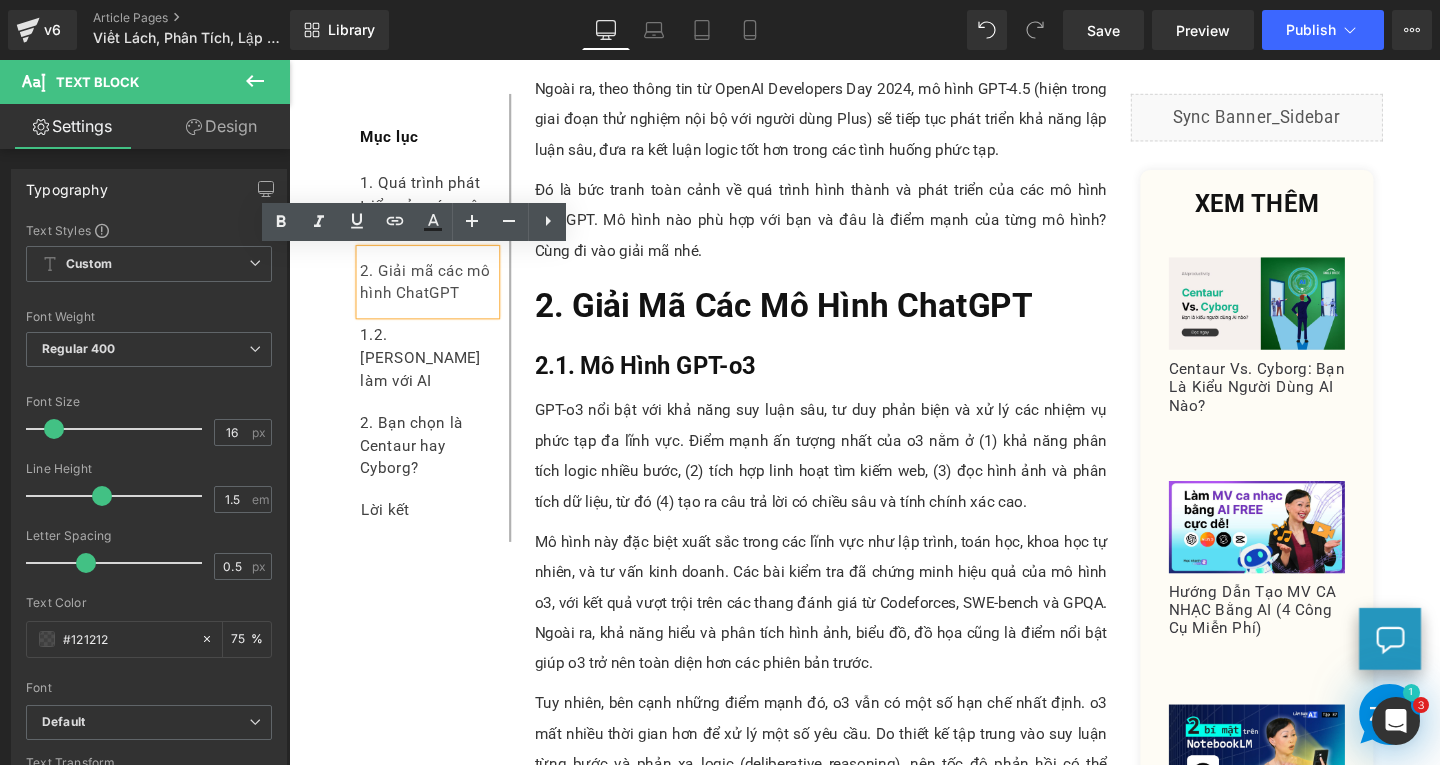 drag, startPoint x: 471, startPoint y: 312, endPoint x: 355, endPoint y: 278, distance: 120.880104 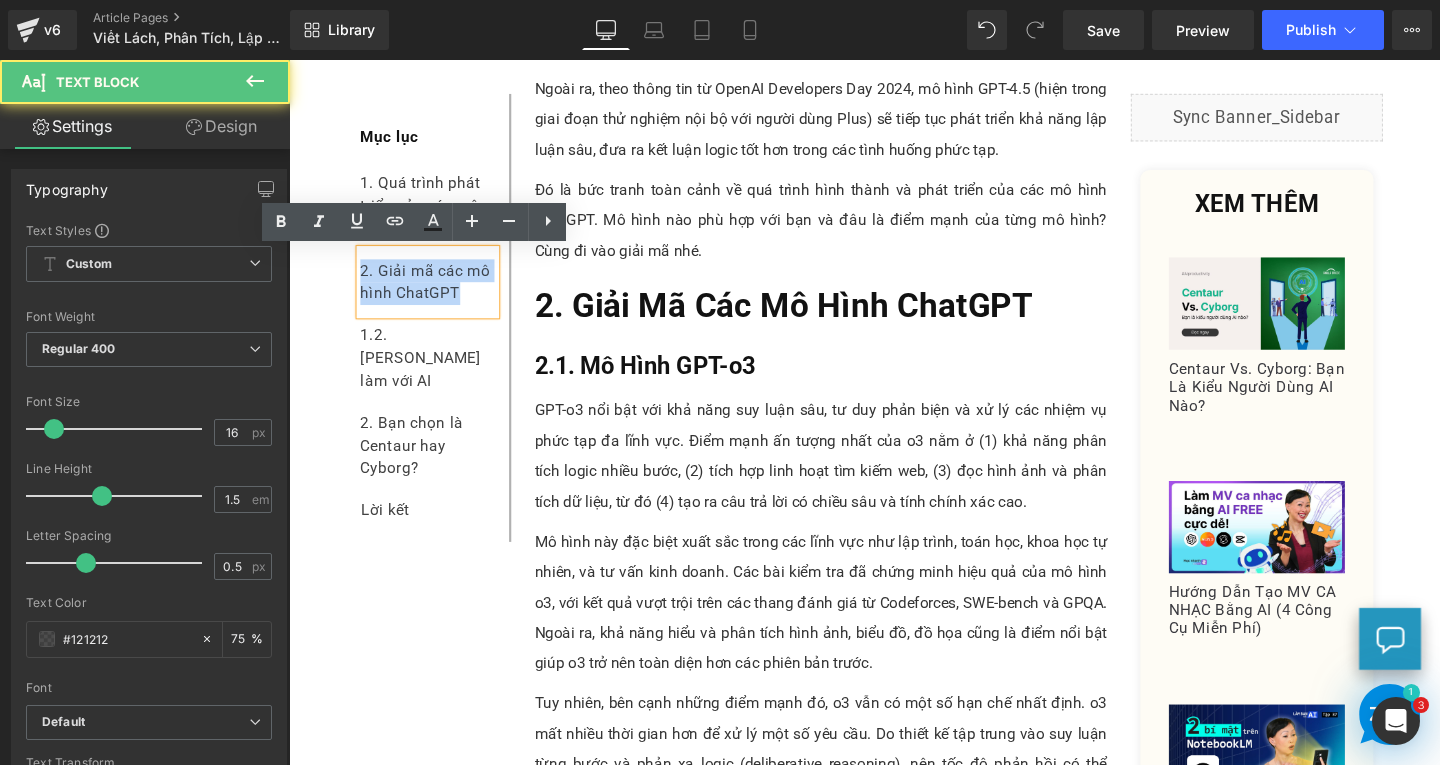 drag, startPoint x: 356, startPoint y: 277, endPoint x: 459, endPoint y: 302, distance: 105.99056 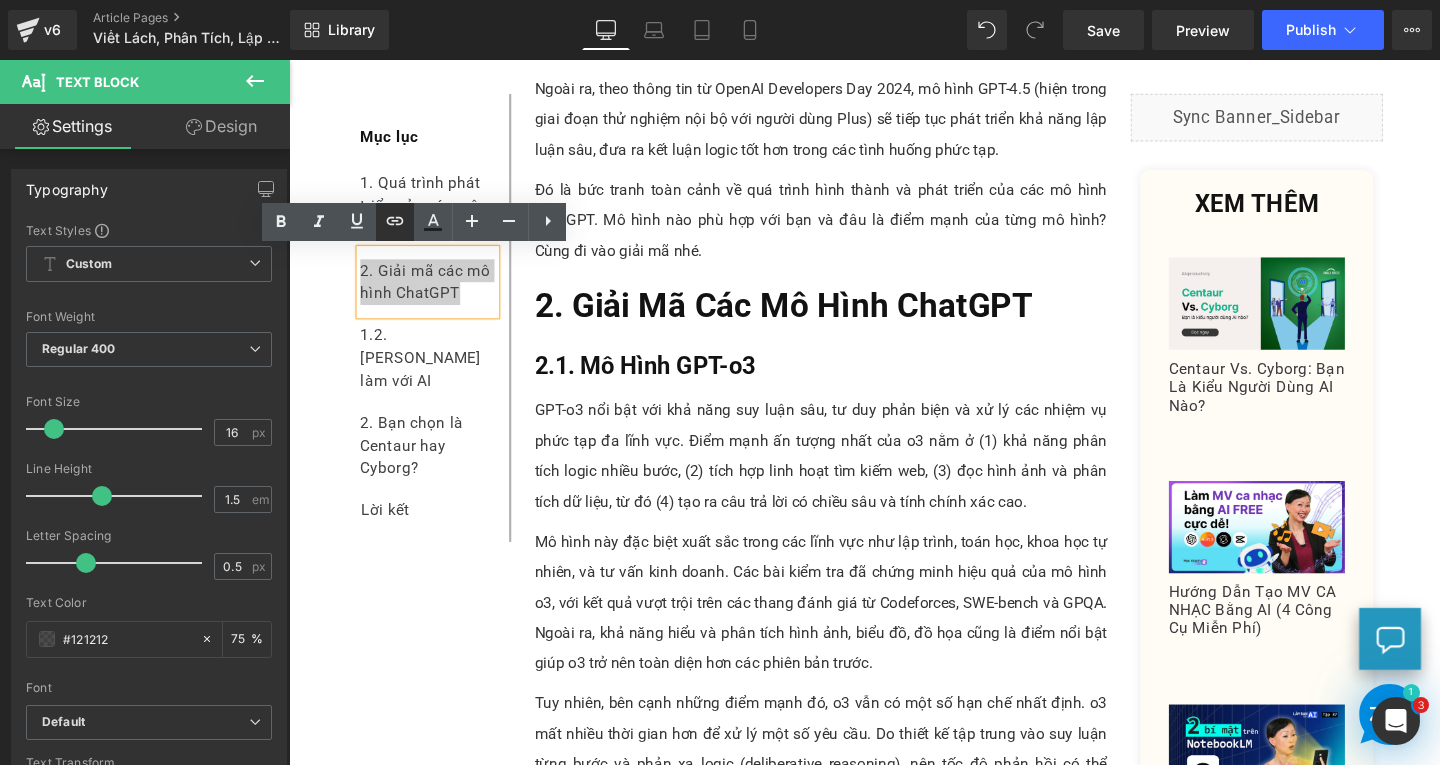 click 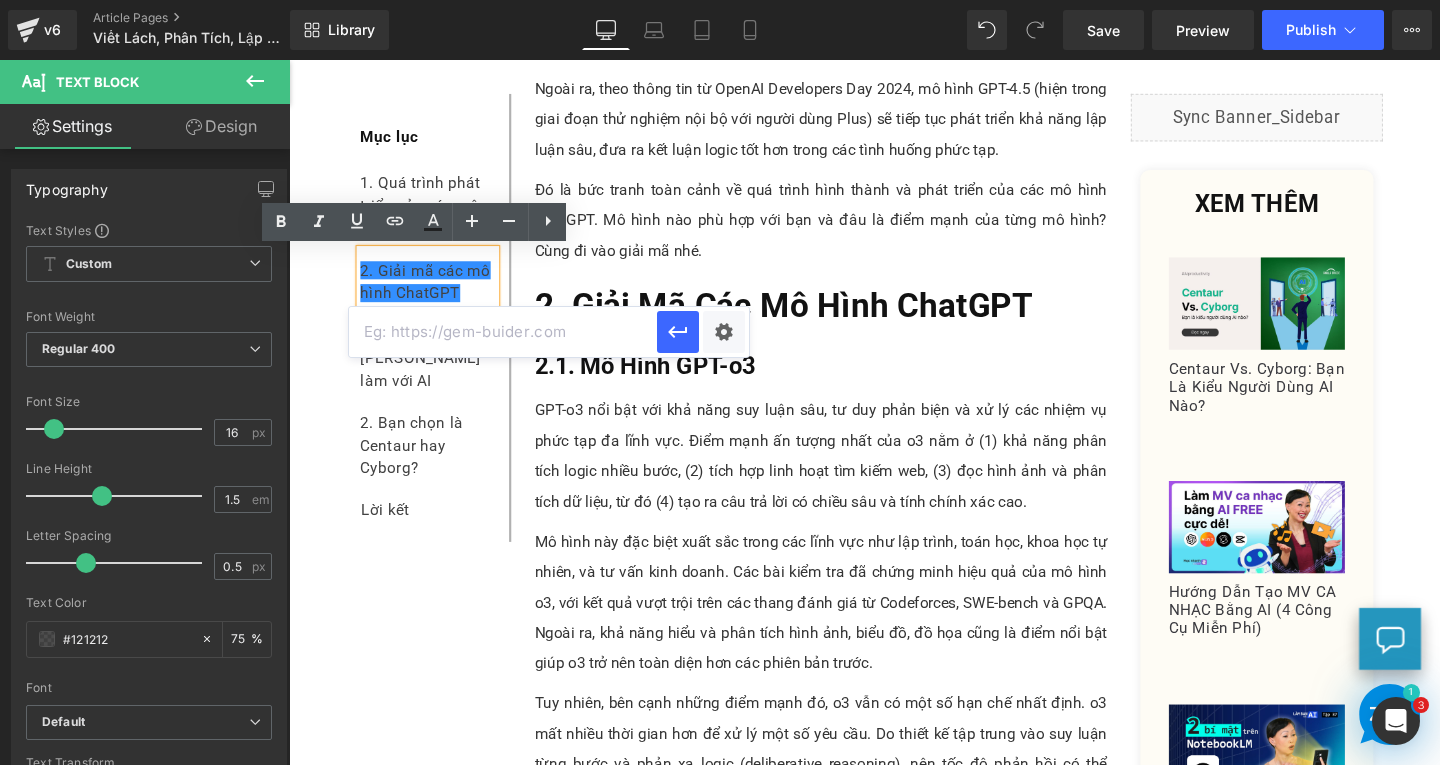 click at bounding box center [503, 332] 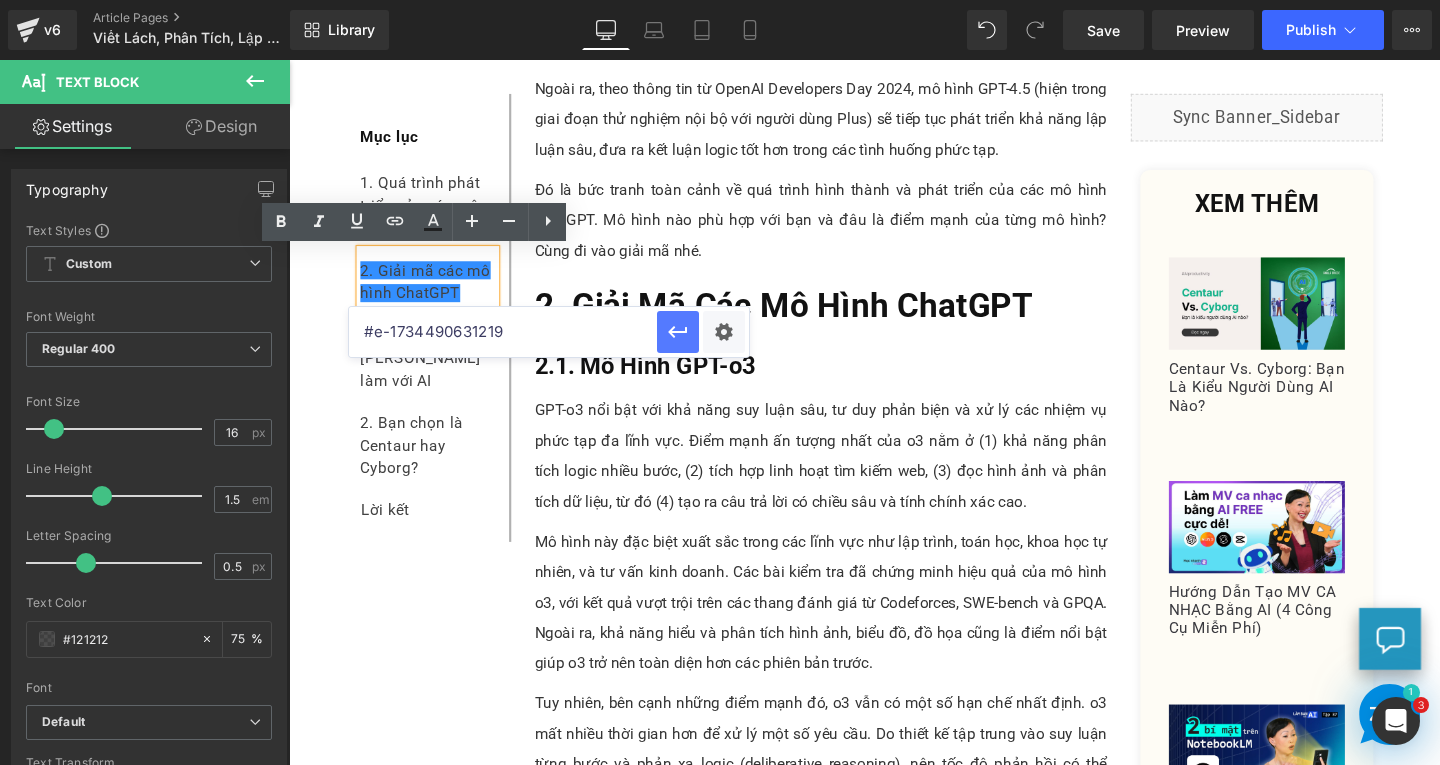 type on "#e-1734490631219" 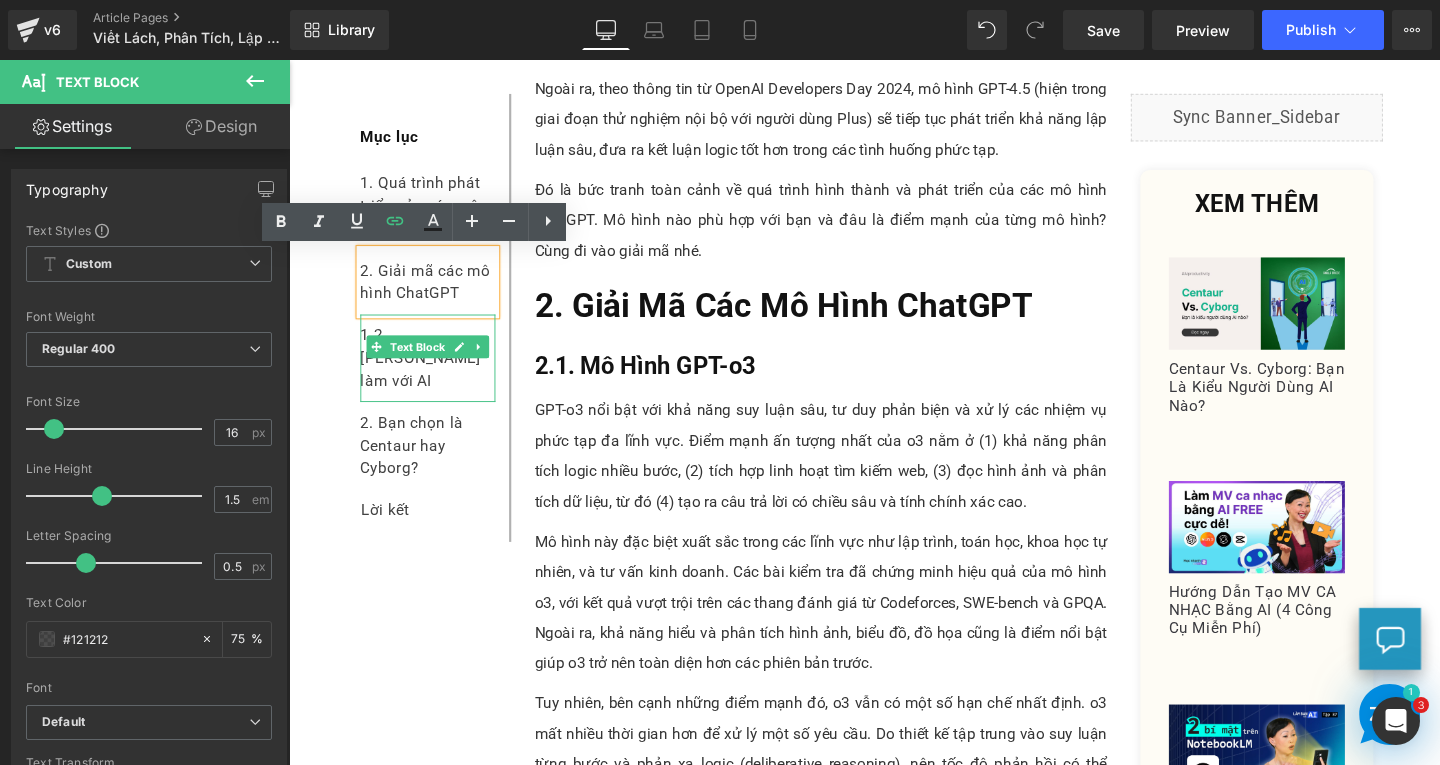 click on "1.2. [PERSON_NAME] làm với AI" at bounding box center [435, 373] 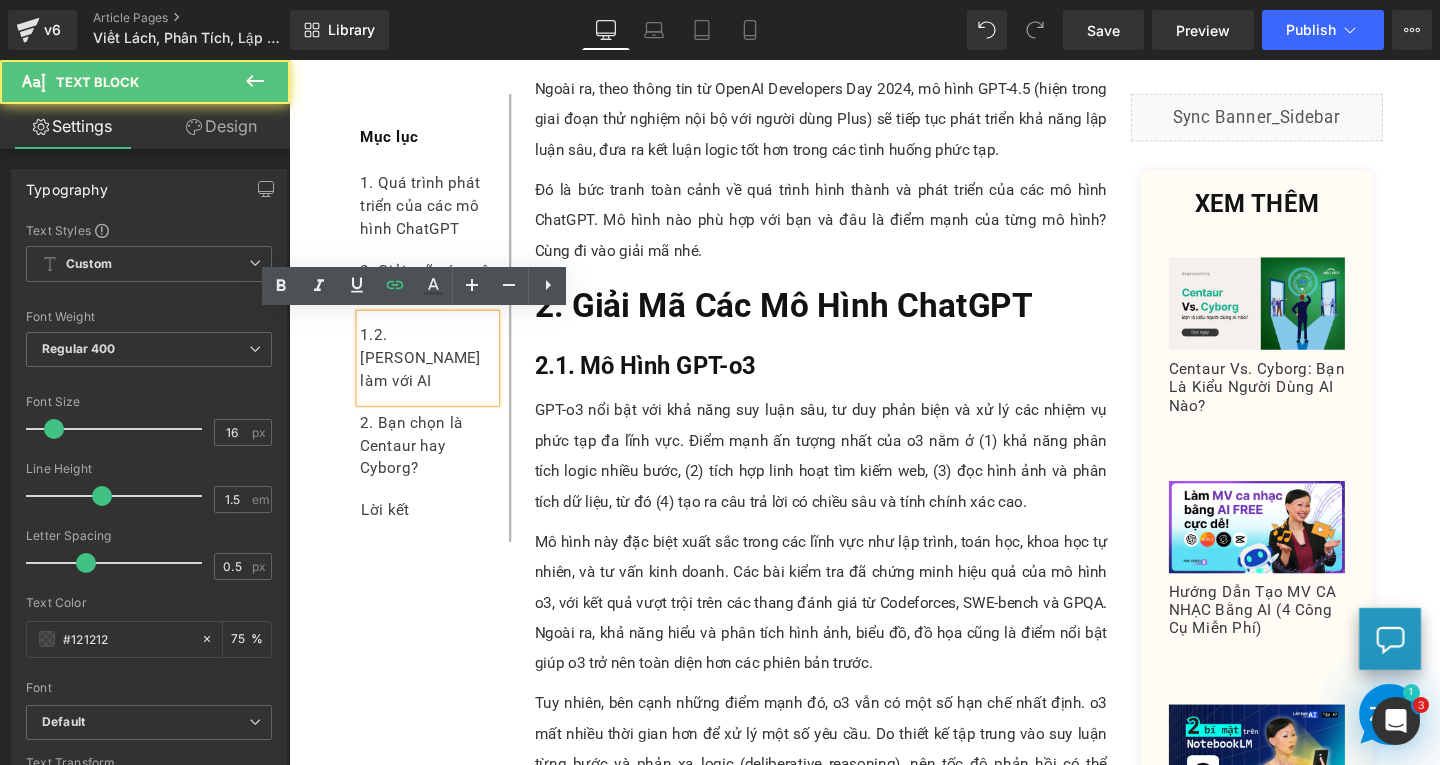 click on "1.2. [PERSON_NAME] làm với AI" at bounding box center (435, 373) 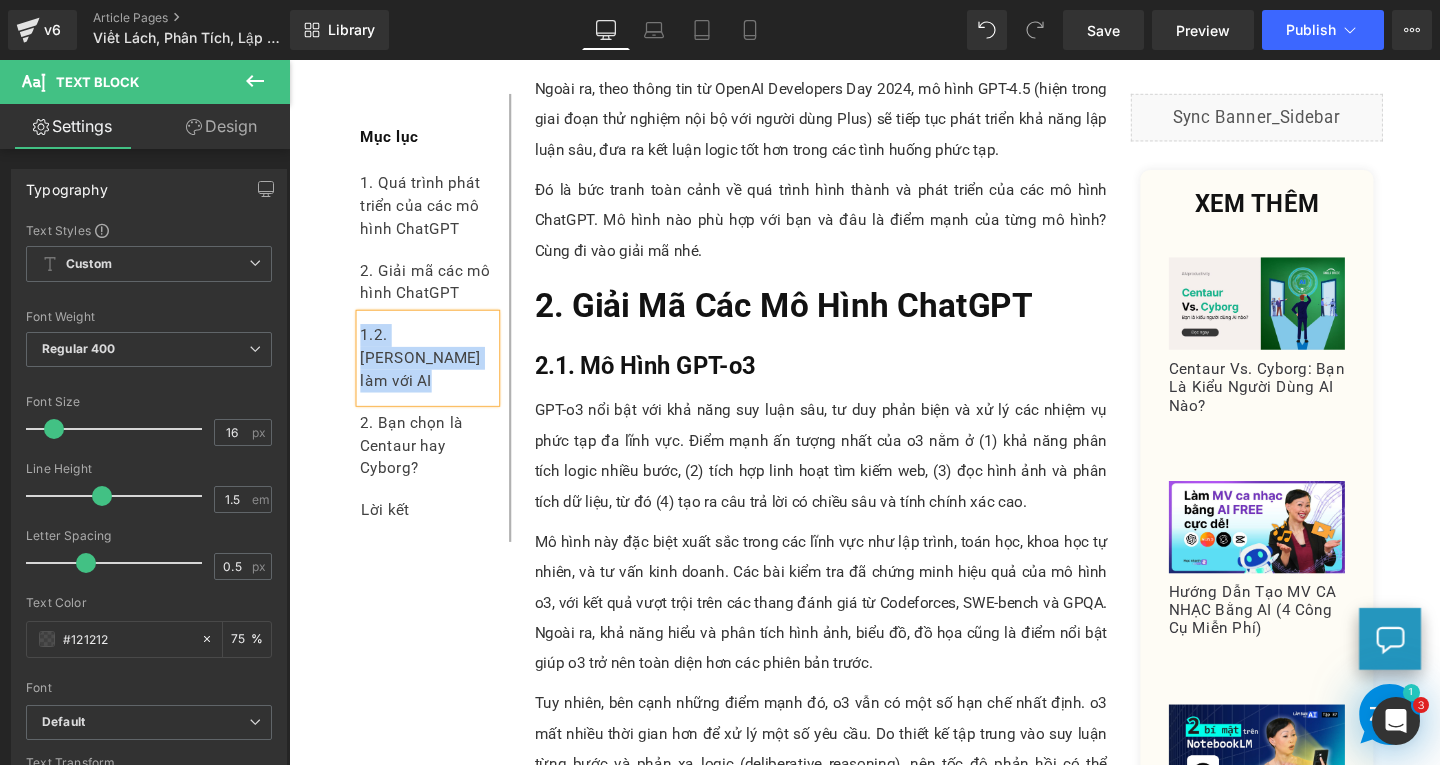 paste 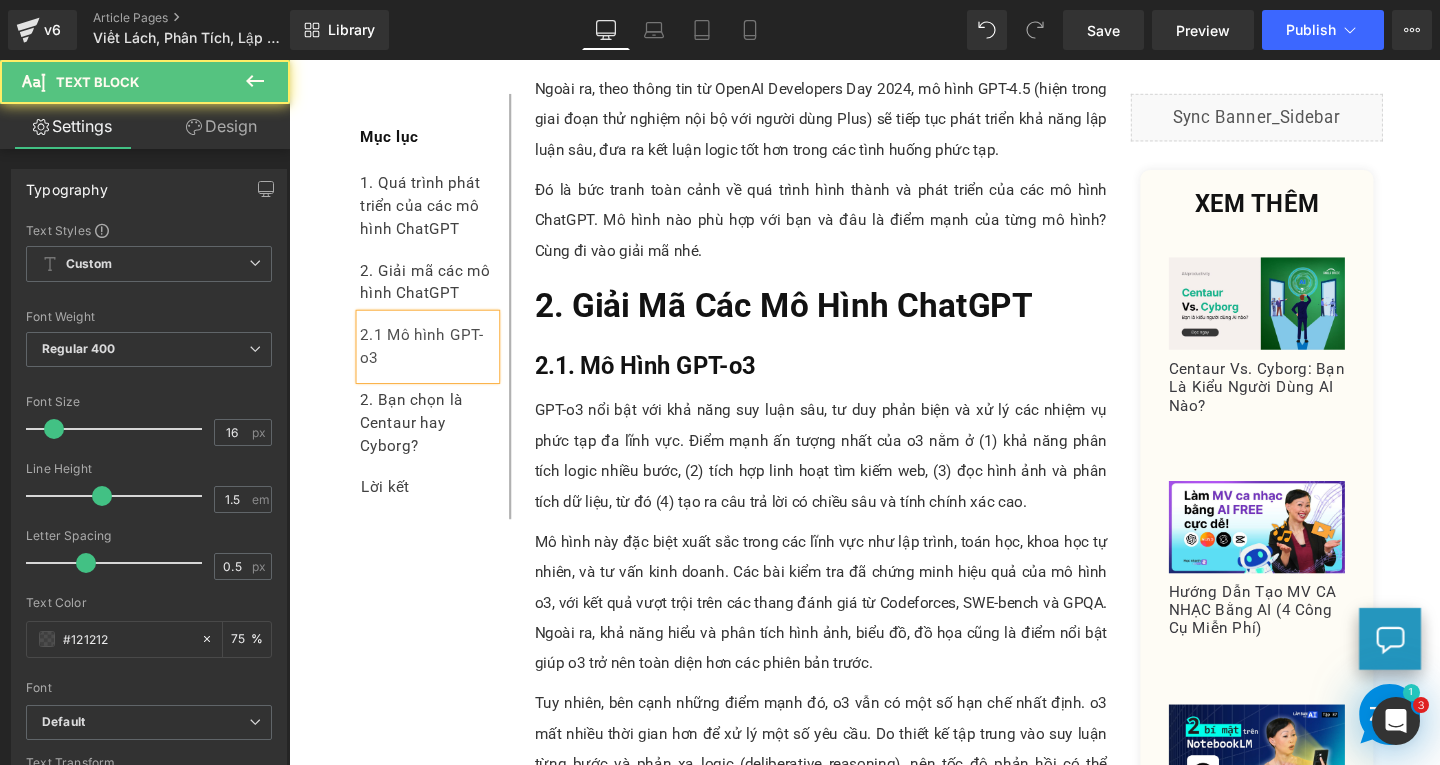click on "2.1 Mô hình GPT-o3" at bounding box center [435, 361] 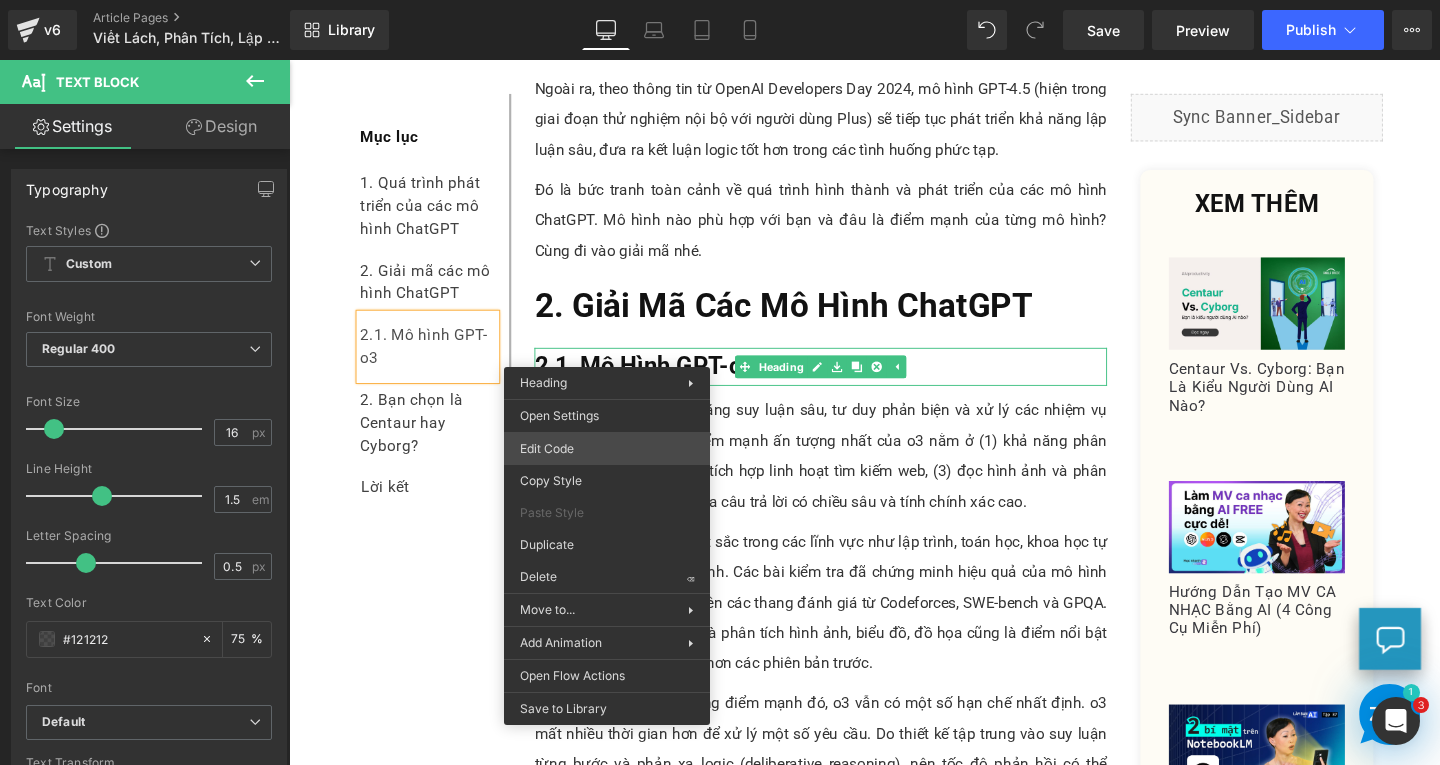 click on "Text Block  You are previewing how the   will restyle your page. You can not edit Elements in Preset Preview Mode.  v6 Article Pages Viết Lách, Phân Tích, Lập Trình - Bạn Đã Chọn Đúng Mô Hình ChatGPT? Library Desktop Desktop Laptop Tablet Mobile Save Preview Publish Scheduled View Live Page View with current Template Save Template to Library Schedule Publish Publish Settings Shortcuts  Your page can’t be published   You've reached the maximum number of published pages on your plan  (173/999999).  You need to upgrade your plan or unpublish all your pages to get 1 publish slot.   Unpublish pages   Upgrade plan  Elements Global Style Base Row  rows, columns, layouts, div Heading  headings, titles, h1,h2,h3,h4,h5,h6 Text Block  texts, paragraphs, contents, blocks Image  images, photos, alts, uploads Icon  icons, symbols Button  button, call to action, cta Separator  separators, dividers, horizontal lines Liquid  Banner Parallax  banner, slideshow, hero, image, cover, parallax, effect Stack" at bounding box center (720, 0) 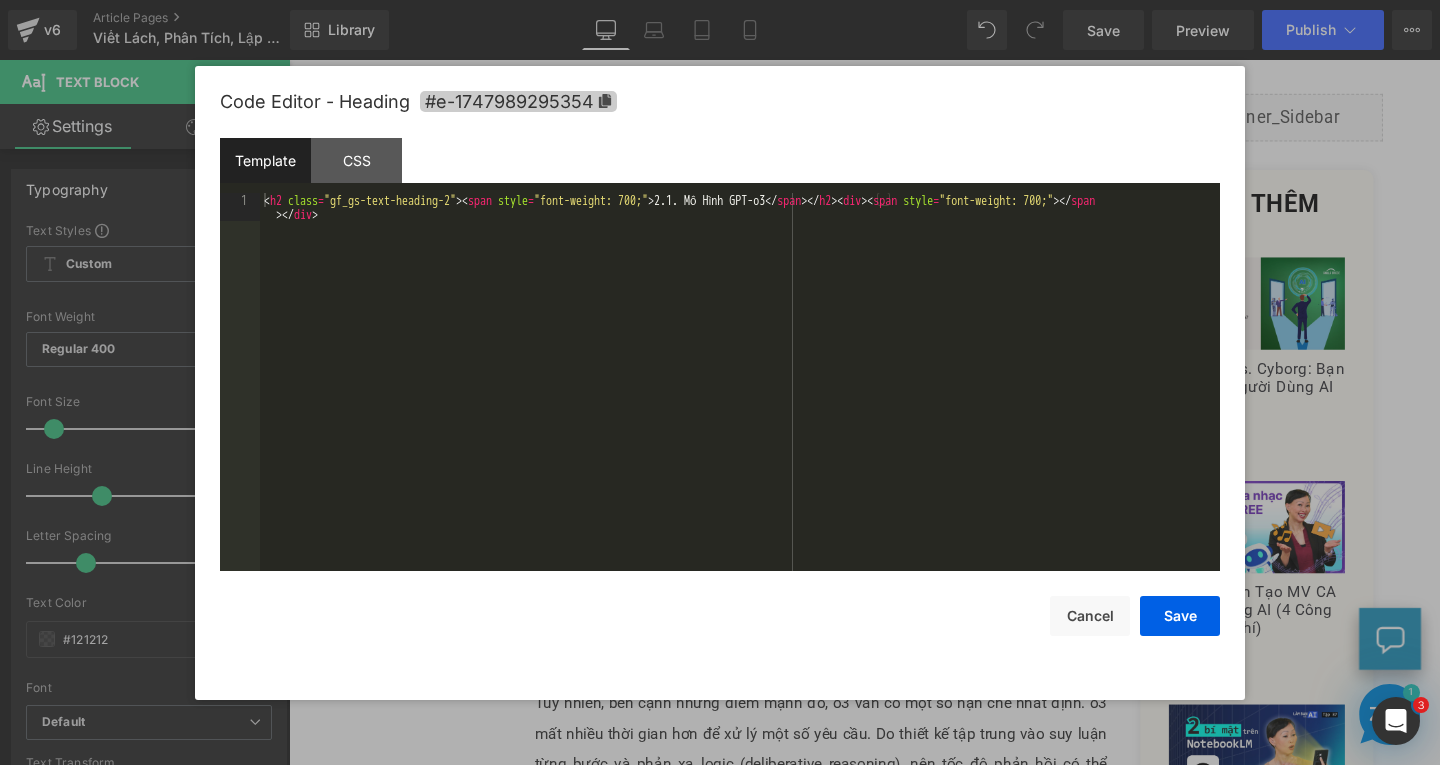 click 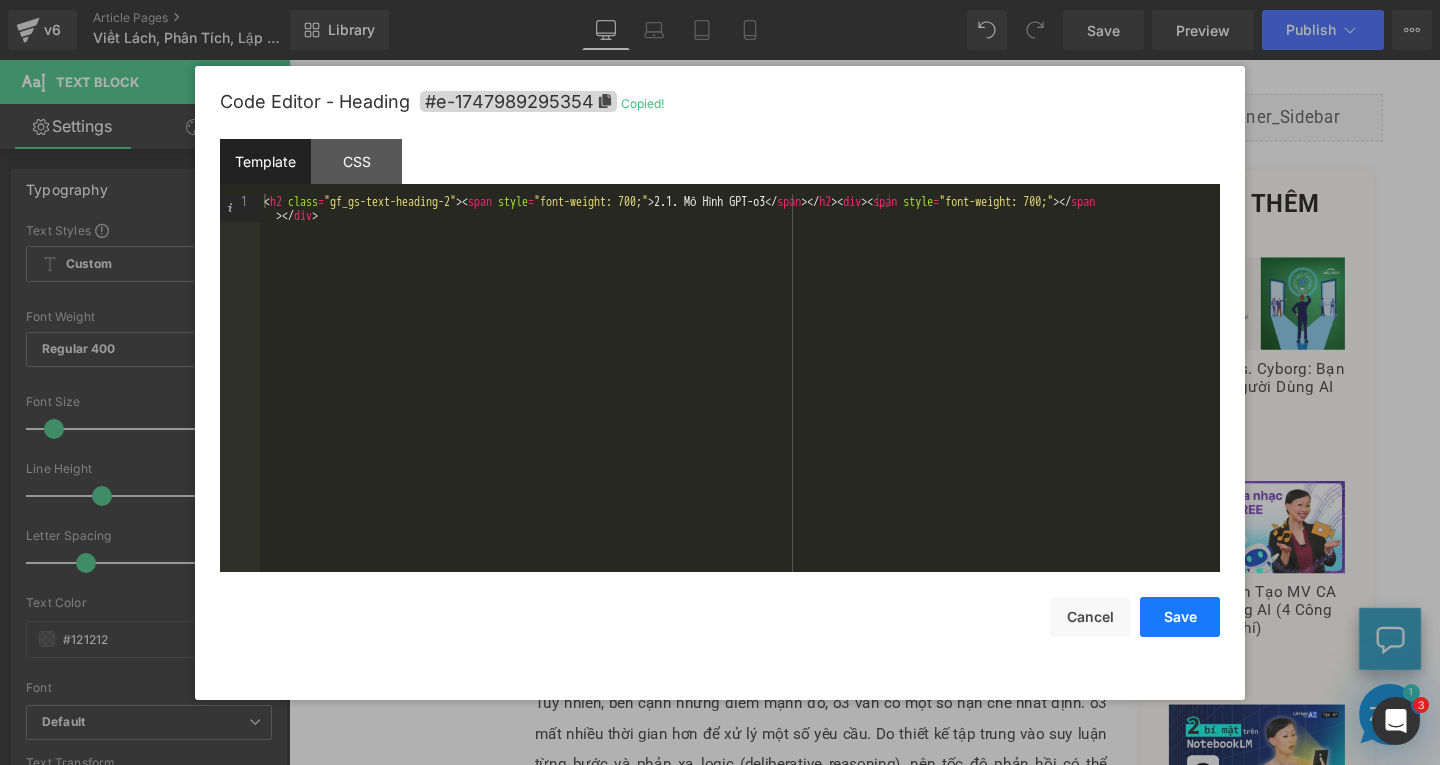 drag, startPoint x: 1151, startPoint y: 626, endPoint x: 608, endPoint y: 542, distance: 549.4588 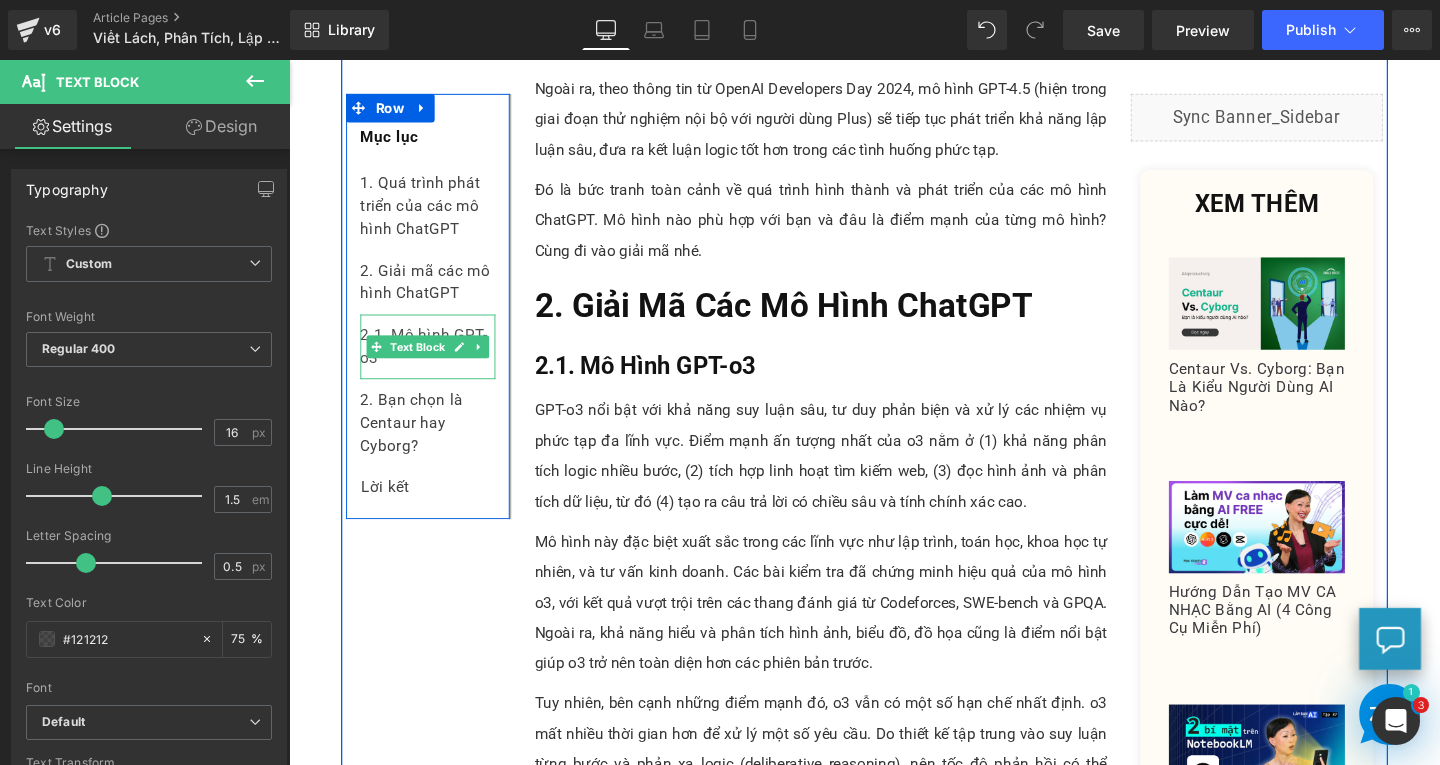 click on "2.1. Mô hình GPT-o3" at bounding box center (435, 361) 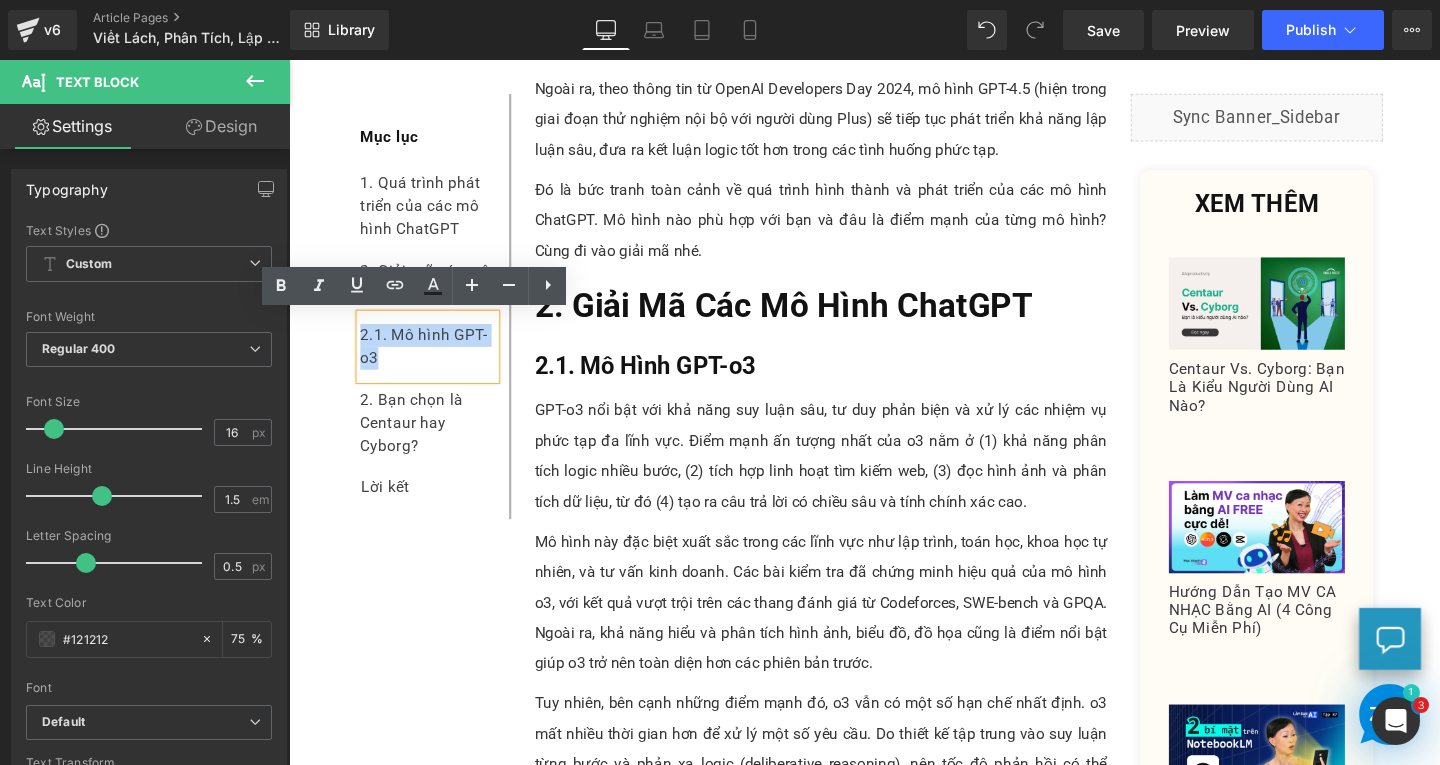 drag, startPoint x: 384, startPoint y: 383, endPoint x: 358, endPoint y: 345, distance: 46.043457 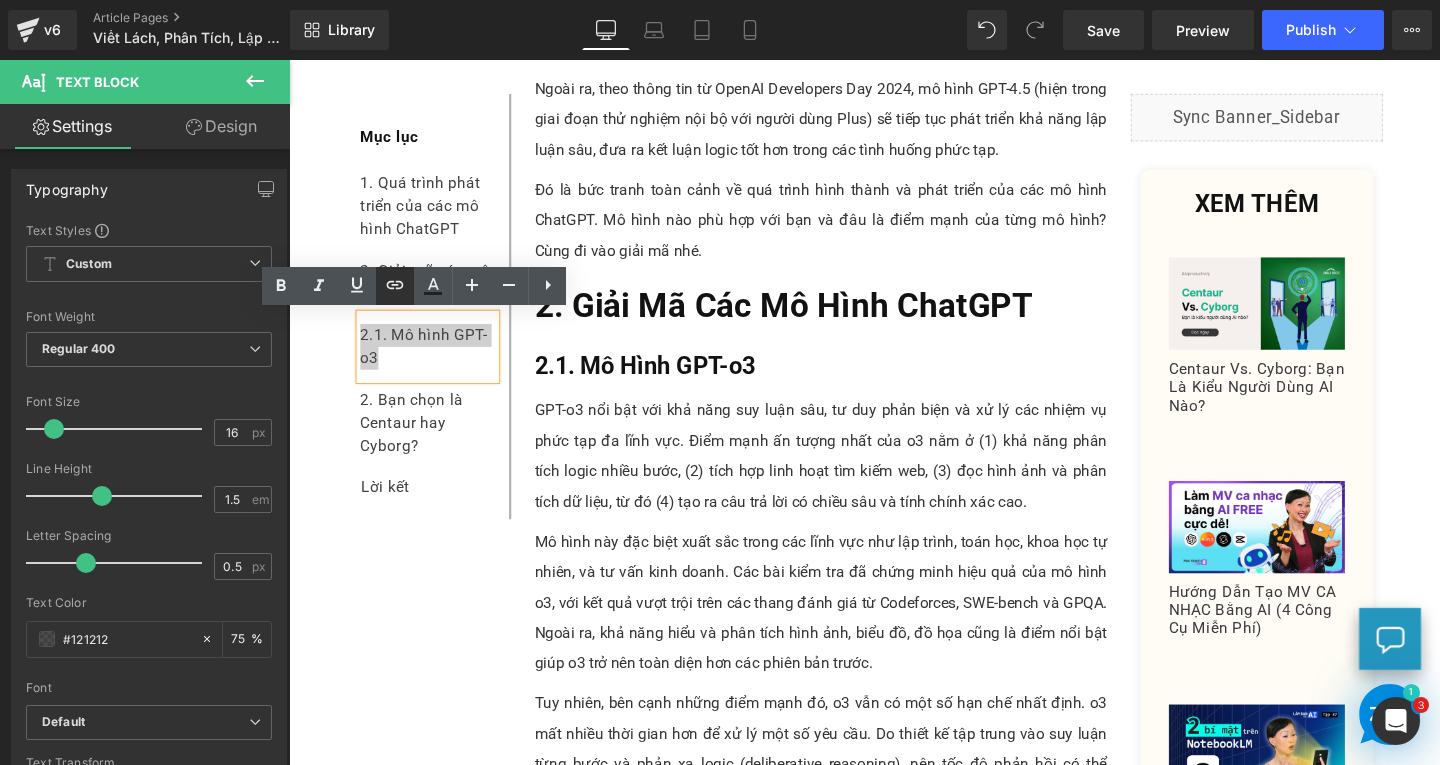 click at bounding box center [395, 286] 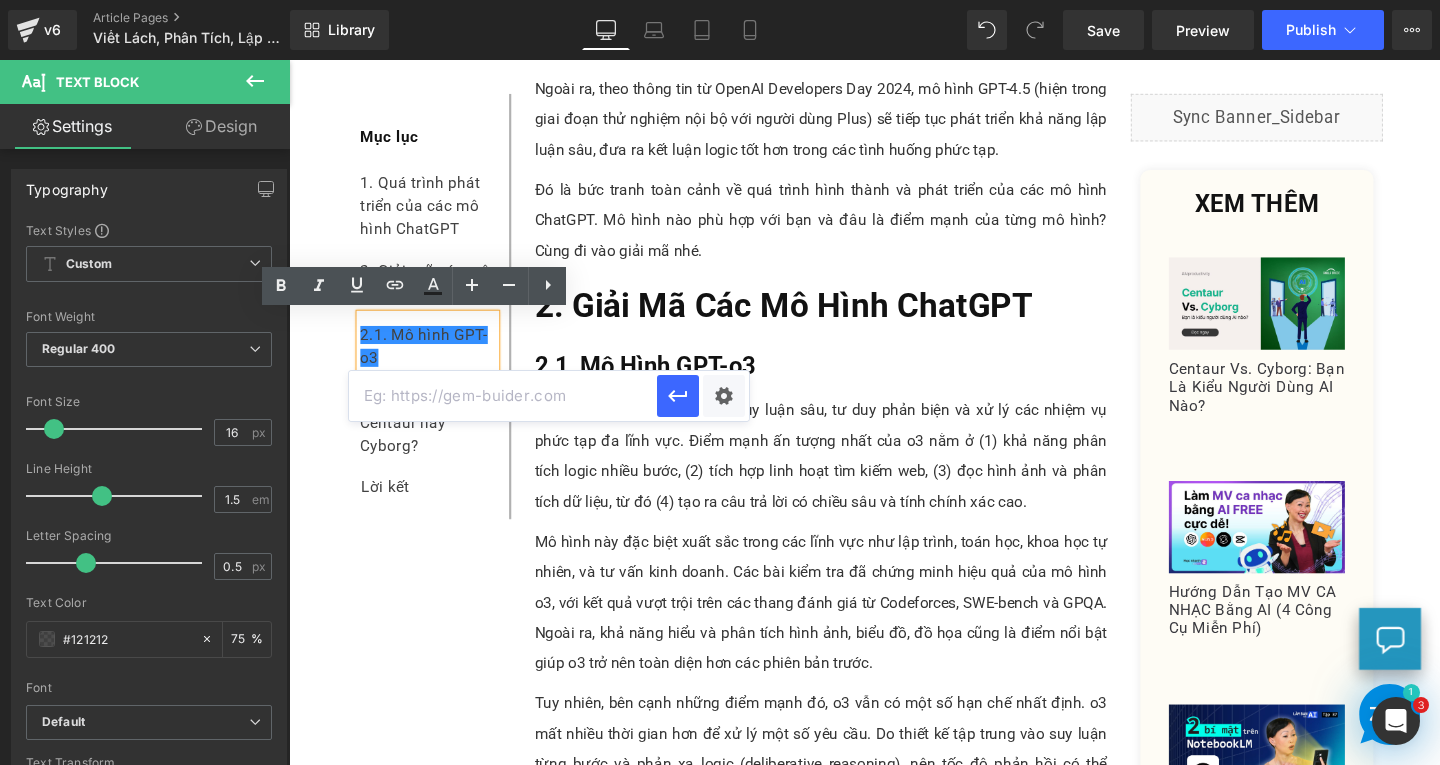 click at bounding box center (503, 396) 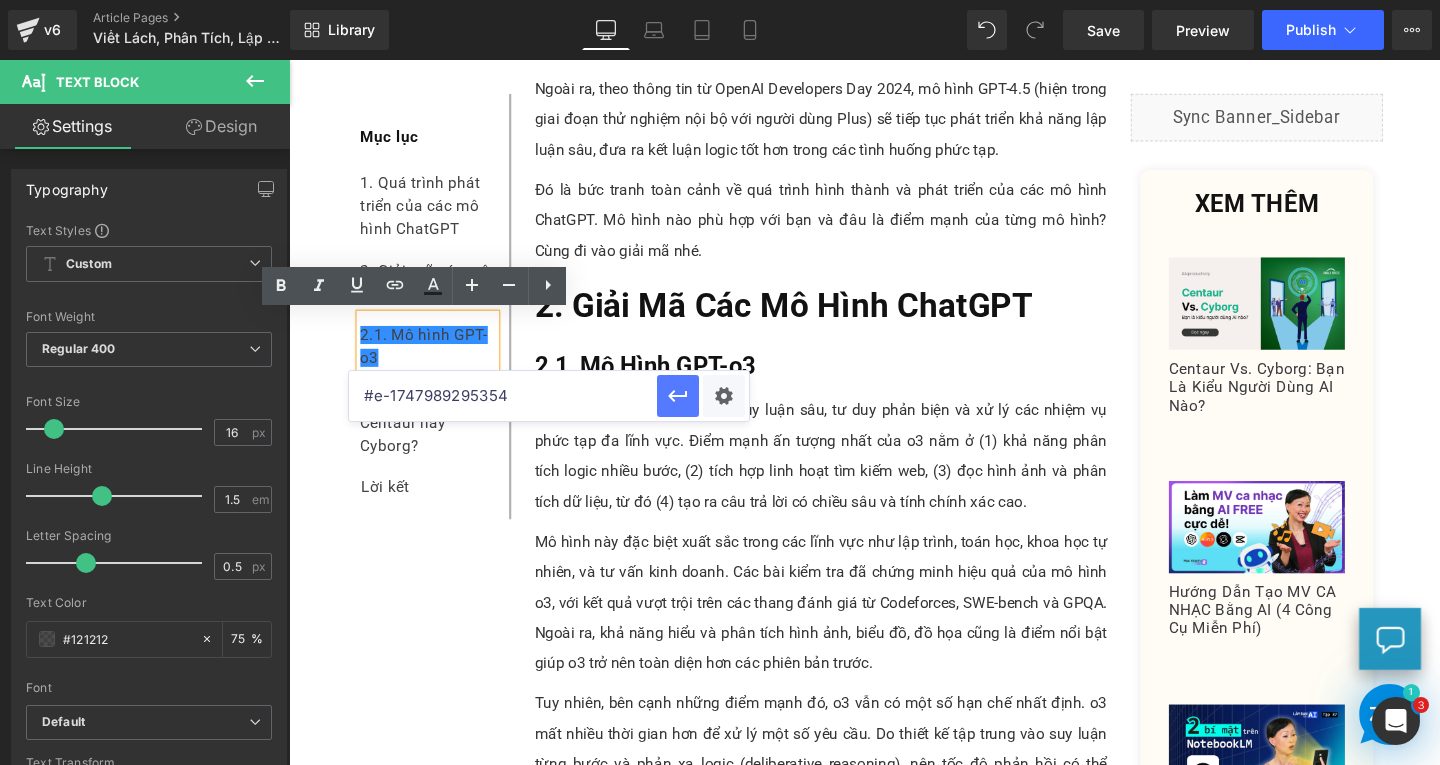 type on "#e-1747989295354" 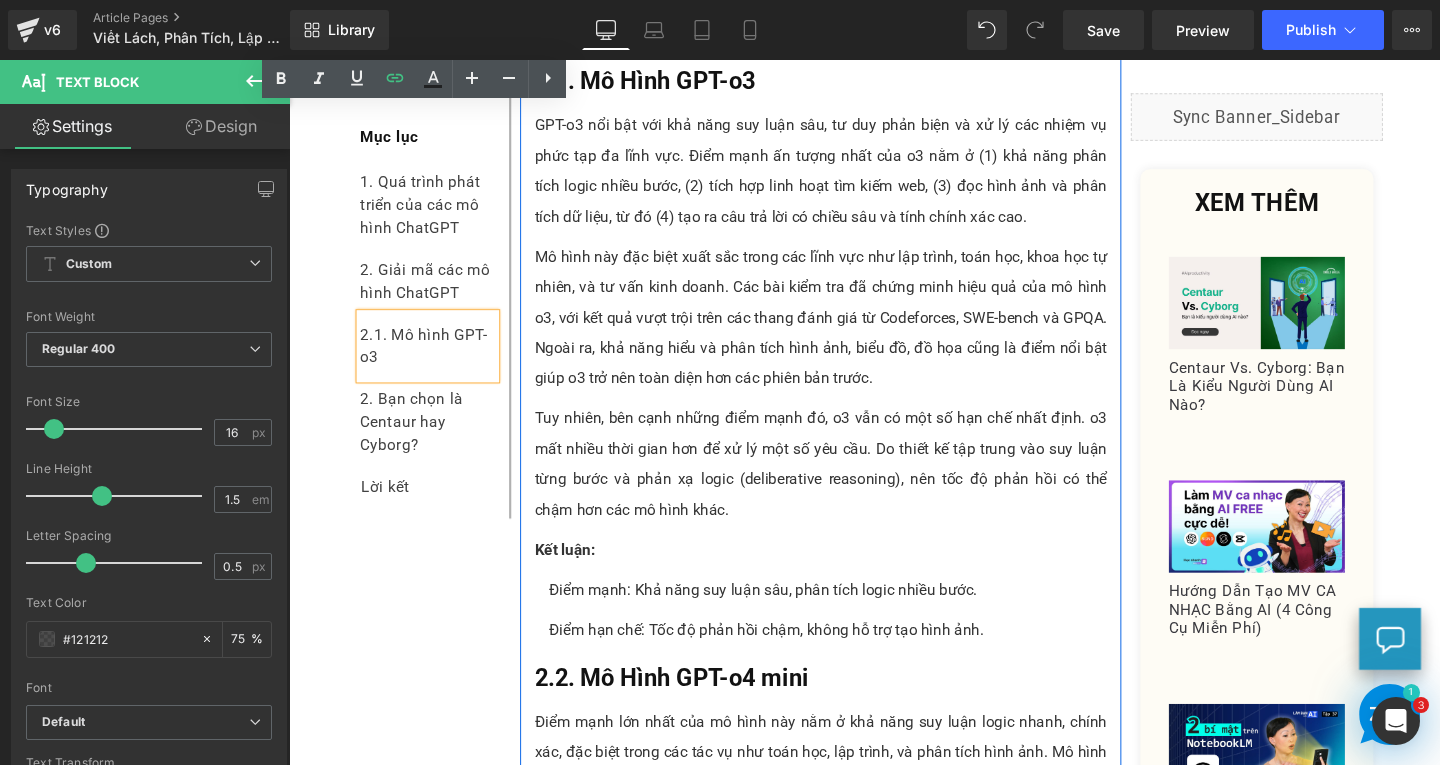scroll, scrollTop: 2600, scrollLeft: 0, axis: vertical 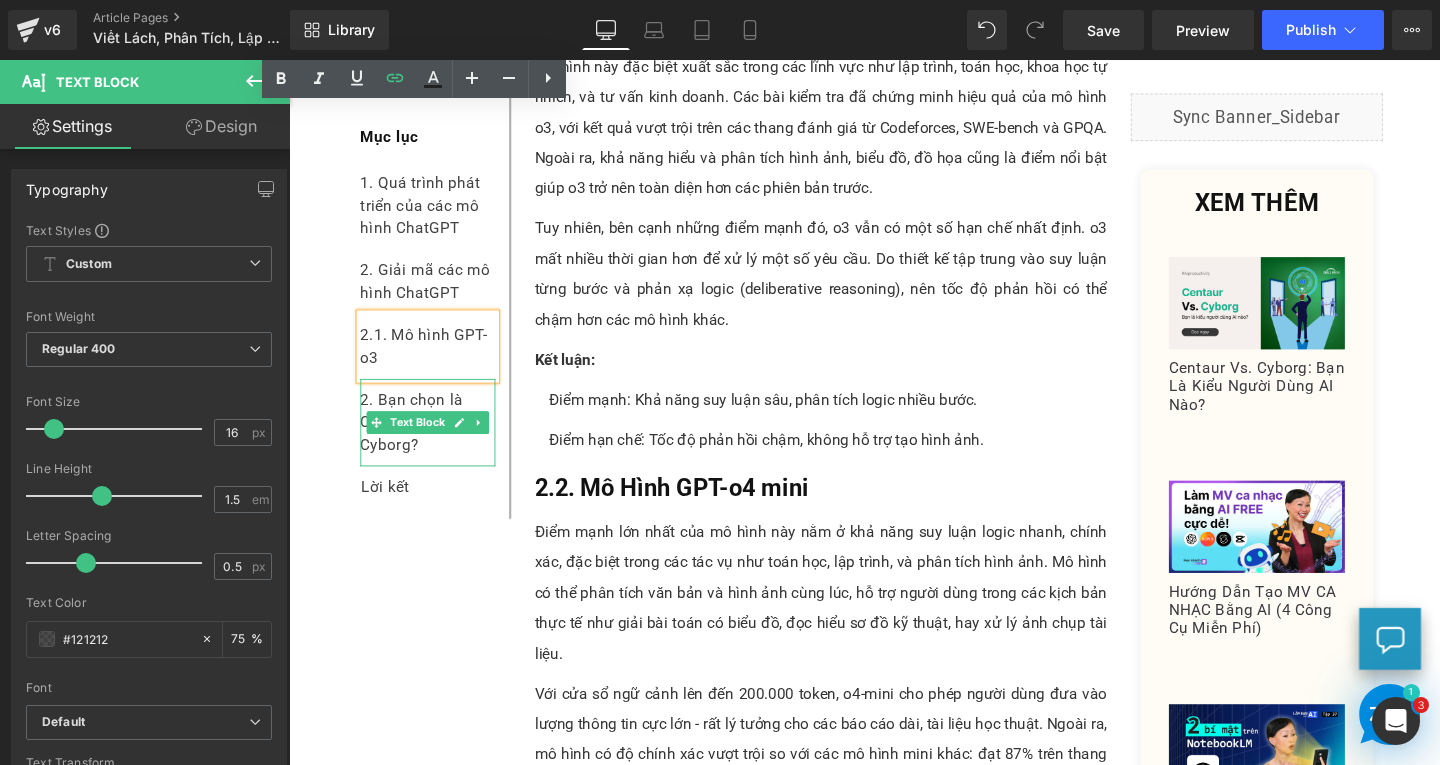 click on "2. Bạn chọn là Centaur hay Cyborg?" at bounding box center (435, 441) 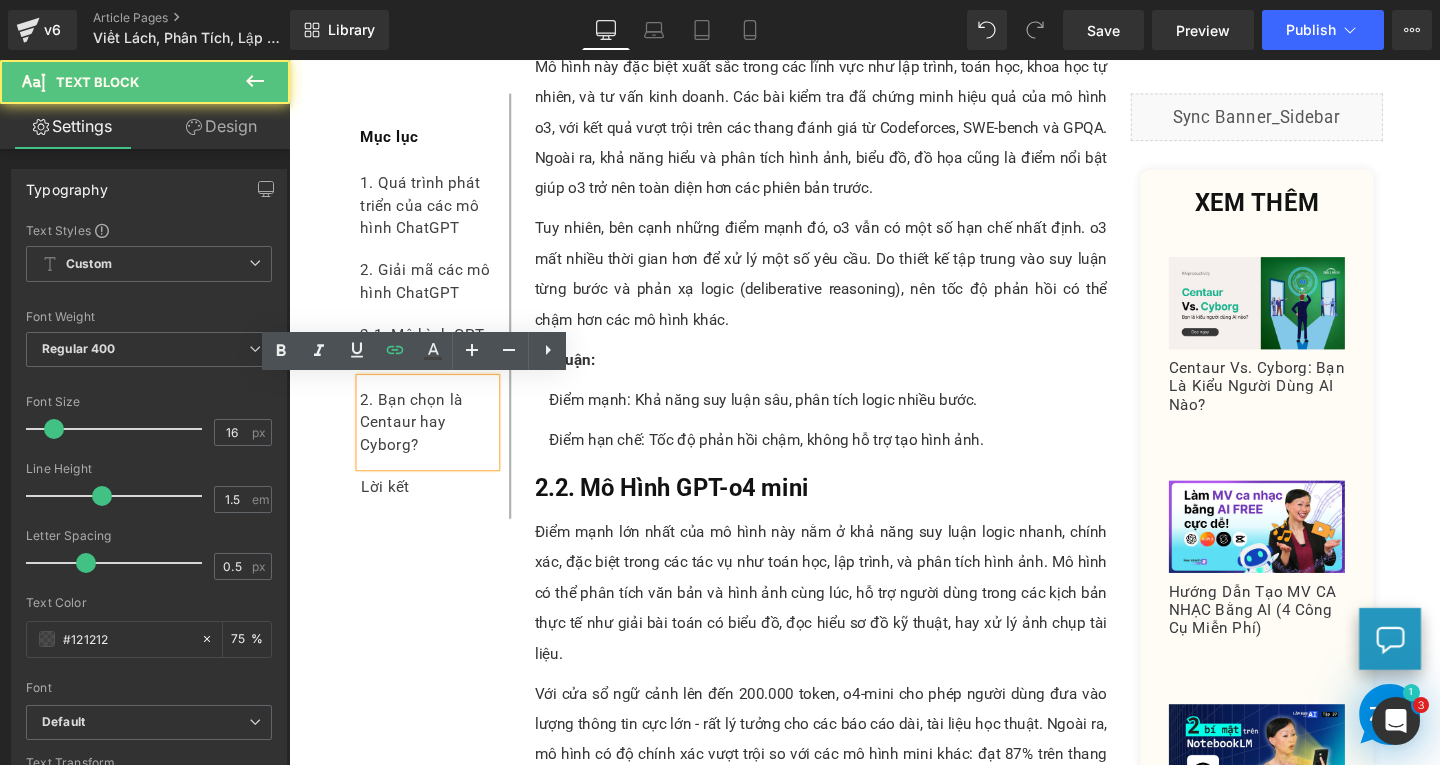 click on "2. Bạn chọn là Centaur hay Cyborg?" at bounding box center [435, 441] 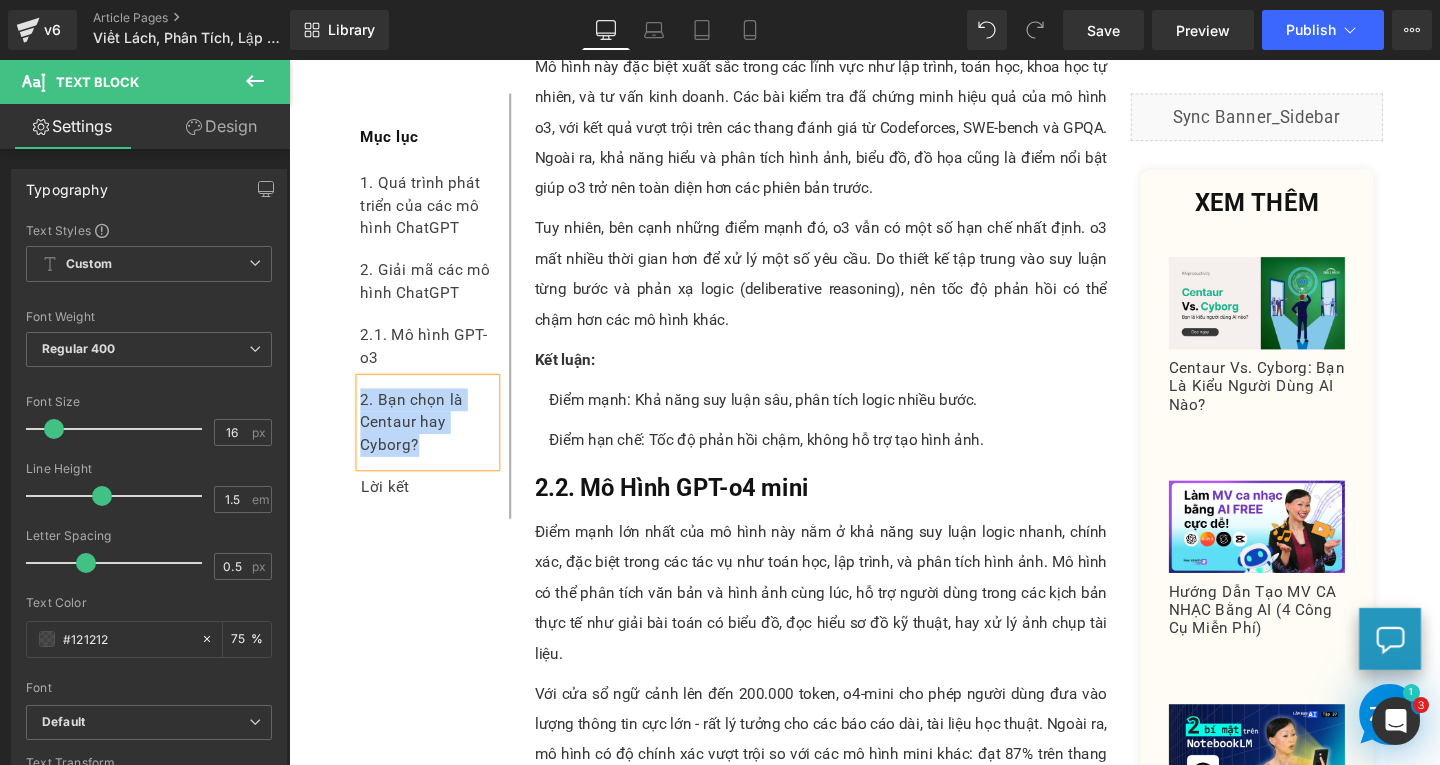 paste 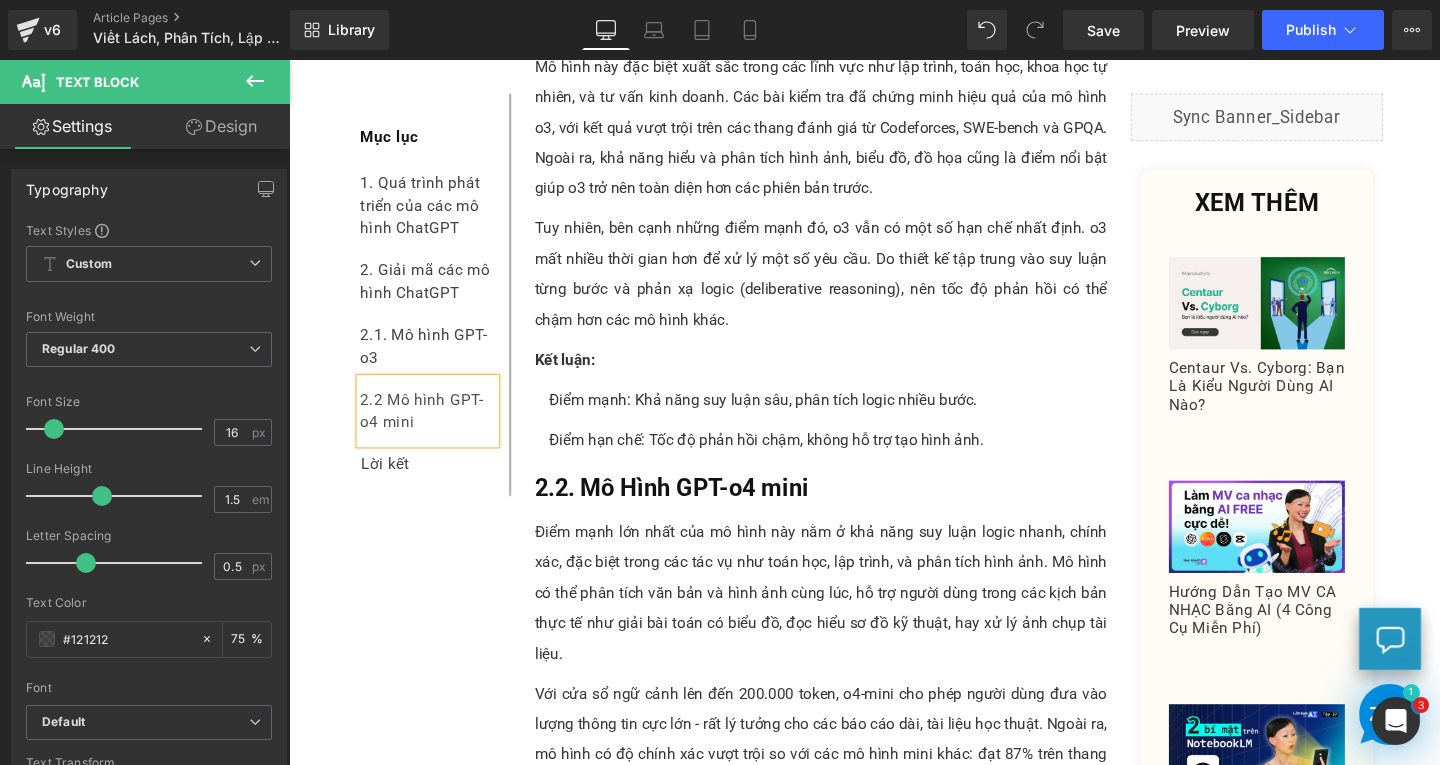 click on "2.2 Mô hình GPT-o4 mini" at bounding box center [435, 429] 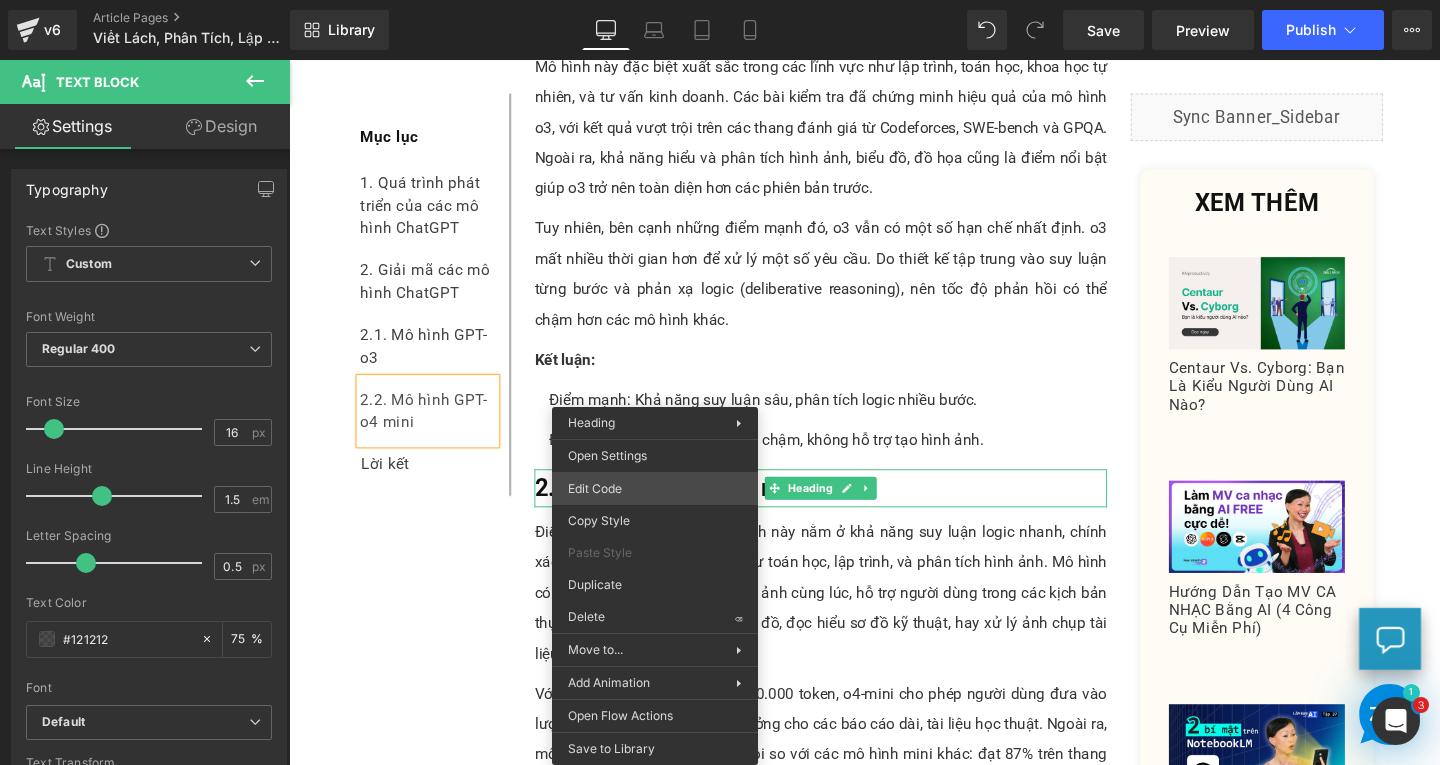 click on "Text Block  You are previewing how the   will restyle your page. You can not edit Elements in Preset Preview Mode.  v6 Article Pages Viết Lách, Phân Tích, Lập Trình - Bạn Đã Chọn Đúng Mô Hình ChatGPT? Library Desktop Desktop Laptop Tablet Mobile Save Preview Publish Scheduled View Live Page View with current Template Save Template to Library Schedule Publish Publish Settings Shortcuts  Your page can’t be published   You've reached the maximum number of published pages on your plan  (173/999999).  You need to upgrade your plan or unpublish all your pages to get 1 publish slot.   Unpublish pages   Upgrade plan  Elements Global Style Base Row  rows, columns, layouts, div Heading  headings, titles, h1,h2,h3,h4,h5,h6 Text Block  texts, paragraphs, contents, blocks Image  images, photos, alts, uploads Icon  icons, symbols Button  button, call to action, cta Separator  separators, dividers, horizontal lines Liquid  Banner Parallax  banner, slideshow, hero, image, cover, parallax, effect Stack" at bounding box center (720, 0) 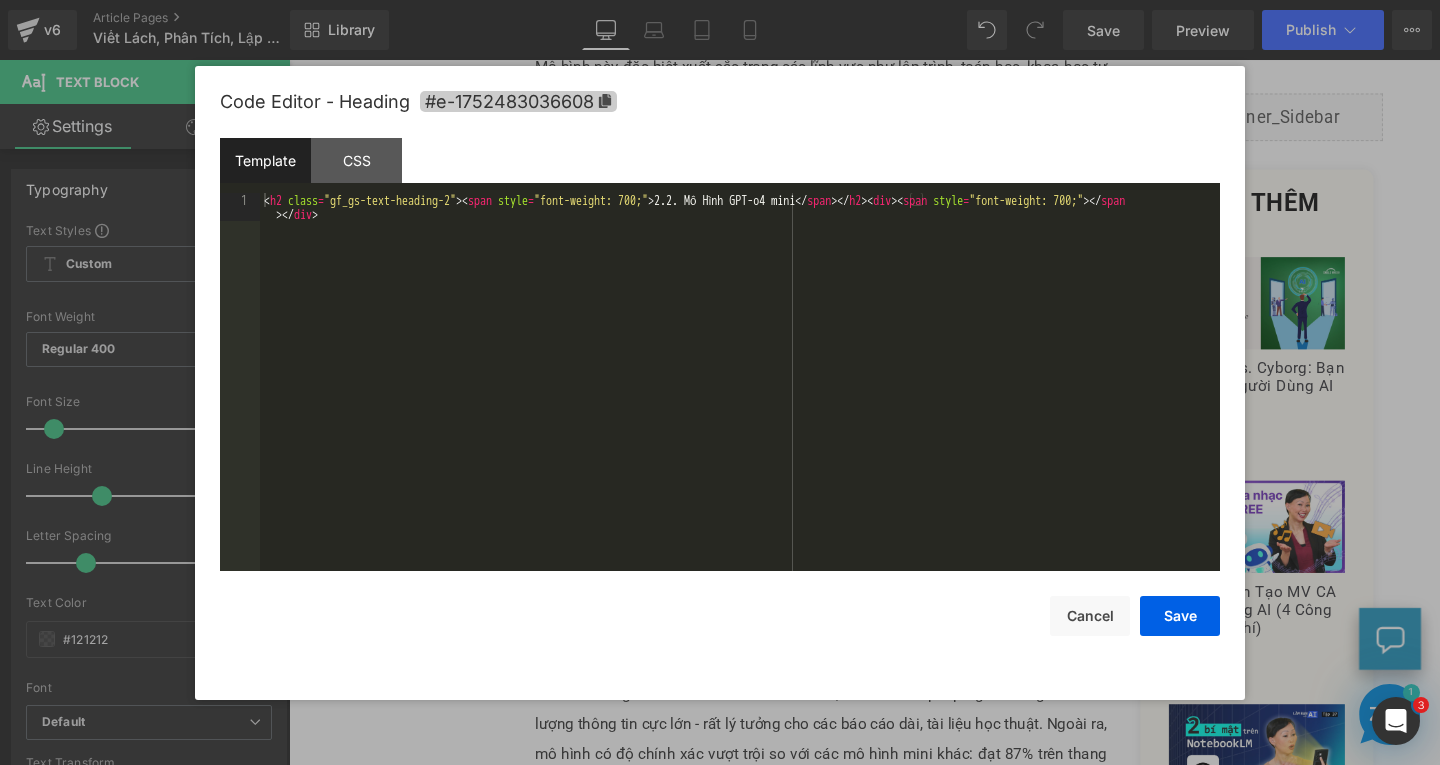 click on "#e-1752483036608" at bounding box center [518, 101] 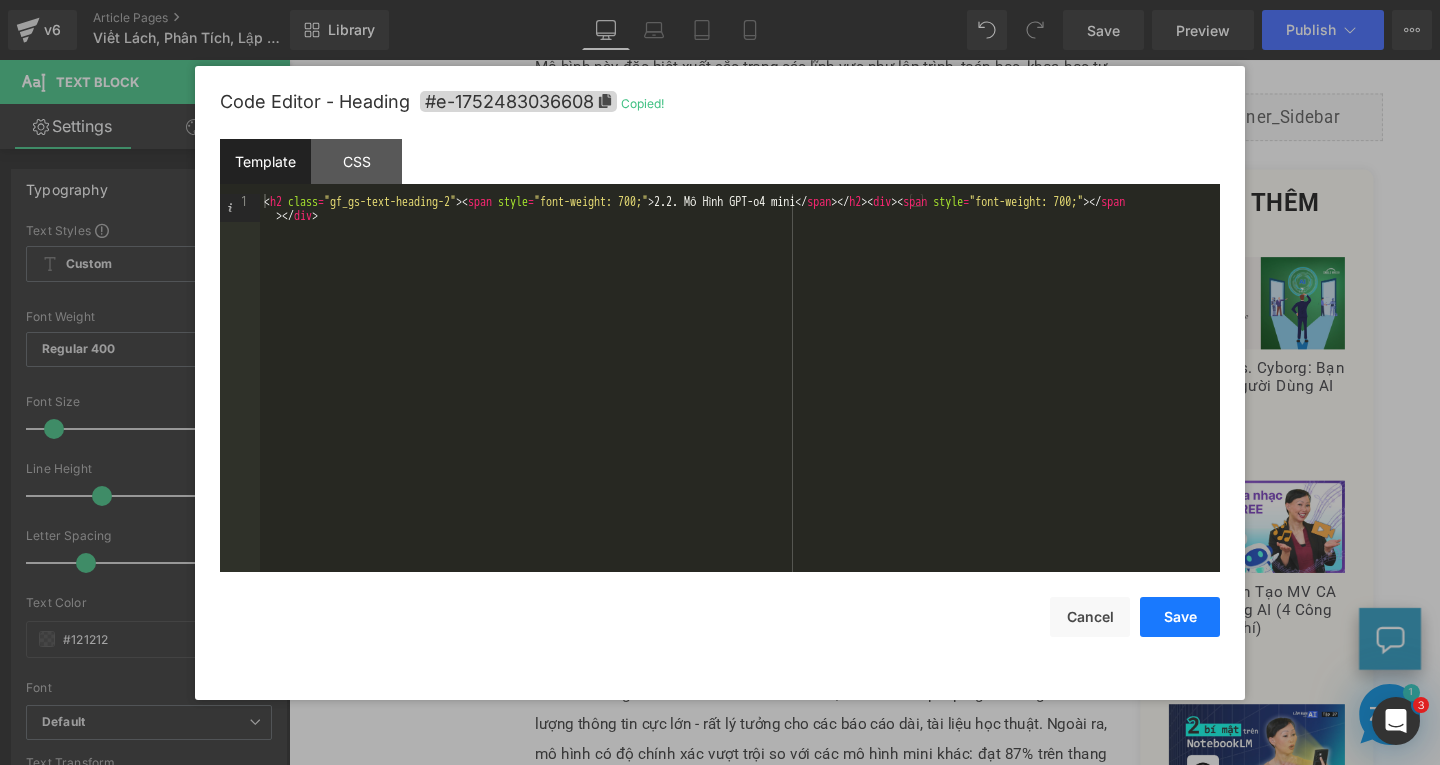 click on "Save" at bounding box center (1180, 617) 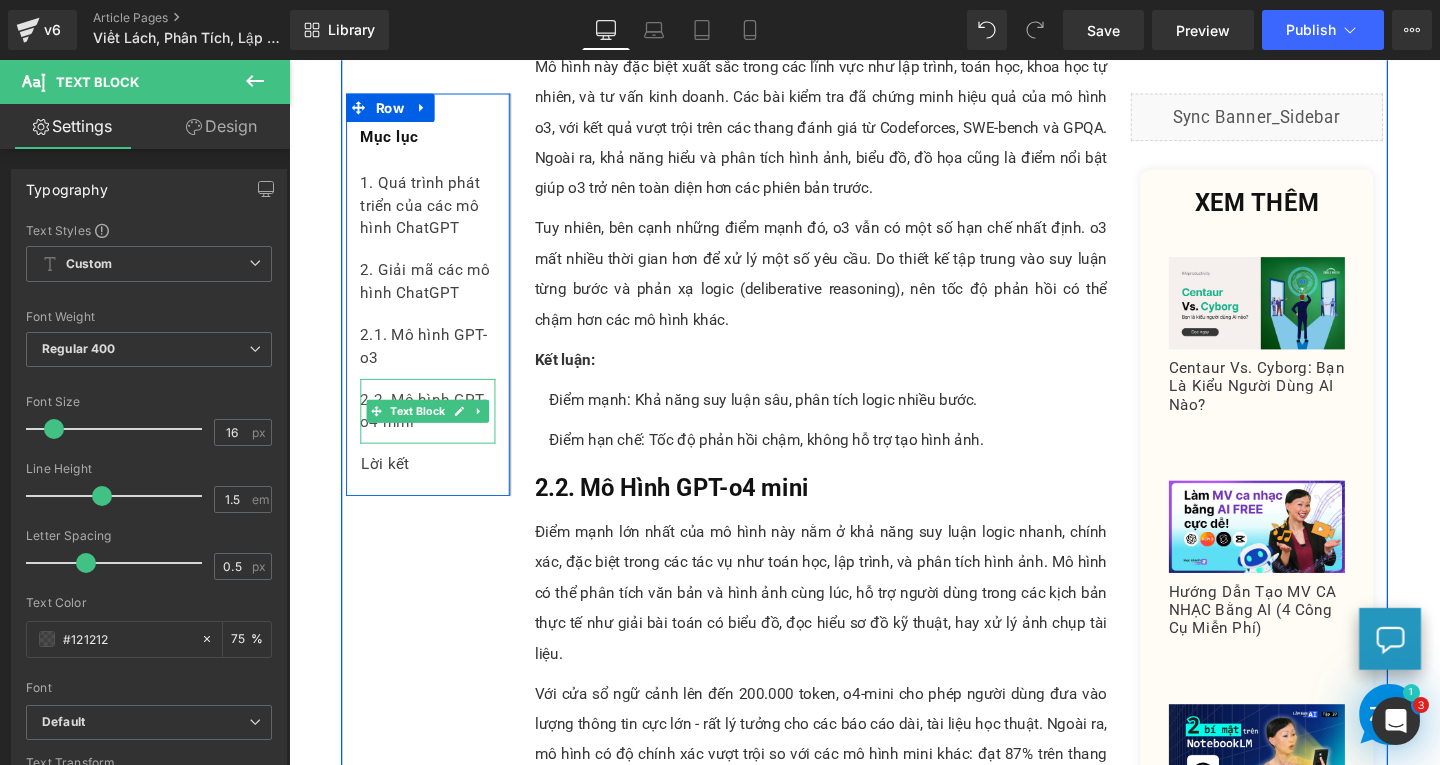 click on "2.2. Mô hình GPT-o4 mini" at bounding box center [435, 429] 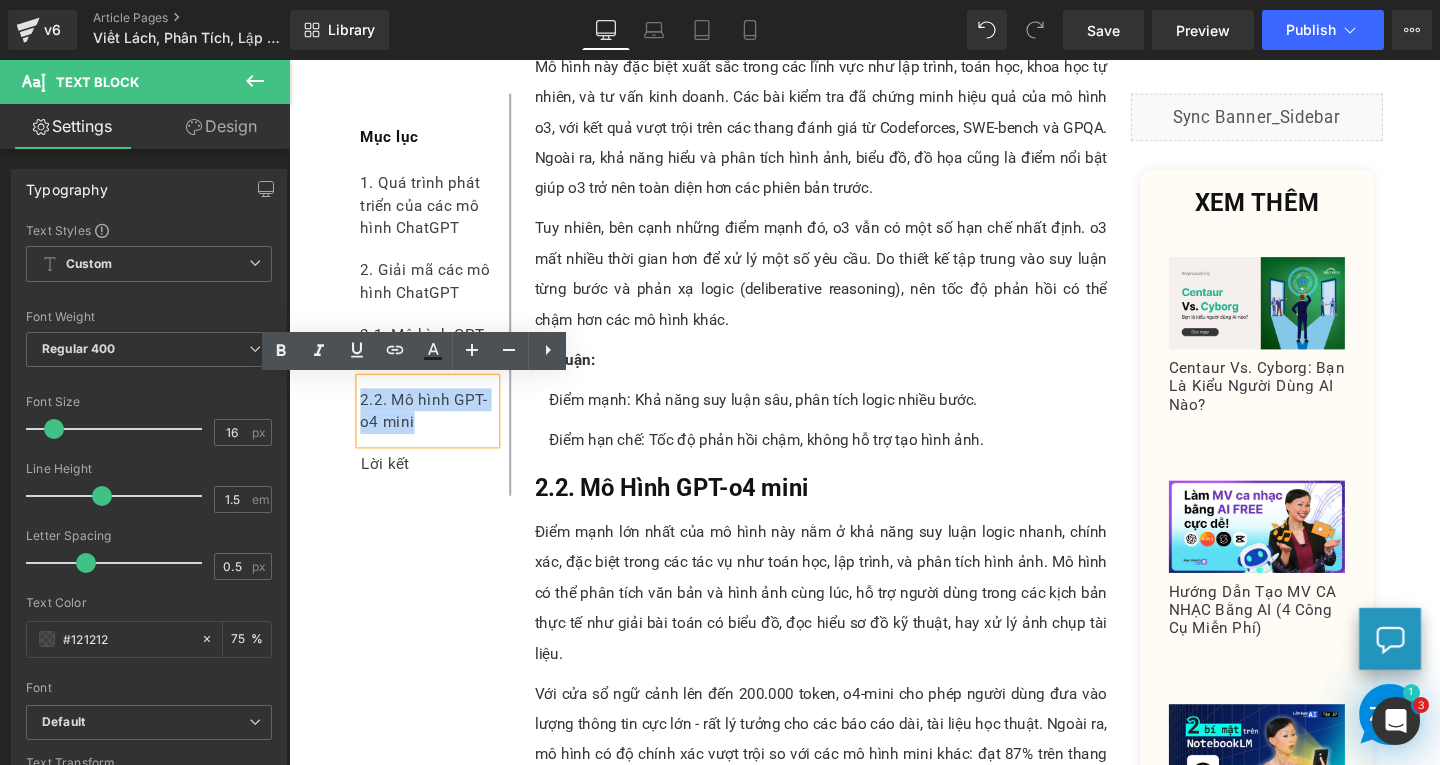 drag, startPoint x: 424, startPoint y: 445, endPoint x: 360, endPoint y: 415, distance: 70.68239 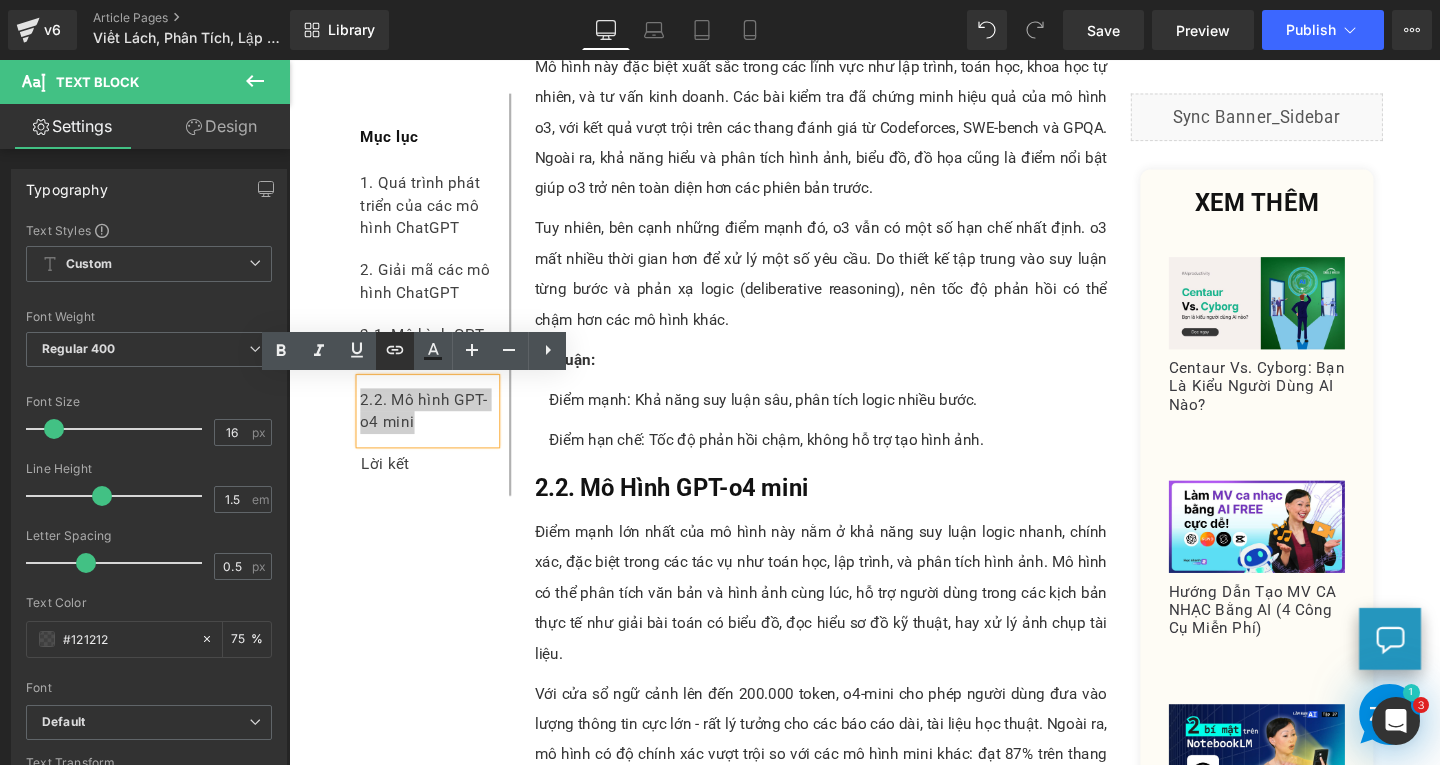 click 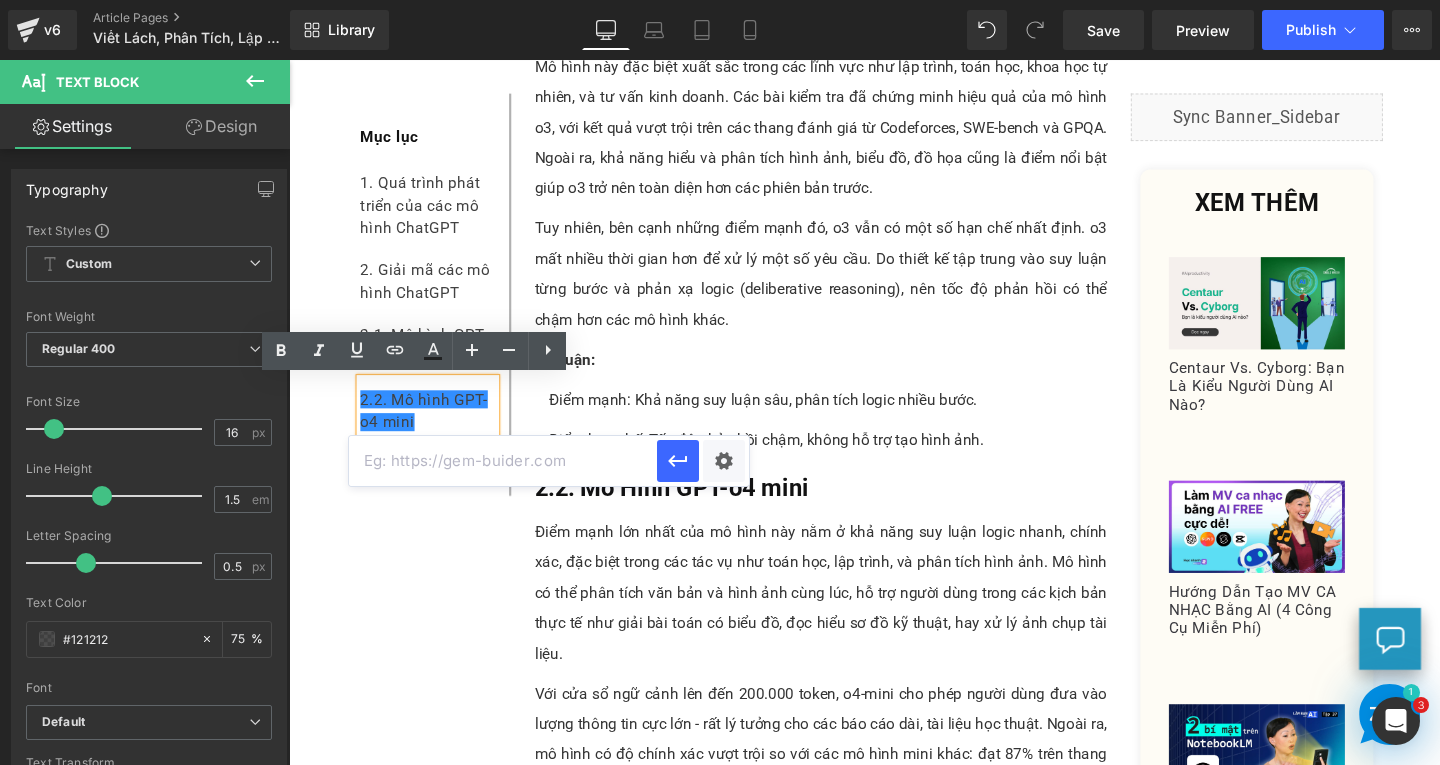 click at bounding box center (503, 461) 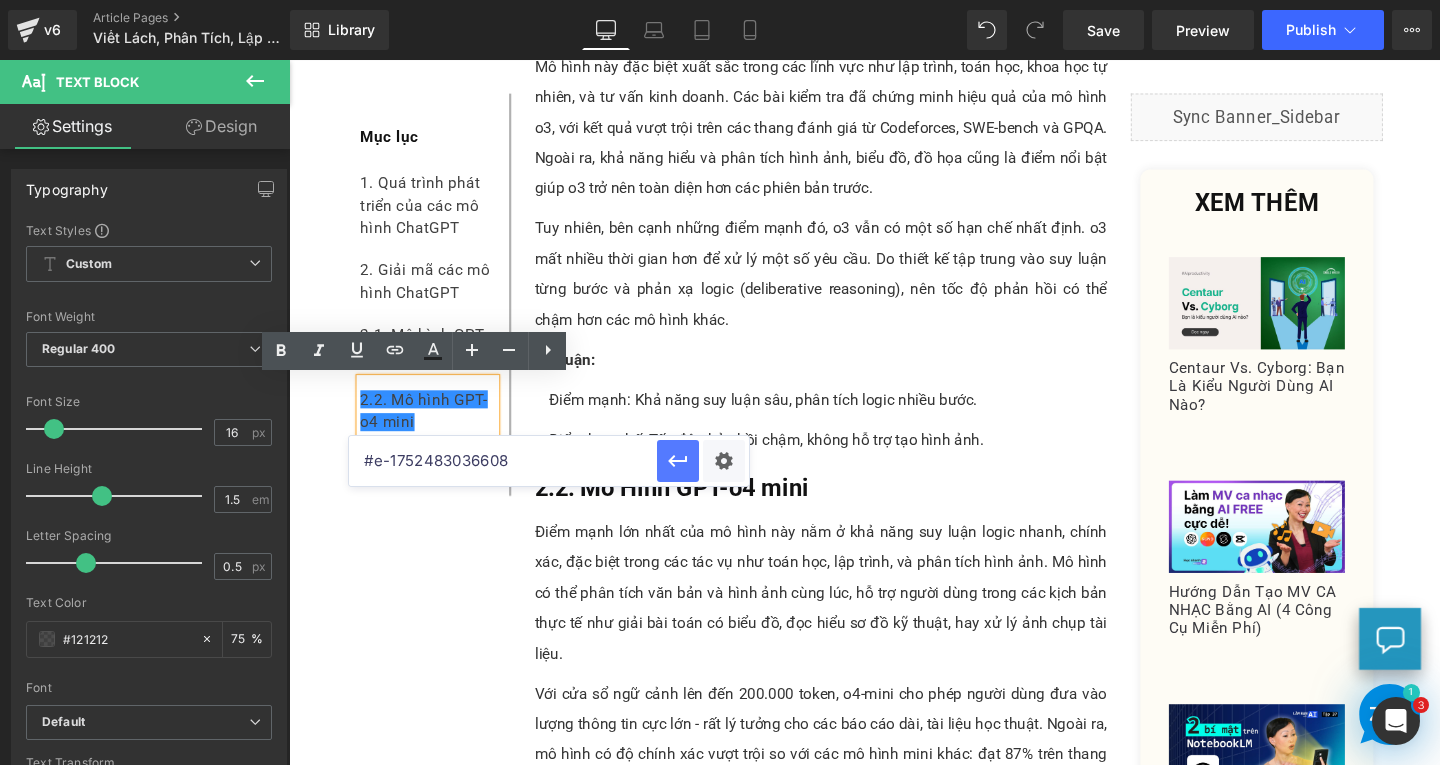 type on "#e-1752483036608" 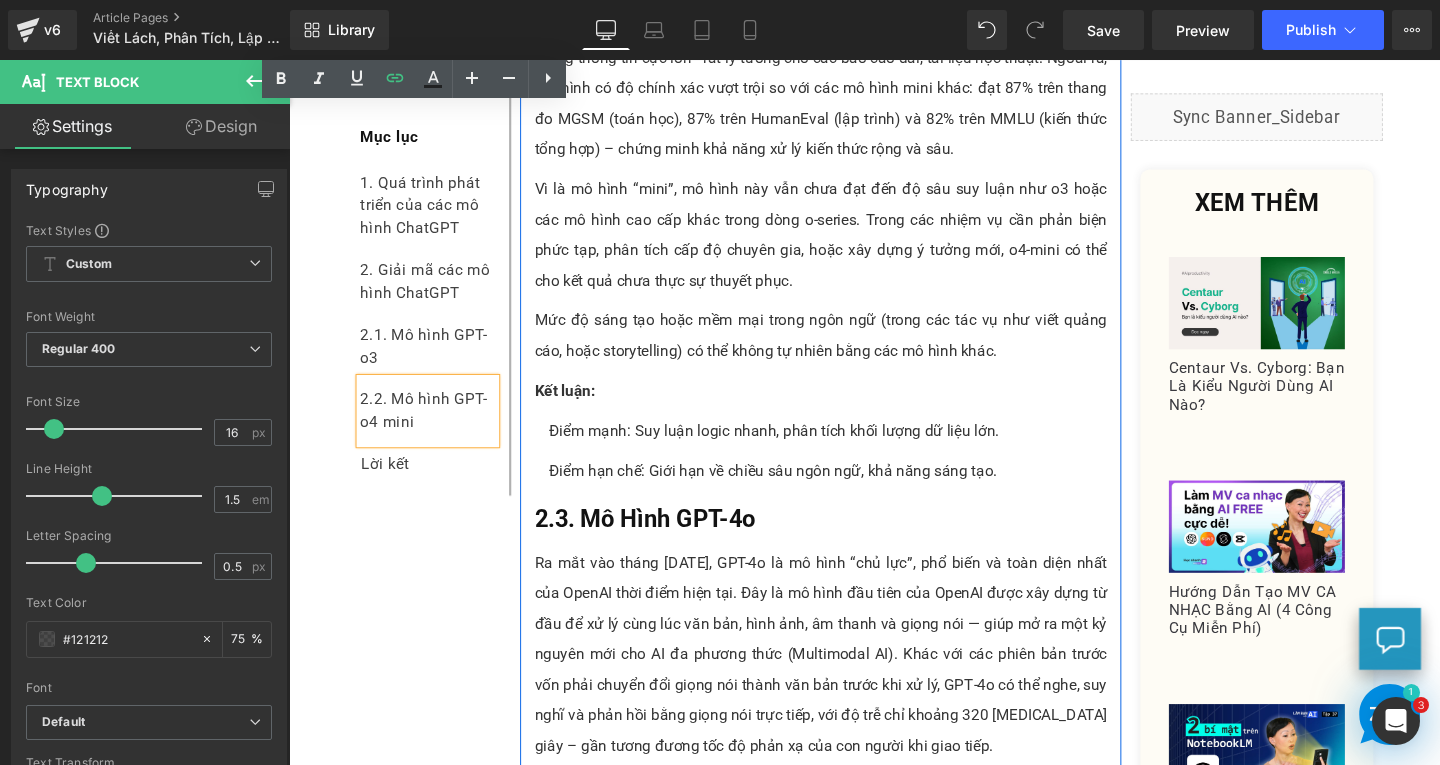 scroll, scrollTop: 3500, scrollLeft: 0, axis: vertical 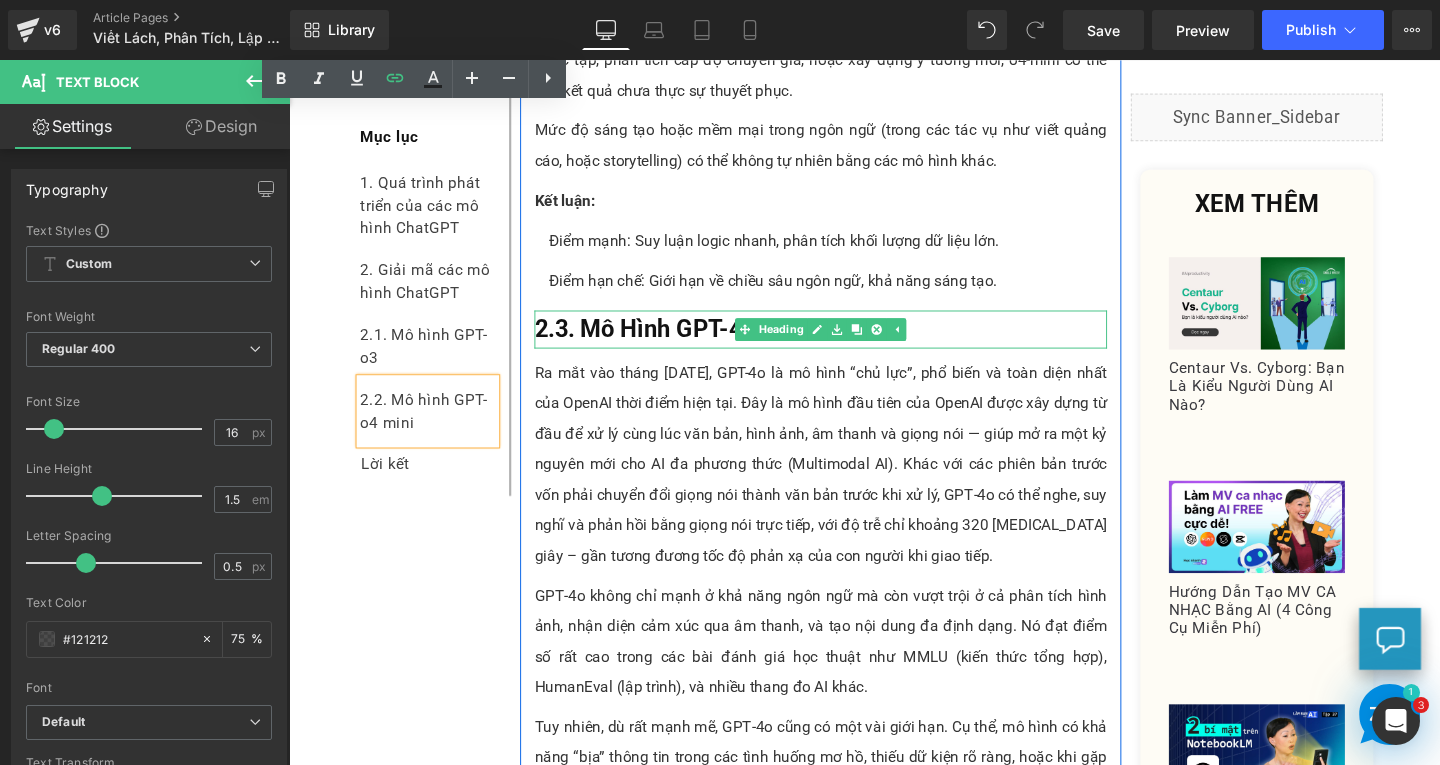 click on "2.3. Mô Hình GPT-4o" at bounding box center (663, 342) 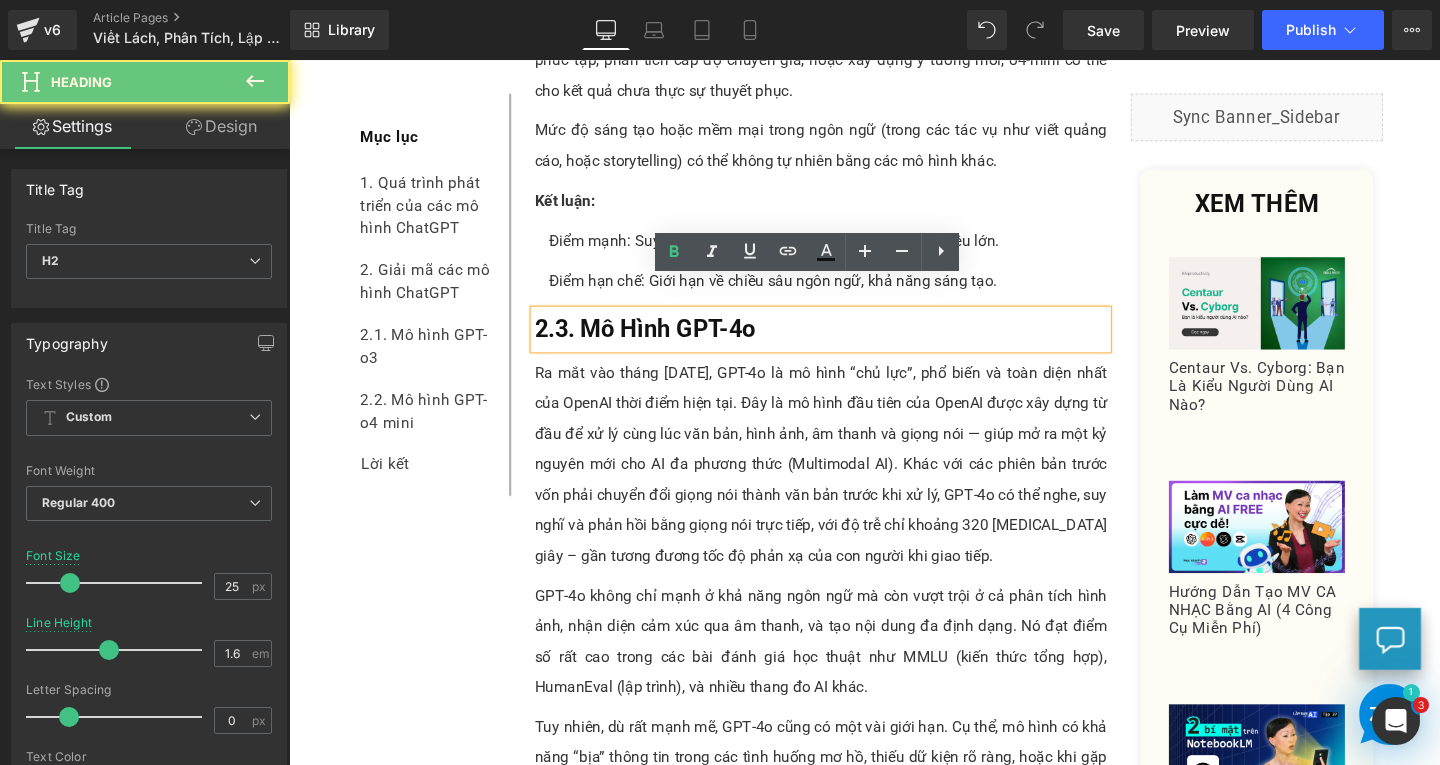 click on "2.3. Mô Hình GPT-4o" at bounding box center [848, 343] 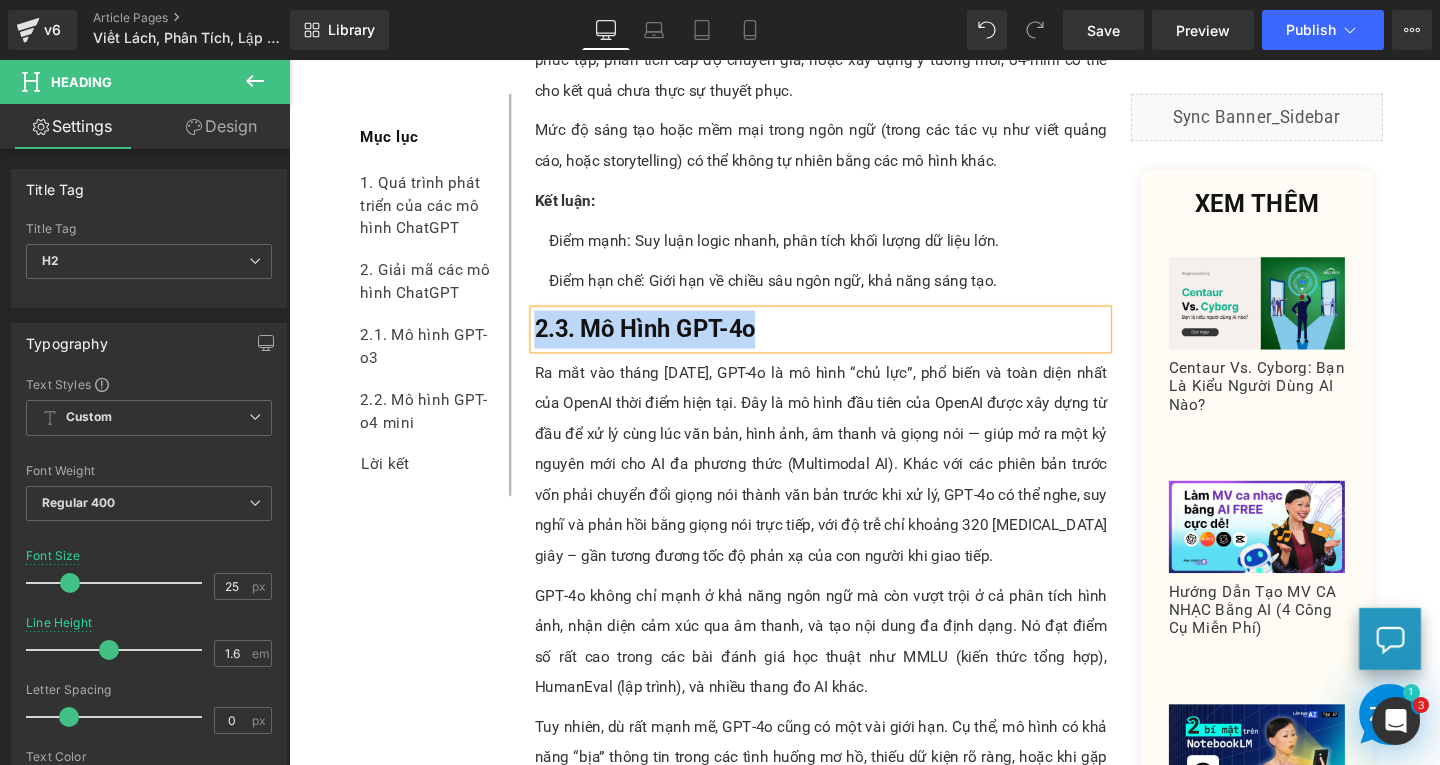 copy on "2.3. Mô Hình GPT-4o" 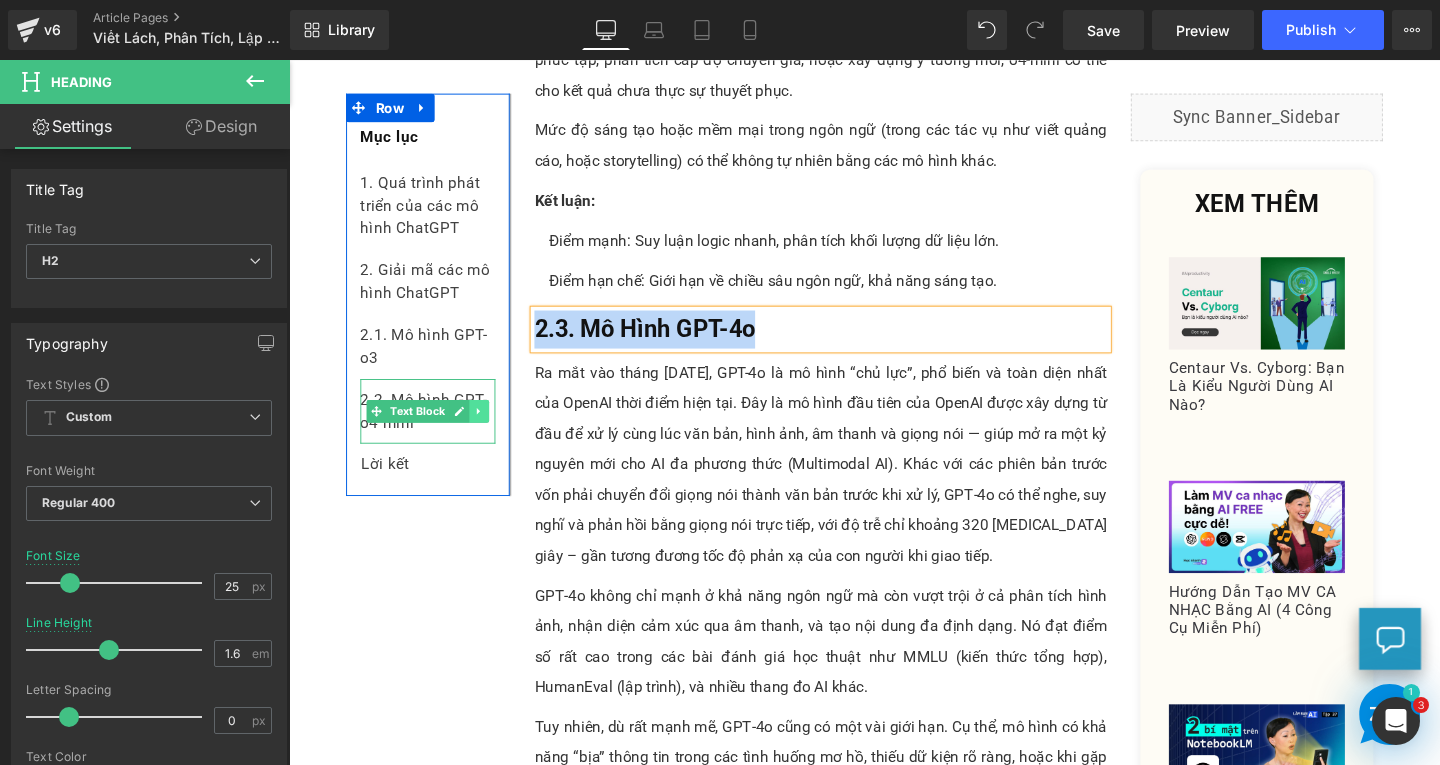 click 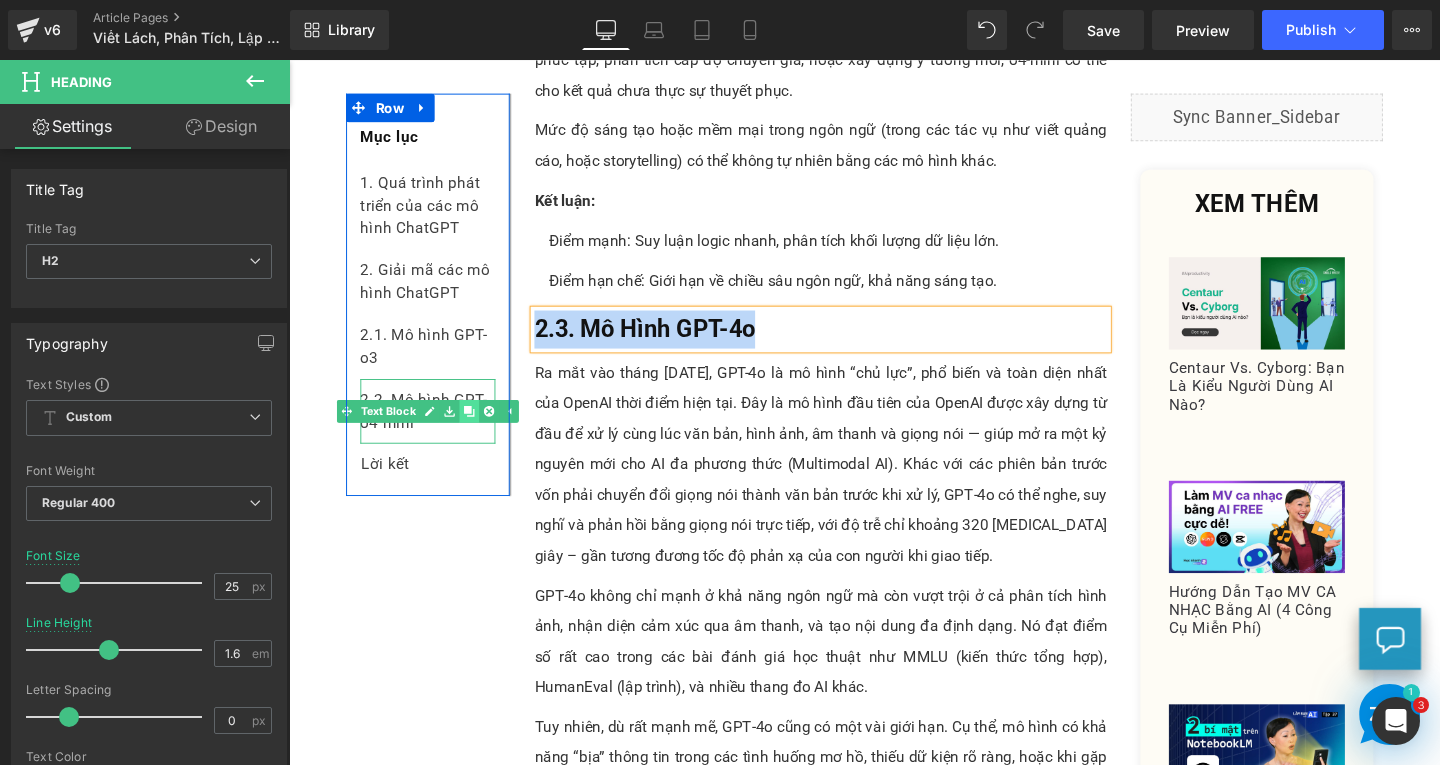click 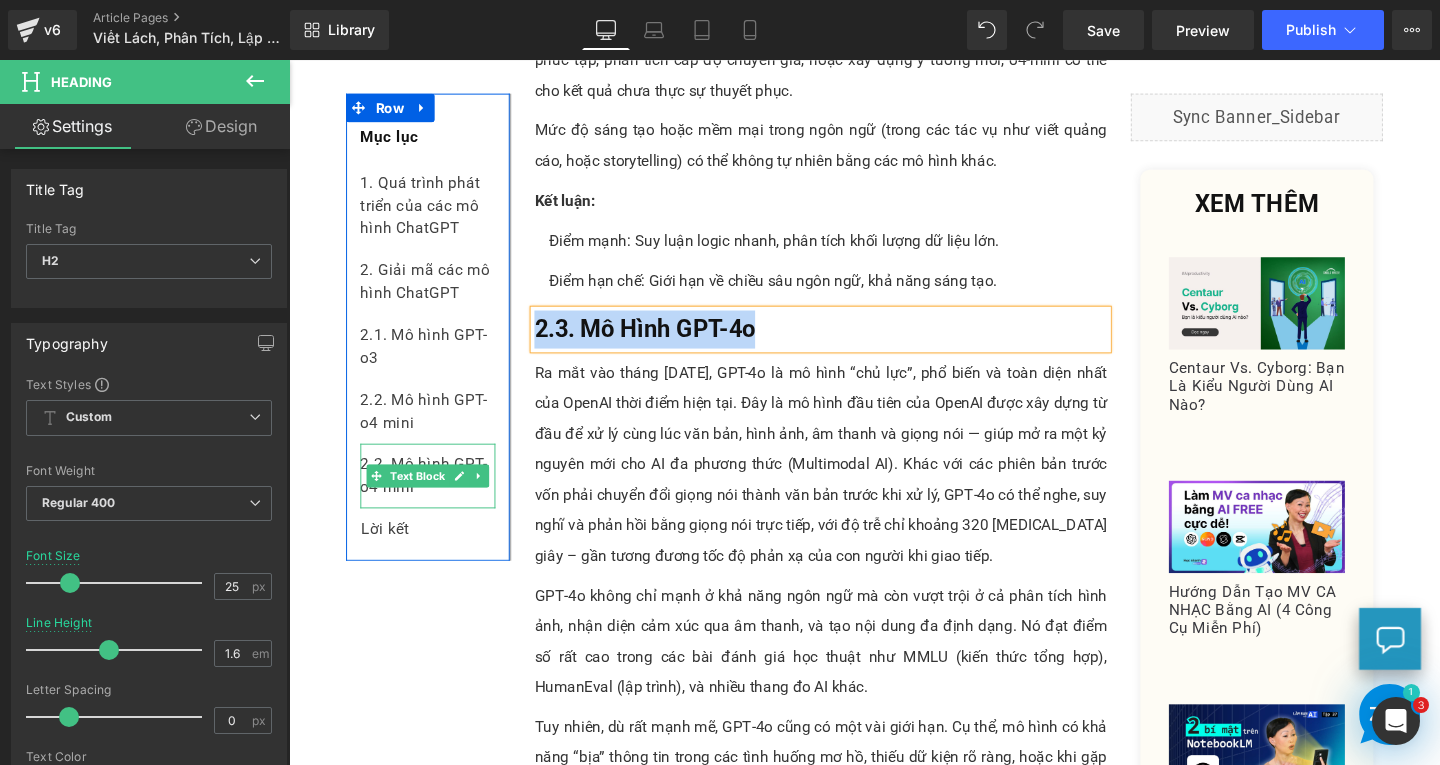 click on "2.2. Mô hình GPT-o4 mini" at bounding box center [435, 497] 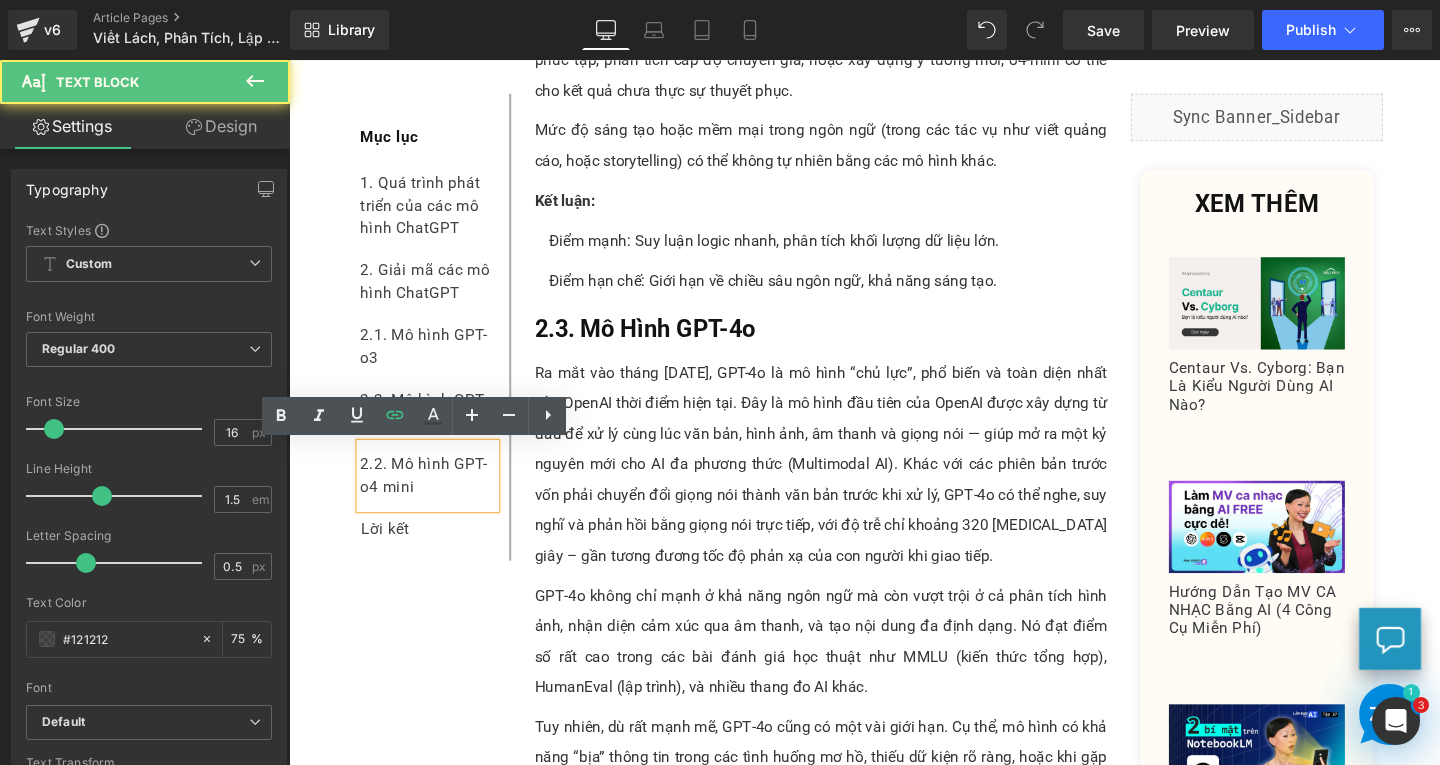 click on "2.2. Mô hình GPT-o4 mini" at bounding box center [435, 497] 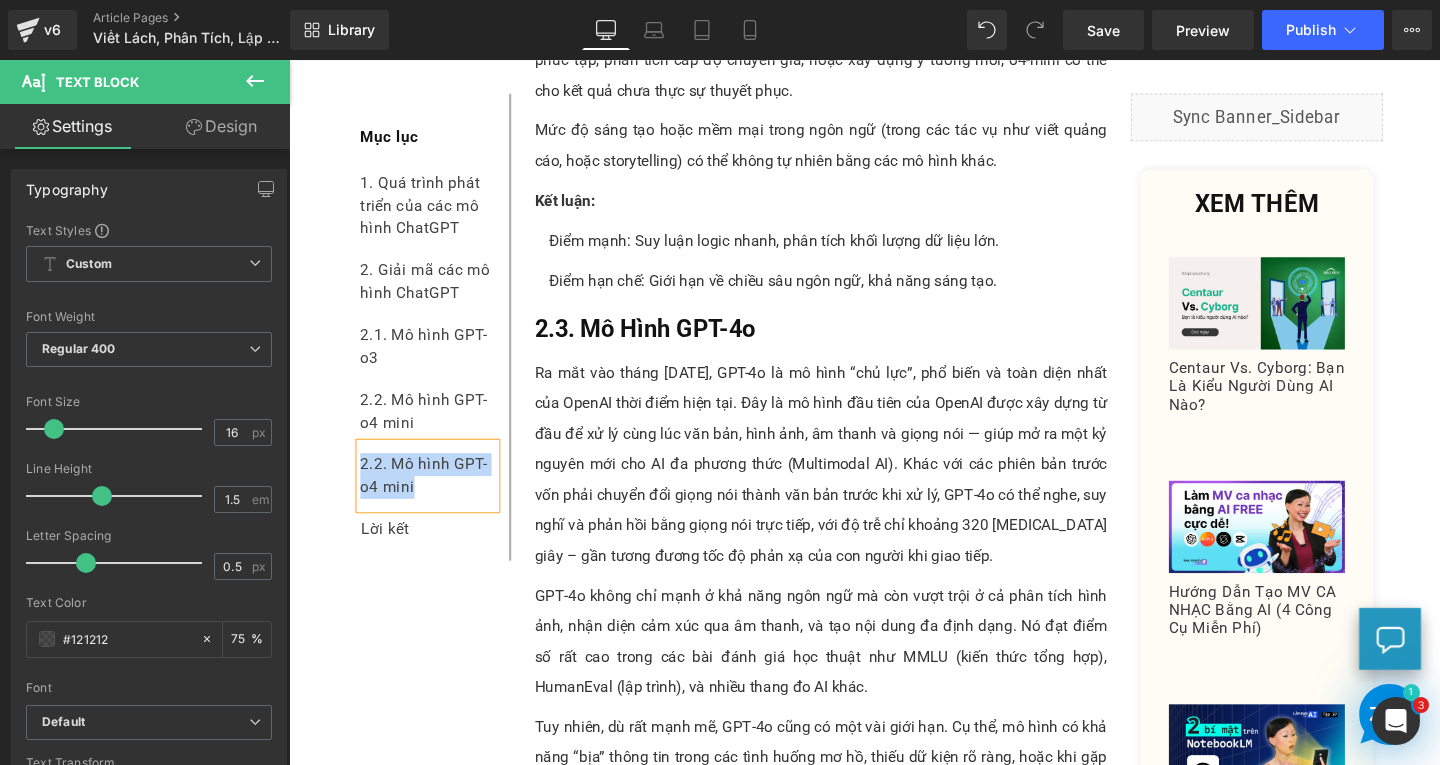 paste 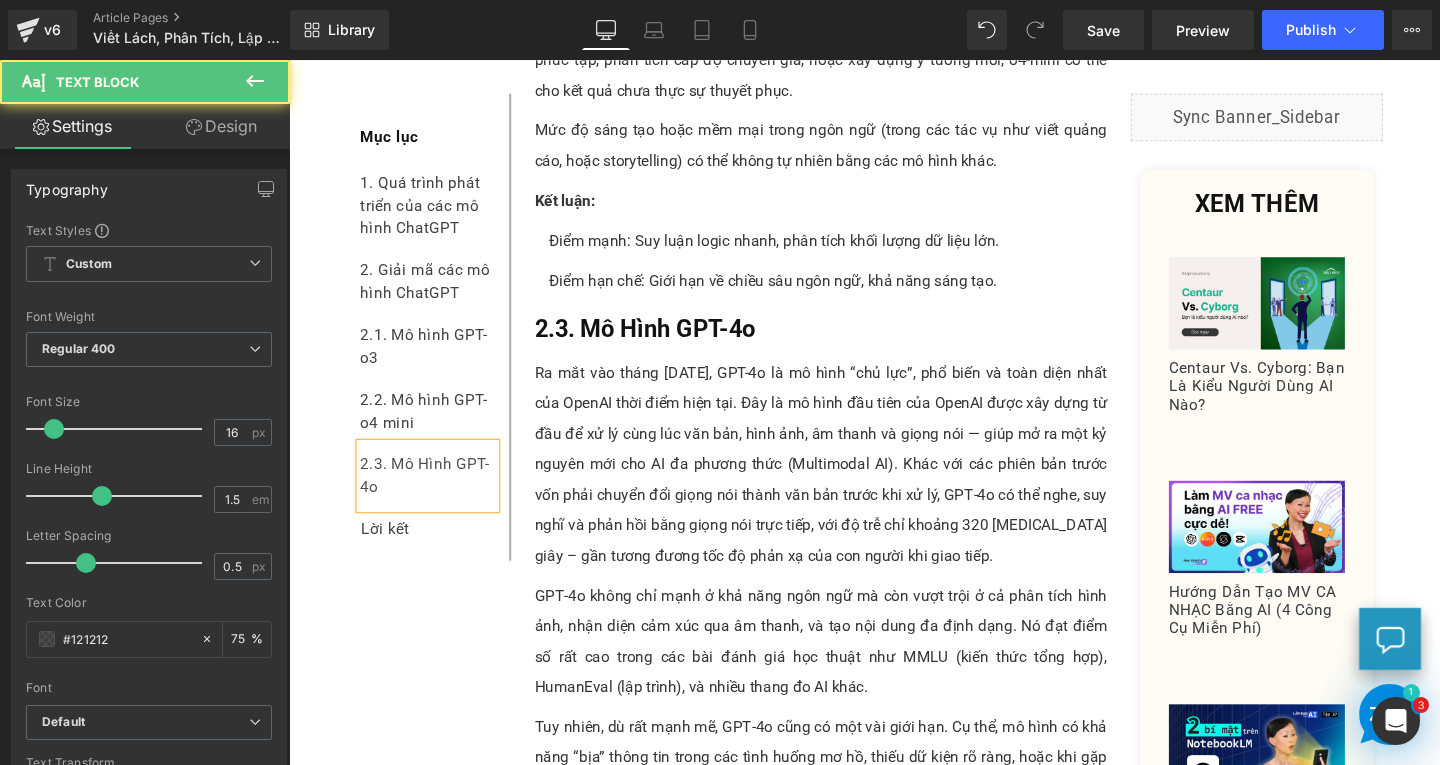 click on "2.3. Mô Hình GPT-4o" at bounding box center [435, 497] 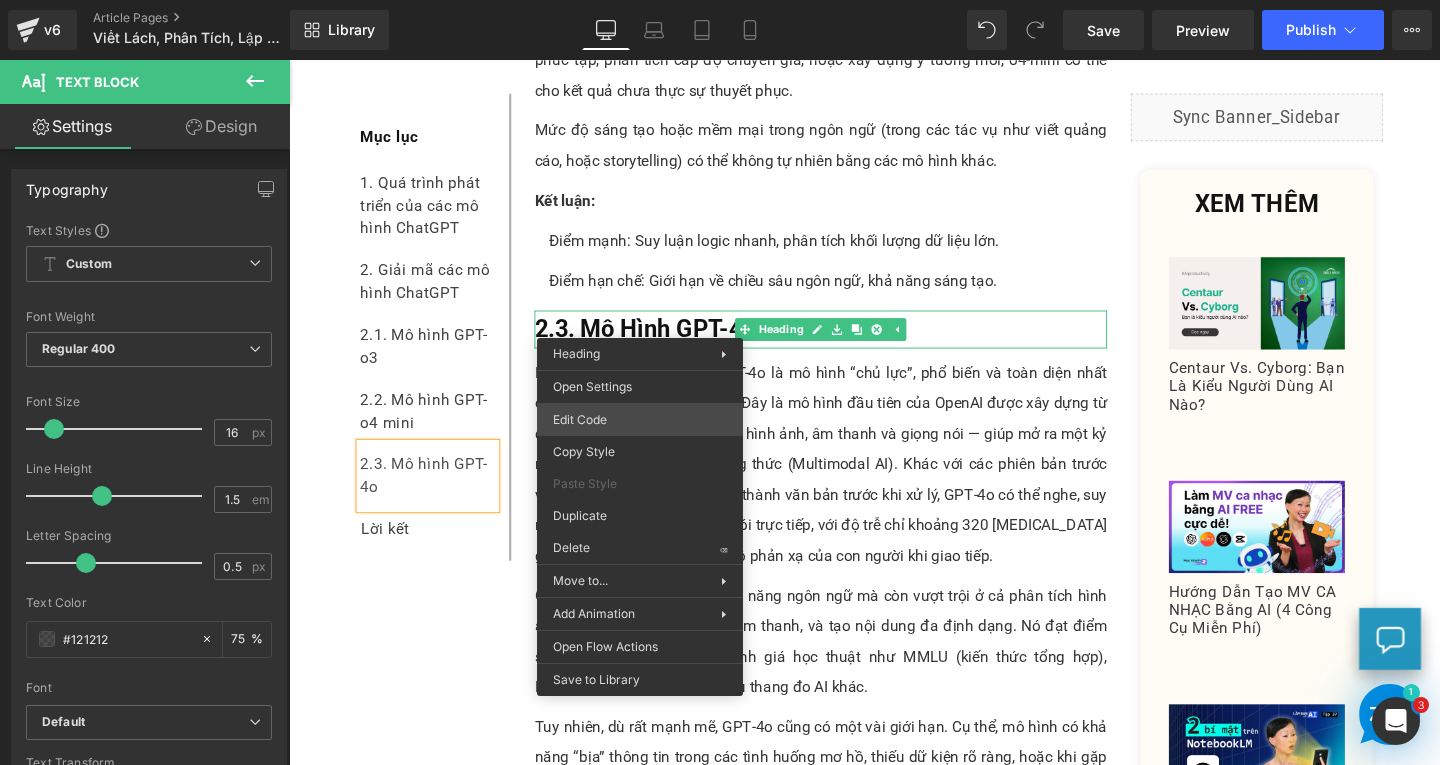 click on "Text Block  You are previewing how the   will restyle your page. You can not edit Elements in Preset Preview Mode.  v6 Article Pages Viết Lách, Phân Tích, Lập Trình - Bạn Đã Chọn Đúng Mô Hình ChatGPT? Library Desktop Desktop Laptop Tablet Mobile Save Preview Publish Scheduled View Live Page View with current Template Save Template to Library Schedule Publish Publish Settings Shortcuts  Your page can’t be published   You've reached the maximum number of published pages on your plan  (173/999999).  You need to upgrade your plan or unpublish all your pages to get 1 publish slot.   Unpublish pages   Upgrade plan  Elements Global Style Base Row  rows, columns, layouts, div Heading  headings, titles, h1,h2,h3,h4,h5,h6 Text Block  texts, paragraphs, contents, blocks Image  images, photos, alts, uploads Icon  icons, symbols Button  button, call to action, cta Separator  separators, dividers, horizontal lines Liquid  Banner Parallax  banner, slideshow, hero, image, cover, parallax, effect Stack" at bounding box center [720, 0] 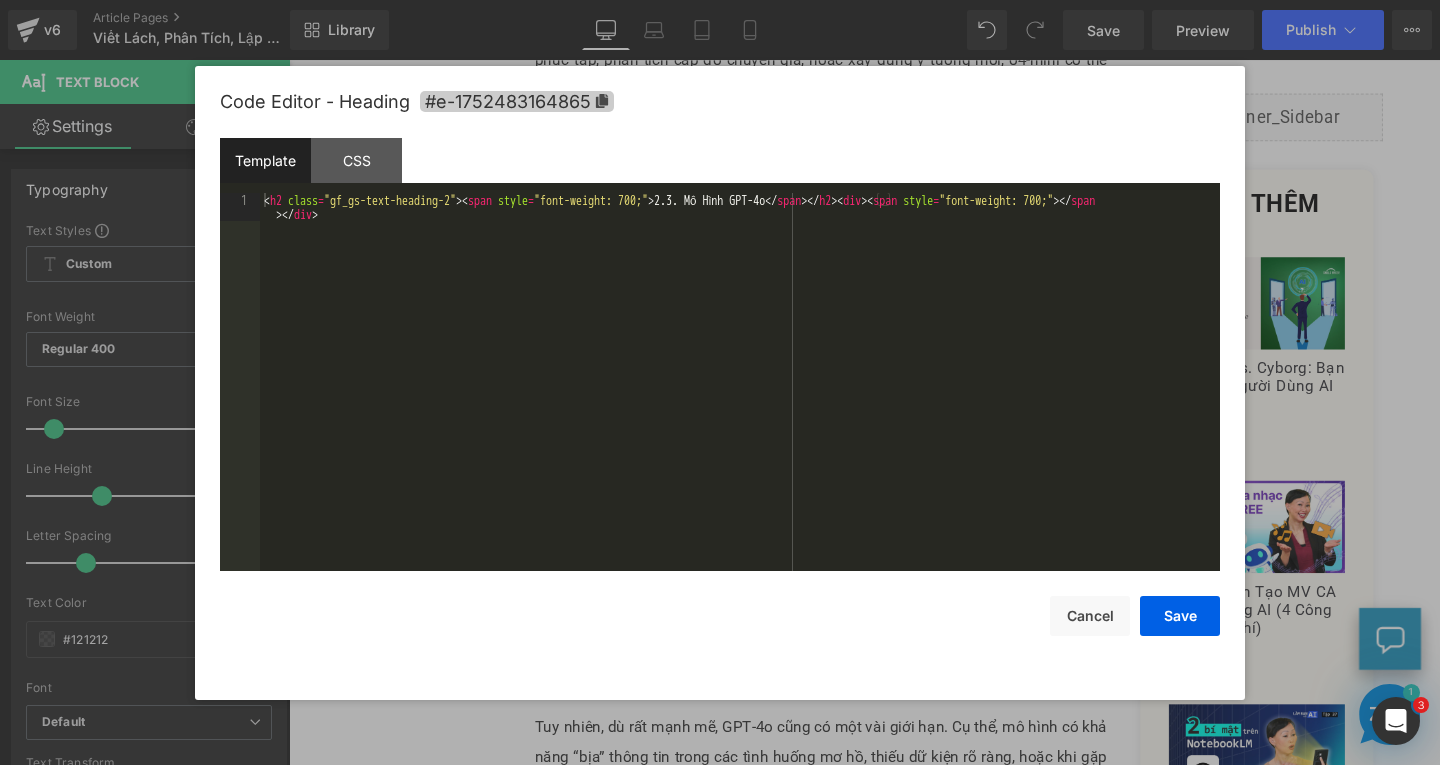 click on "#e-1752483164865" at bounding box center (517, 101) 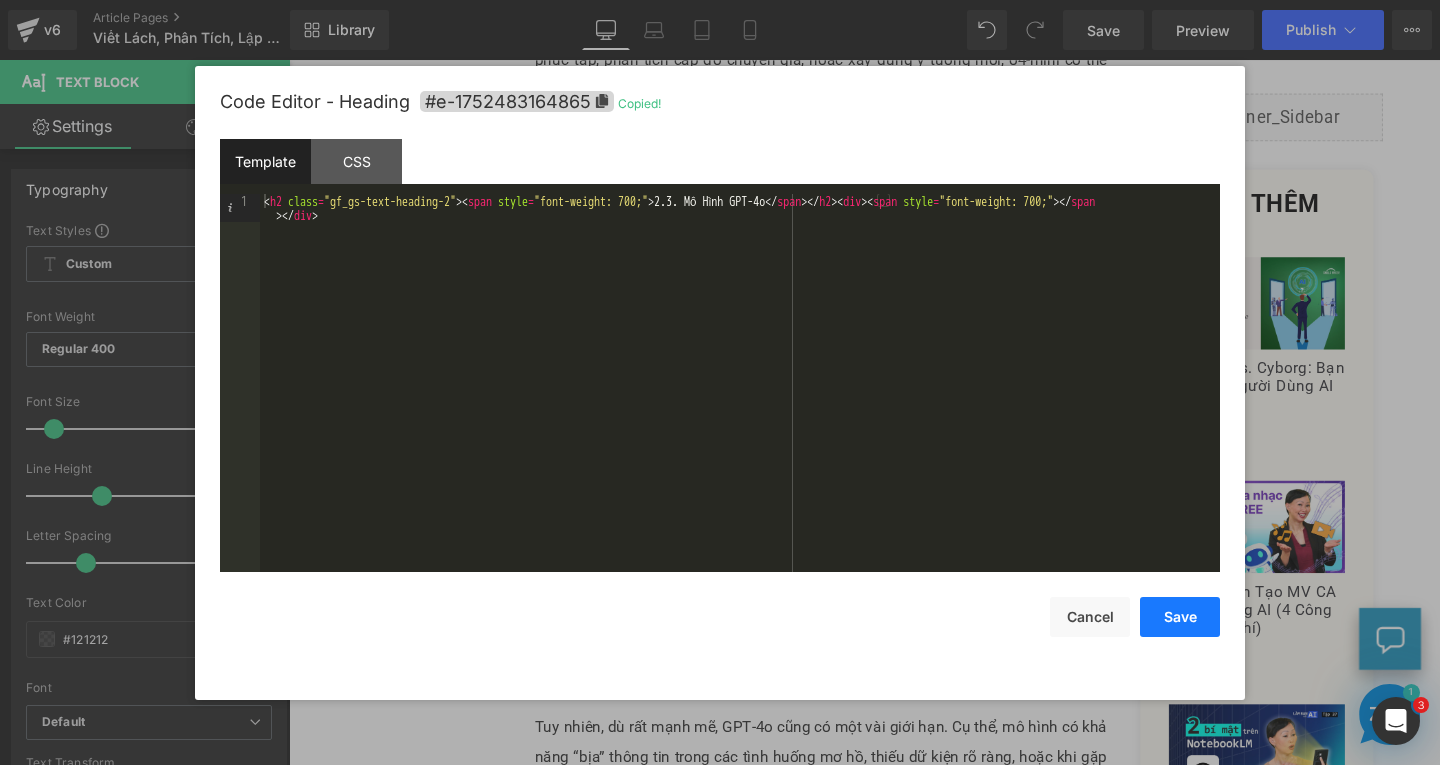 click on "Save" at bounding box center [1180, 617] 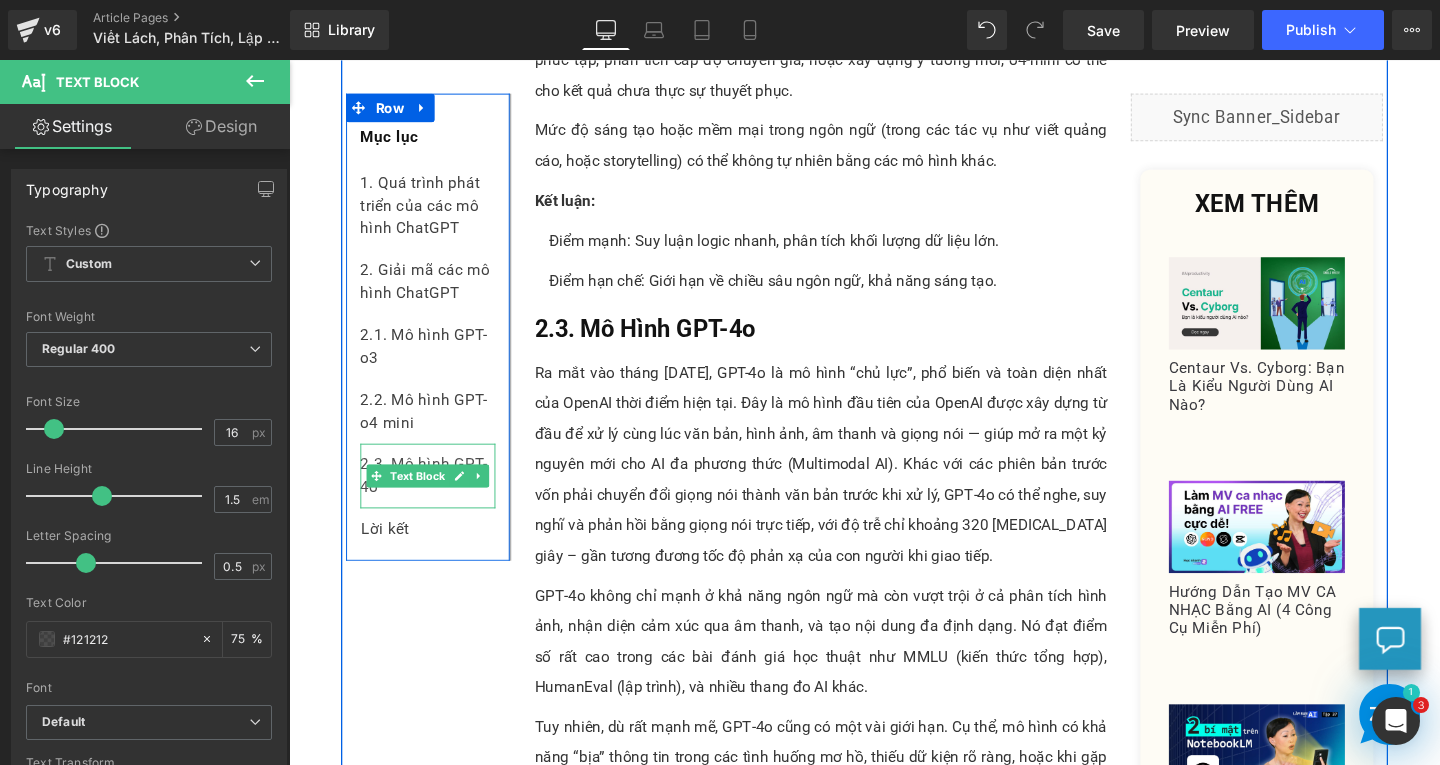 click on "2.3. Mô hình GPT-4o" at bounding box center [435, 497] 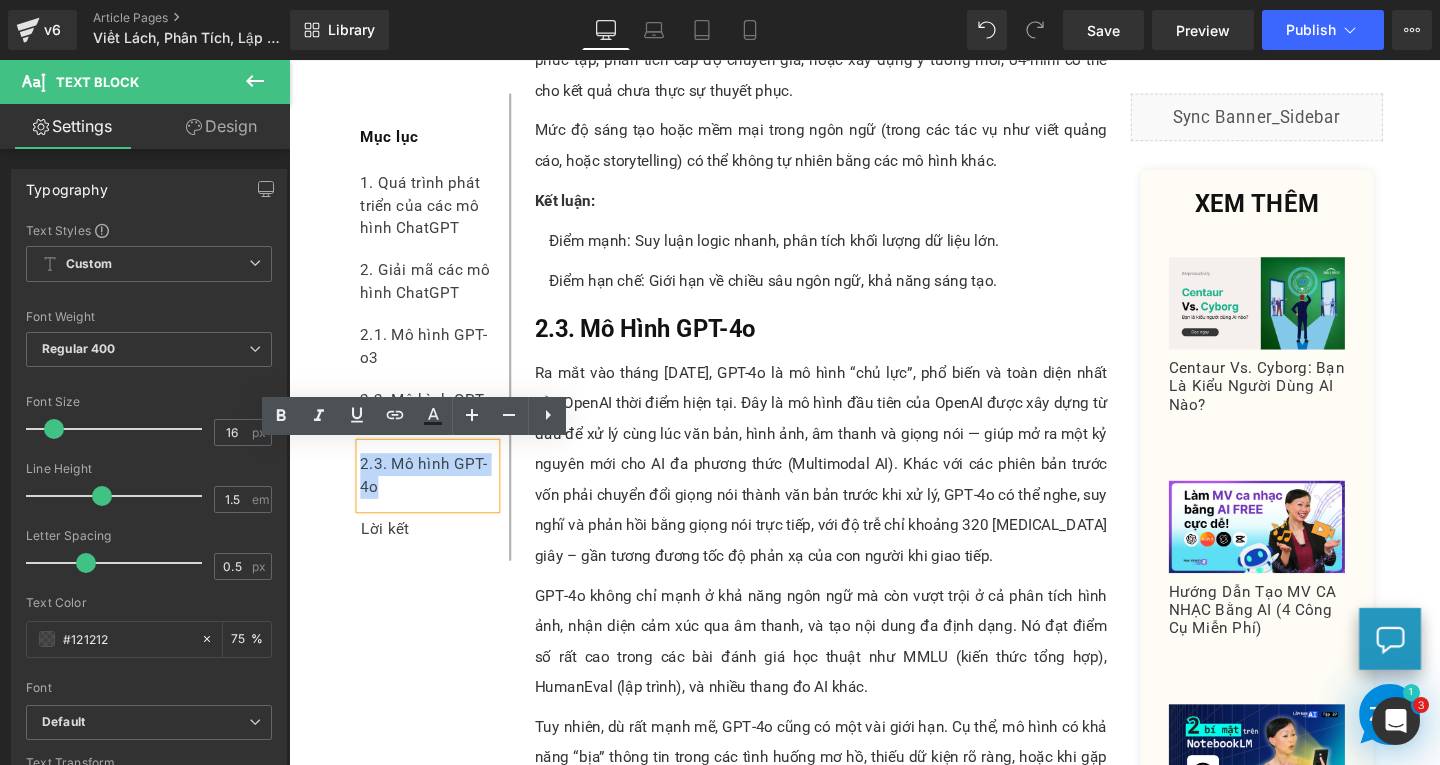 drag, startPoint x: 387, startPoint y: 509, endPoint x: 356, endPoint y: 474, distance: 46.75468 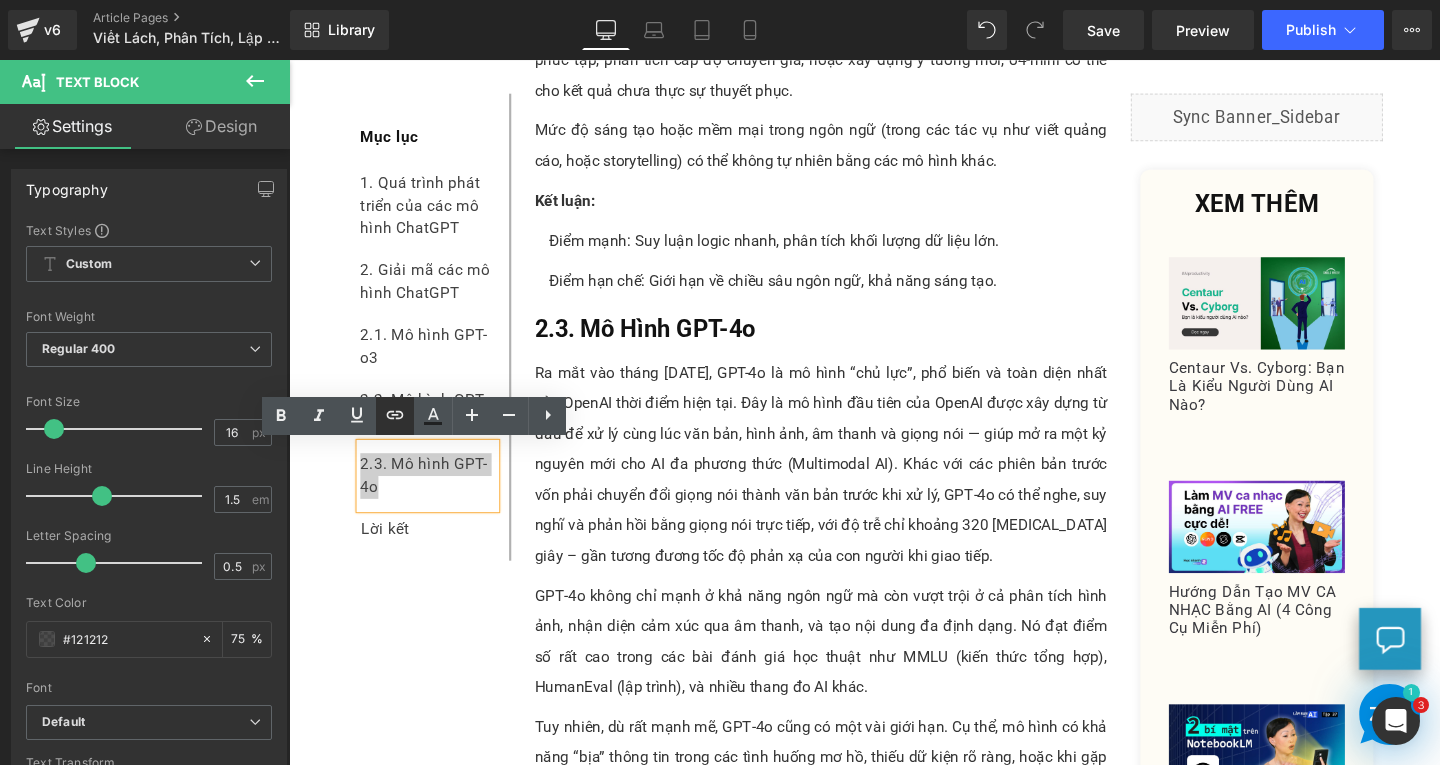 click 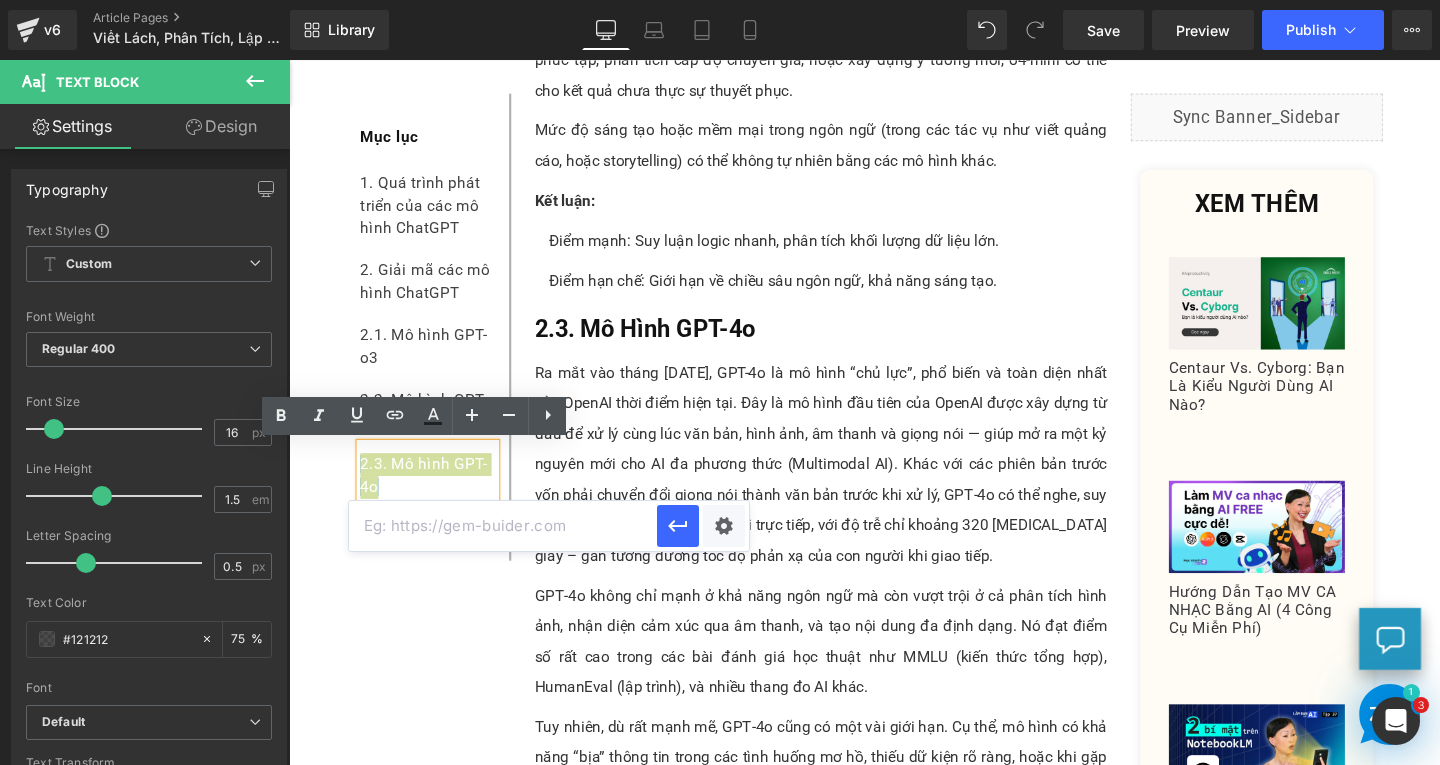 click at bounding box center (503, 526) 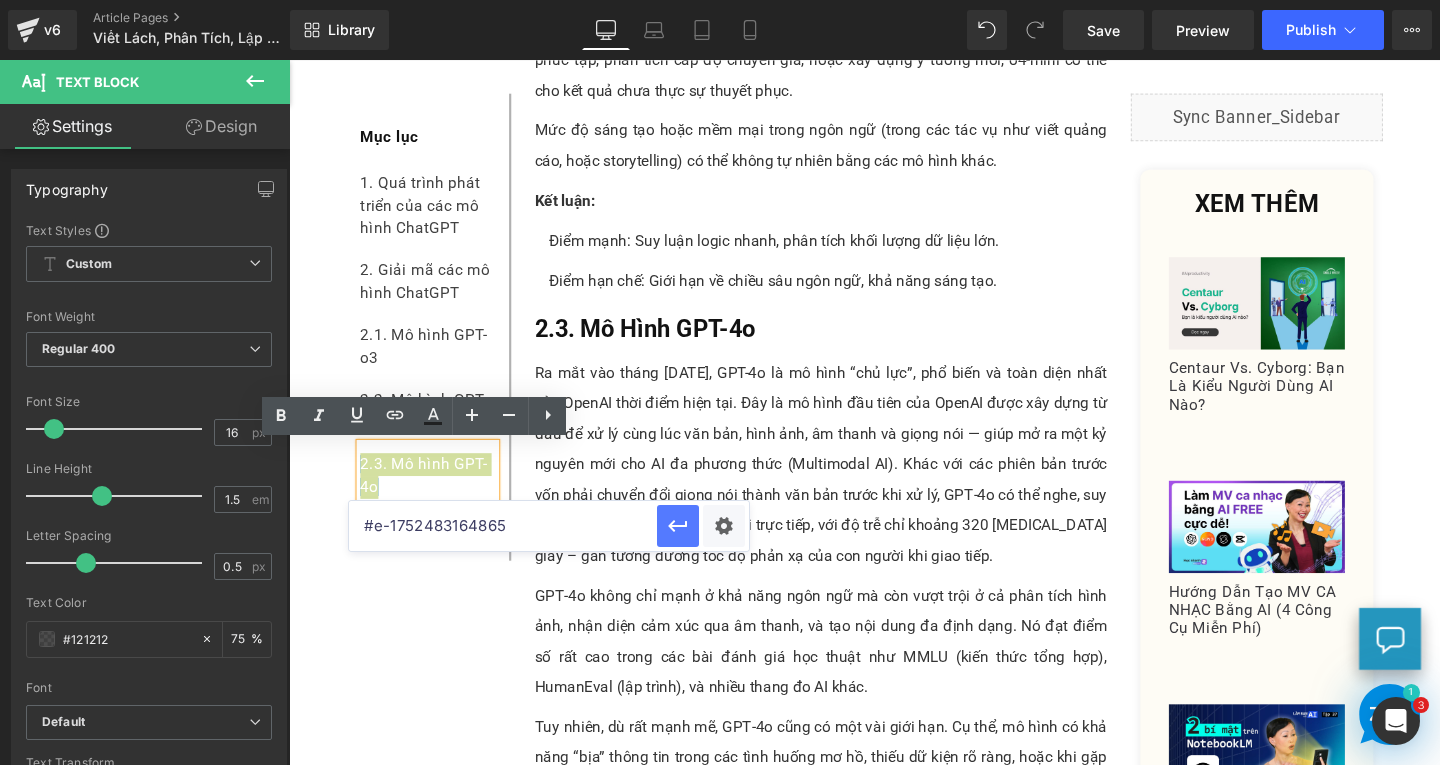 type on "#e-1752483164865" 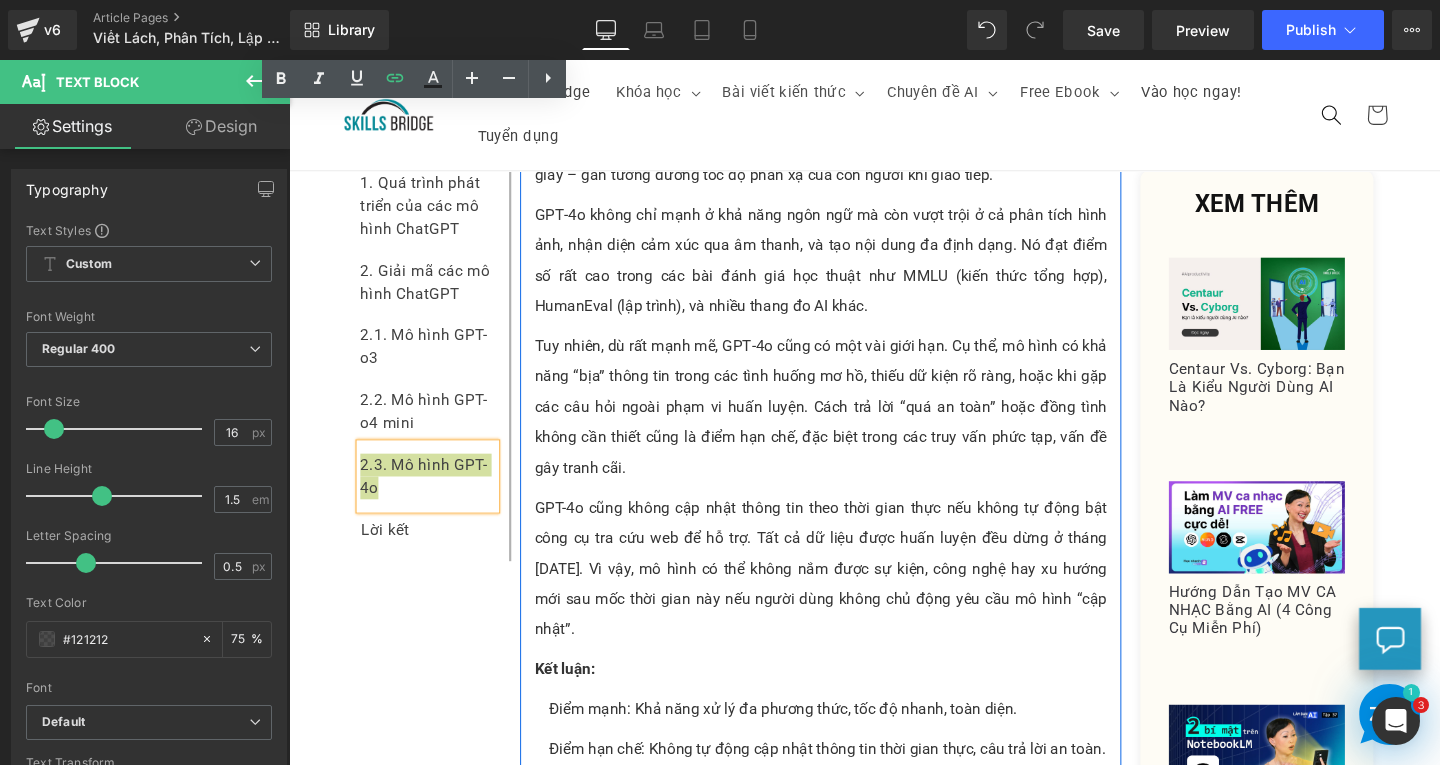 scroll, scrollTop: 4300, scrollLeft: 0, axis: vertical 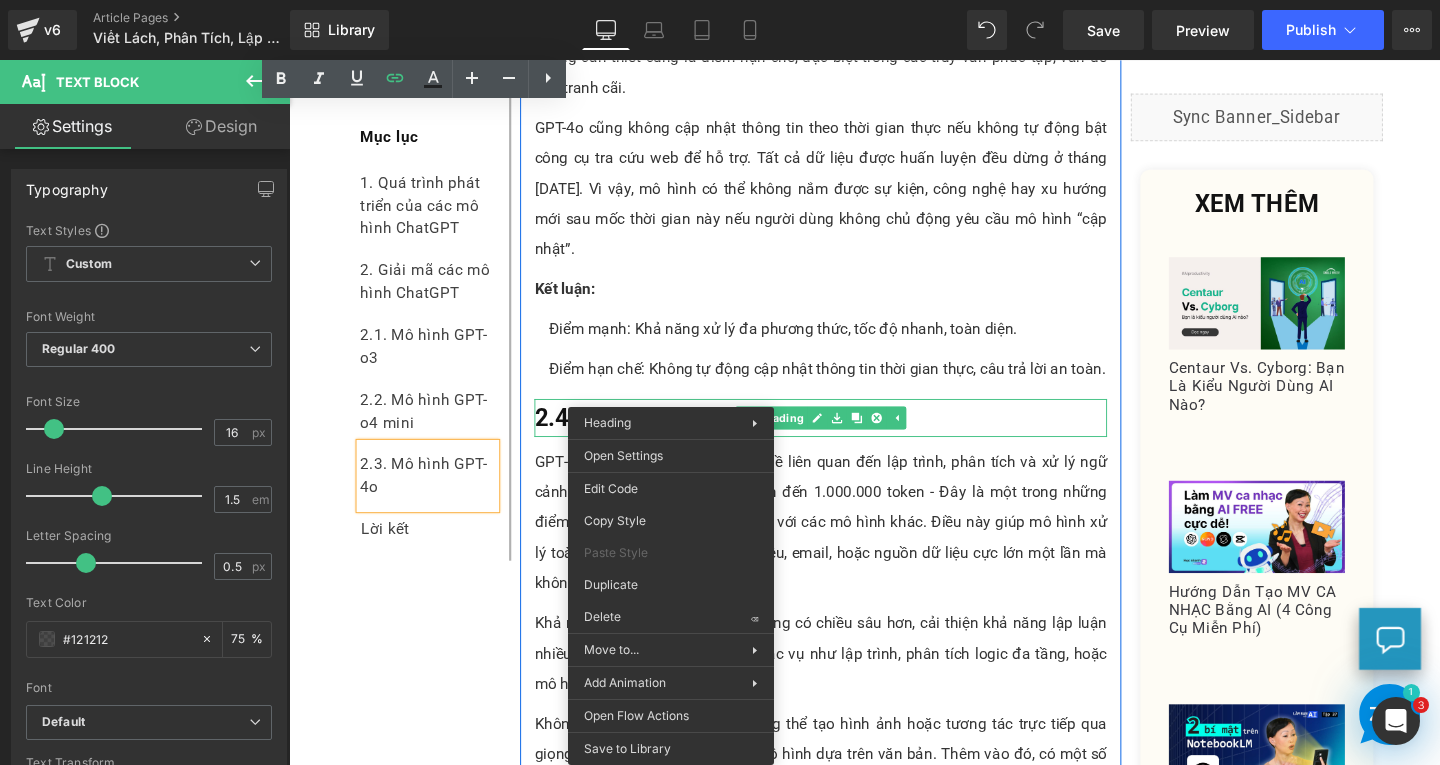 click on "2.4. Mô Hình GPT-4.1" at bounding box center [666, 435] 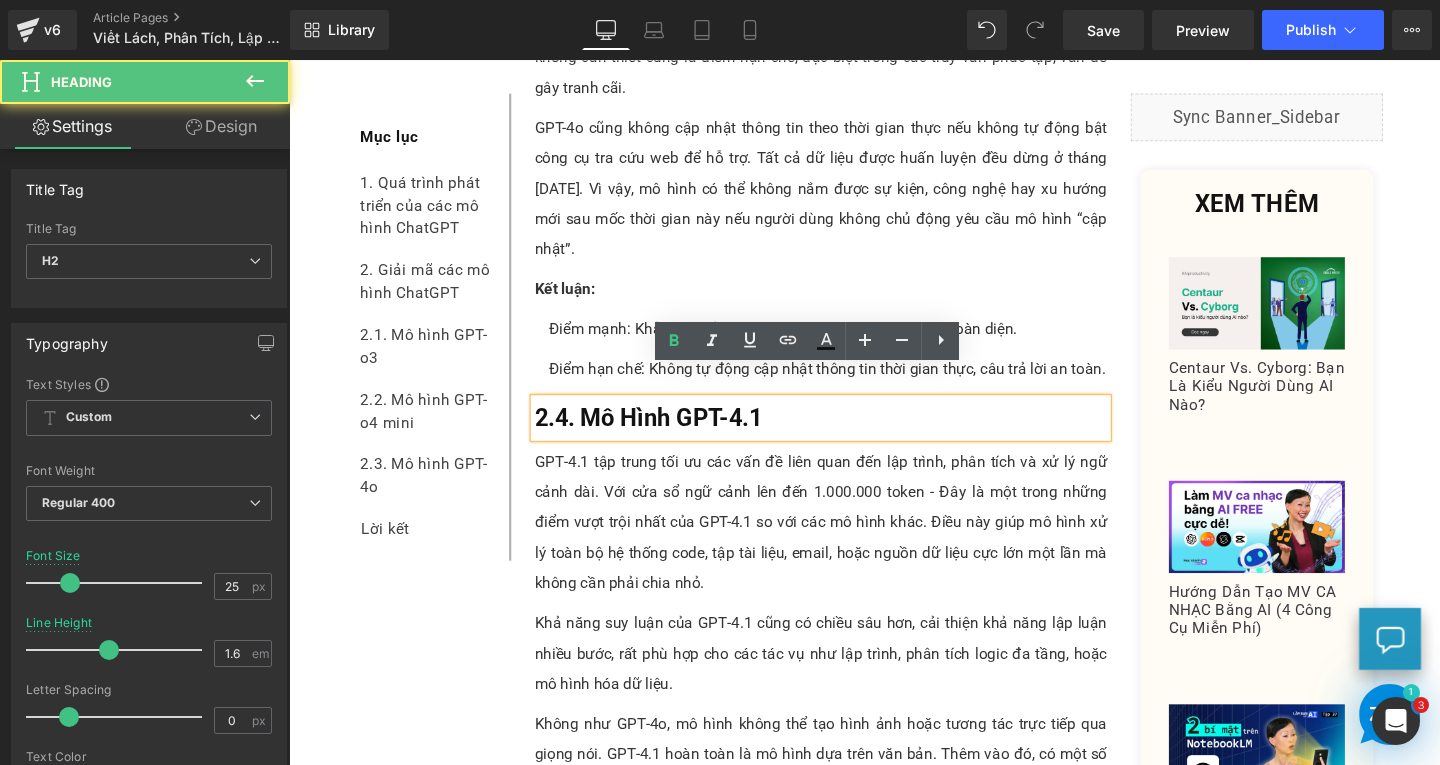 click on "2.4. Mô Hình GPT-4.1" at bounding box center (848, 436) 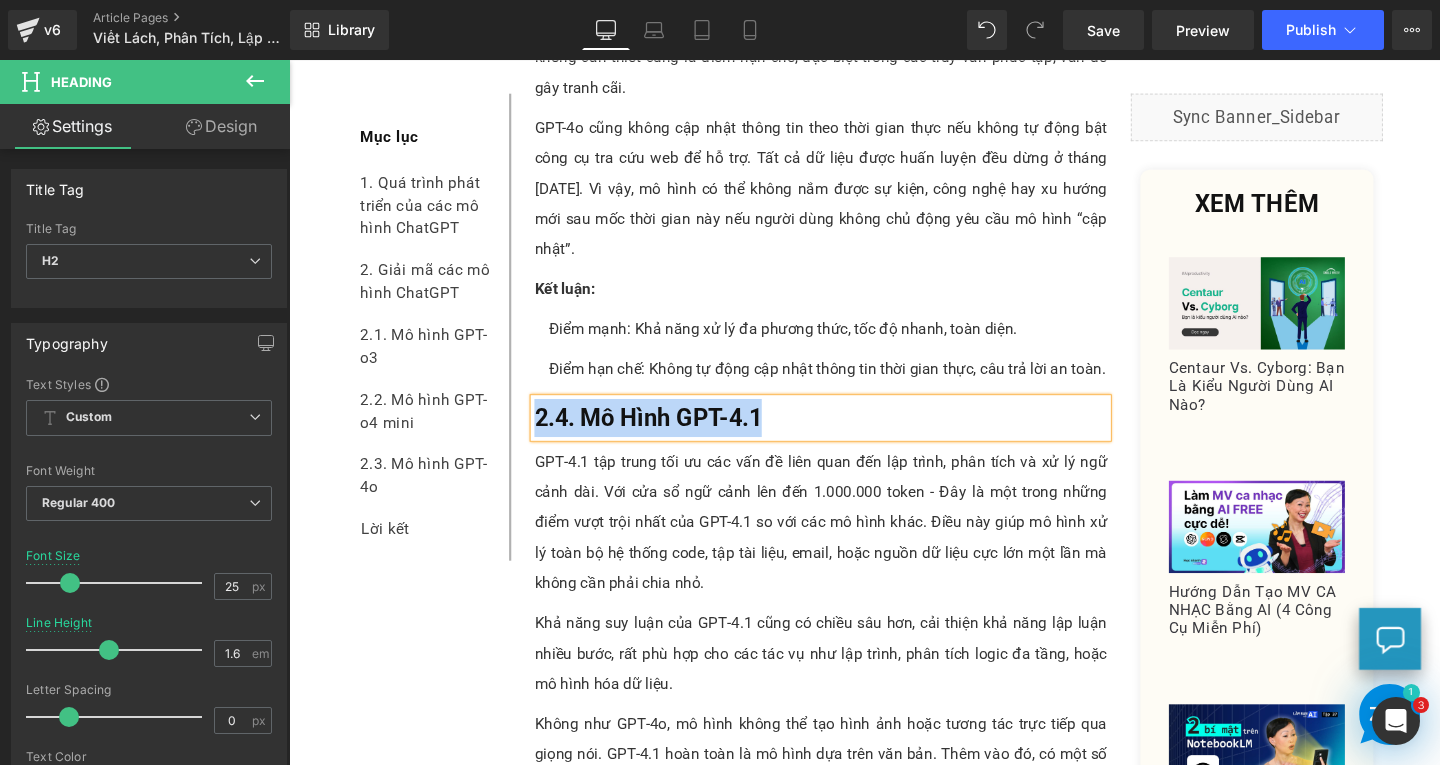copy on "2.4. Mô Hình GPT-4.1" 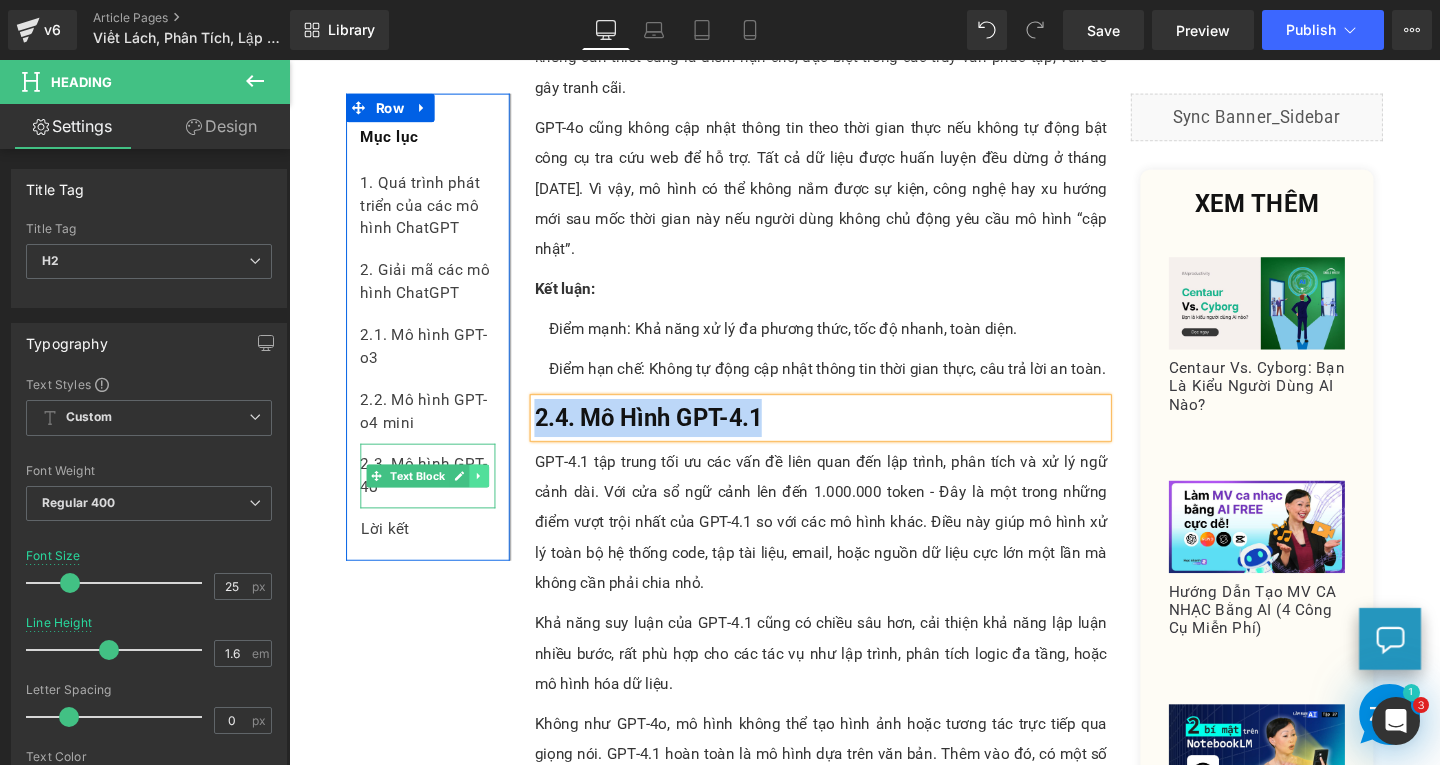 click 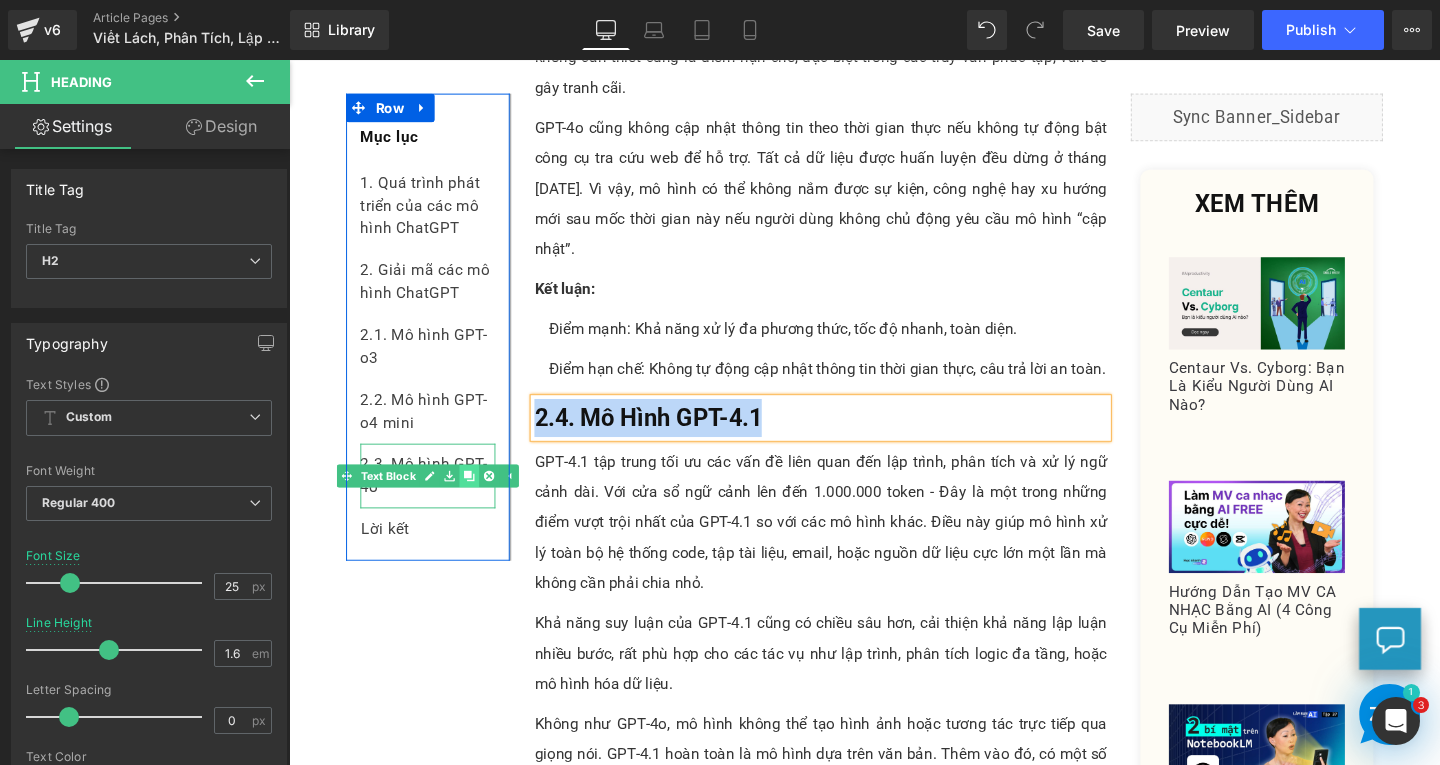 click 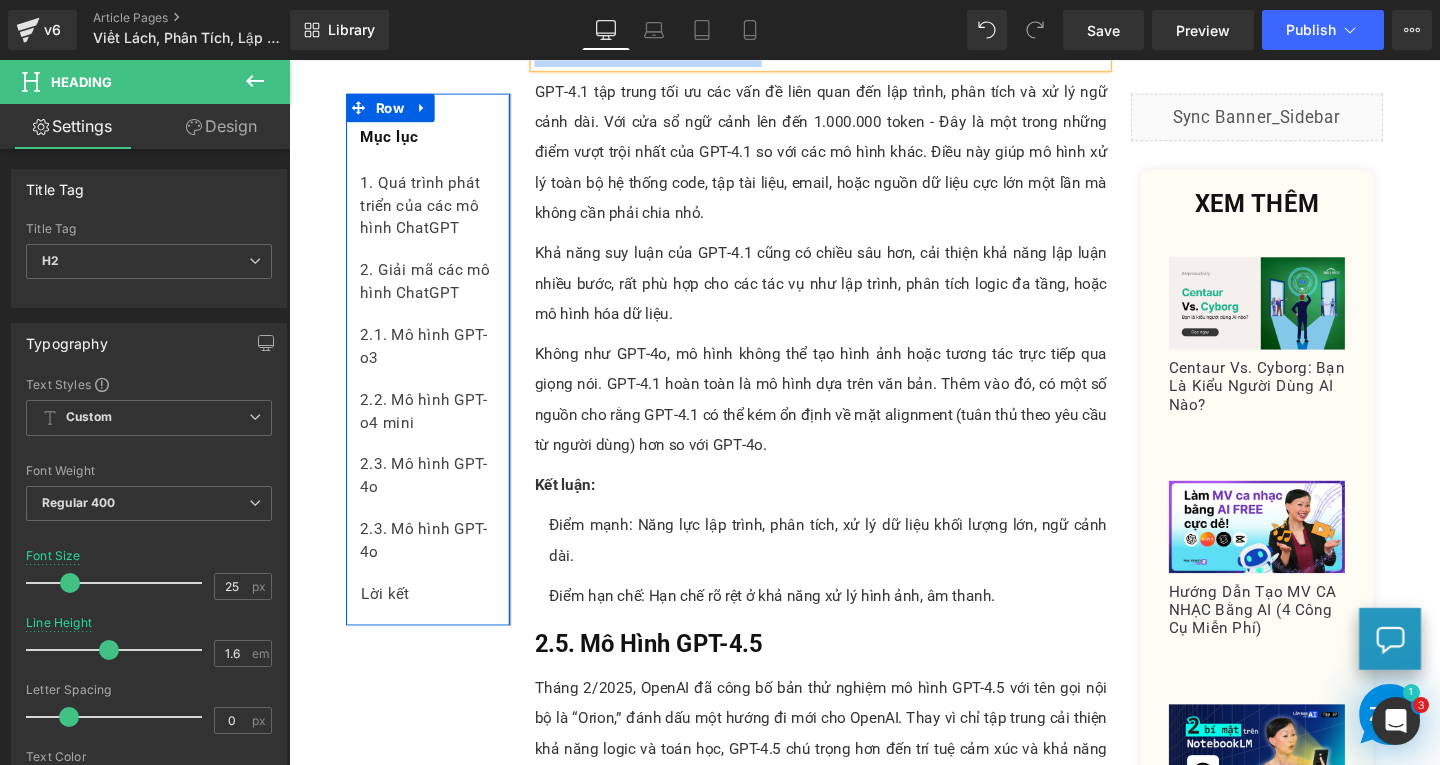 click on "2.3. Mô hình GPT-4o" at bounding box center [435, 565] 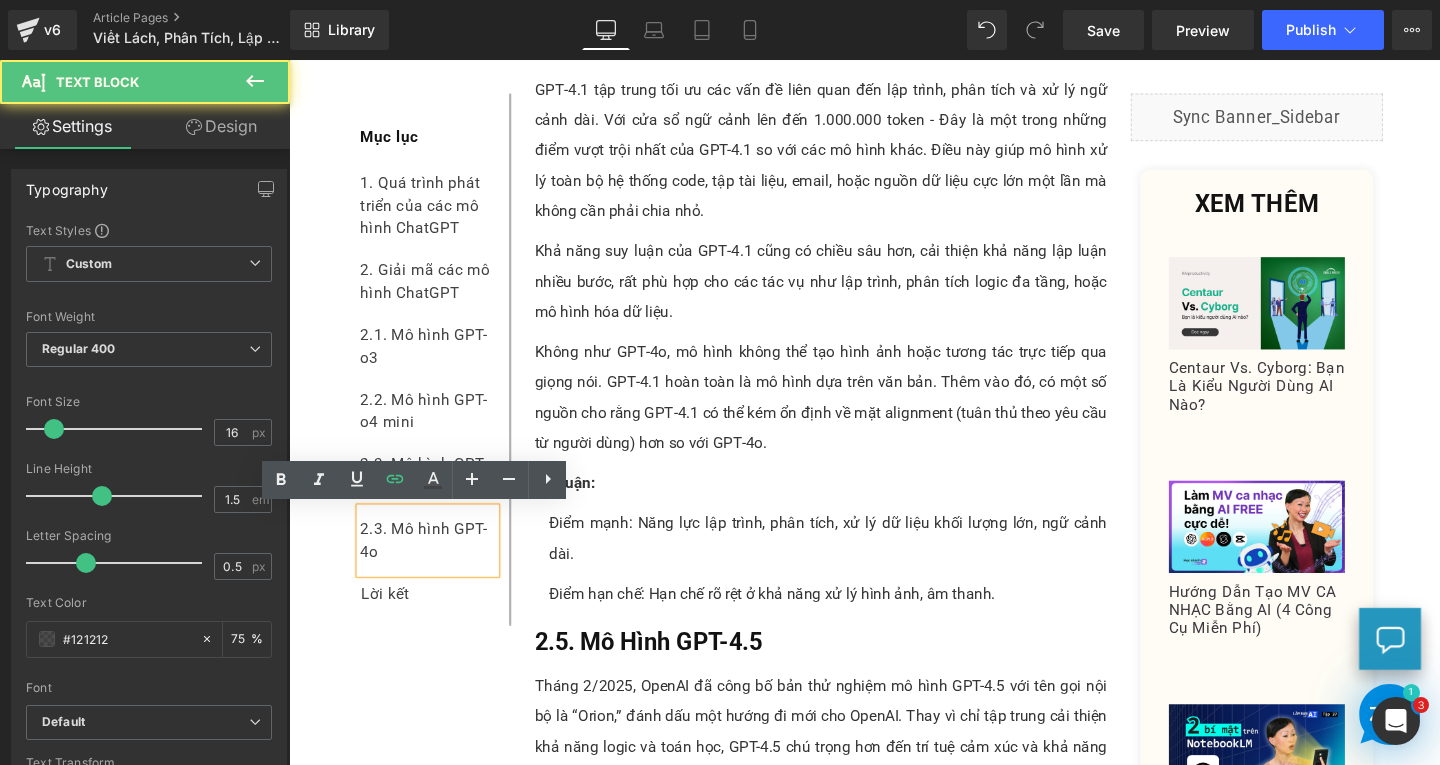 click on "2.3. Mô hình GPT-4o" at bounding box center (435, 565) 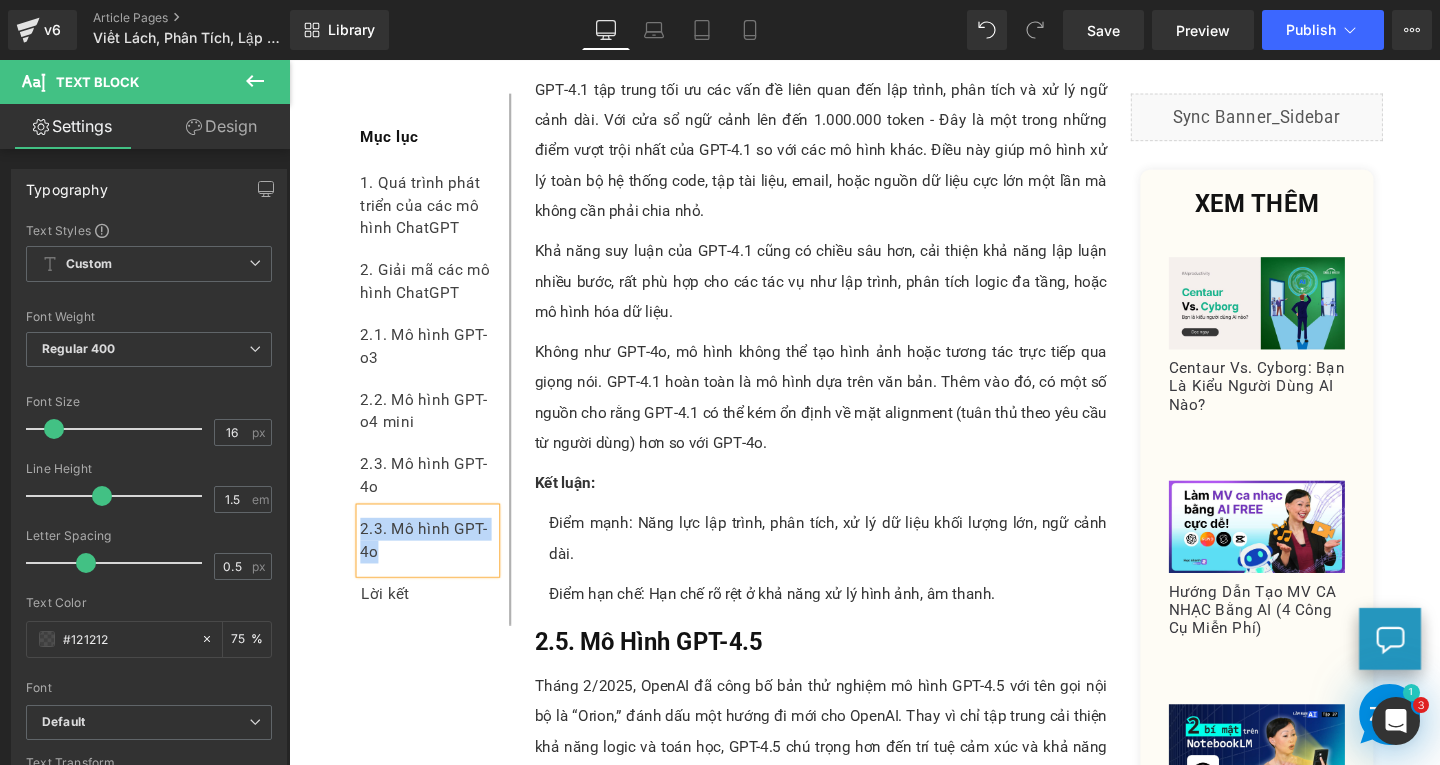 paste 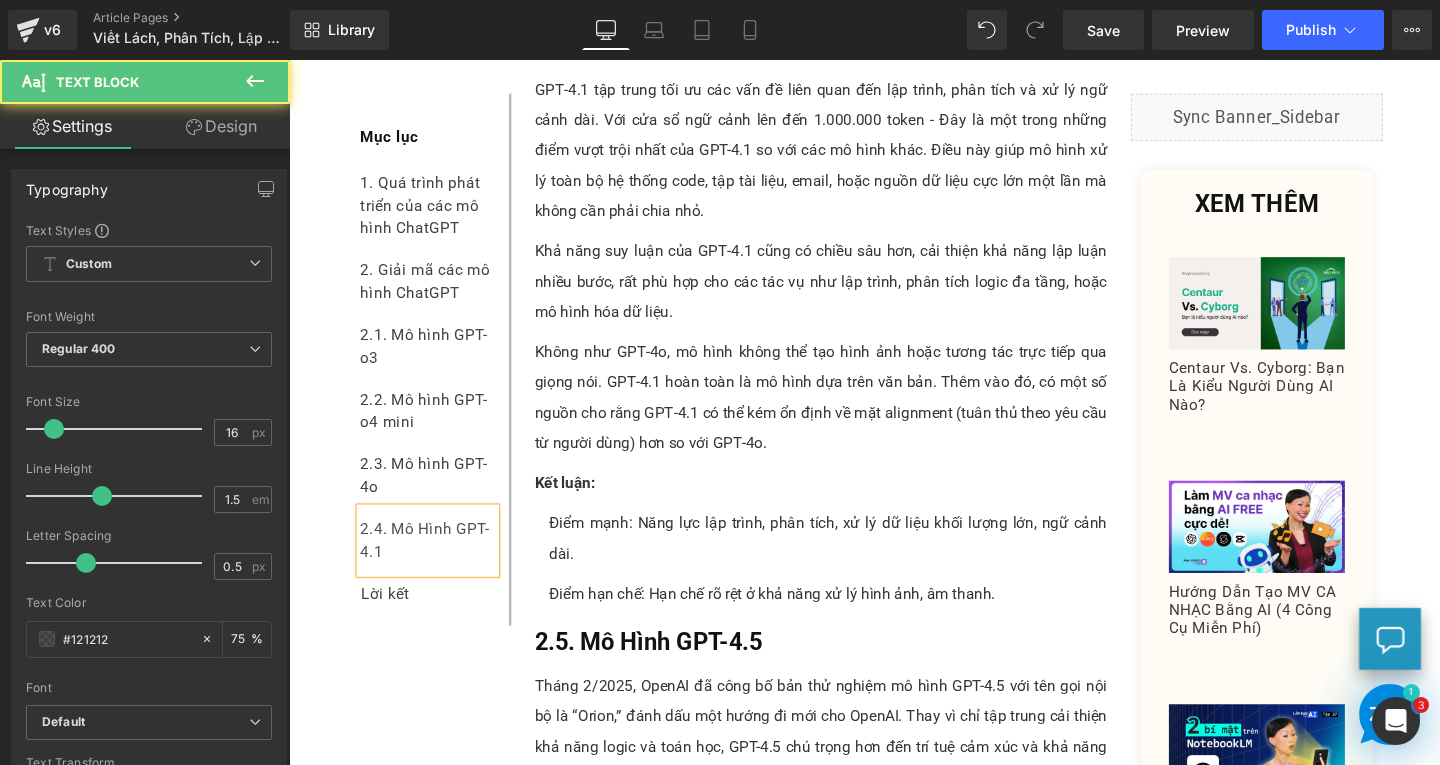 click on "2.4. Mô Hình GPT-4.1" at bounding box center [435, 565] 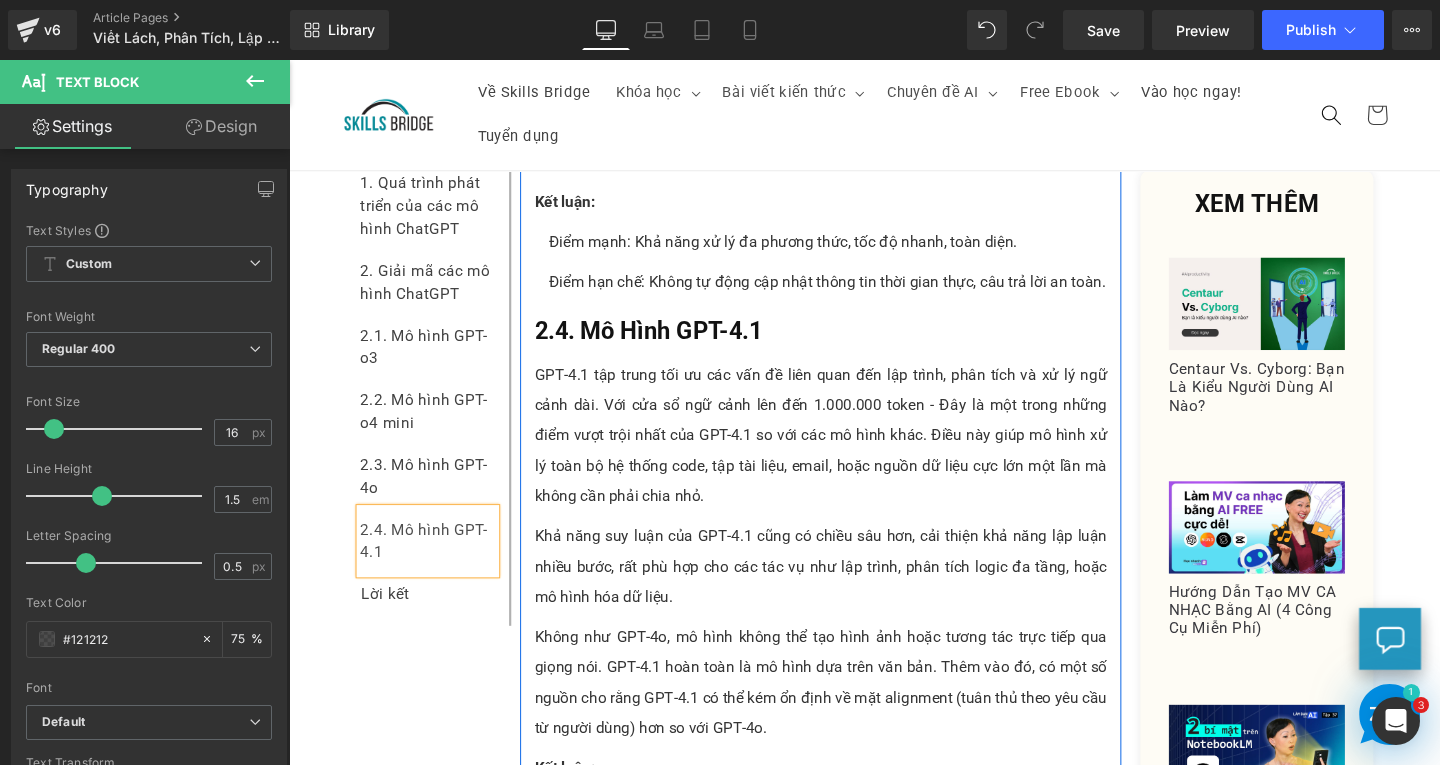 scroll, scrollTop: 4191, scrollLeft: 0, axis: vertical 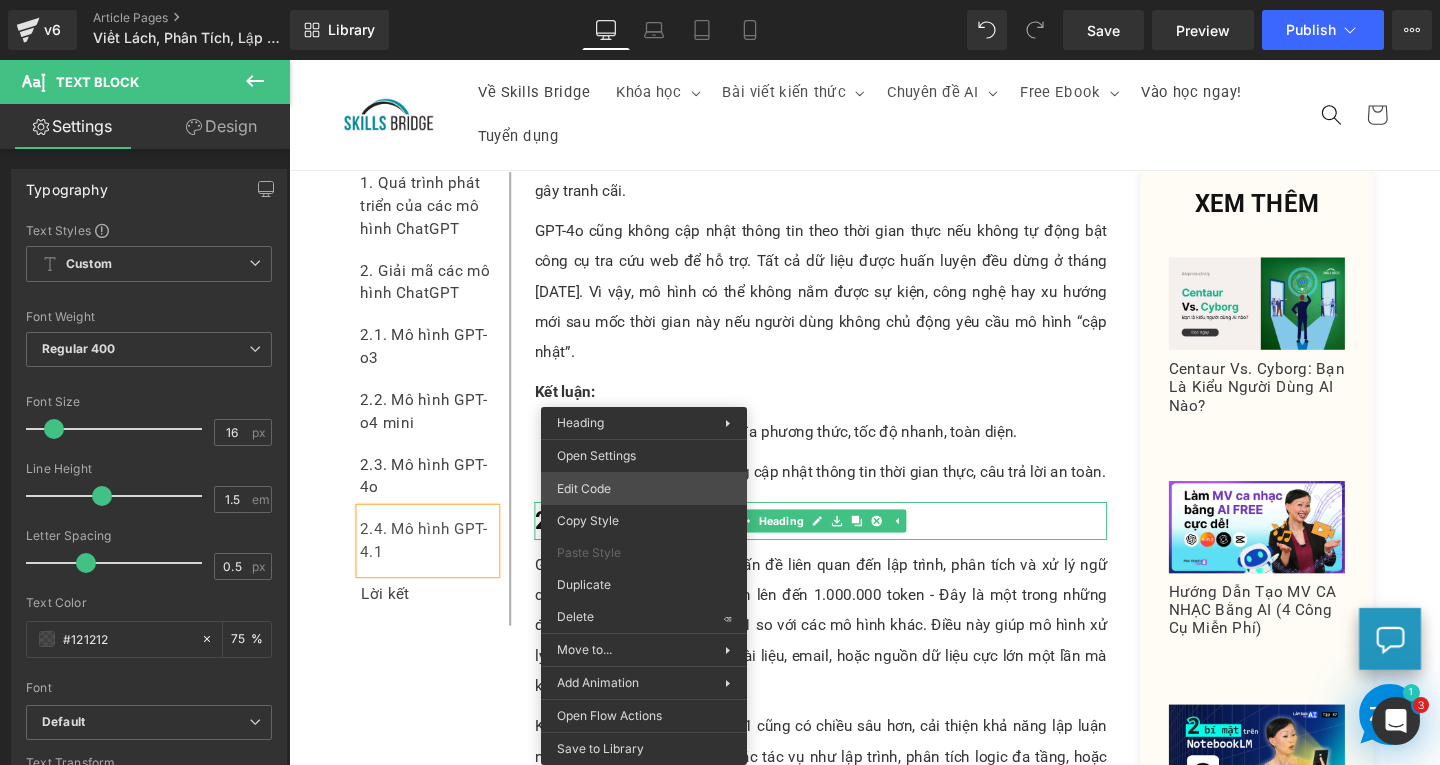 click on "Text Block  You are previewing how the   will restyle your page. You can not edit Elements in Preset Preview Mode.  v6 Article Pages Viết Lách, Phân Tích, Lập Trình - Bạn Đã Chọn Đúng Mô Hình ChatGPT? Library Desktop Desktop Laptop Tablet Mobile Save Preview Publish Scheduled View Live Page View with current Template Save Template to Library Schedule Publish Publish Settings Shortcuts  Your page can’t be published   You've reached the maximum number of published pages on your plan  (173/999999).  You need to upgrade your plan or unpublish all your pages to get 1 publish slot.   Unpublish pages   Upgrade plan  Elements Global Style Base Row  rows, columns, layouts, div Heading  headings, titles, h1,h2,h3,h4,h5,h6 Text Block  texts, paragraphs, contents, blocks Image  images, photos, alts, uploads Icon  icons, symbols Button  button, call to action, cta Separator  separators, dividers, horizontal lines Liquid  Banner Parallax  banner, slideshow, hero, image, cover, parallax, effect Stack" at bounding box center (720, 0) 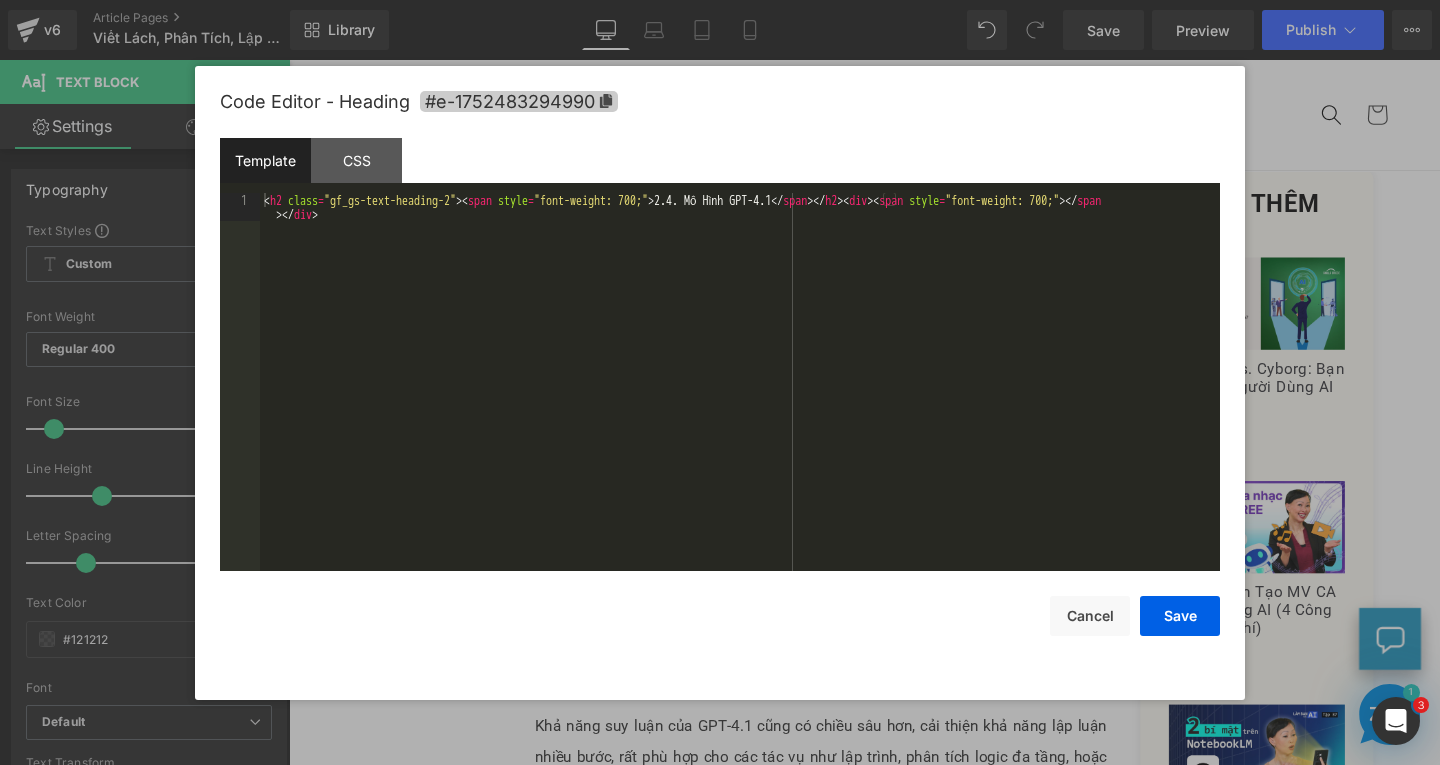 click 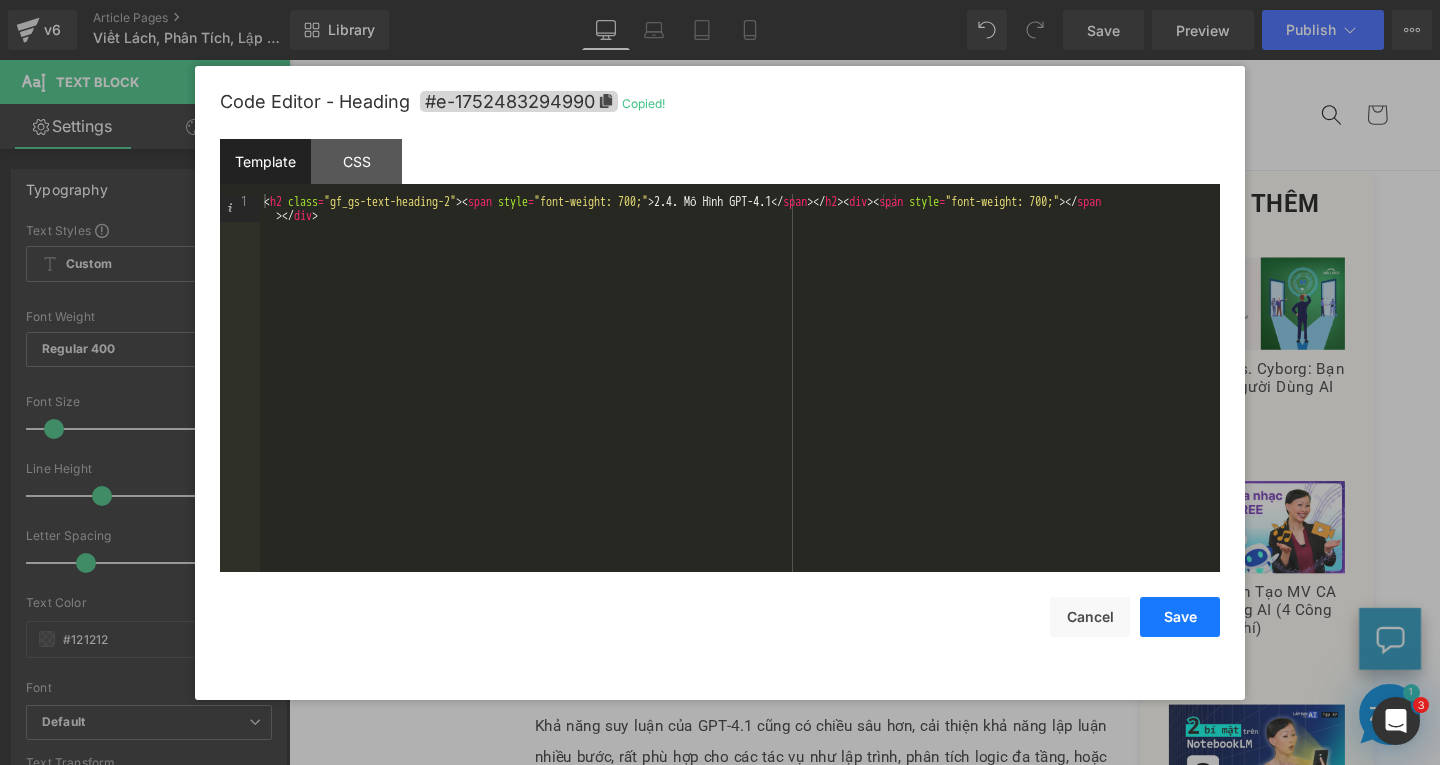 click on "Save" at bounding box center [1180, 617] 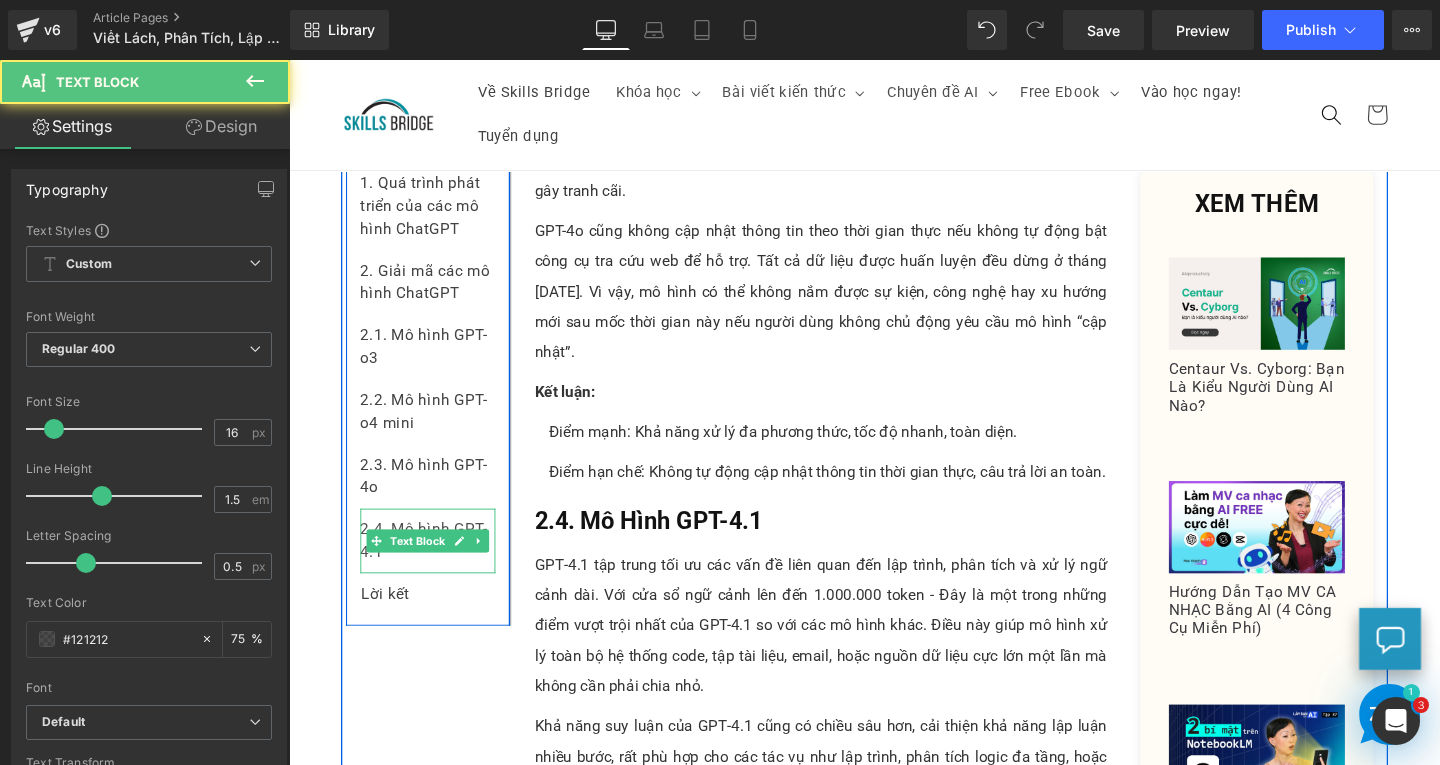 click on "2.4. Mô hình GPT-4.1" at bounding box center [435, 565] 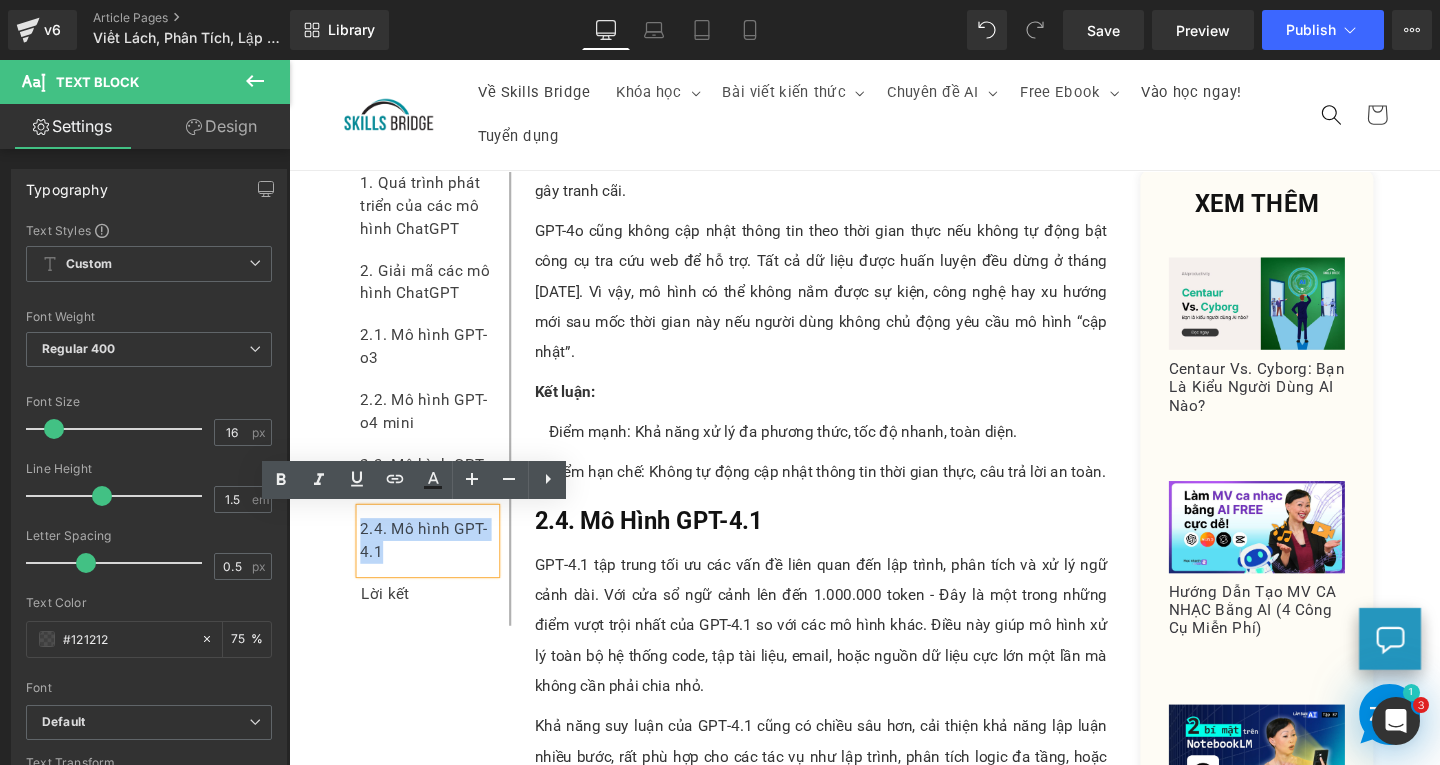 drag, startPoint x: 384, startPoint y: 582, endPoint x: 358, endPoint y: 545, distance: 45.221676 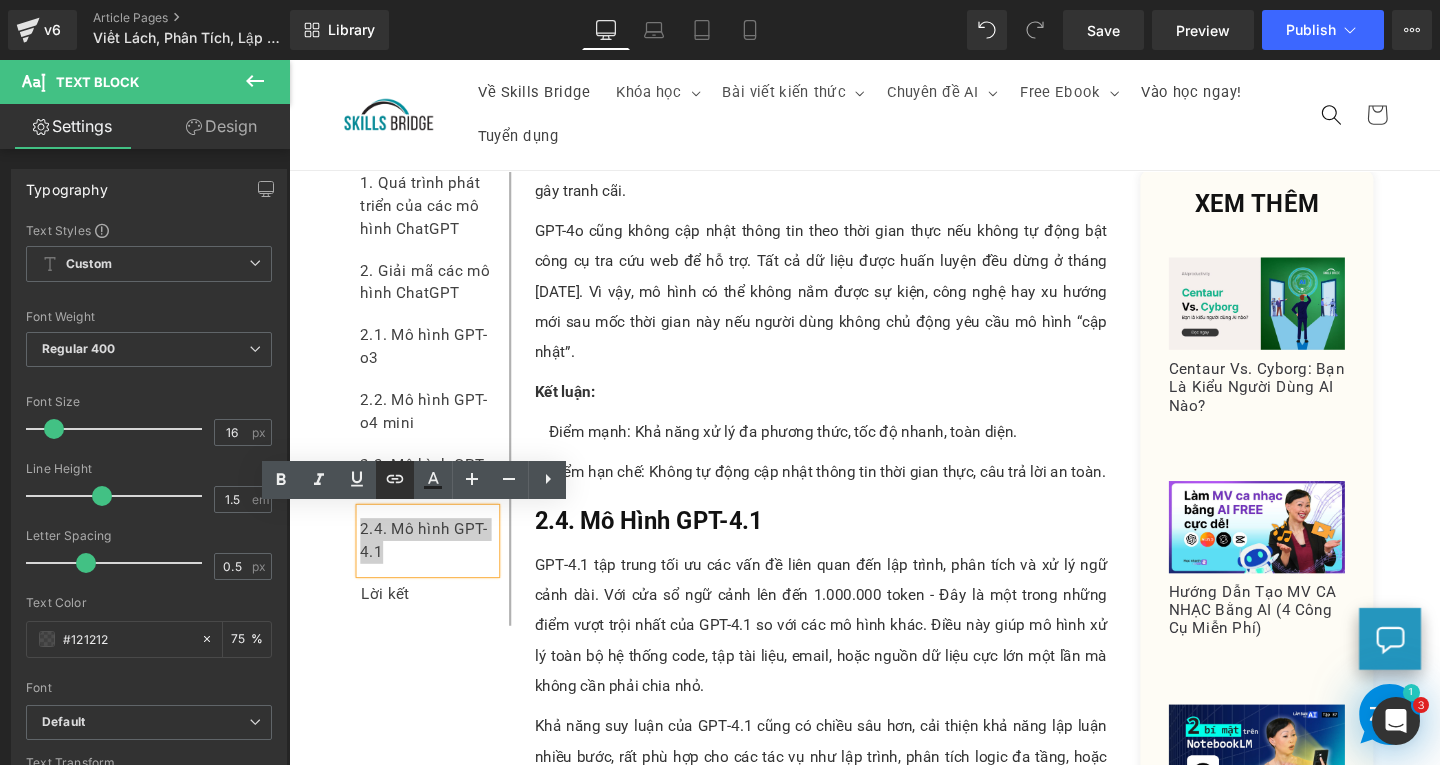 click 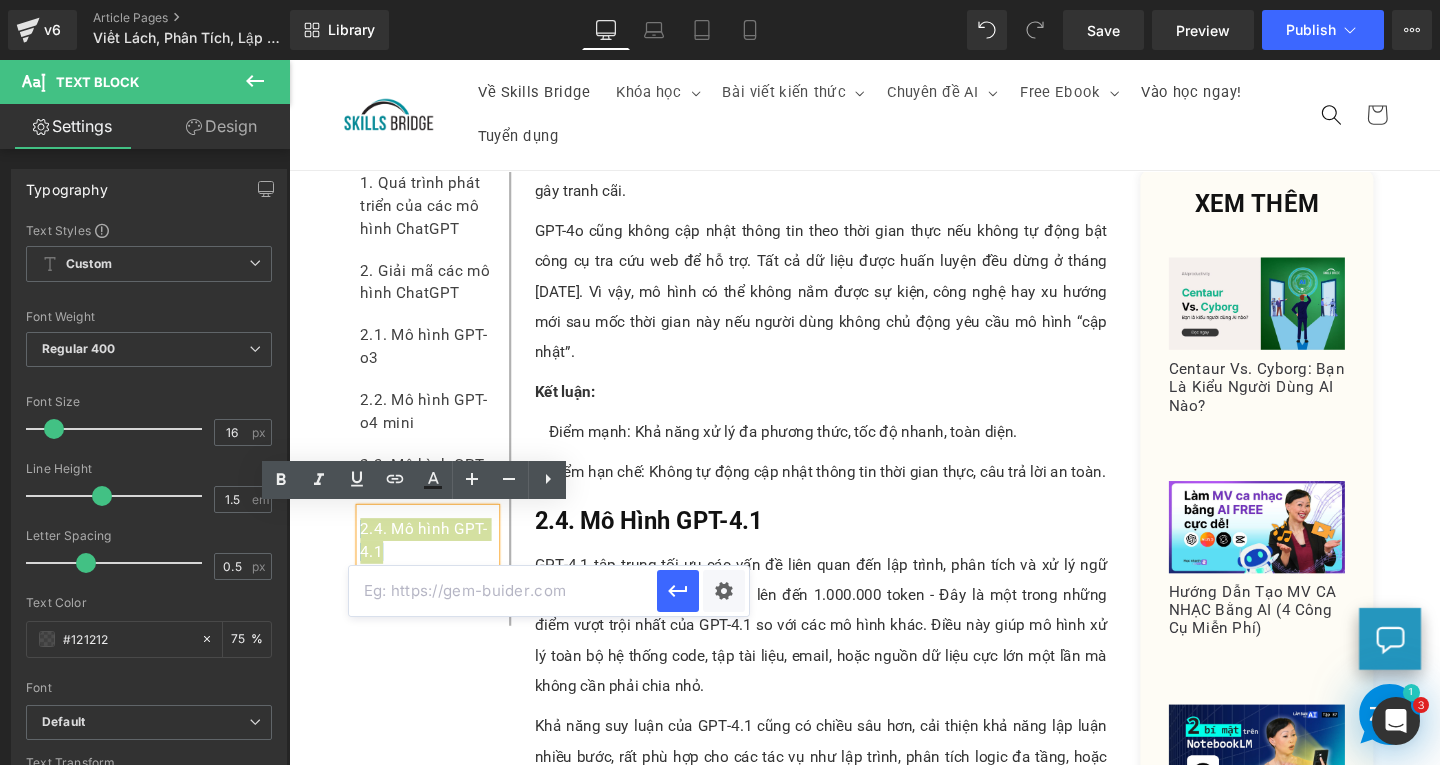 click at bounding box center [503, 591] 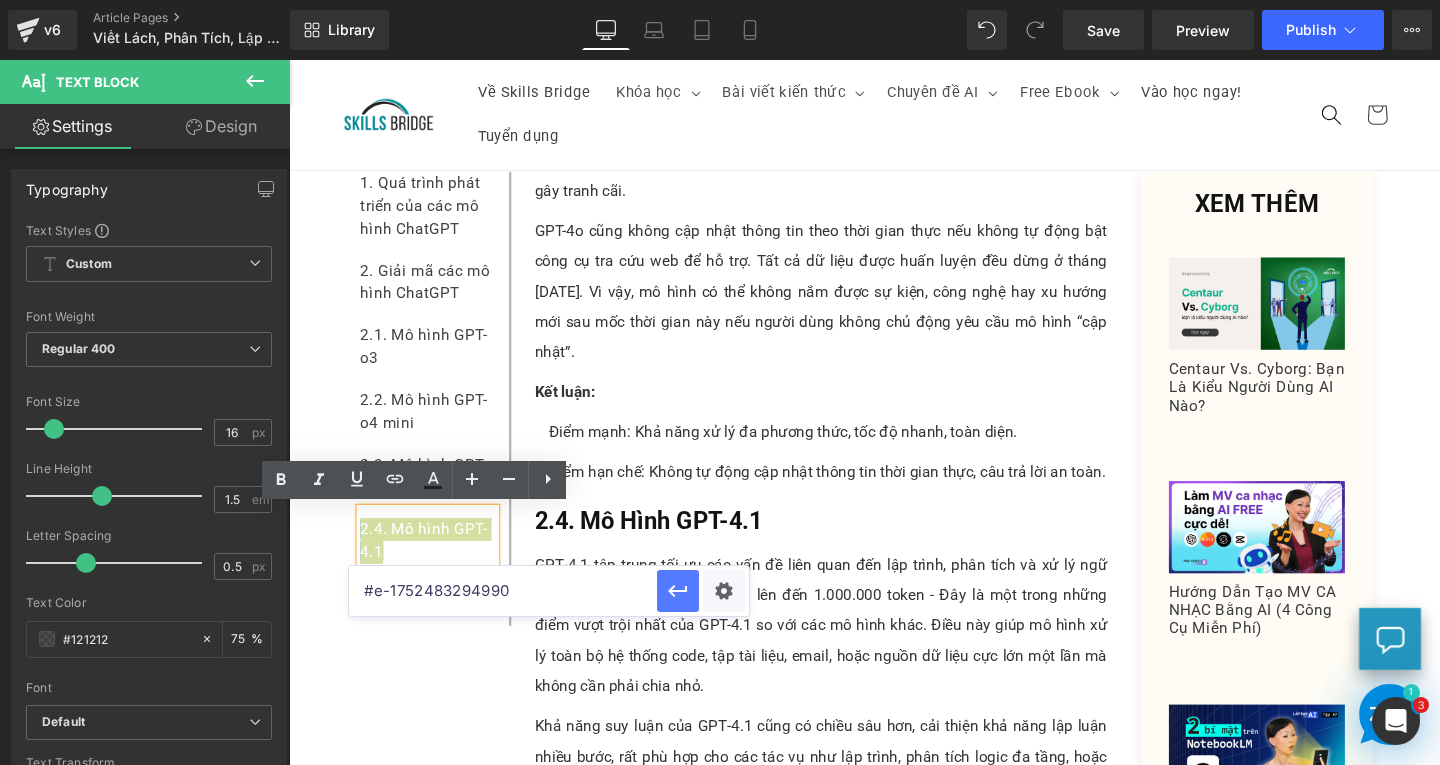 type on "#e-1752483294990" 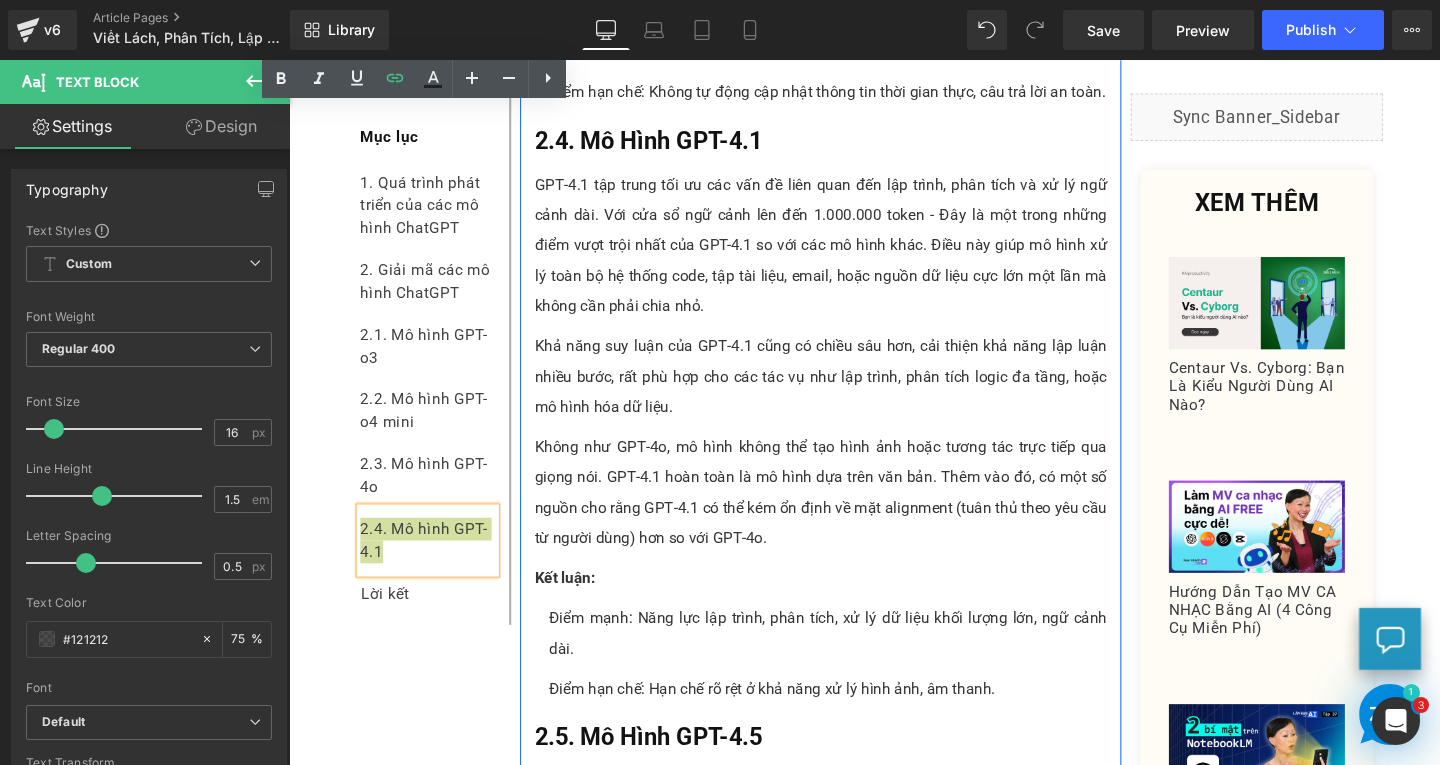scroll, scrollTop: 4891, scrollLeft: 0, axis: vertical 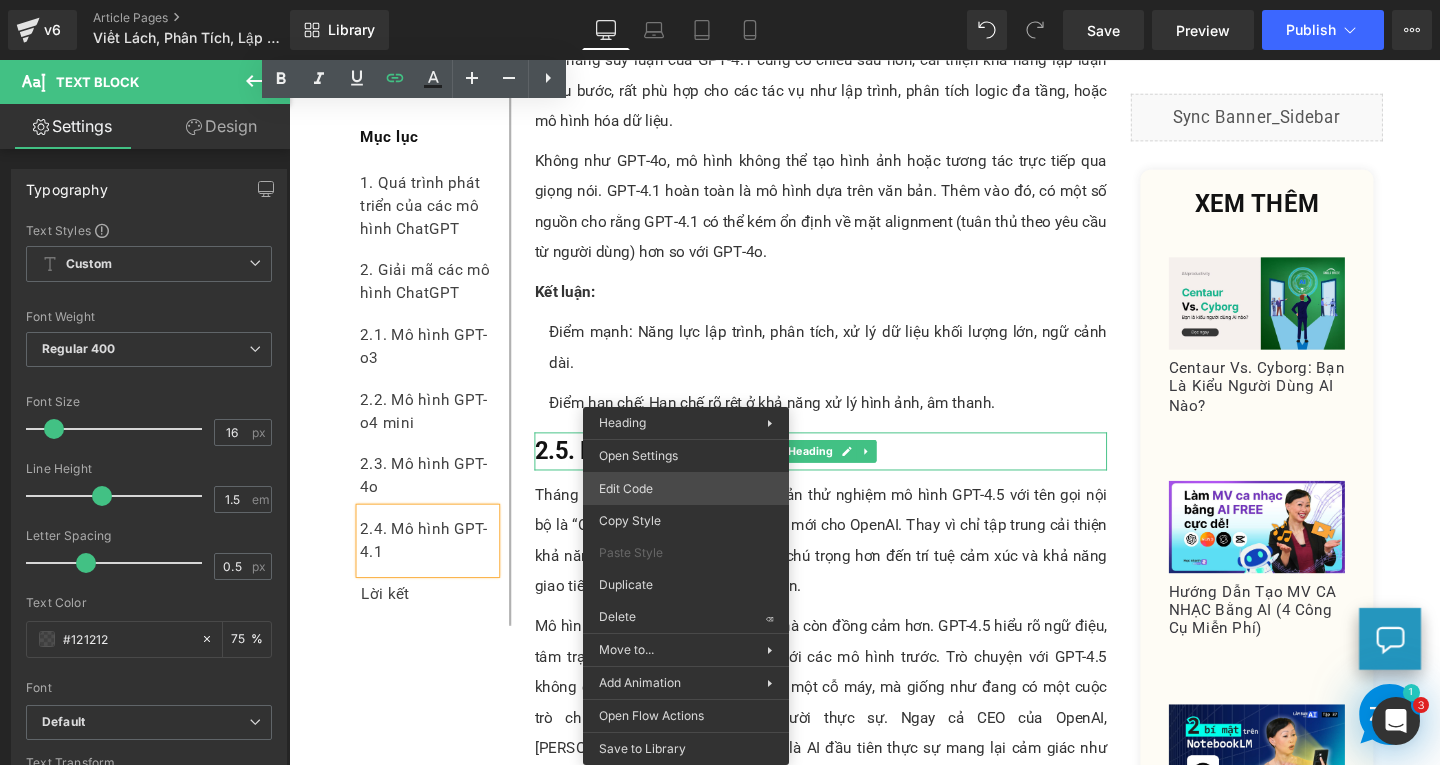 click on "Text Block  You are previewing how the   will restyle your page. You can not edit Elements in Preset Preview Mode.  v6 Article Pages Viết Lách, Phân Tích, Lập Trình - Bạn Đã Chọn Đúng Mô Hình ChatGPT? Library Desktop Desktop Laptop Tablet Mobile Save Preview Publish Scheduled View Live Page View with current Template Save Template to Library Schedule Publish Publish Settings Shortcuts  Your page can’t be published   You've reached the maximum number of published pages on your plan  (173/999999).  You need to upgrade your plan or unpublish all your pages to get 1 publish slot.   Unpublish pages   Upgrade plan  Elements Global Style Base Row  rows, columns, layouts, div Heading  headings, titles, h1,h2,h3,h4,h5,h6 Text Block  texts, paragraphs, contents, blocks Image  images, photos, alts, uploads Icon  icons, symbols Button  button, call to action, cta Separator  separators, dividers, horizontal lines Liquid  Banner Parallax  banner, slideshow, hero, image, cover, parallax, effect Stack" at bounding box center (720, 0) 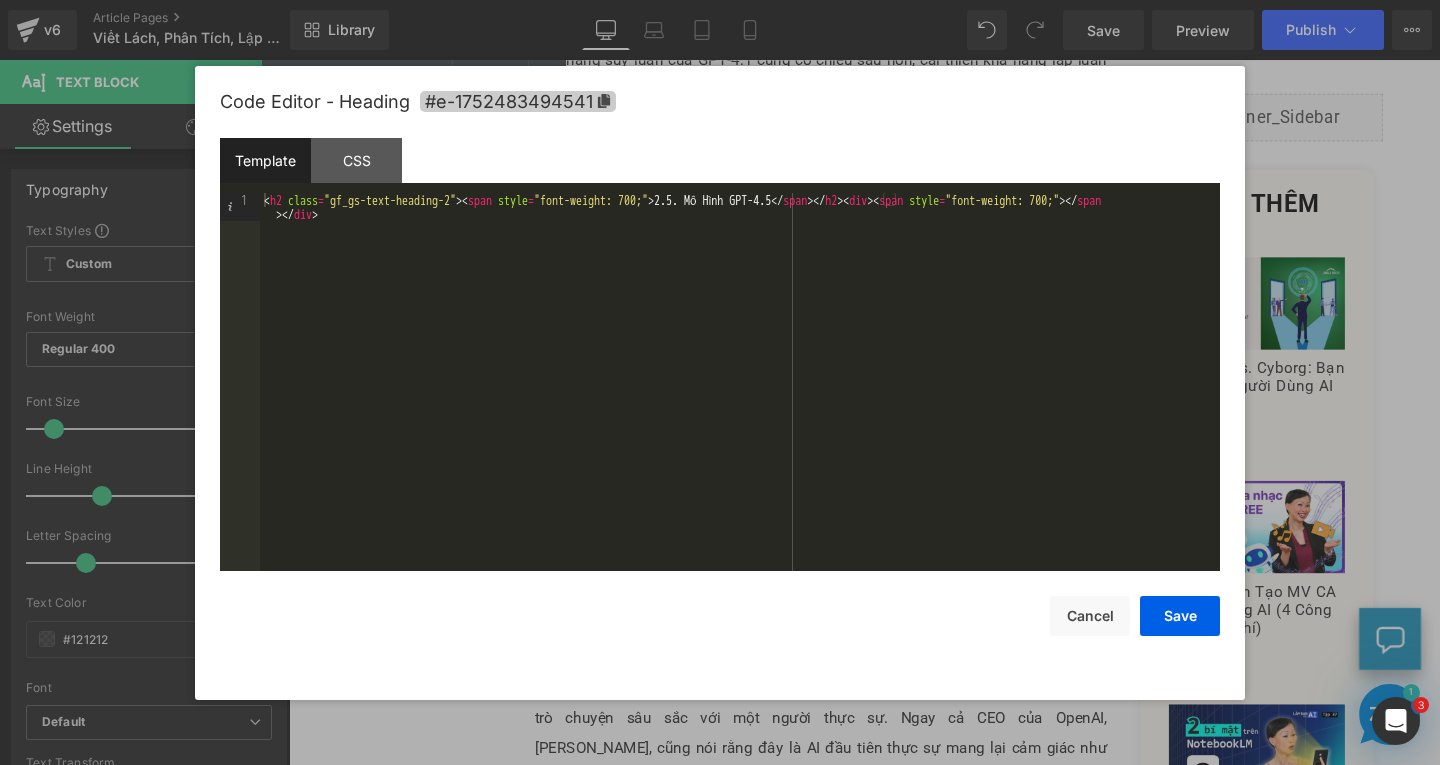 click on "#e-1752483494541" at bounding box center (518, 101) 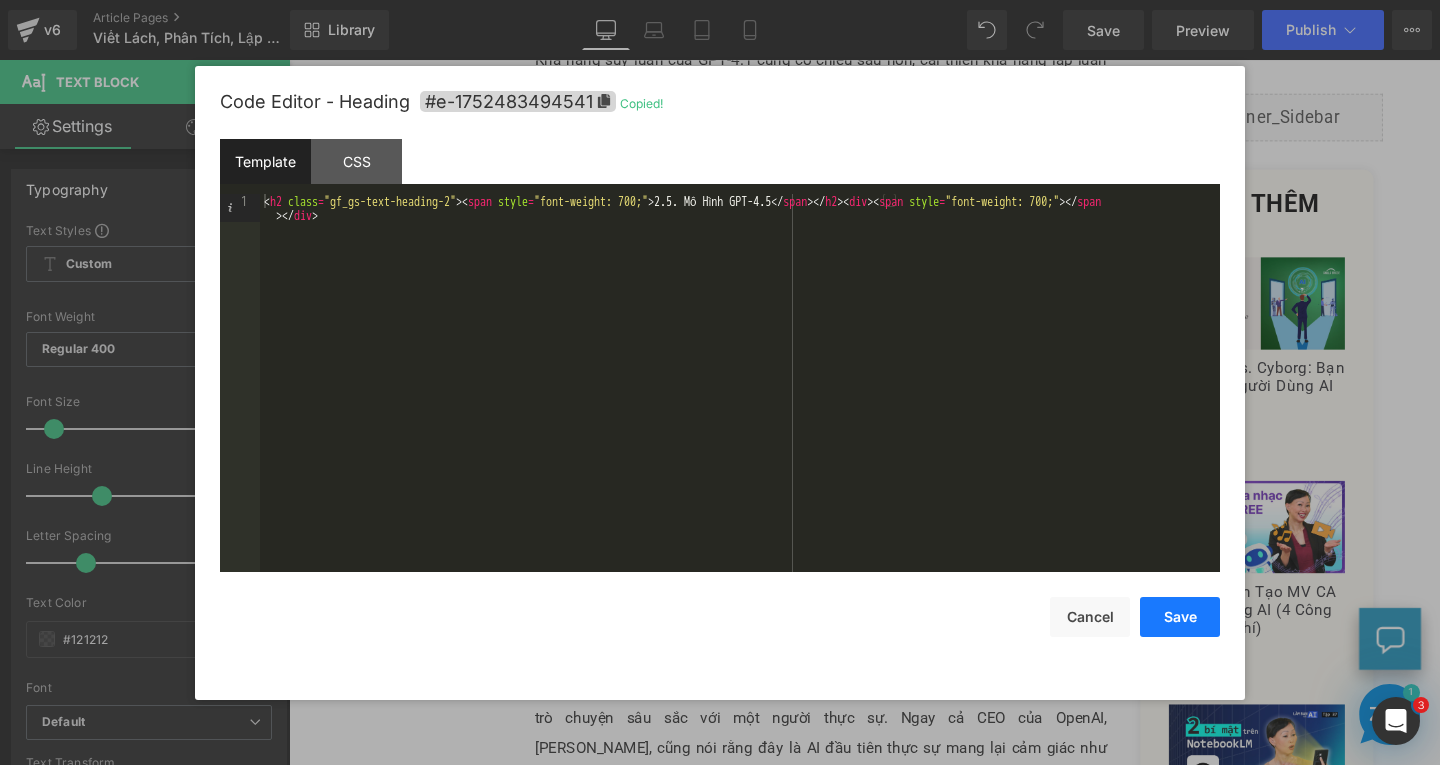 click on "Save" at bounding box center (1180, 617) 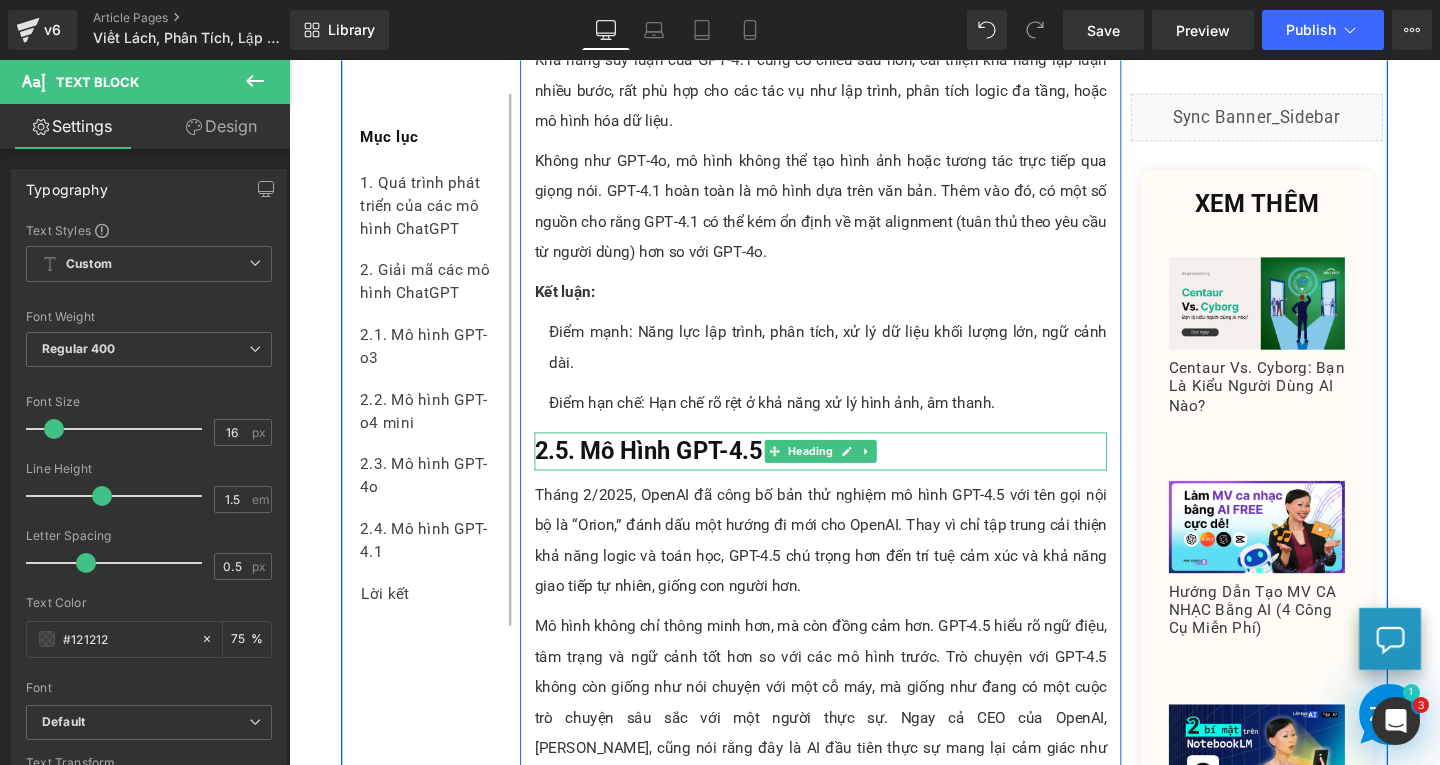 click on "2.5. Mô Hình GPT-4.5" at bounding box center [666, 471] 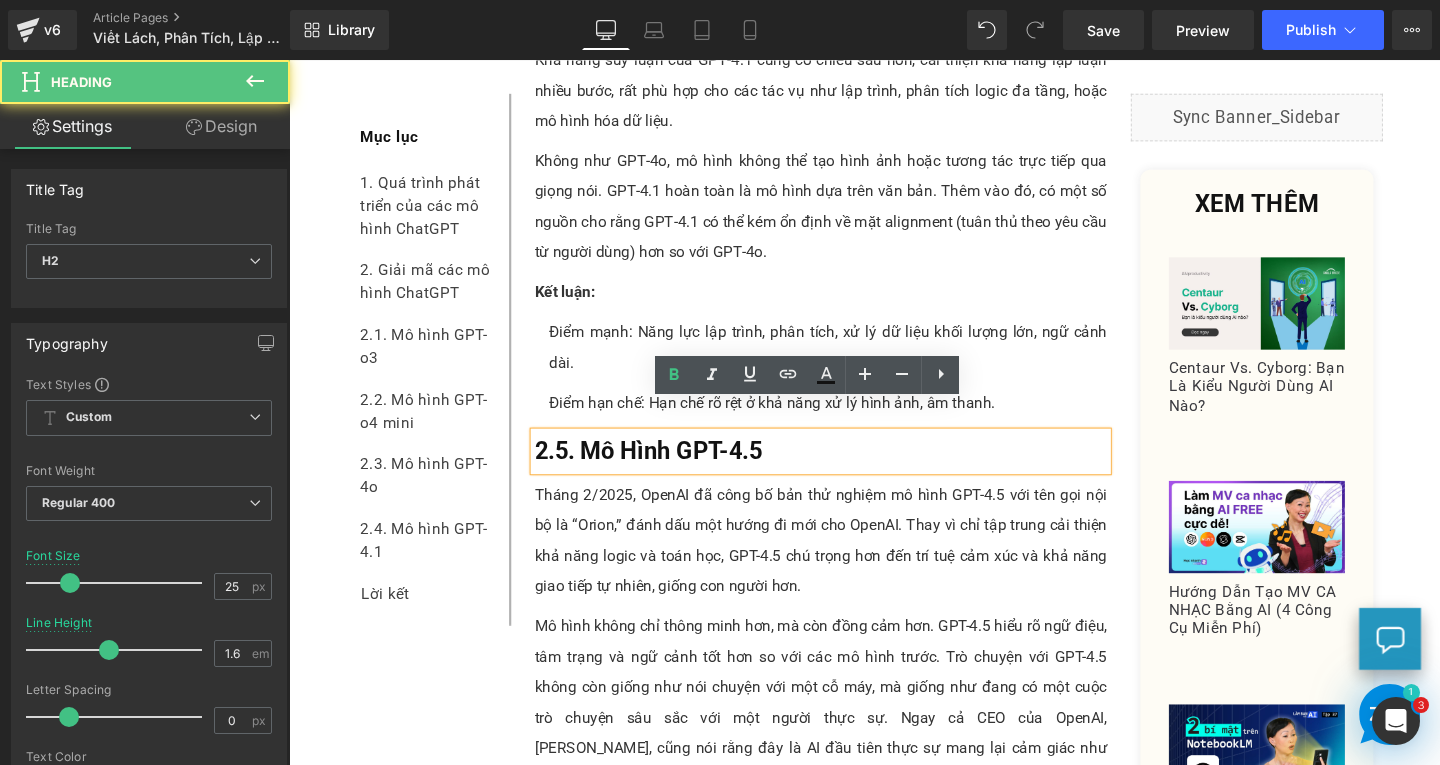 click on "2.5. Mô Hình GPT-4.5" at bounding box center [848, 472] 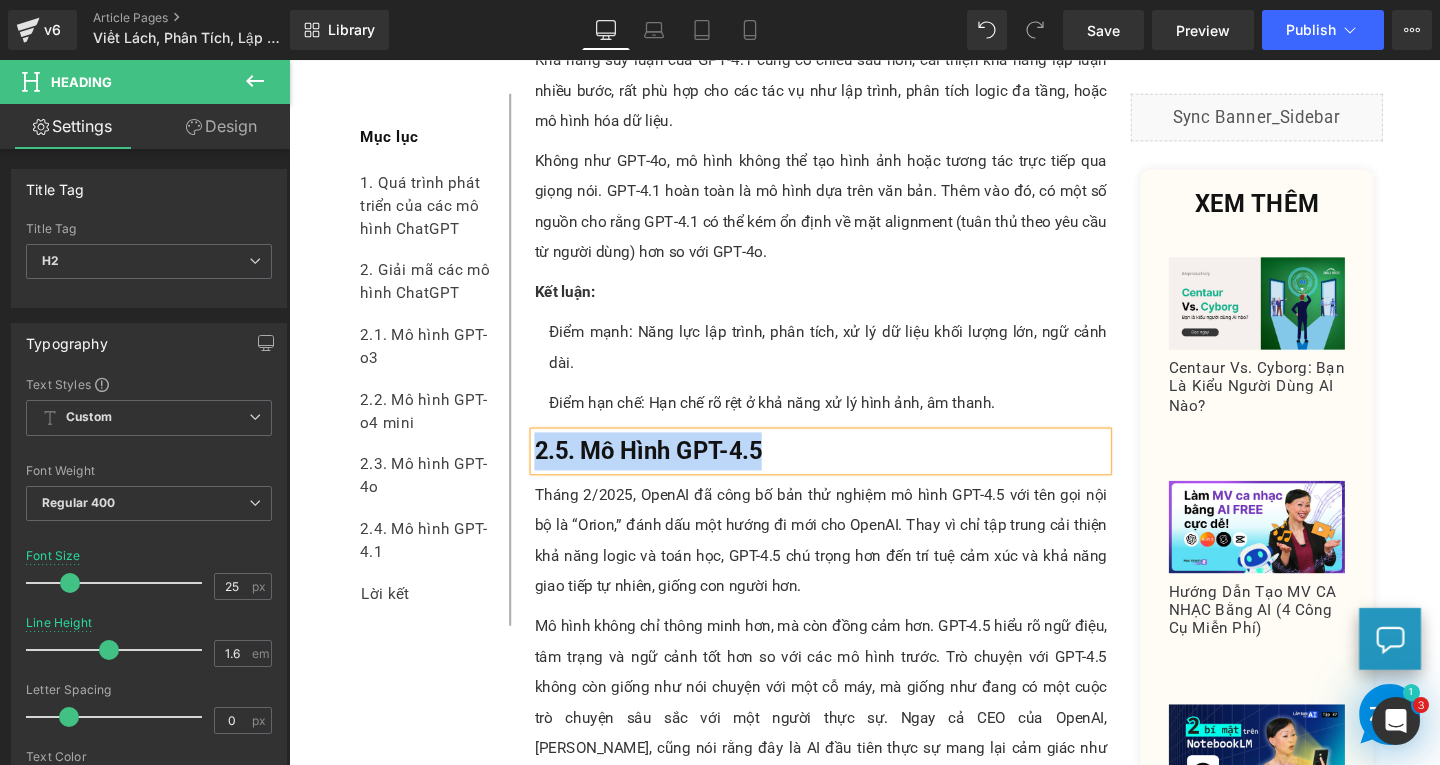 copy on "2.5. Mô Hình GPT-4.5" 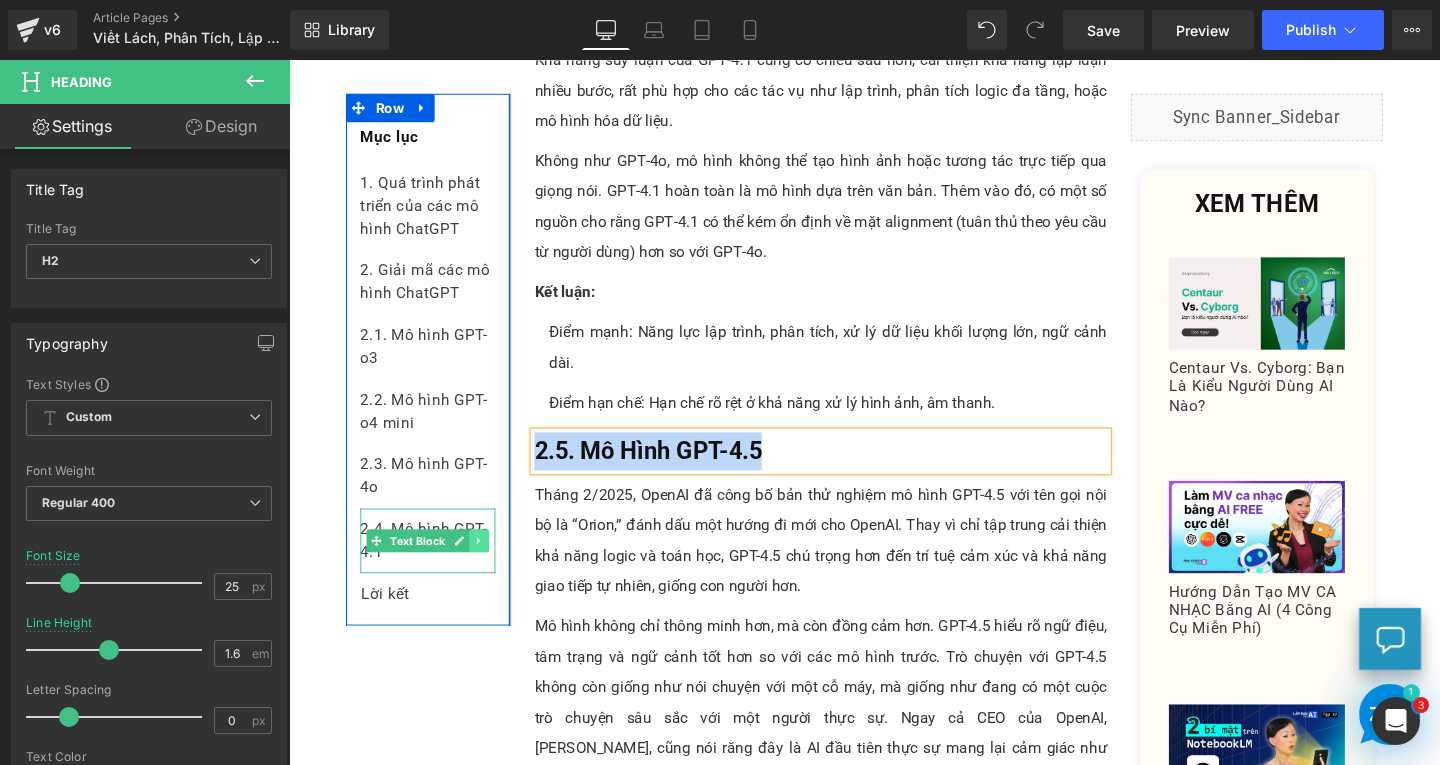click 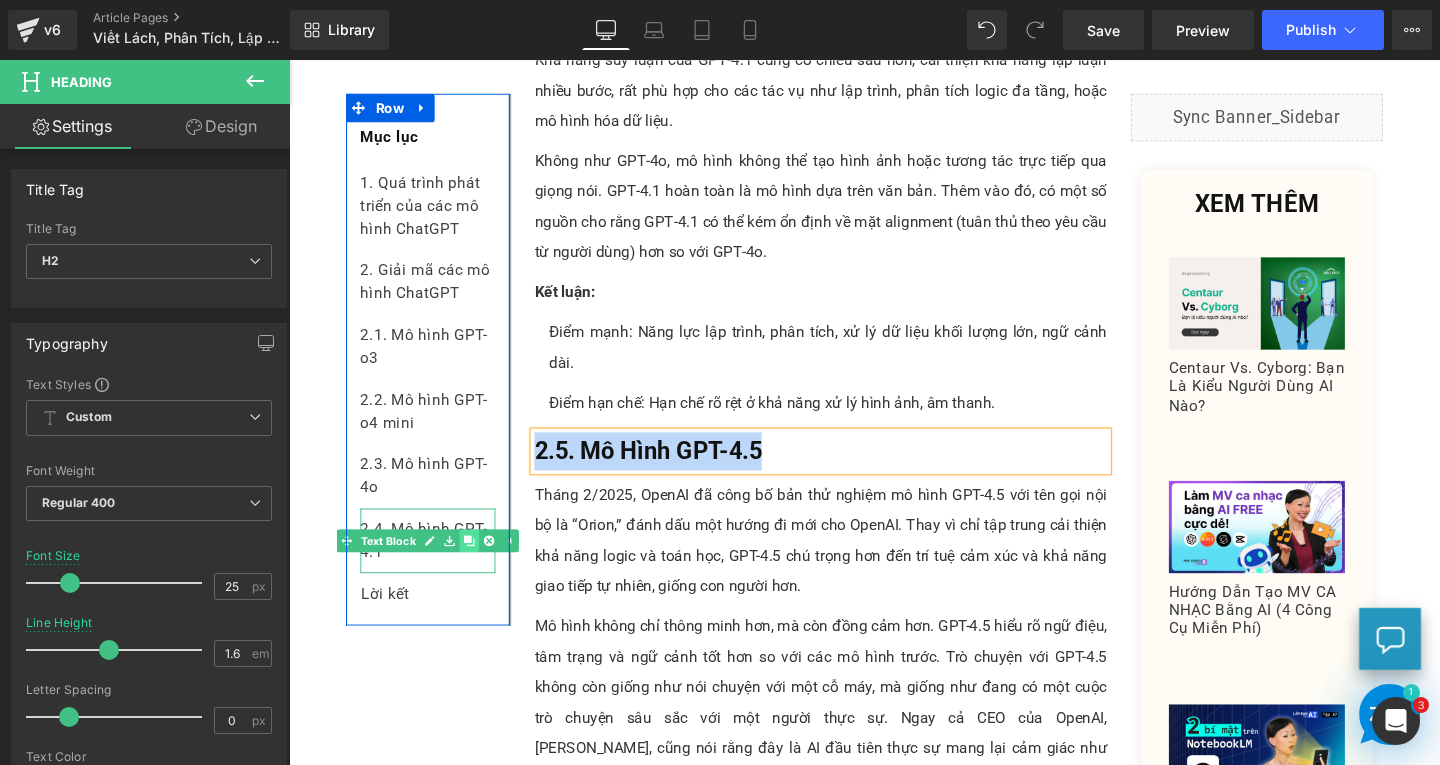 click 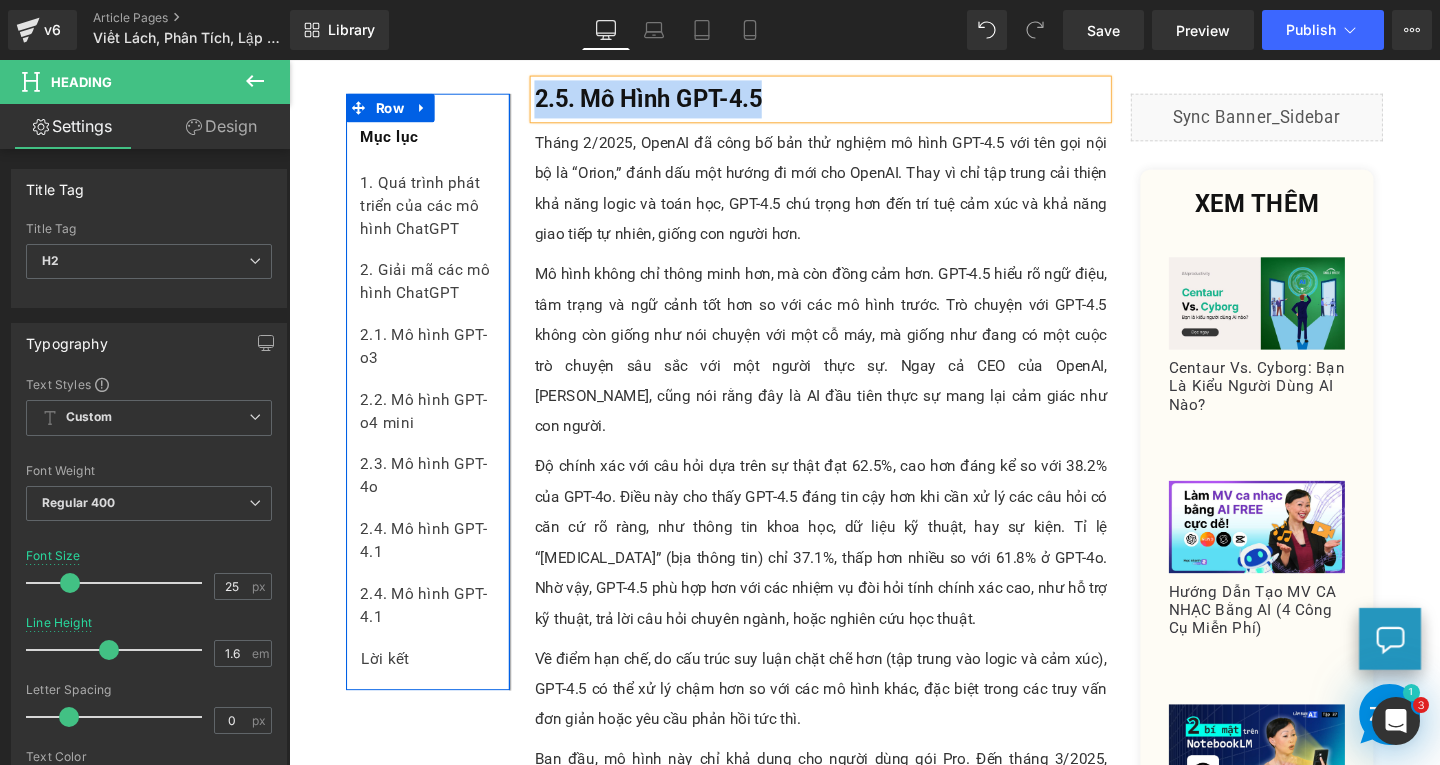 click on "2.4. Mô hình GPT-4.1 Text Block" at bounding box center [435, 633] 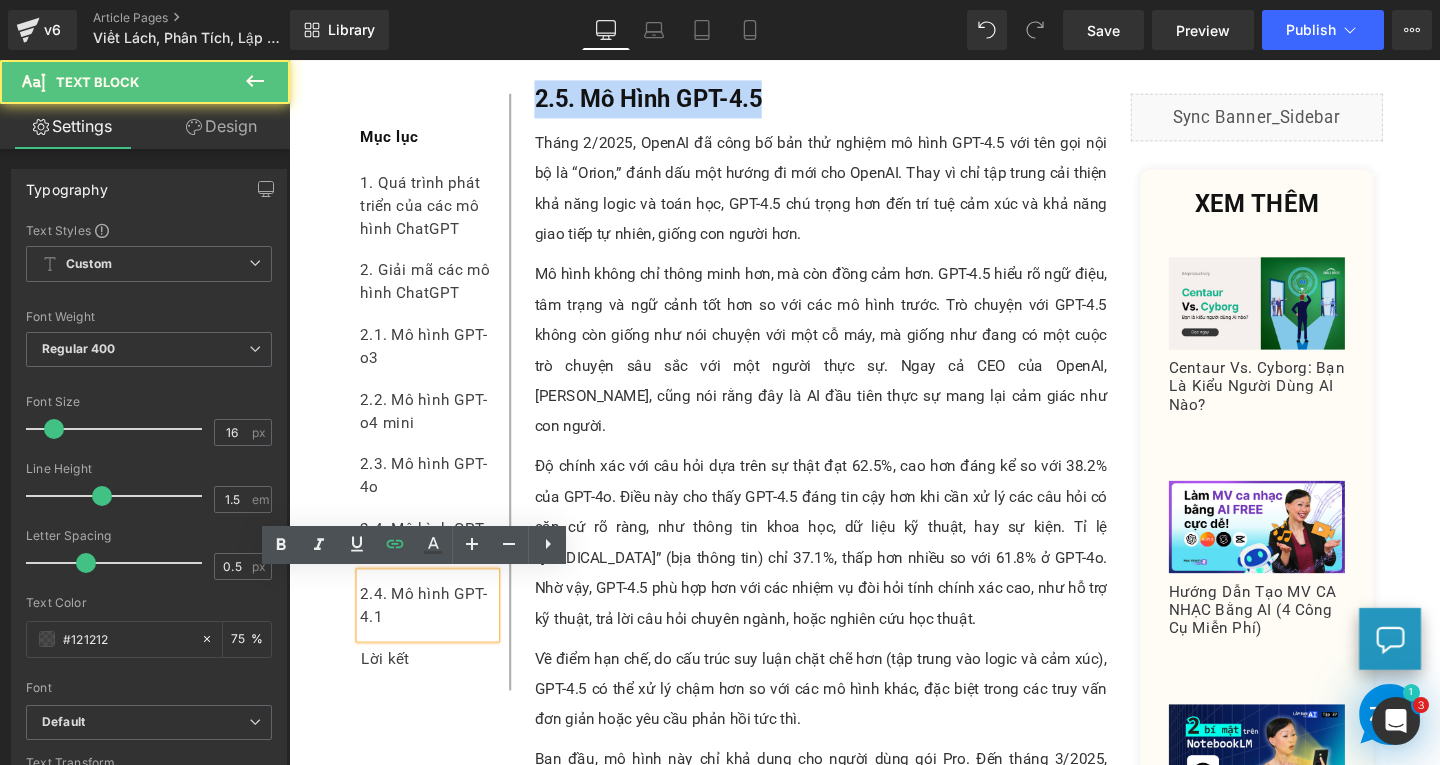 scroll, scrollTop: 5350, scrollLeft: 0, axis: vertical 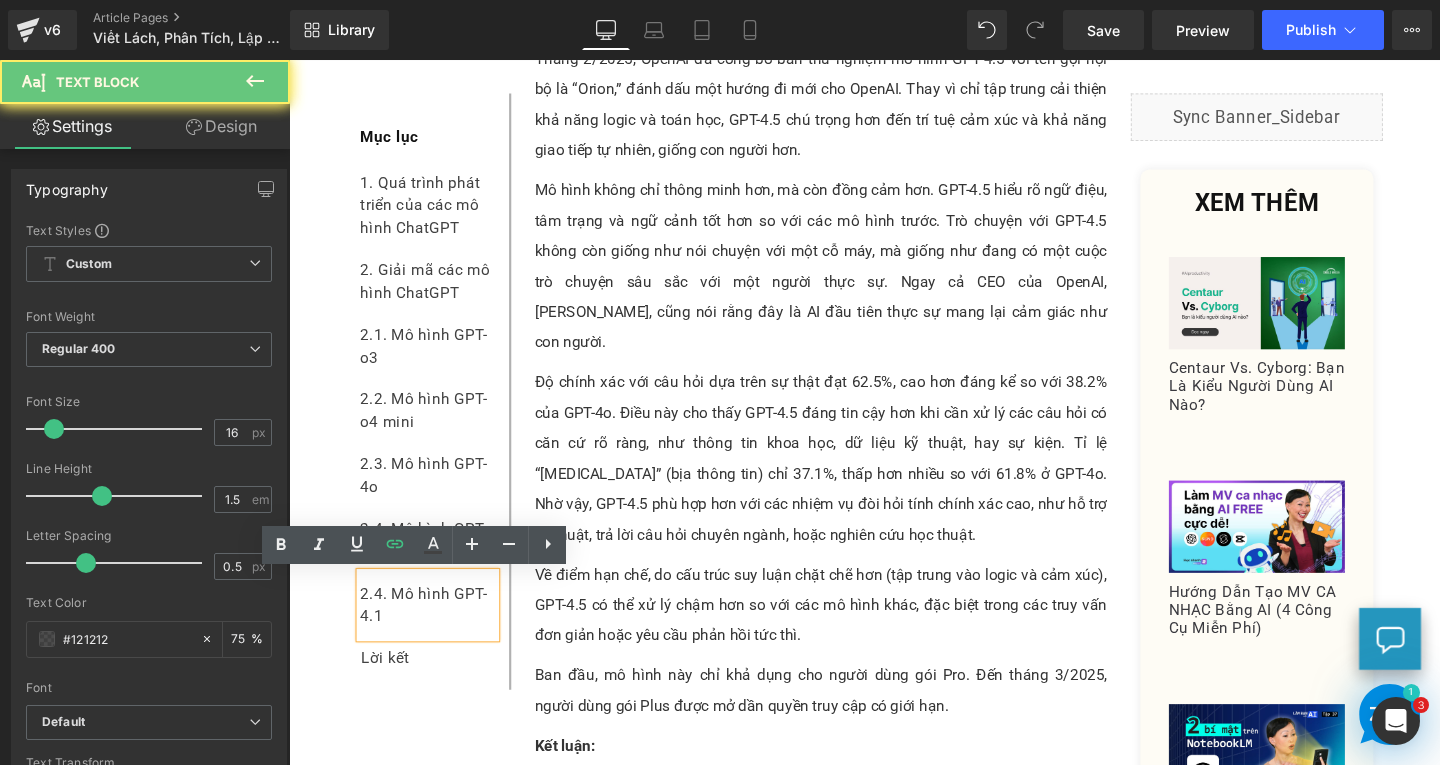 click on "2.4. Mô hình GPT-4.1" at bounding box center (435, 633) 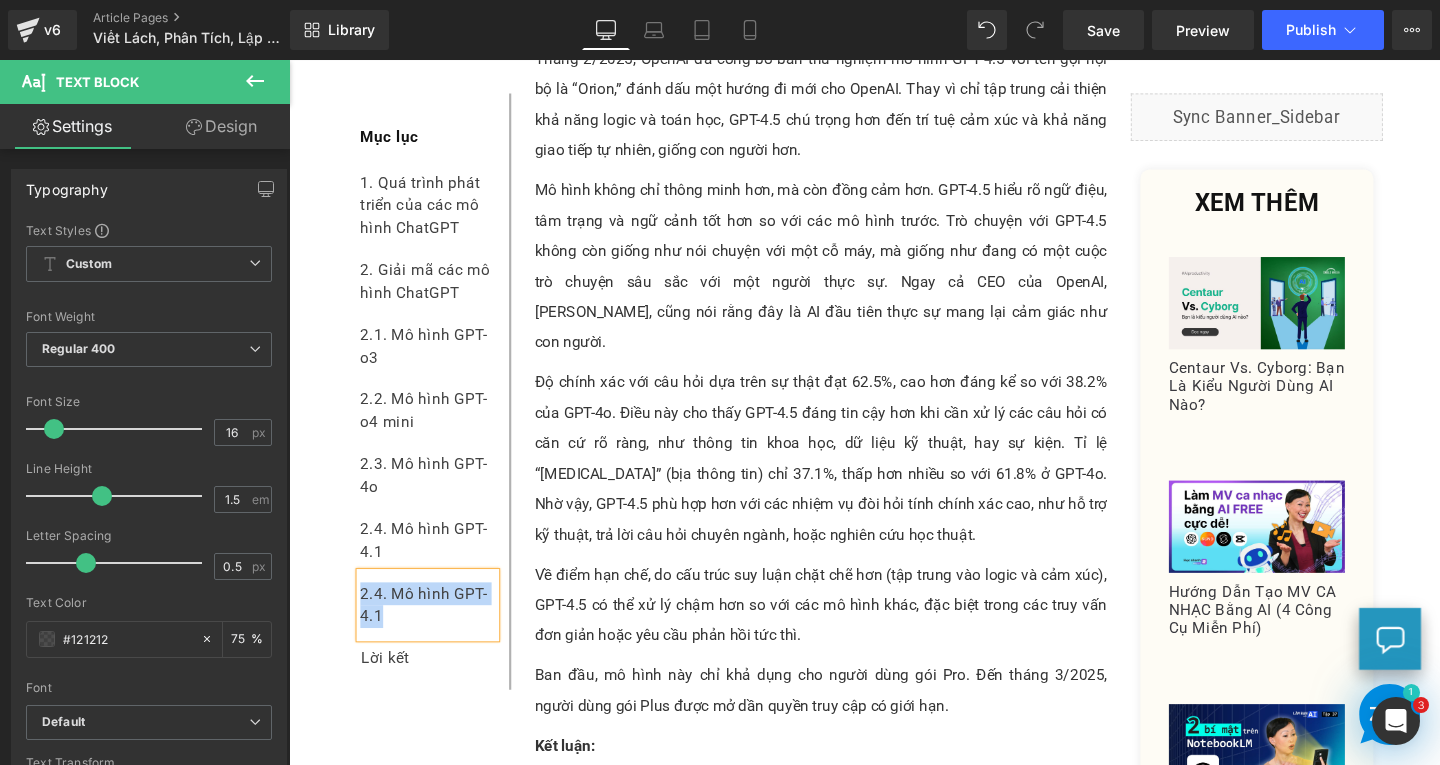paste 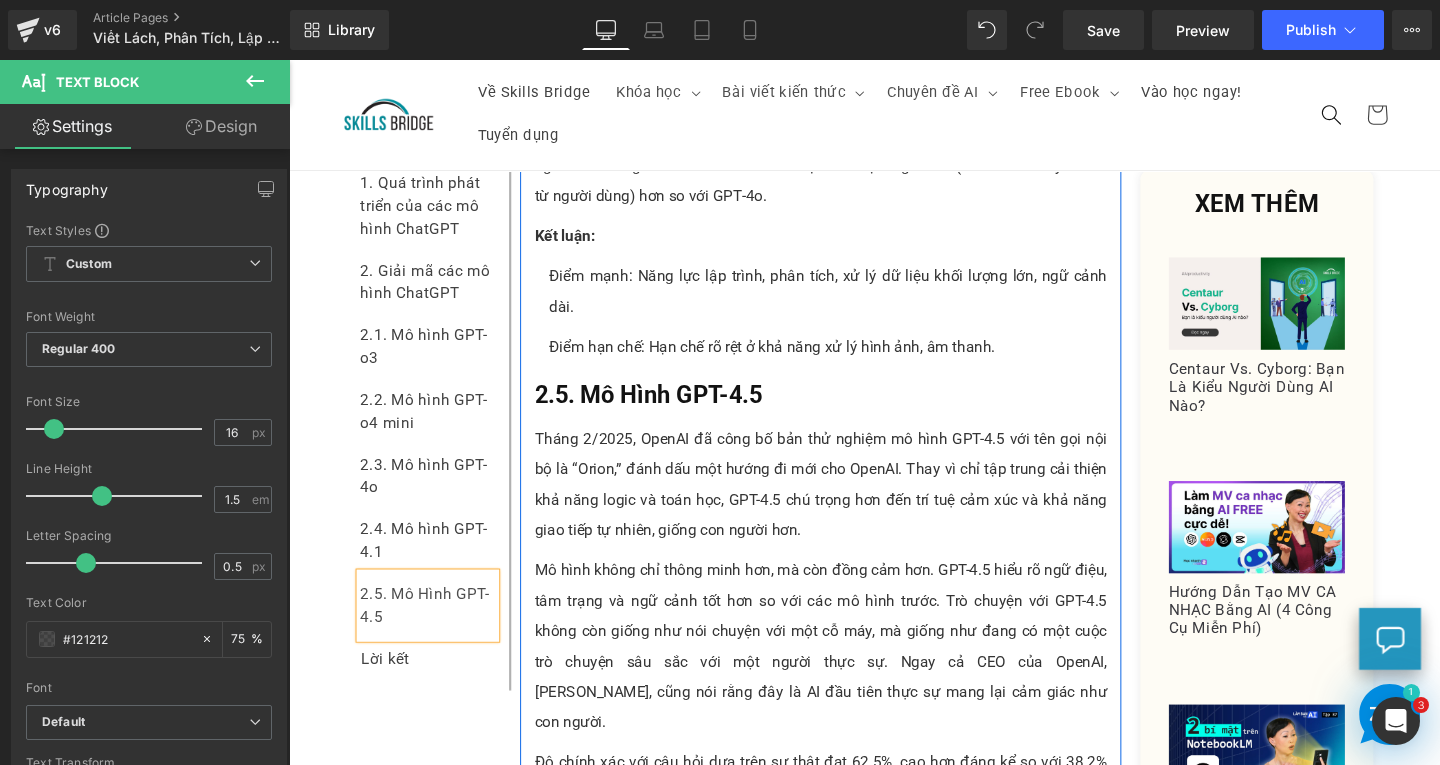 scroll, scrollTop: 4750, scrollLeft: 0, axis: vertical 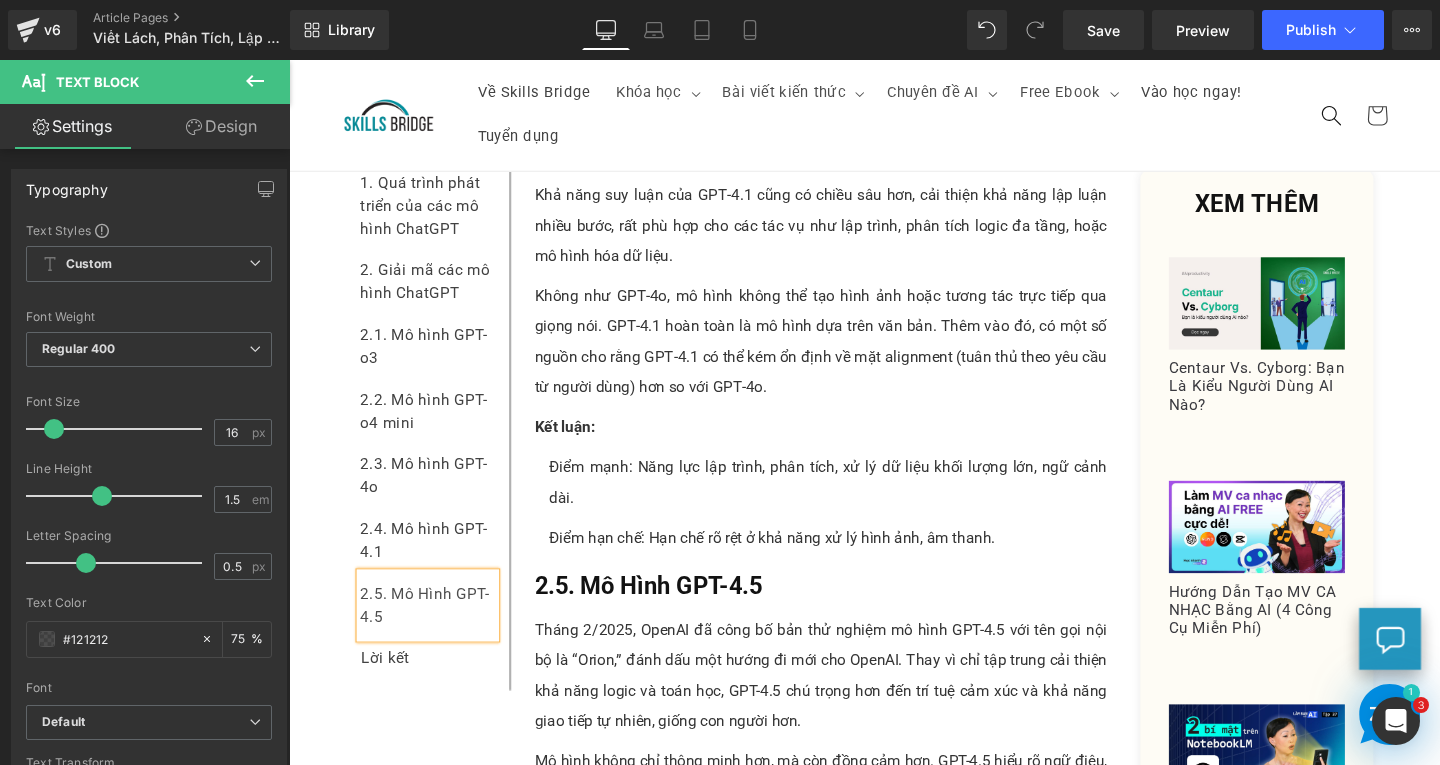 click on "2.5. Mô Hình GPT-4.5" at bounding box center (435, 633) 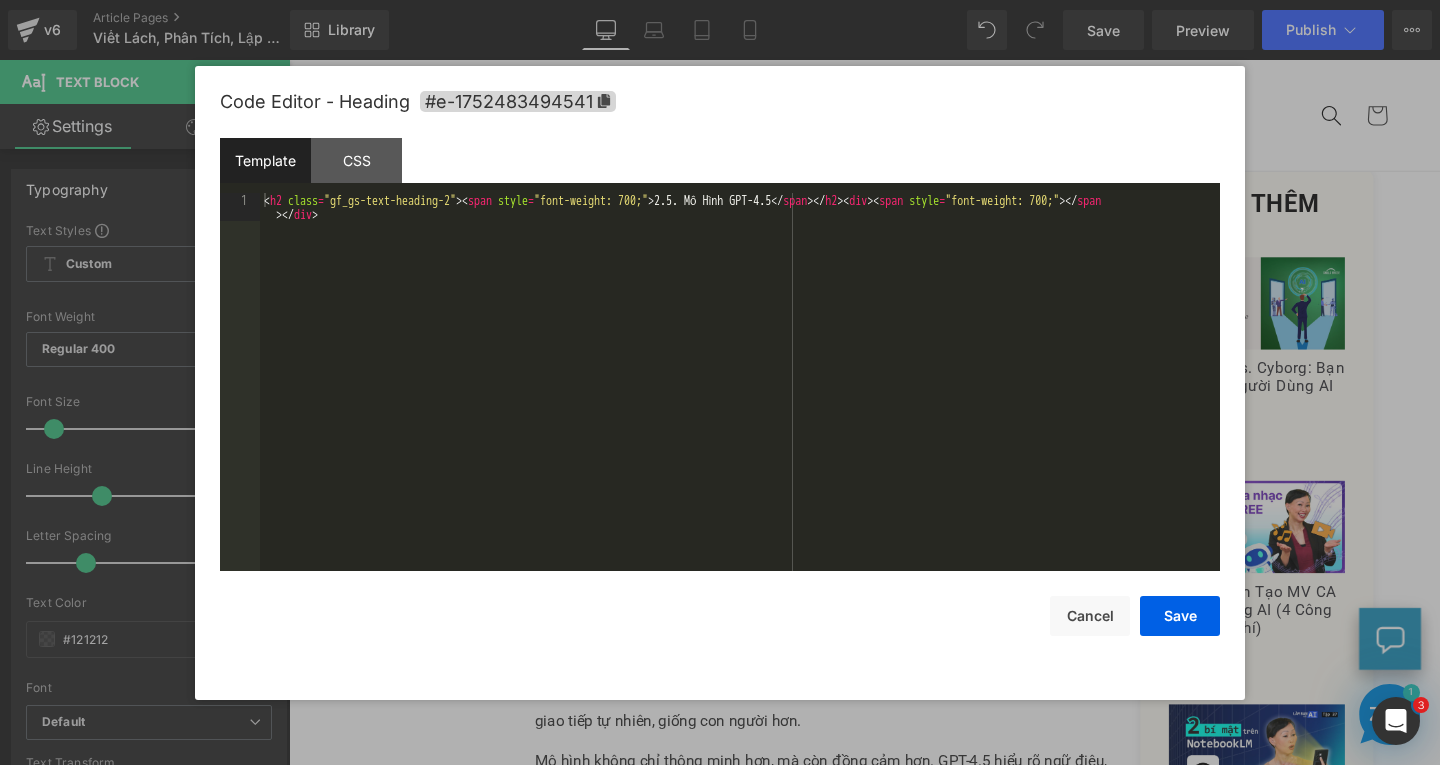 click on "Text Block  You are previewing how the   will restyle your page. You can not edit Elements in Preset Preview Mode.  v6 Article Pages Viết Lách, Phân Tích, Lập Trình - Bạn Đã Chọn Đúng Mô Hình ChatGPT? Library Desktop Desktop Laptop Tablet Mobile Save Preview Publish Scheduled View Live Page View with current Template Save Template to Library Schedule Publish Publish Settings Shortcuts  Your page can’t be published   You've reached the maximum number of published pages on your plan  (173/999999).  You need to upgrade your plan or unpublish all your pages to get 1 publish slot.   Unpublish pages   Upgrade plan  Elements Global Style Base Row  rows, columns, layouts, div Heading  headings, titles, h1,h2,h3,h4,h5,h6 Text Block  texts, paragraphs, contents, blocks Image  images, photos, alts, uploads Icon  icons, symbols Button  button, call to action, cta Separator  separators, dividers, horizontal lines Liquid  Banner Parallax  banner, slideshow, hero, image, cover, parallax, effect Stack" at bounding box center [720, 0] 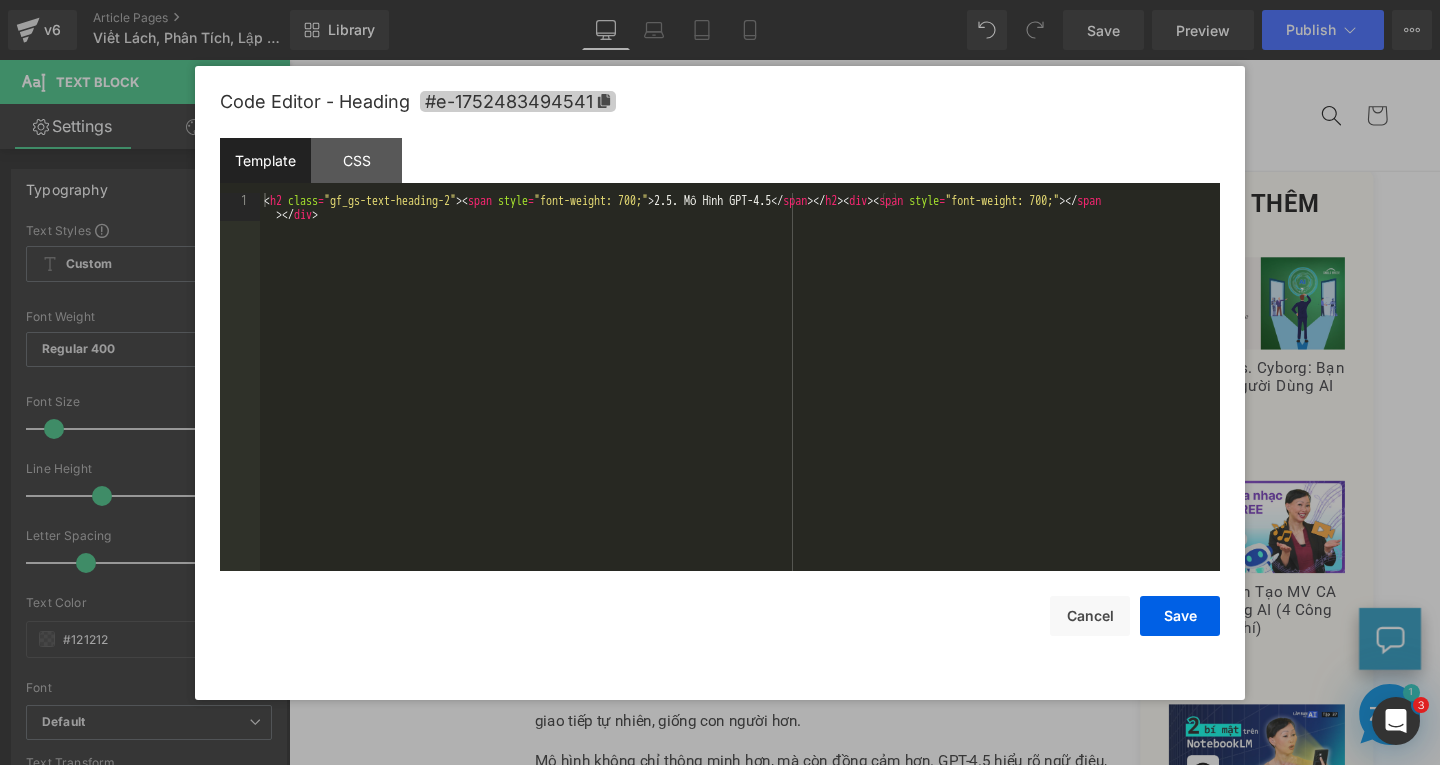 click on "#e-1752483494541" at bounding box center [518, 101] 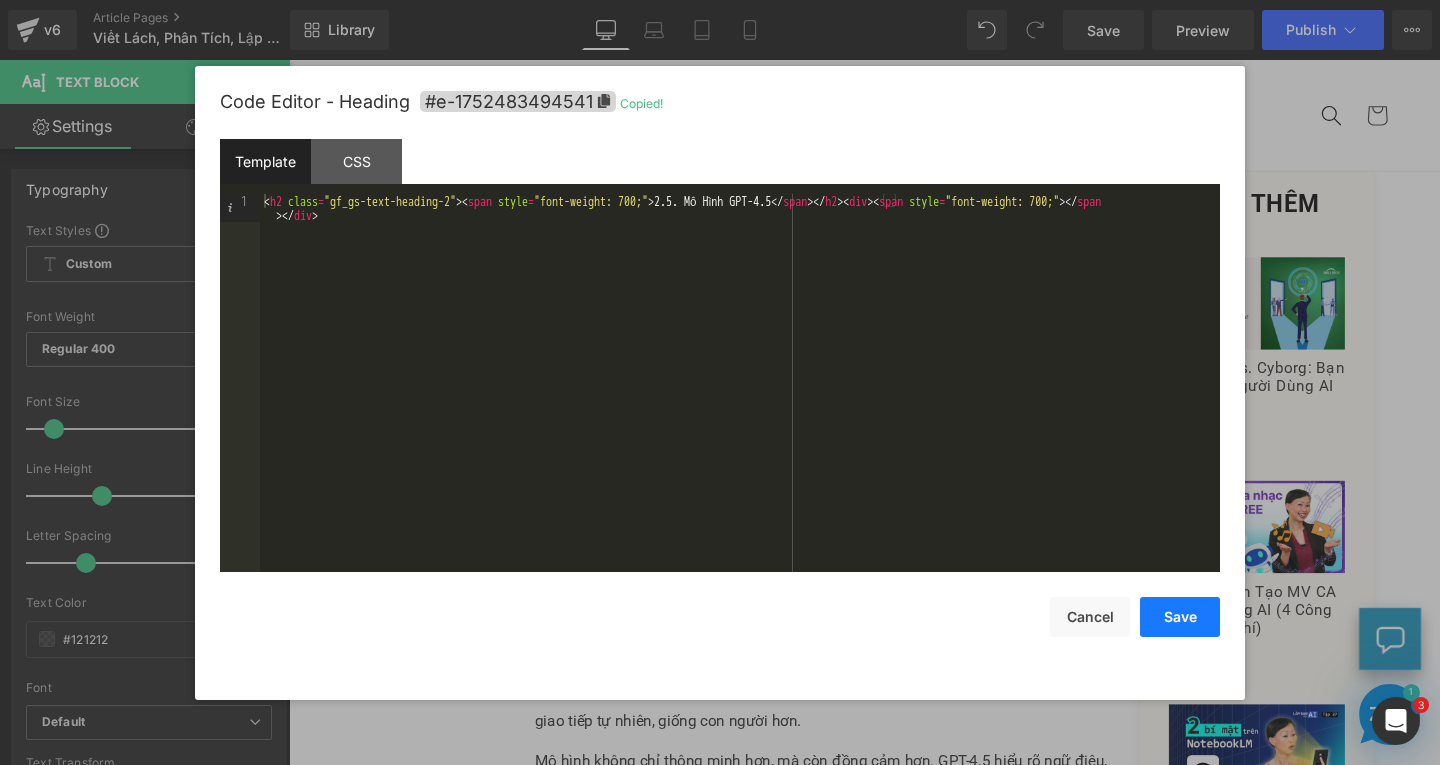 click on "Save" at bounding box center [1180, 617] 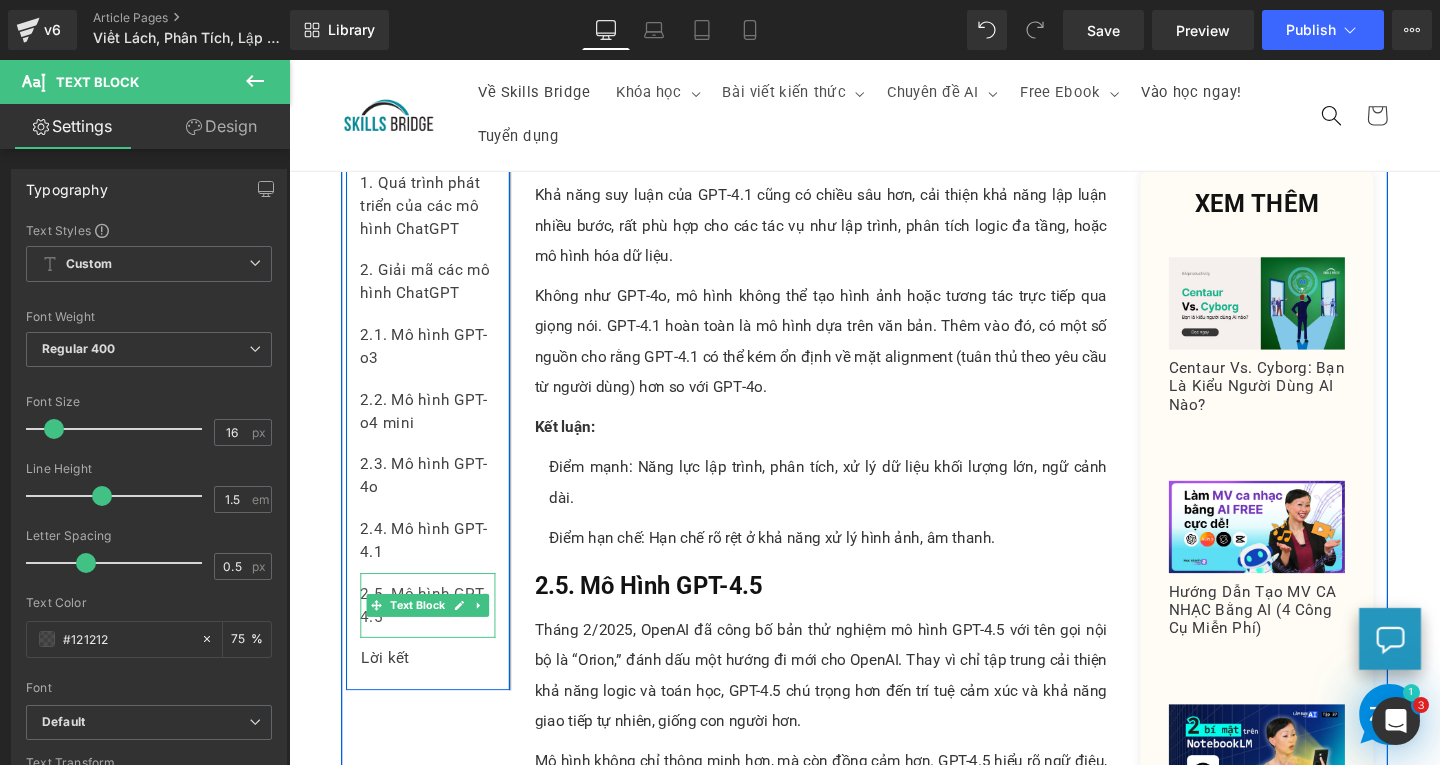 click on "2.5. Mô hình GPT-4.5" at bounding box center (435, 633) 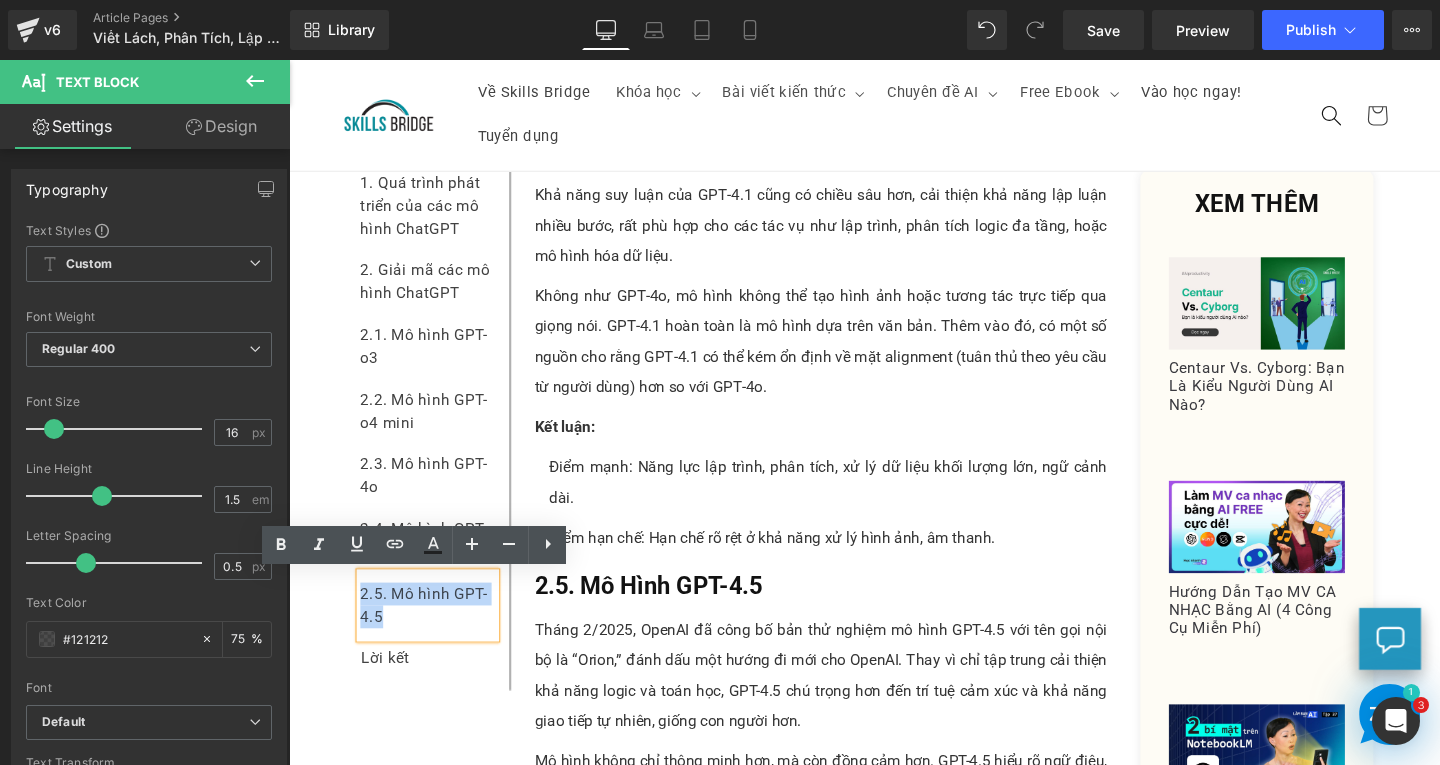 drag, startPoint x: 397, startPoint y: 640, endPoint x: 356, endPoint y: 611, distance: 50.219517 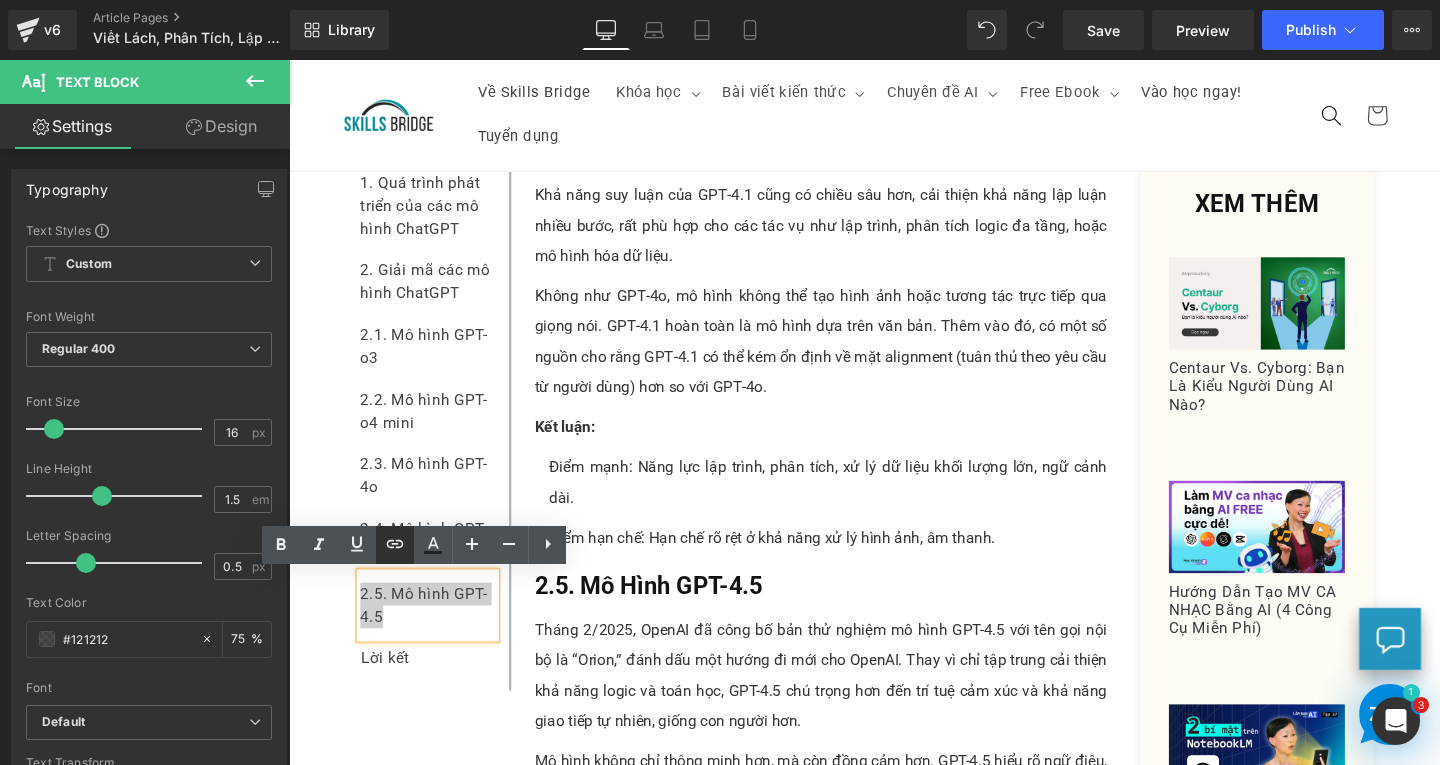click 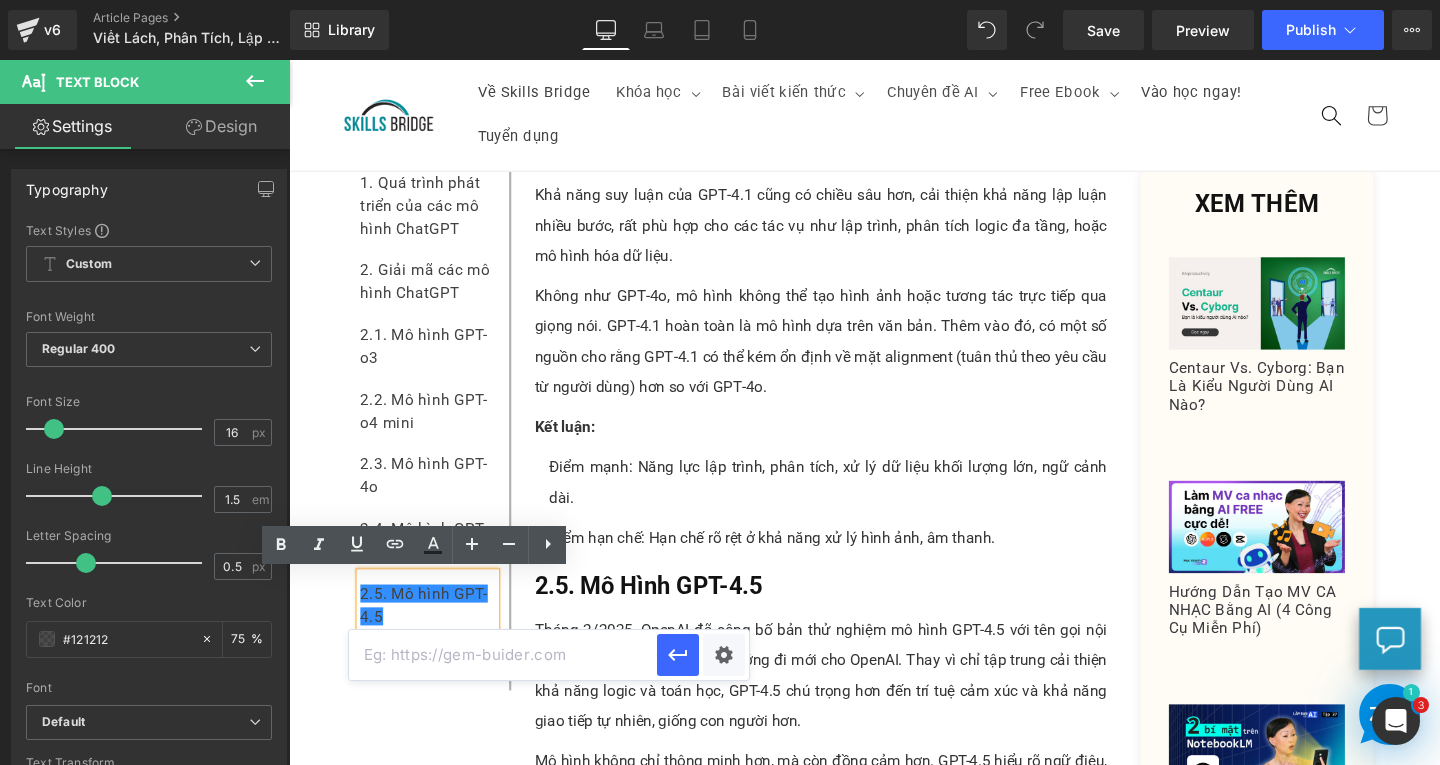 click at bounding box center [503, 655] 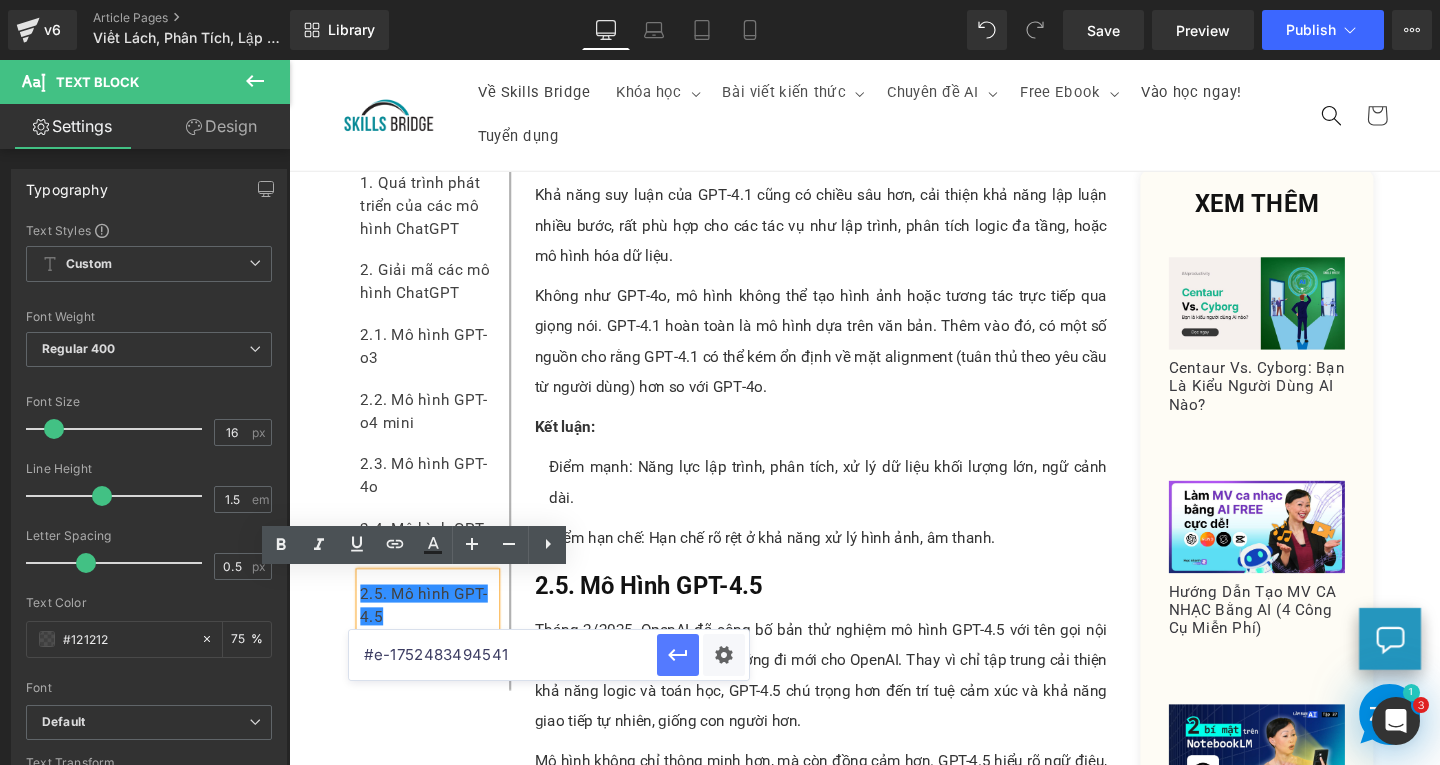 type on "#e-1752483494541" 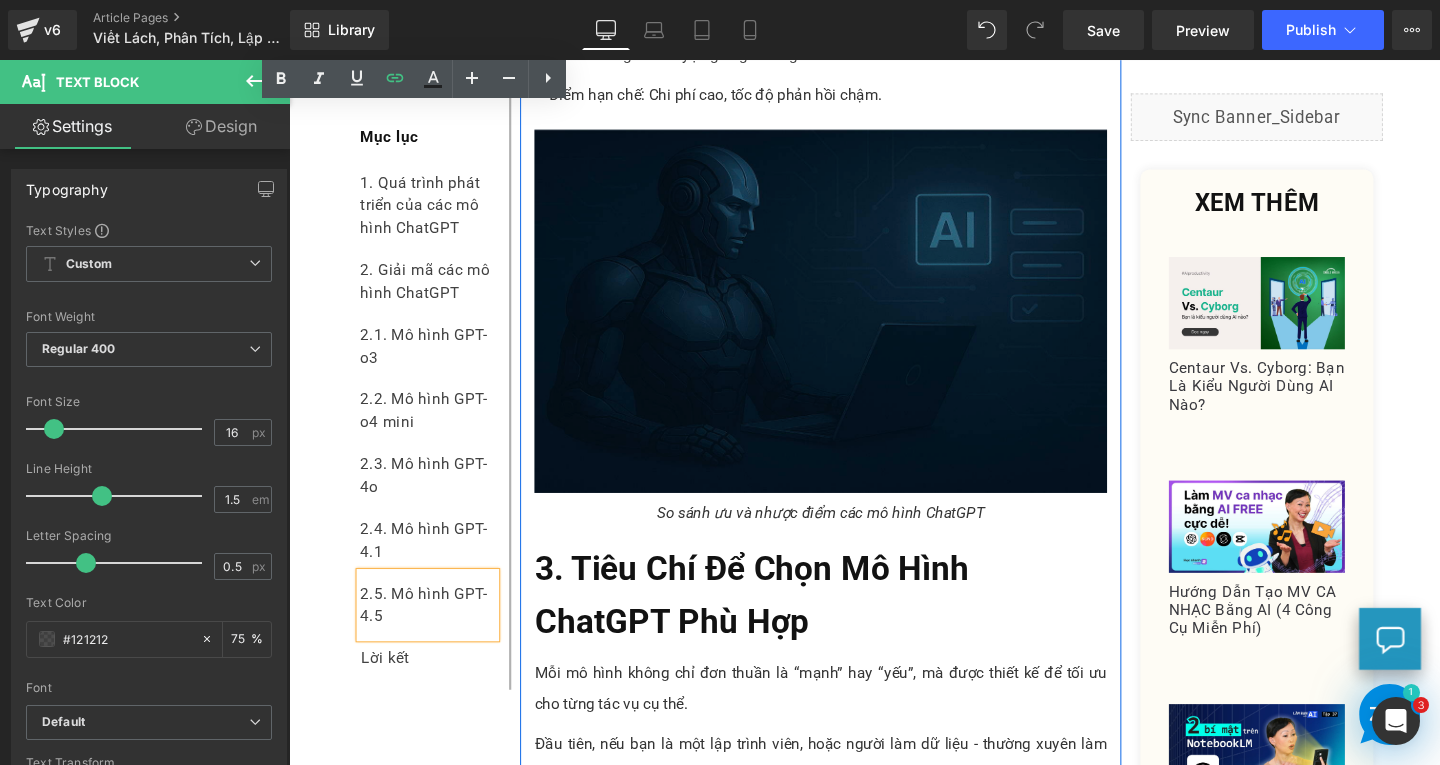 scroll, scrollTop: 6350, scrollLeft: 0, axis: vertical 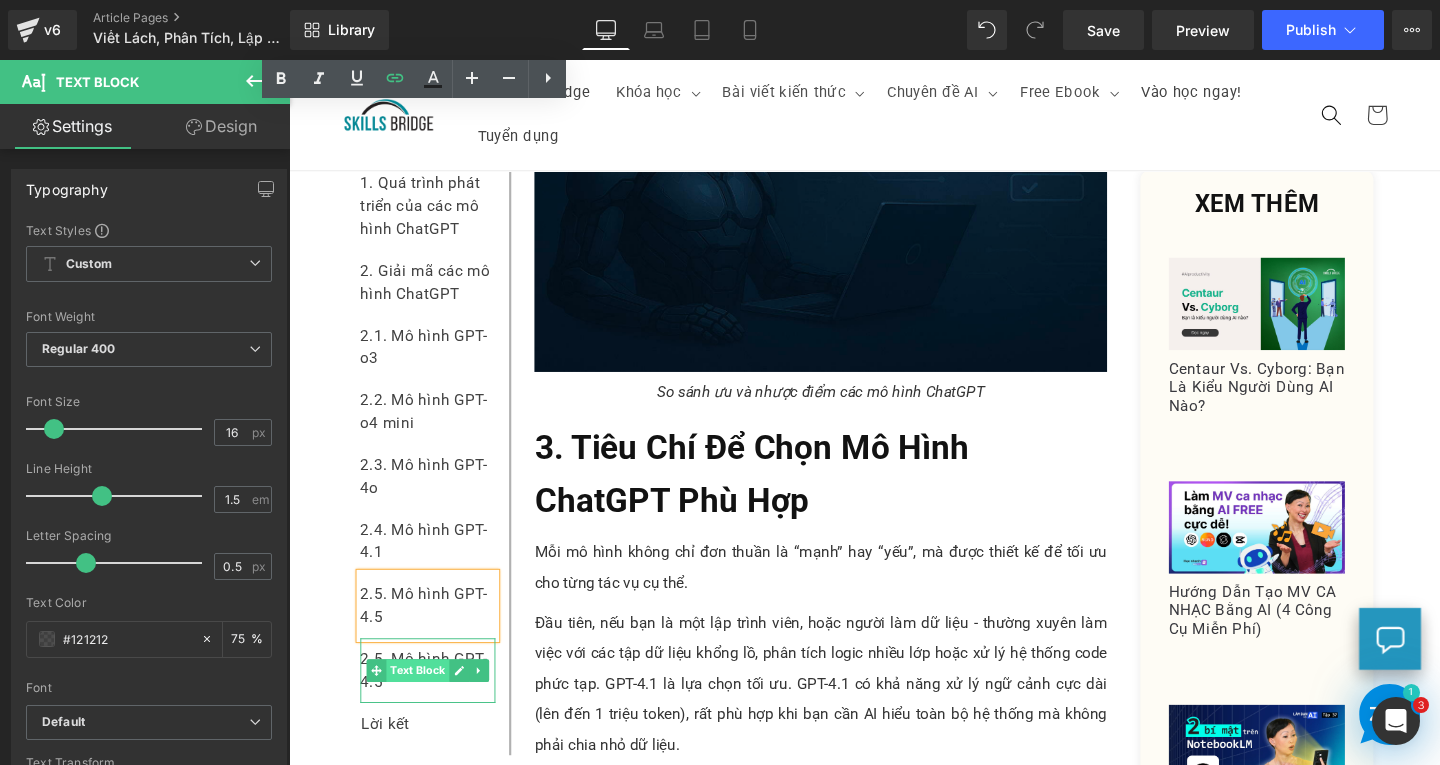 click on "Text Block" at bounding box center [425, 701] 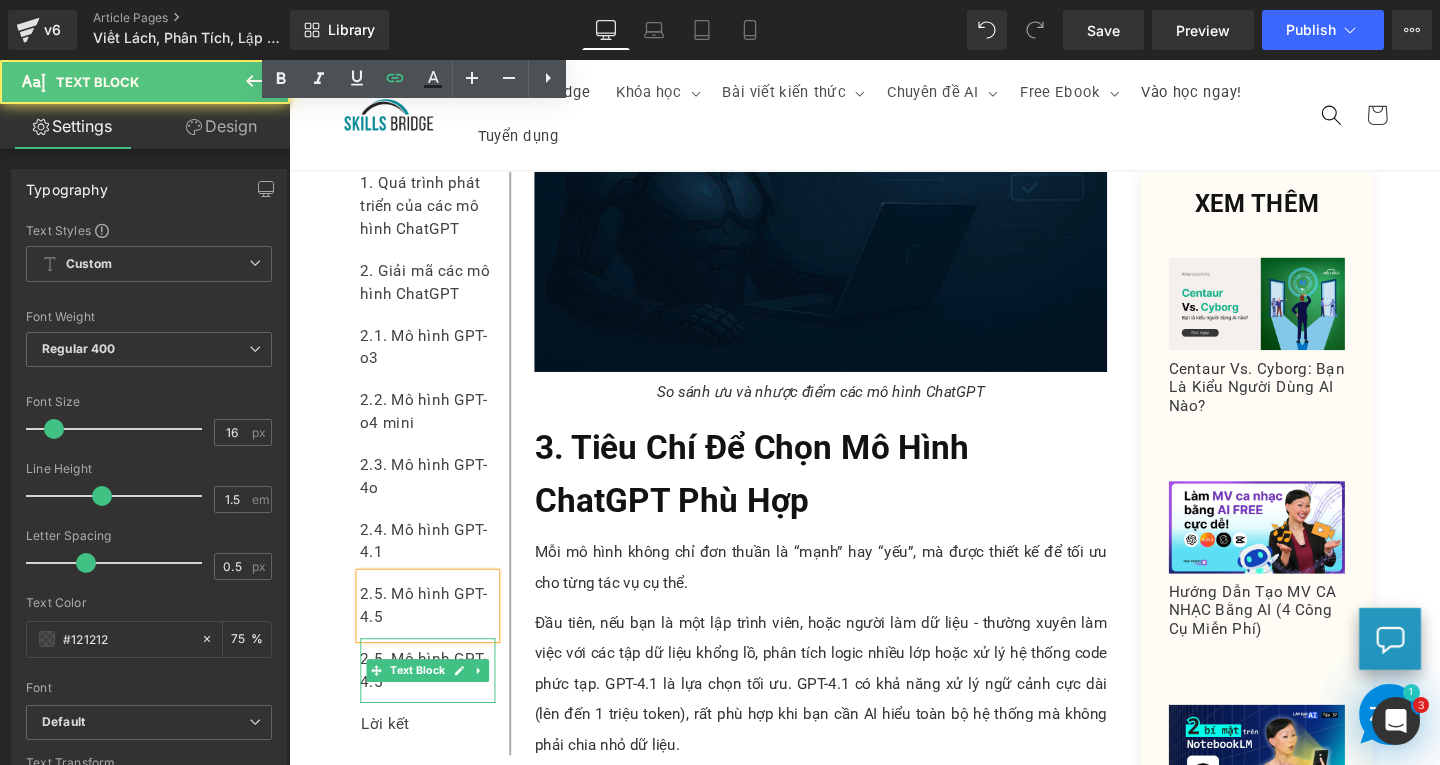 click on "2.5. Mô hình GPT-4.5" at bounding box center [435, 701] 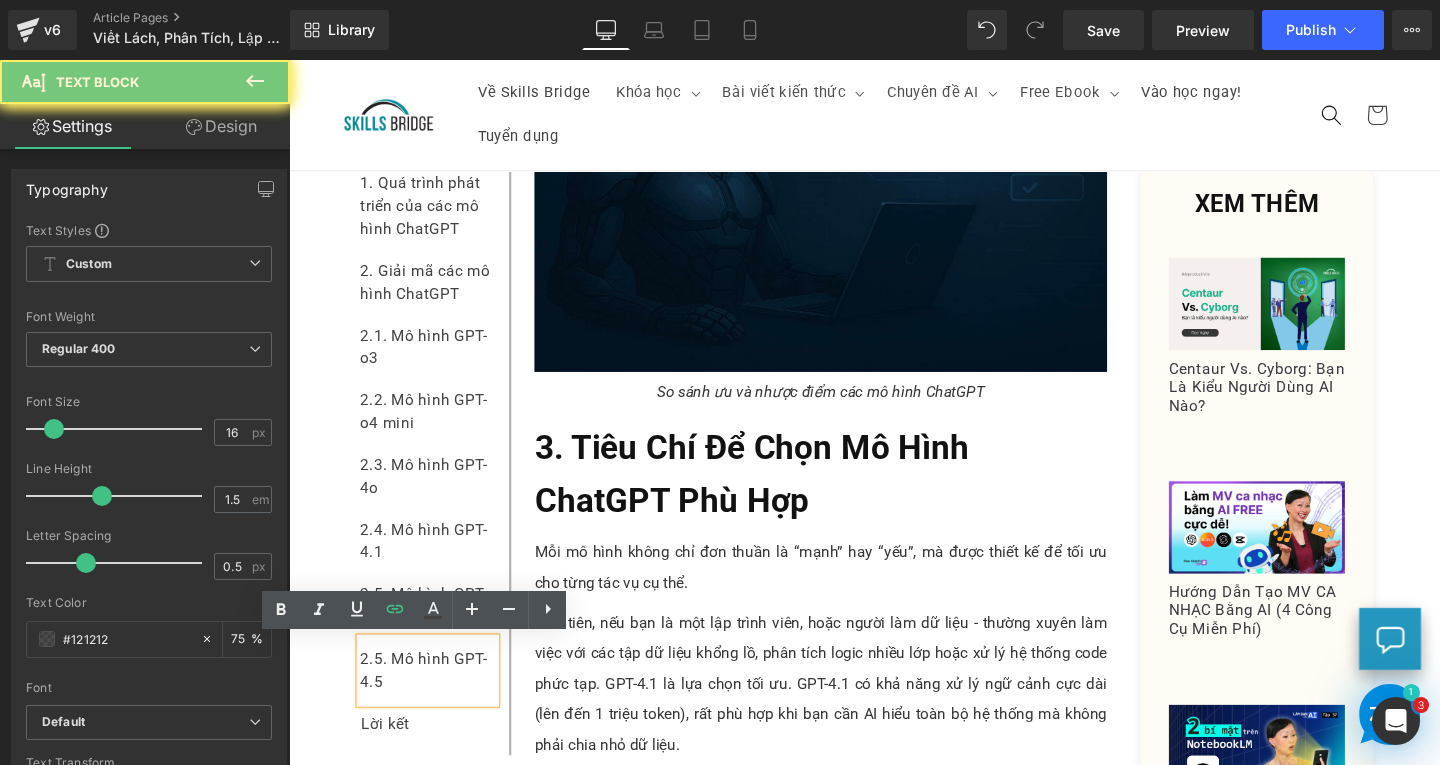 click on "2.5. Mô hình GPT-4.5" at bounding box center (435, 701) 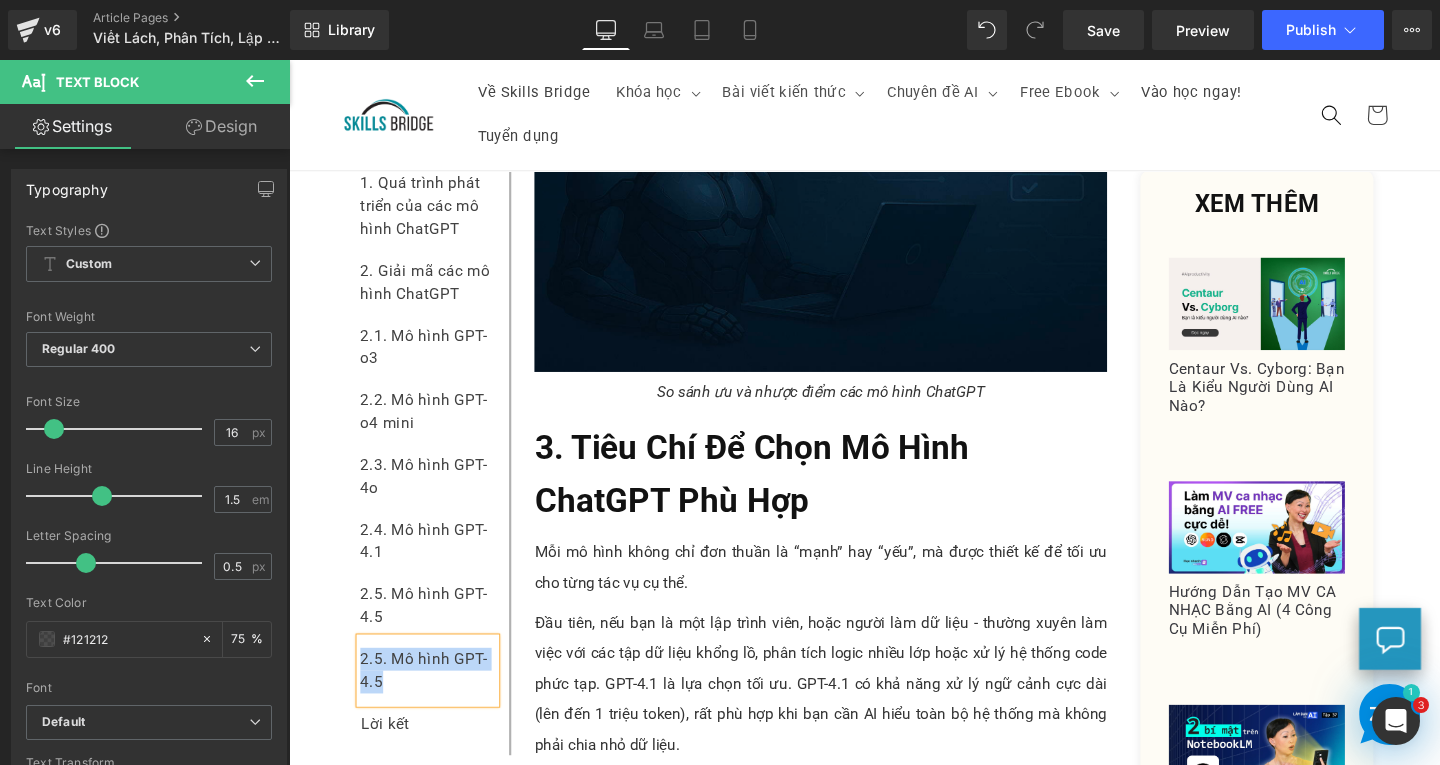 paste 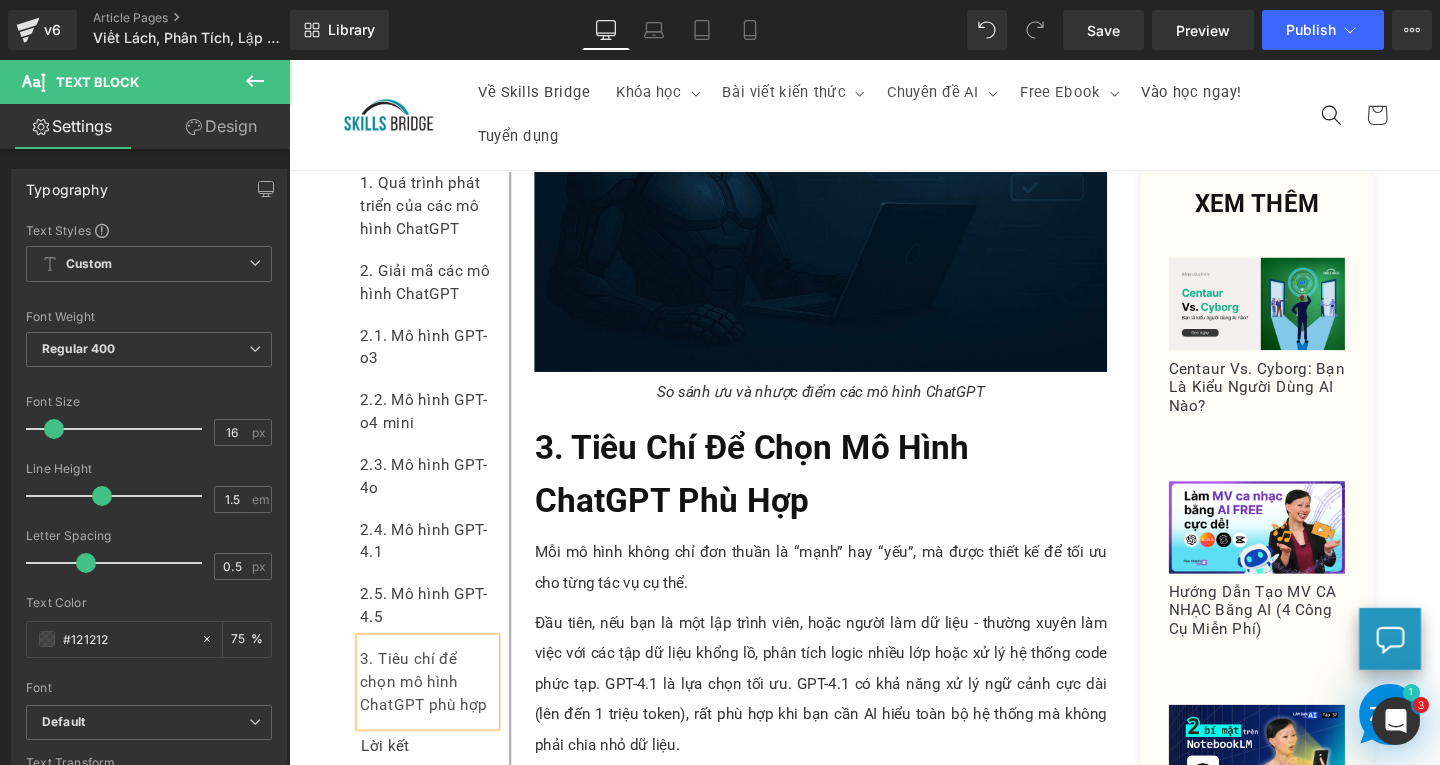 type 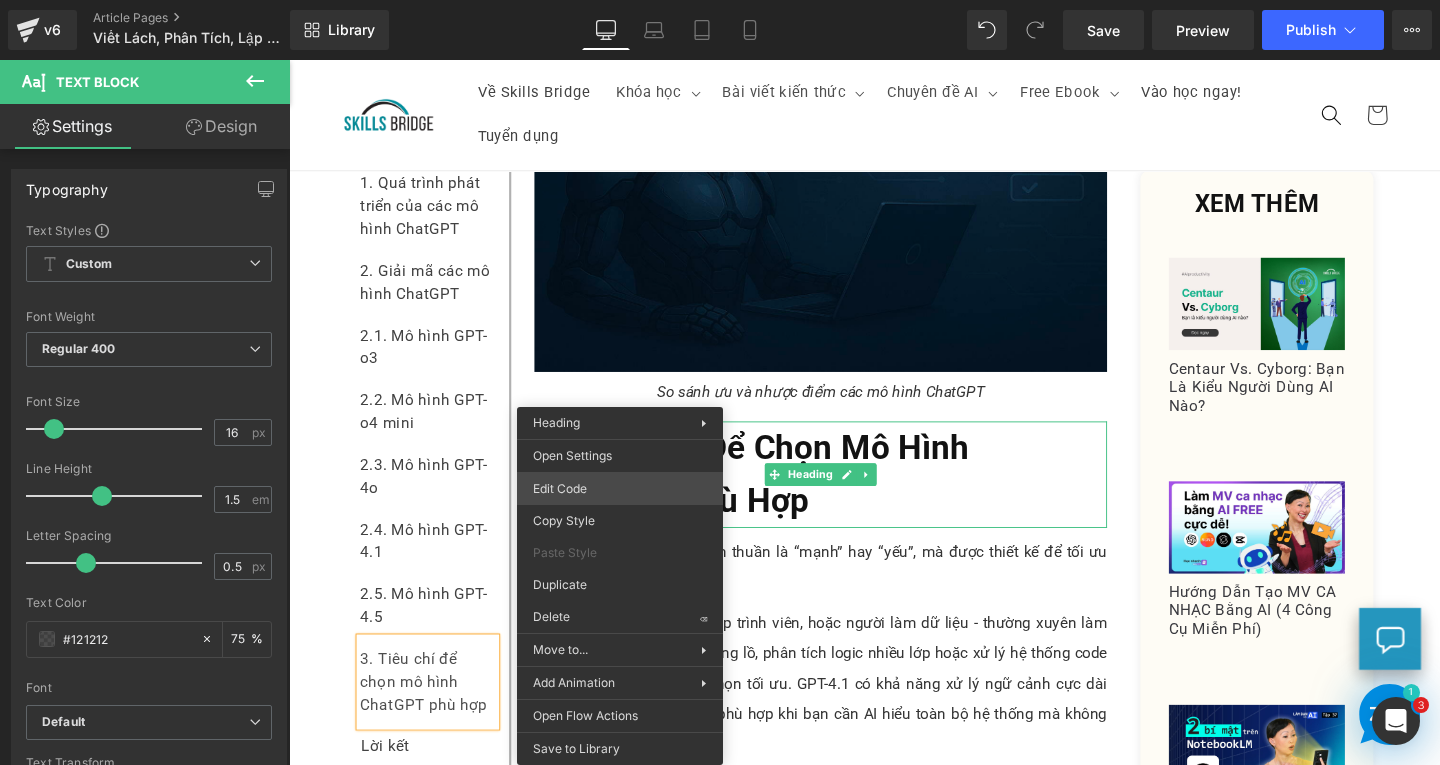 click on "Text Block  You are previewing how the   will restyle your page. You can not edit Elements in Preset Preview Mode.  v6 Article Pages Viết Lách, Phân Tích, Lập Trình - Bạn Đã Chọn Đúng Mô Hình ChatGPT? Library Desktop Desktop Laptop Tablet Mobile Save Preview Publish Scheduled View Live Page View with current Template Save Template to Library Schedule Publish Publish Settings Shortcuts  Your page can’t be published   You've reached the maximum number of published pages on your plan  (173/999999).  You need to upgrade your plan or unpublish all your pages to get 1 publish slot.   Unpublish pages   Upgrade plan  Elements Global Style Base Row  rows, columns, layouts, div Heading  headings, titles, h1,h2,h3,h4,h5,h6 Text Block  texts, paragraphs, contents, blocks Image  images, photos, alts, uploads Icon  icons, symbols Button  button, call to action, cta Separator  separators, dividers, horizontal lines Liquid  Banner Parallax  banner, slideshow, hero, image, cover, parallax, effect Stack" at bounding box center [720, 0] 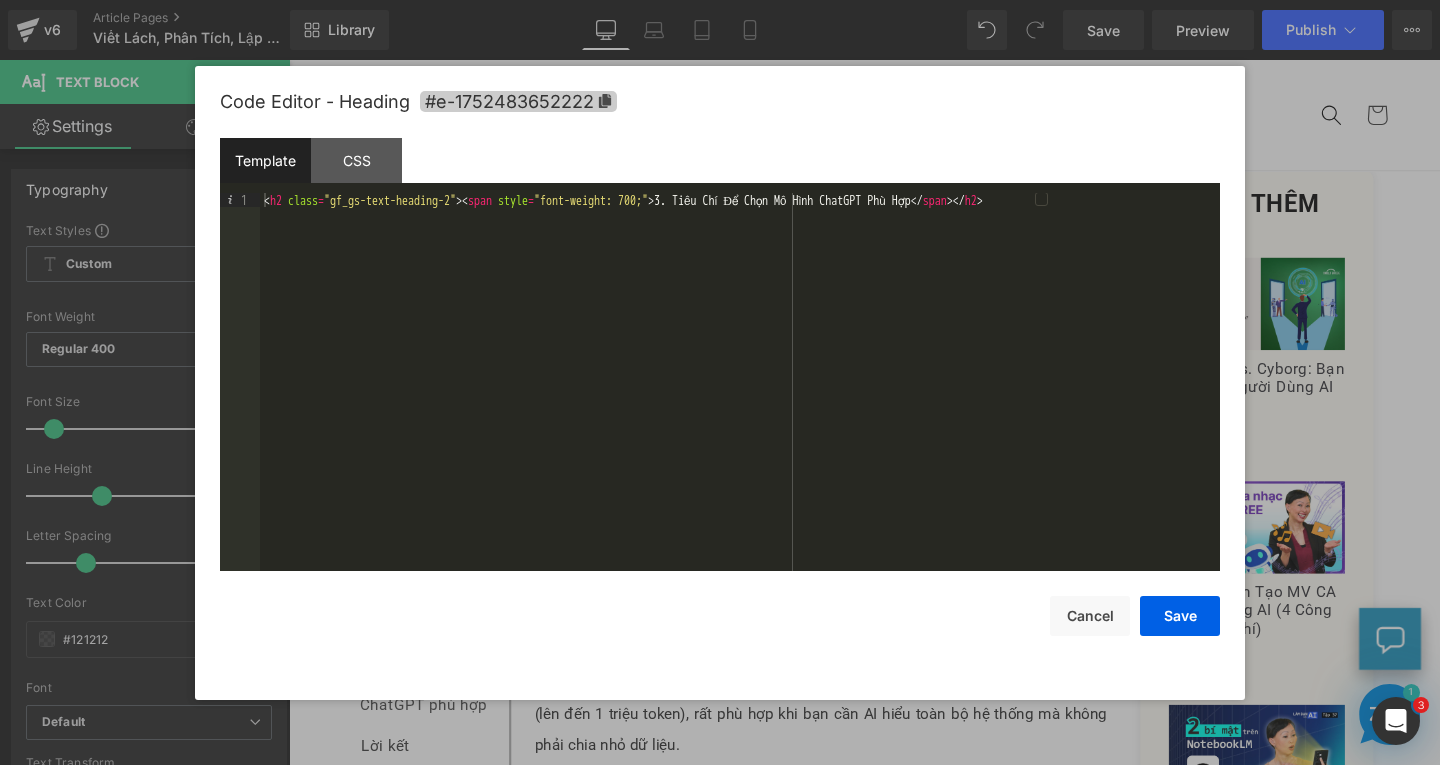 click 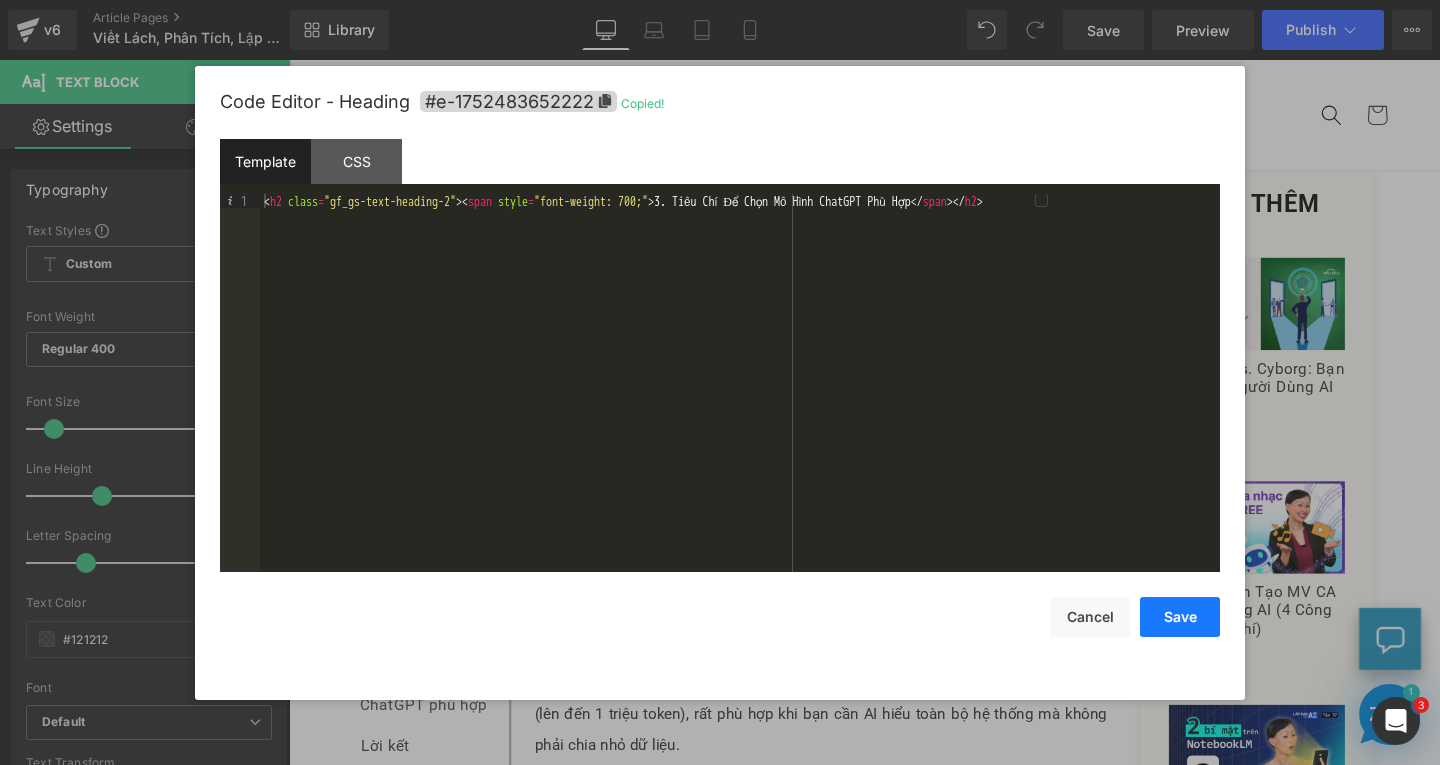 click on "Save" at bounding box center [1180, 617] 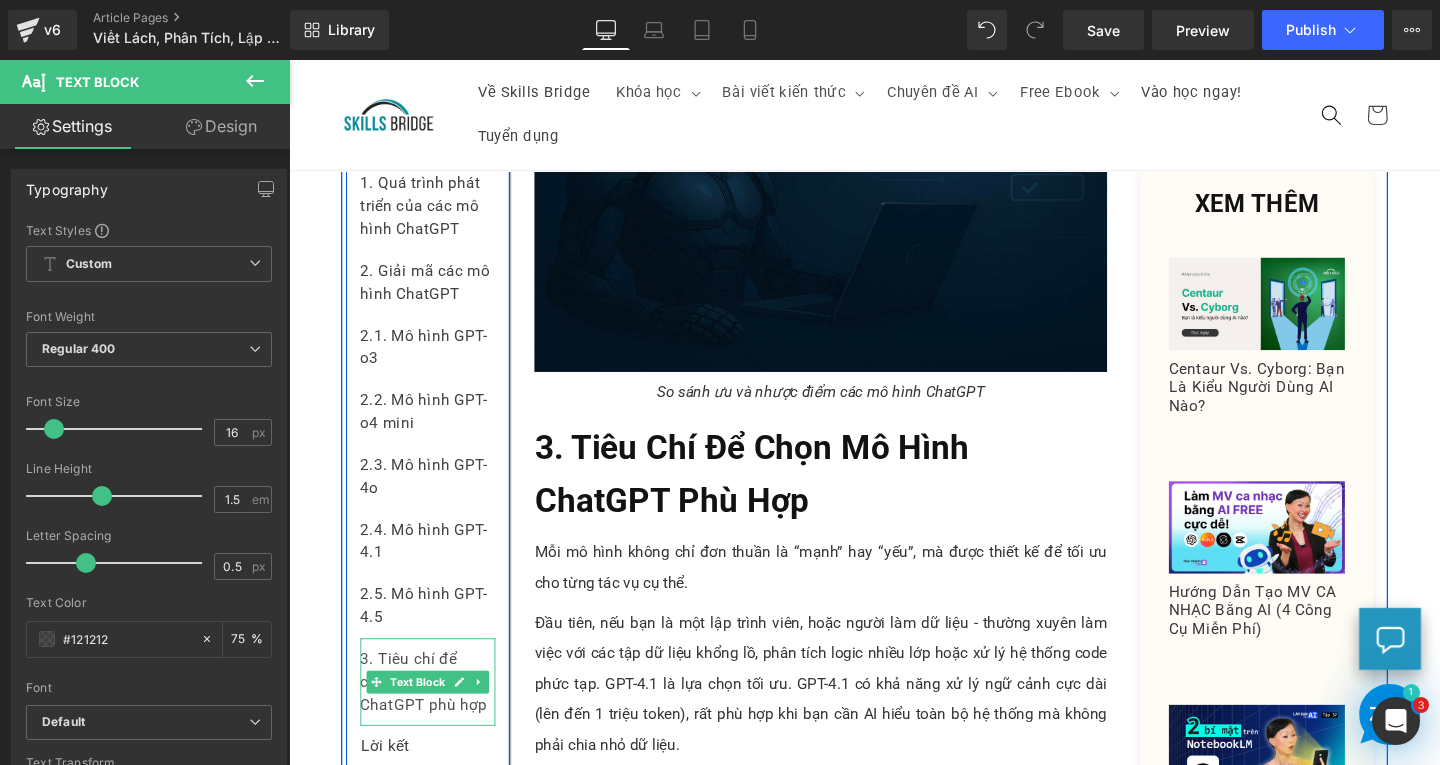 click on "3. Tiêu chí để chọn mô hình ChatGPT phù hợp" at bounding box center [435, 713] 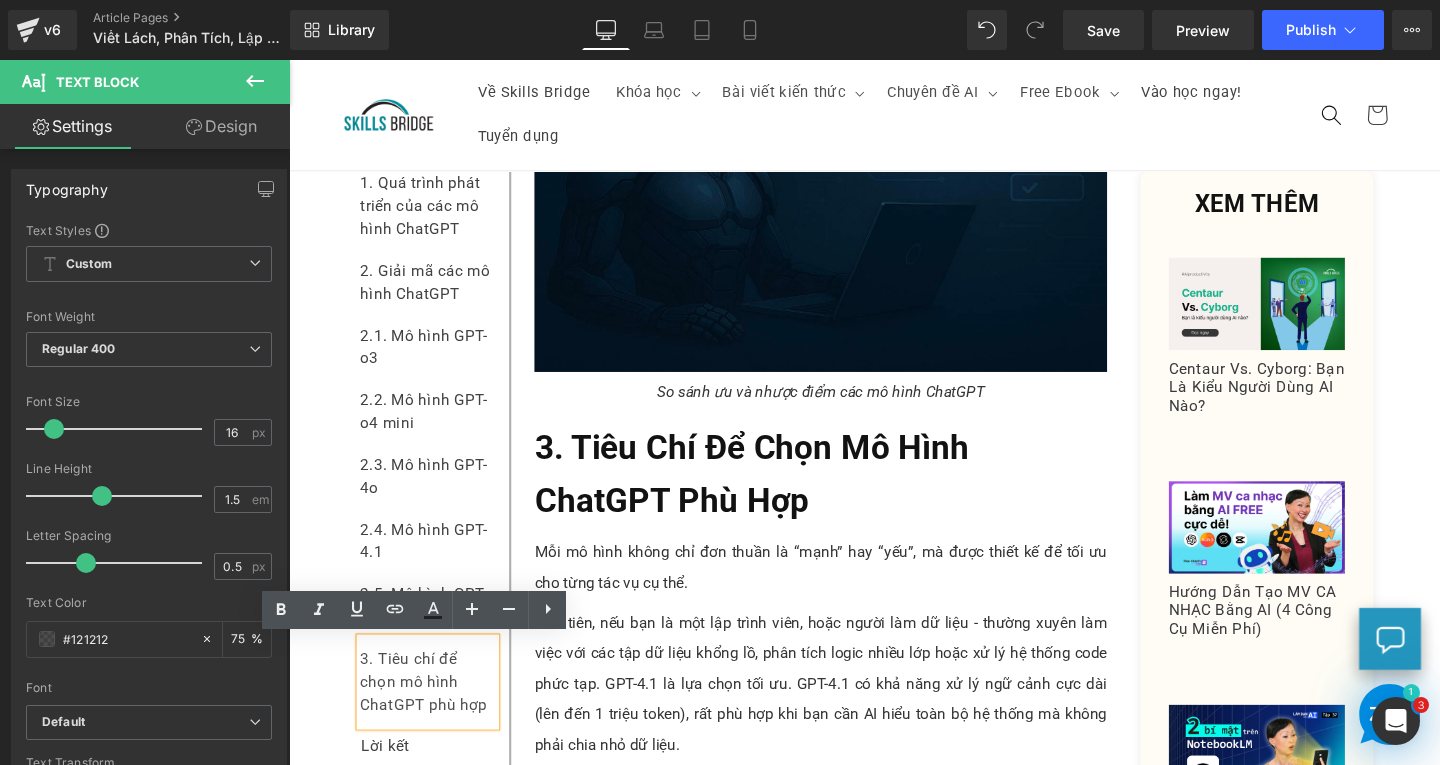 drag, startPoint x: 491, startPoint y: 738, endPoint x: 357, endPoint y: 679, distance: 146.4138 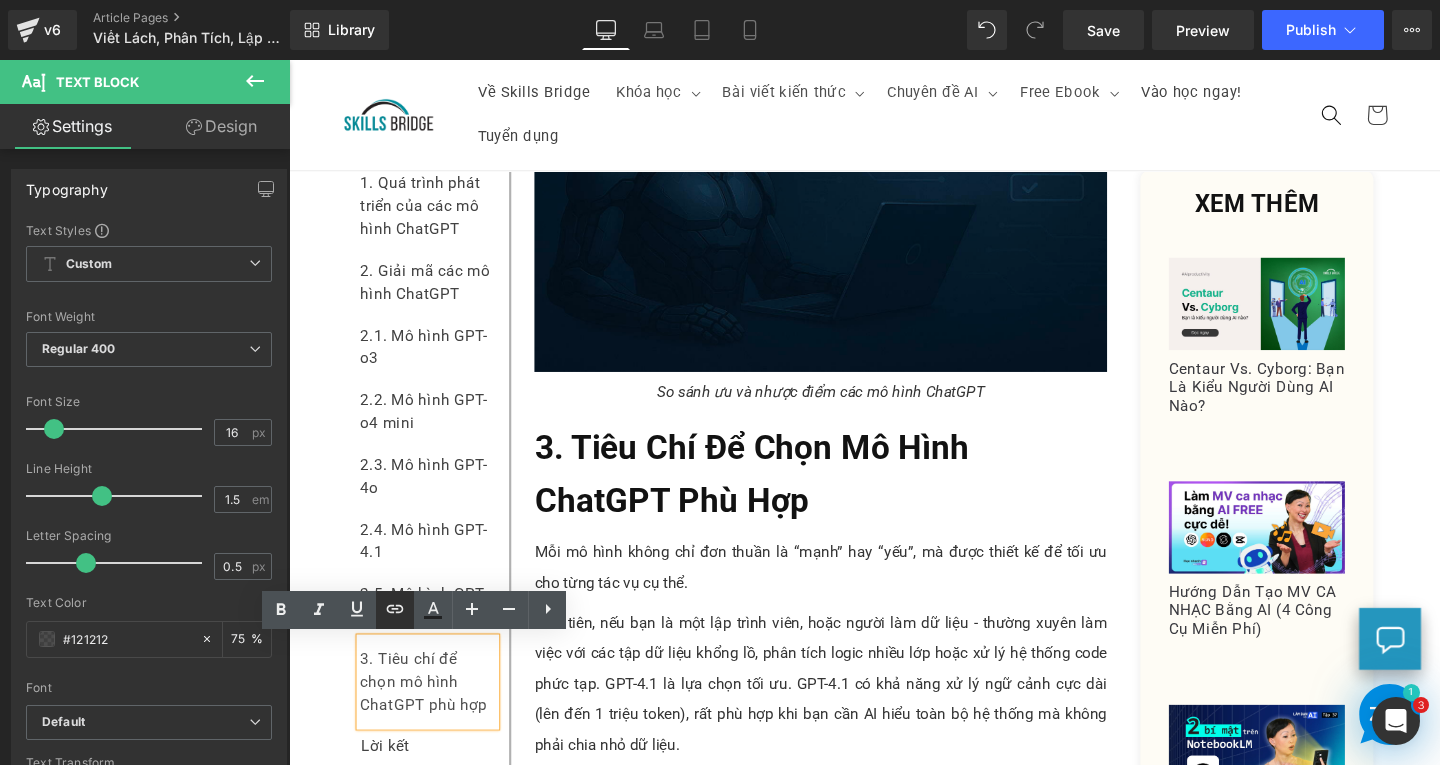 click 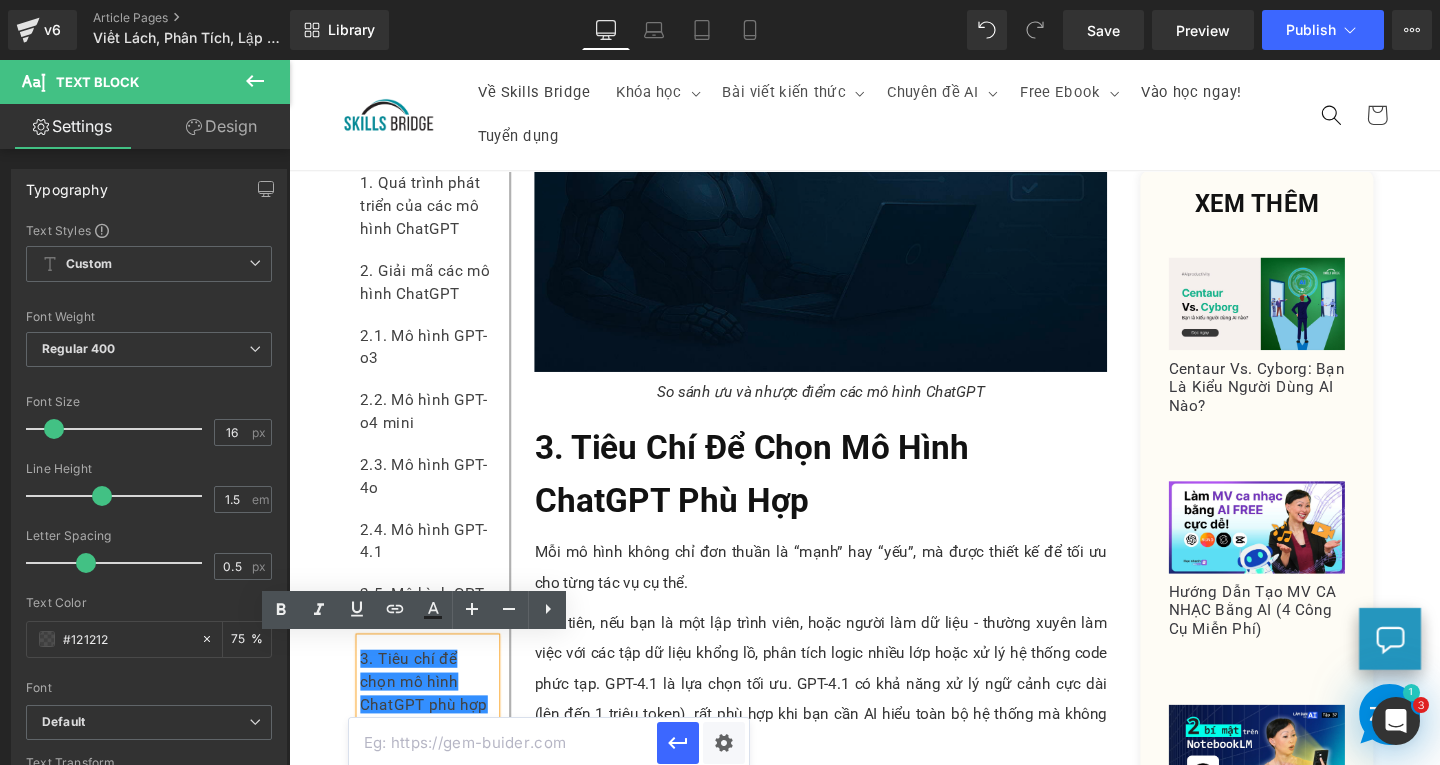 click at bounding box center (503, 743) 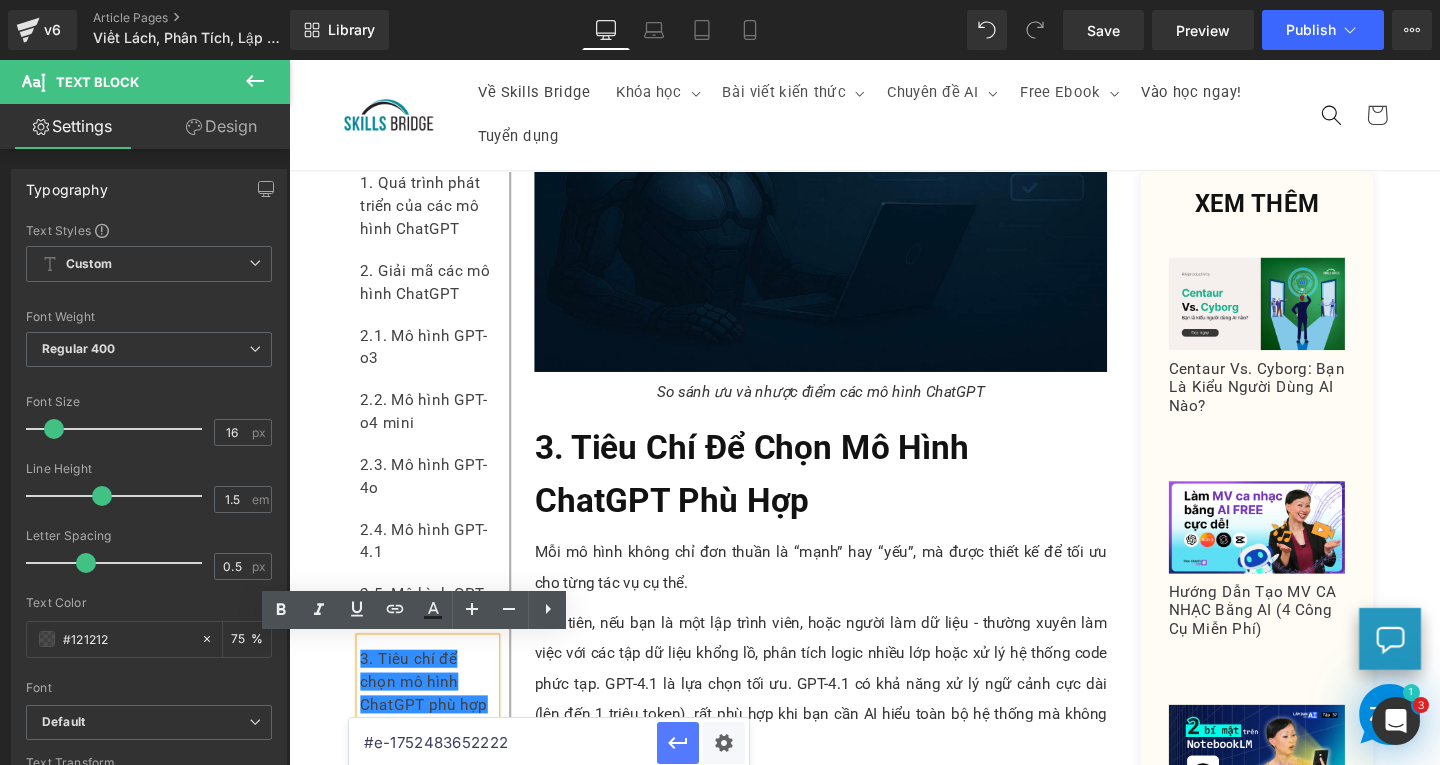 click 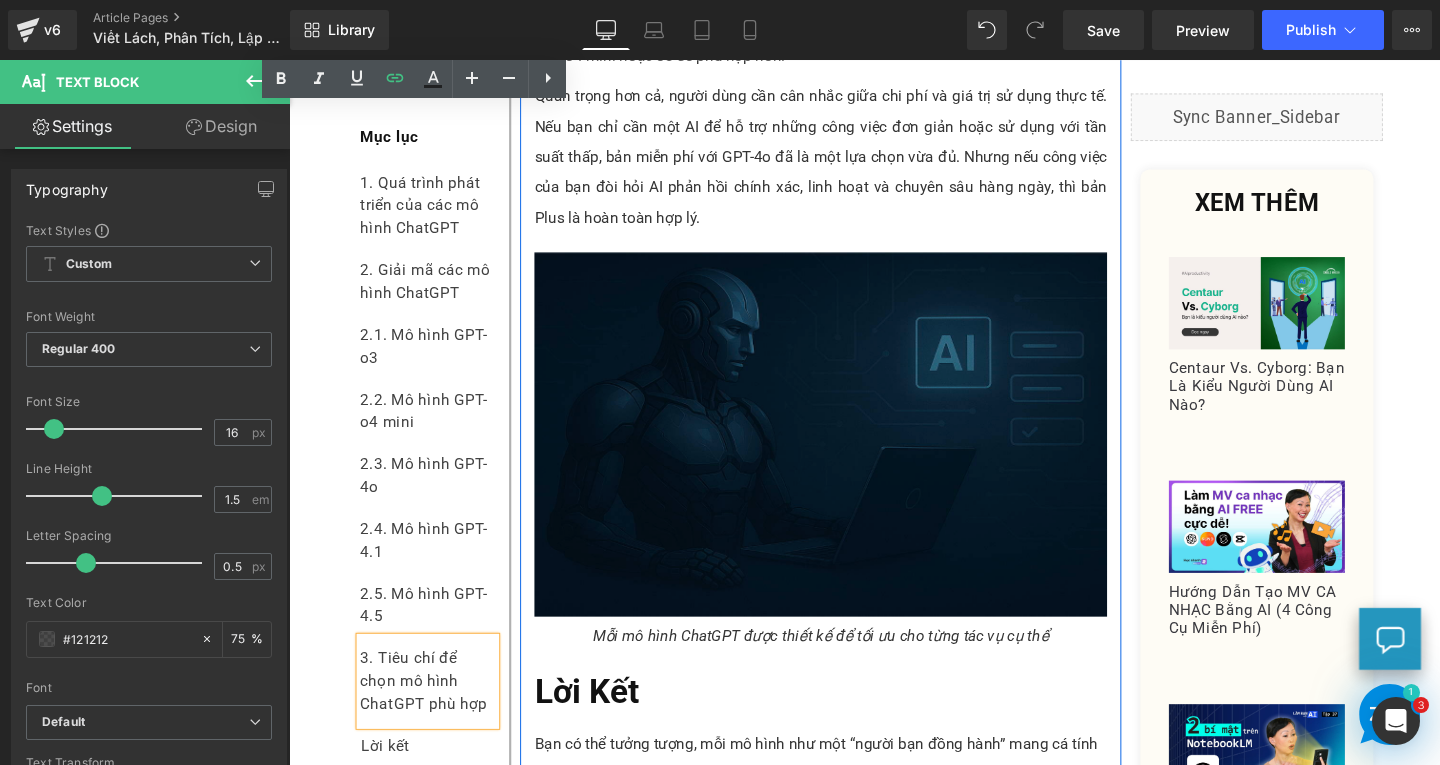 scroll, scrollTop: 7577, scrollLeft: 0, axis: vertical 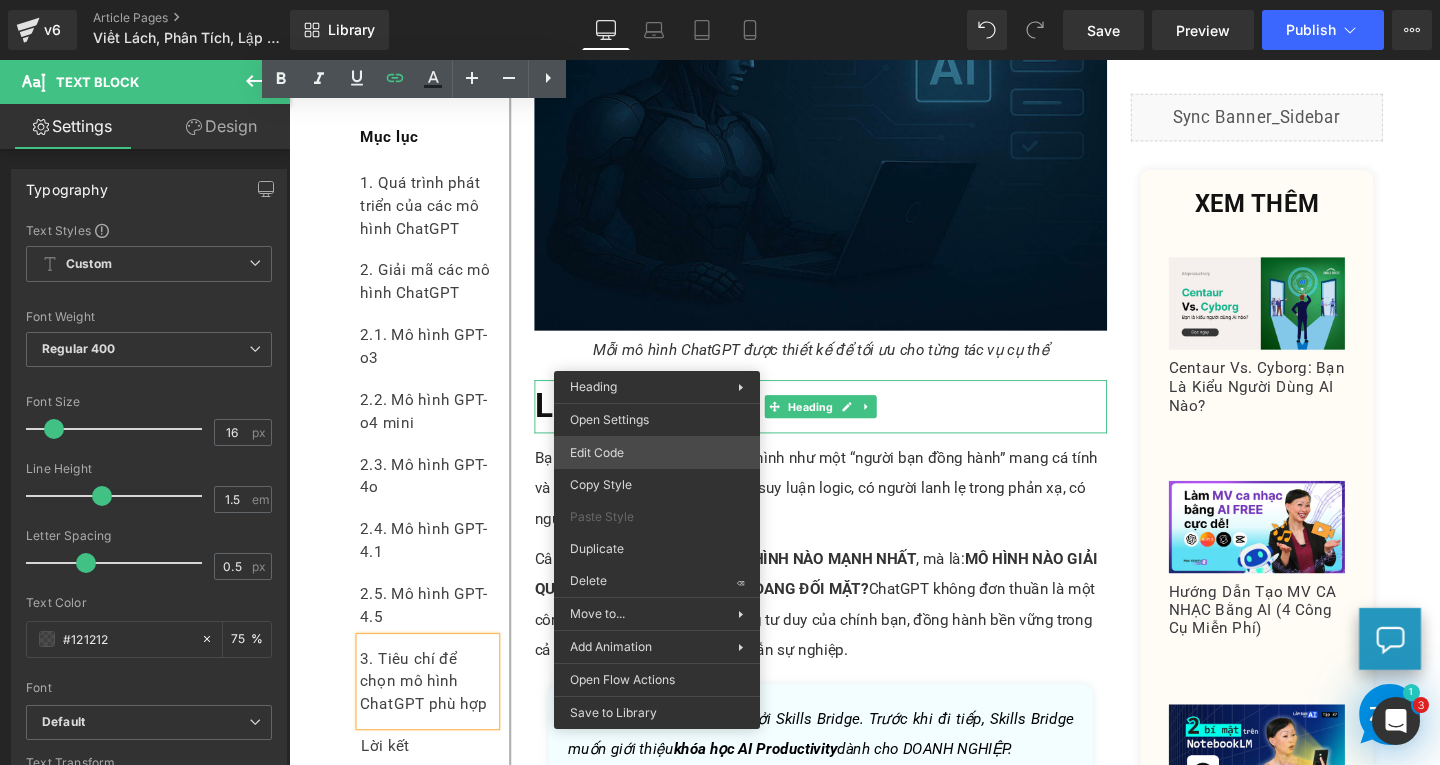 click on "Text Block  You are previewing how the   will restyle your page. You can not edit Elements in Preset Preview Mode.  v6 Article Pages Viết Lách, Phân Tích, Lập Trình - Bạn Đã Chọn Đúng Mô Hình ChatGPT? Library Desktop Desktop Laptop Tablet Mobile Save Preview Publish Scheduled View Live Page View with current Template Save Template to Library Schedule Publish Publish Settings Shortcuts  Your page can’t be published   You've reached the maximum number of published pages on your plan  (173/999999).  You need to upgrade your plan or unpublish all your pages to get 1 publish slot.   Unpublish pages   Upgrade plan  Elements Global Style Base Row  rows, columns, layouts, div Heading  headings, titles, h1,h2,h3,h4,h5,h6 Text Block  texts, paragraphs, contents, blocks Image  images, photos, alts, uploads Icon  icons, symbols Button  button, call to action, cta Separator  separators, dividers, horizontal lines Liquid  Banner Parallax  banner, slideshow, hero, image, cover, parallax, effect Stack" at bounding box center (720, 0) 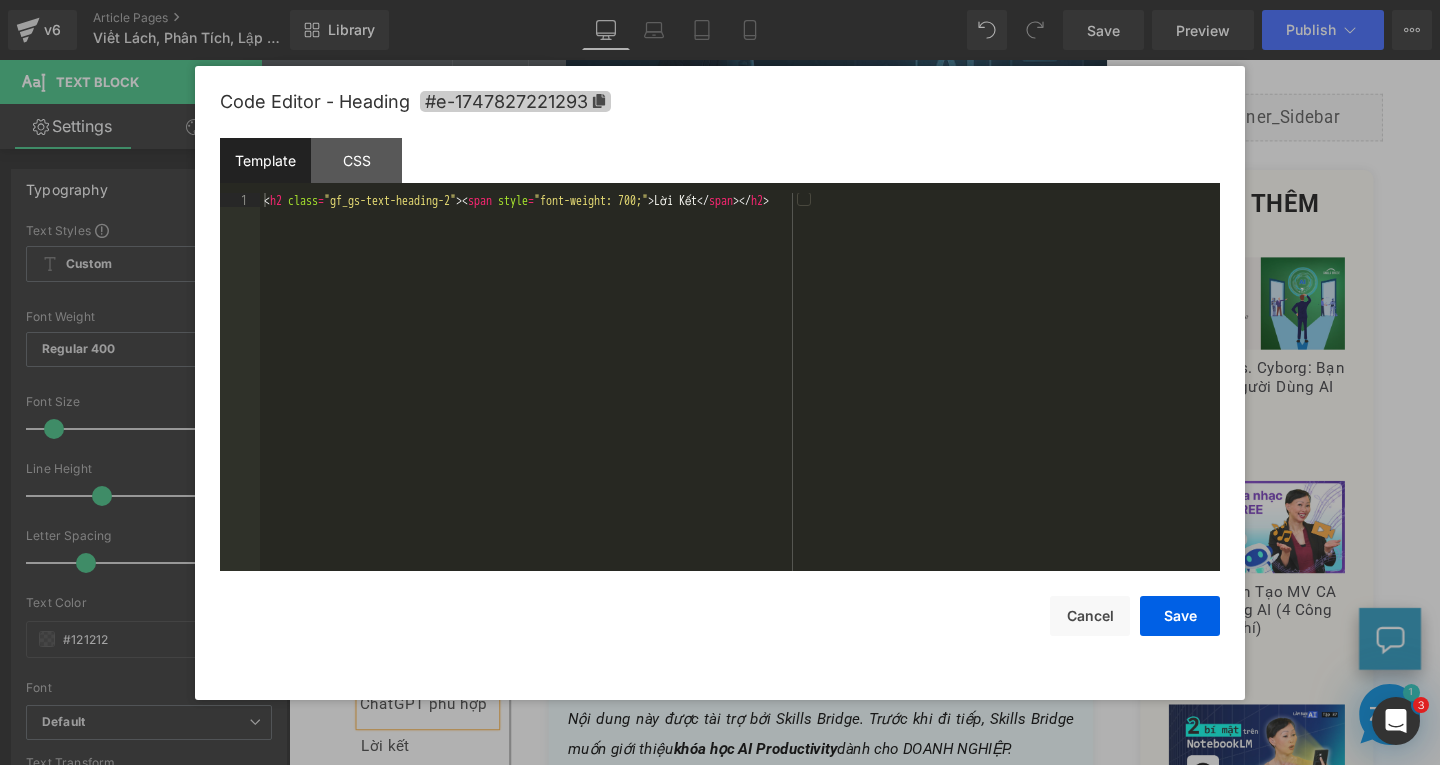 click 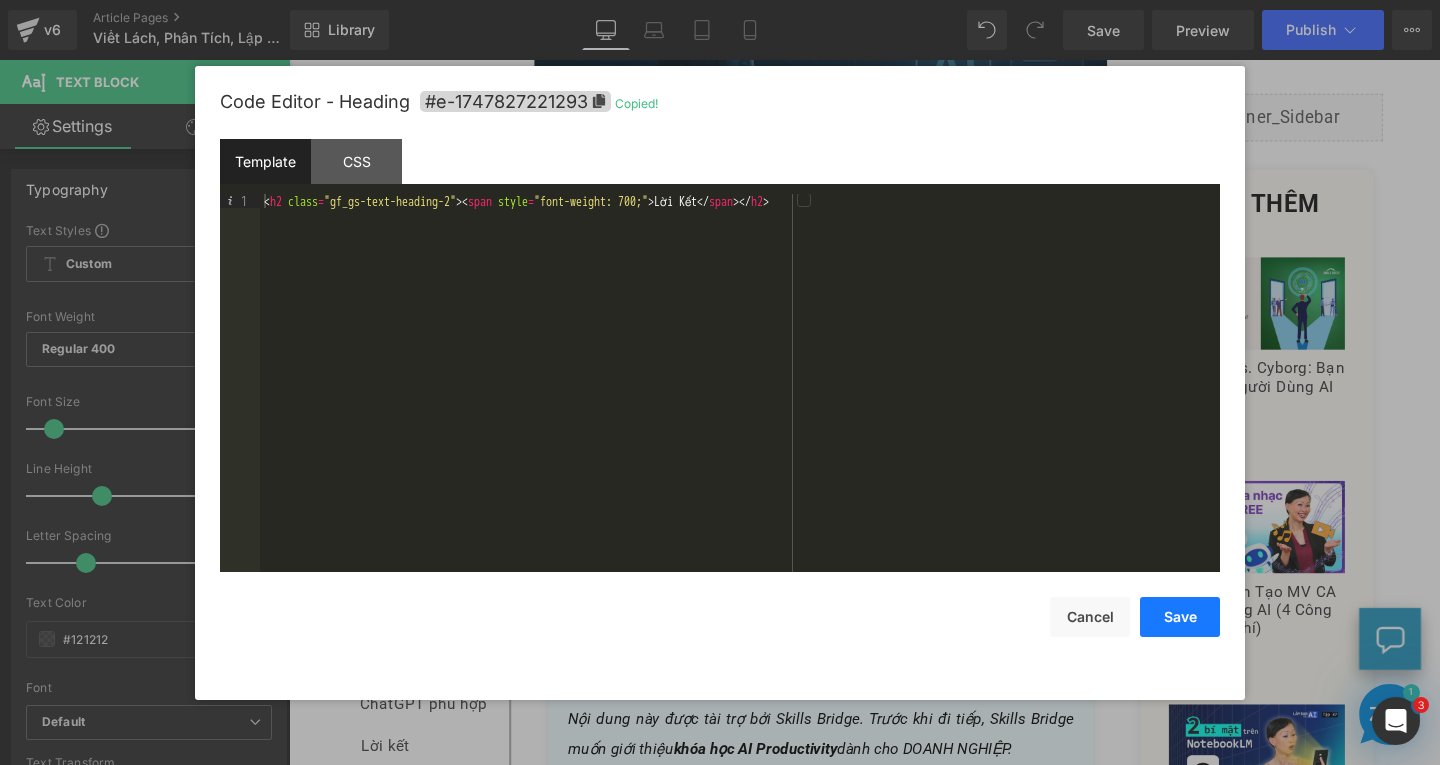 click on "Save" at bounding box center (1180, 617) 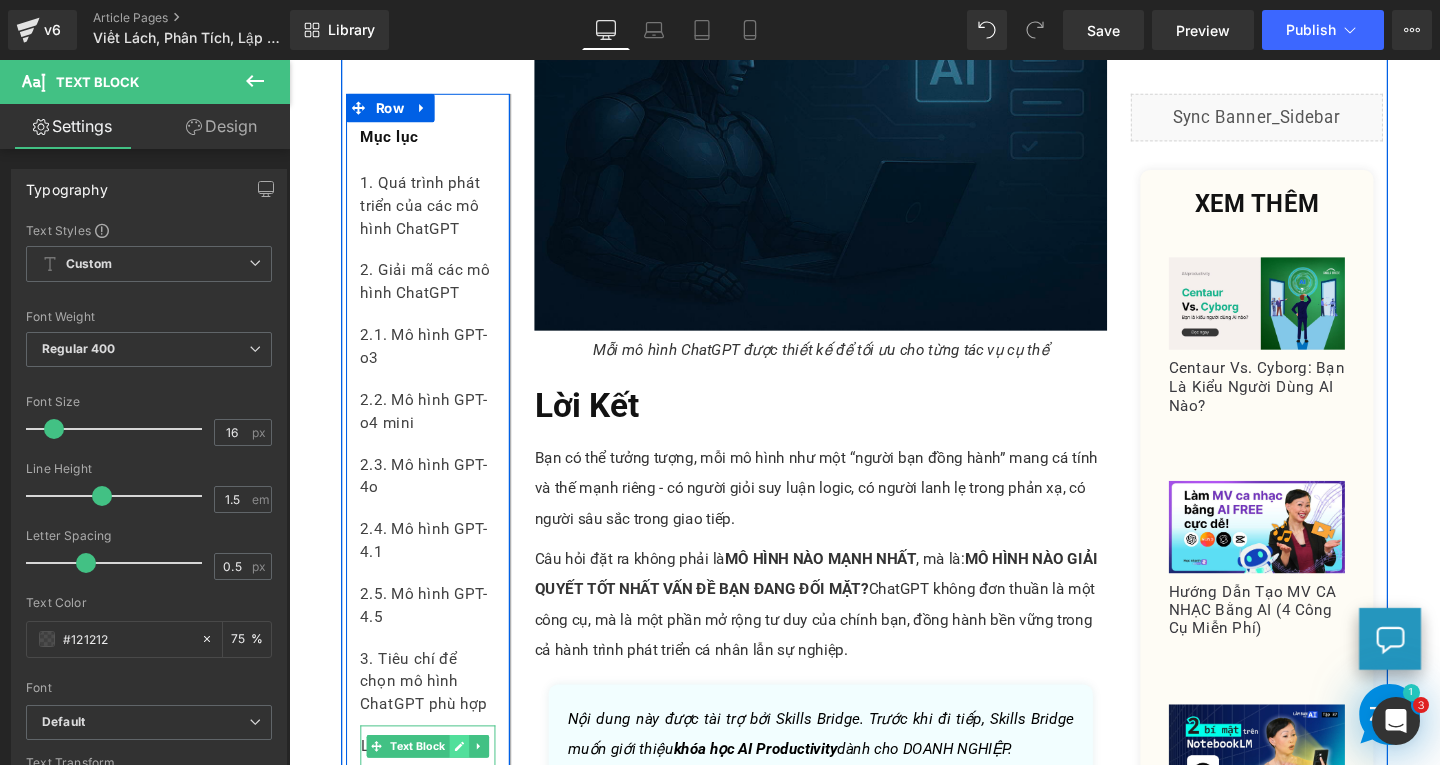 click at bounding box center [468, 782] 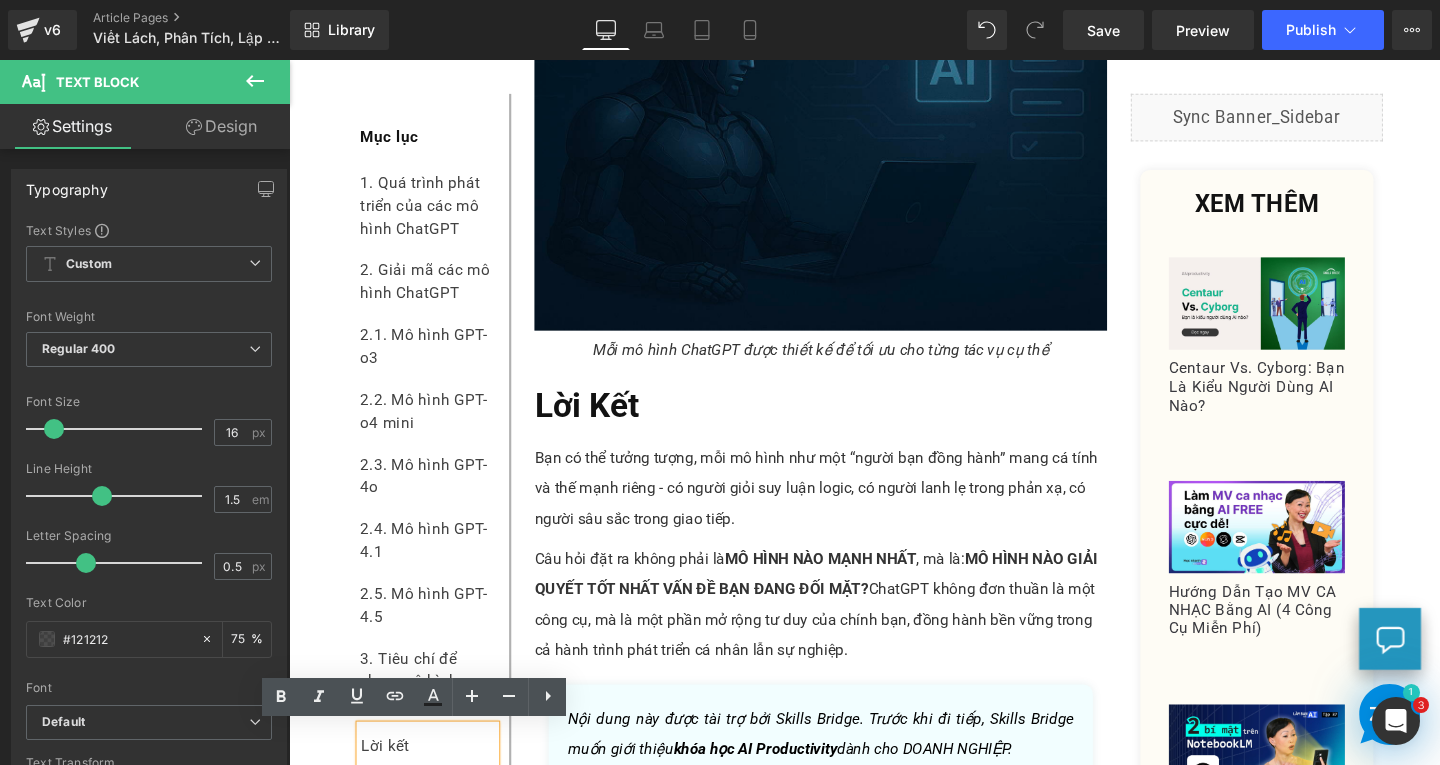 click on "Lời kết" at bounding box center (435, 781) 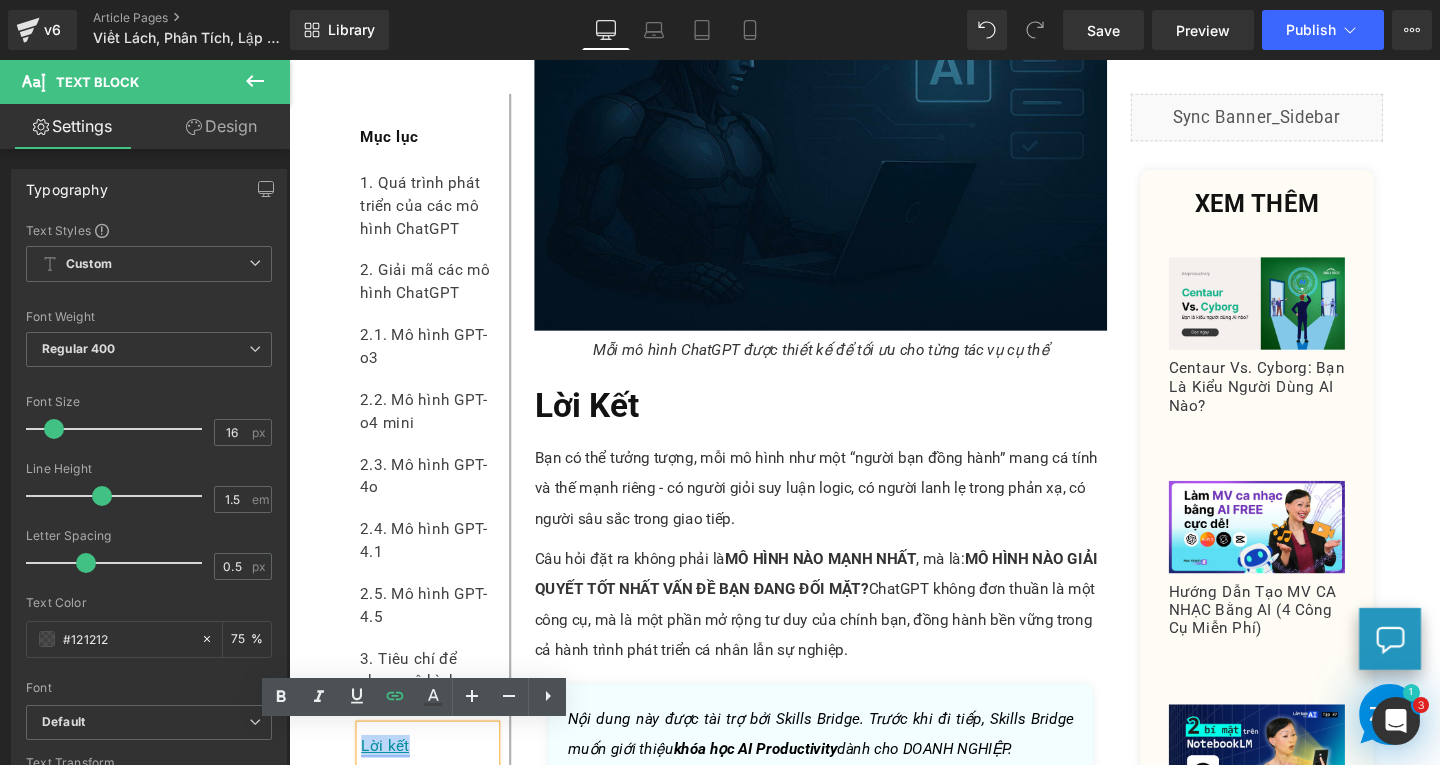 drag, startPoint x: 434, startPoint y: 783, endPoint x: 359, endPoint y: 780, distance: 75.059975 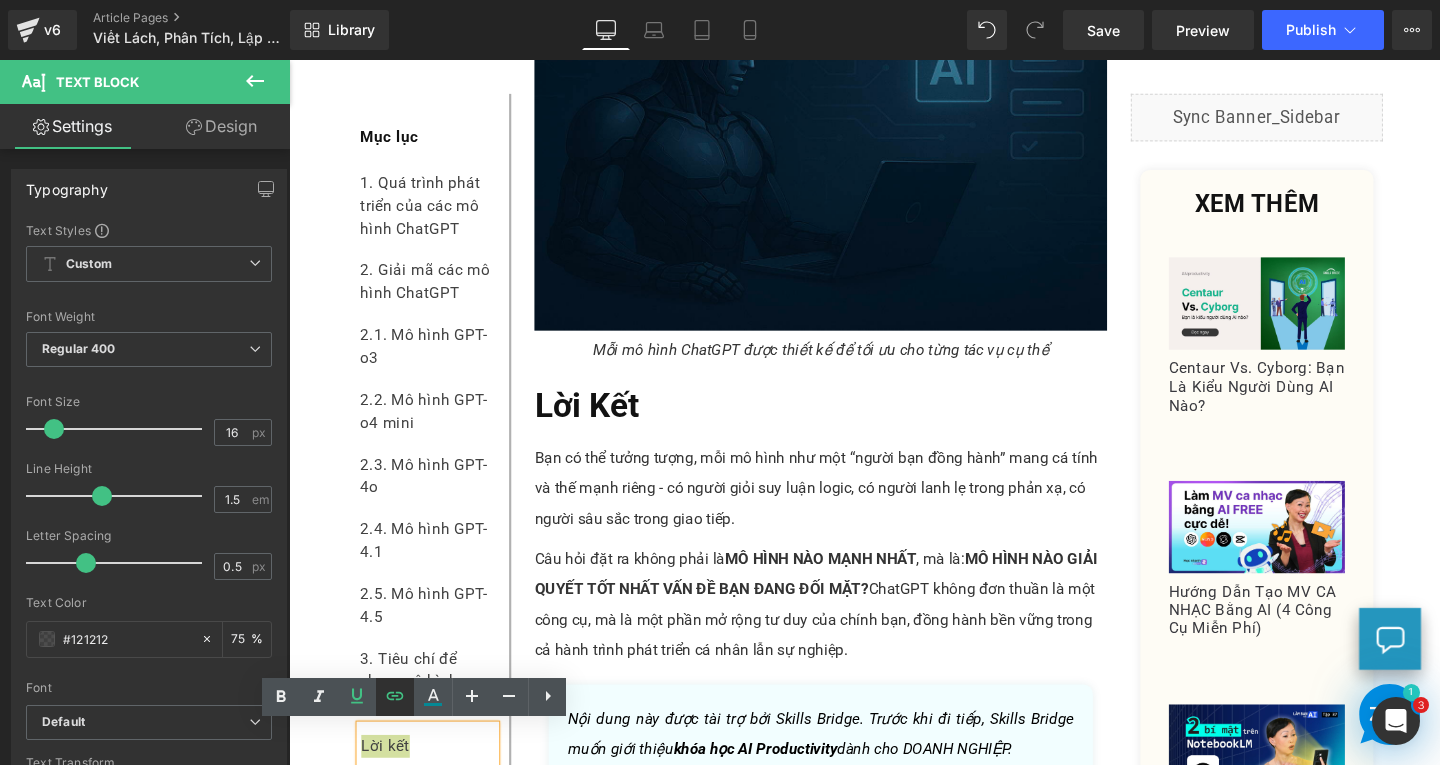 click 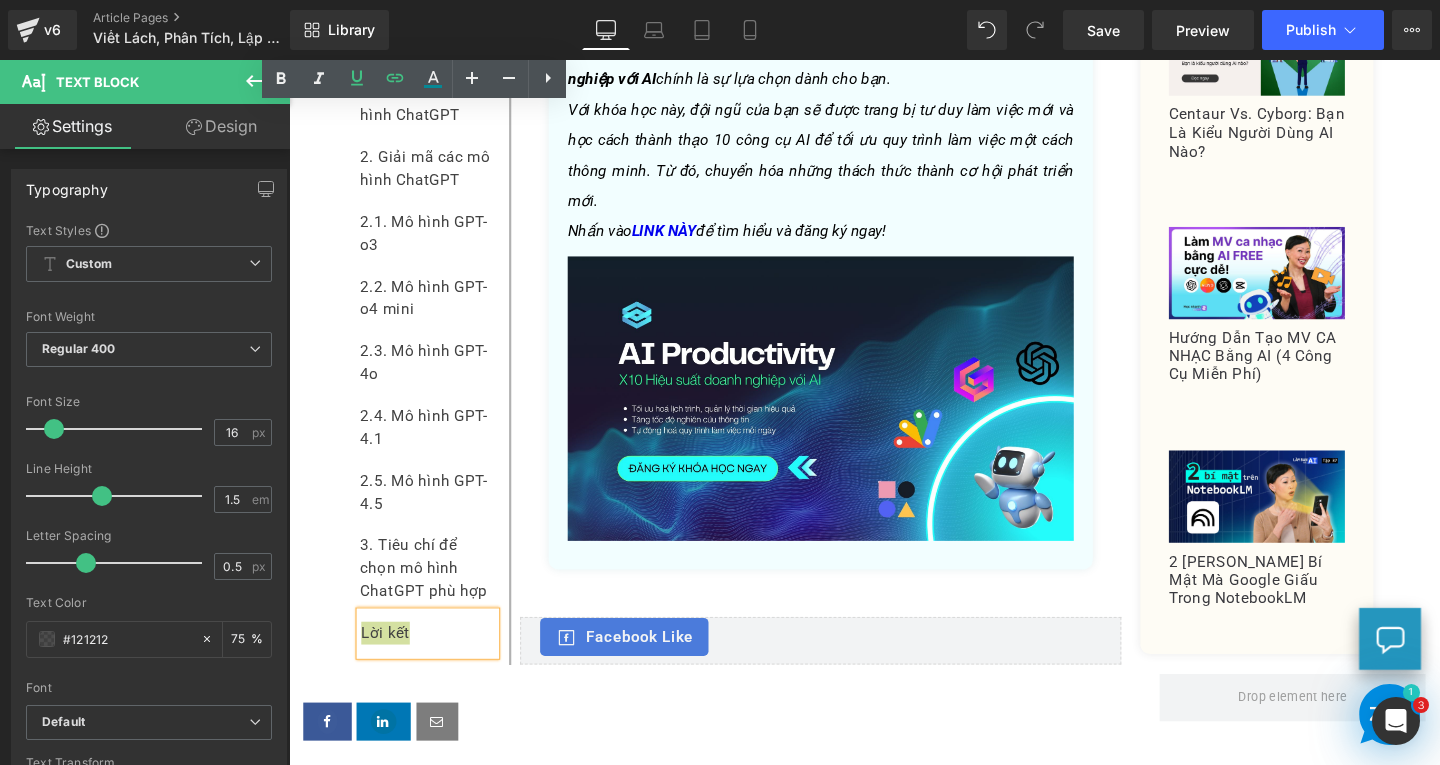 scroll, scrollTop: 8477, scrollLeft: 0, axis: vertical 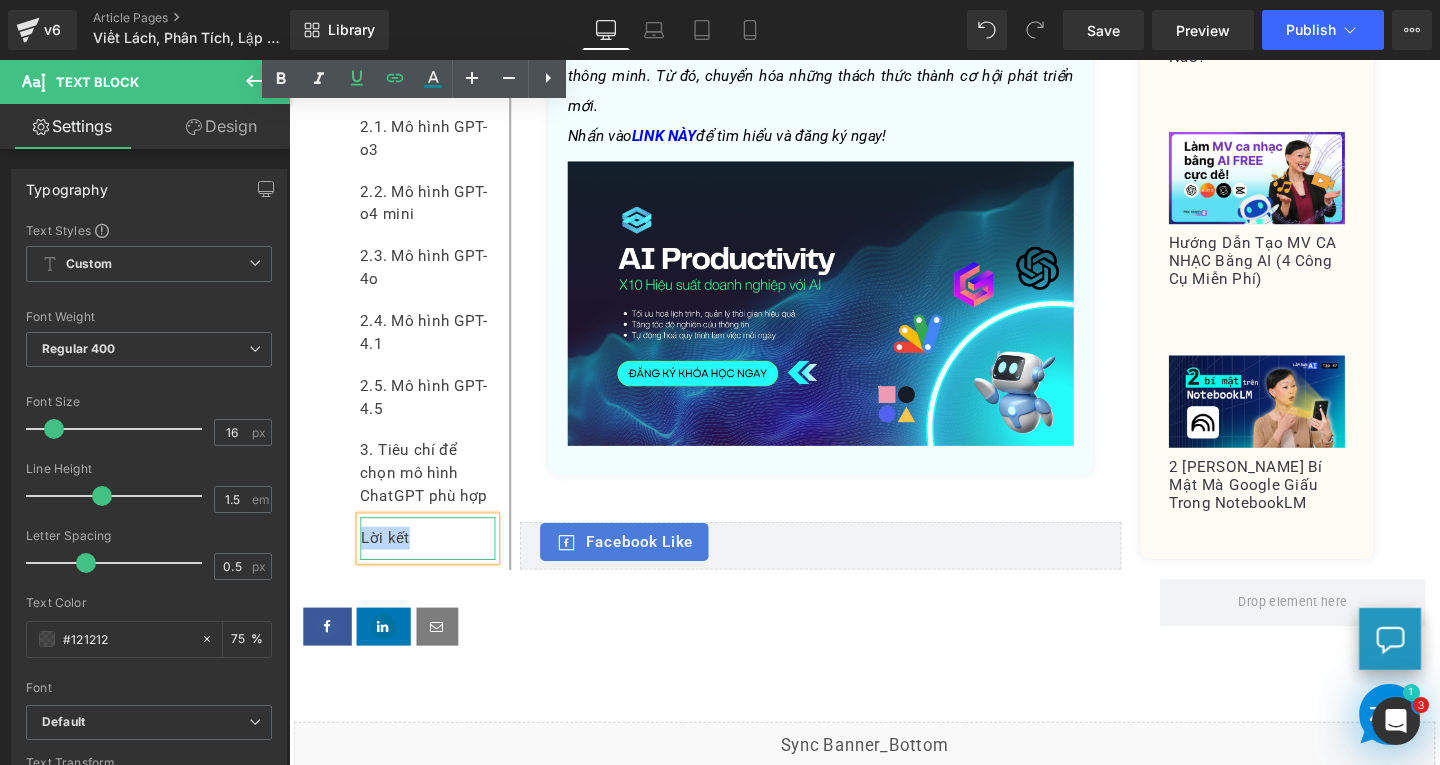 click on "Lời kết" at bounding box center [435, 563] 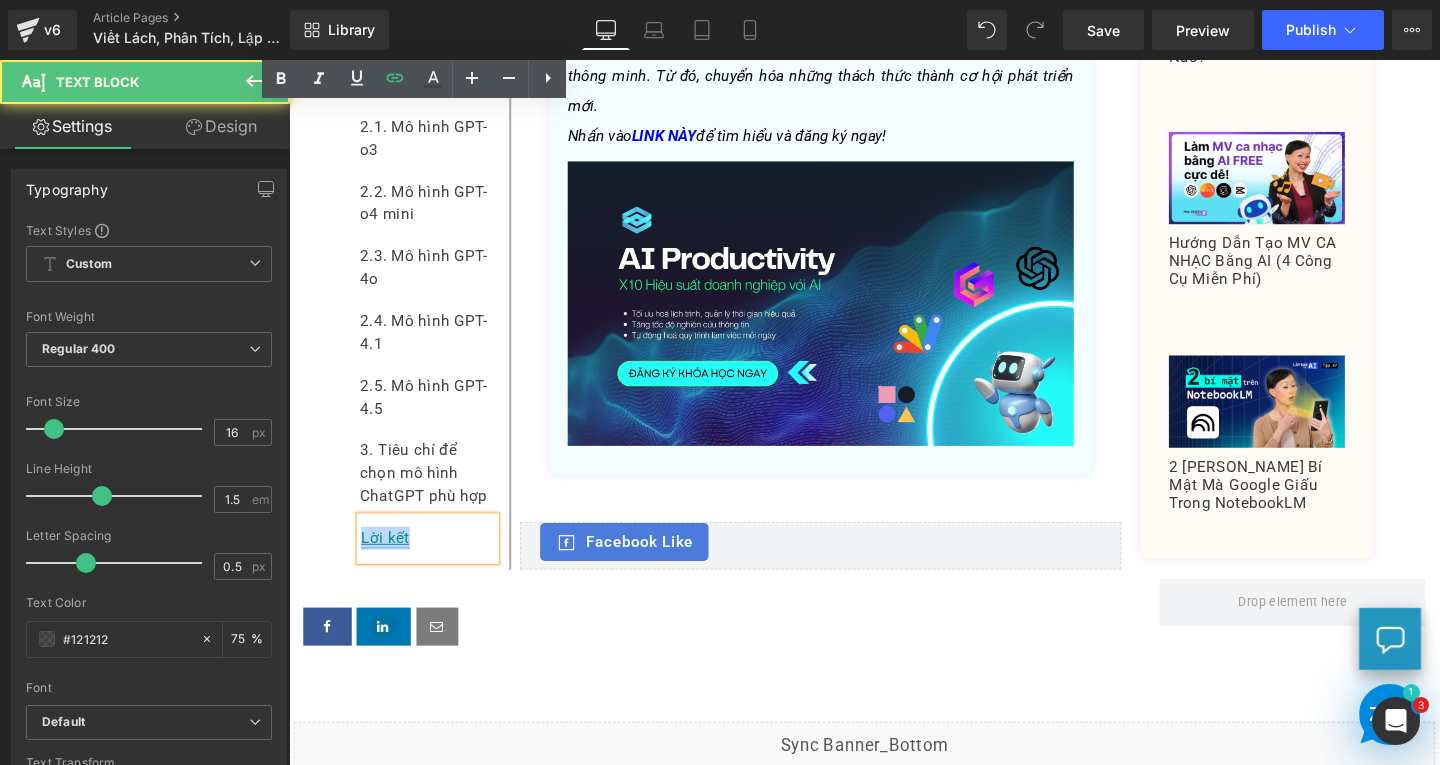 drag, startPoint x: 421, startPoint y: 471, endPoint x: 358, endPoint y: 467, distance: 63.126858 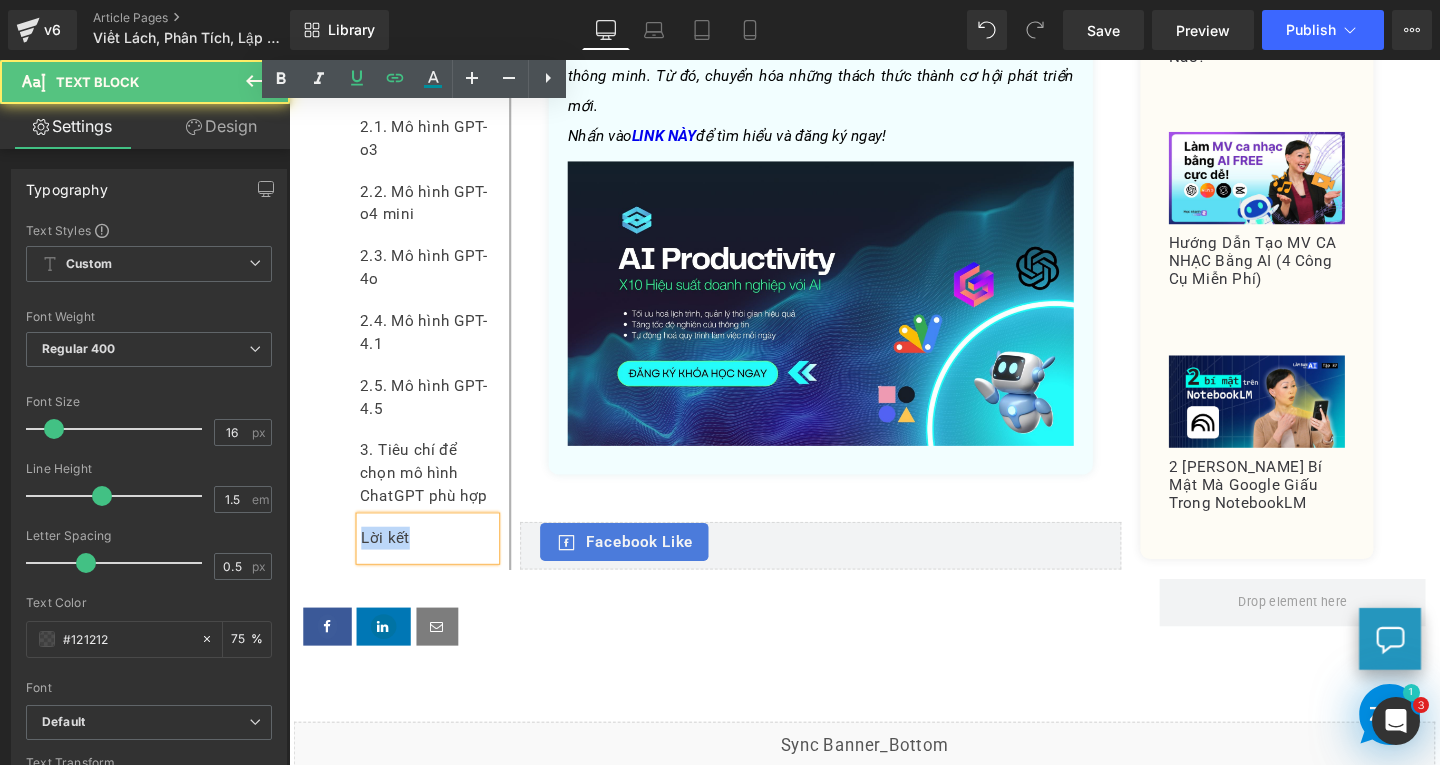 click on "Lời kết" at bounding box center (435, 563) 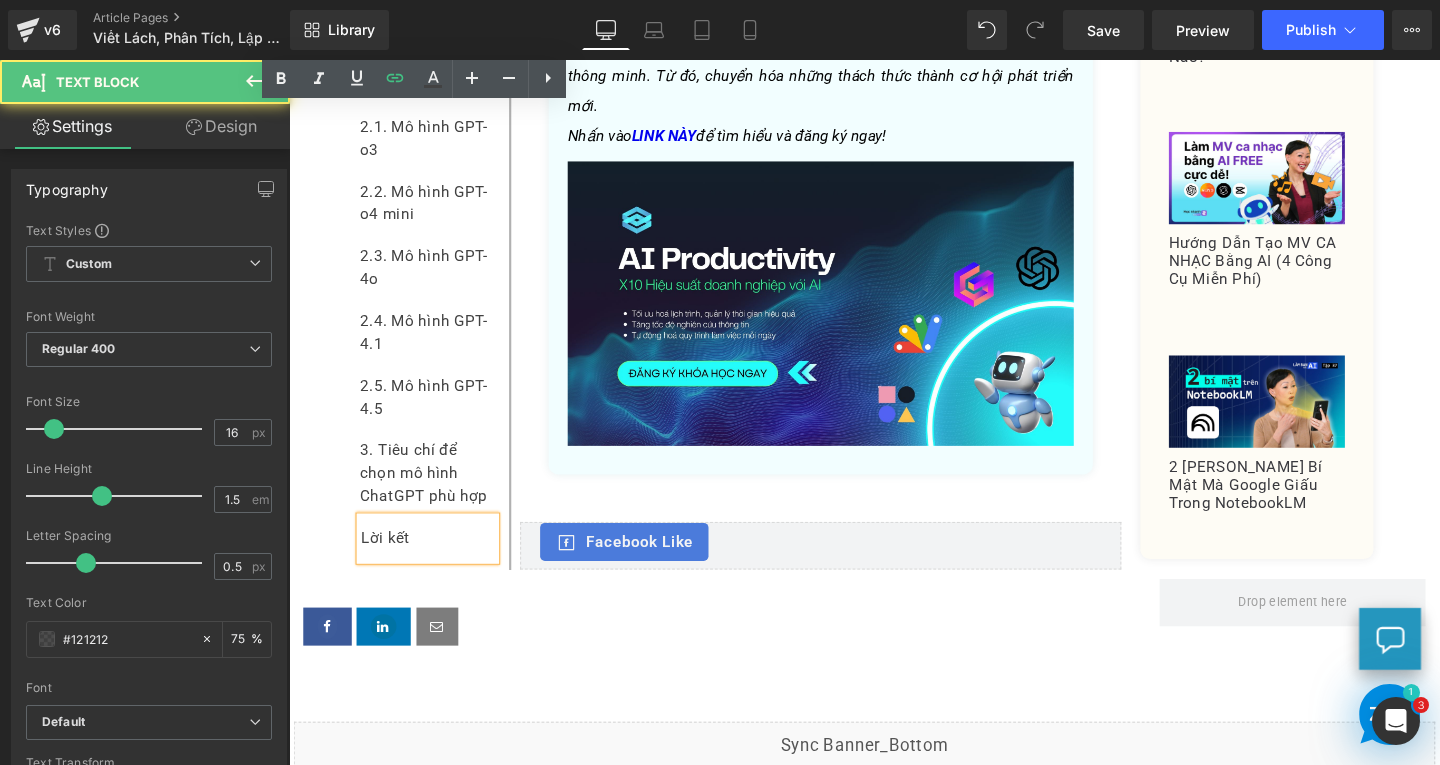click at bounding box center [744, 656] 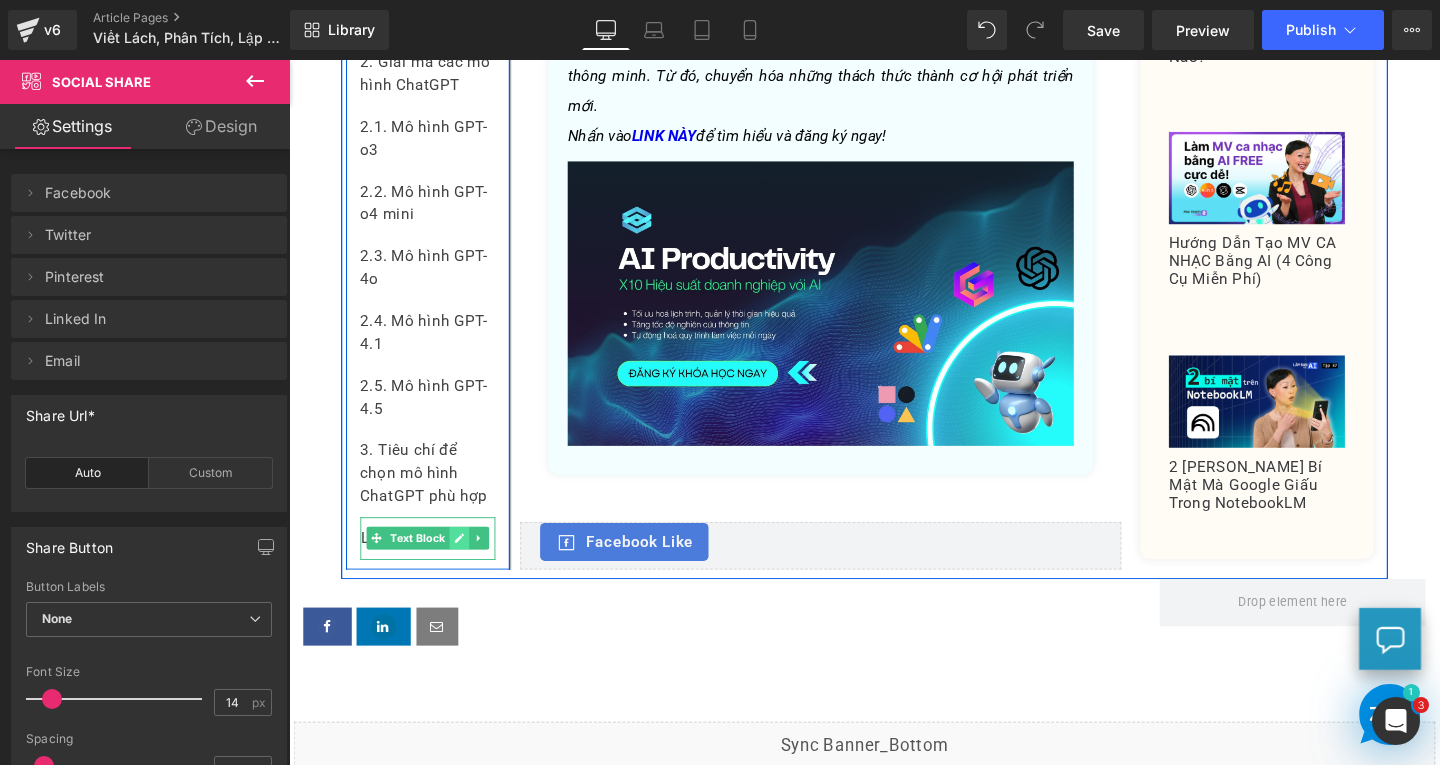 click 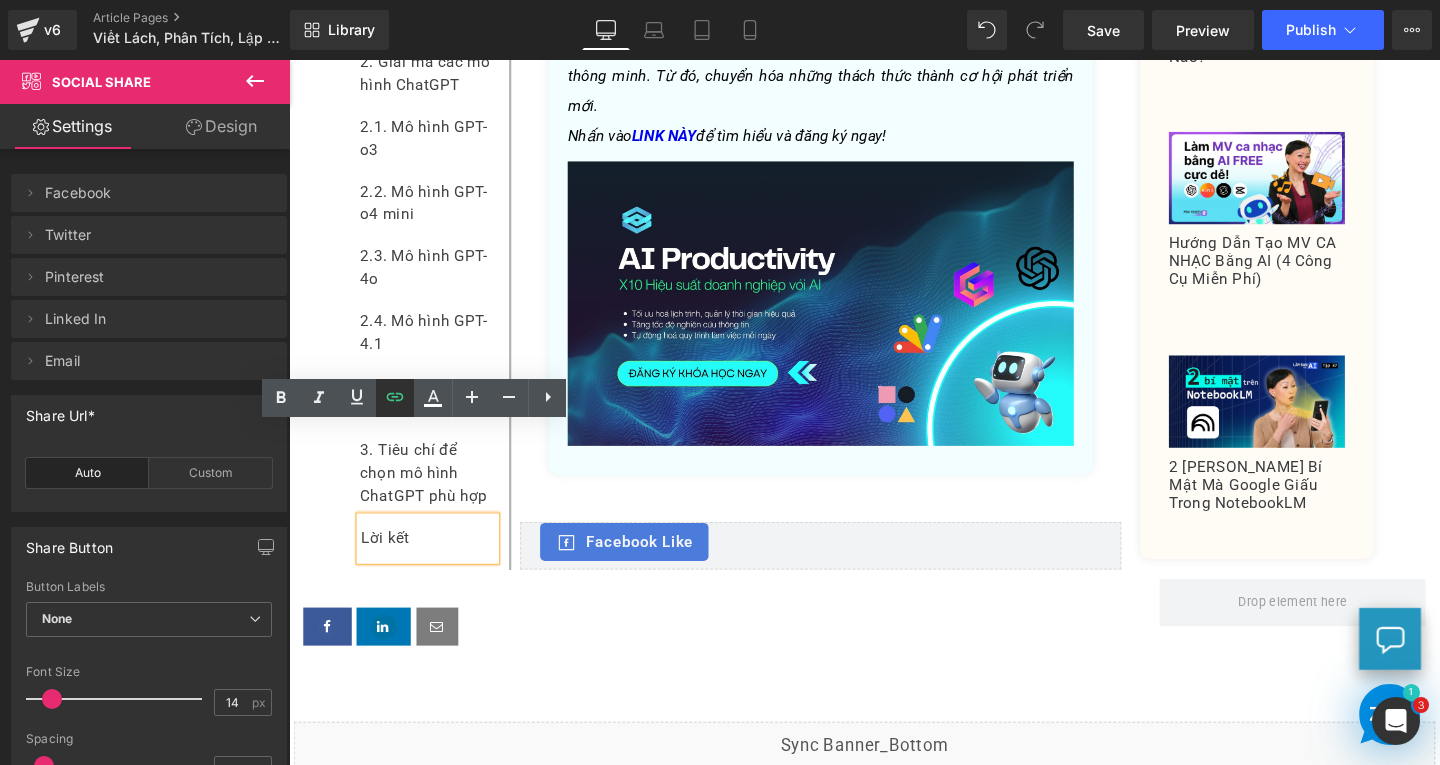 click 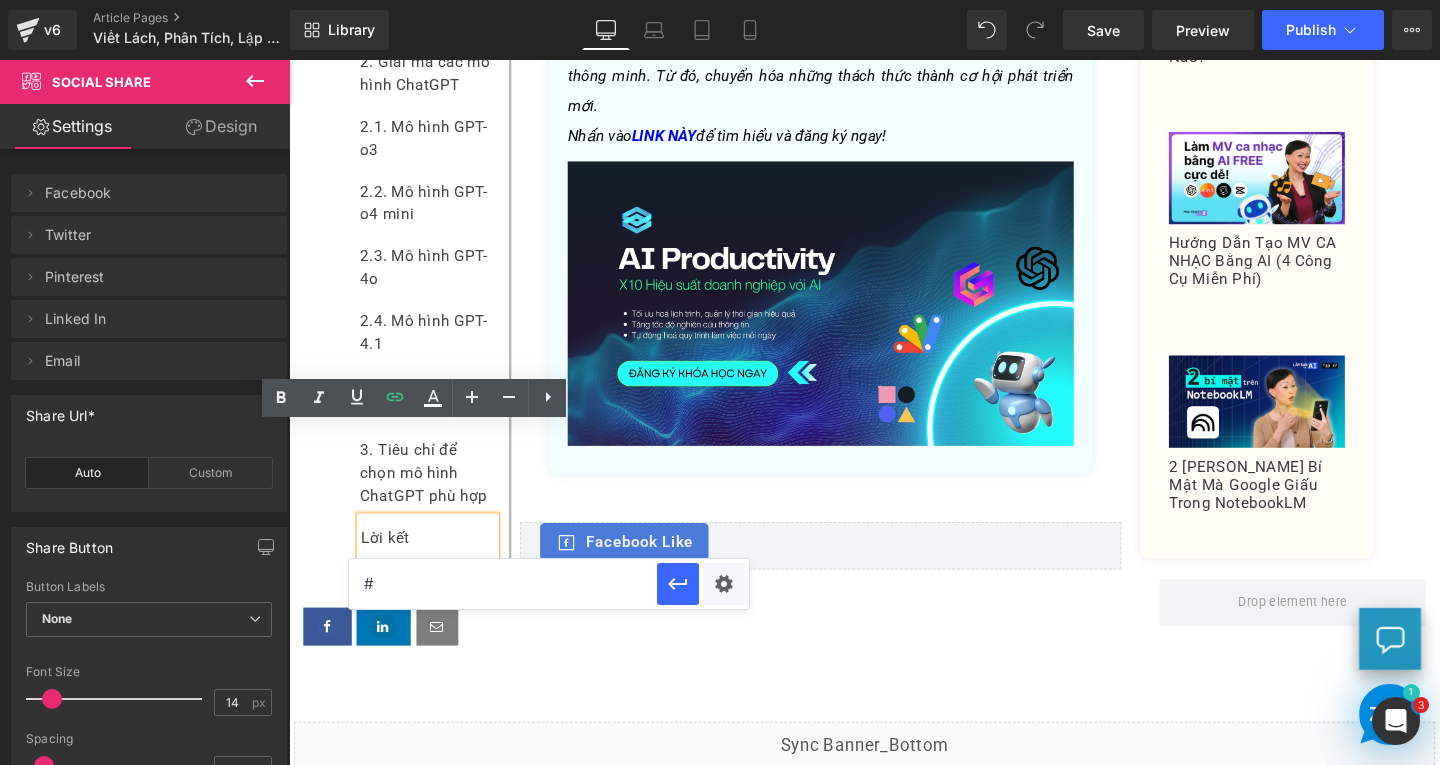 drag, startPoint x: 405, startPoint y: 580, endPoint x: 370, endPoint y: 586, distance: 35.510563 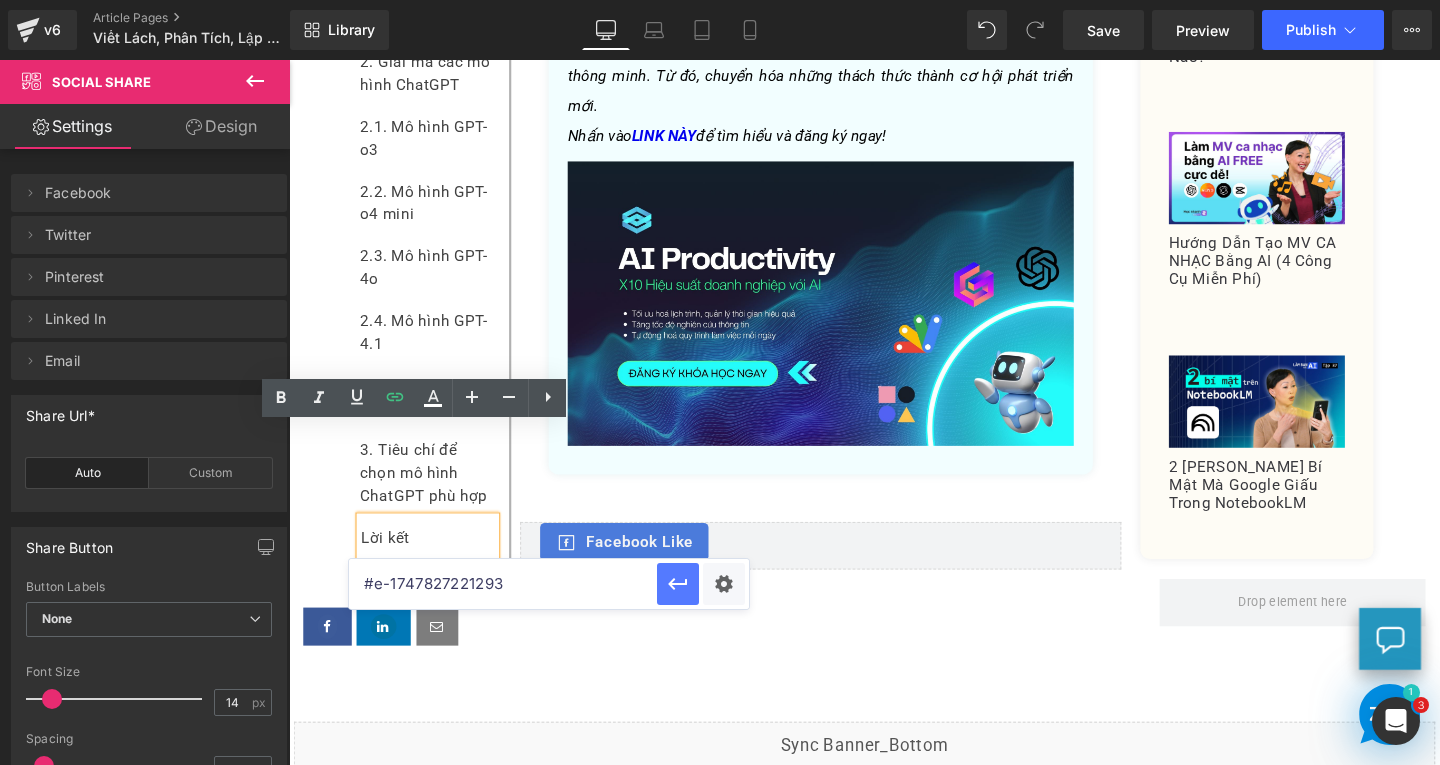 click 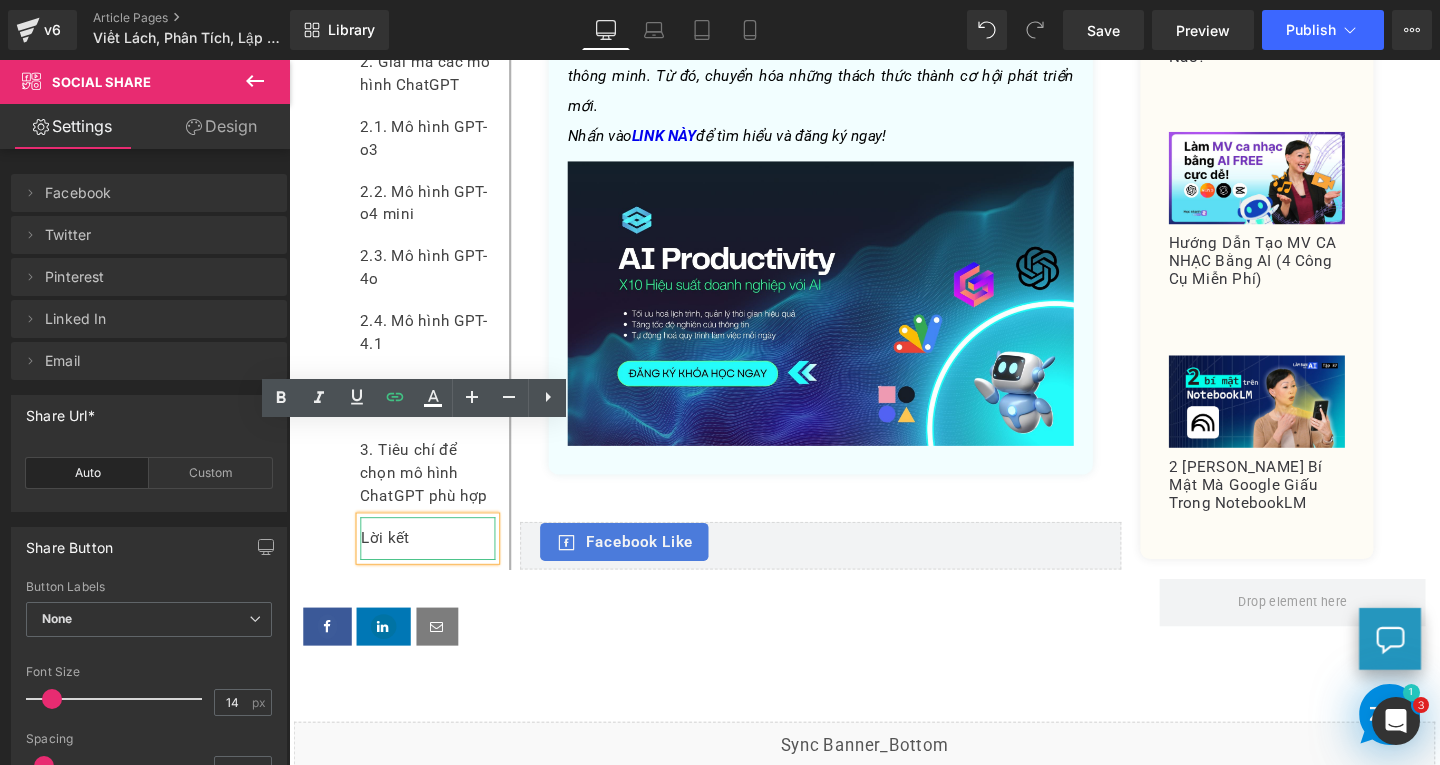 click on "Lời kết" at bounding box center (435, 563) 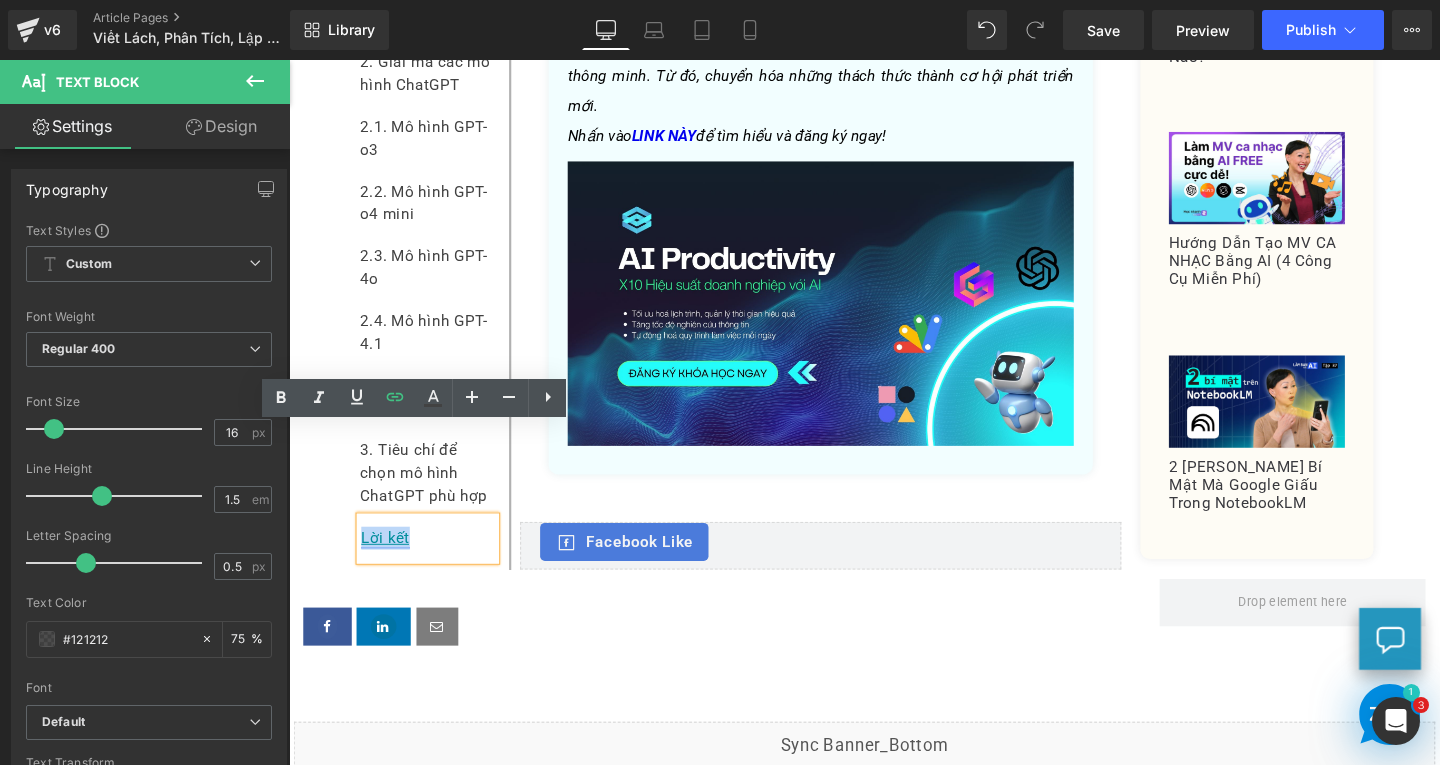drag, startPoint x: 418, startPoint y: 463, endPoint x: 357, endPoint y: 461, distance: 61.03278 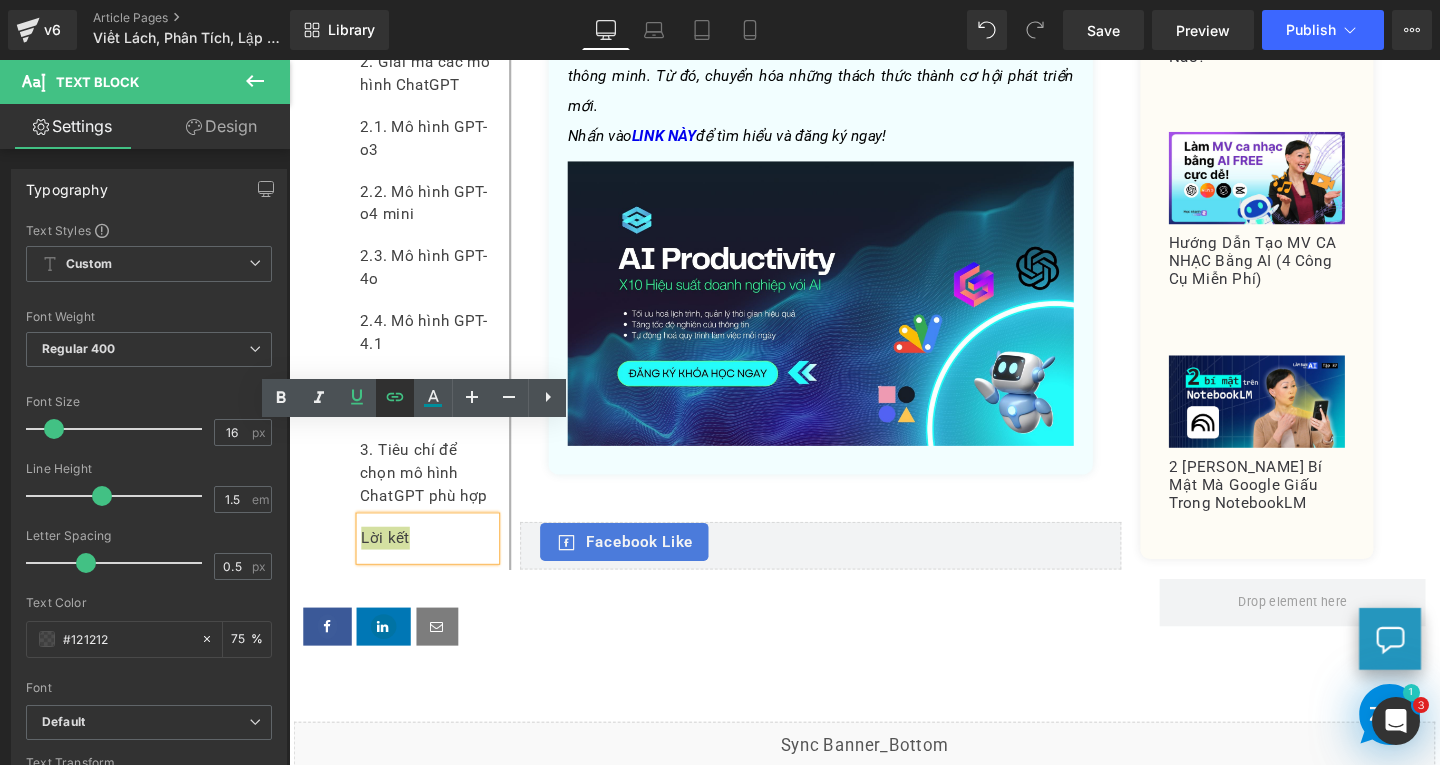click at bounding box center (395, 398) 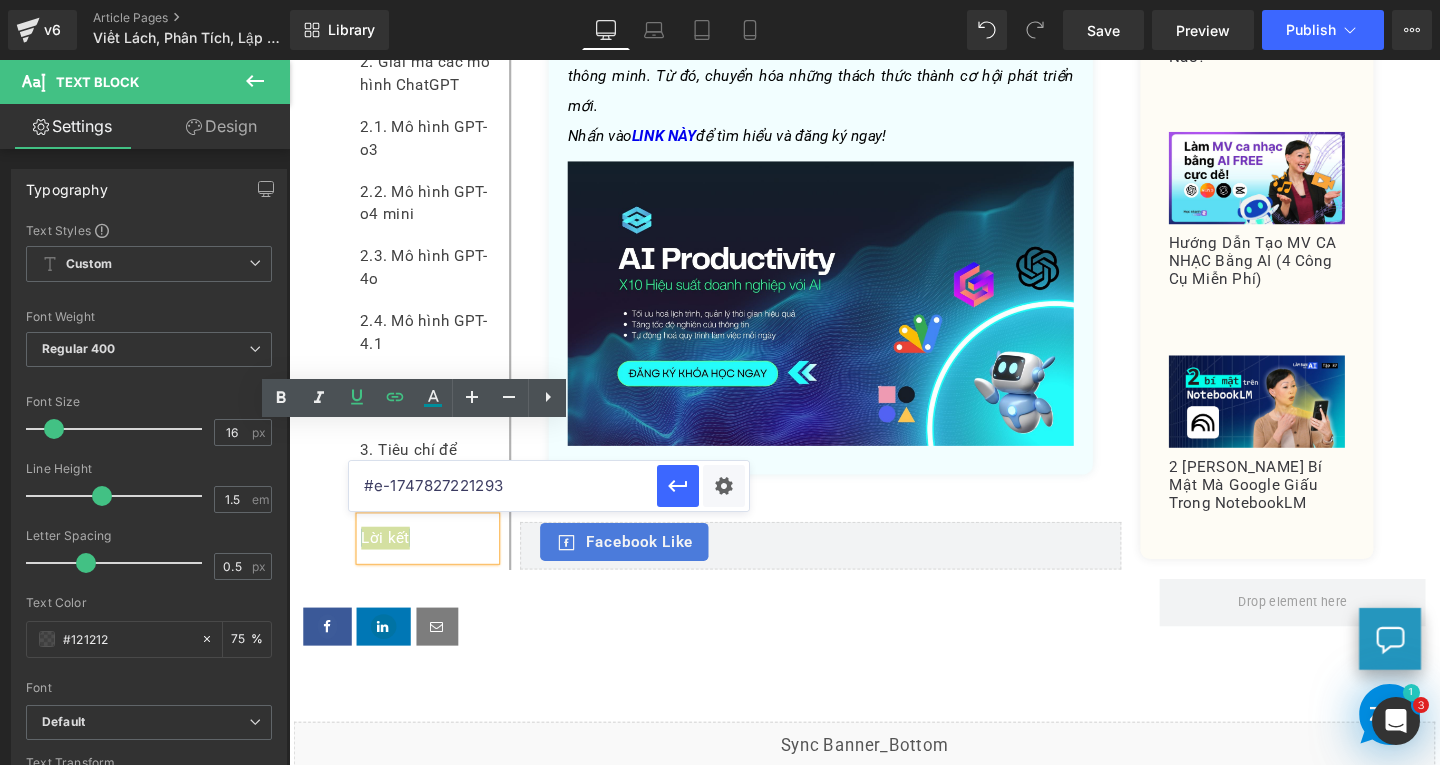 drag, startPoint x: 810, startPoint y: 546, endPoint x: 311, endPoint y: 509, distance: 500.36987 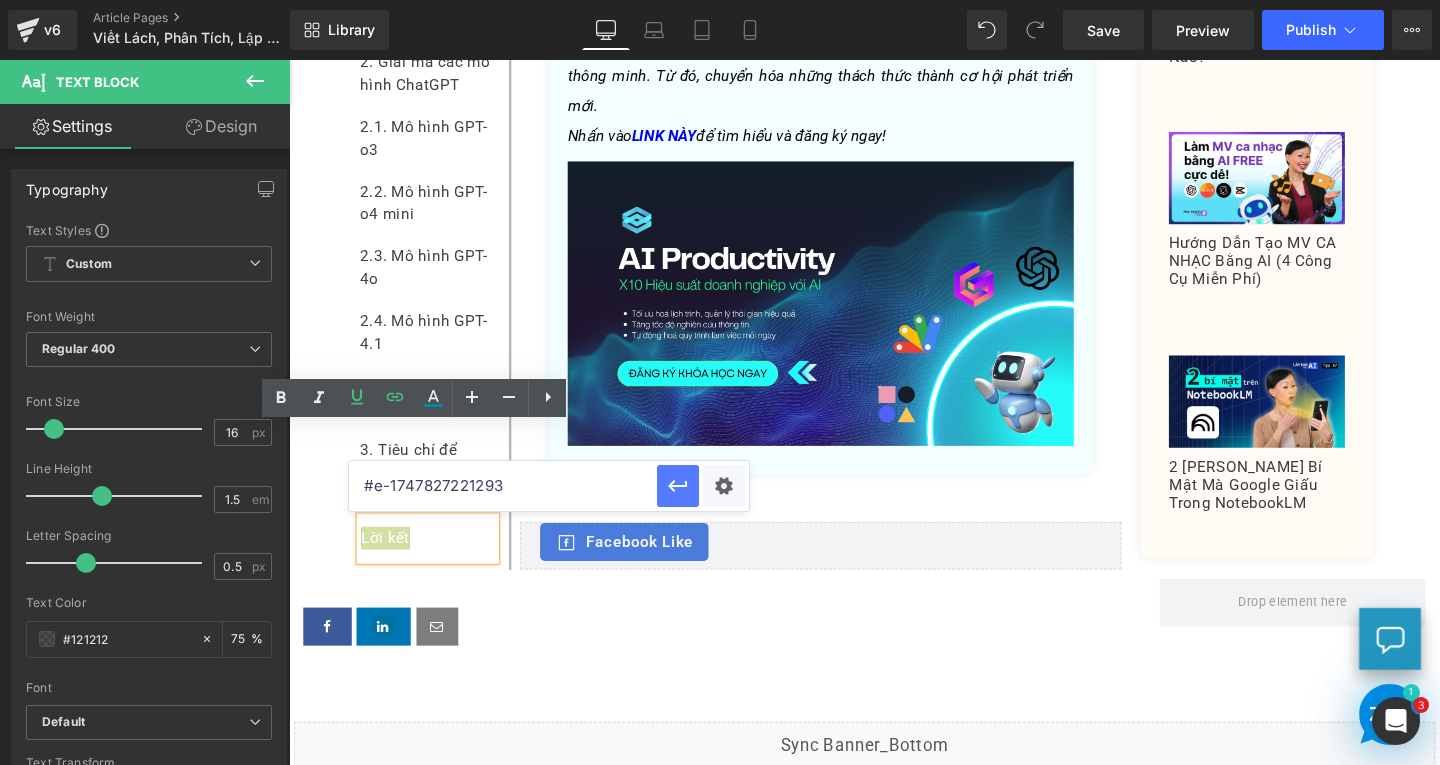 click 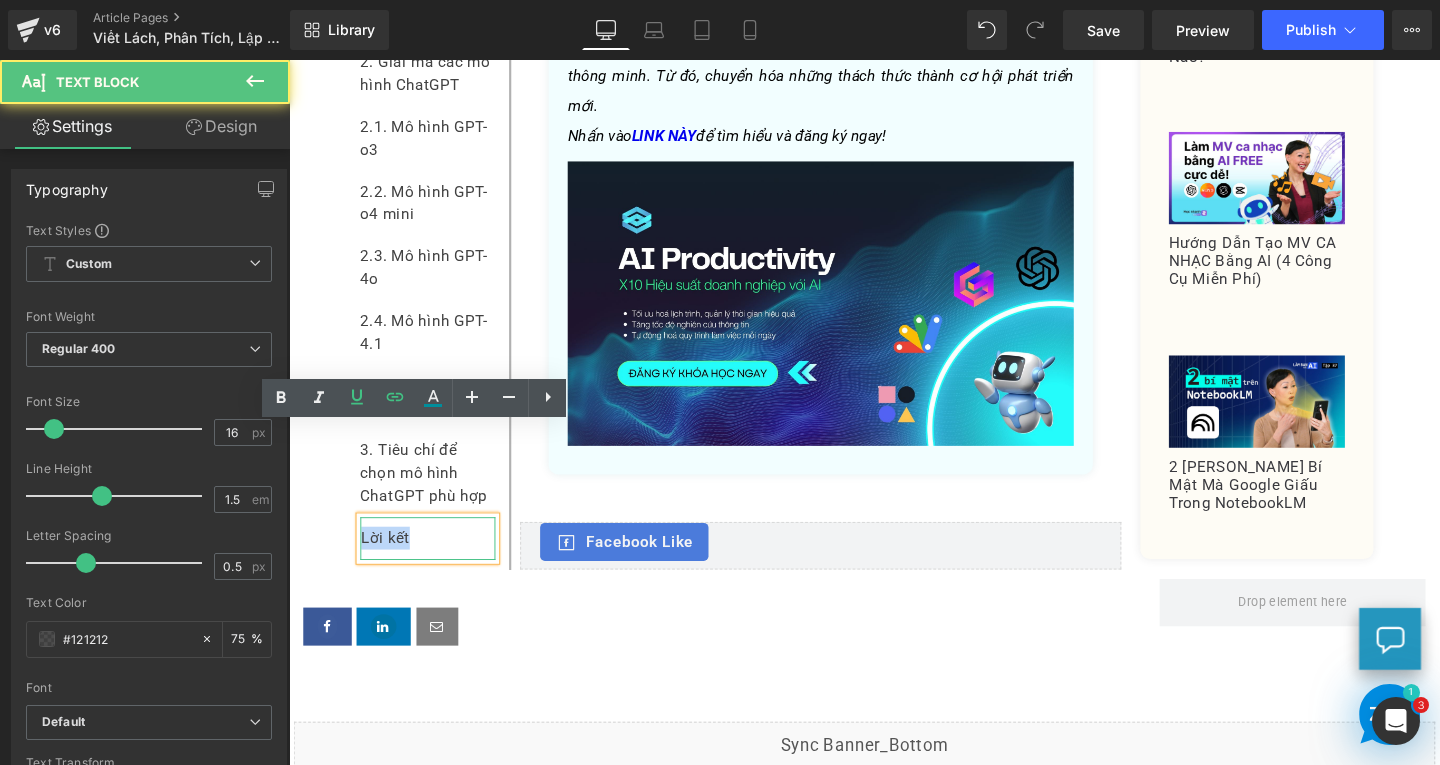 click on "Lời kết" at bounding box center (435, 563) 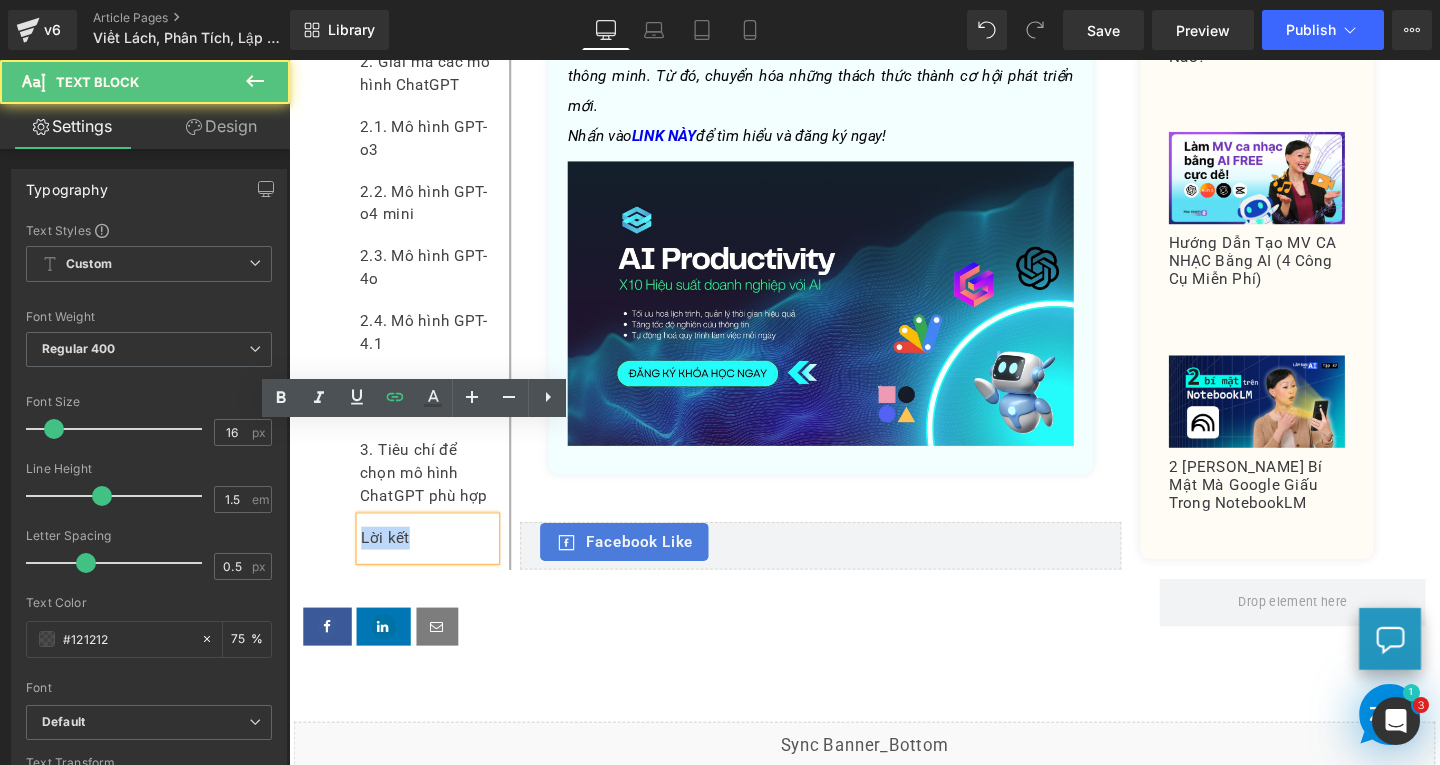 scroll, scrollTop: 8377, scrollLeft: 0, axis: vertical 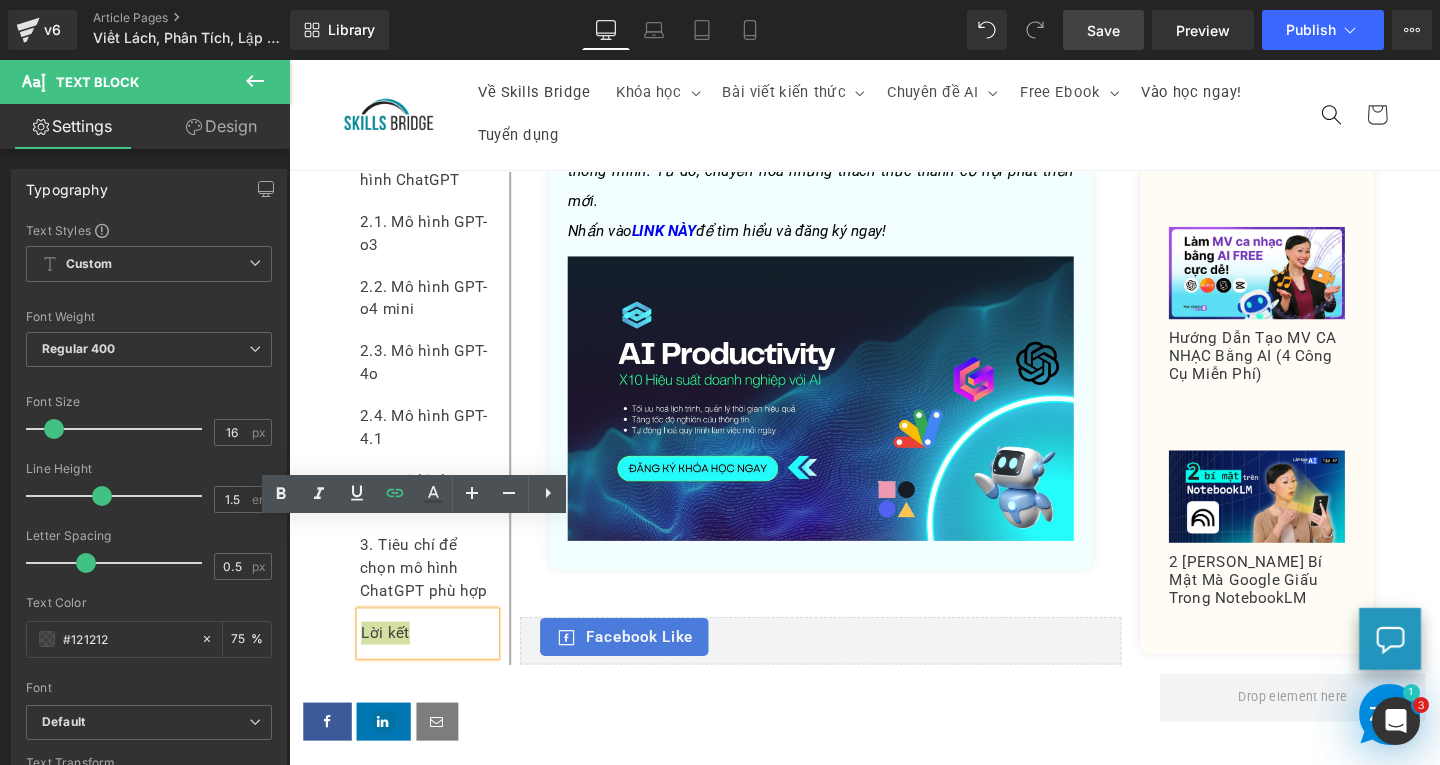 click on "Save" at bounding box center [1103, 30] 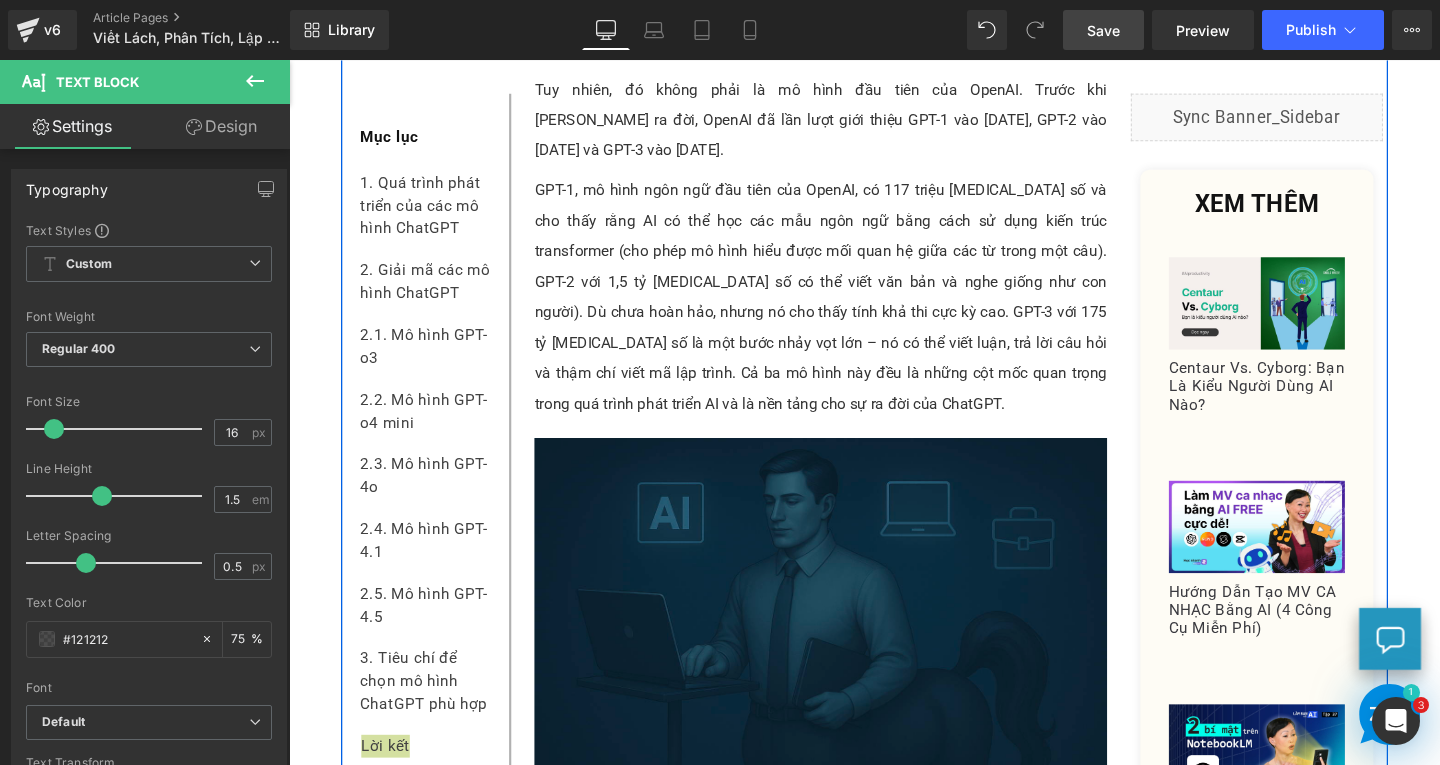 scroll, scrollTop: 1400, scrollLeft: 0, axis: vertical 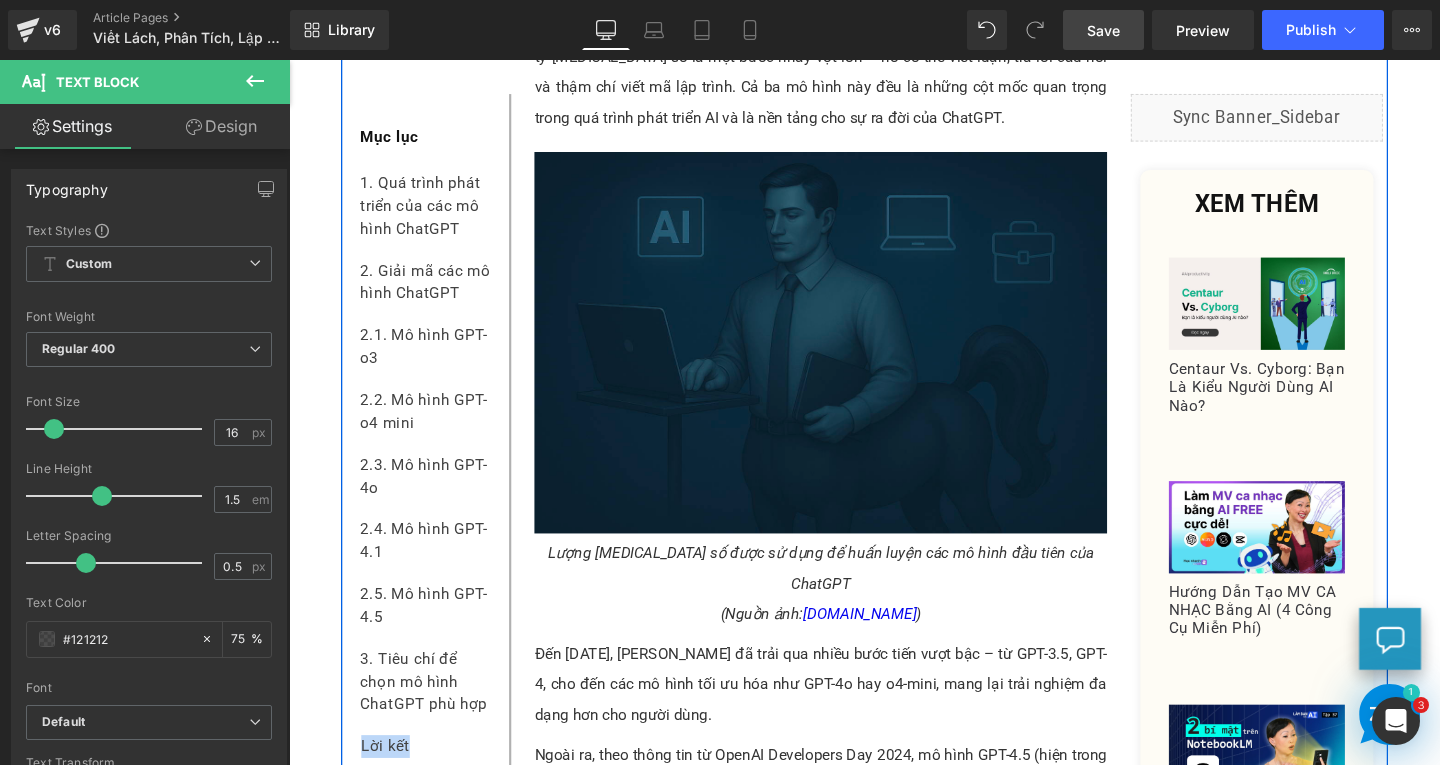 click at bounding box center [848, 357] 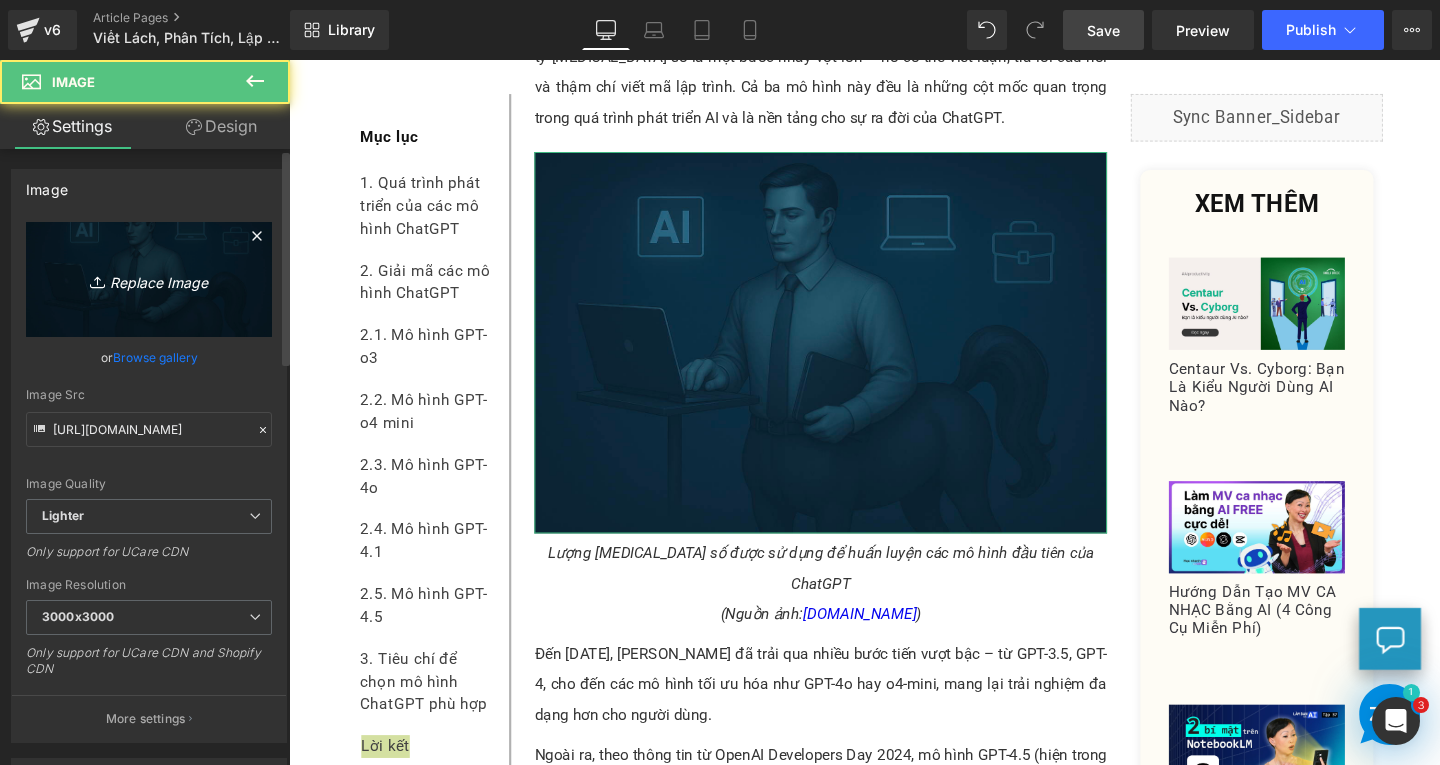click on "Replace Image" at bounding box center (149, 279) 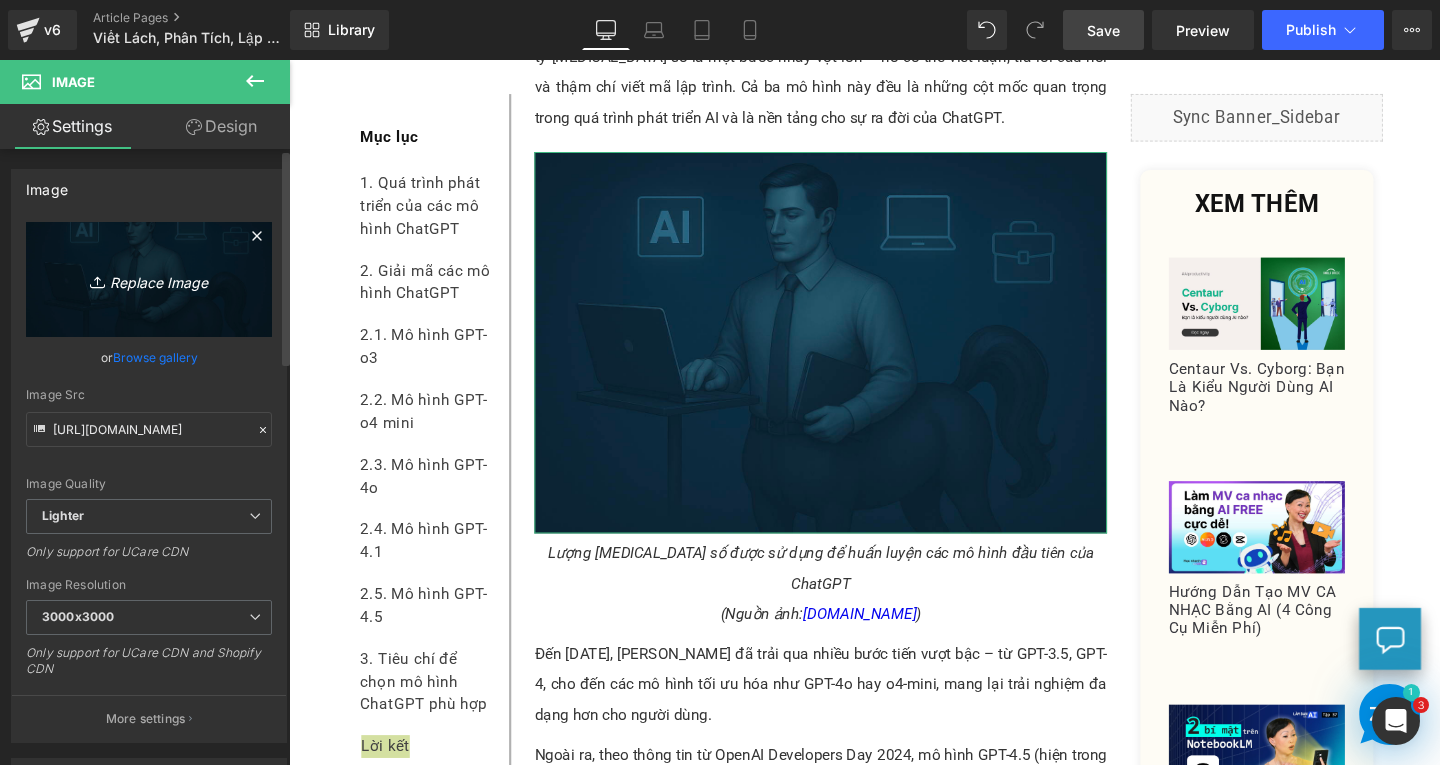 type on "C:\fakepath\Screenshot [DATE] 161018.png" 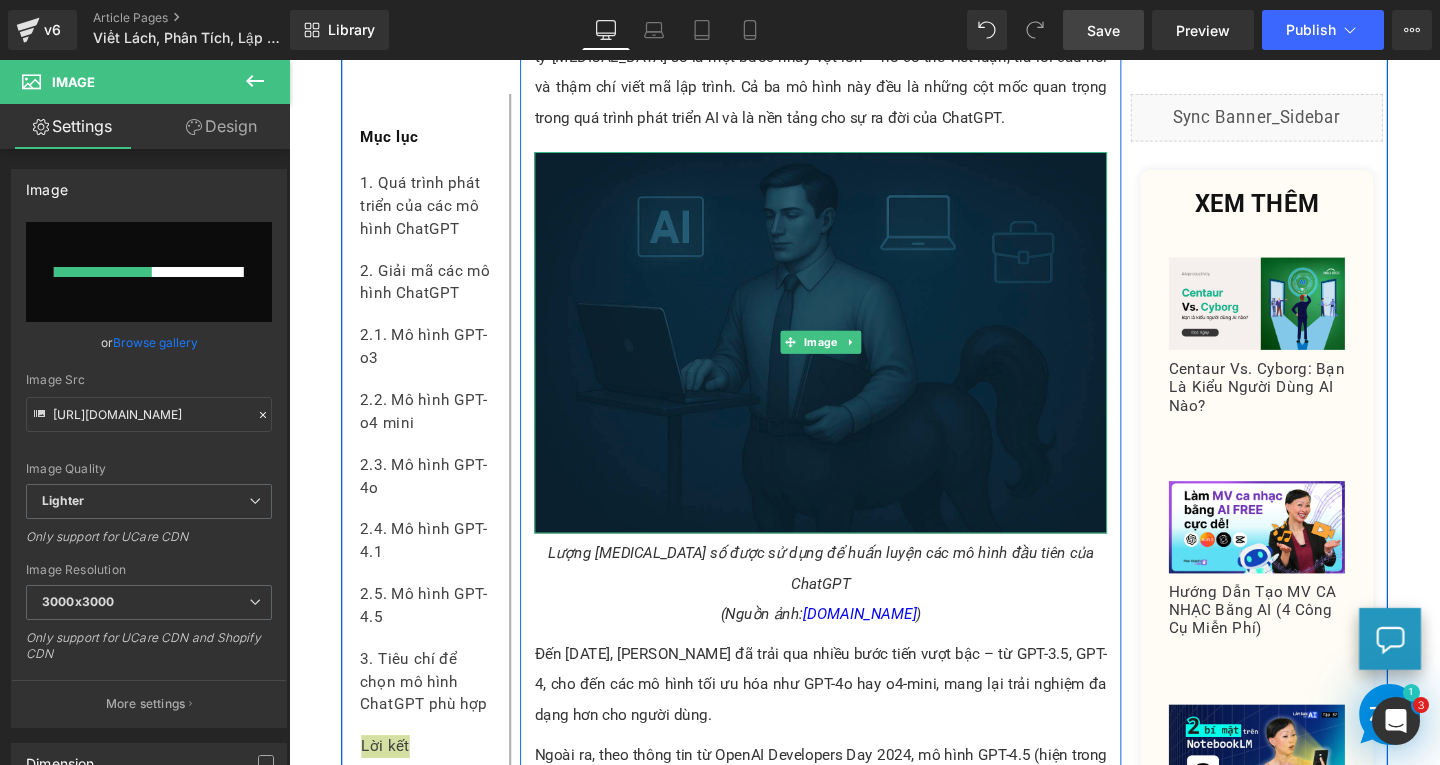 type 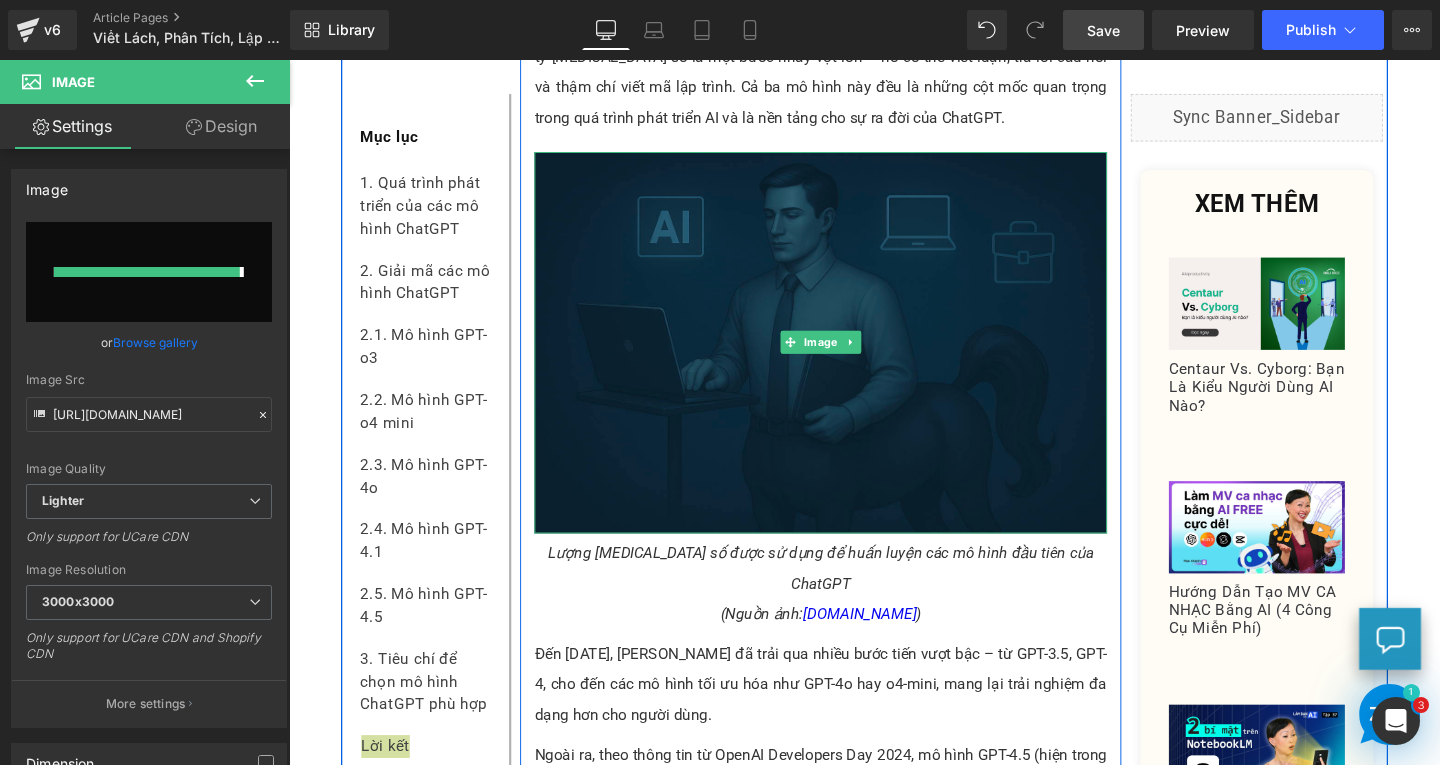type on "[URL][DOMAIN_NAME]" 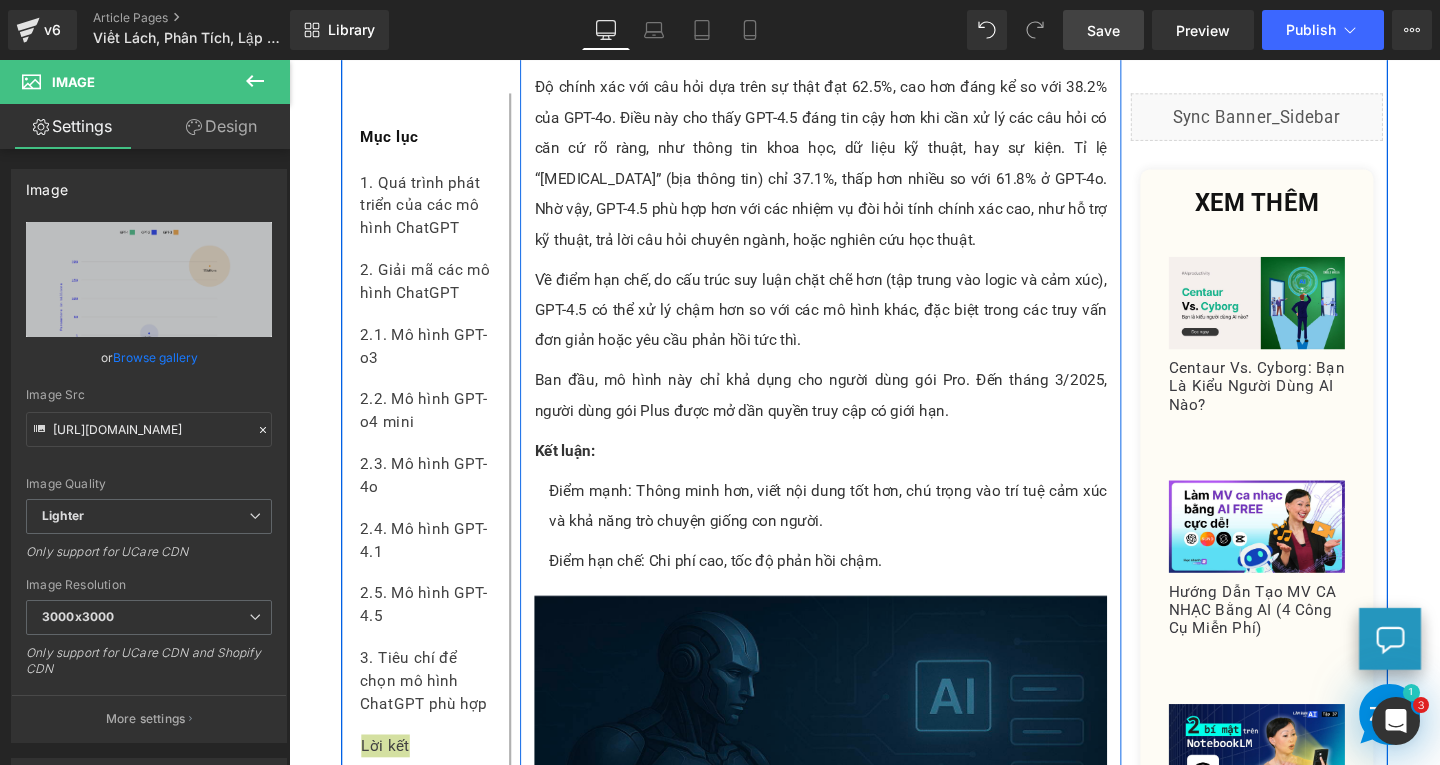 scroll, scrollTop: 6200, scrollLeft: 0, axis: vertical 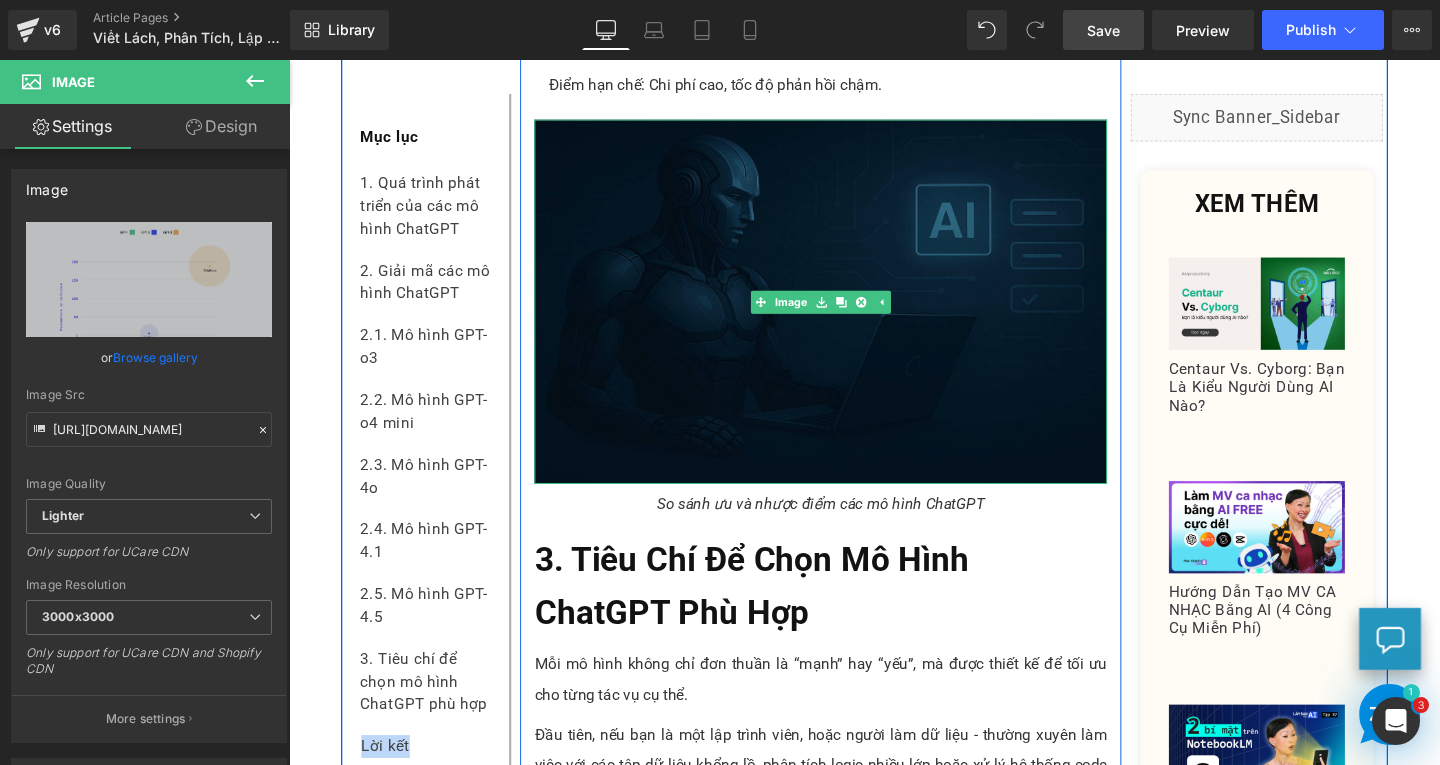 click at bounding box center [848, 314] 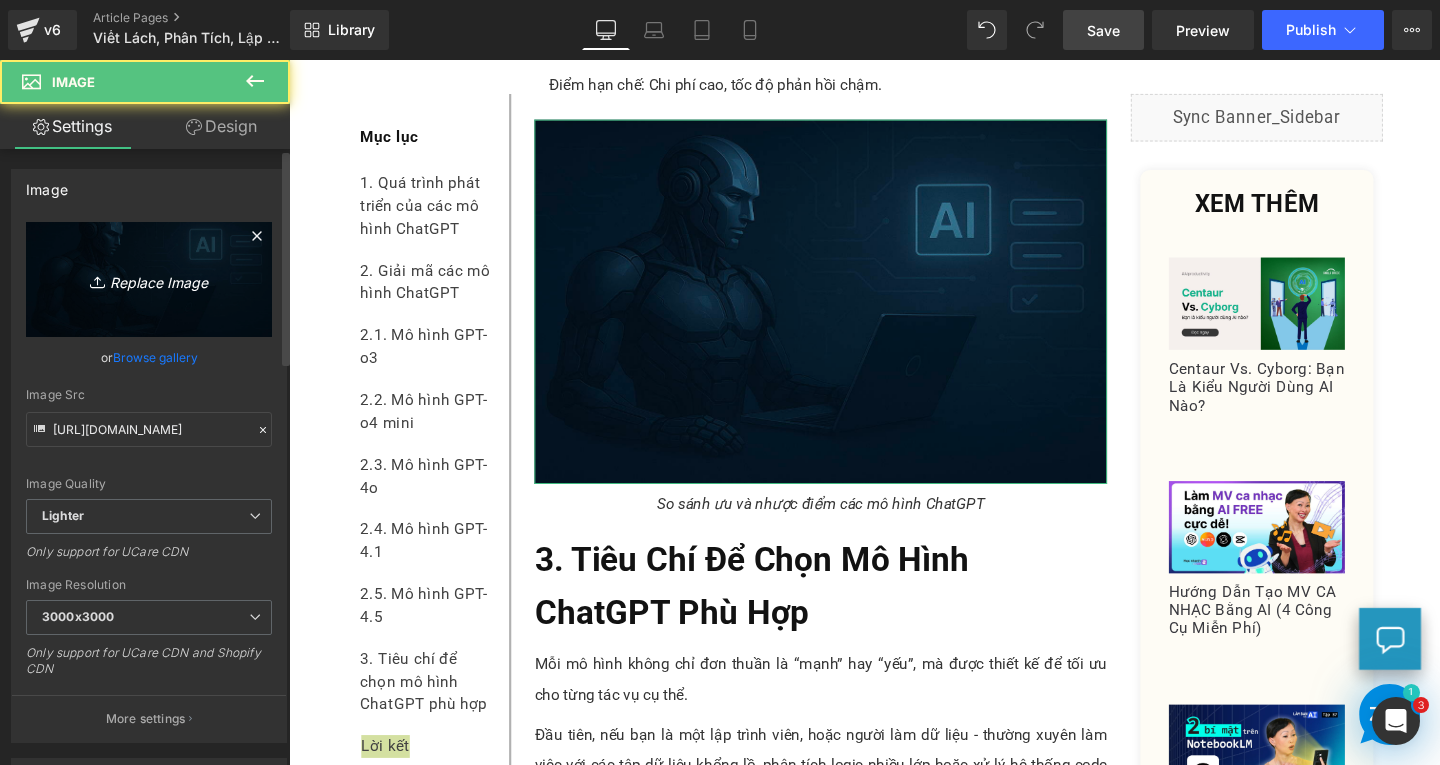 click on "Replace Image" at bounding box center [149, 279] 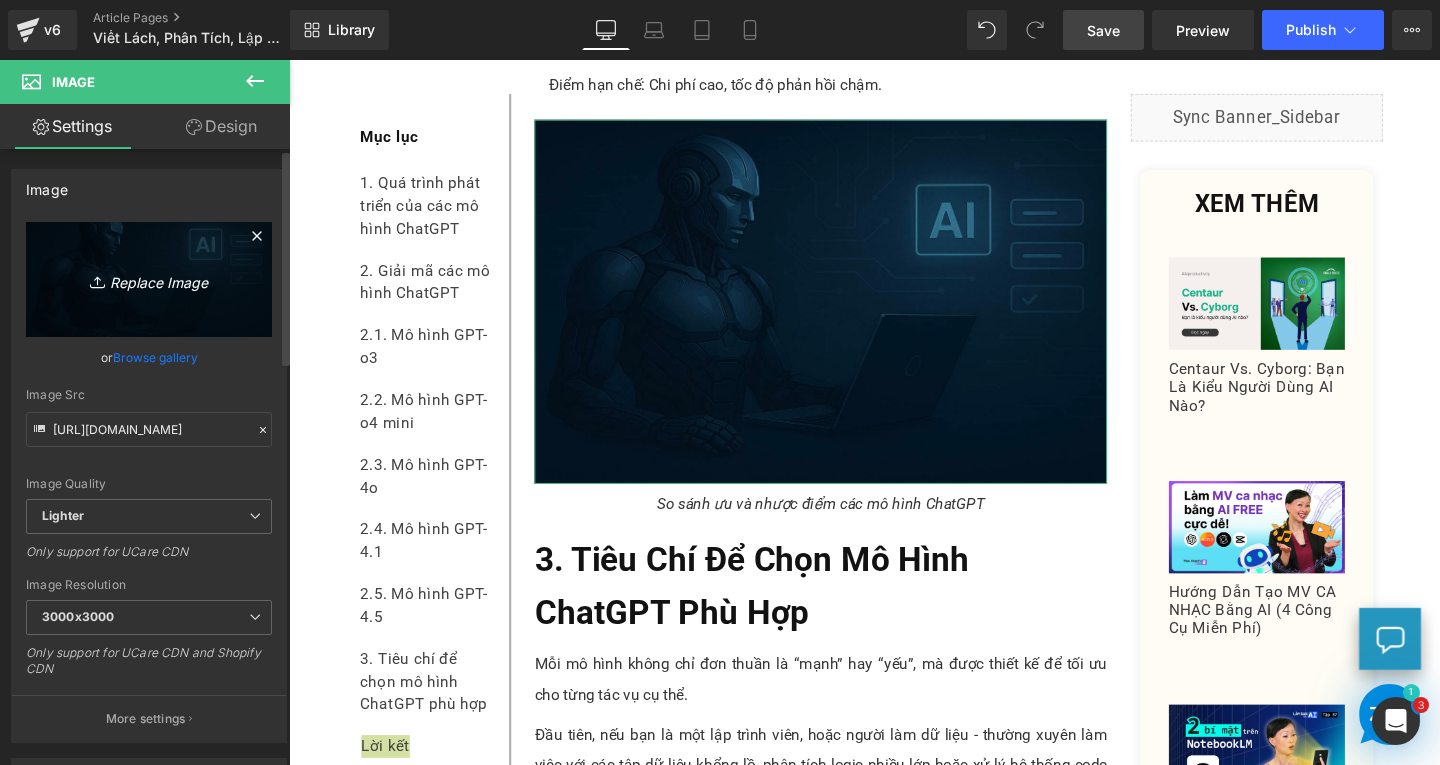 type on "C:\fakepath\Screenshot [DATE] 161056.png" 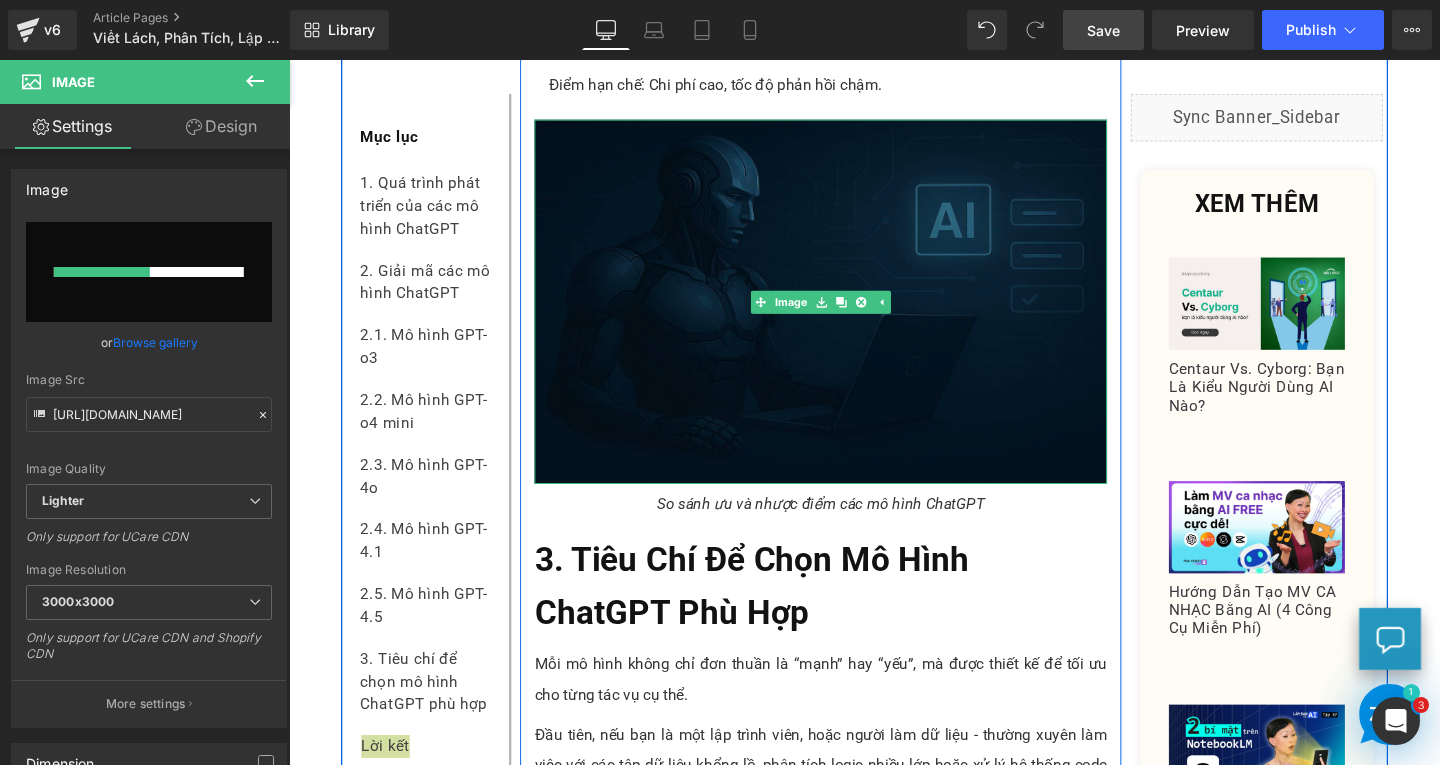 type 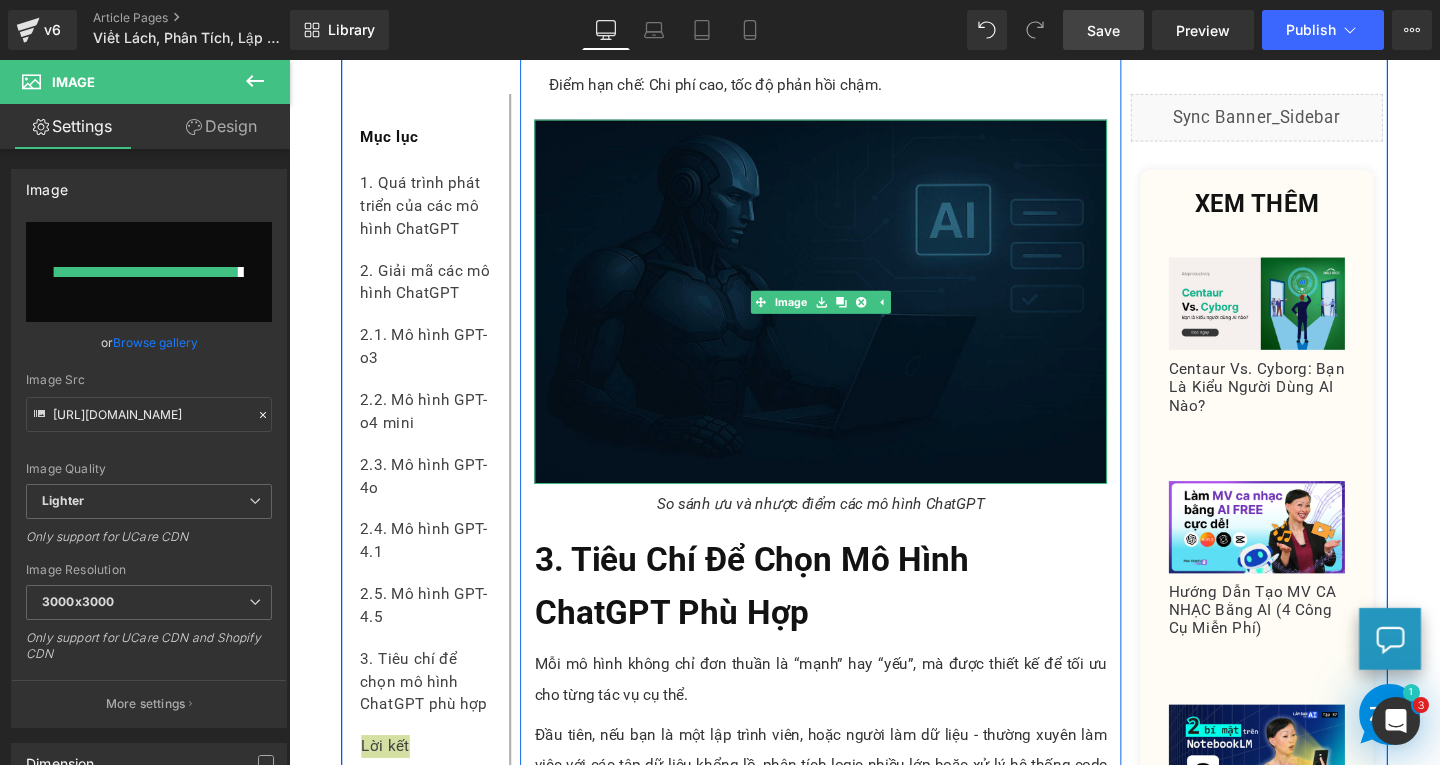 type on "[URL][DOMAIN_NAME]" 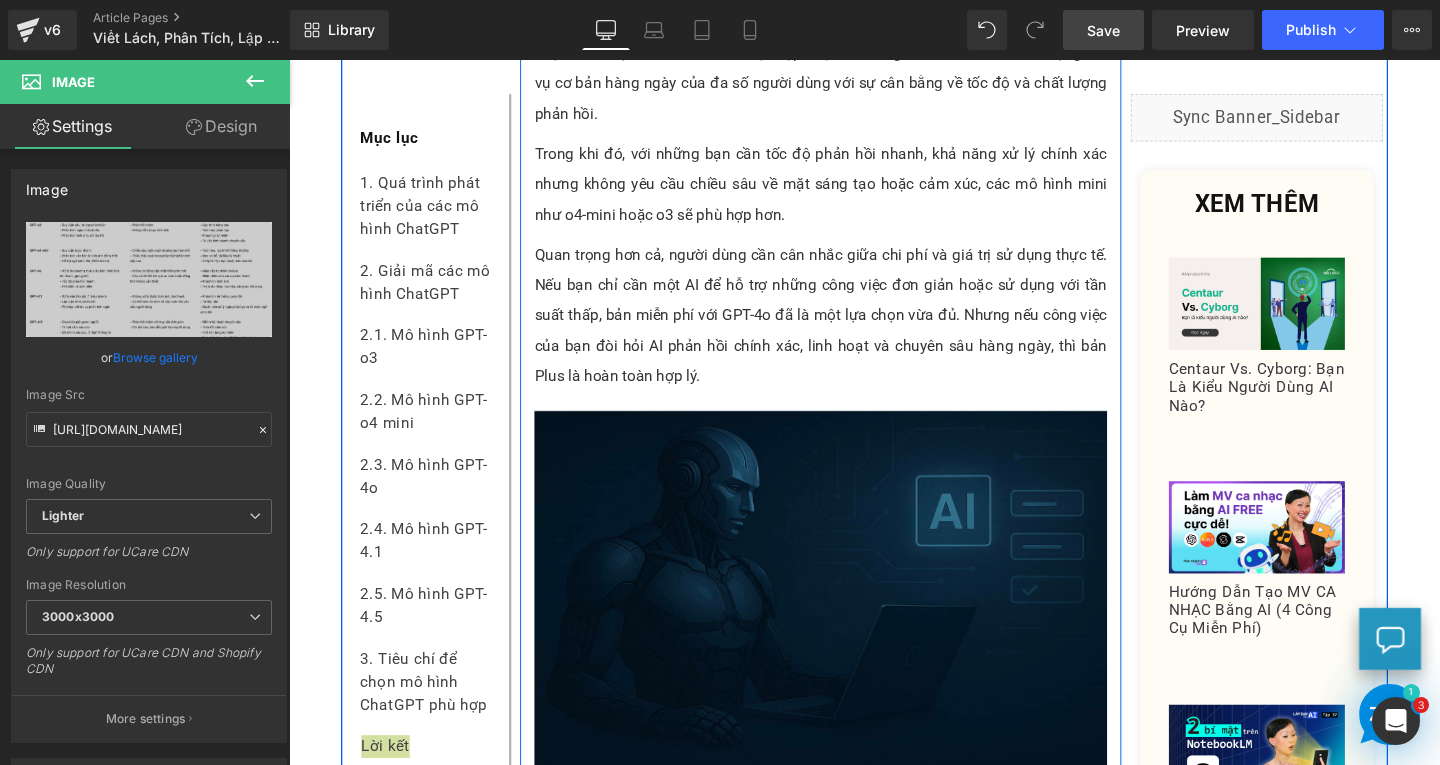 scroll, scrollTop: 7300, scrollLeft: 0, axis: vertical 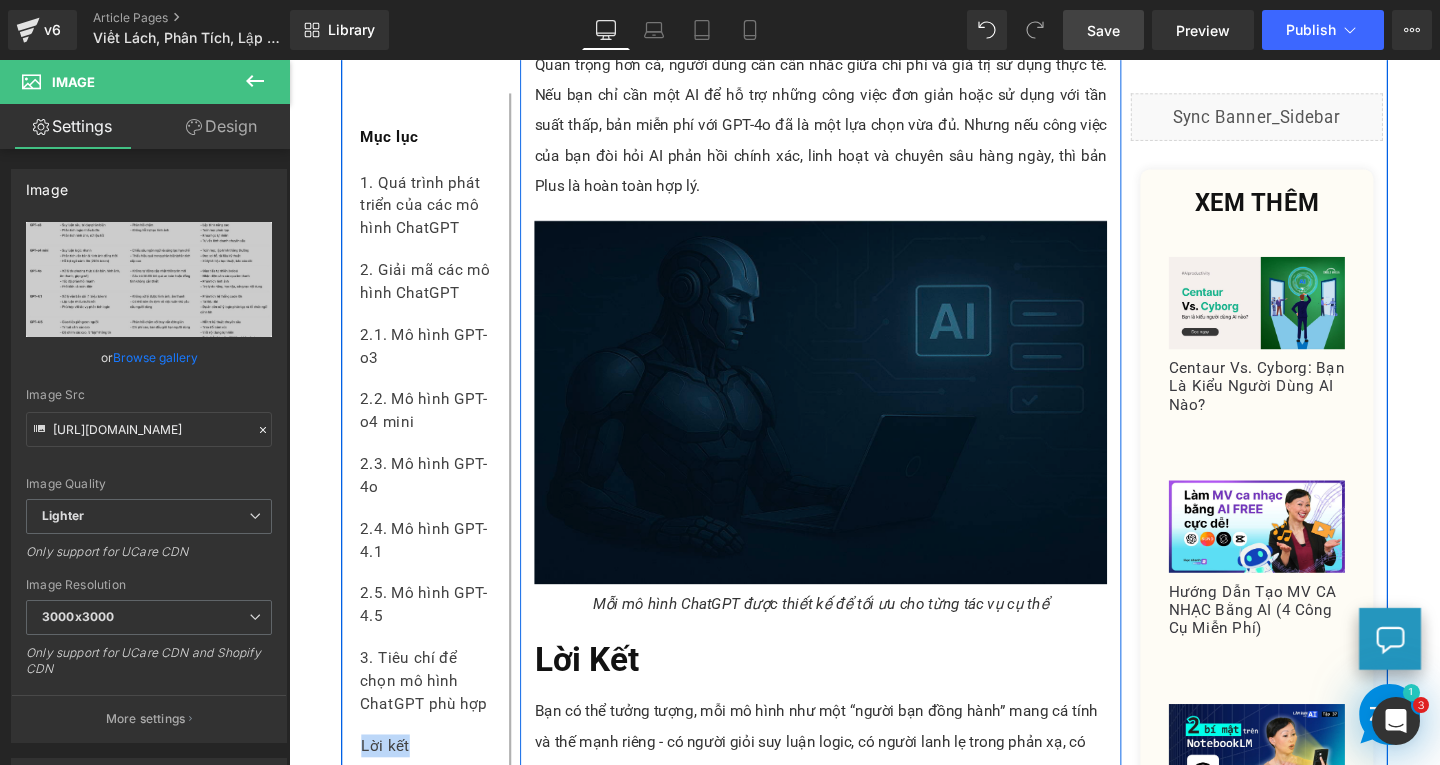 click at bounding box center [848, 420] 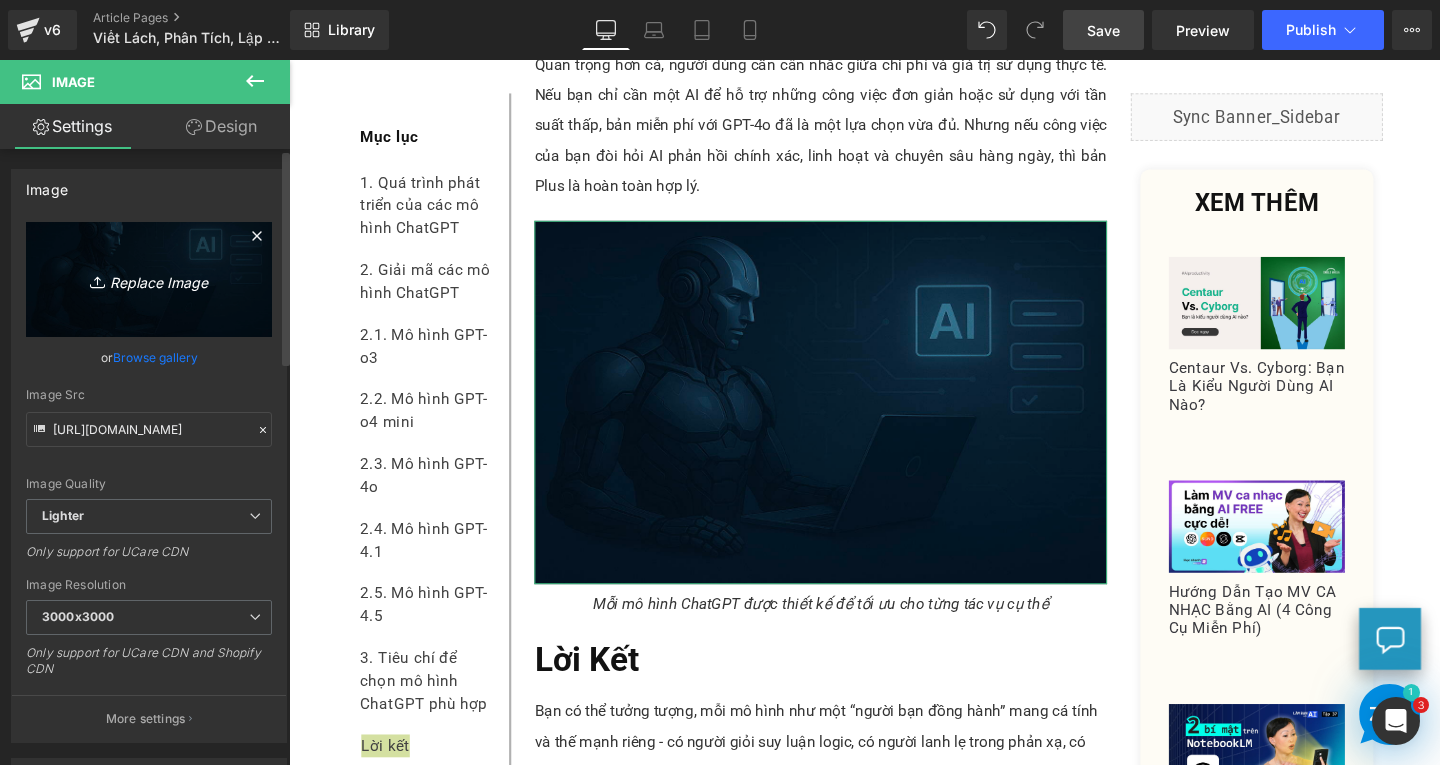 click on "Replace Image" at bounding box center [149, 279] 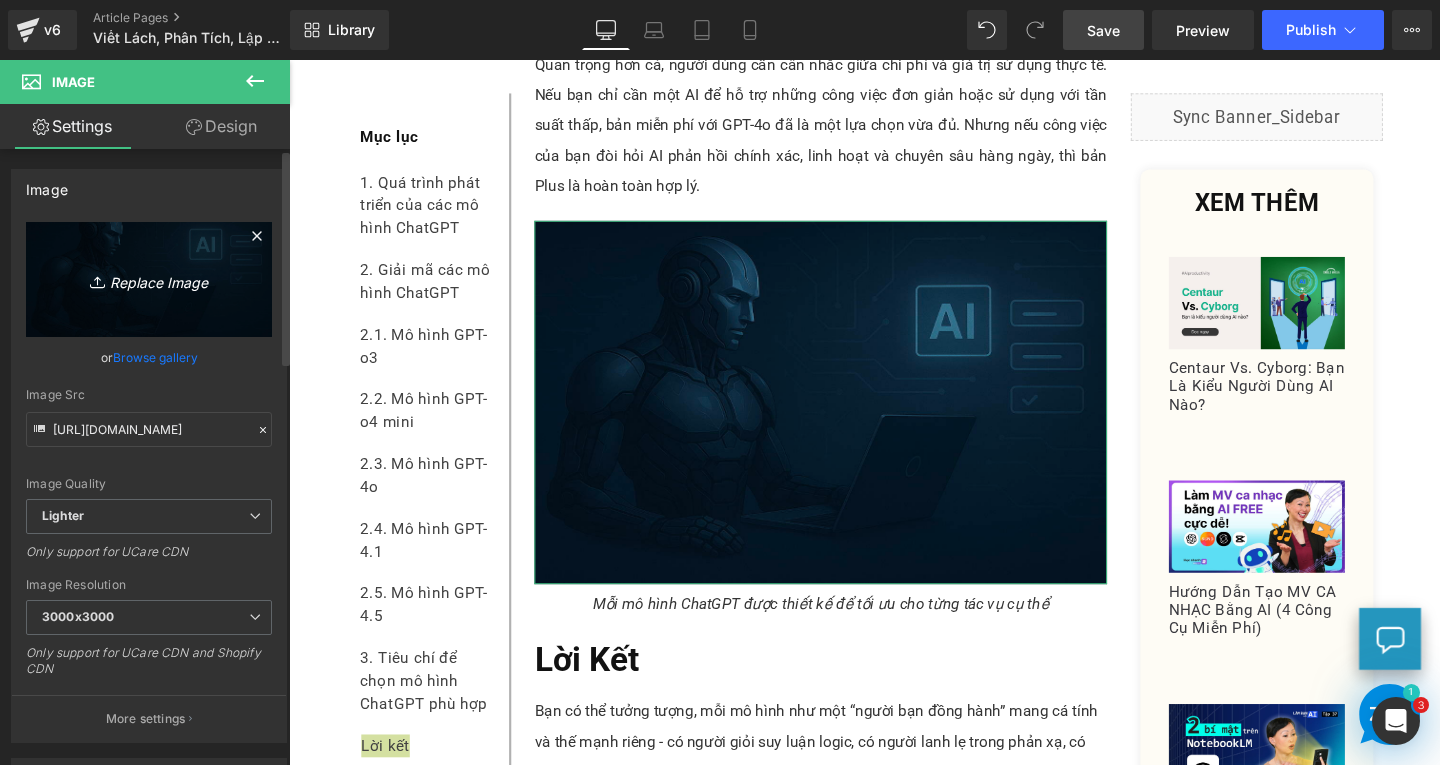 type on "C:\fakepath\Screenshot [DATE] 161115.png" 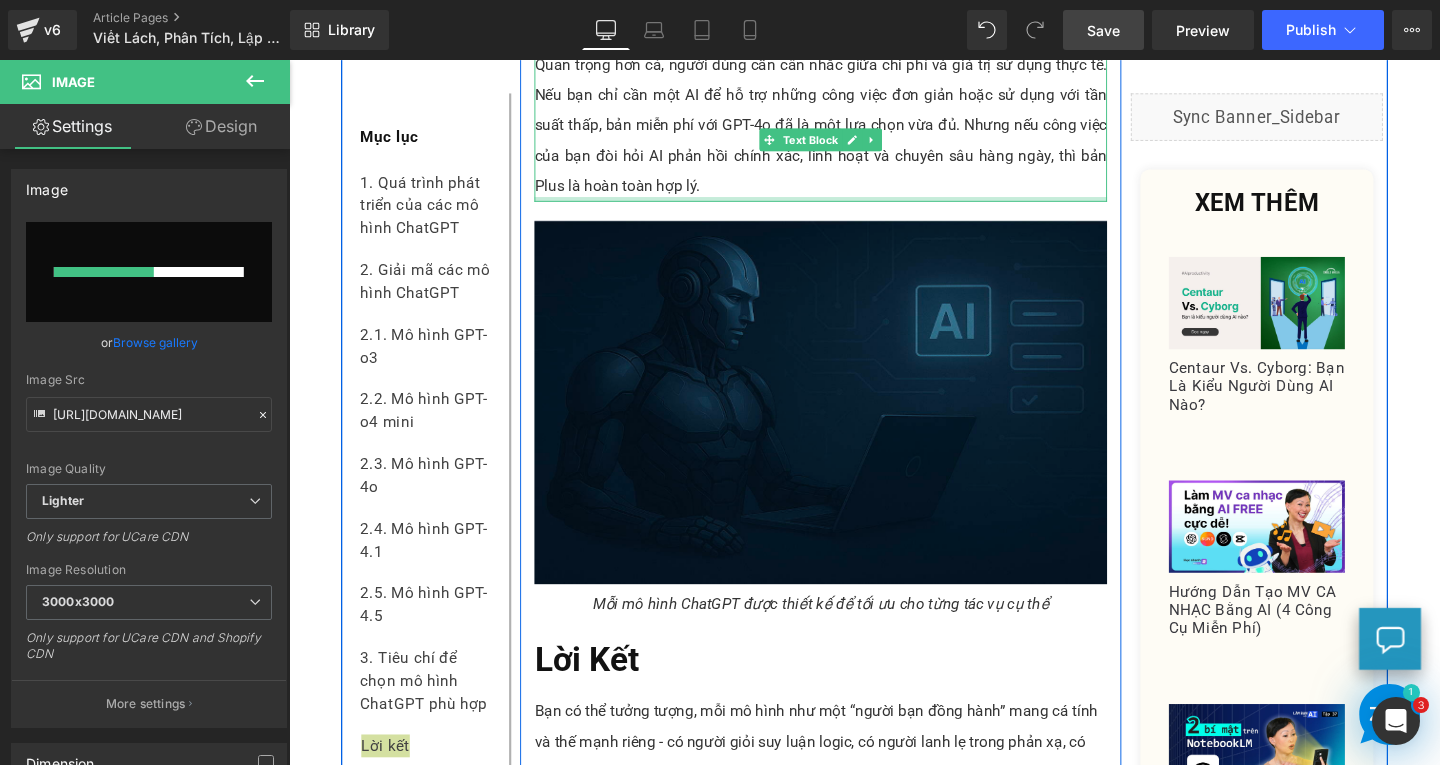 type 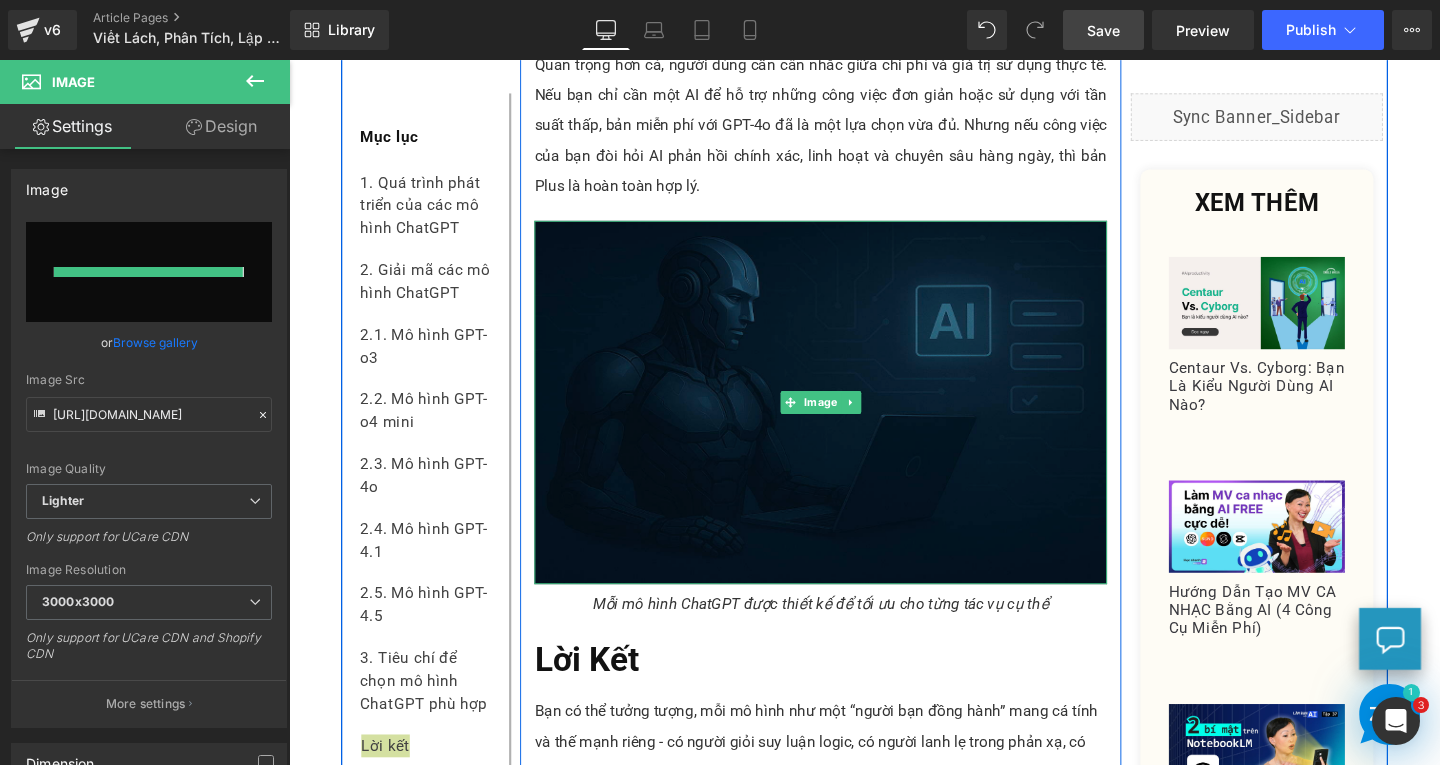 type on "[URL][DOMAIN_NAME]" 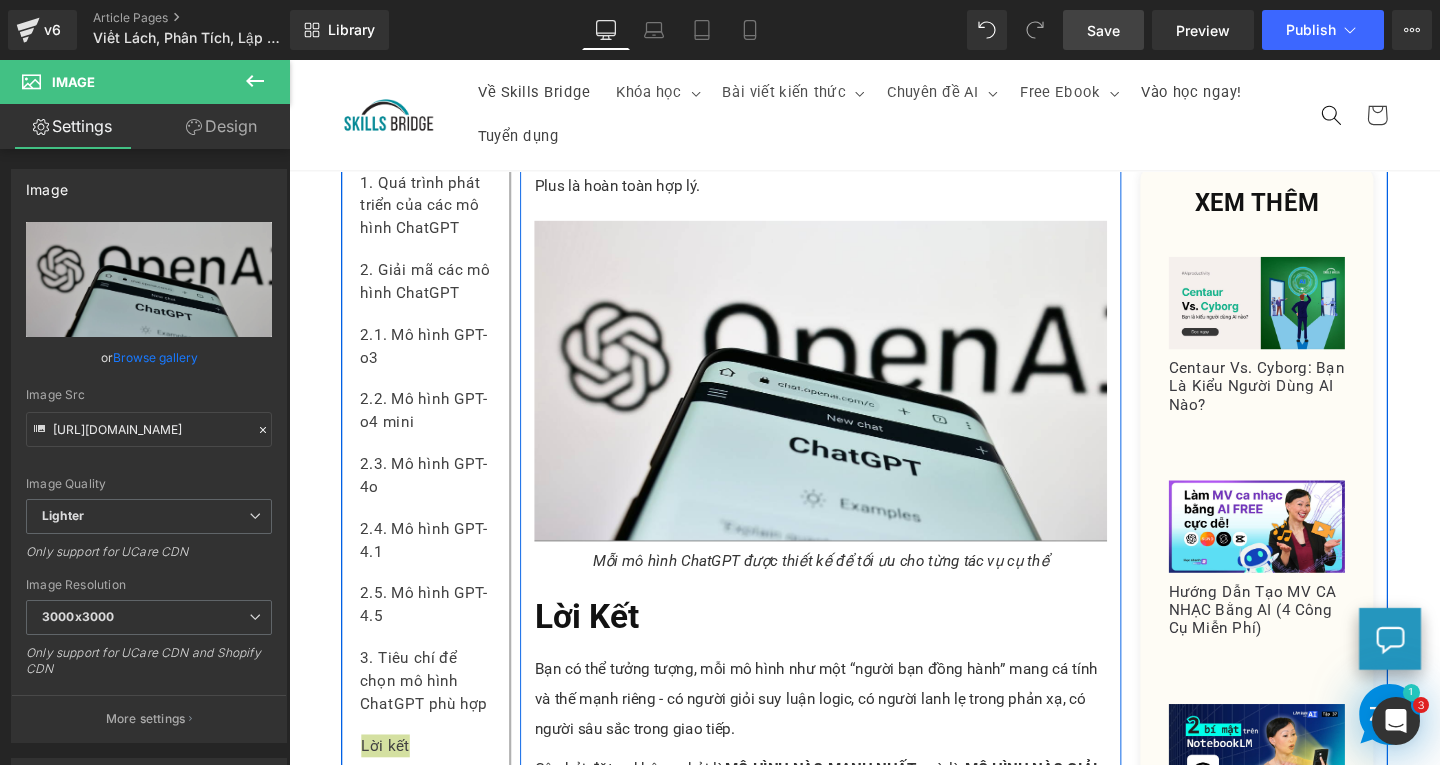 scroll, scrollTop: 6900, scrollLeft: 0, axis: vertical 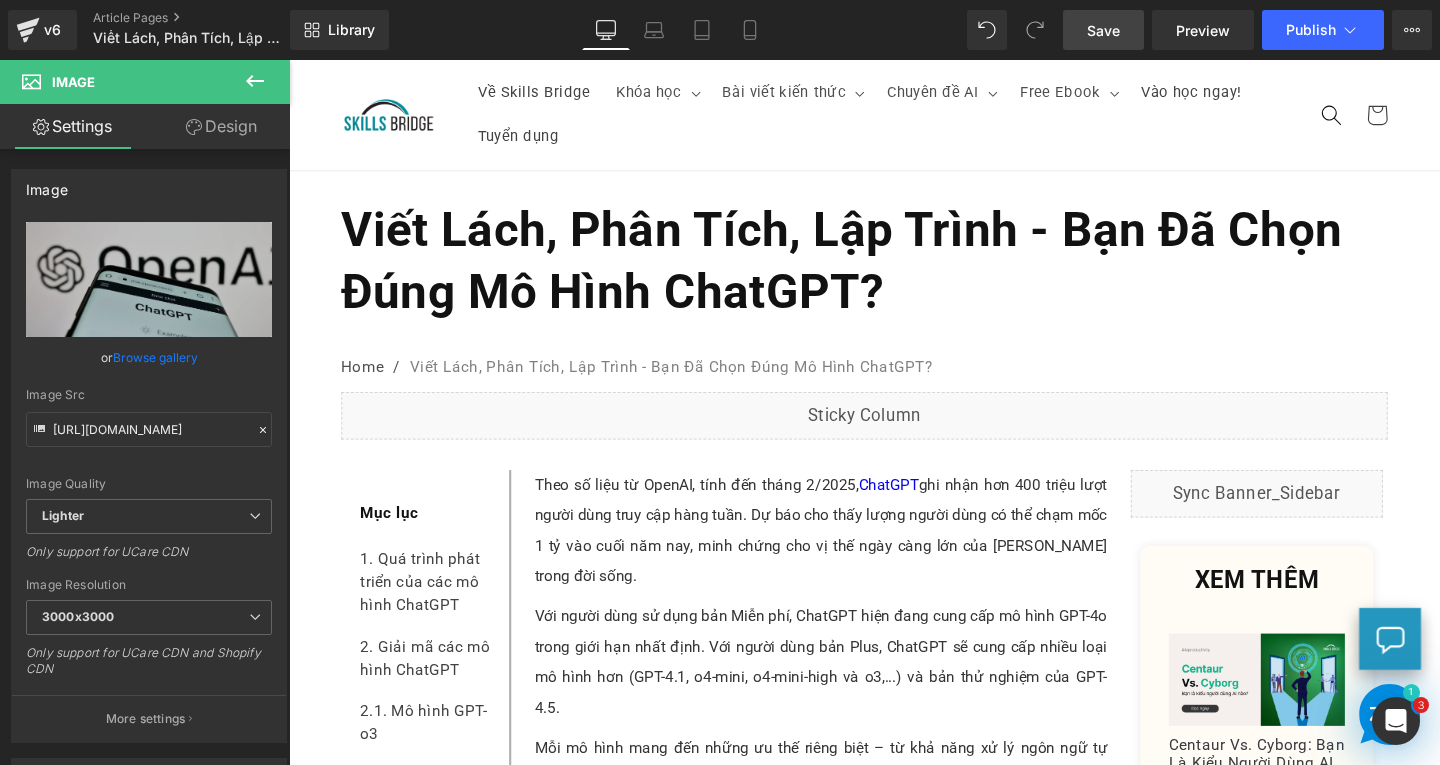 click on "Save" at bounding box center [1103, 30] 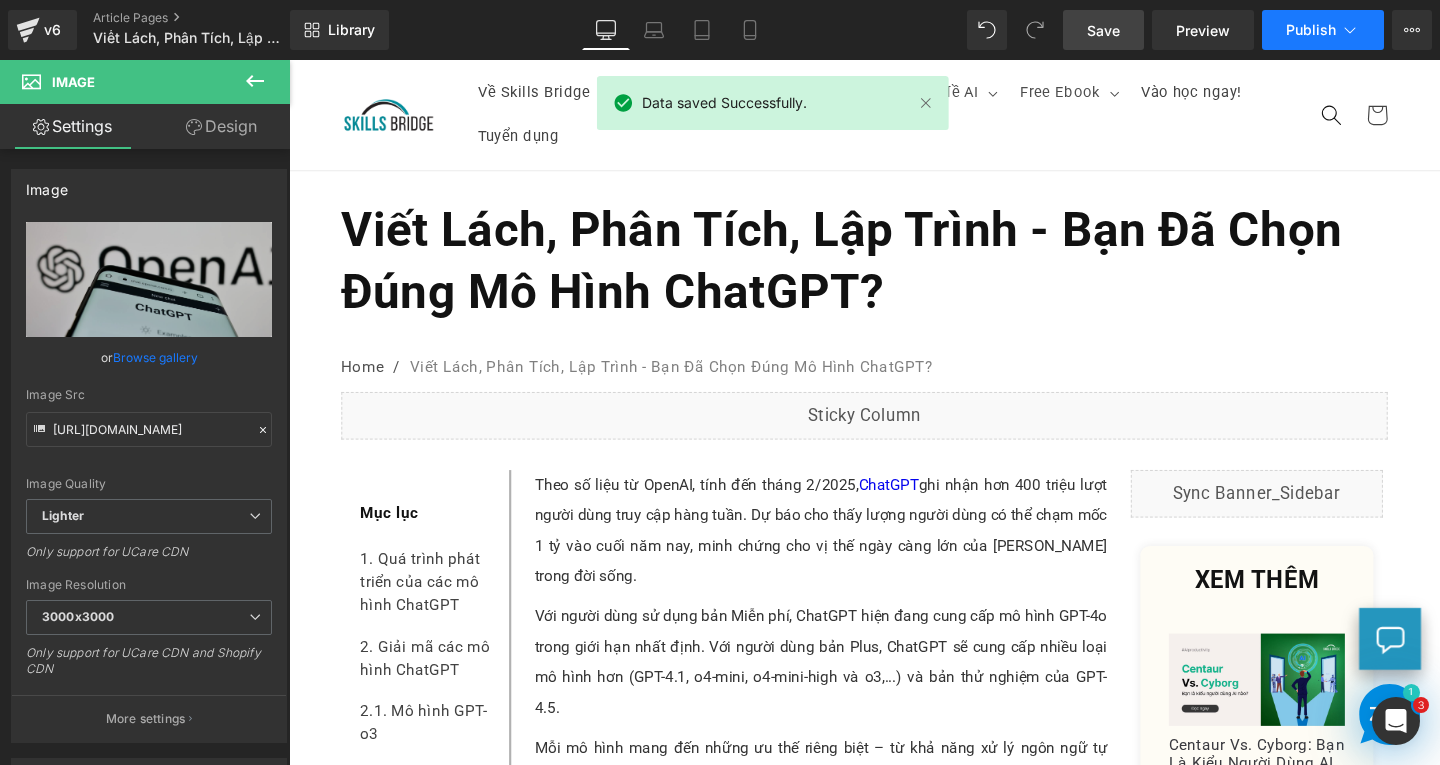 click on "Publish" at bounding box center (1311, 30) 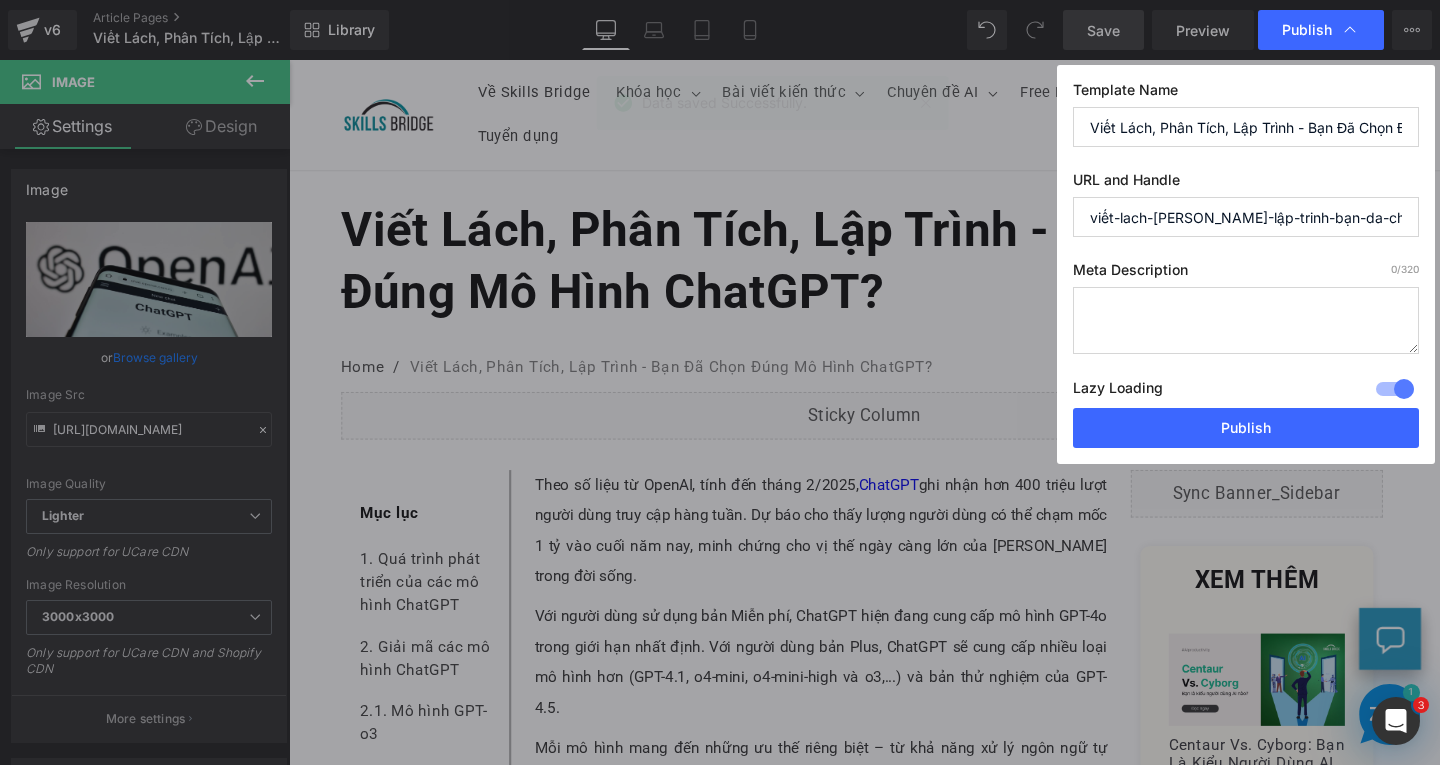 click on "viết-lach-[PERSON_NAME]-lập-trinh-bạn-da-chọn-dung-mo-hinh-chatgpt" at bounding box center [1246, 217] 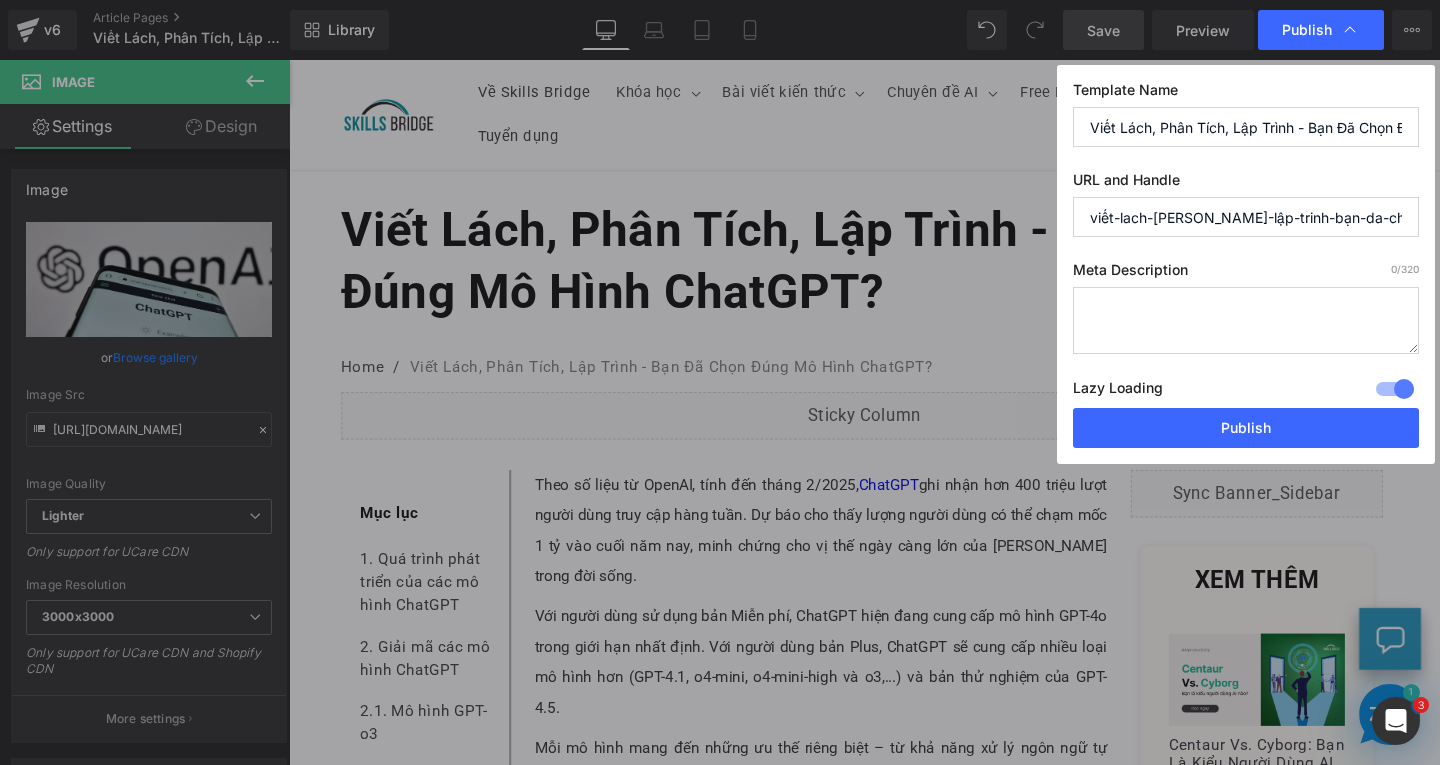 paste 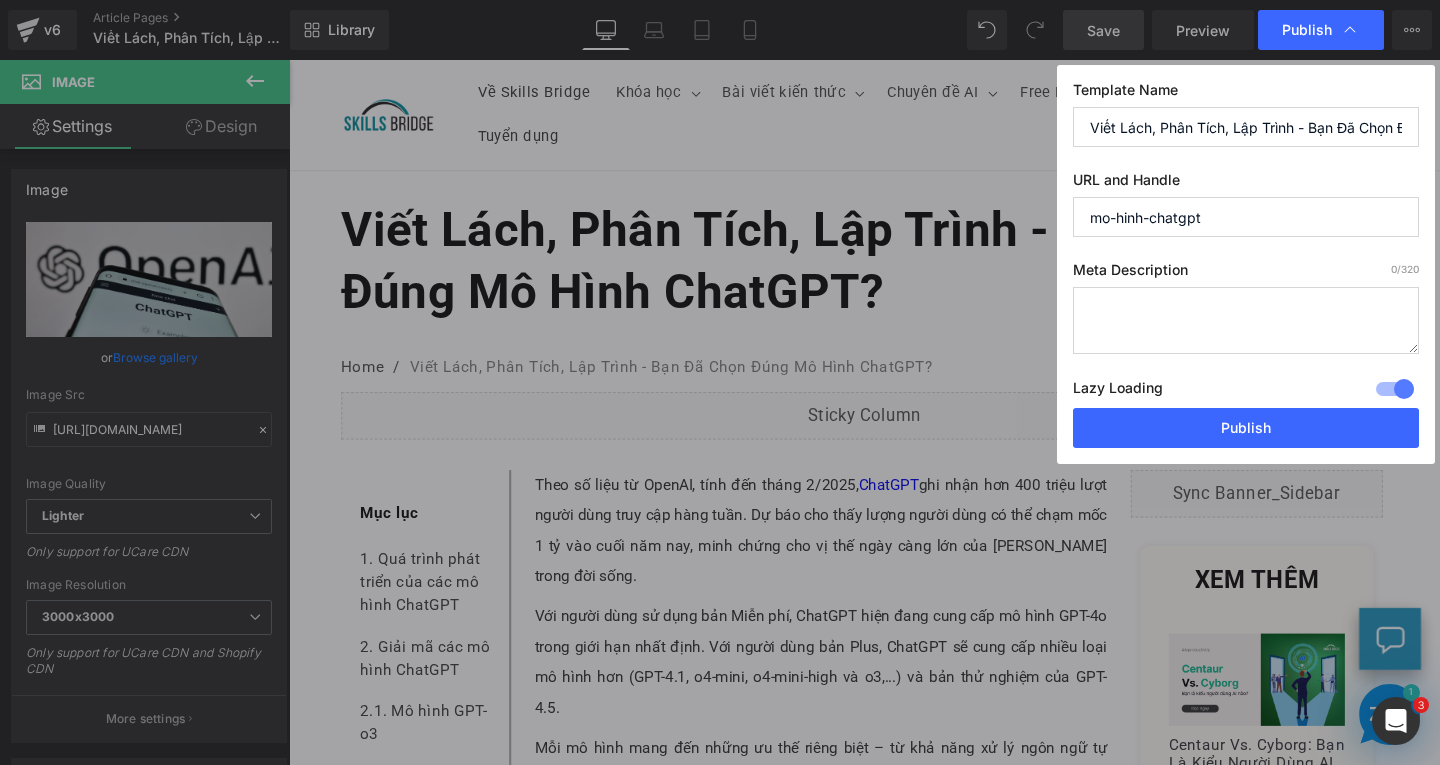 type on "mo-hinh-chatgpt" 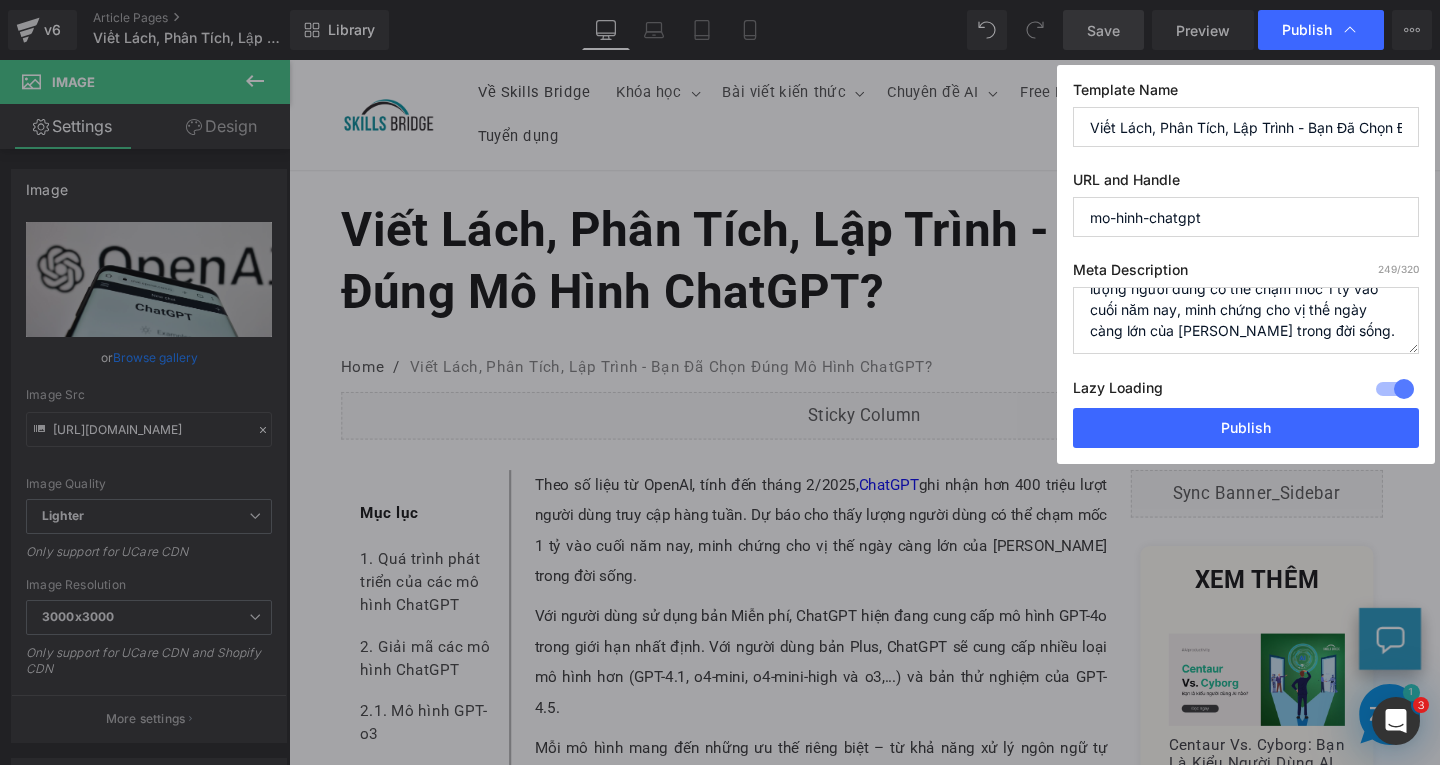 scroll, scrollTop: 0, scrollLeft: 0, axis: both 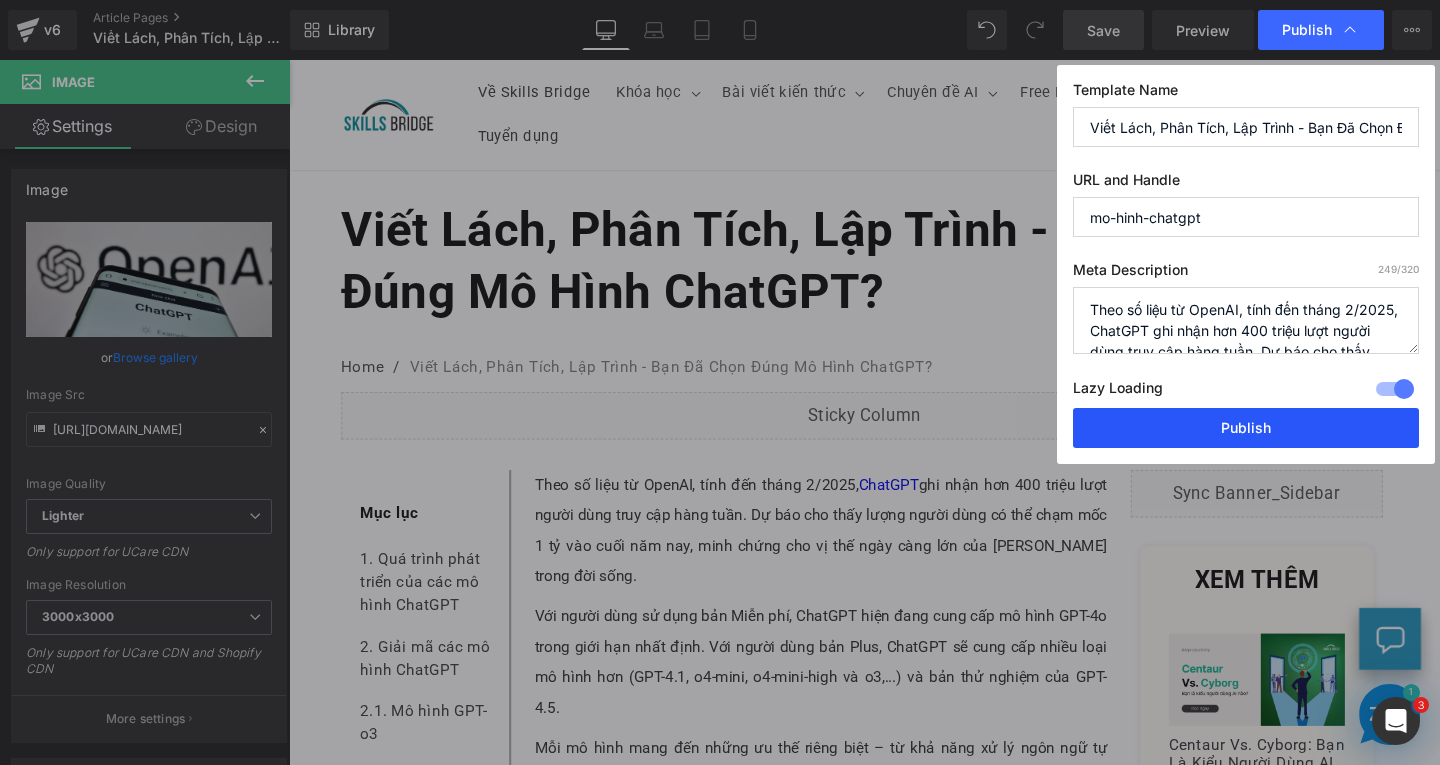 type on "Theo số liệu từ OpenAI, tính đến tháng 2/2025, ChatGPT ghi nhận hơn 400 triệu lượt người dùng truy cập hàng tuần. Dự báo cho thấy lượng người dùng có thể chạm mốc 1 tỷ vào cuối năm nay, minh chứng cho vị thế ngày càng lớn của [PERSON_NAME] trong đời sống." 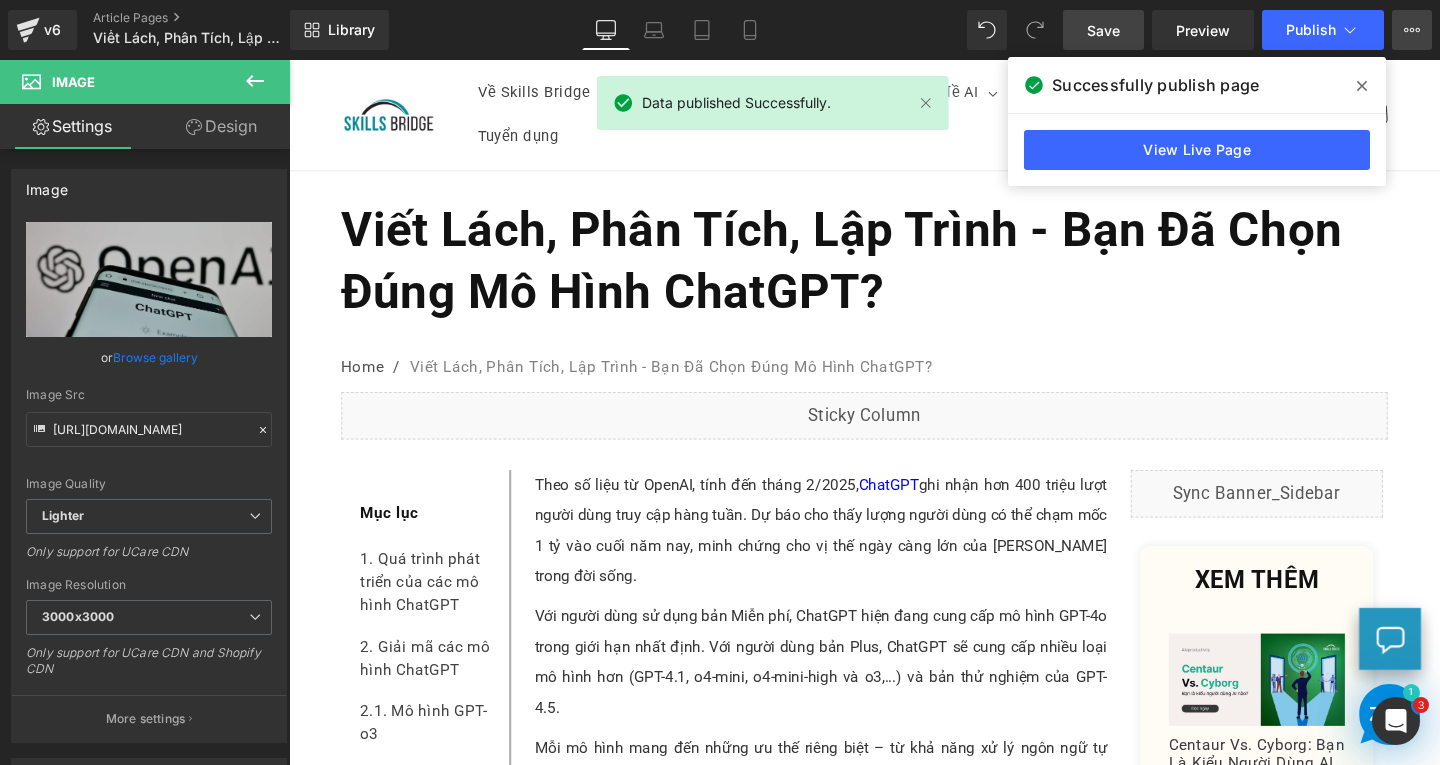 click on "View Live Page View with current Template Save Template to Library Schedule Publish Publish Settings Shortcuts" at bounding box center (1412, 30) 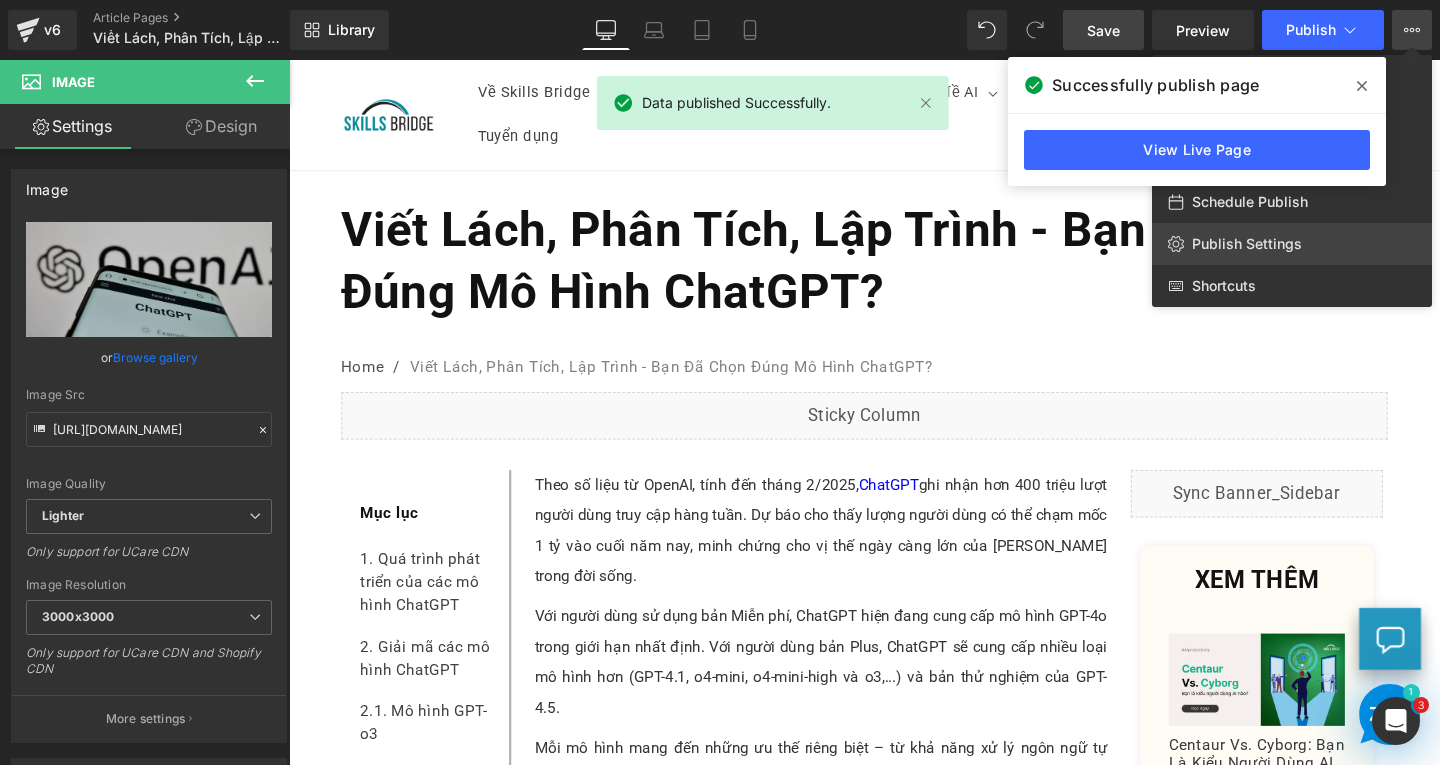 click on "Publish Settings" at bounding box center (1247, 244) 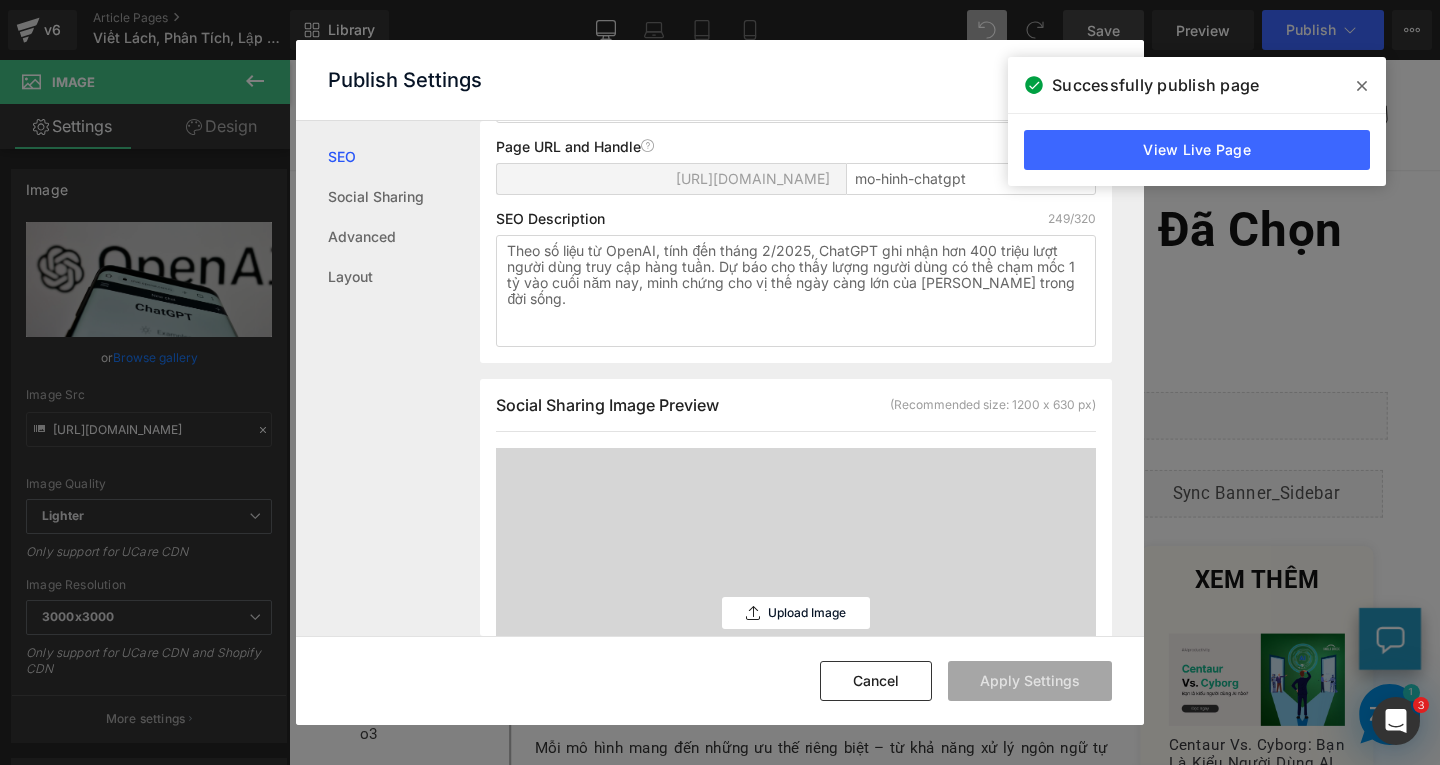 scroll, scrollTop: 401, scrollLeft: 0, axis: vertical 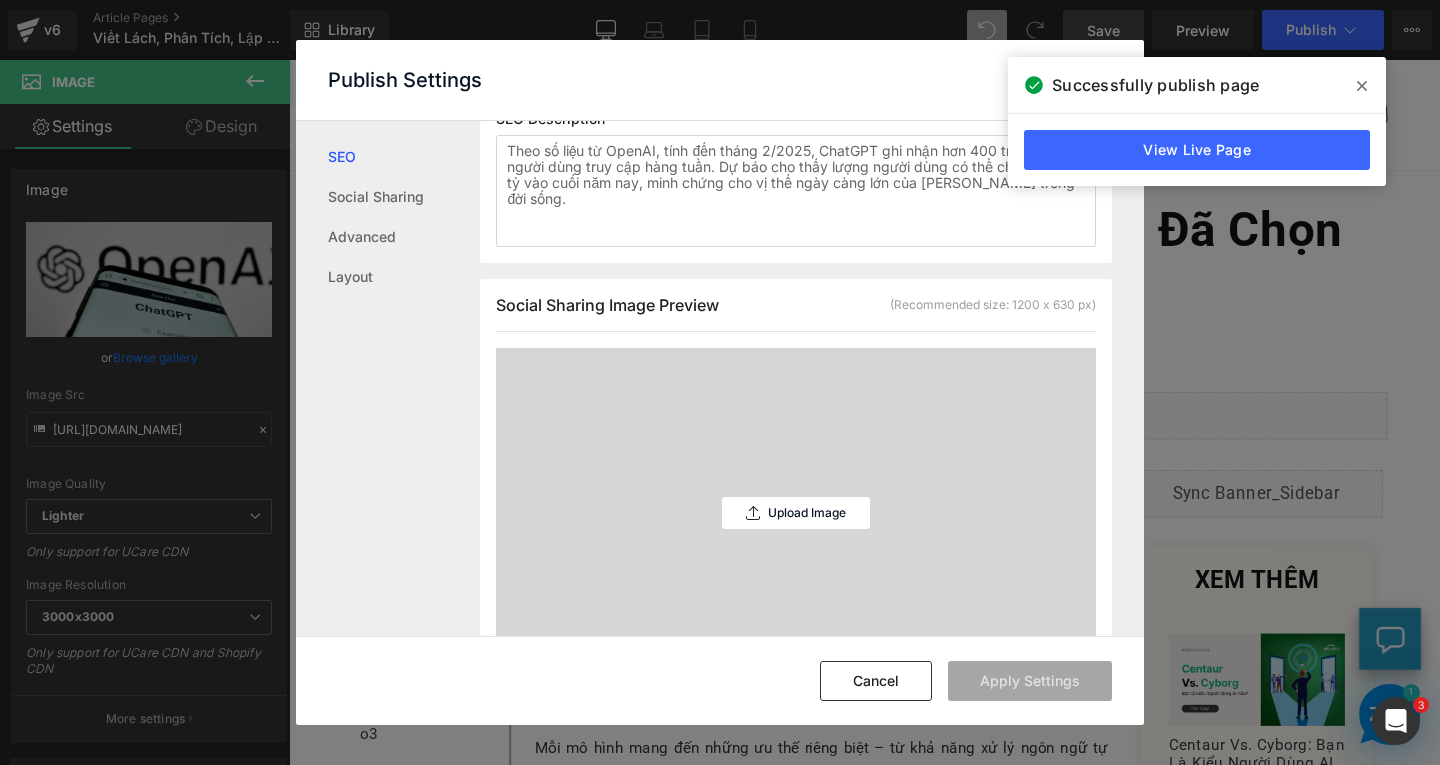 click on "Upload Image" at bounding box center (796, 513) 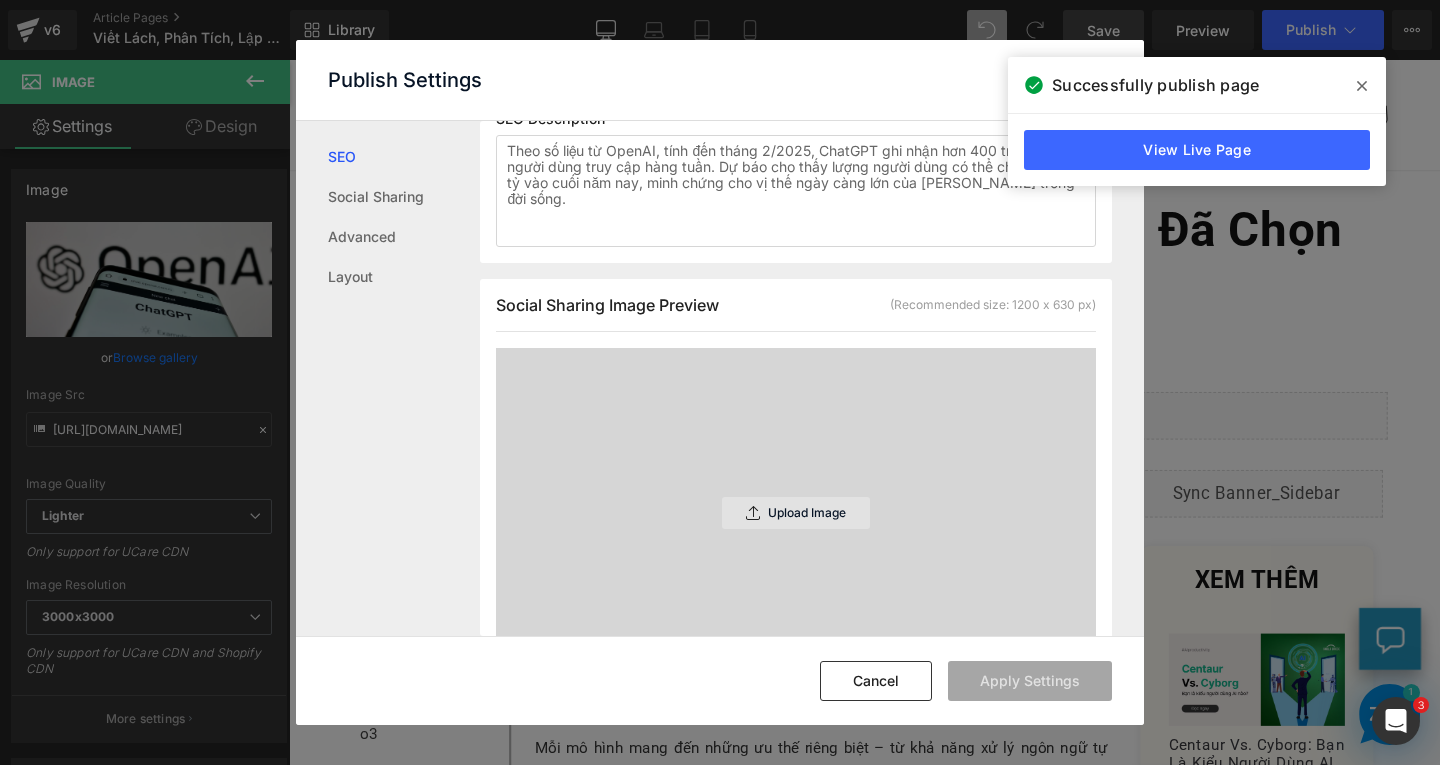 click on "Upload Image" at bounding box center (807, 513) 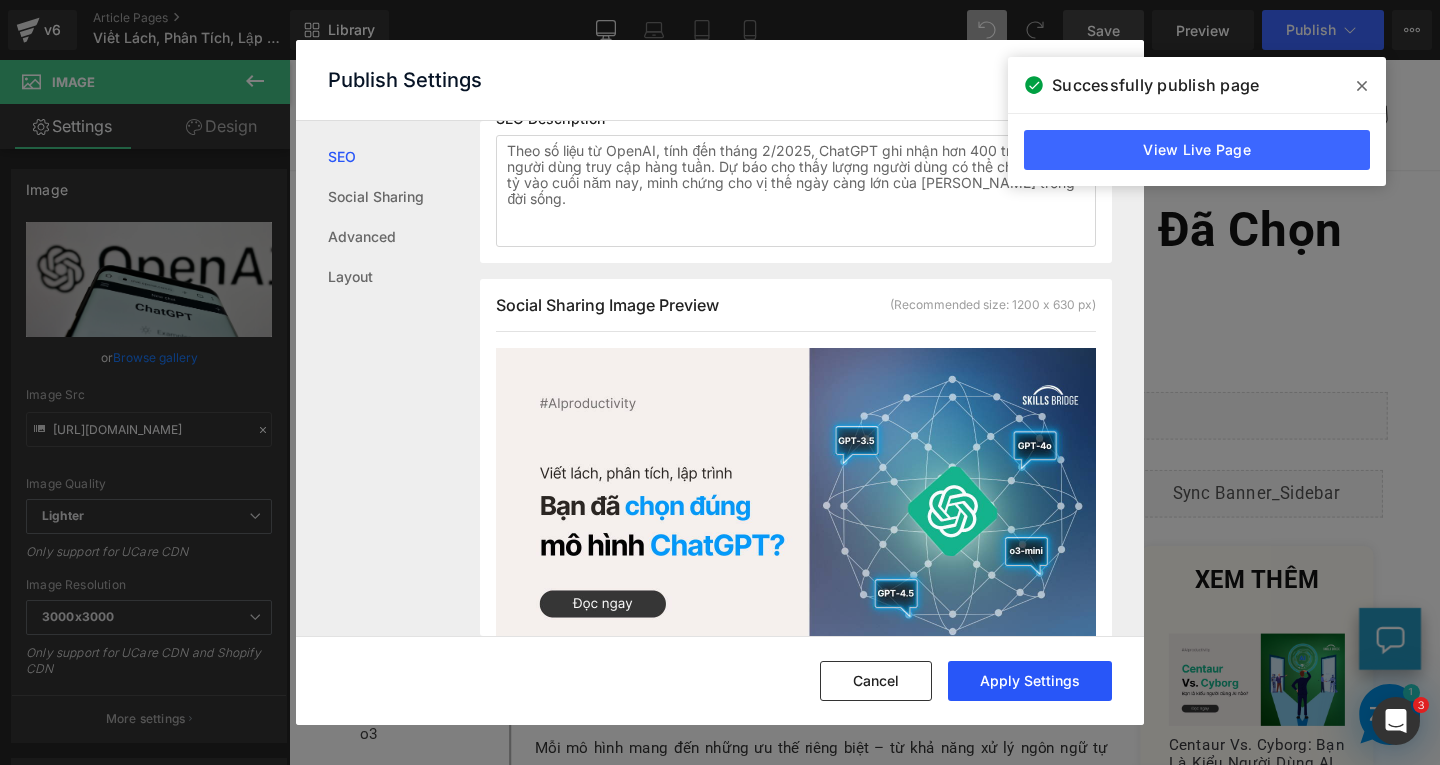 click on "Apply Settings" at bounding box center [1030, 681] 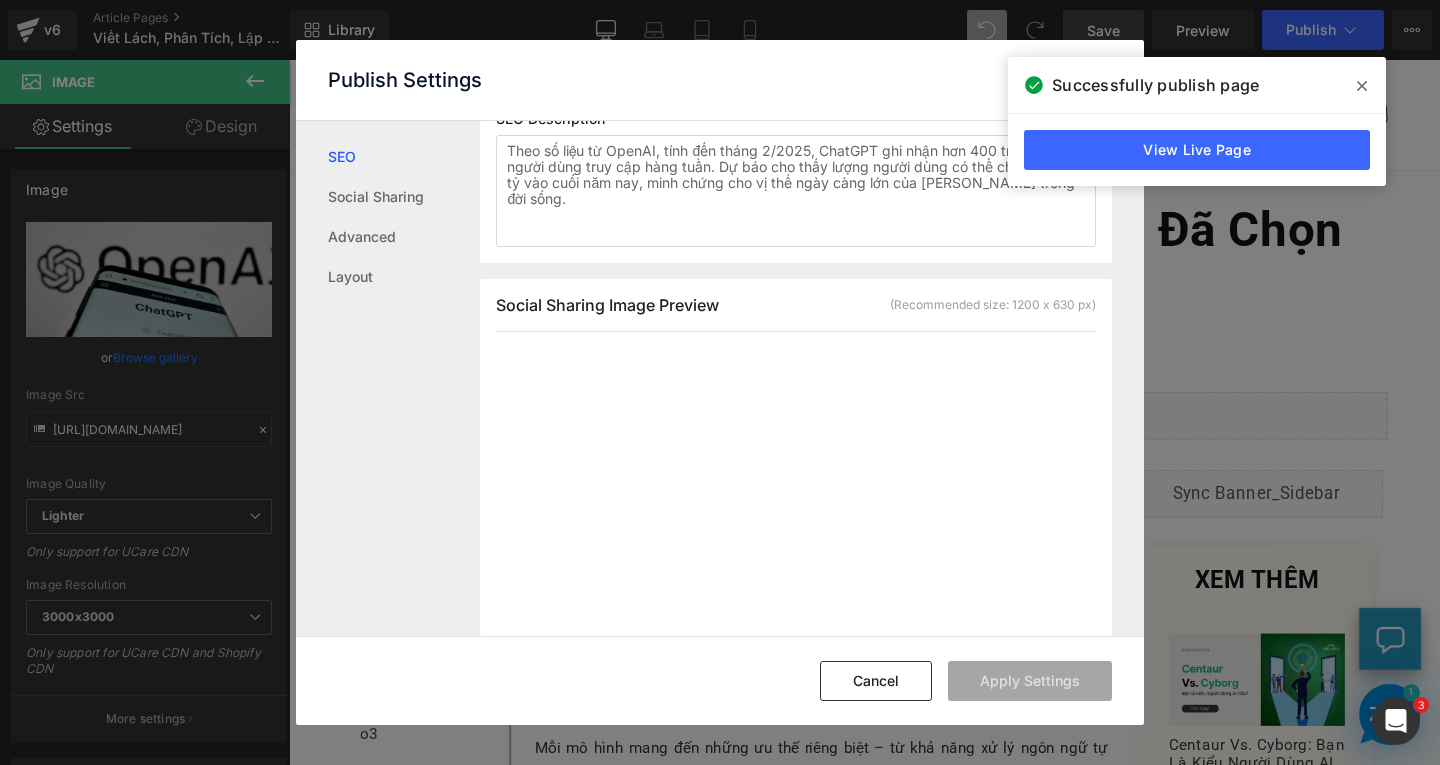 click at bounding box center [1362, 86] 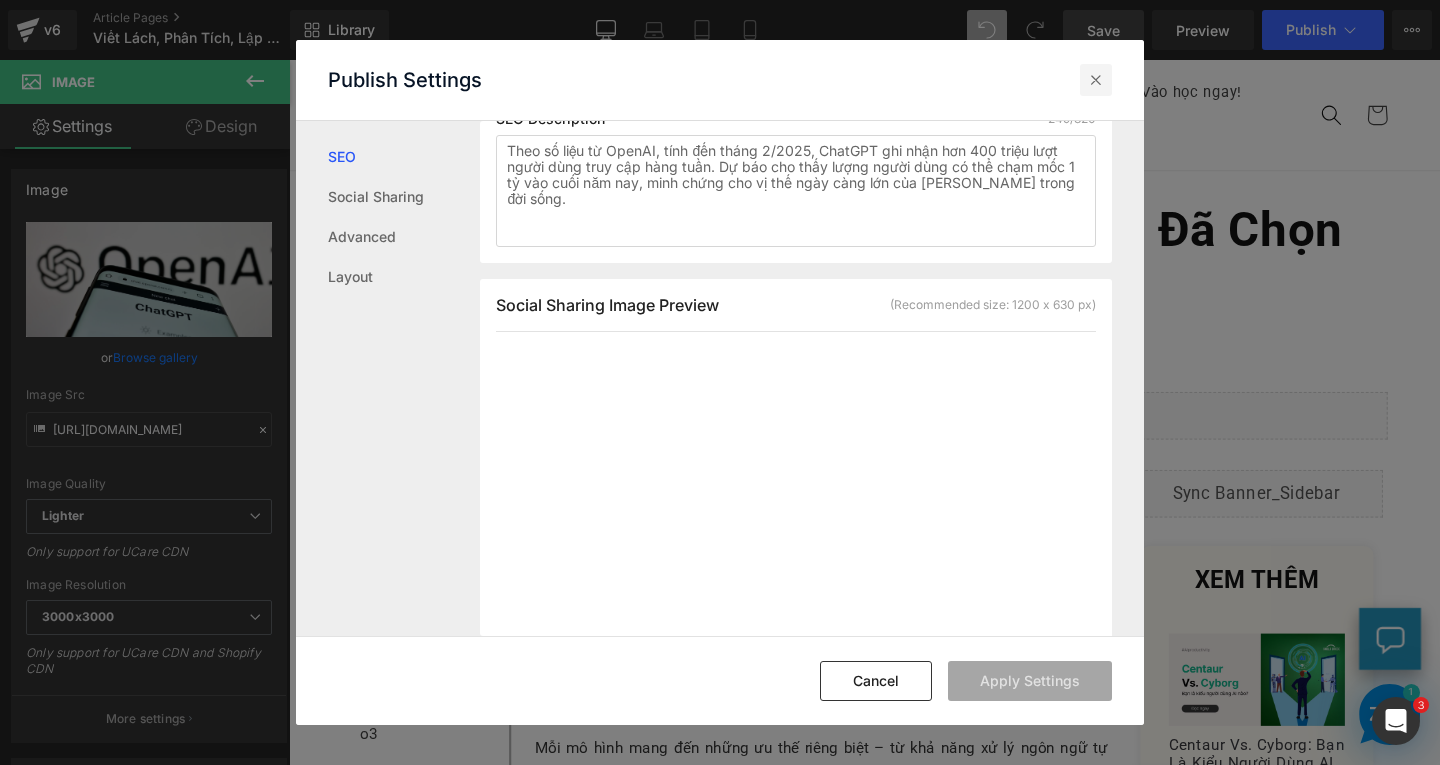 click at bounding box center [1096, 80] 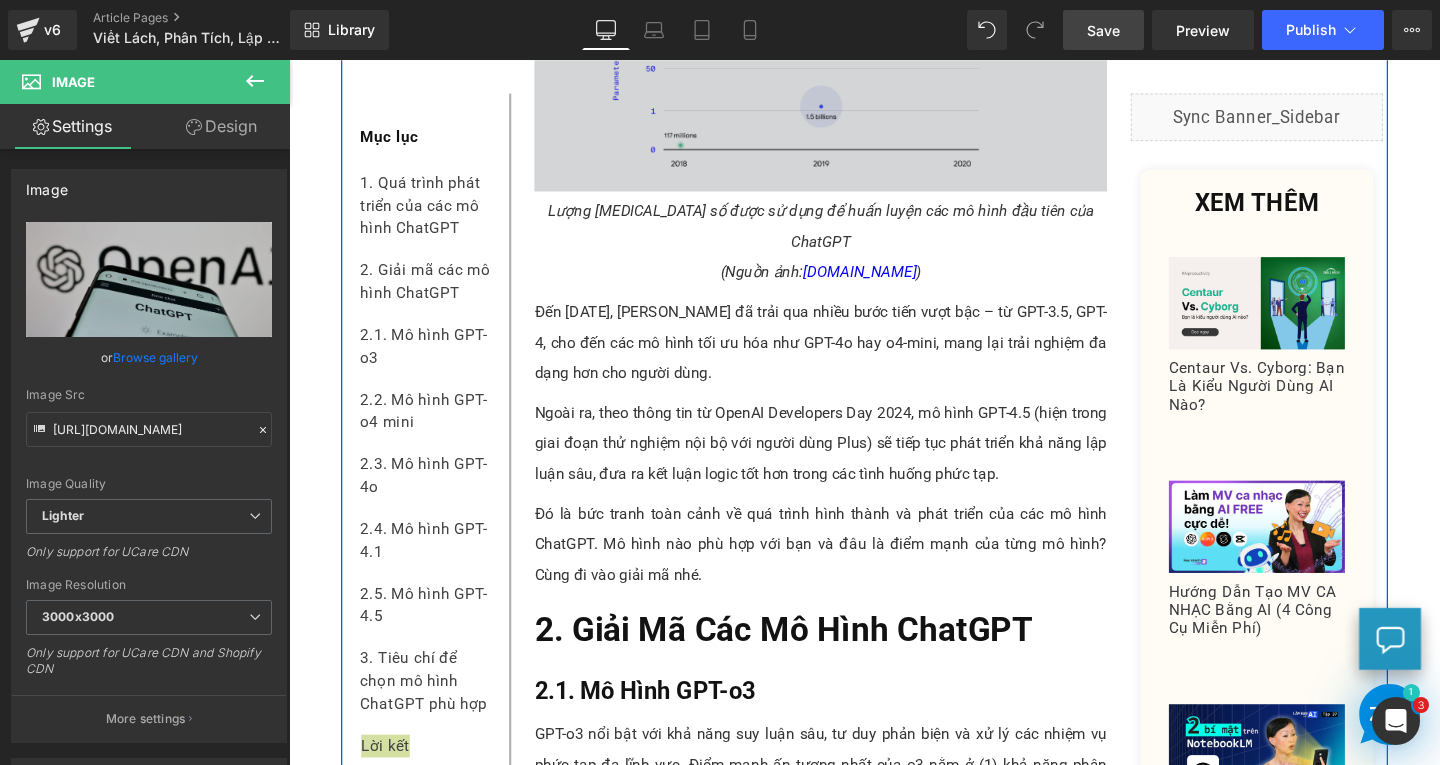 scroll, scrollTop: 2200, scrollLeft: 0, axis: vertical 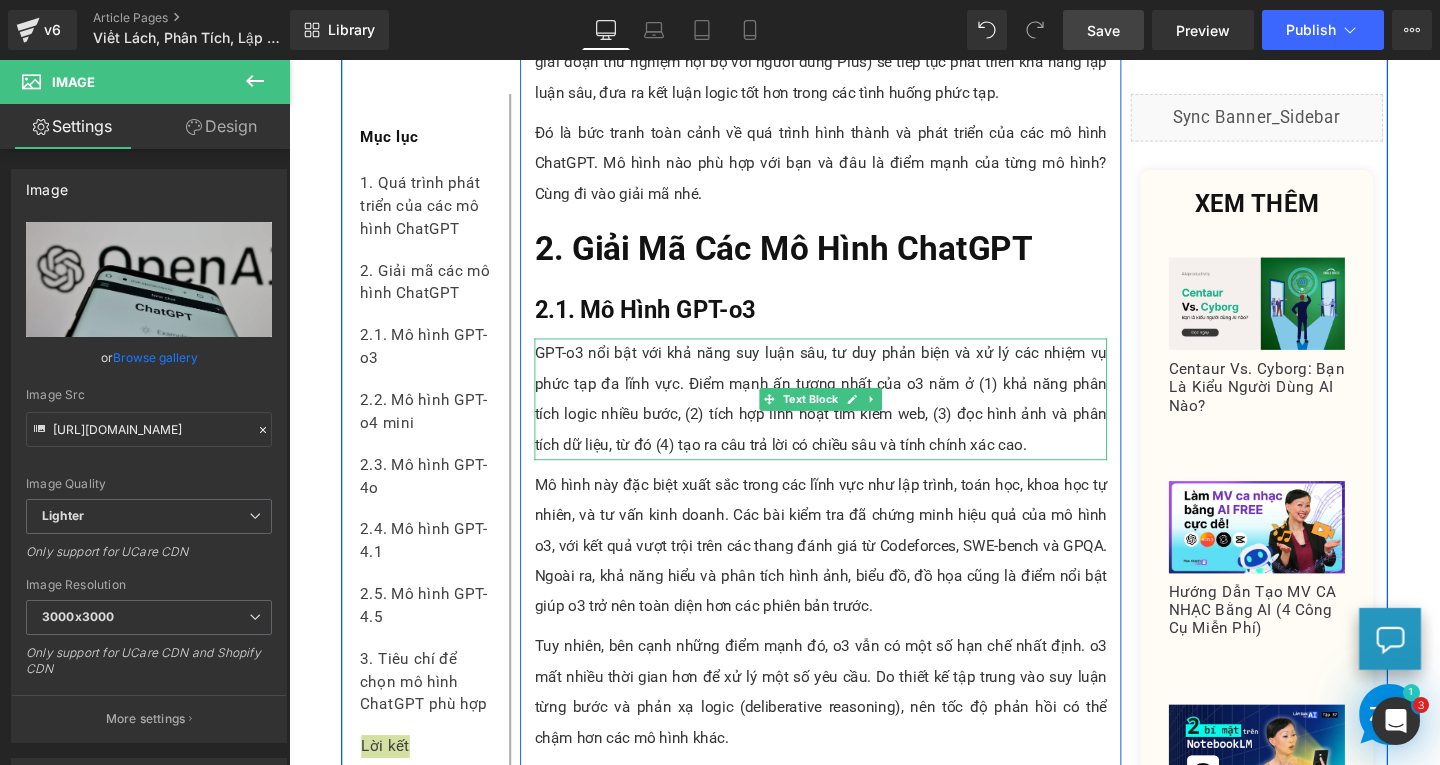 click at bounding box center (848, 355) 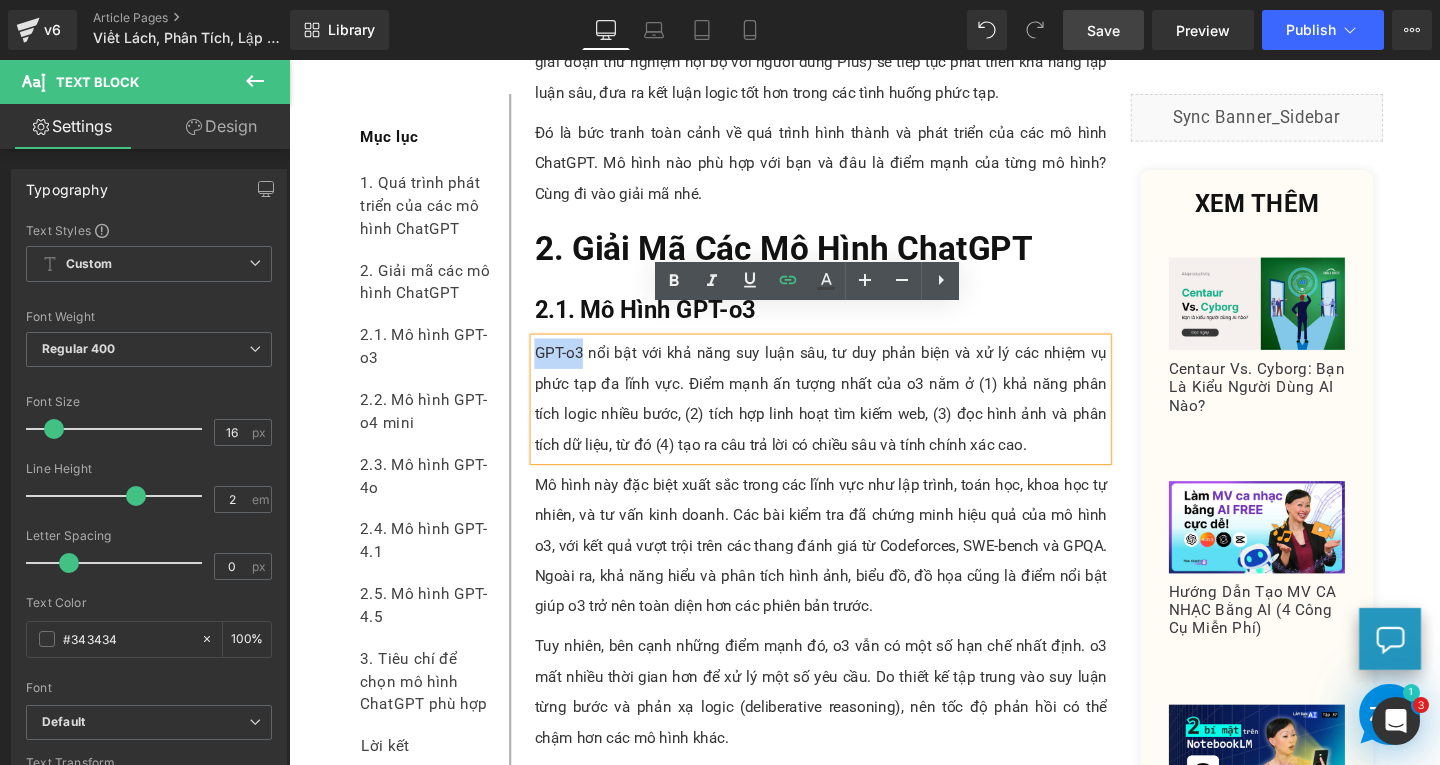 drag, startPoint x: 540, startPoint y: 337, endPoint x: 589, endPoint y: 338, distance: 49.010204 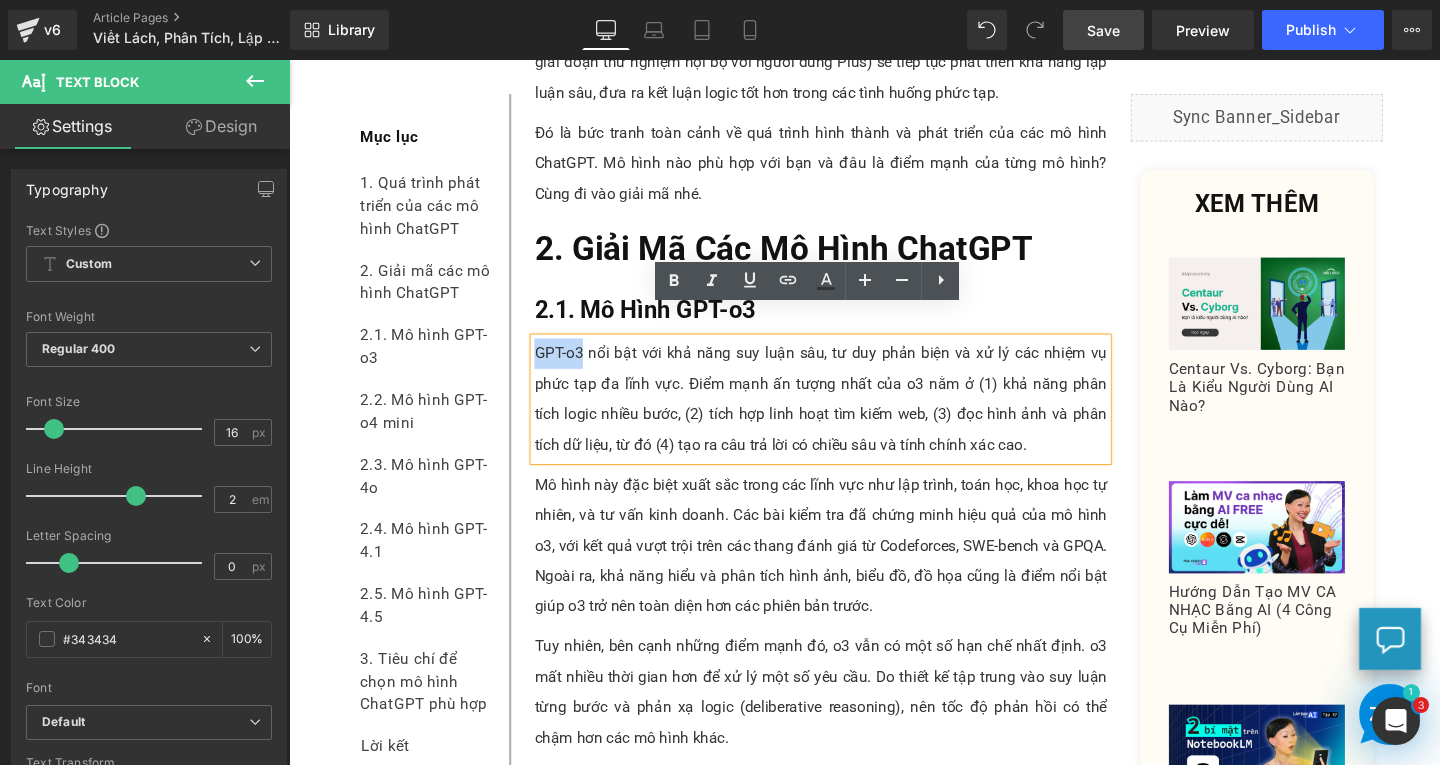 copy on "GPT-o3" 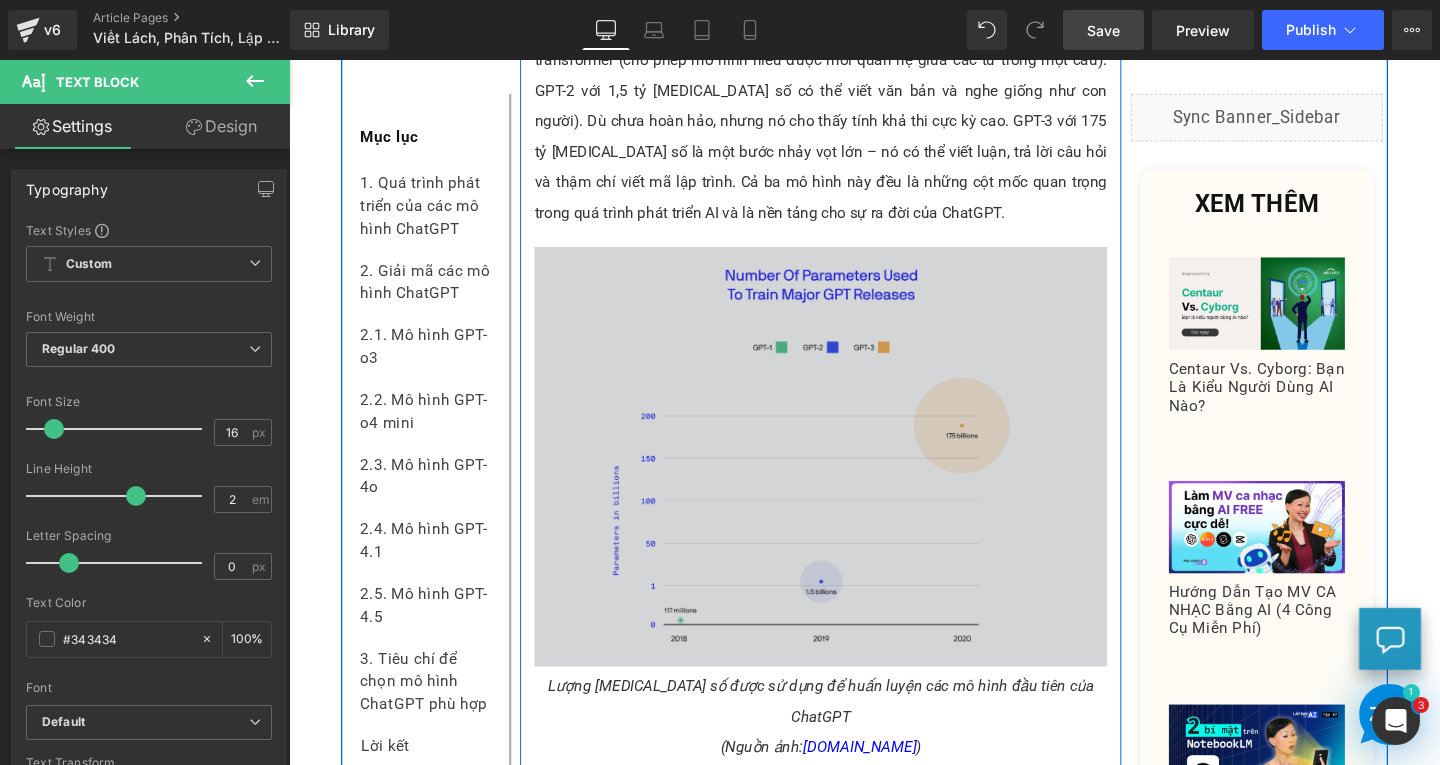 scroll, scrollTop: 1400, scrollLeft: 0, axis: vertical 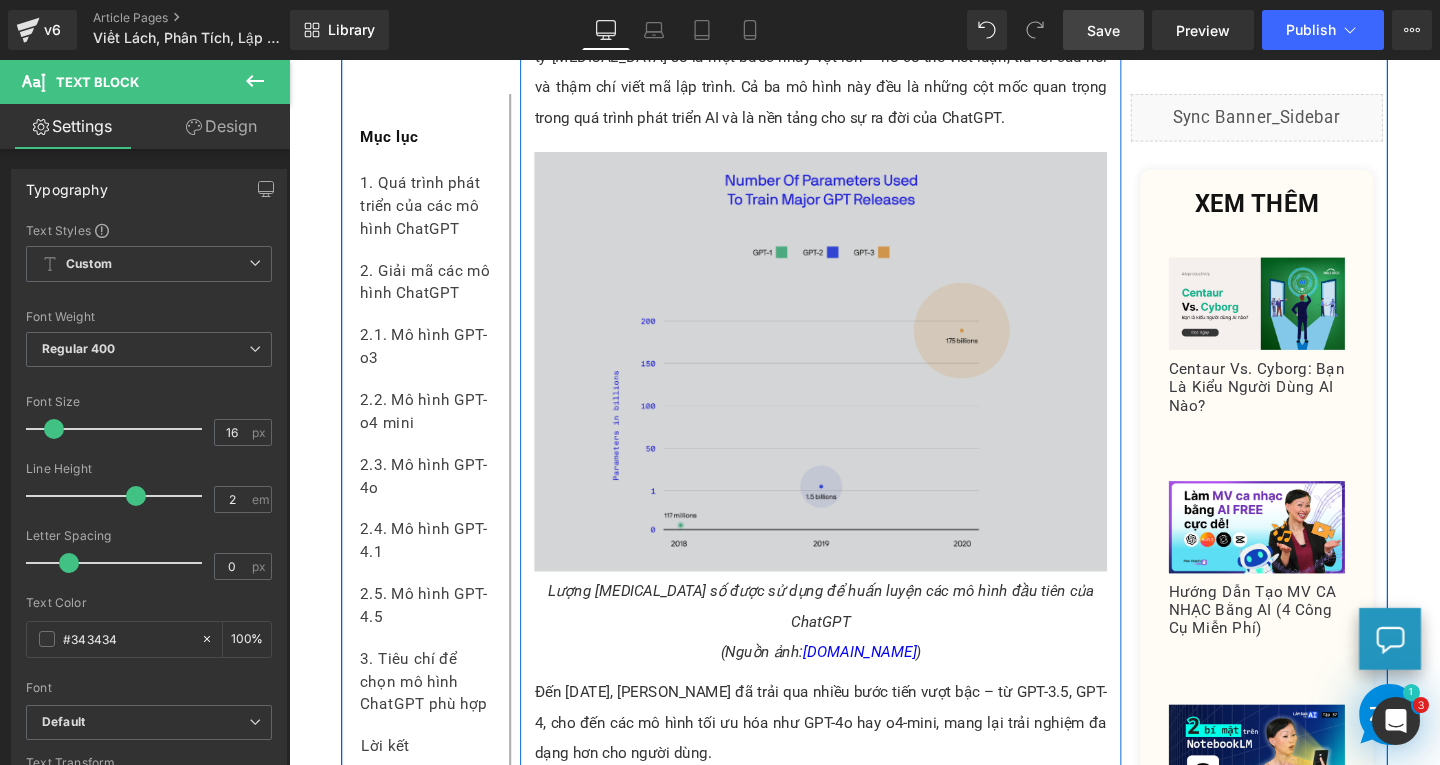 click at bounding box center [848, 378] 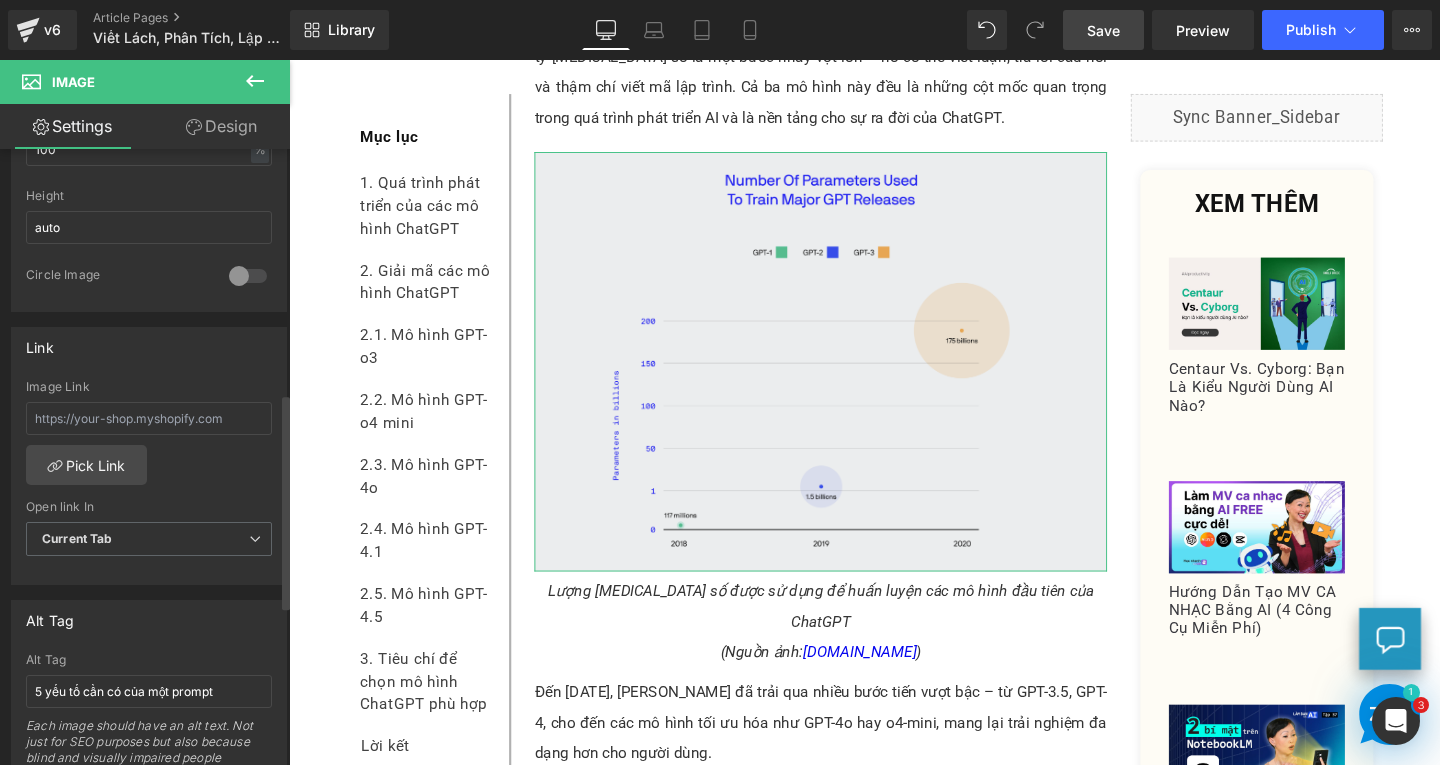 scroll, scrollTop: 900, scrollLeft: 0, axis: vertical 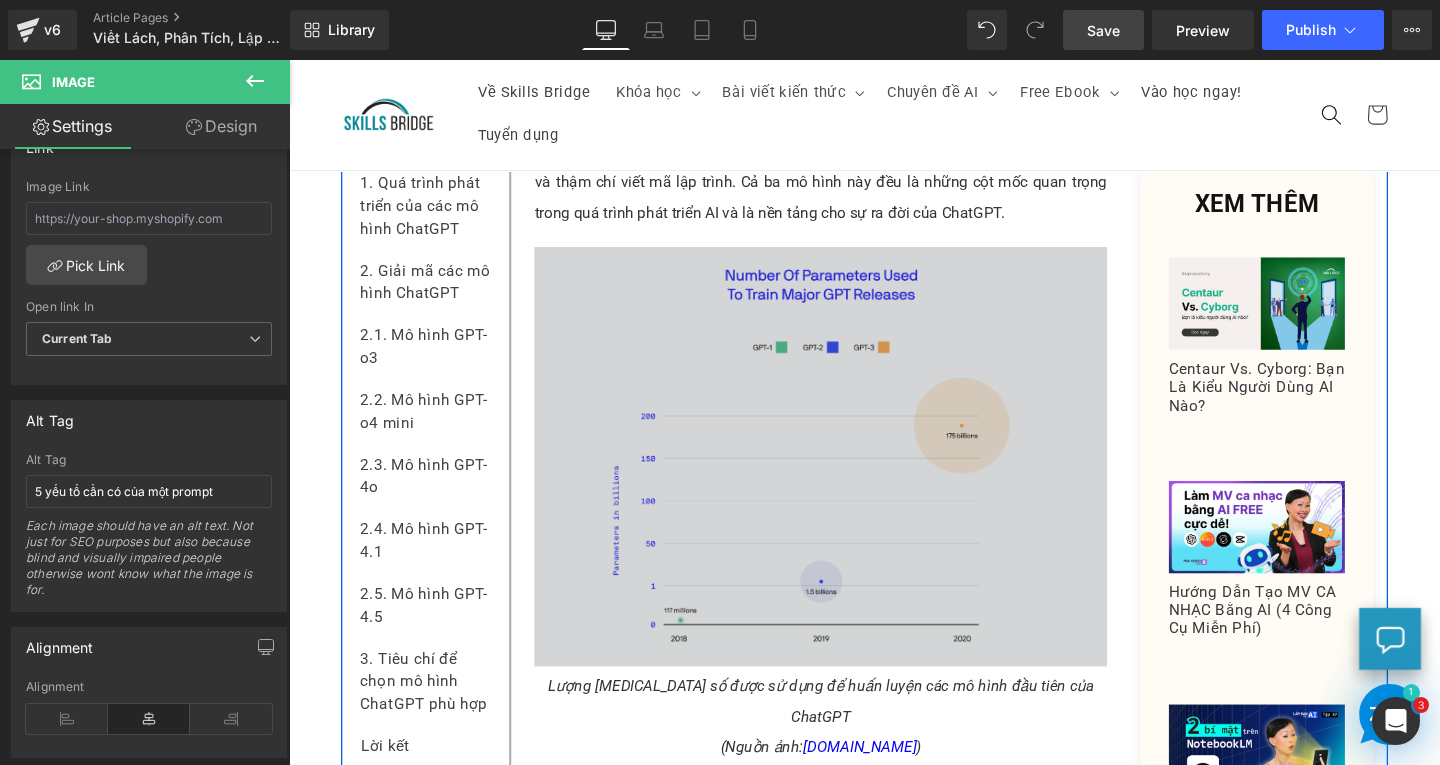 click at bounding box center [848, 478] 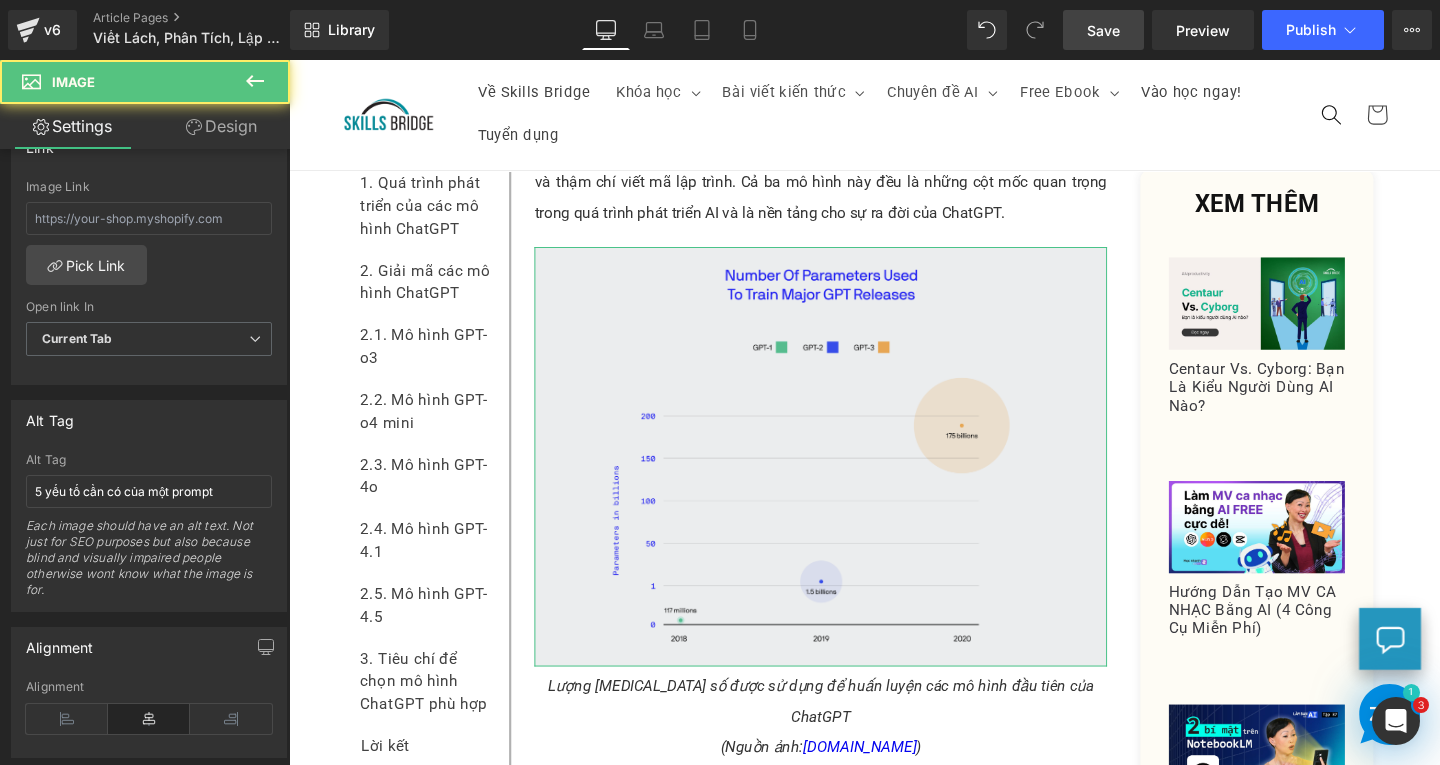 click on "Design" at bounding box center (221, 126) 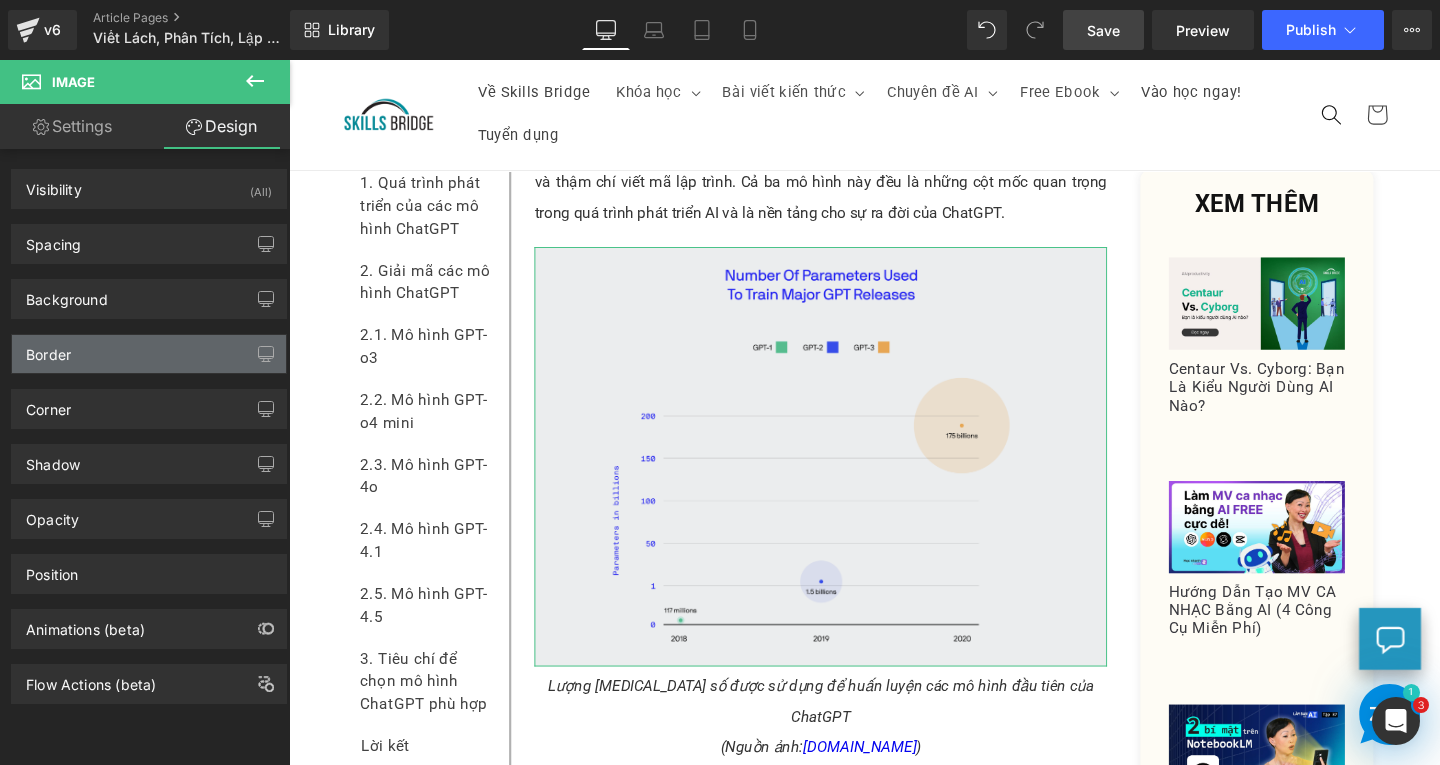 click on "Border" at bounding box center (149, 354) 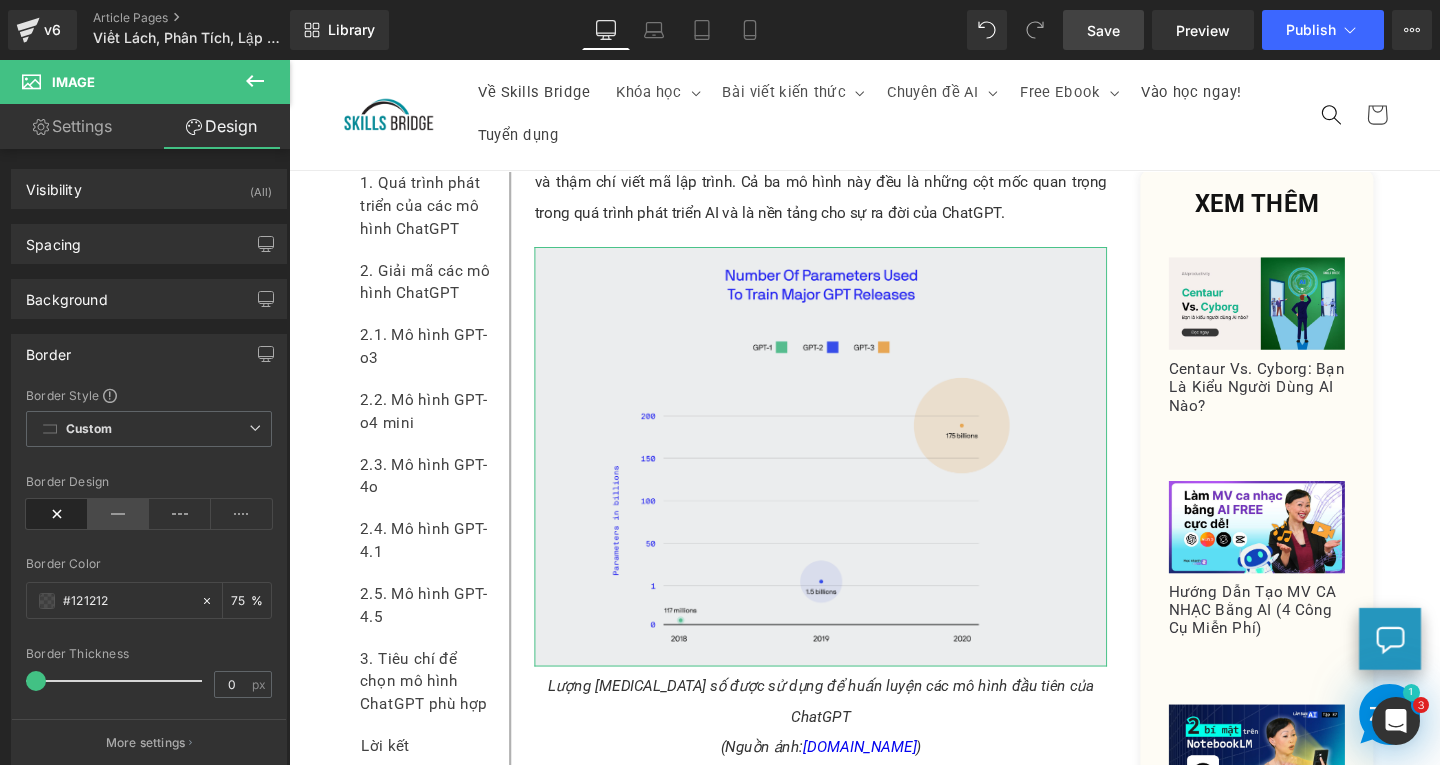 click at bounding box center (119, 514) 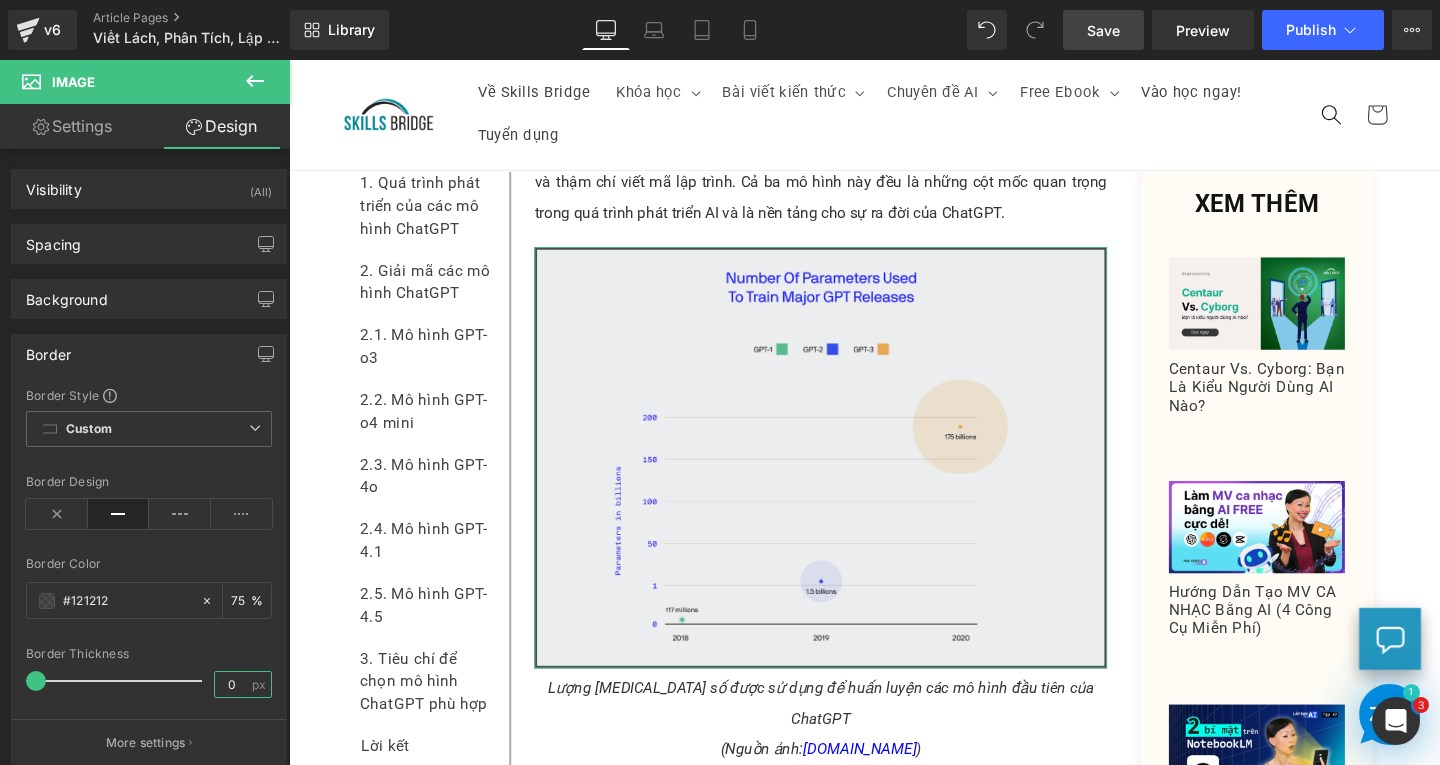 click on "0" at bounding box center [232, 684] 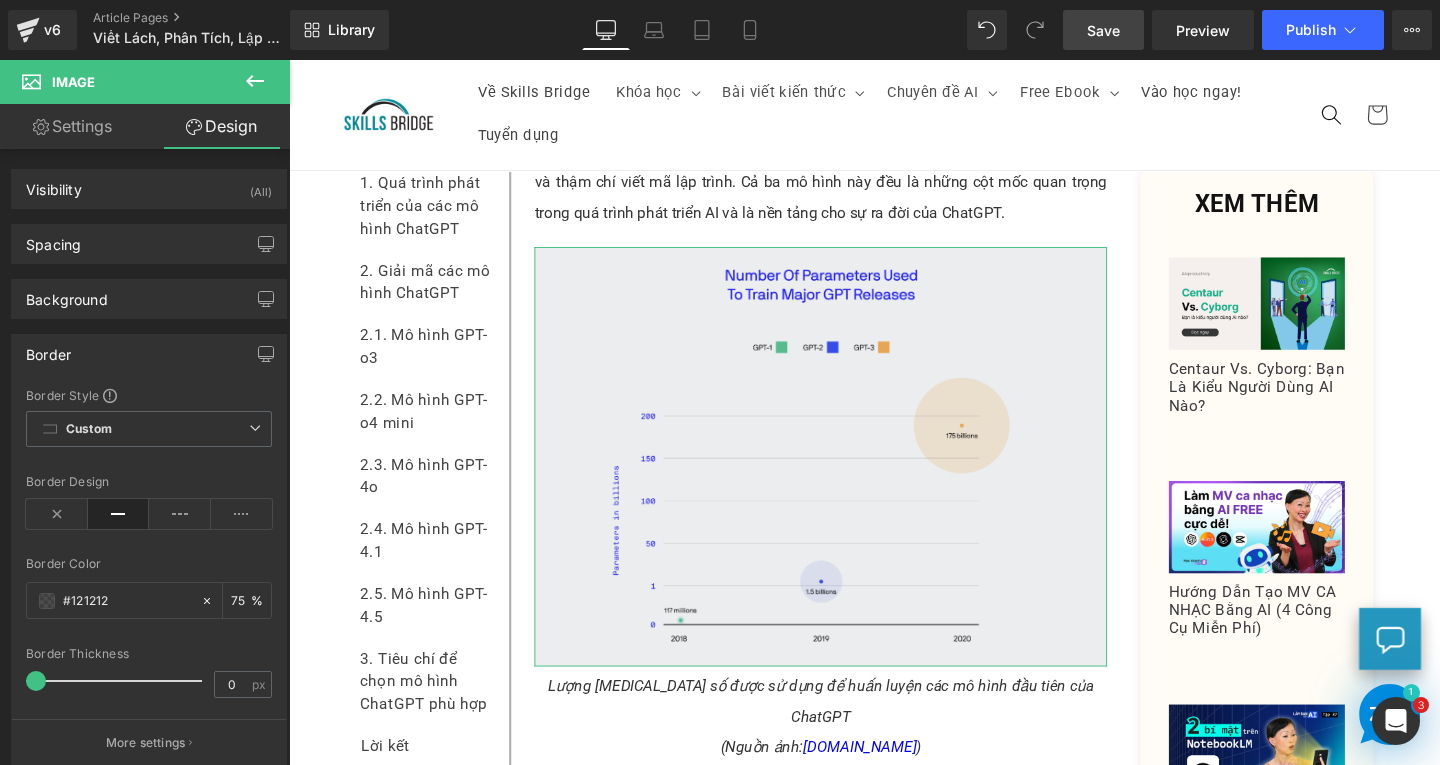 drag, startPoint x: 33, startPoint y: 683, endPoint x: 0, endPoint y: 685, distance: 33.06055 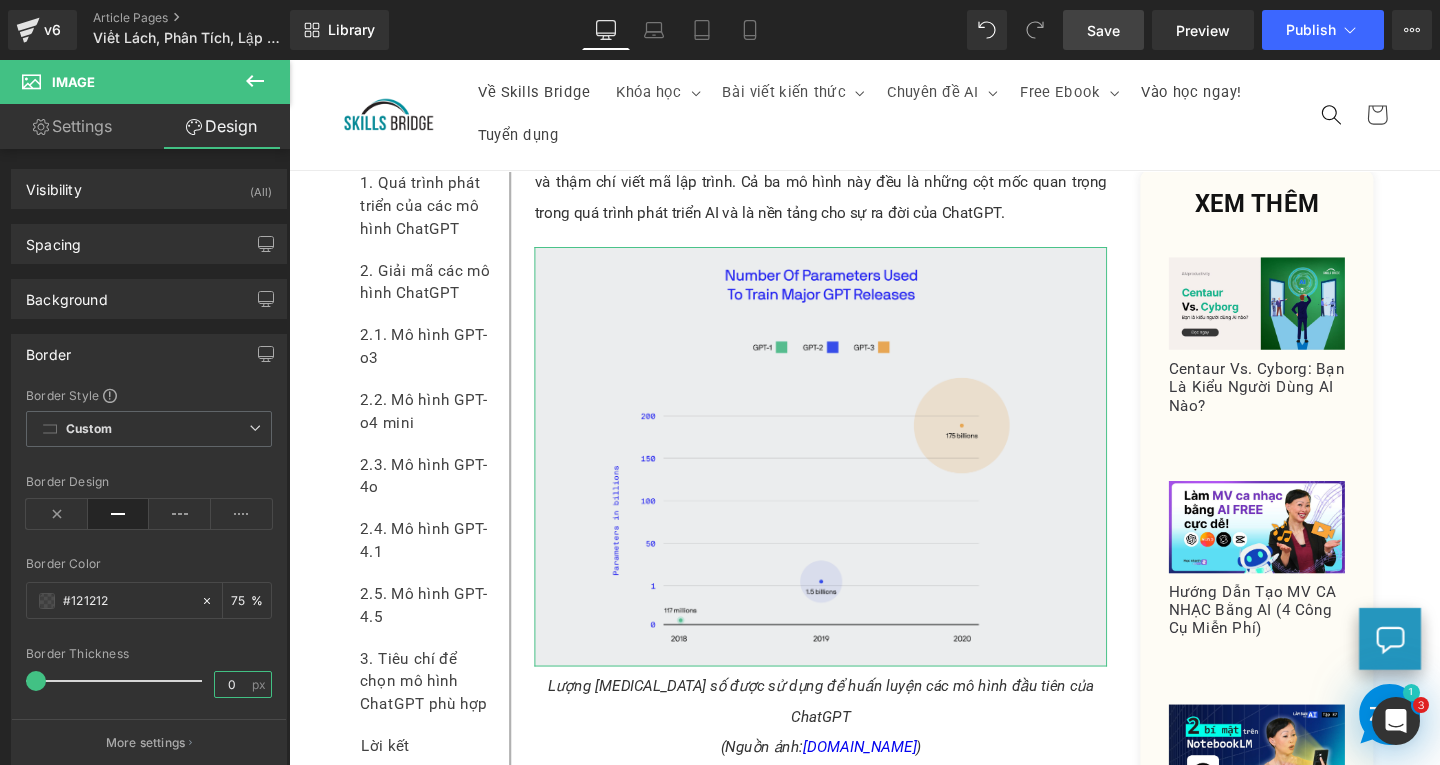 click on "0" at bounding box center (232, 684) 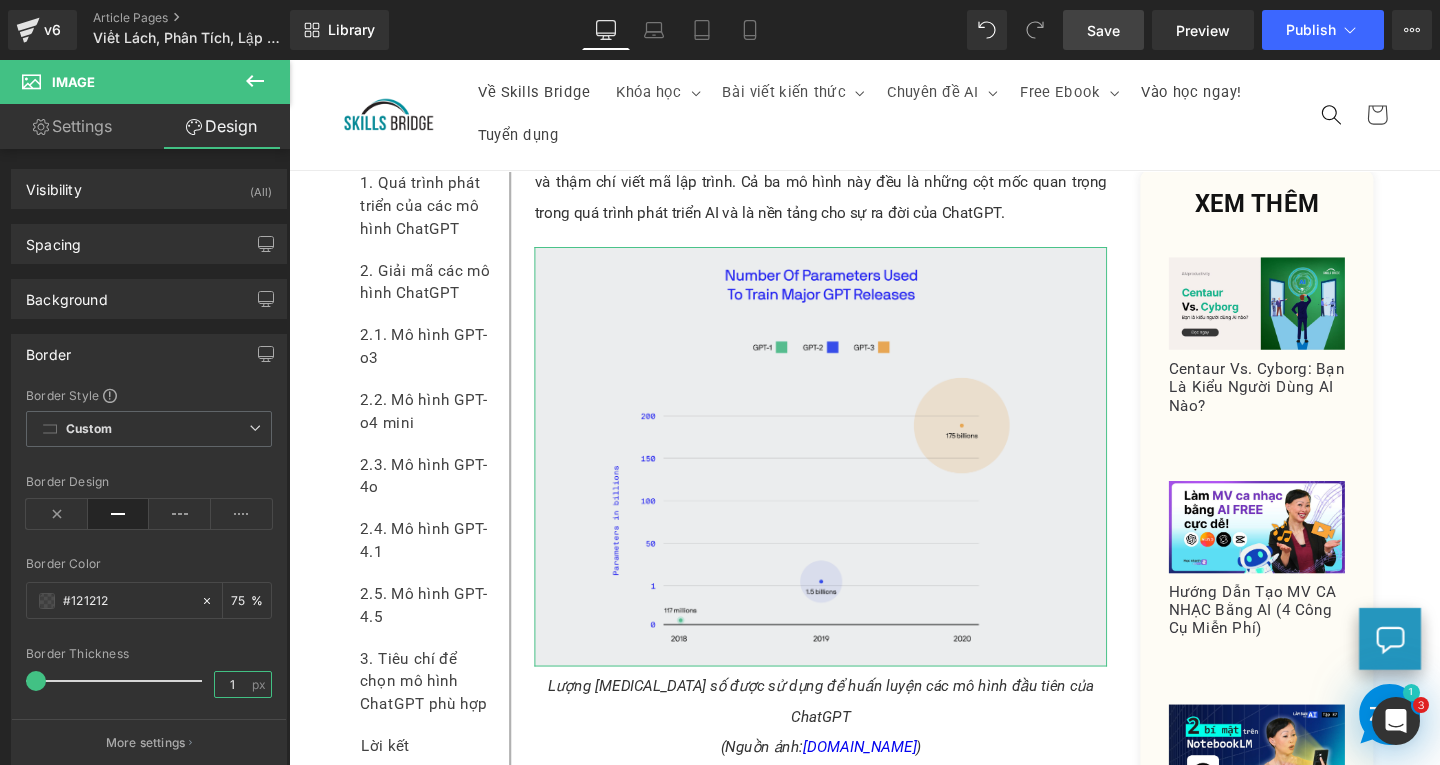 type on "1" 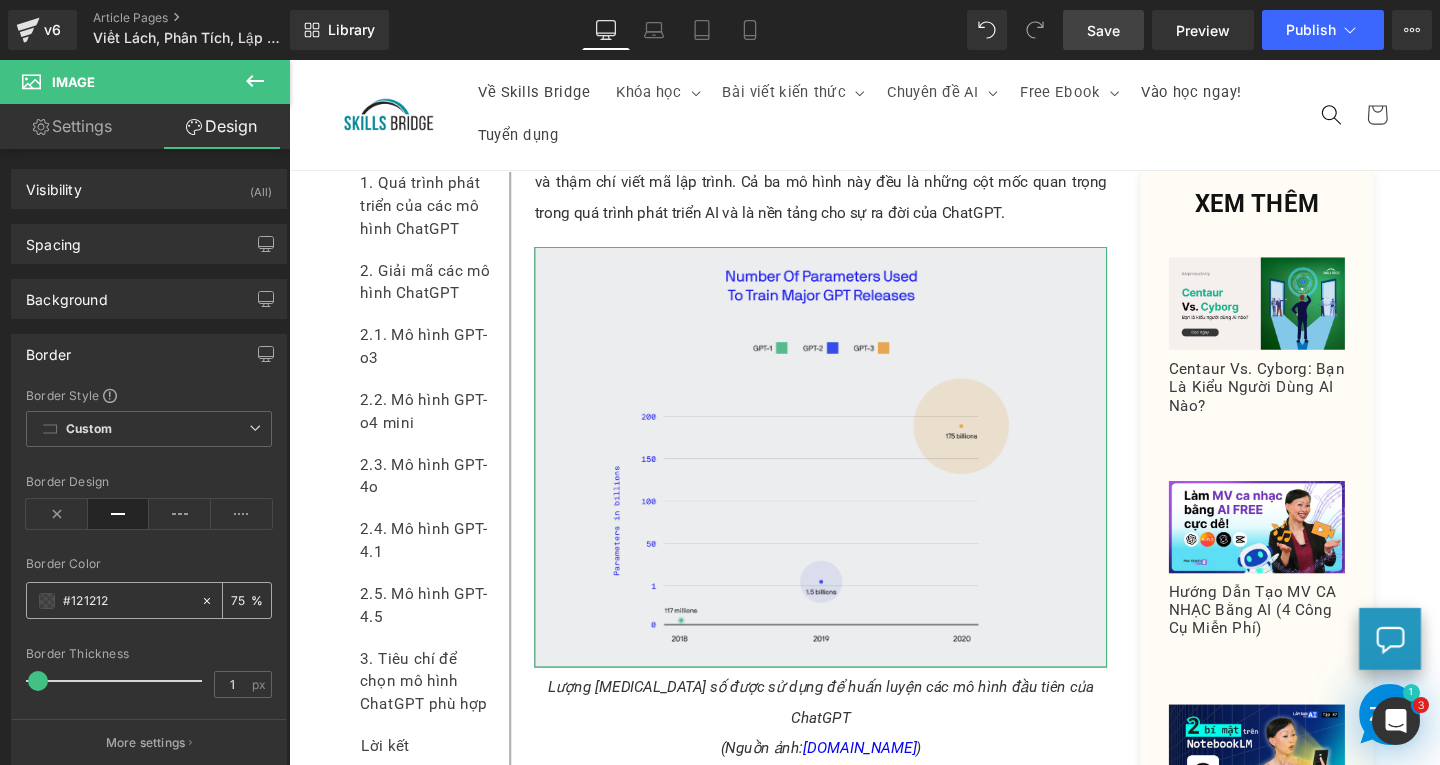click on "75" at bounding box center (241, 600) 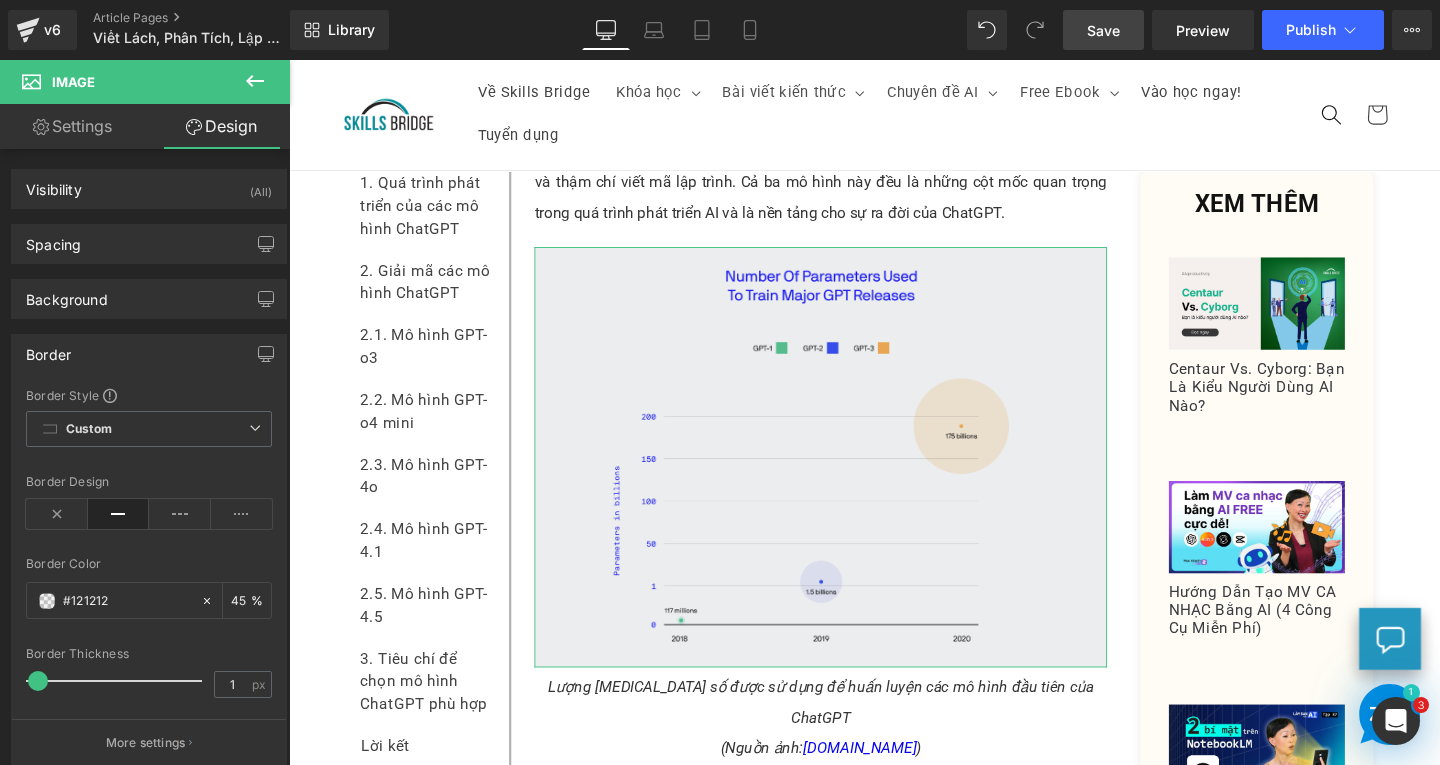 type on "45" 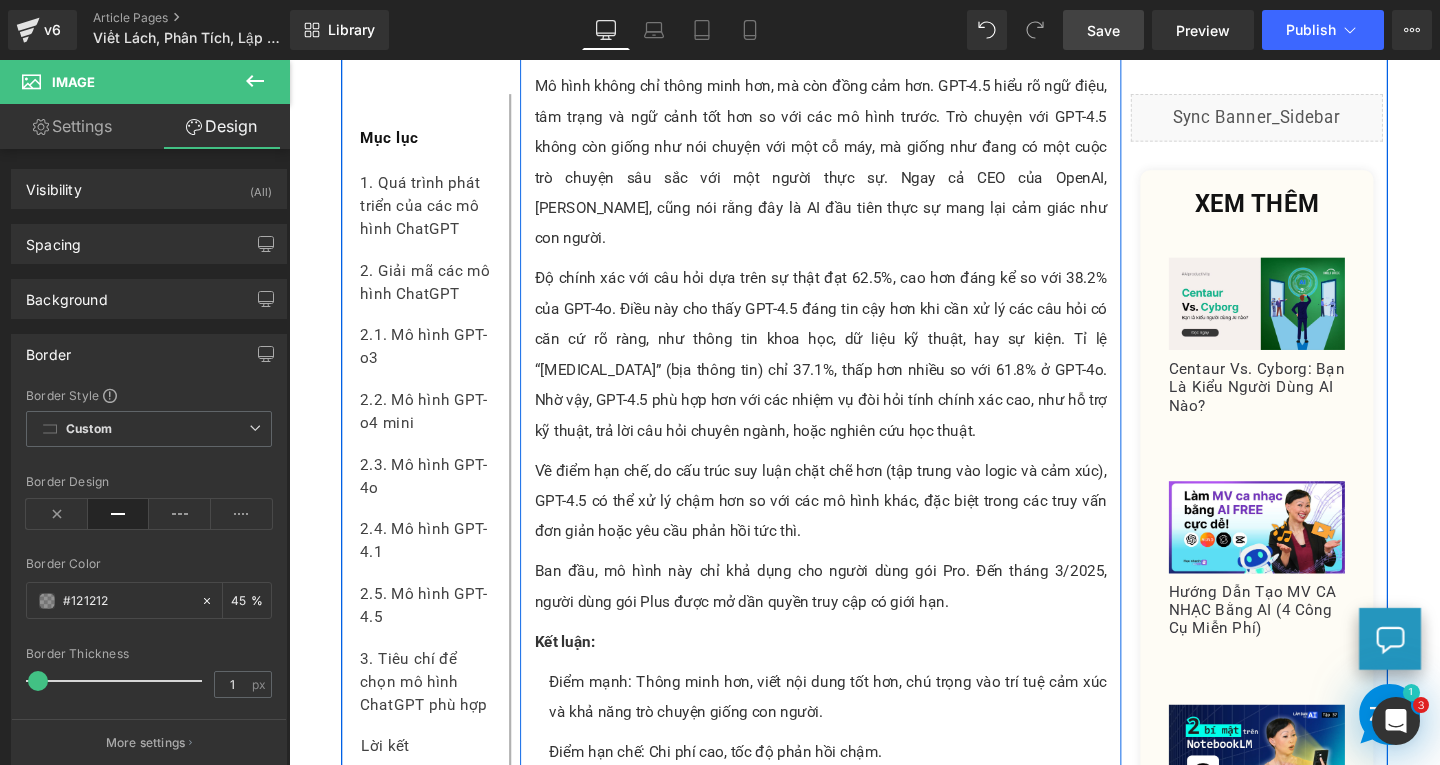 scroll, scrollTop: 6100, scrollLeft: 0, axis: vertical 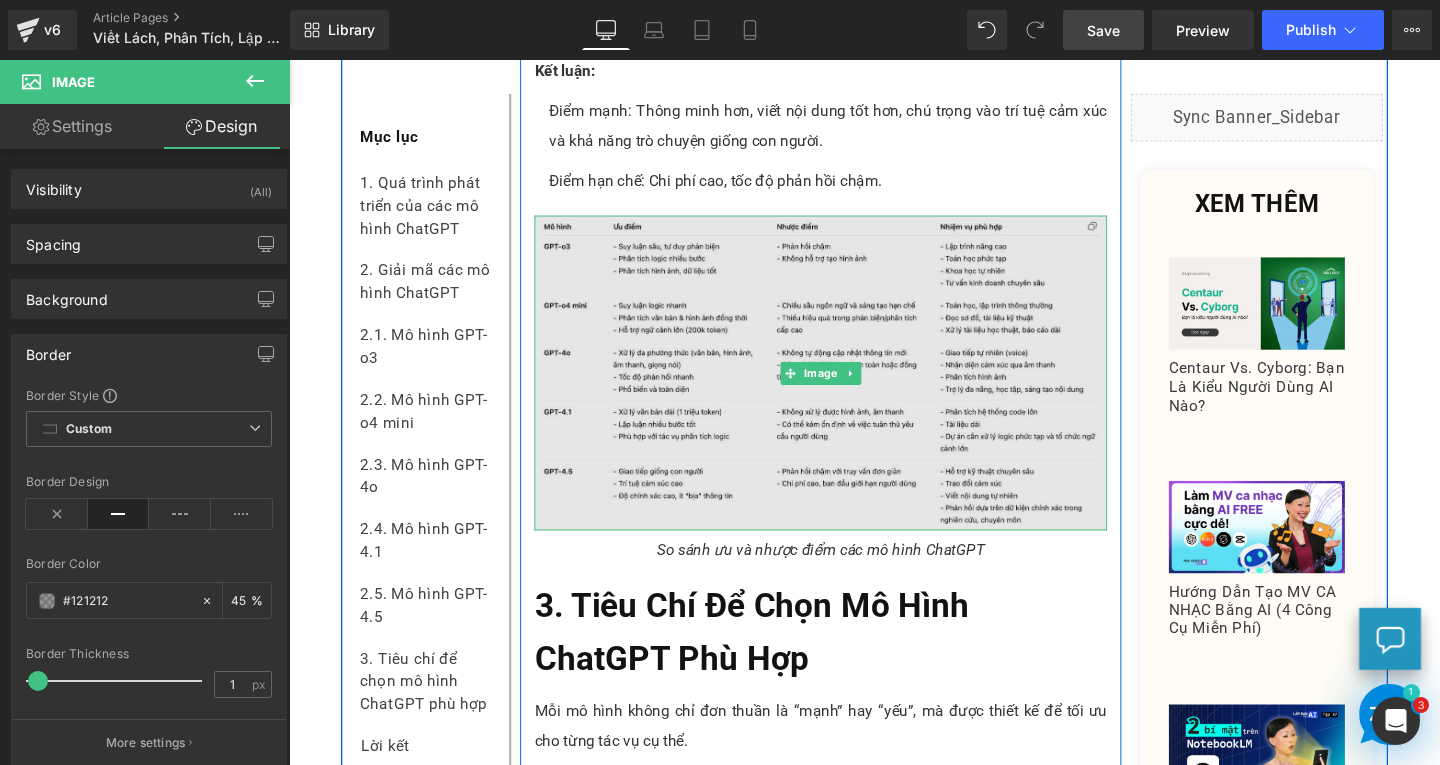 click on "Image" at bounding box center (848, 390) 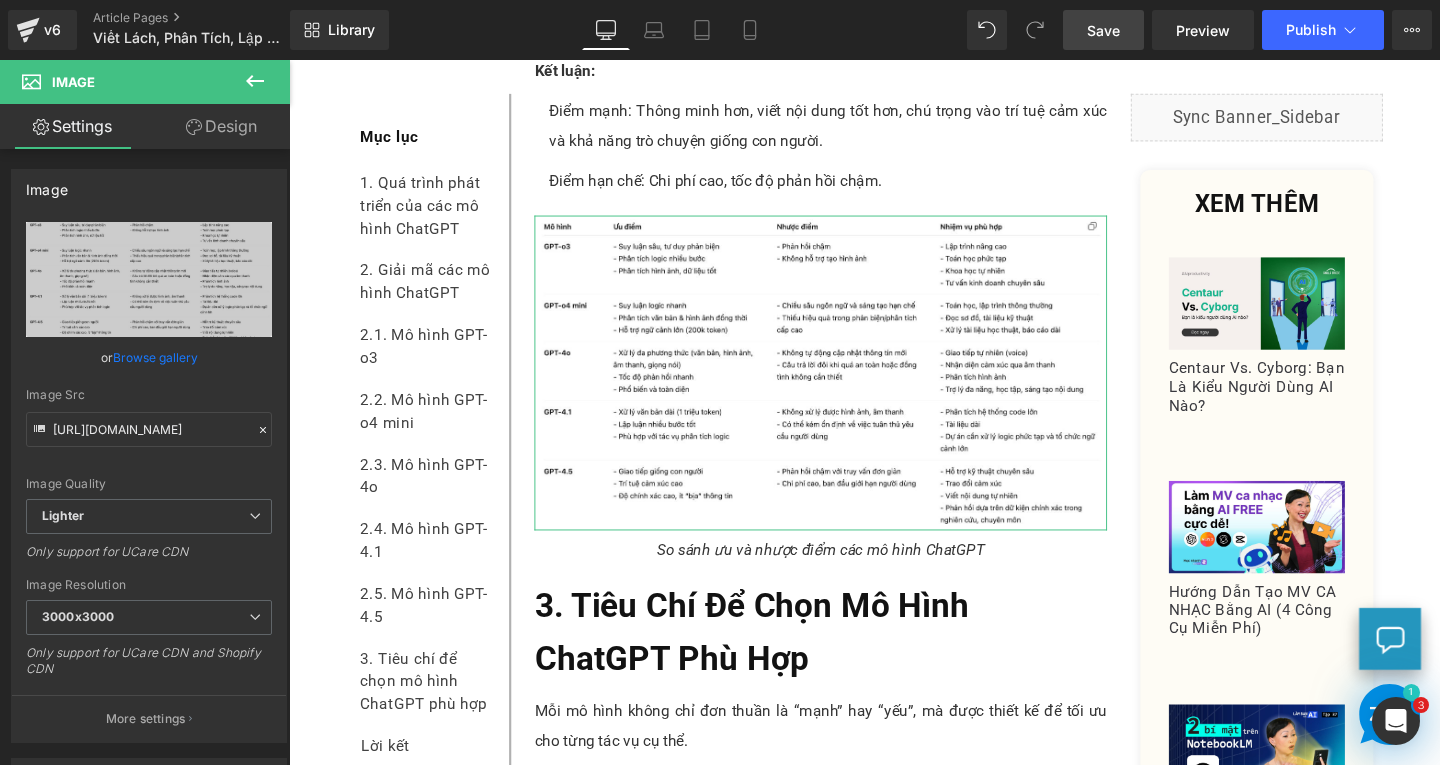 click on "Design" at bounding box center (221, 126) 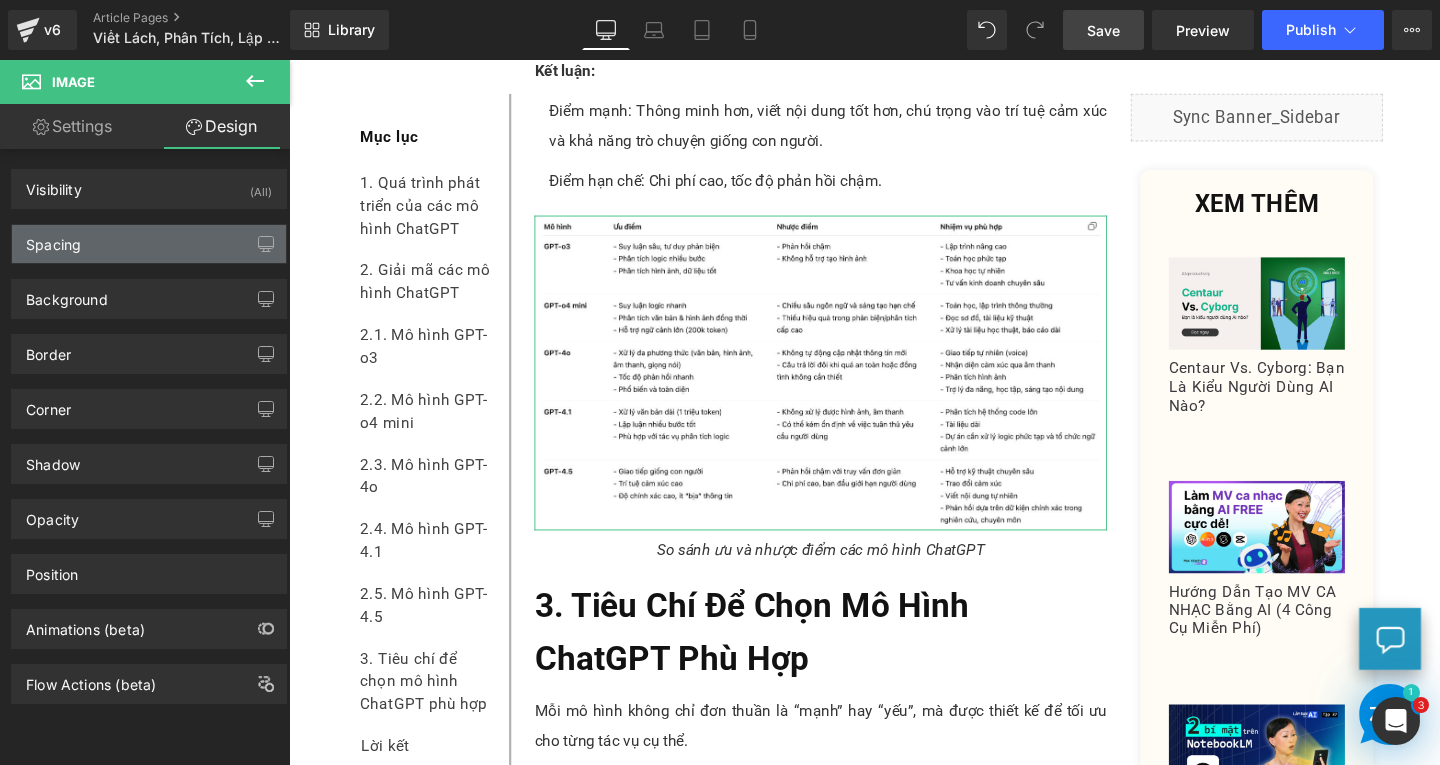 type on "10" 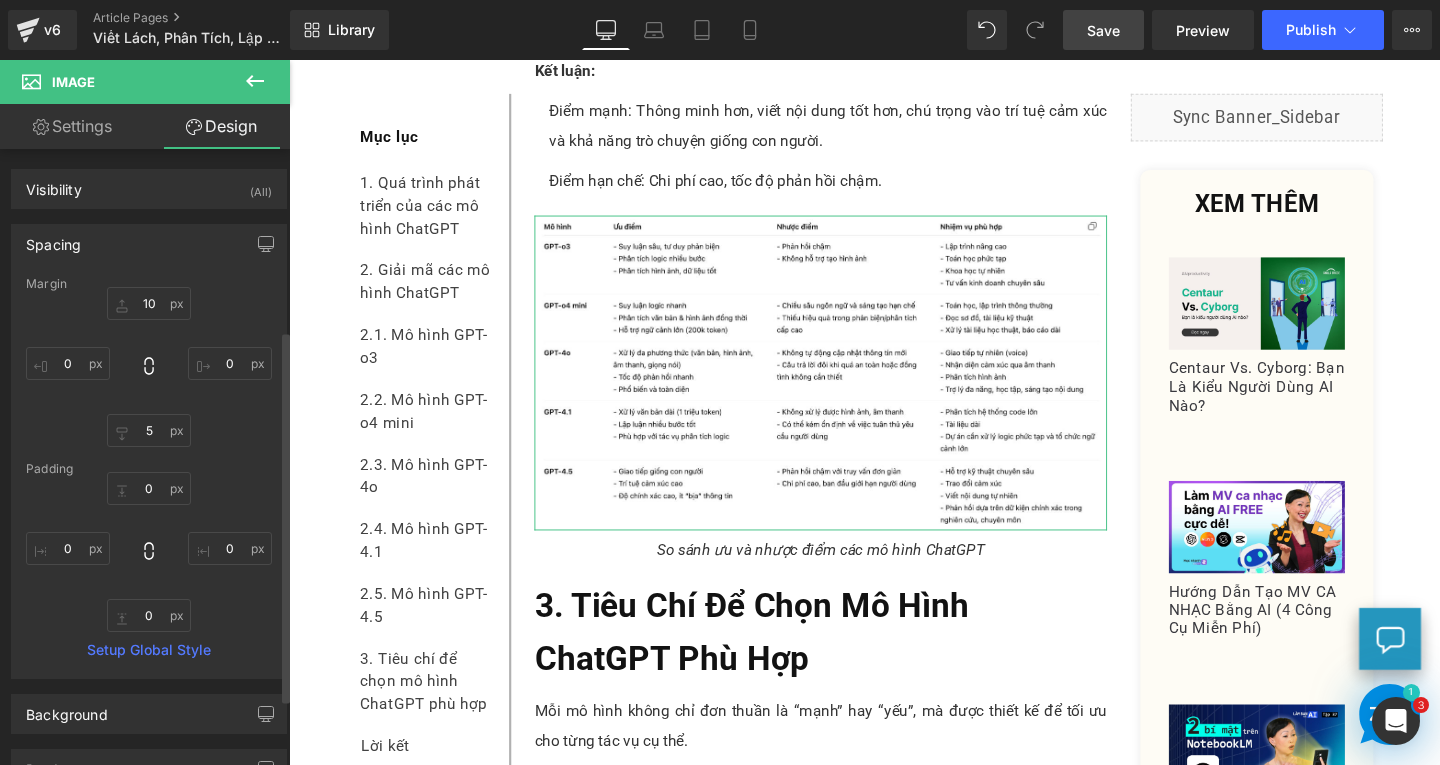 scroll, scrollTop: 300, scrollLeft: 0, axis: vertical 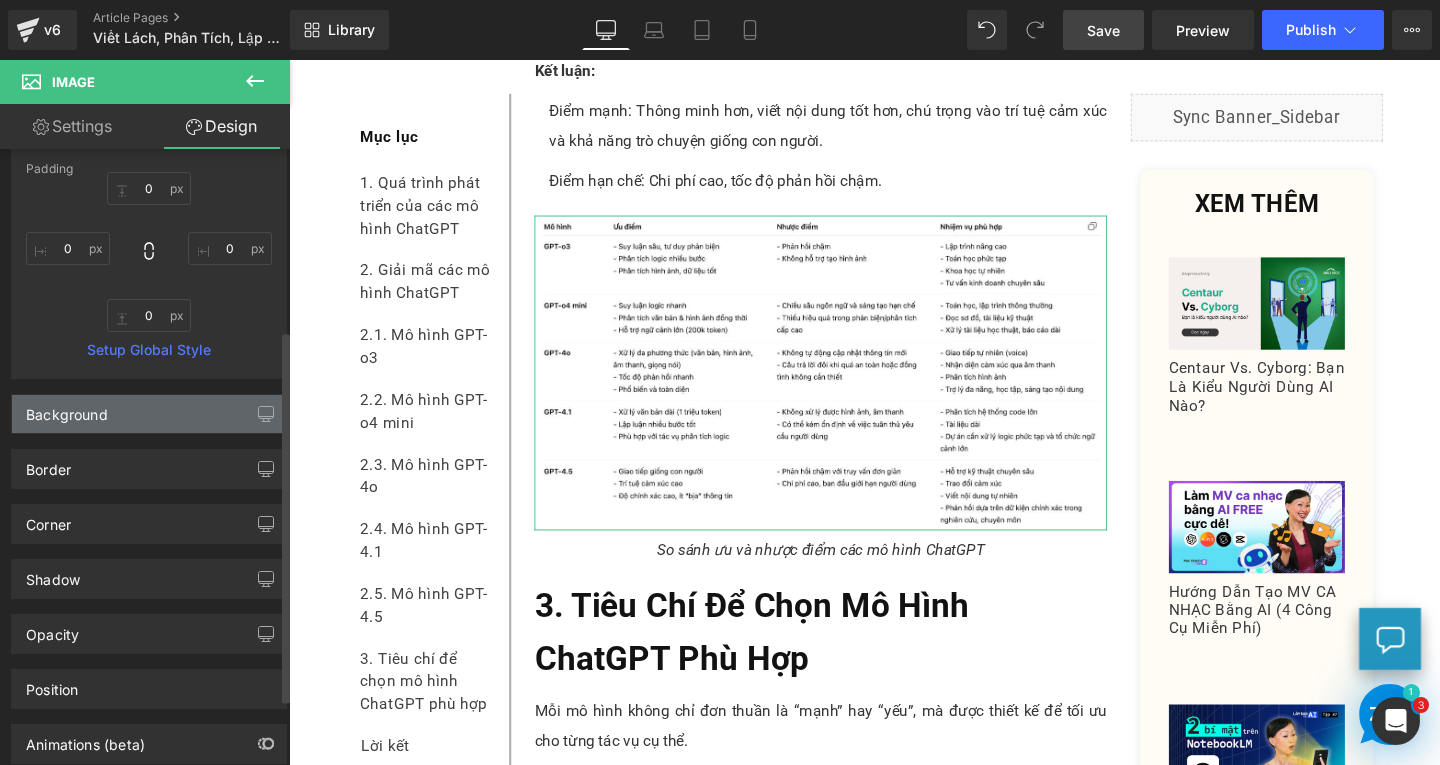 click on "Background" at bounding box center (149, 414) 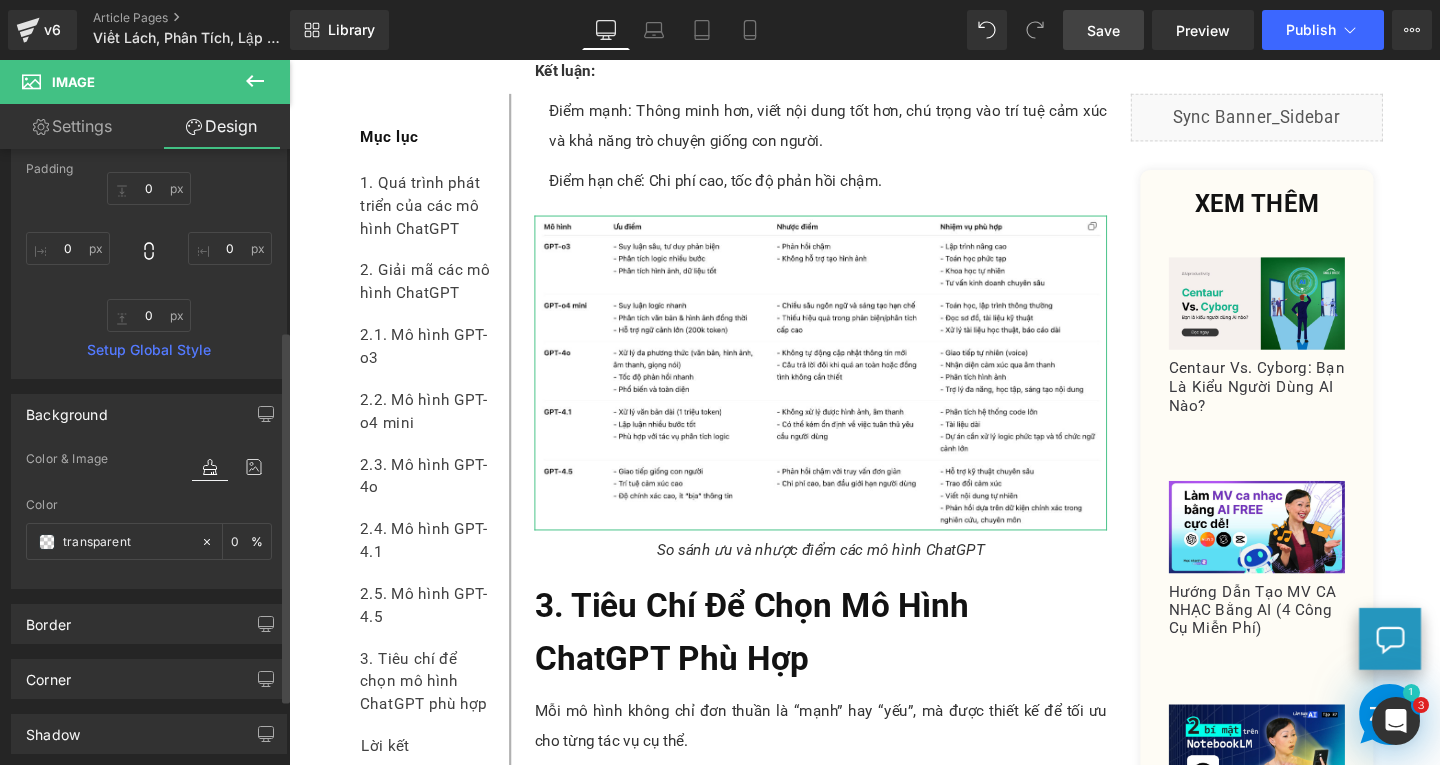scroll, scrollTop: 500, scrollLeft: 0, axis: vertical 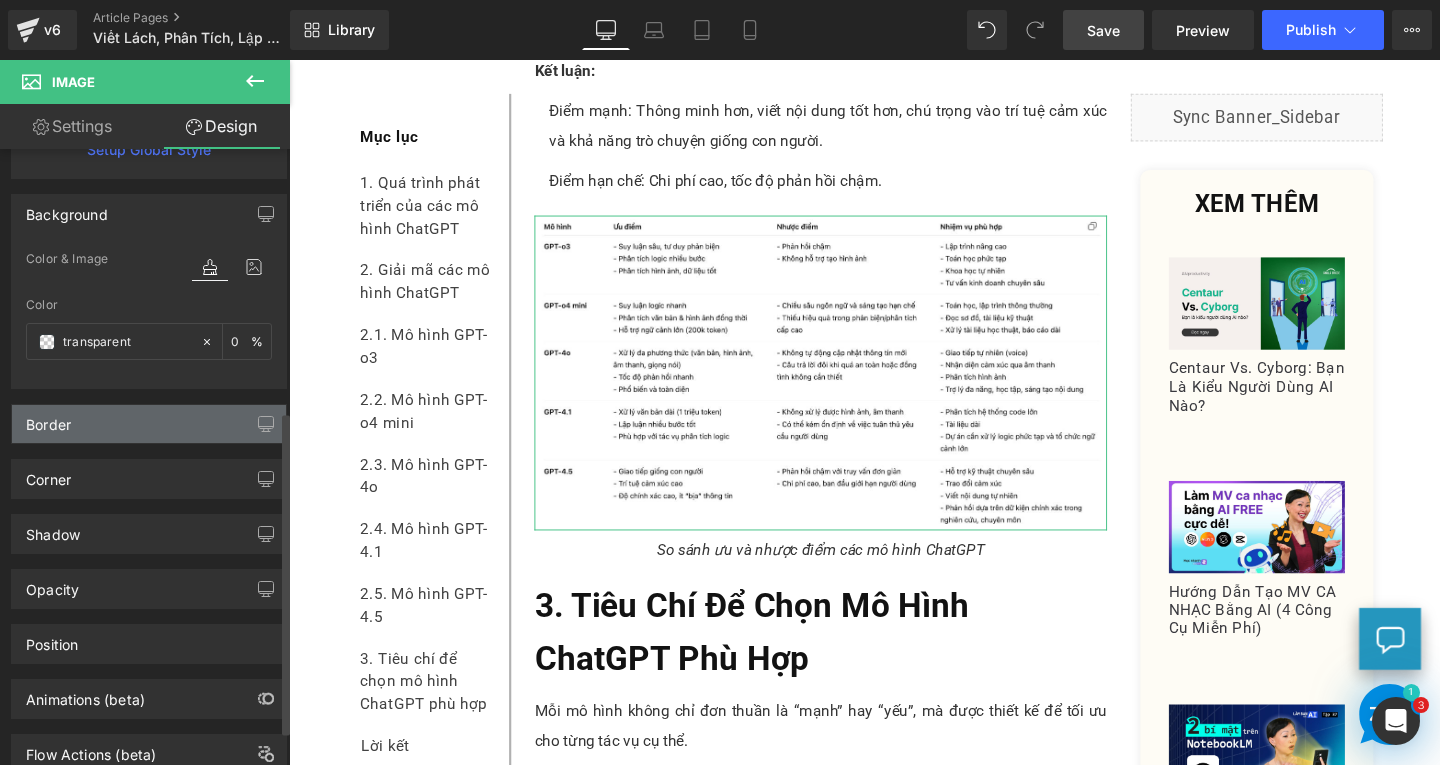 click on "Border" at bounding box center [149, 424] 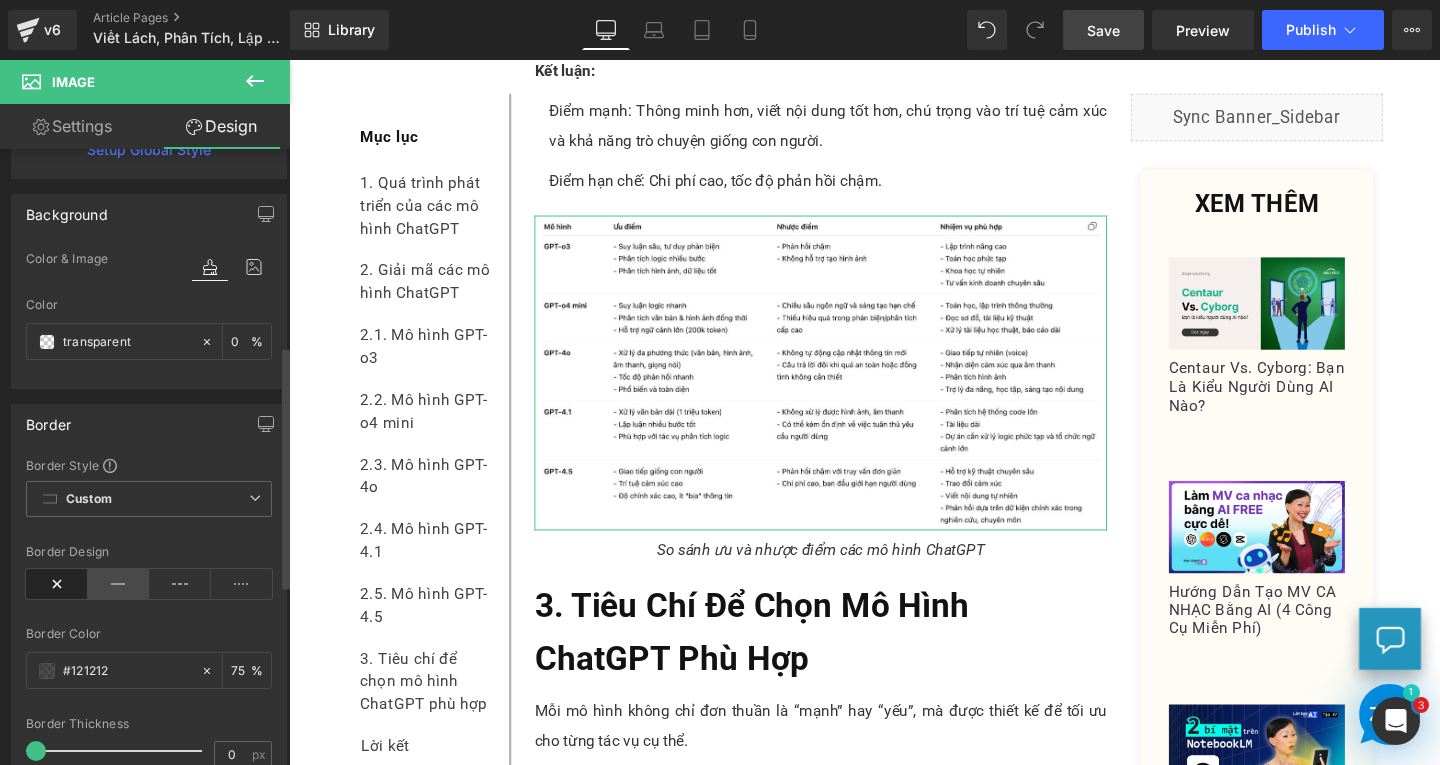 click at bounding box center (119, 584) 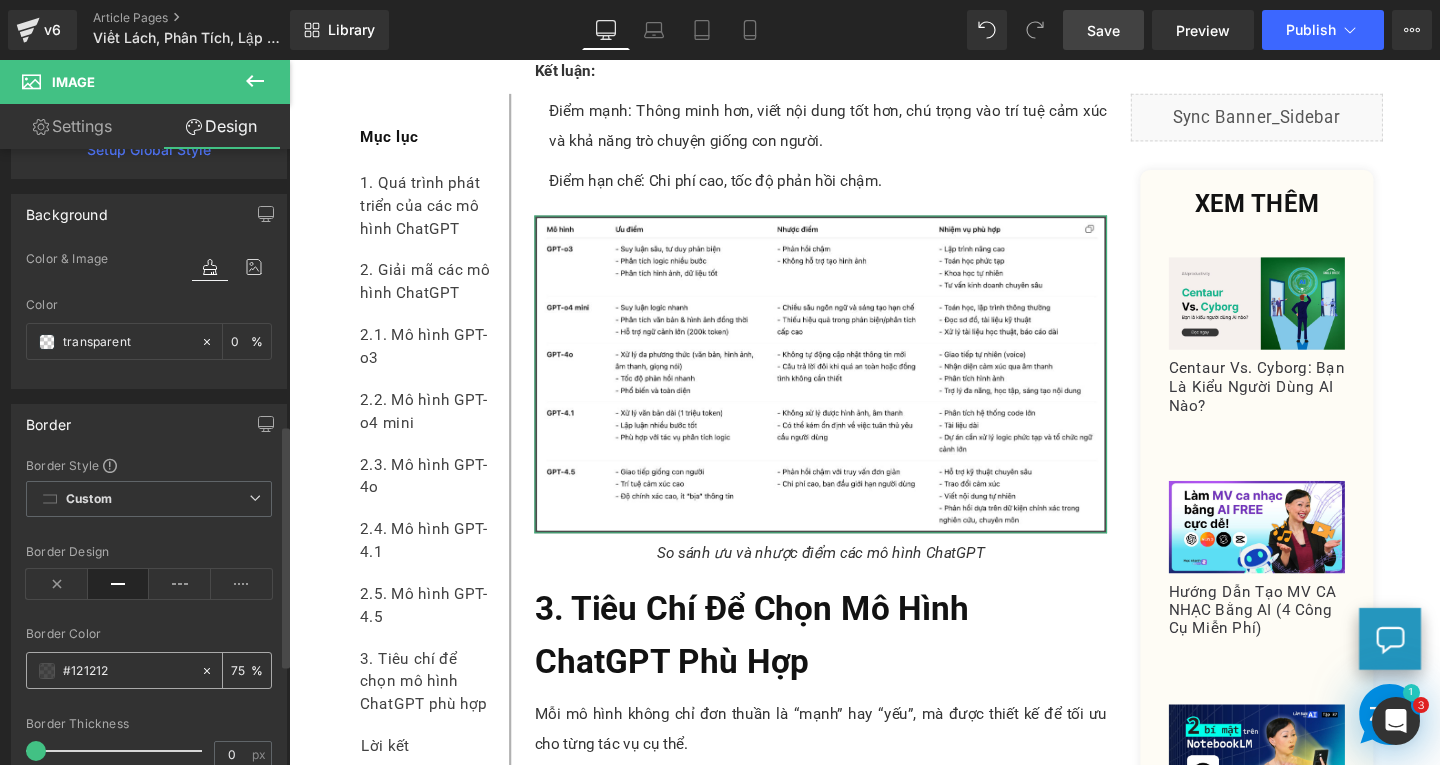 scroll, scrollTop: 700, scrollLeft: 0, axis: vertical 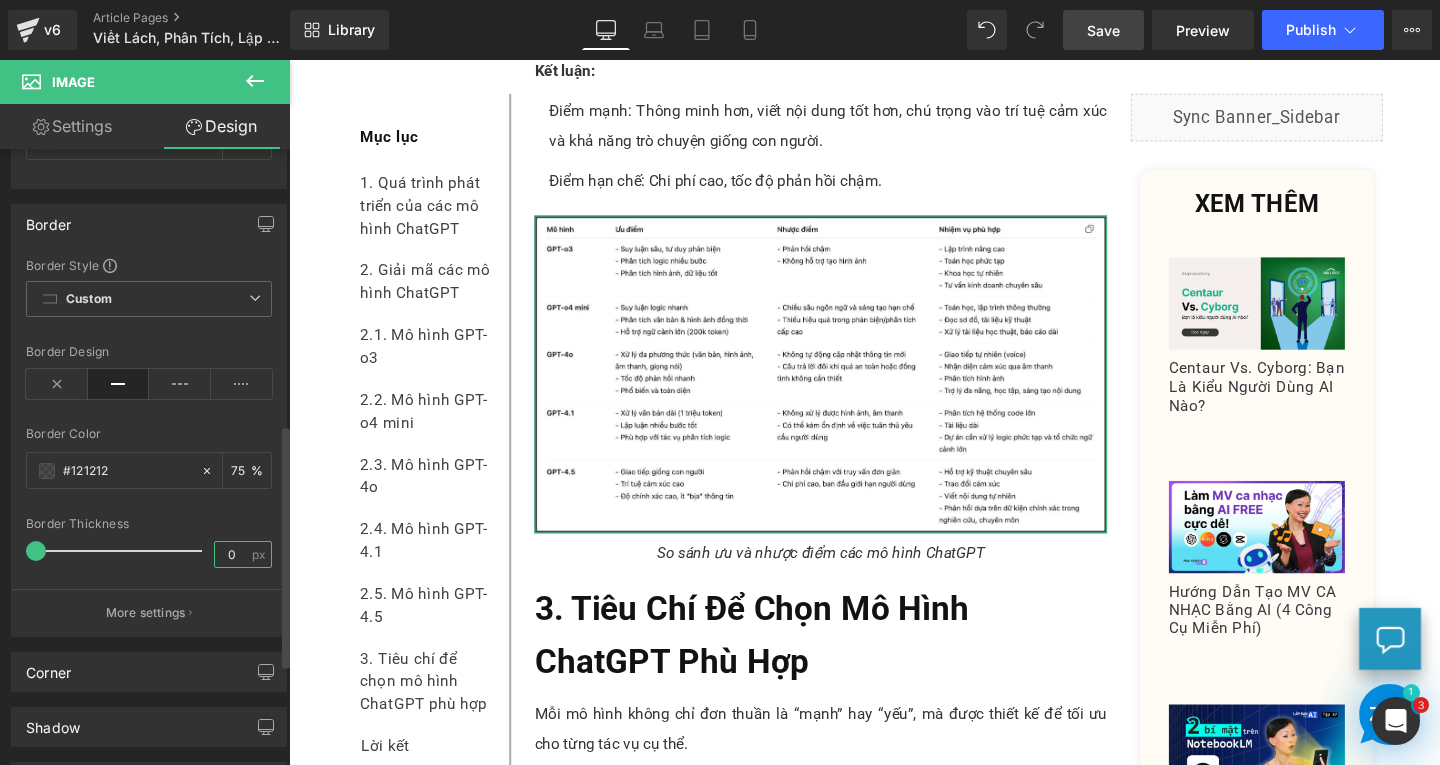 click on "0" at bounding box center [232, 554] 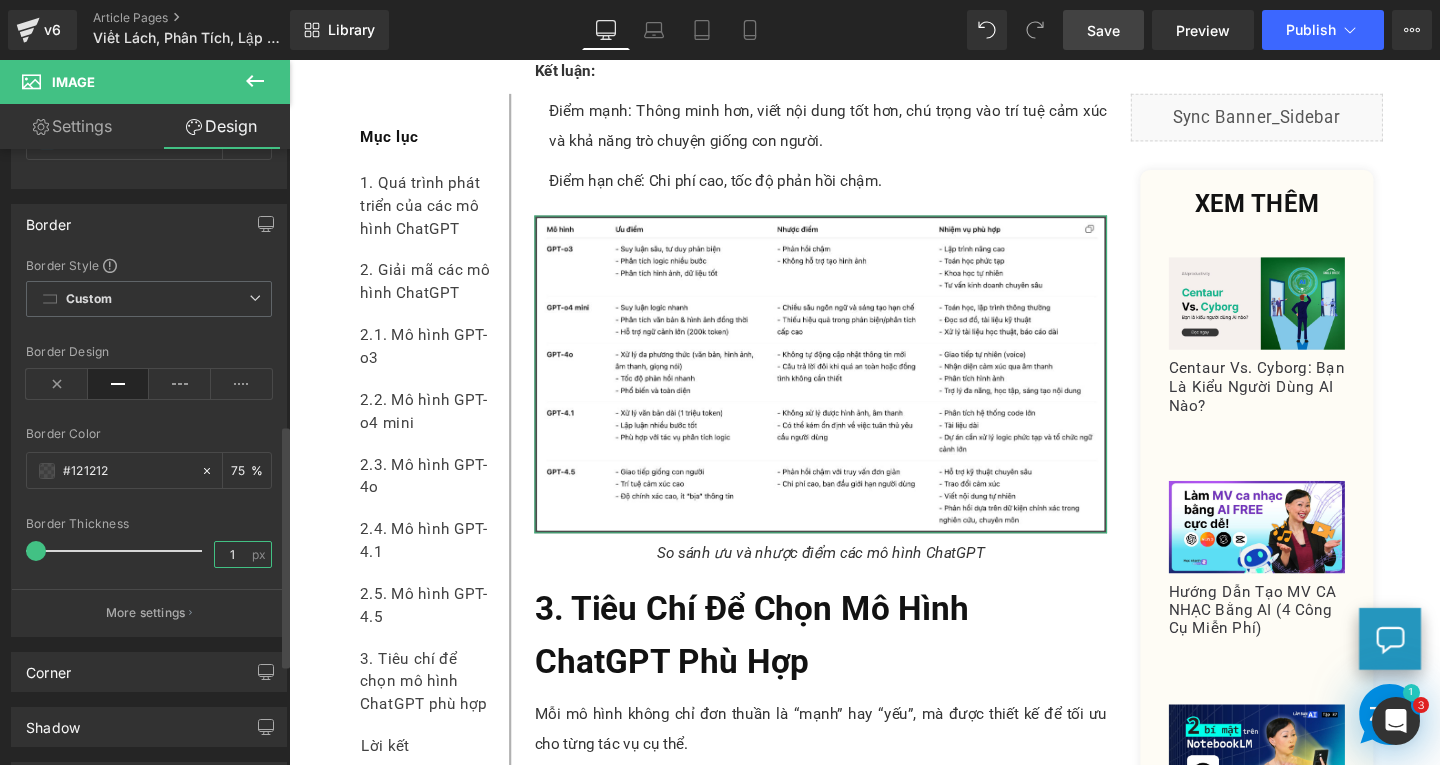 type on "1" 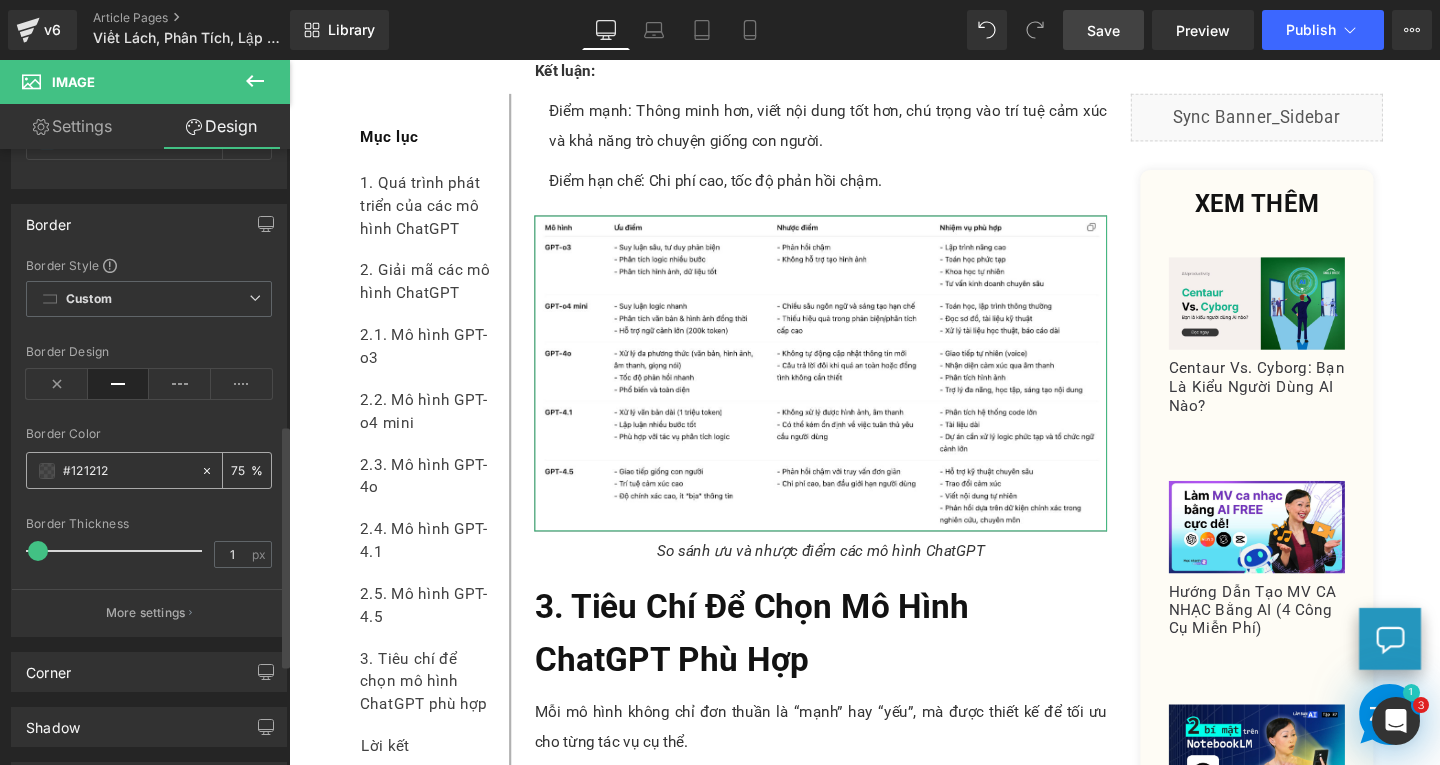 click on "75" at bounding box center [241, 470] 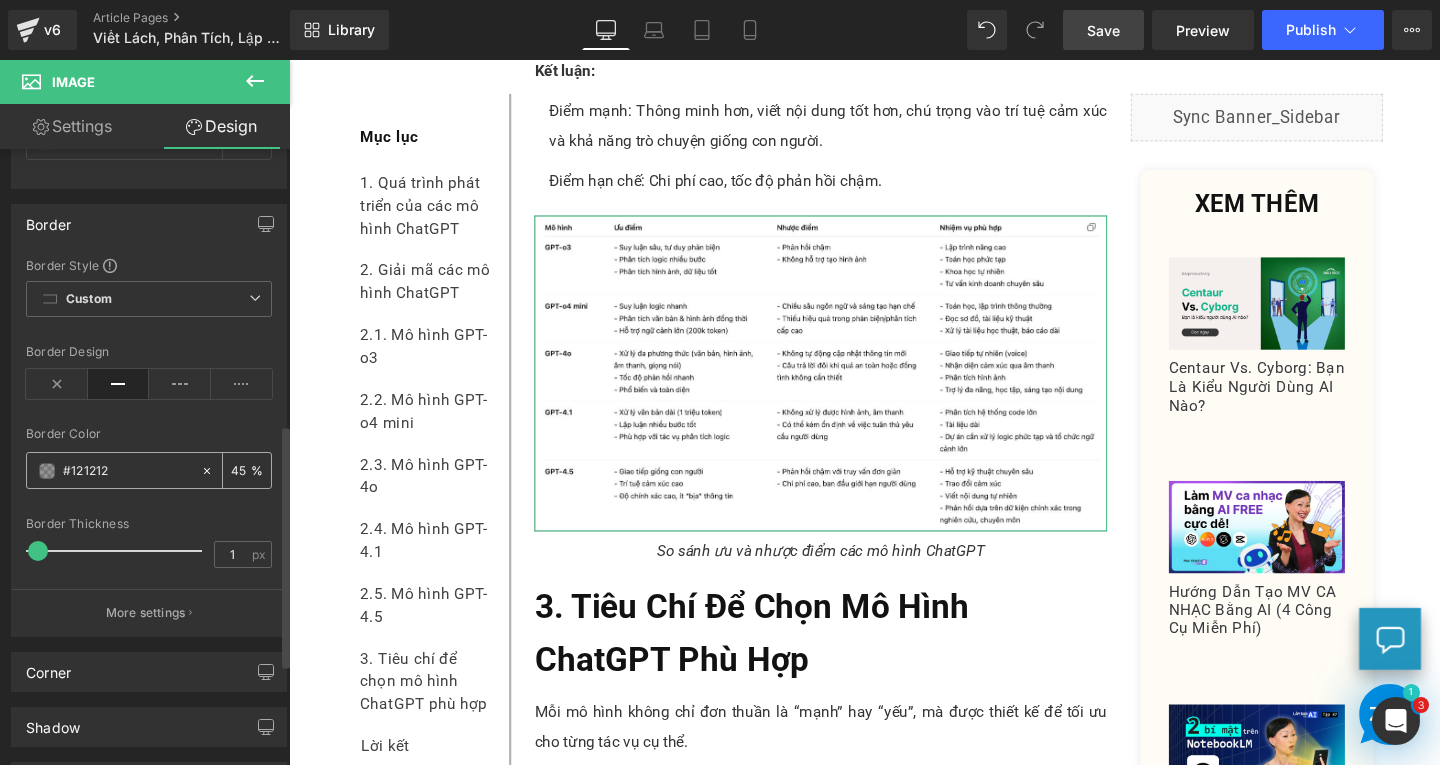 type on "45" 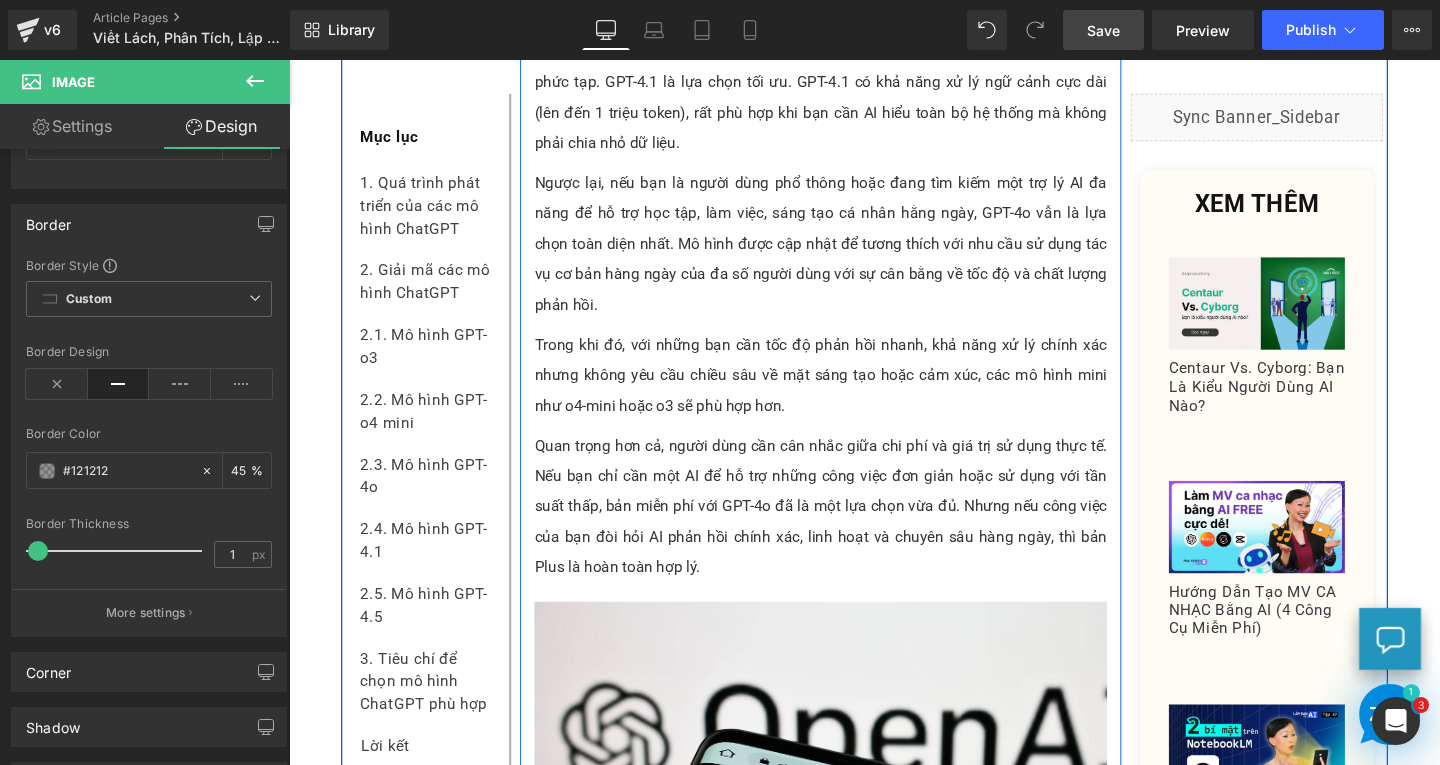 scroll, scrollTop: 7300, scrollLeft: 0, axis: vertical 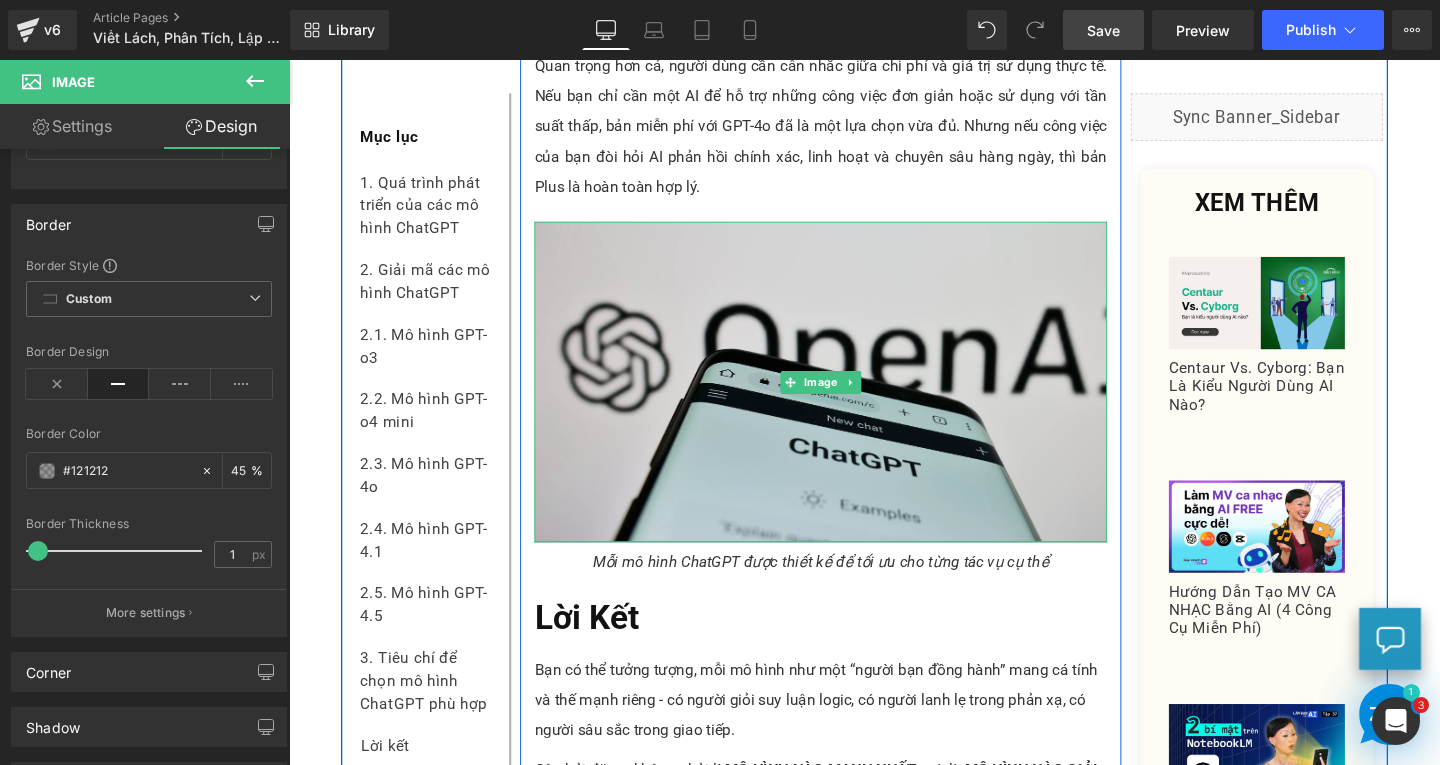 click at bounding box center (848, 398) 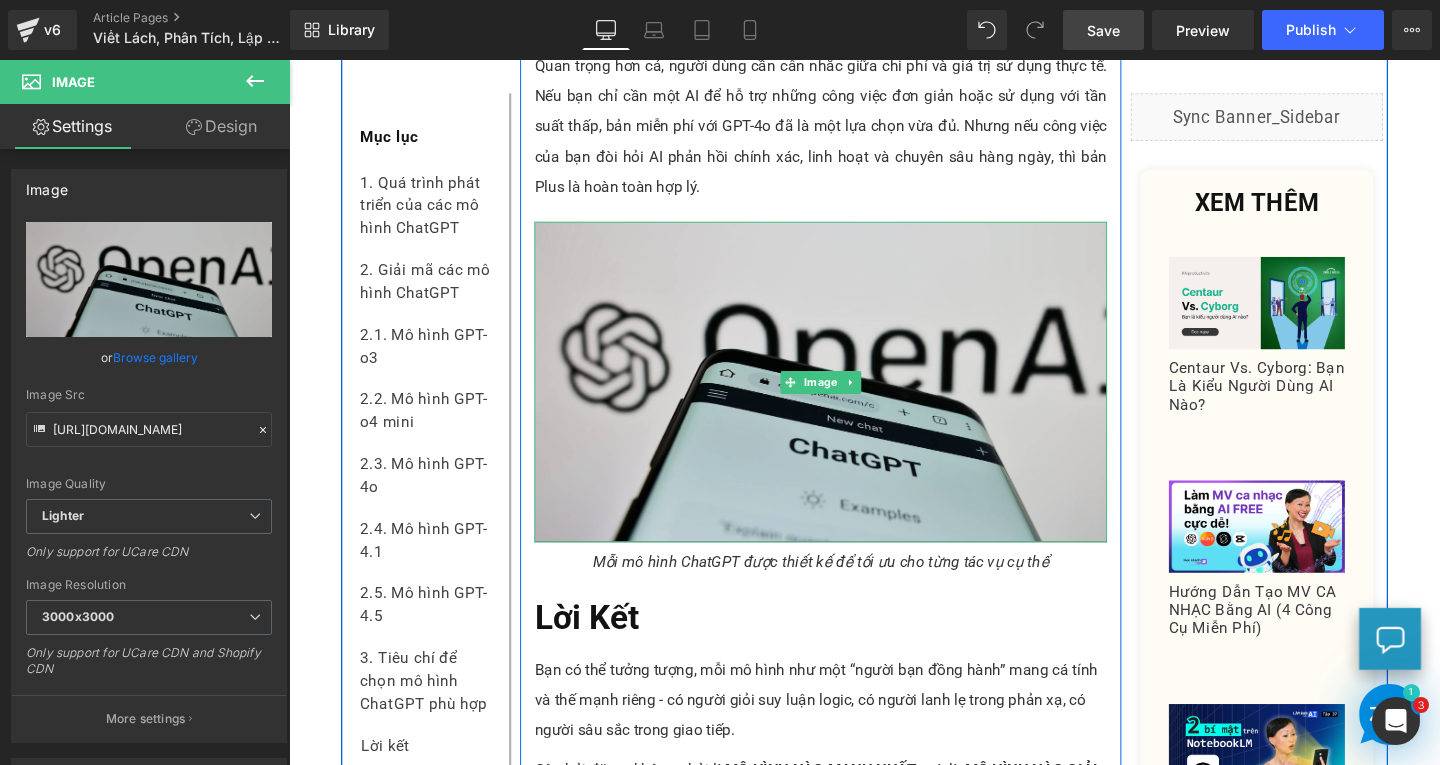 click at bounding box center [848, 398] 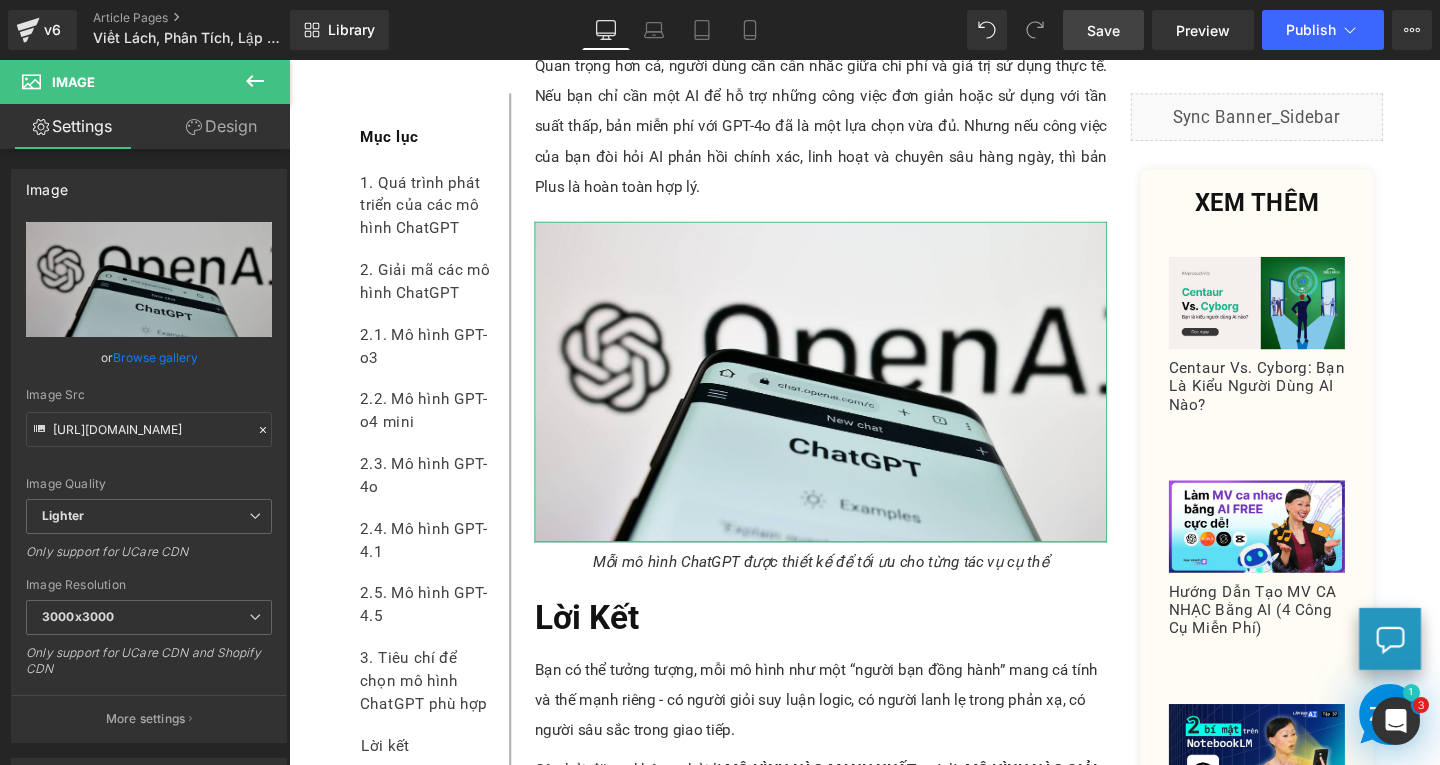 click on "Design" at bounding box center [221, 126] 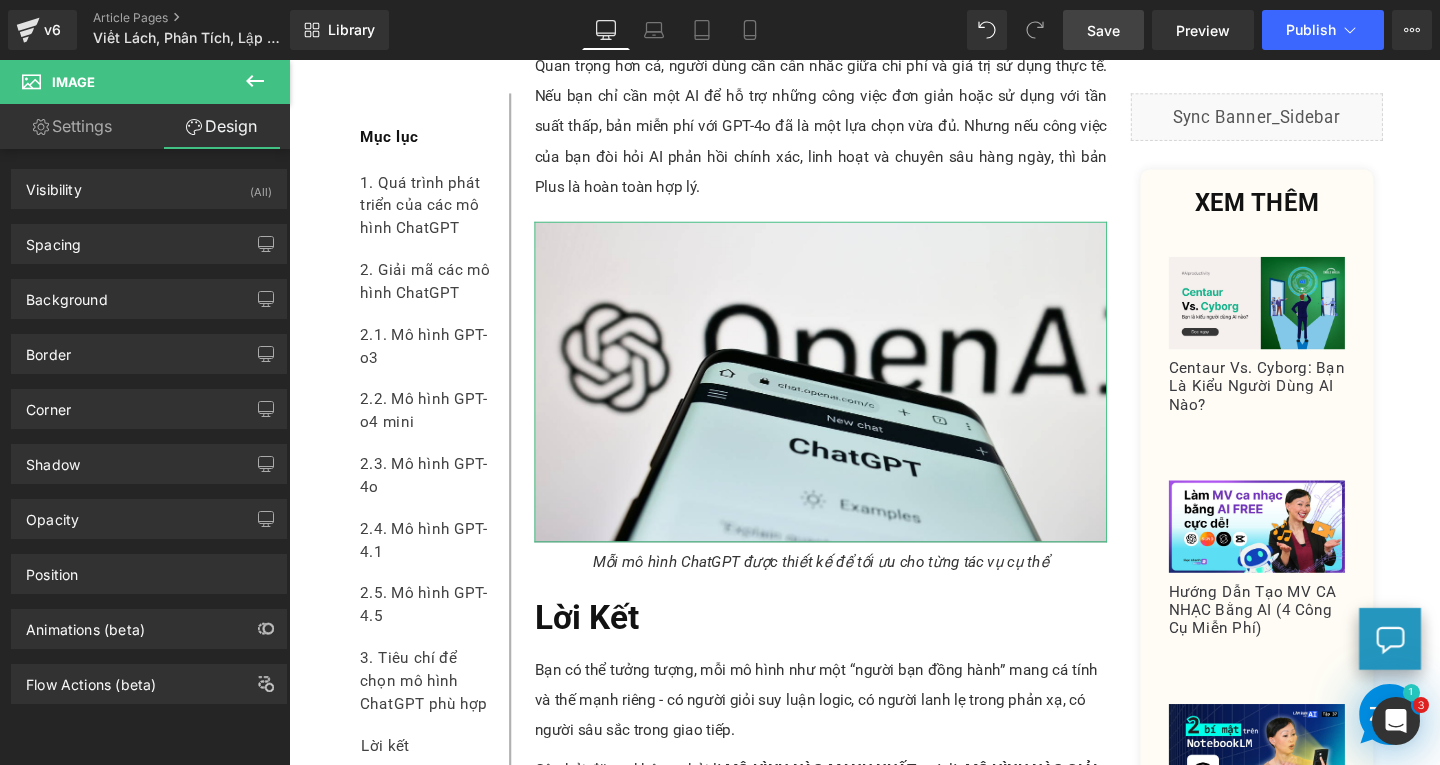 click on "Corner
Corner Style Custom
Custom
Setup Global Style
Custom
Setup Global Style
Radius (px)
0px 0
0px 0
0px 0
0px 0" at bounding box center [149, 401] 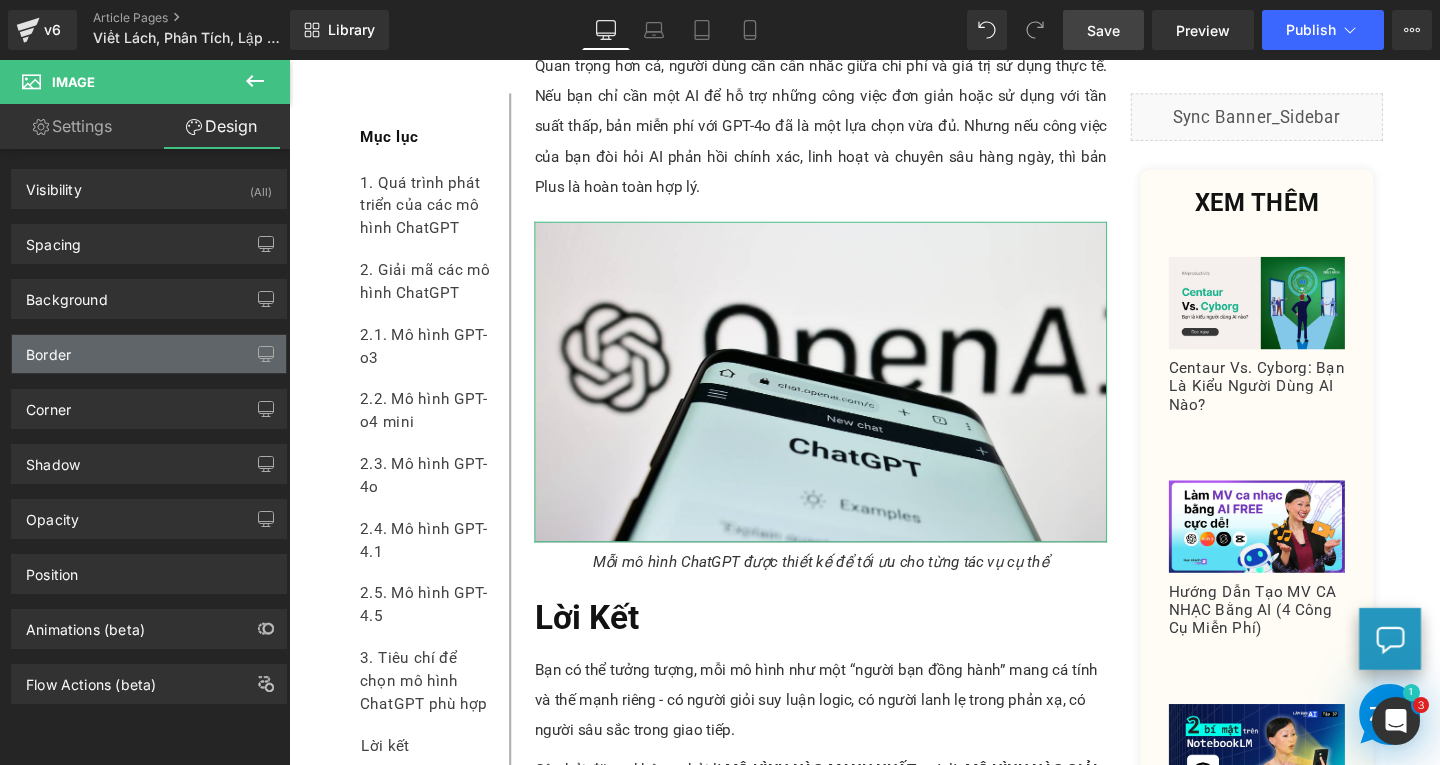 click on "Border" at bounding box center (149, 354) 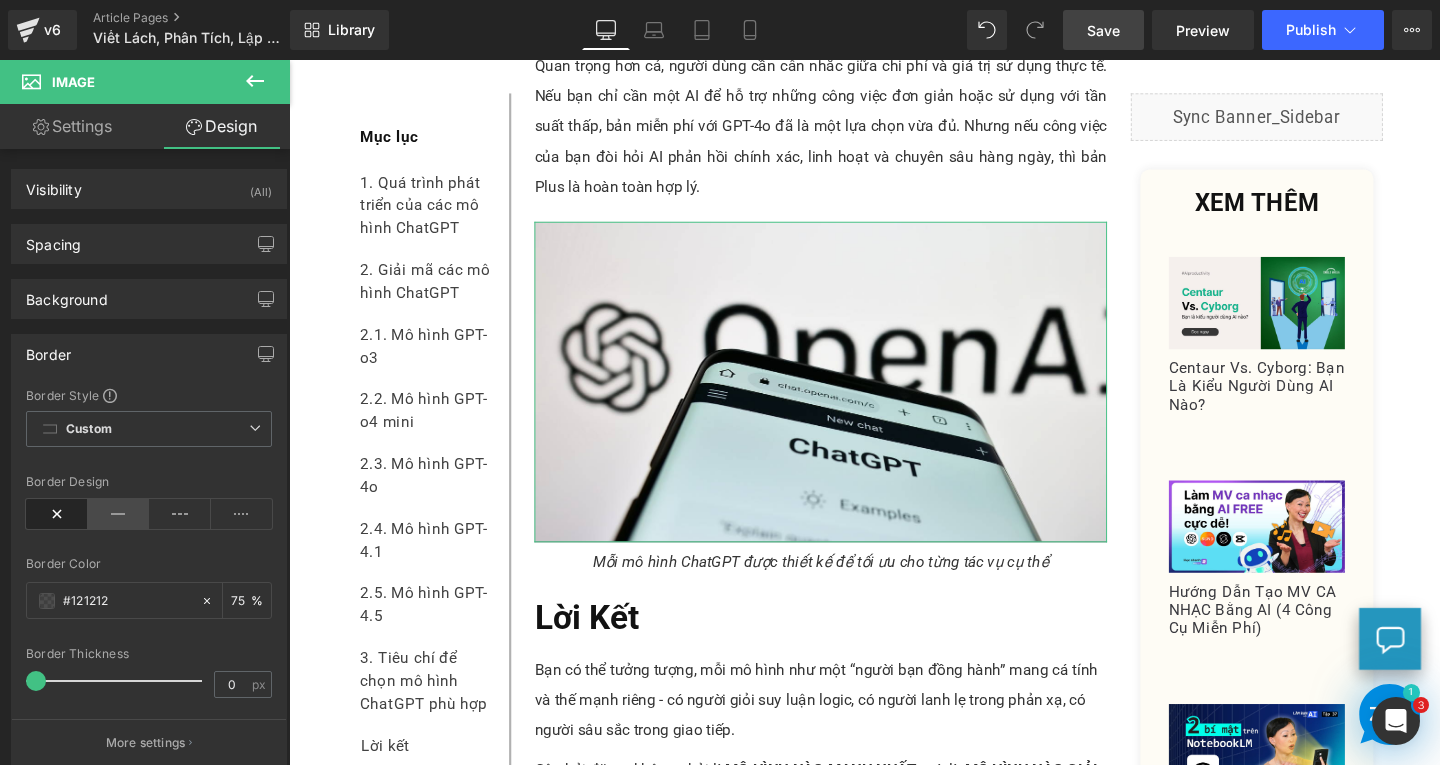 click at bounding box center (119, 514) 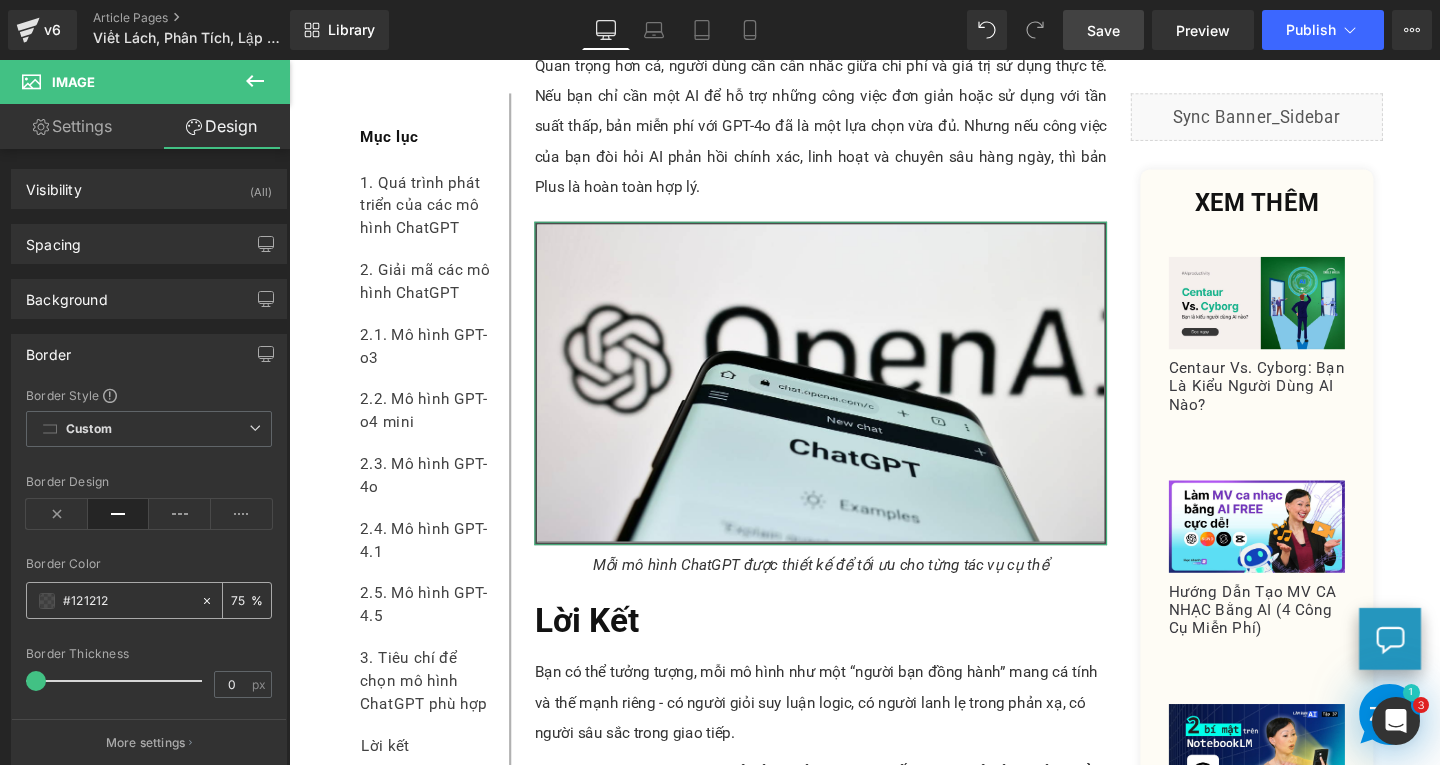 click on "75" at bounding box center (241, 600) 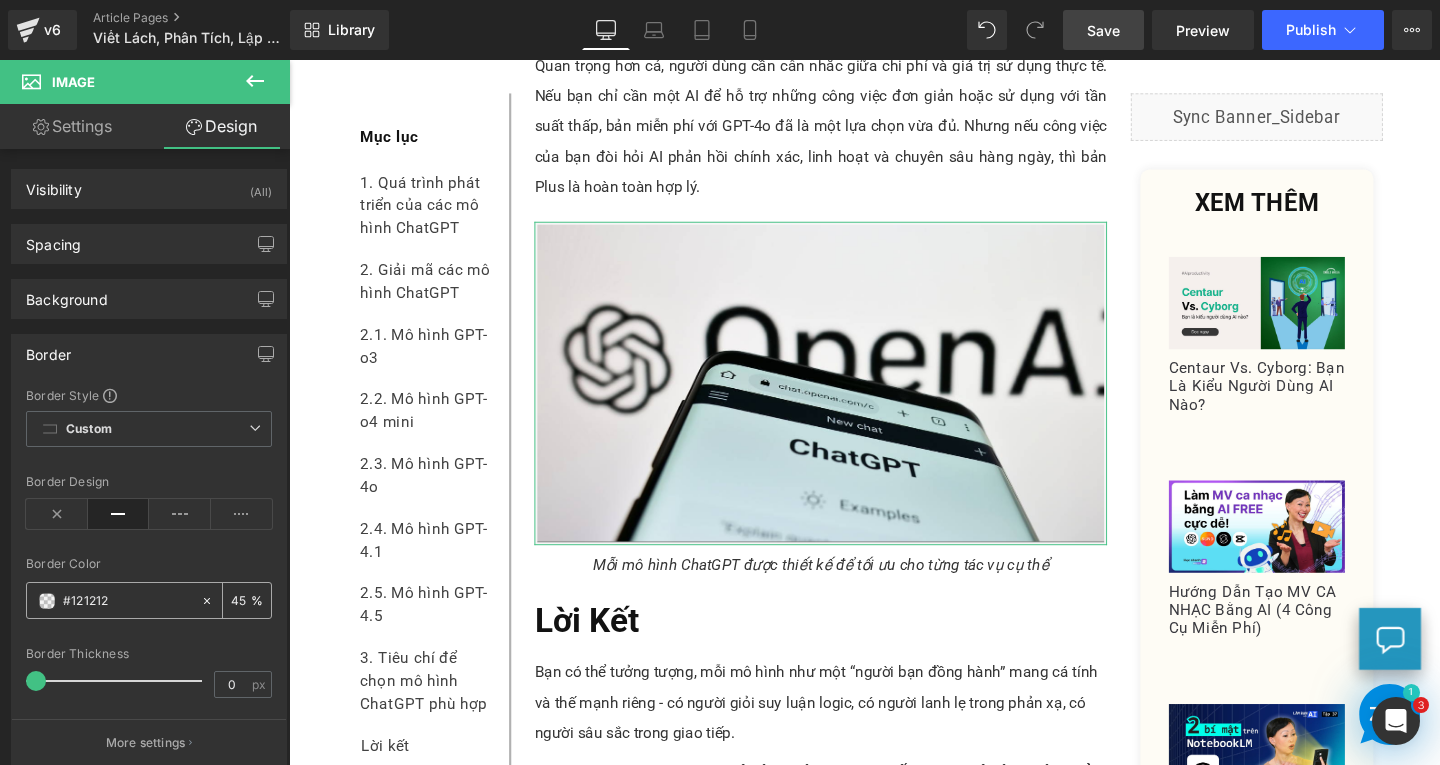 type on "45" 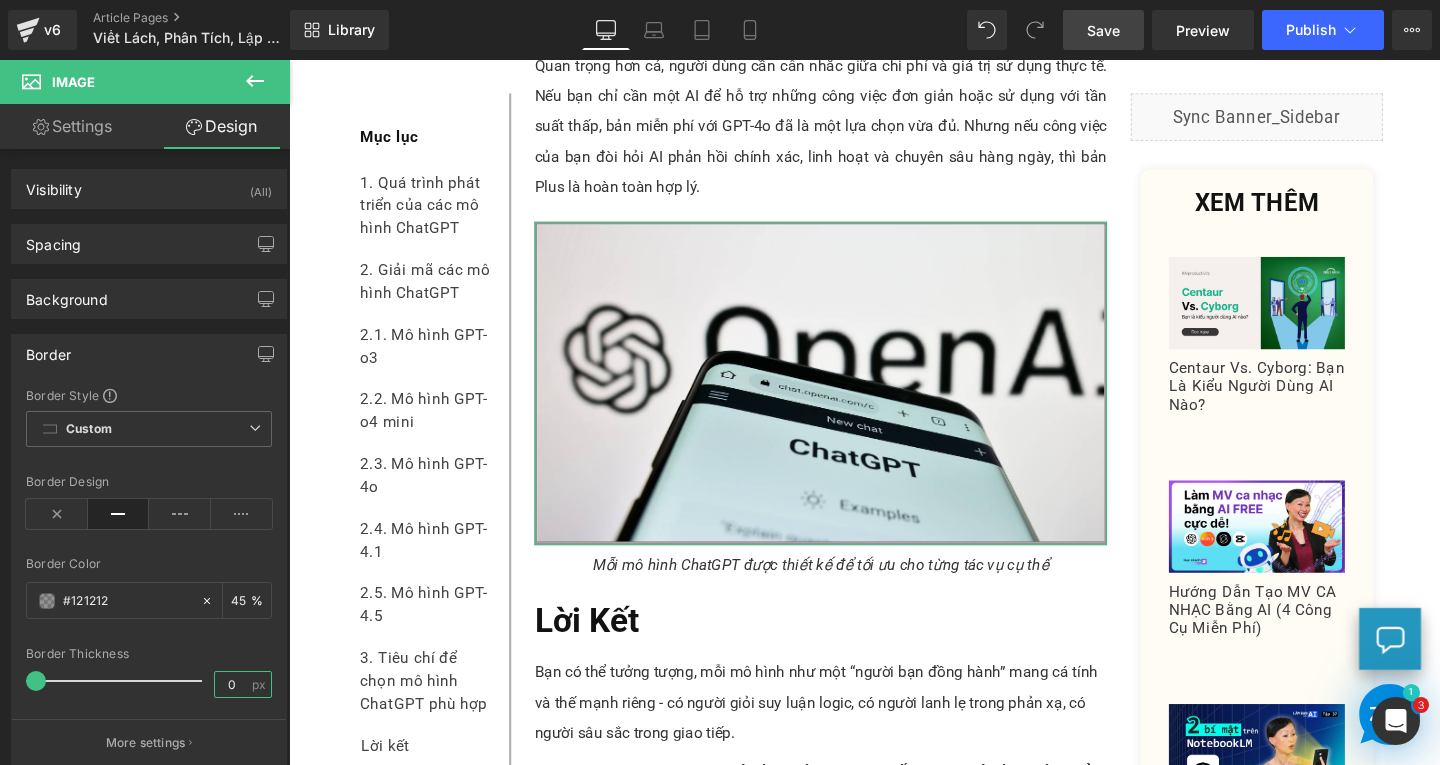 click on "0" at bounding box center [232, 684] 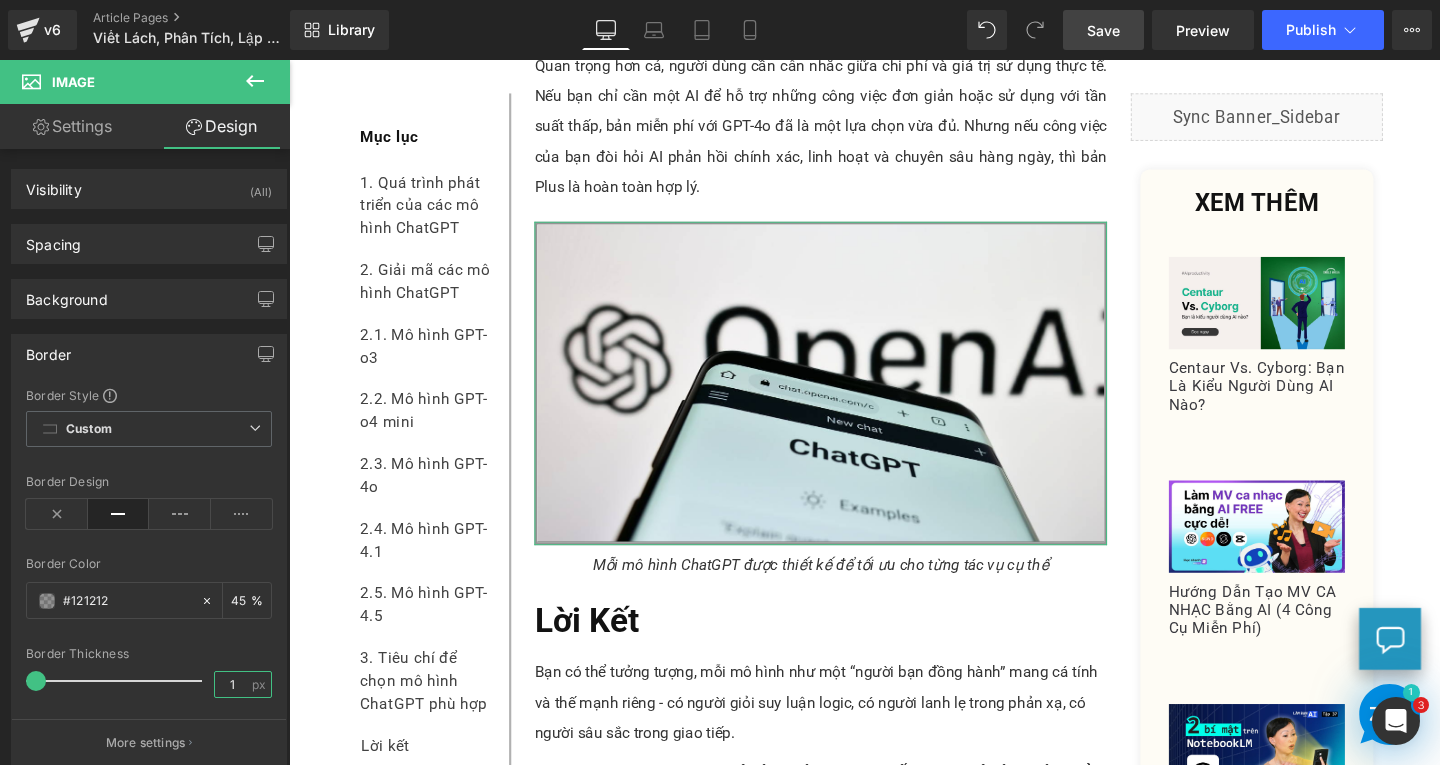type on "1" 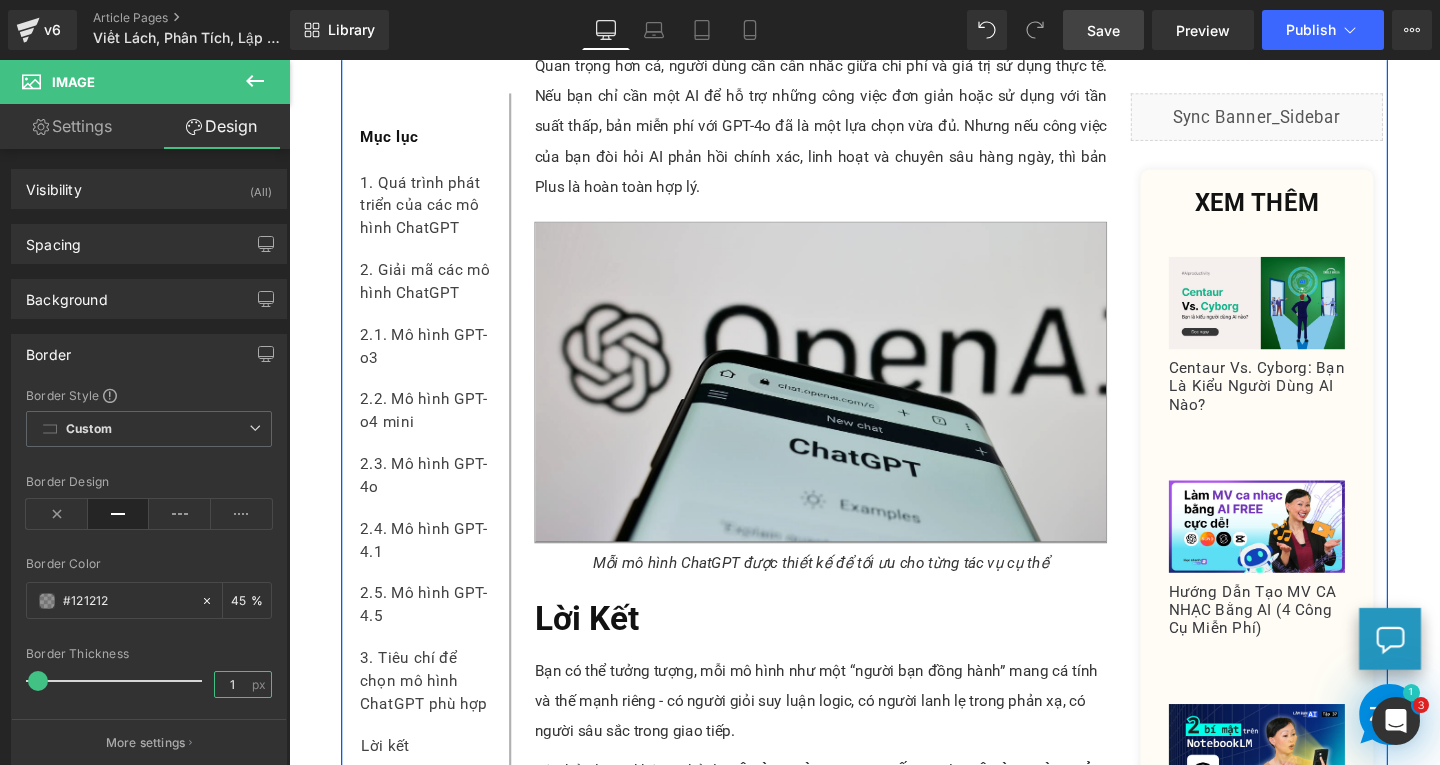 scroll, scrollTop: 7500, scrollLeft: 0, axis: vertical 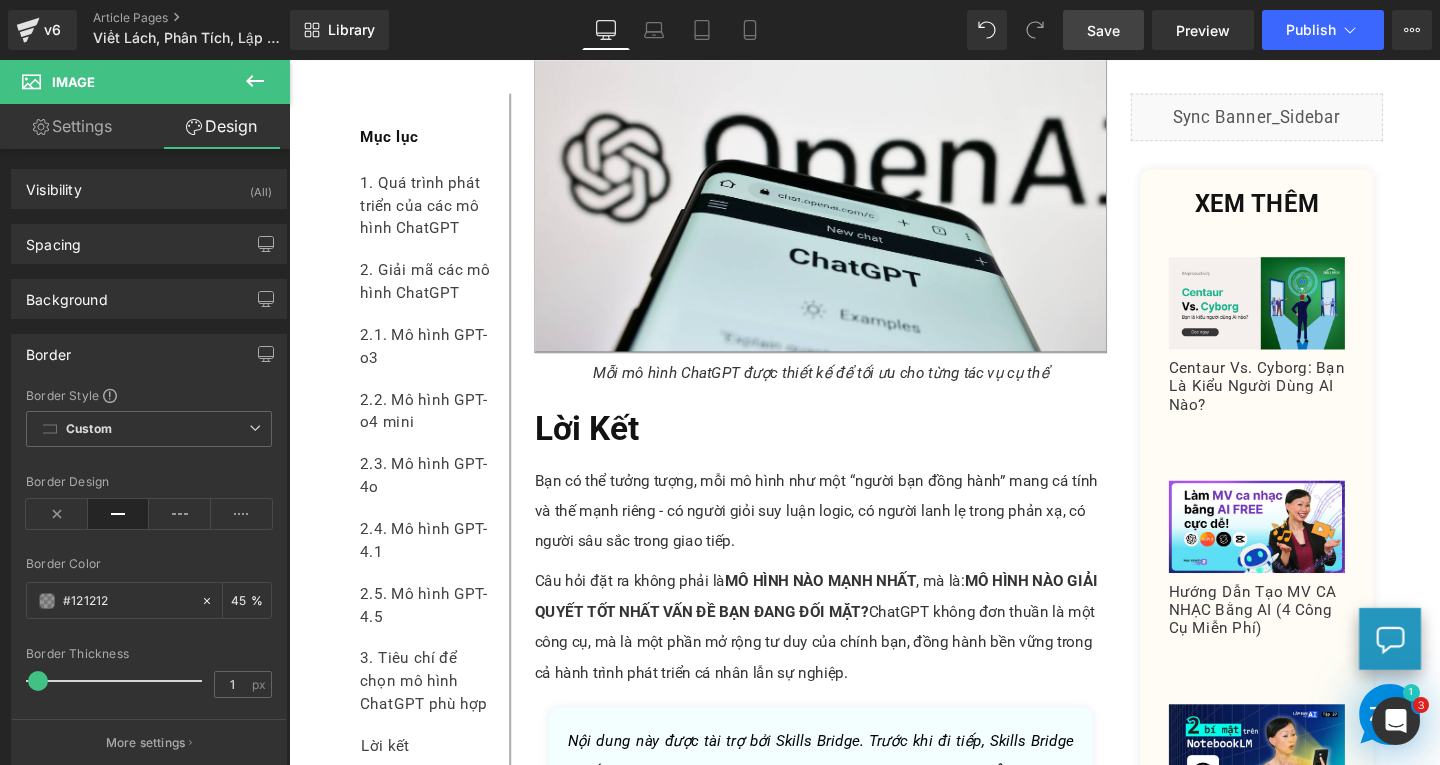 click on "Save" at bounding box center [1103, 30] 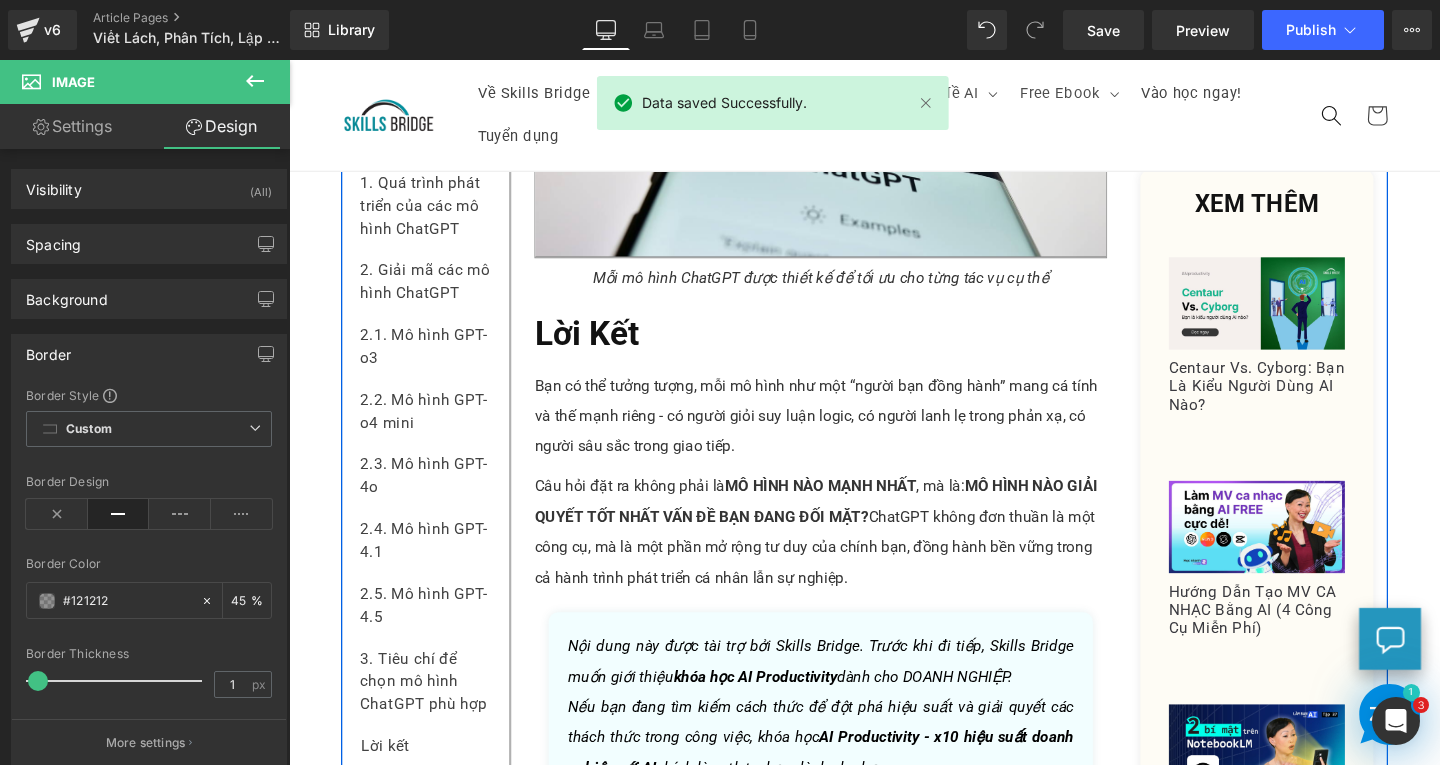 scroll, scrollTop: 7400, scrollLeft: 0, axis: vertical 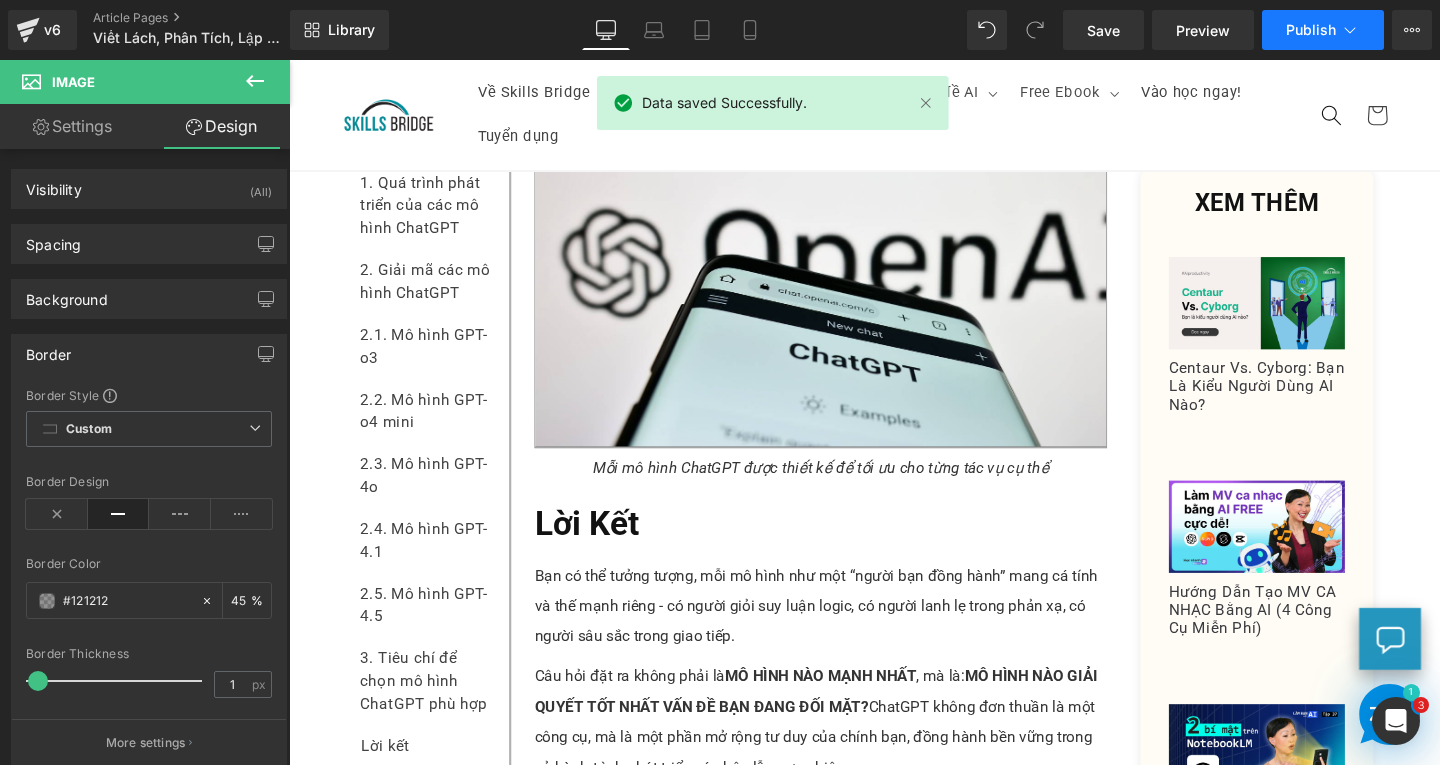 click on "Publish" at bounding box center (1311, 30) 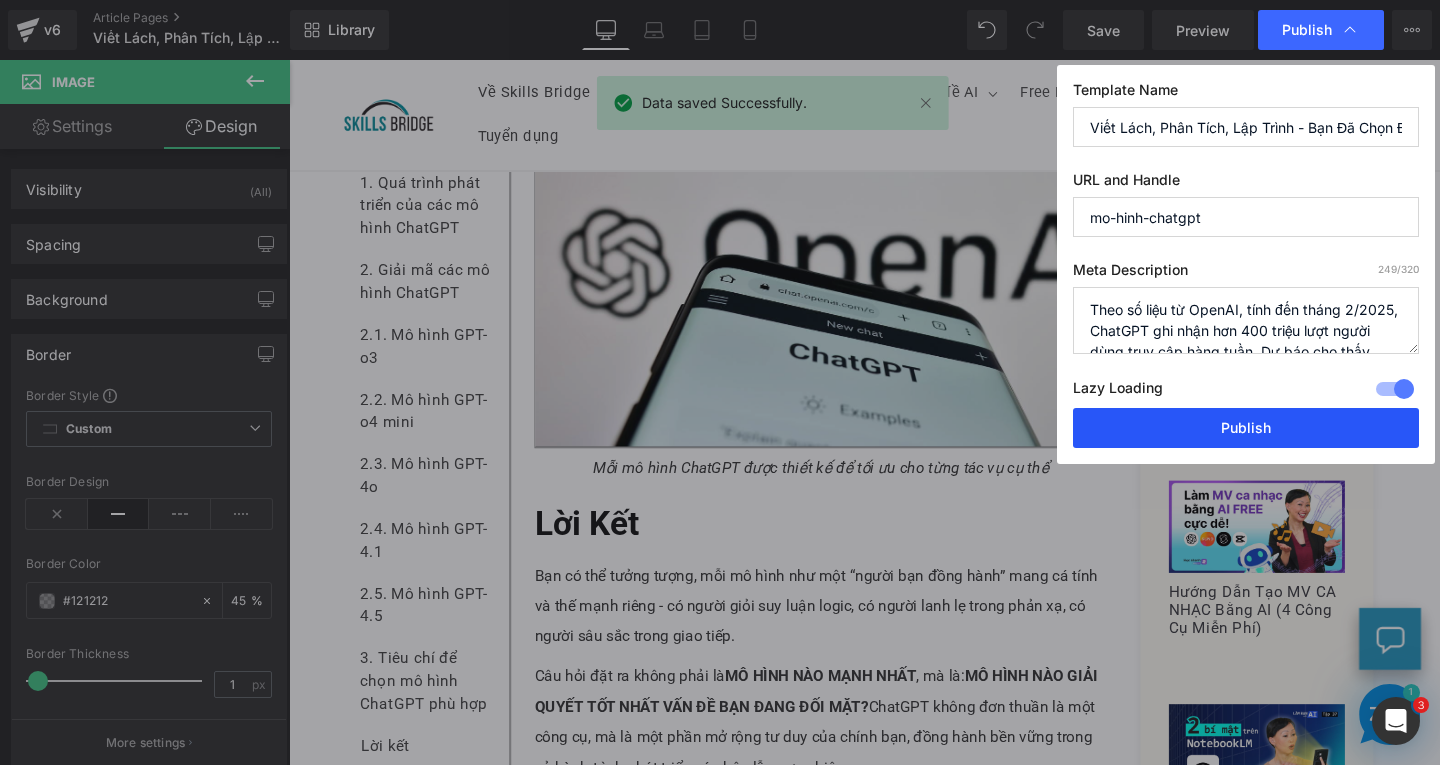 click on "Publish" at bounding box center (1246, 428) 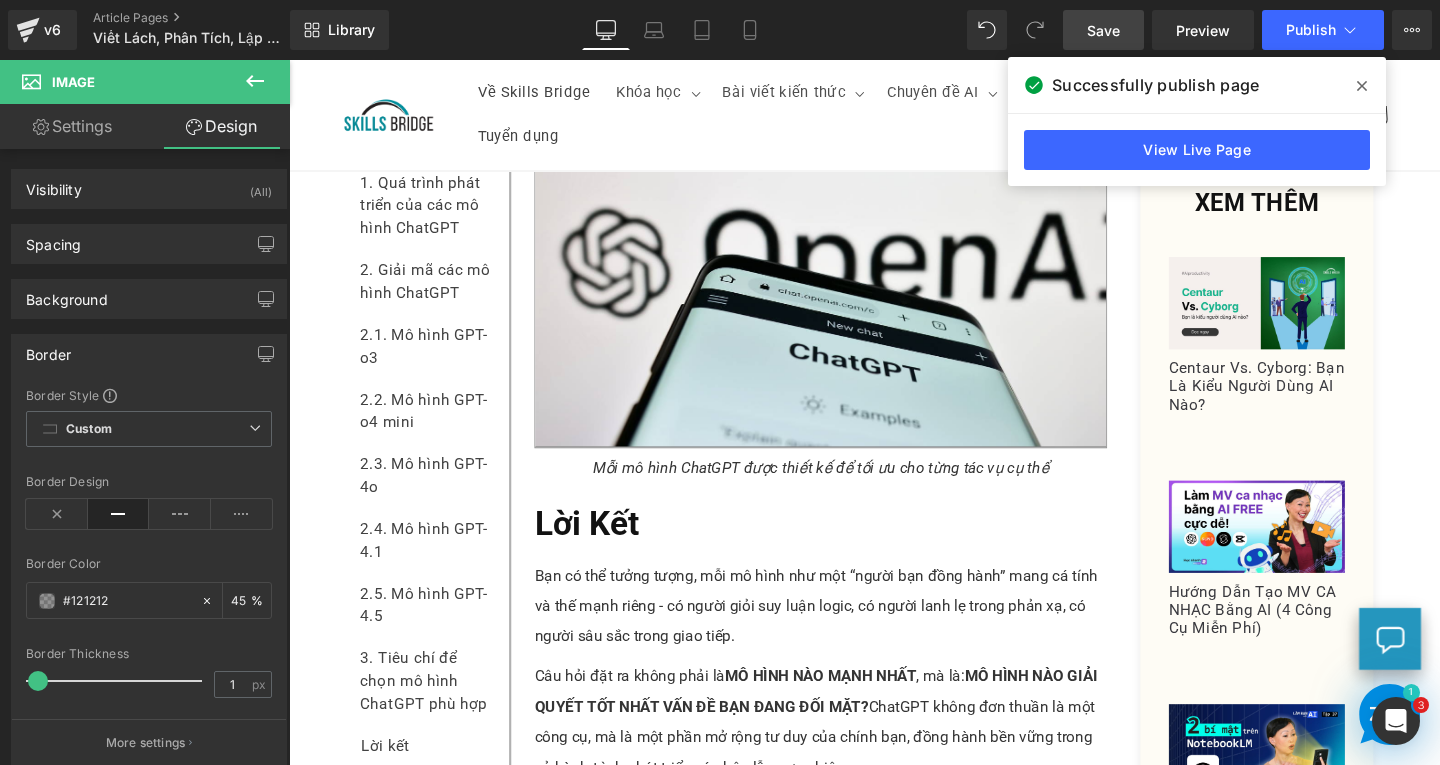 drag, startPoint x: 1095, startPoint y: 26, endPoint x: 721, endPoint y: 488, distance: 594.4073 